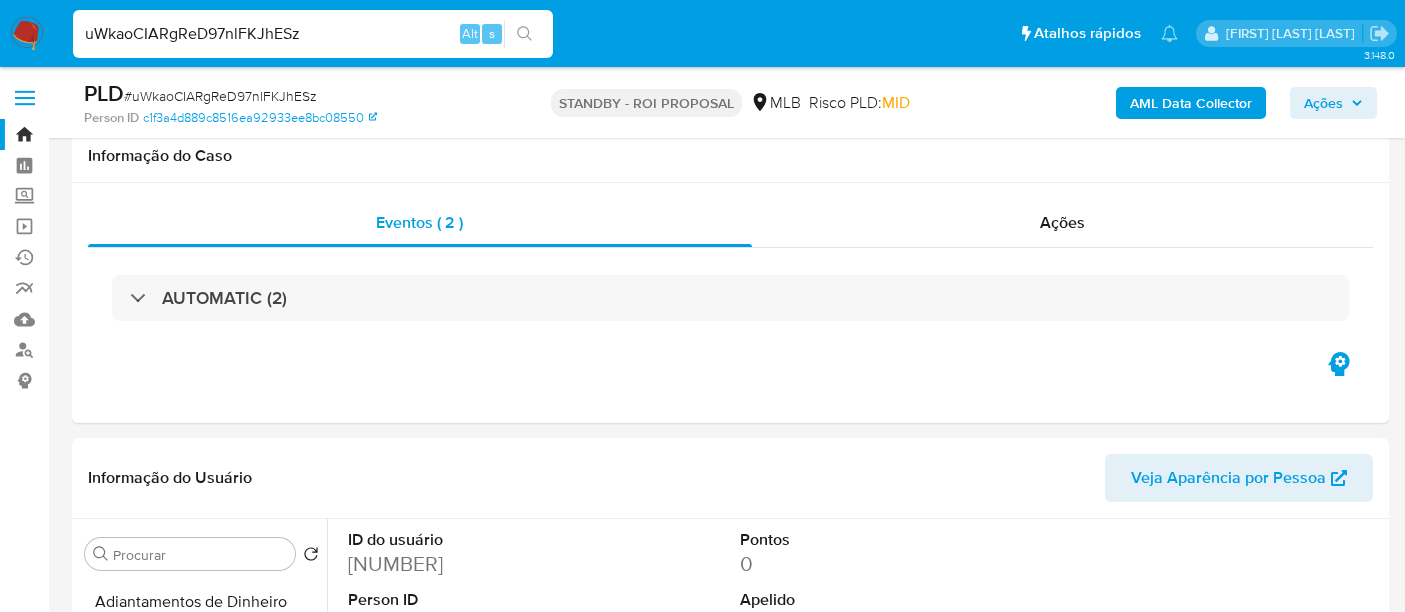 select on "10" 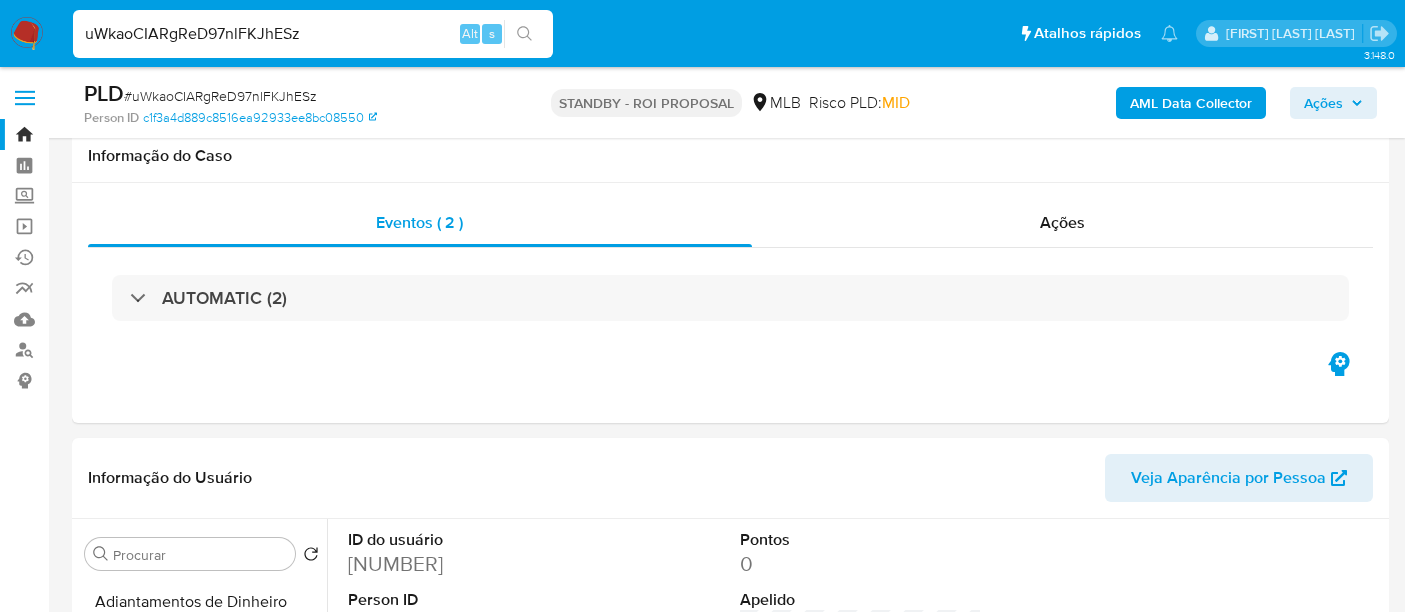 scroll, scrollTop: 333, scrollLeft: 0, axis: vertical 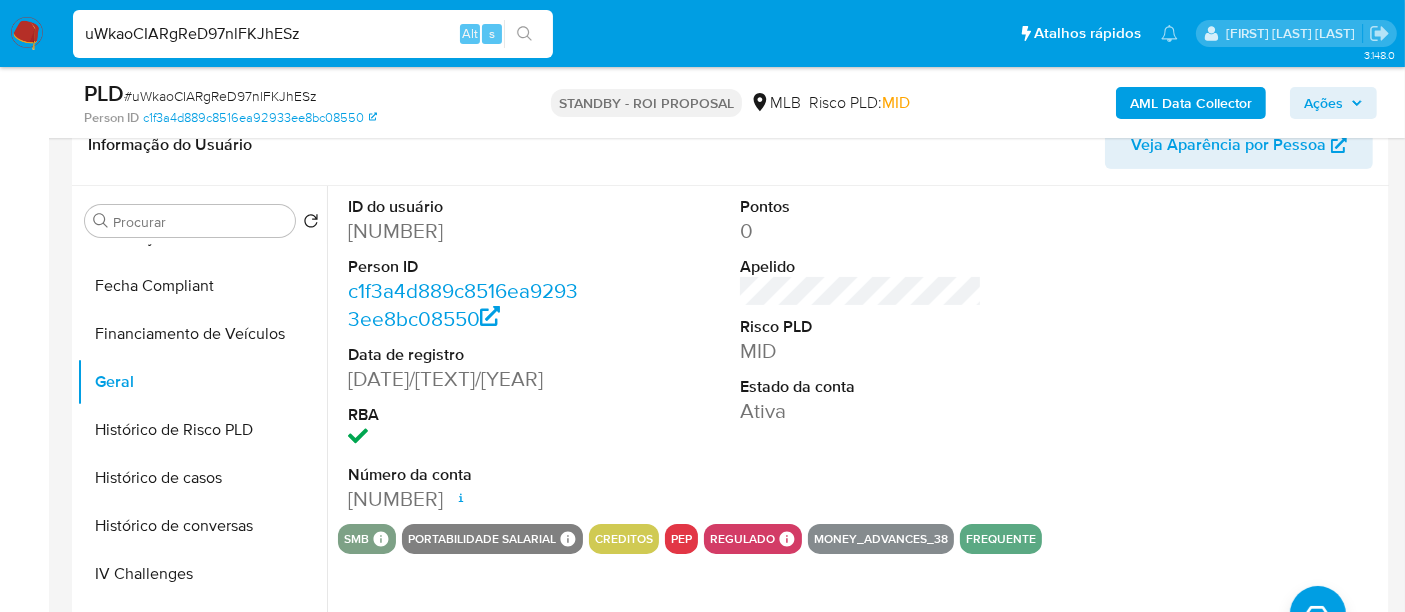 drag, startPoint x: 0, startPoint y: 0, endPoint x: 256, endPoint y: 30, distance: 257.75183 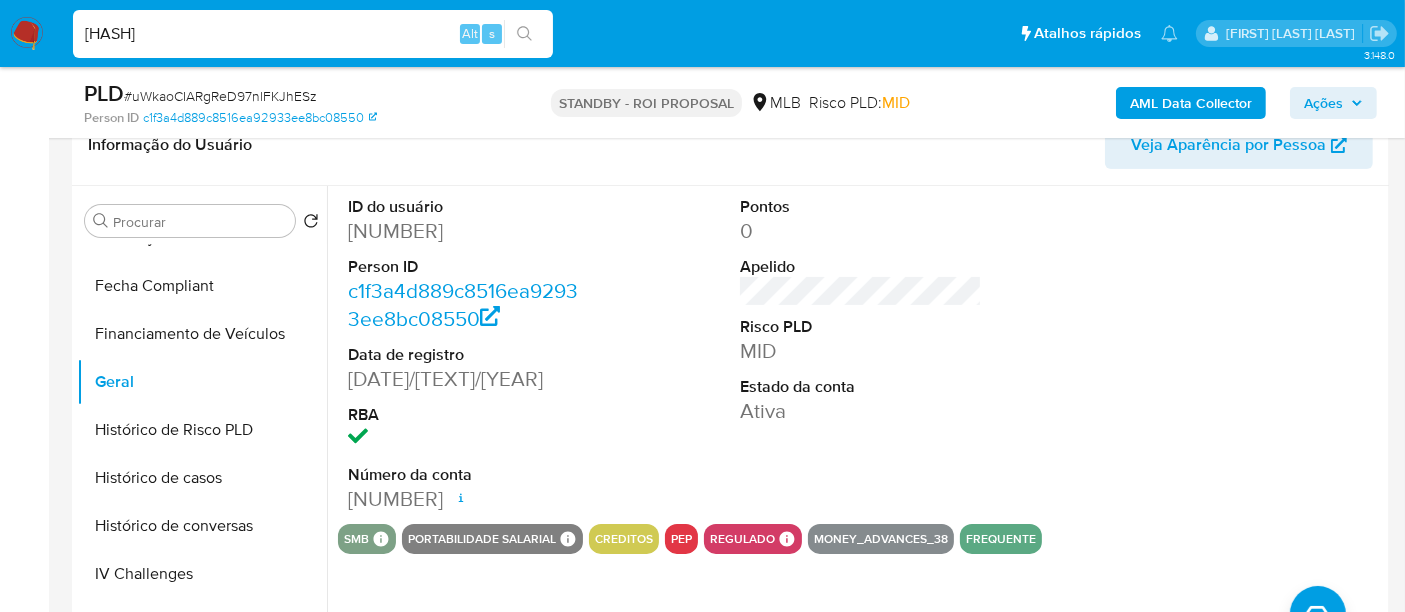 type on "Tp9FGETrJWkbgPkT55z5jcIh" 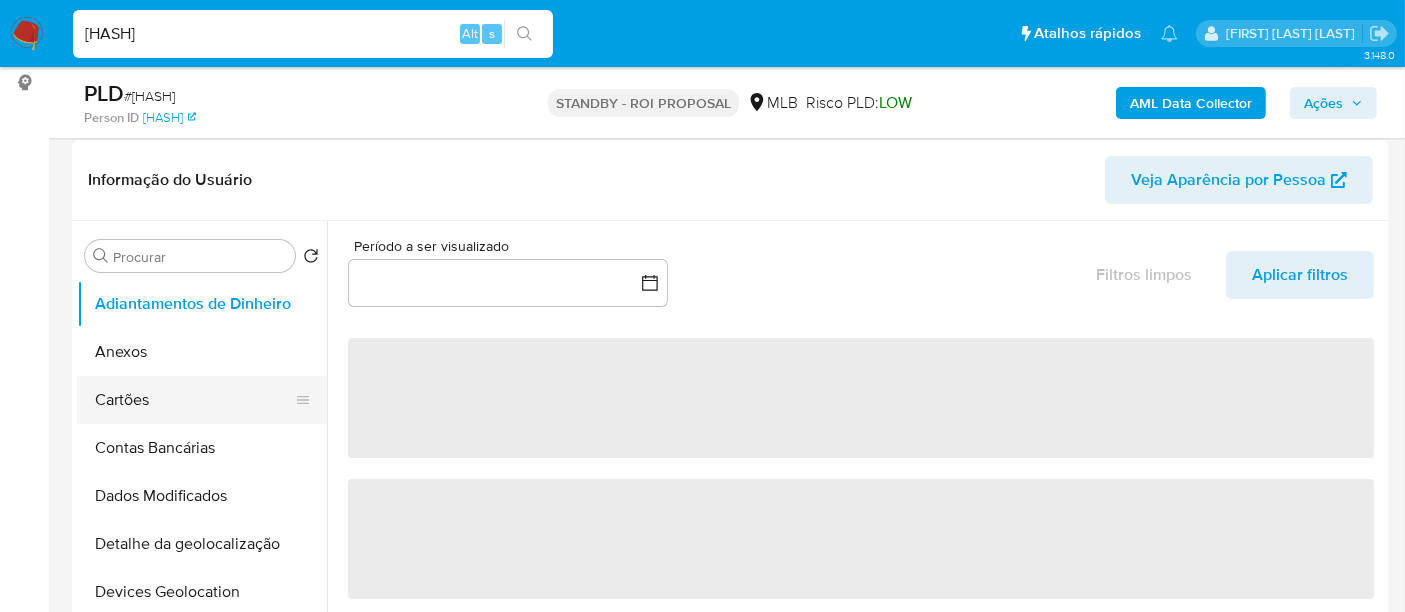 scroll, scrollTop: 333, scrollLeft: 0, axis: vertical 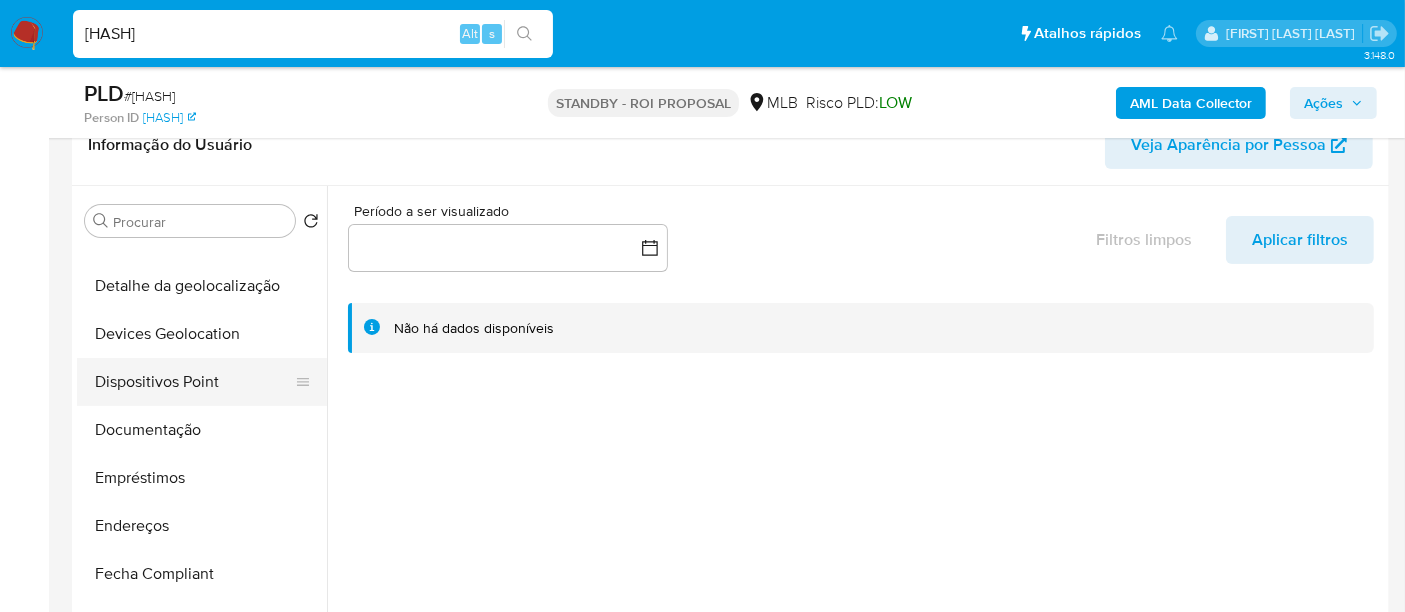 select on "10" 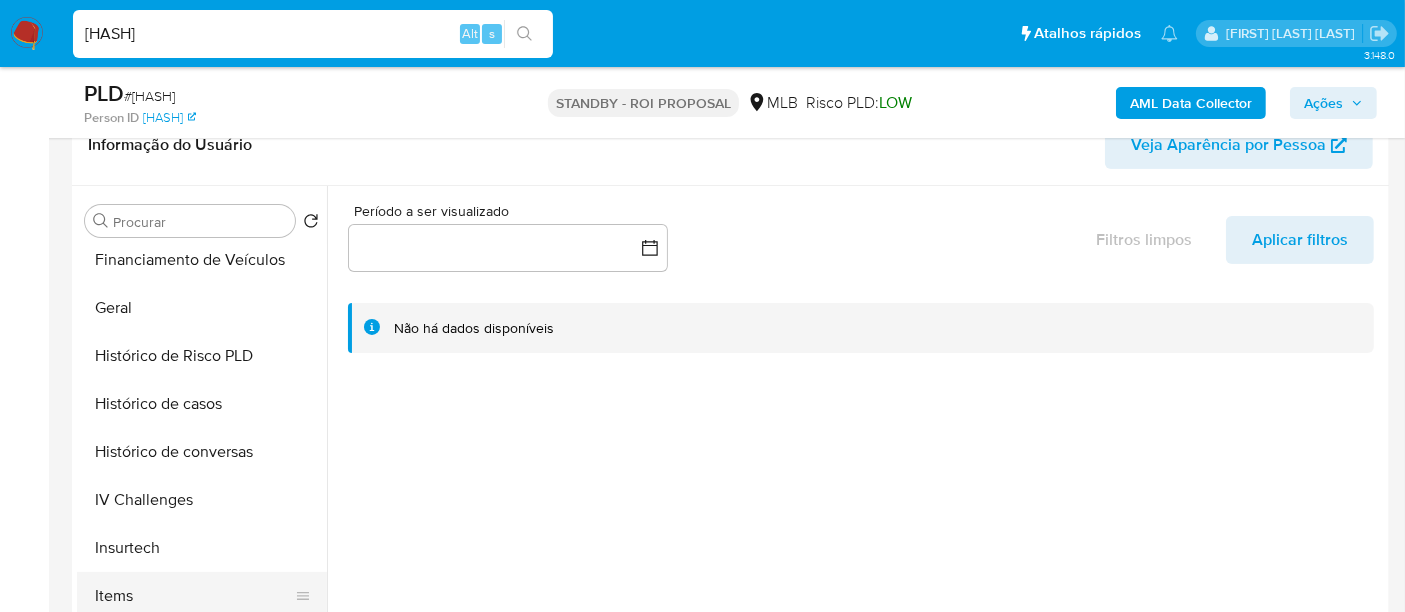 scroll, scrollTop: 777, scrollLeft: 0, axis: vertical 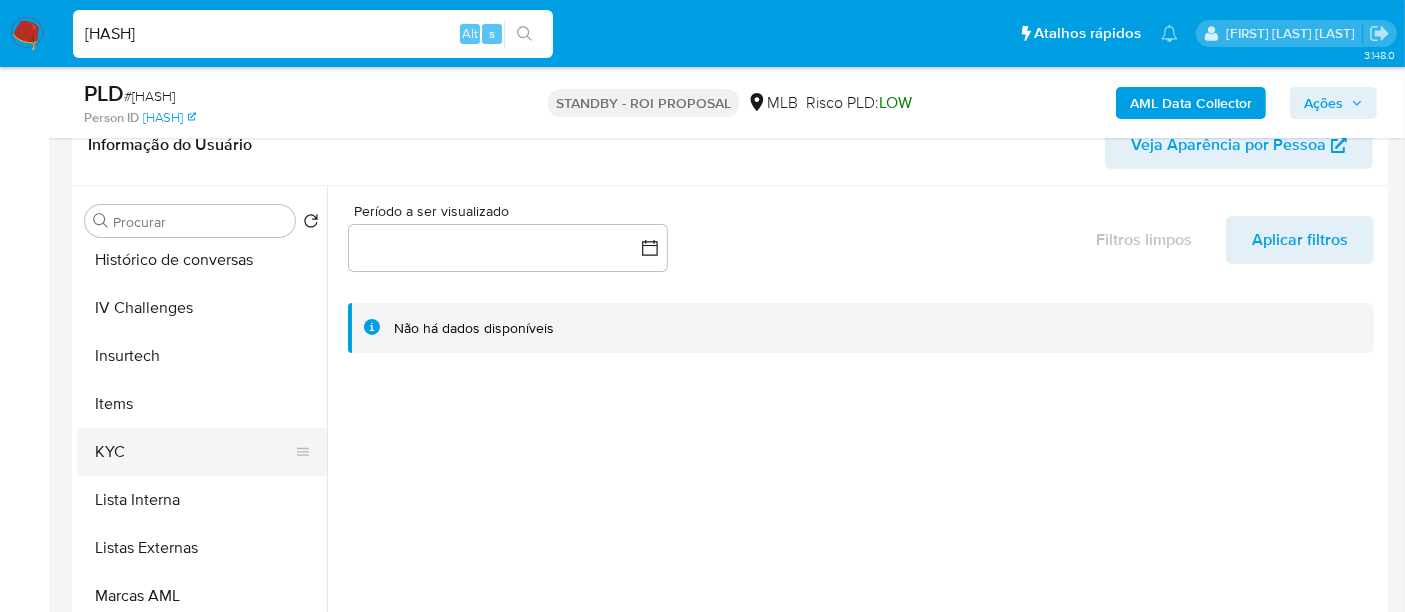 click on "KYC" at bounding box center (194, 452) 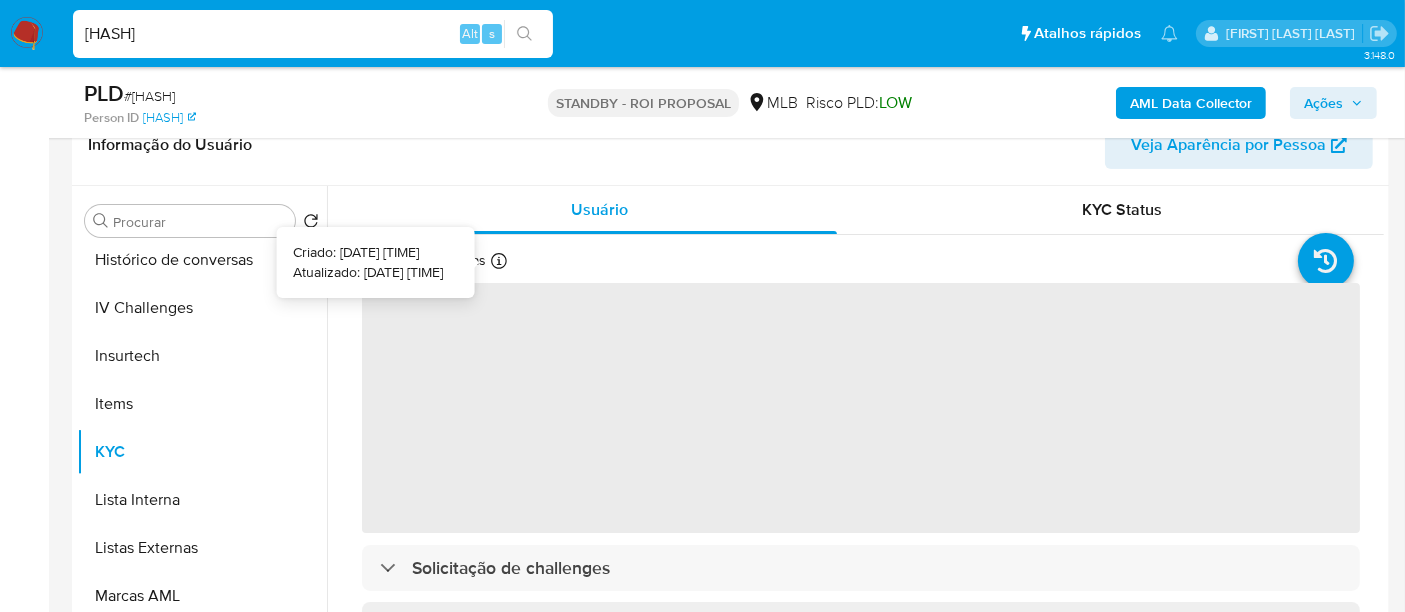 type 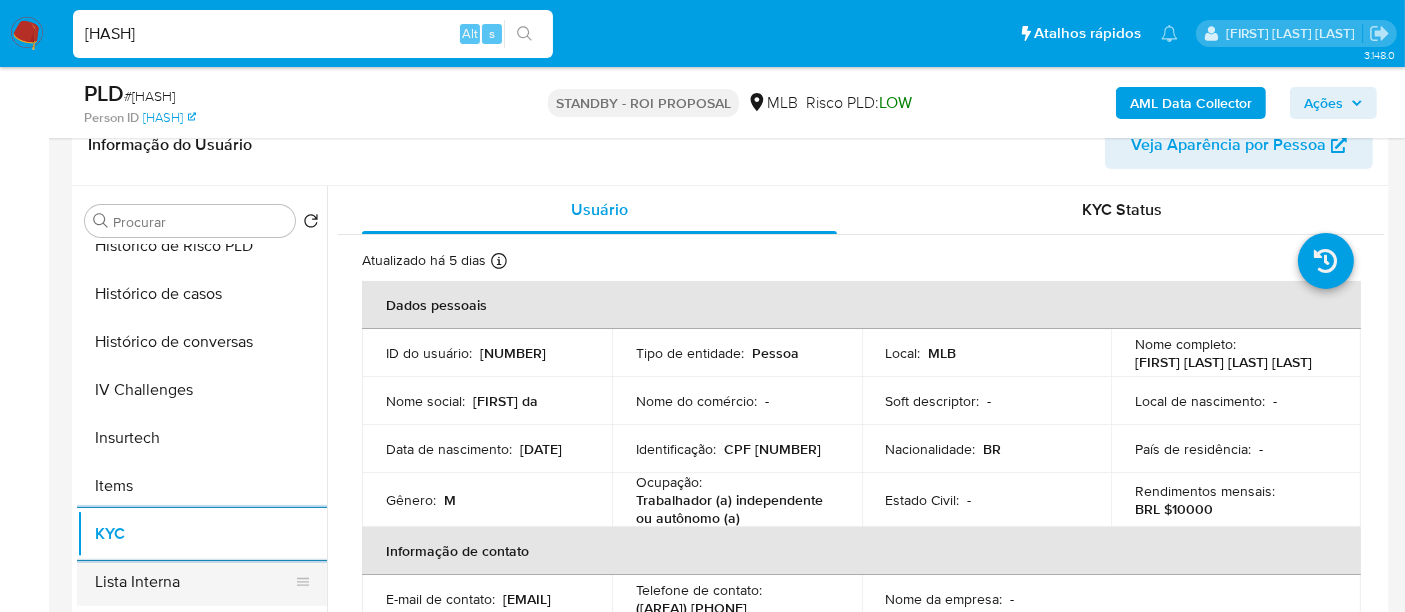 scroll, scrollTop: 666, scrollLeft: 0, axis: vertical 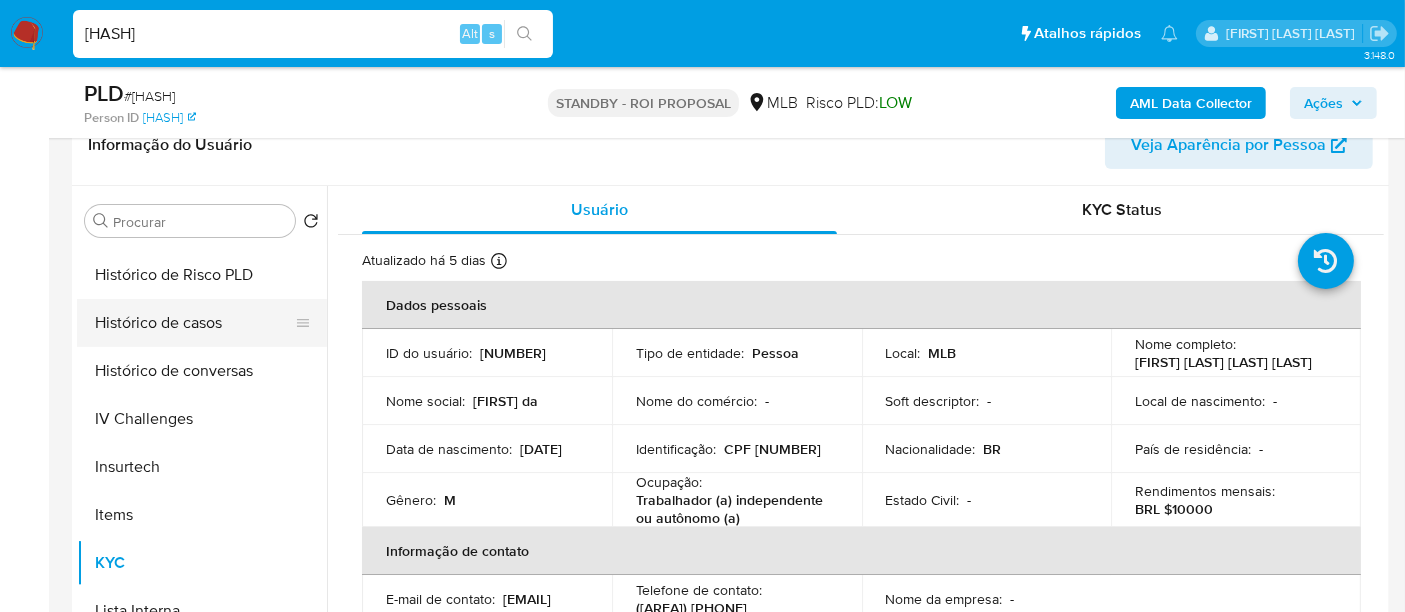 click on "Histórico de casos" at bounding box center (194, 323) 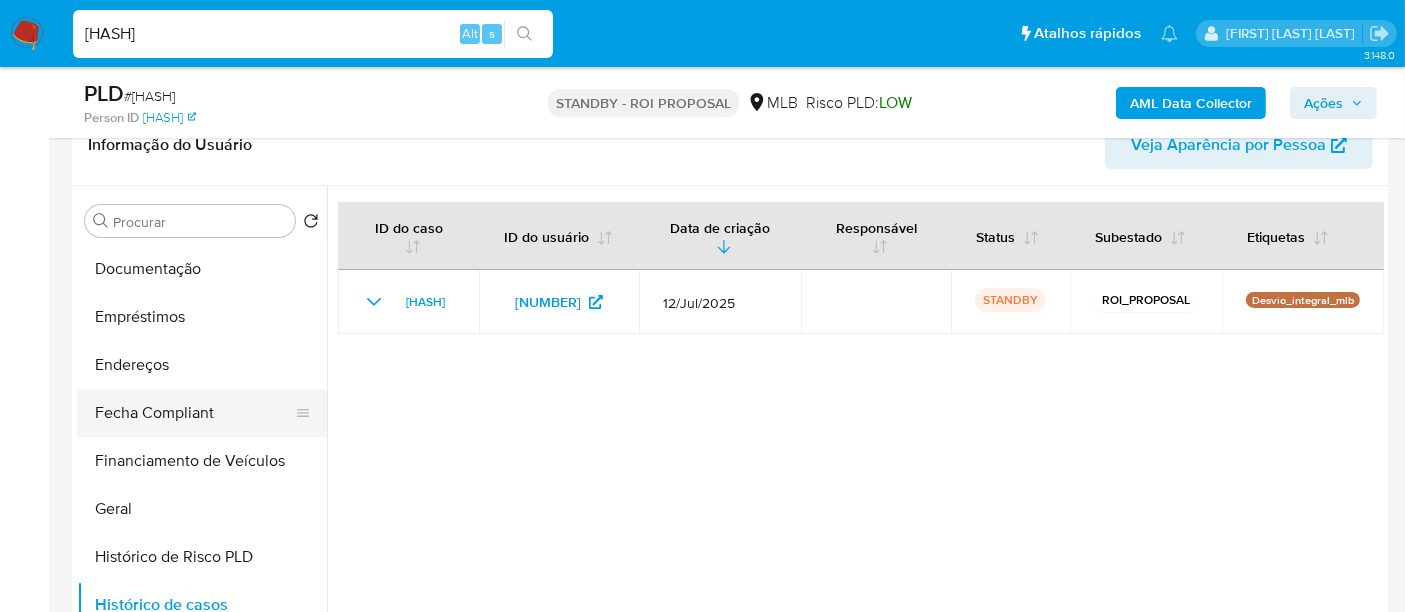 scroll, scrollTop: 333, scrollLeft: 0, axis: vertical 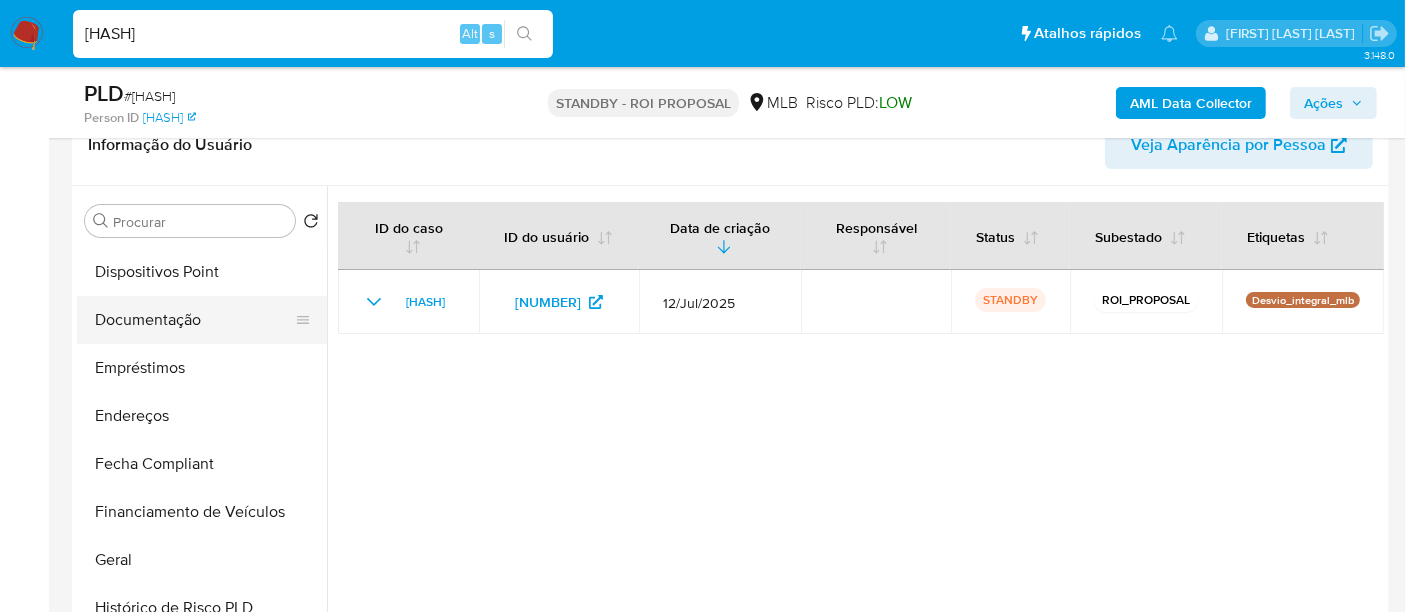 click on "Documentação" at bounding box center (194, 320) 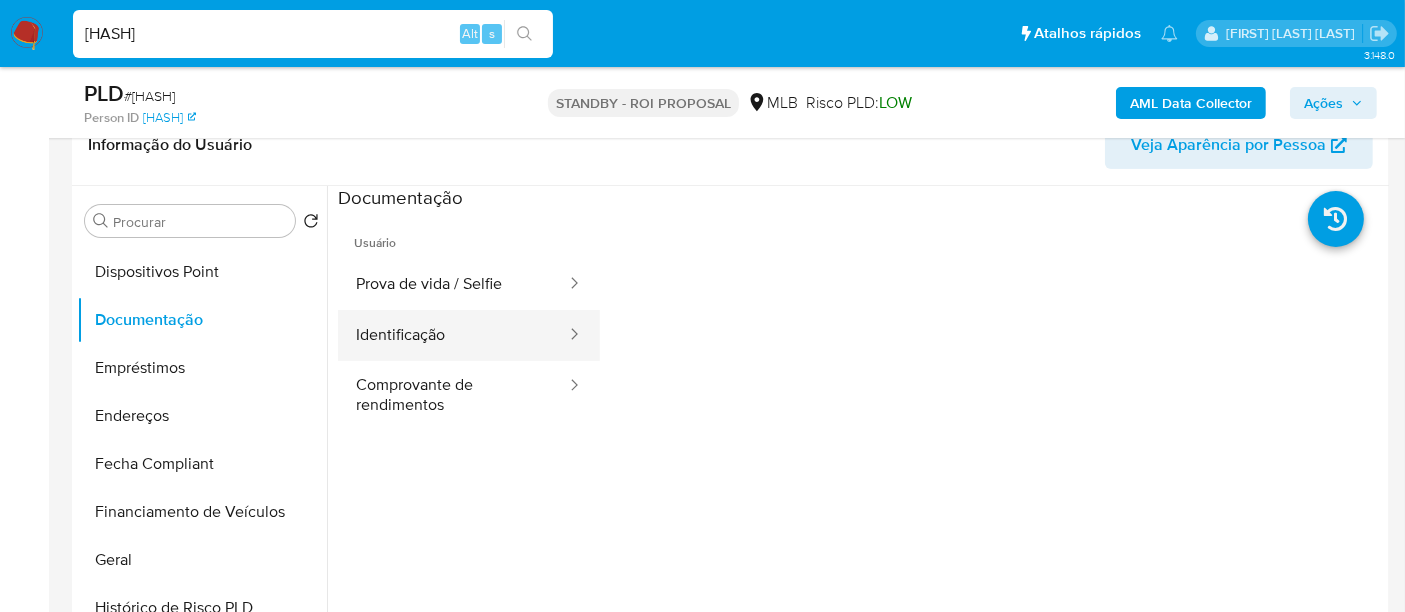 click on "Identificação" at bounding box center [453, 335] 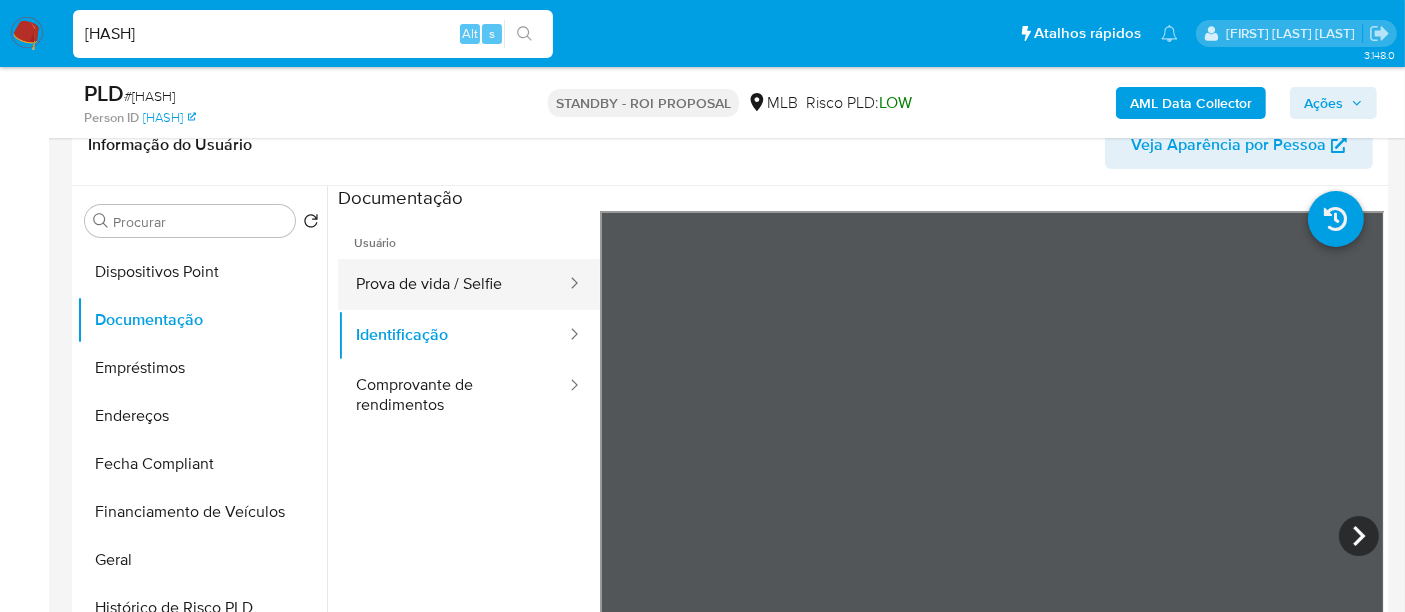 click on "Prova de vida / Selfie" at bounding box center [453, 284] 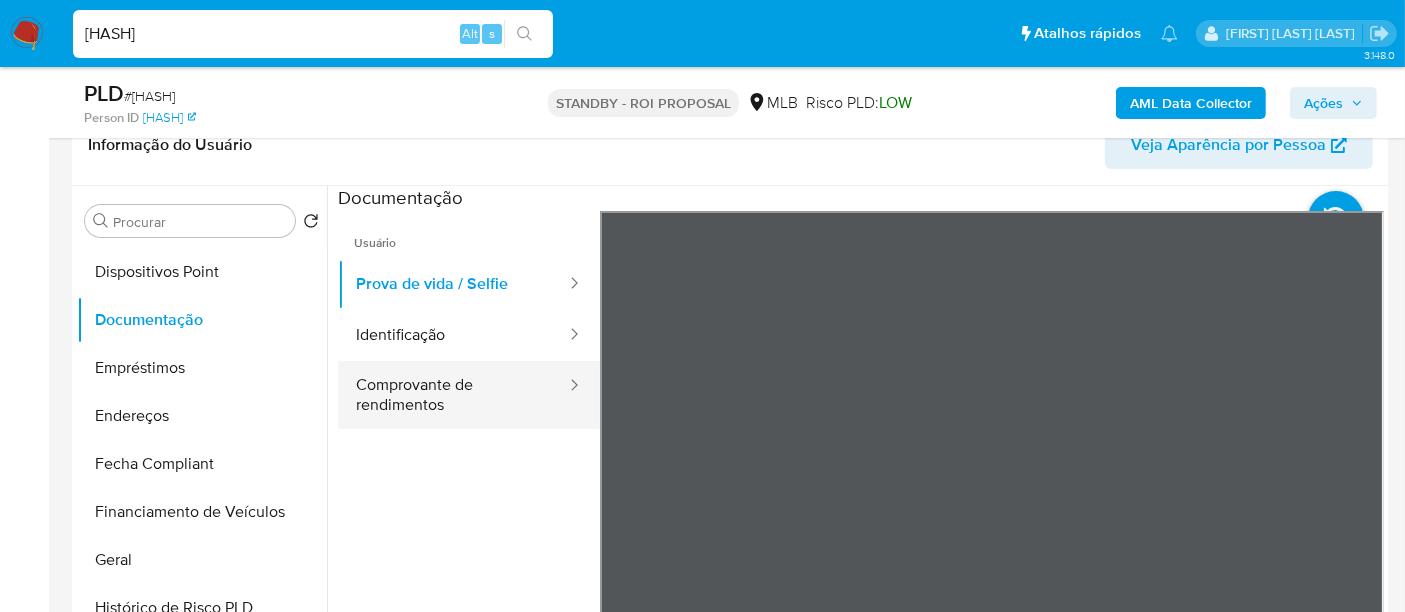 click on "Comprovante de rendimentos" at bounding box center [453, 395] 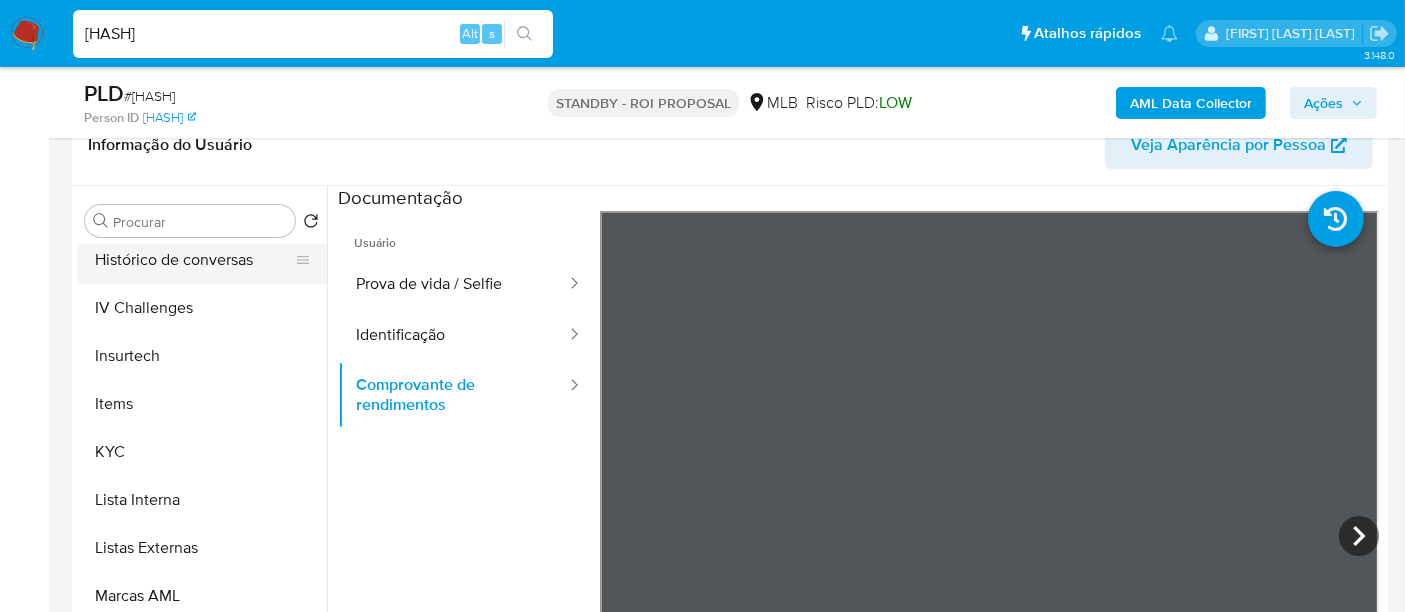 scroll, scrollTop: 844, scrollLeft: 0, axis: vertical 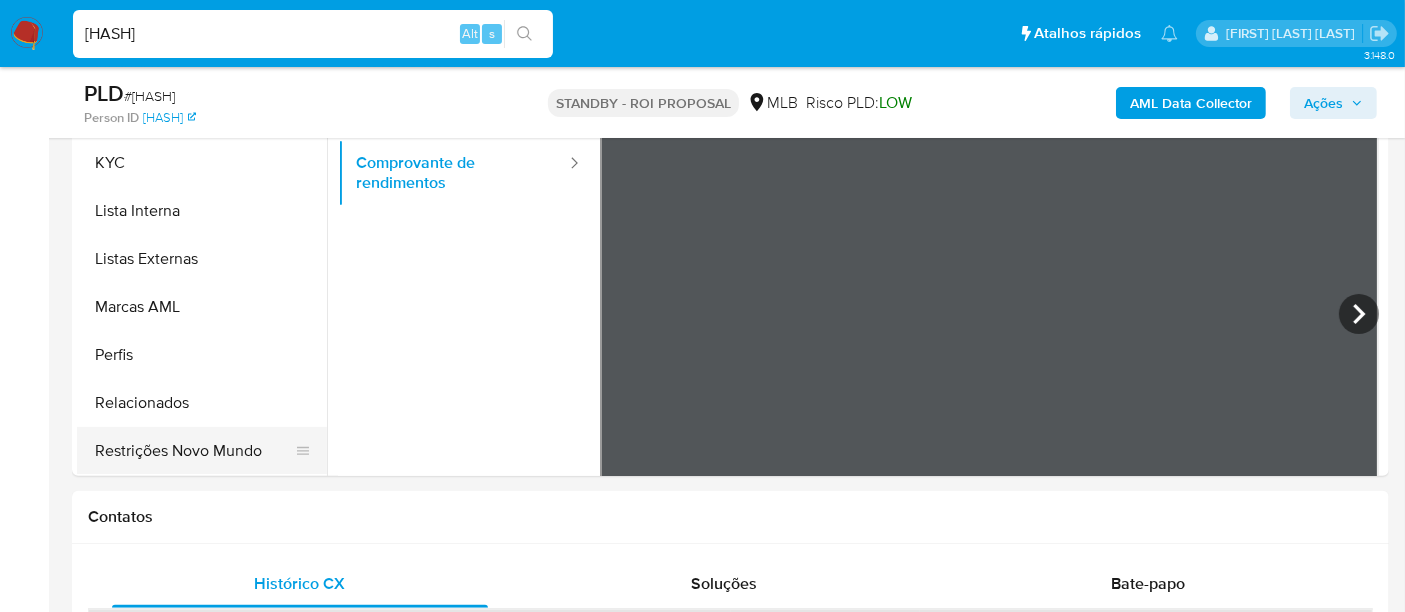 click on "Restrições Novo Mundo" at bounding box center (194, 451) 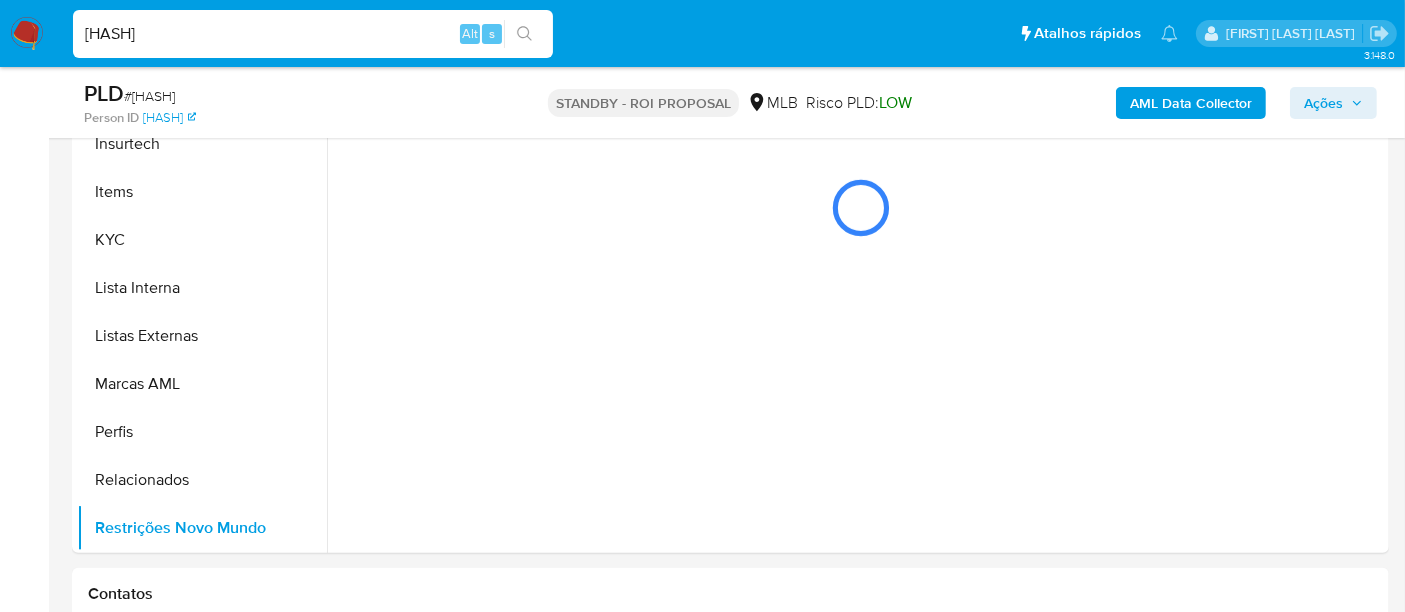 scroll, scrollTop: 444, scrollLeft: 0, axis: vertical 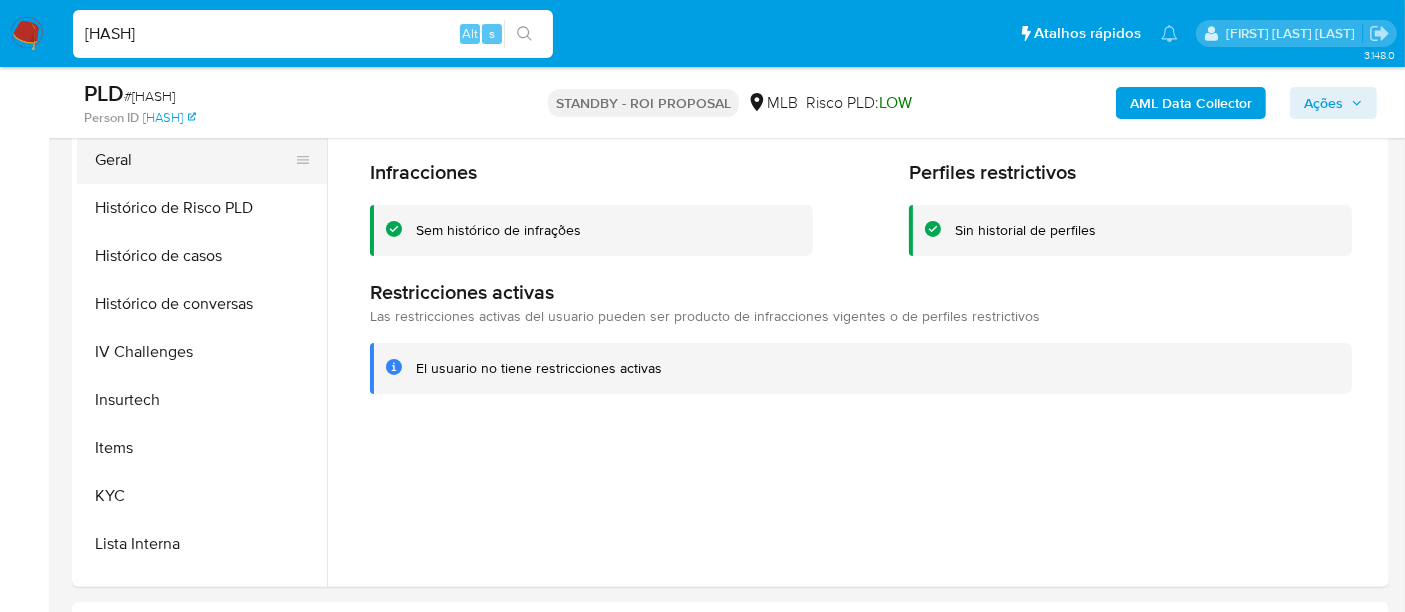click on "Geral" at bounding box center (194, 160) 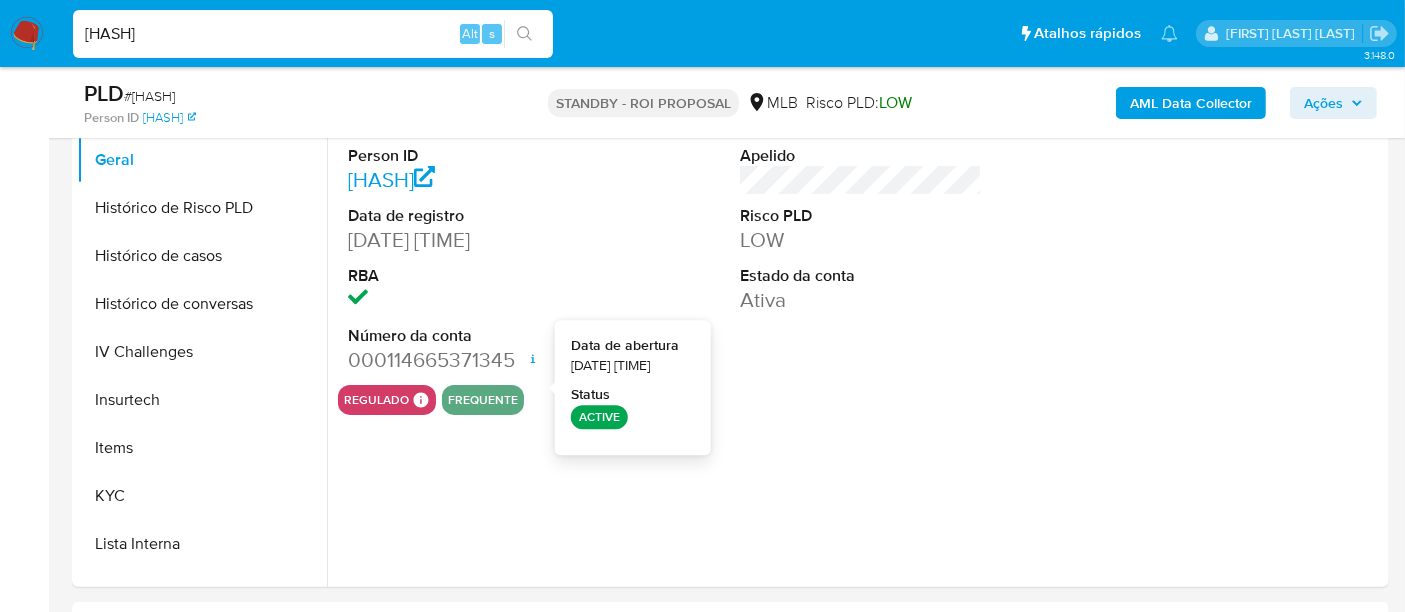 type 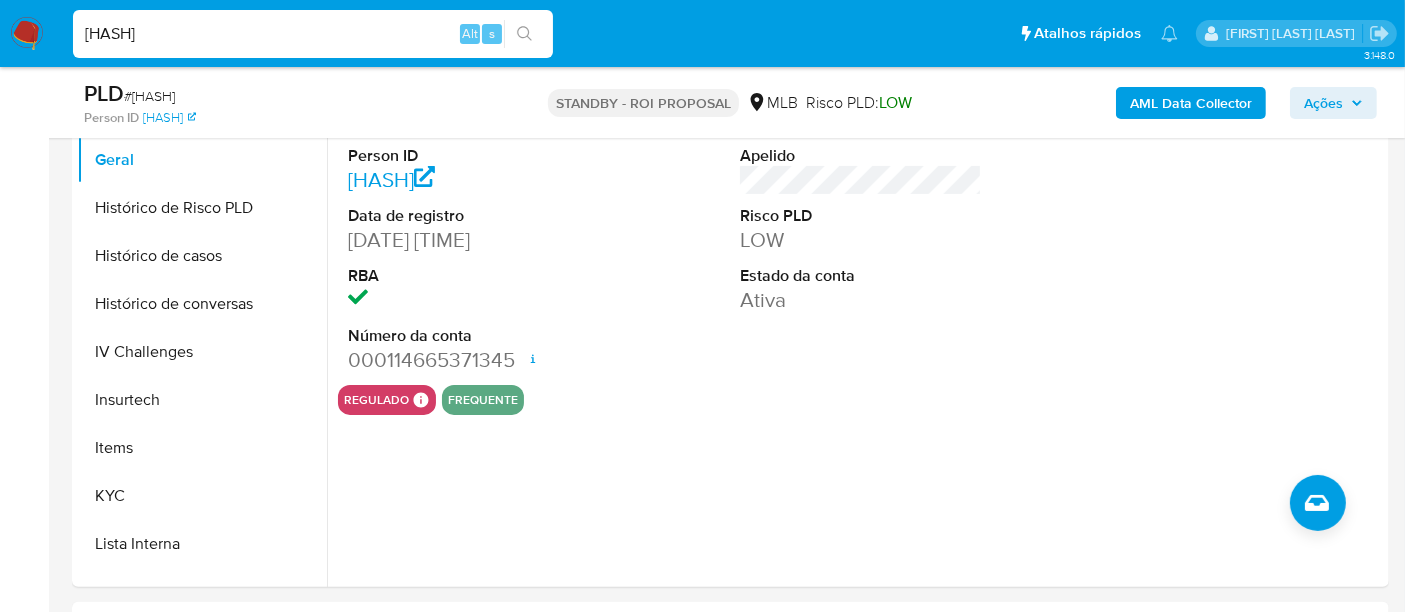 click on "Tp9FGETrJWkbgPkT55z5jcIh" at bounding box center (313, 34) 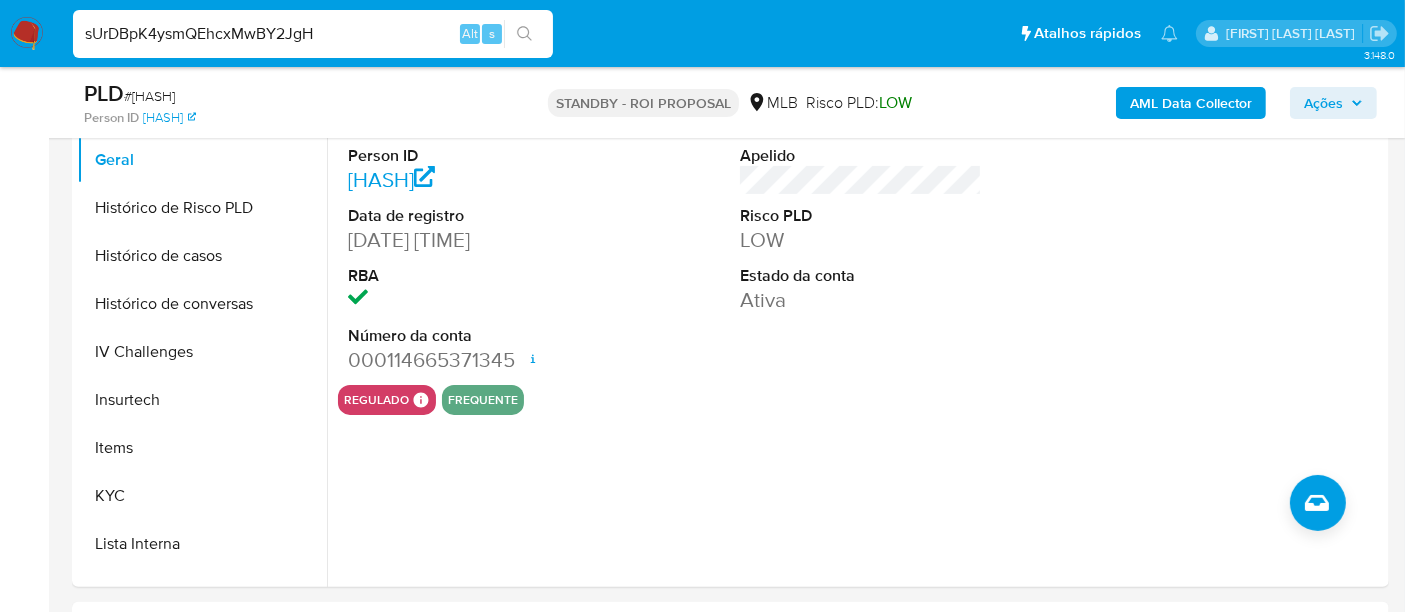 type on "sUrDBpK4ysmQEhcxMwBY2JgH" 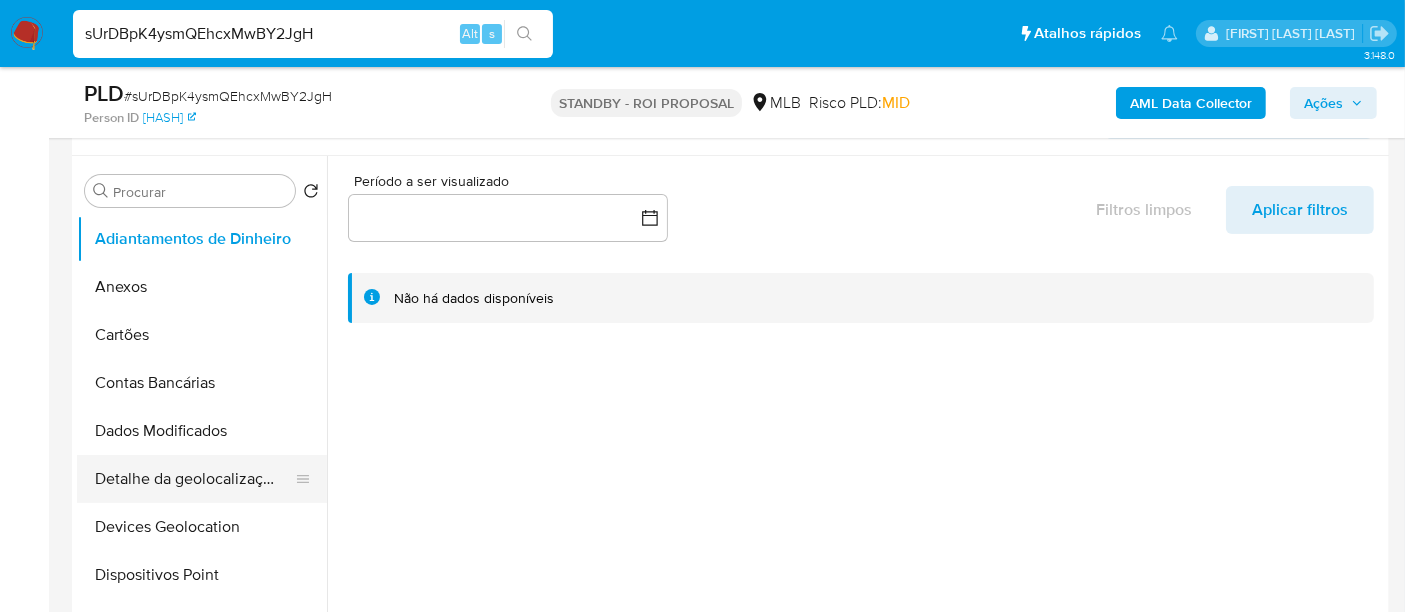 scroll, scrollTop: 444, scrollLeft: 0, axis: vertical 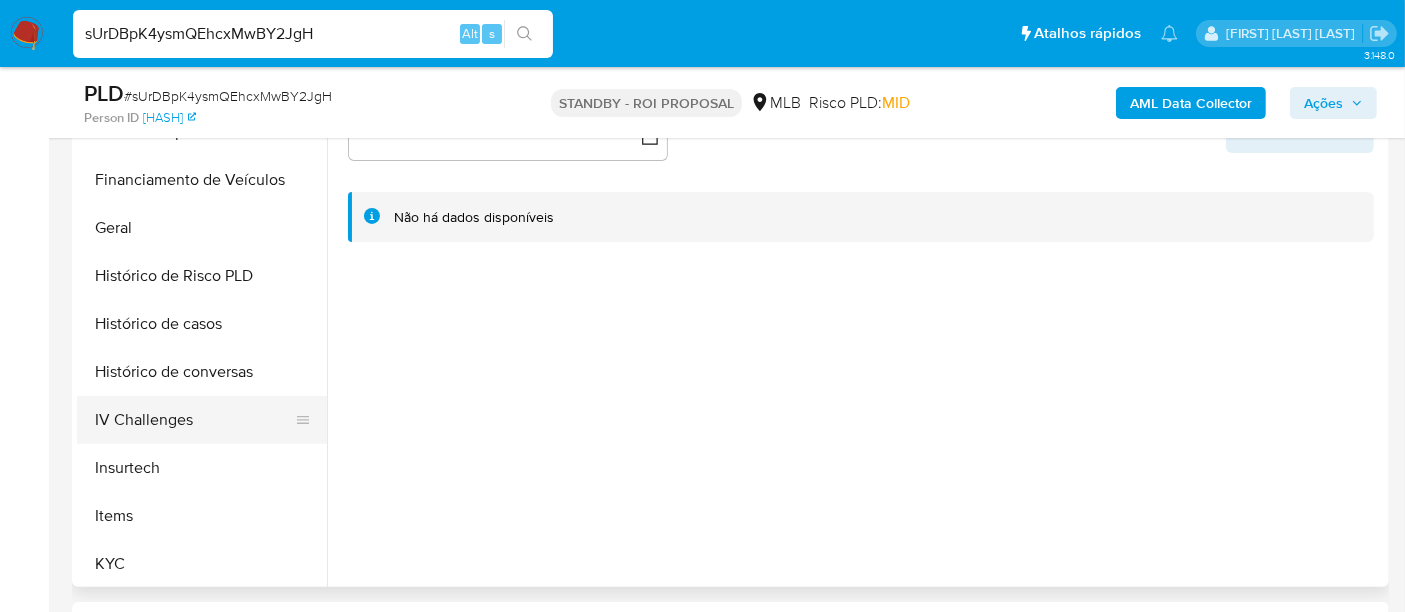 select on "10" 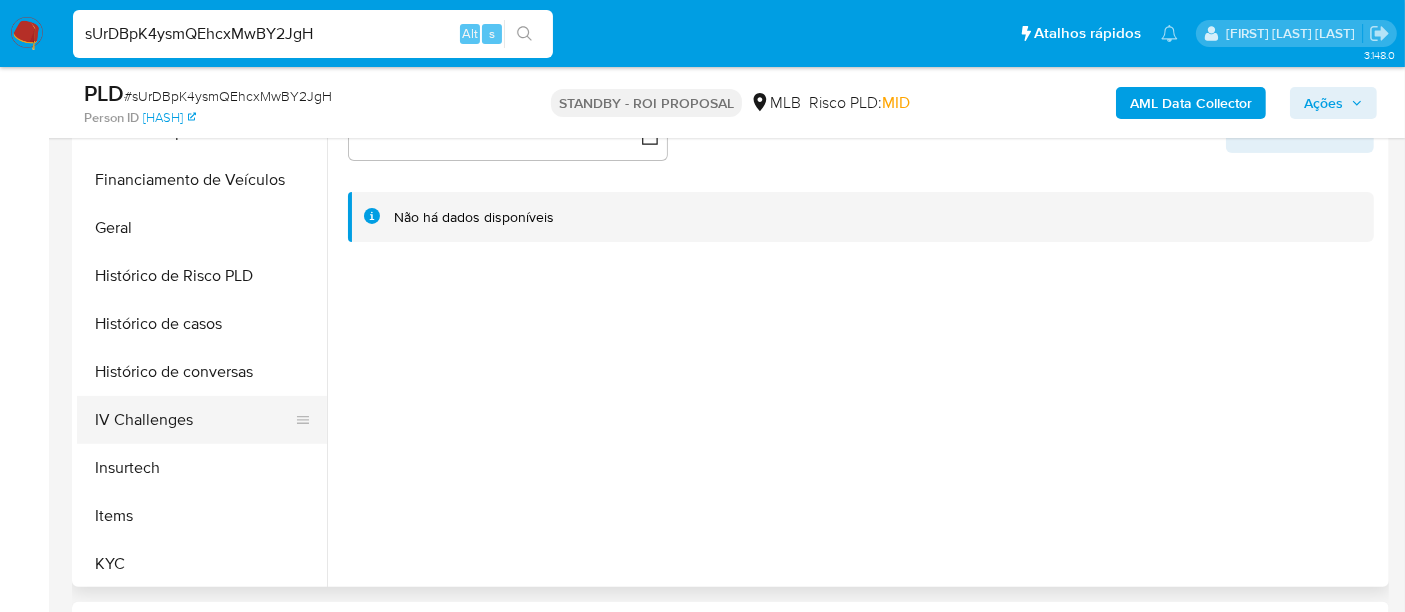 scroll, scrollTop: 665, scrollLeft: 0, axis: vertical 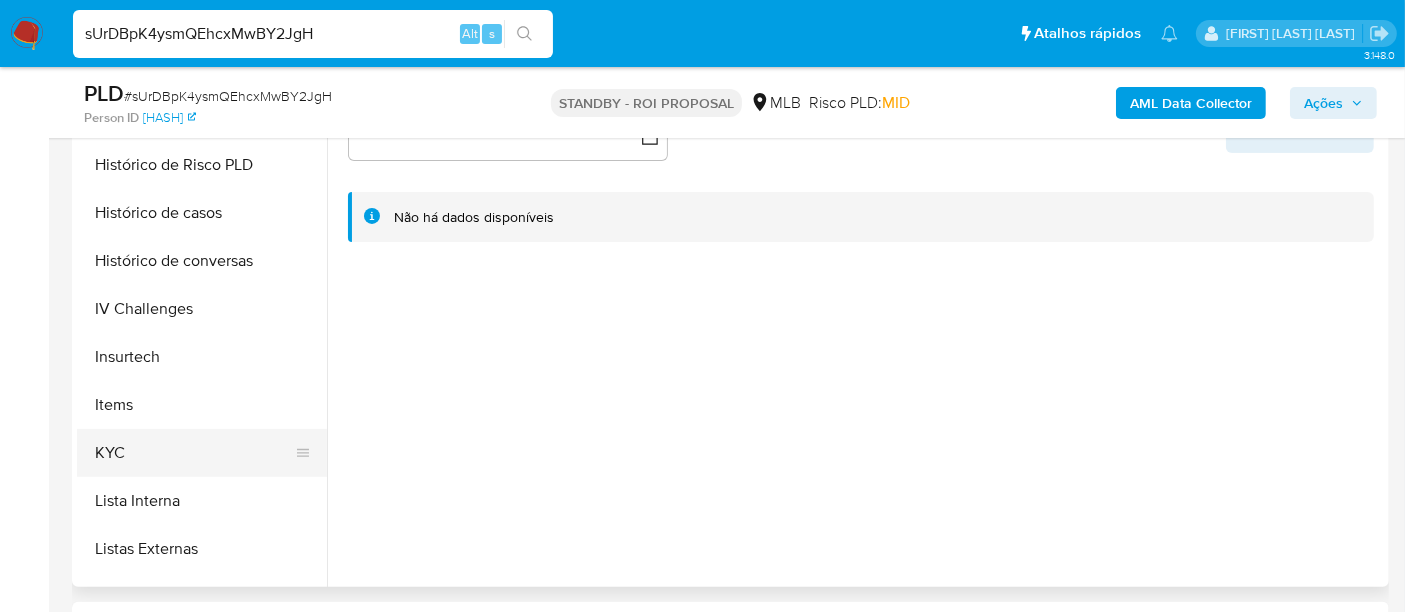 click on "KYC" at bounding box center (194, 453) 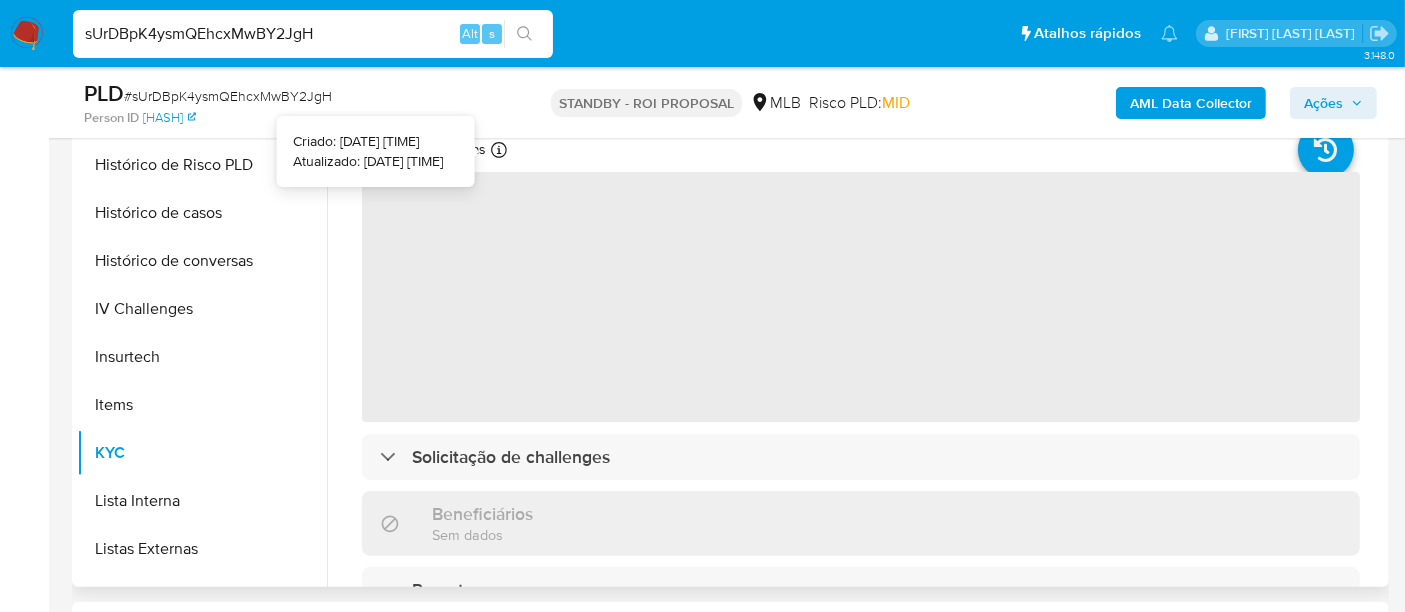 type 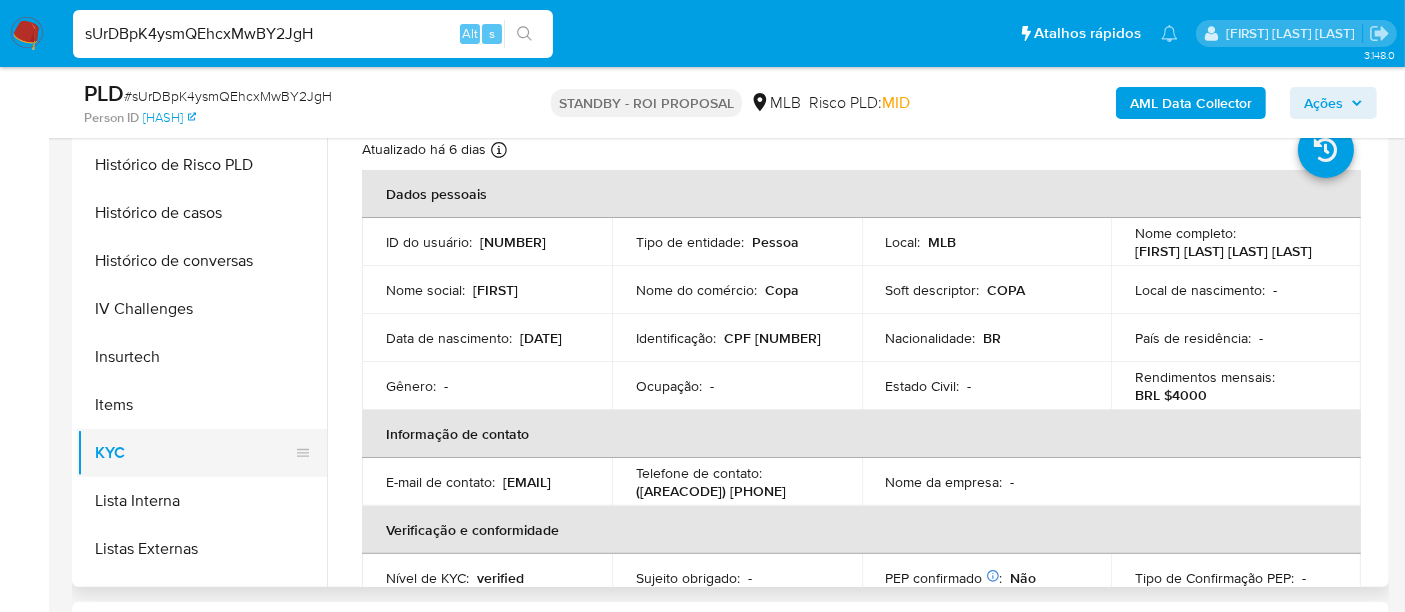 scroll, scrollTop: 554, scrollLeft: 0, axis: vertical 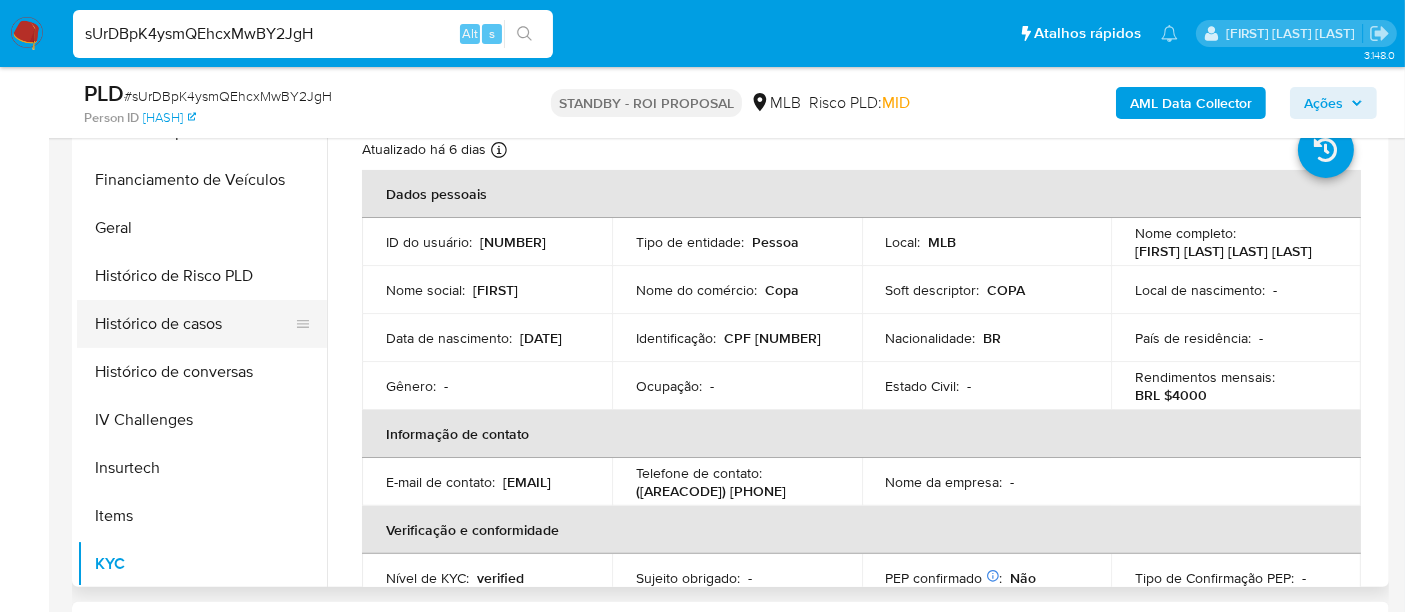 click on "Histórico de casos" at bounding box center (194, 324) 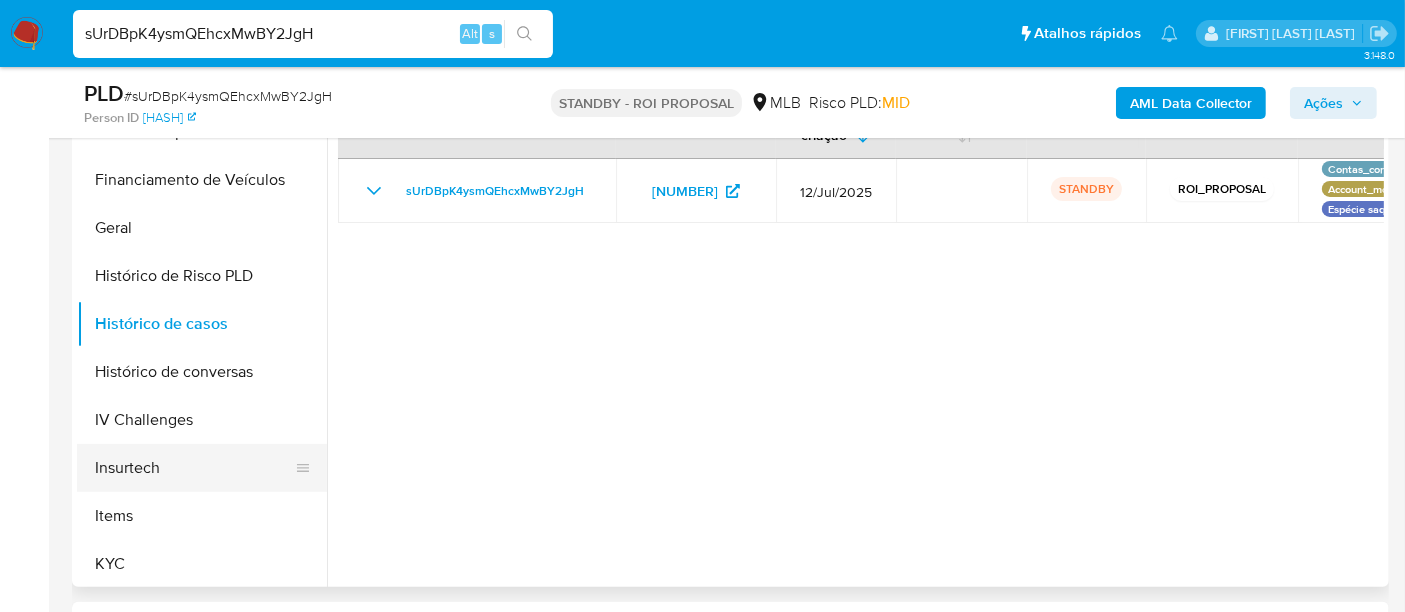 scroll, scrollTop: 221, scrollLeft: 0, axis: vertical 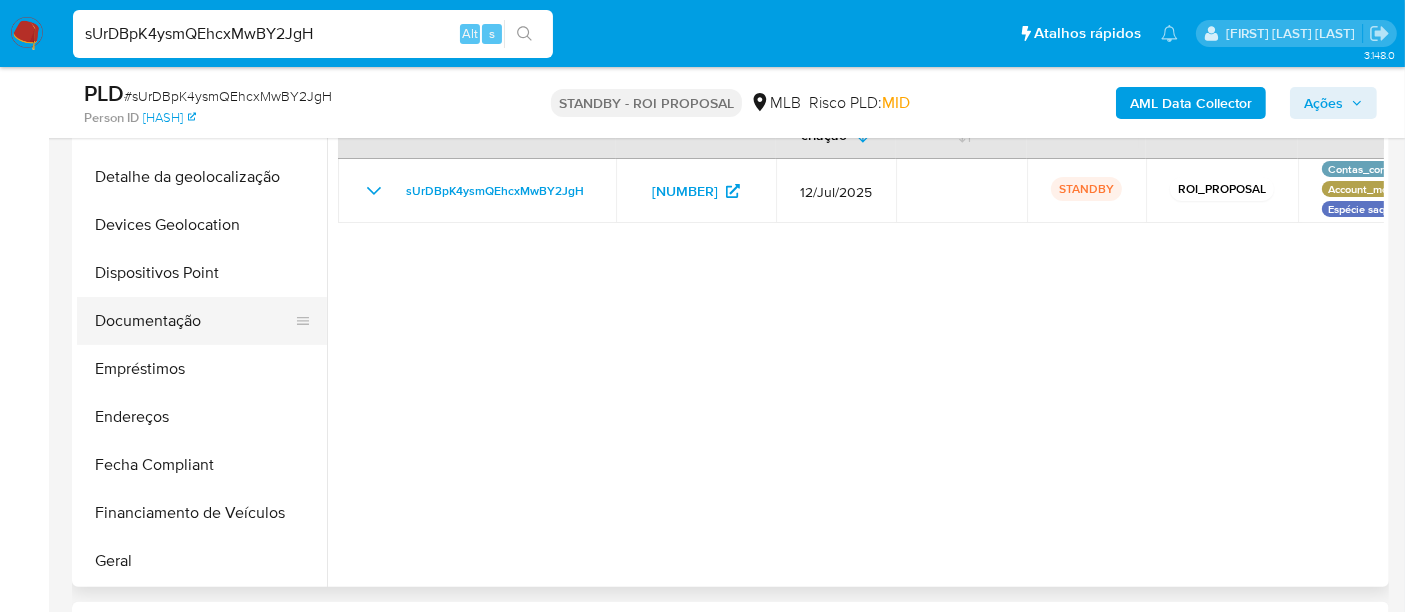 click on "Documentação" at bounding box center [194, 321] 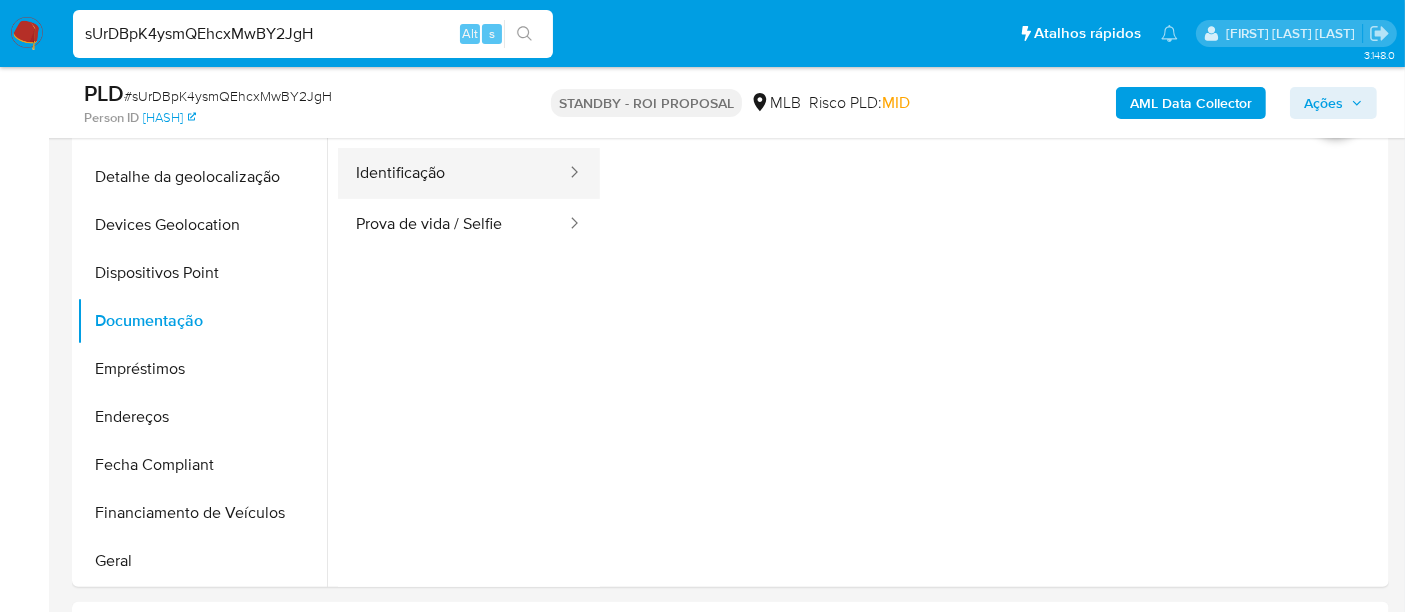 click on "Identificação" at bounding box center [453, 173] 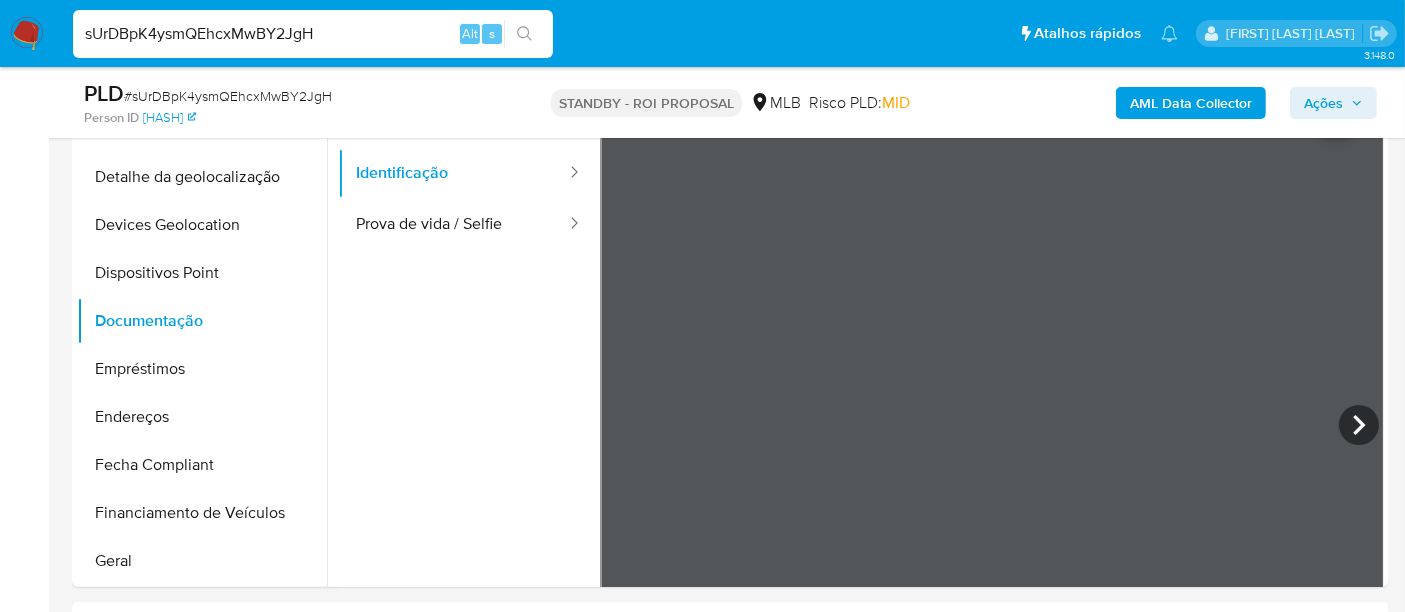 type 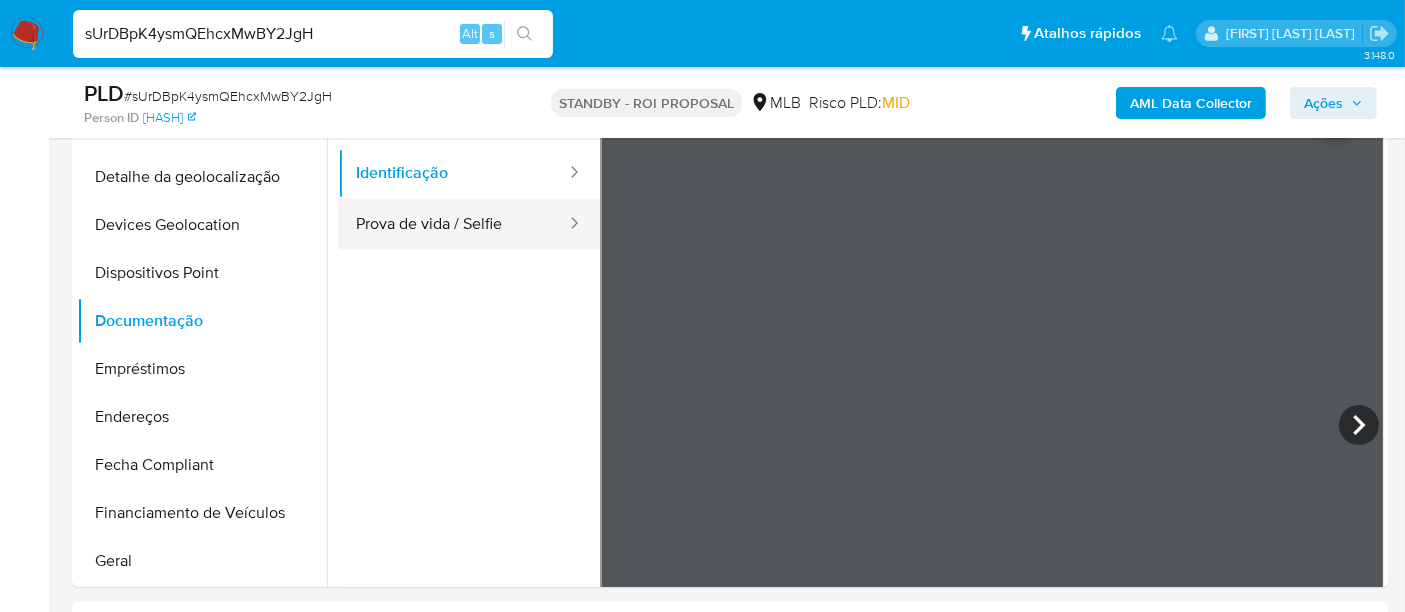 click on "Prova de vida / Selfie" at bounding box center (453, 224) 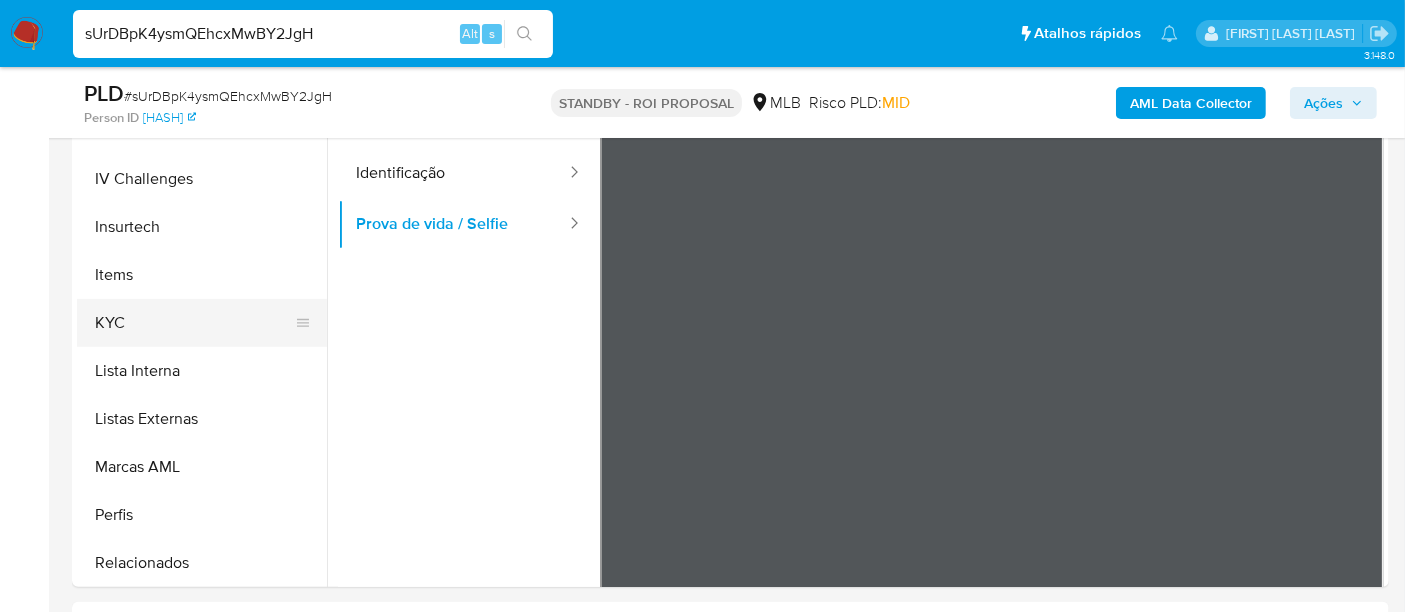 scroll, scrollTop: 844, scrollLeft: 0, axis: vertical 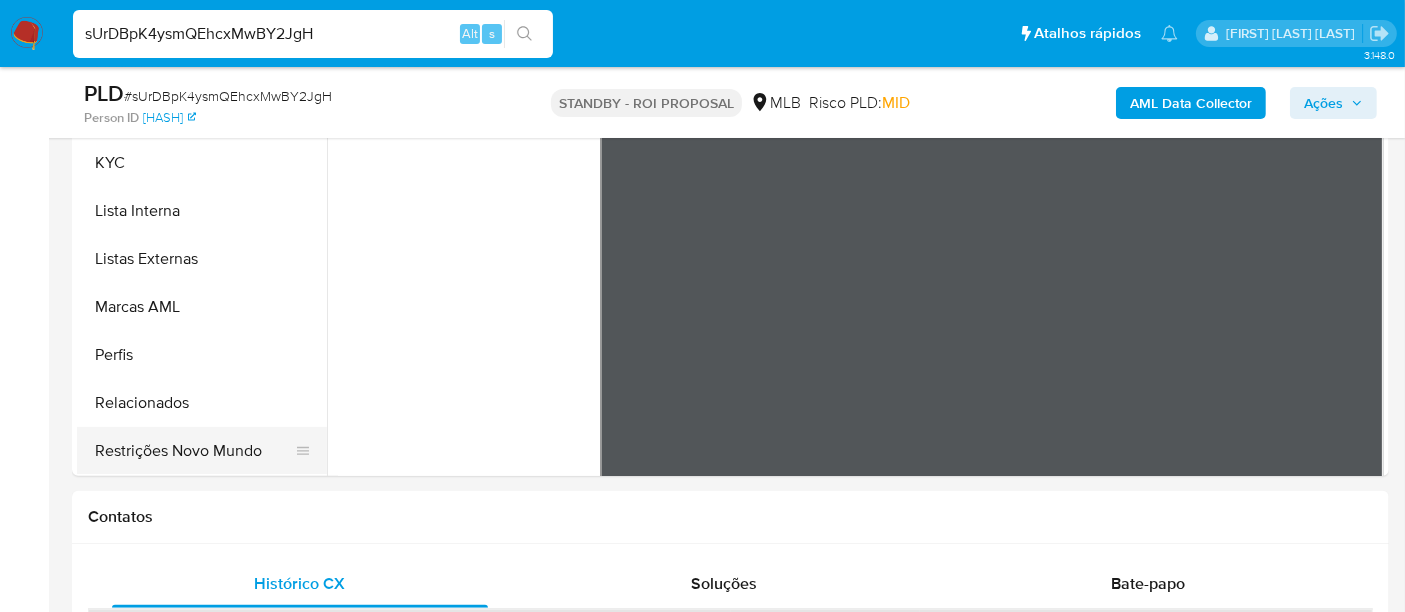 click on "Restrições Novo Mundo" at bounding box center (194, 451) 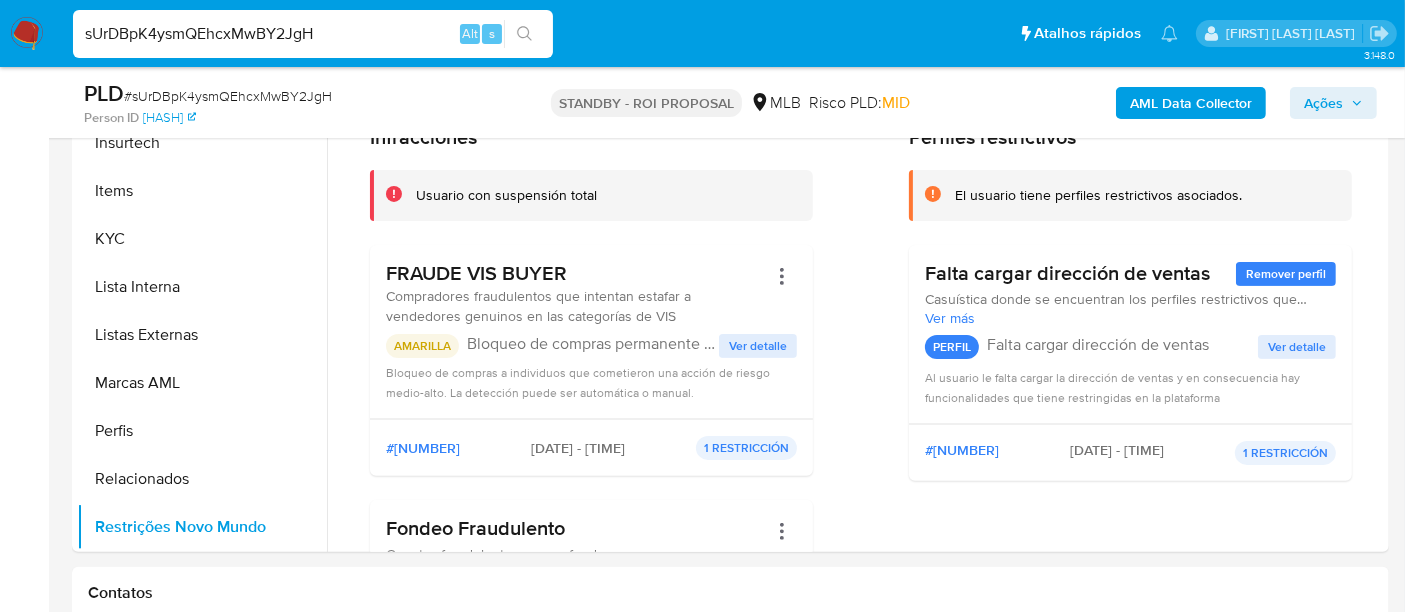 scroll, scrollTop: 444, scrollLeft: 0, axis: vertical 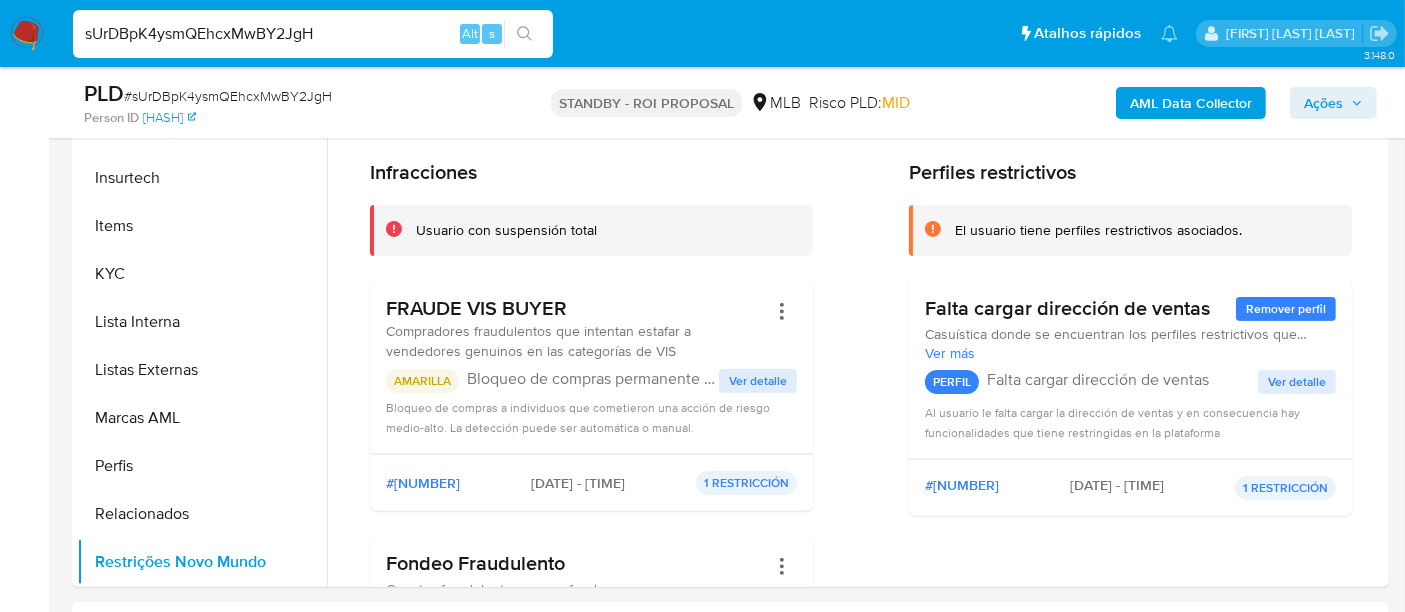 click on "Ver detalle" at bounding box center (758, 381) 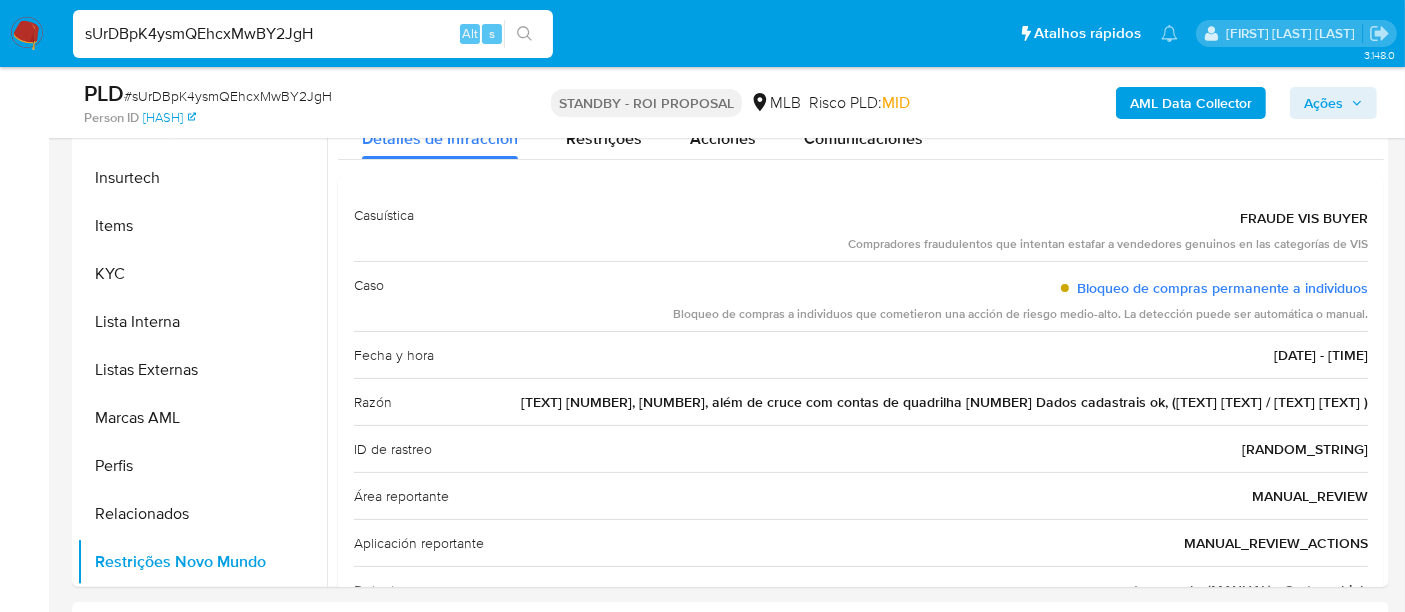 scroll, scrollTop: 333, scrollLeft: 0, axis: vertical 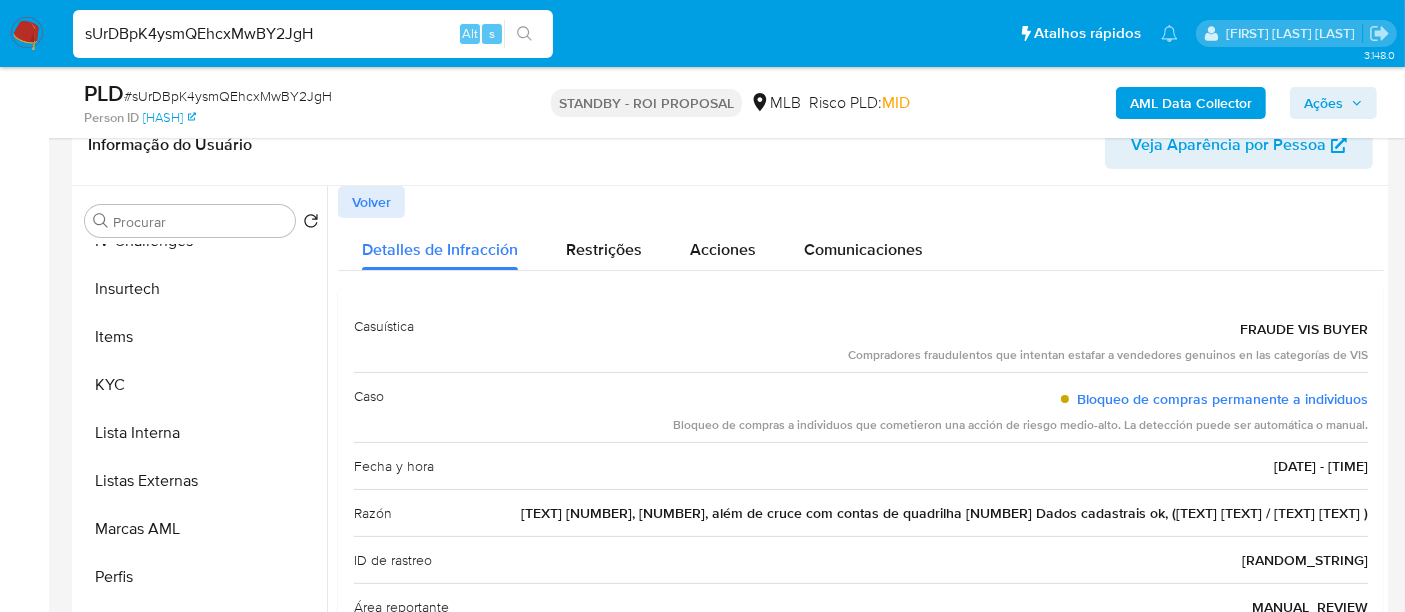 click on "Volver" at bounding box center [371, 202] 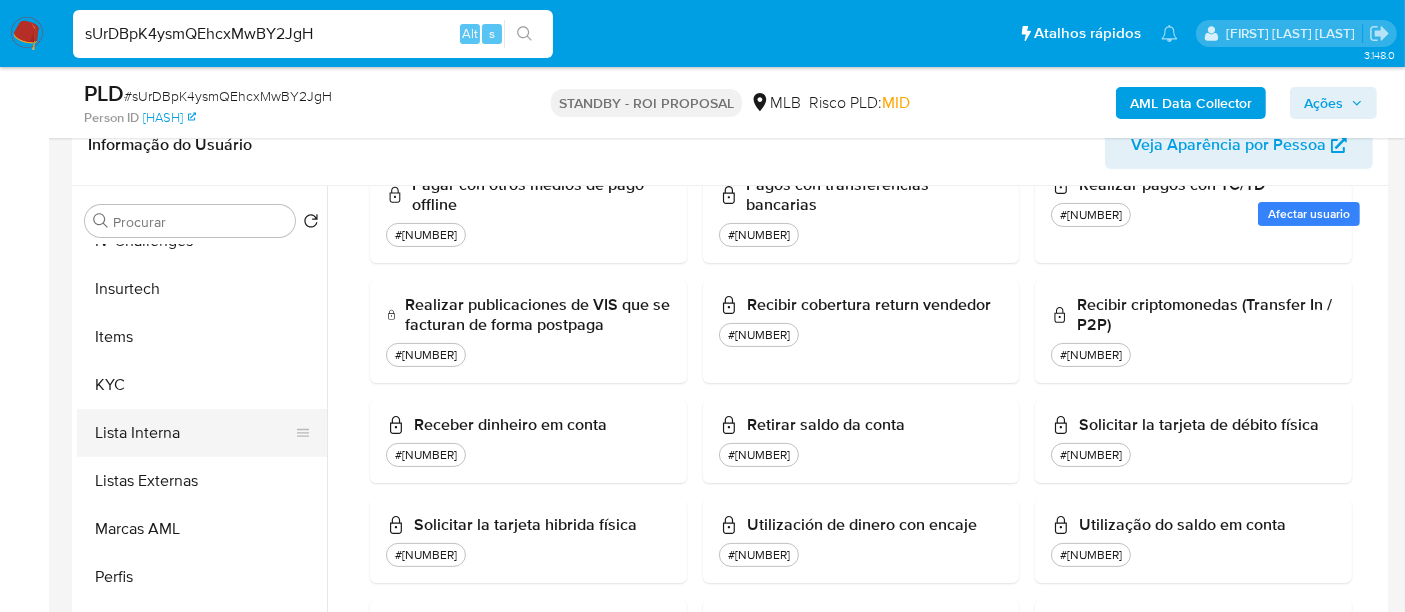 scroll, scrollTop: 1740, scrollLeft: 0, axis: vertical 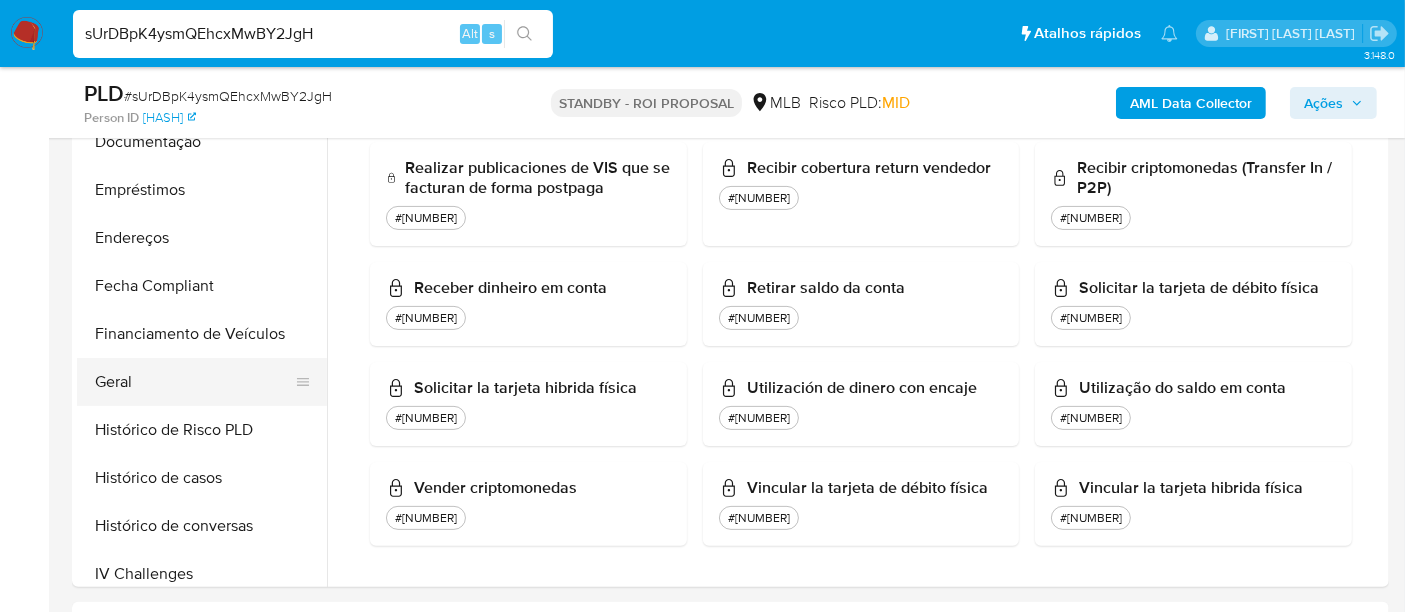 click on "Geral" at bounding box center (194, 382) 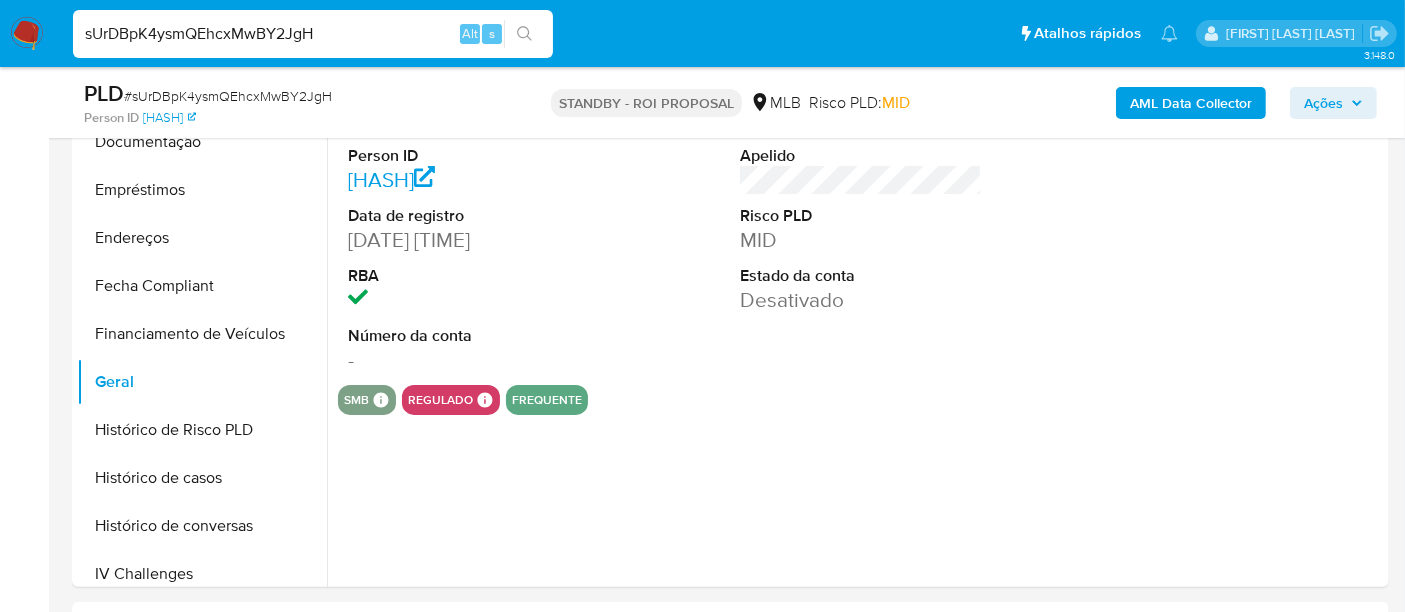 type 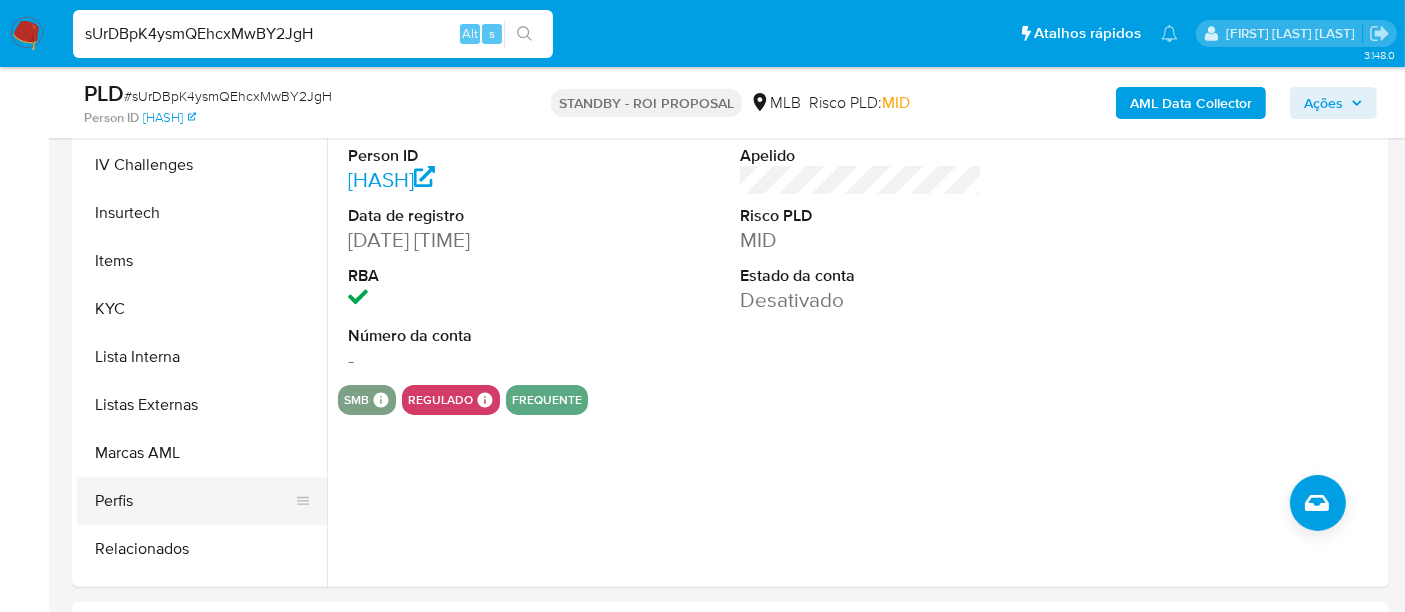 scroll, scrollTop: 844, scrollLeft: 0, axis: vertical 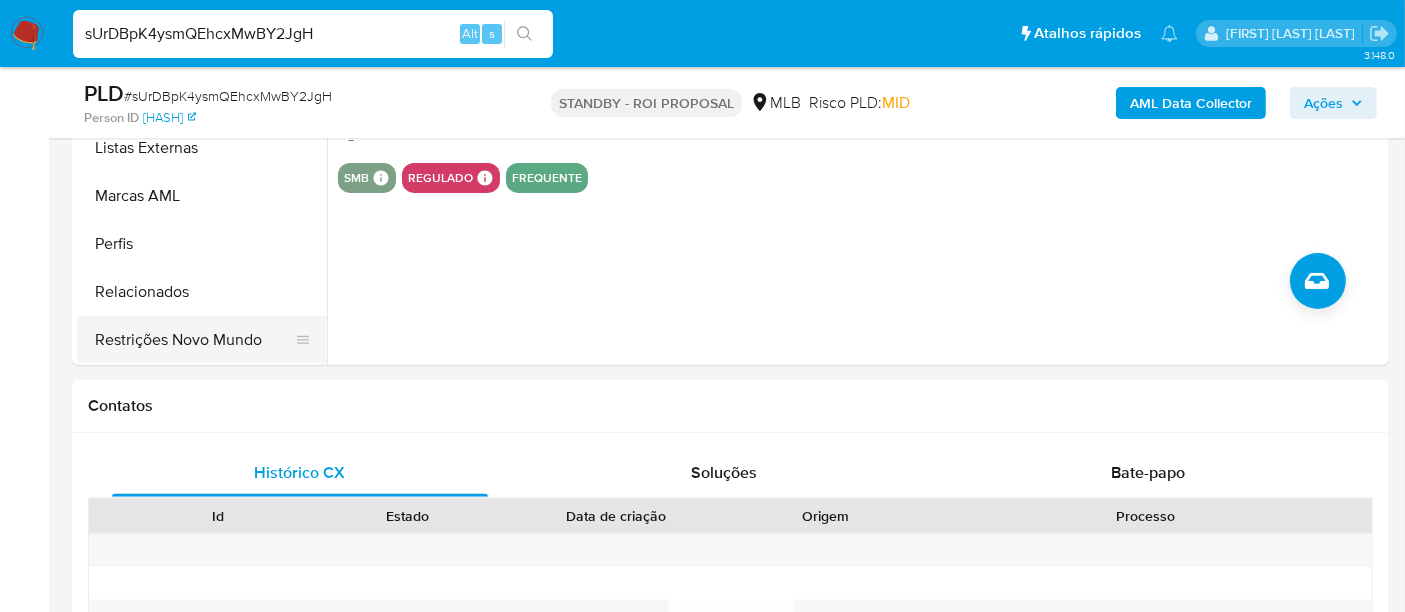 click on "Restrições Novo Mundo" at bounding box center (194, 340) 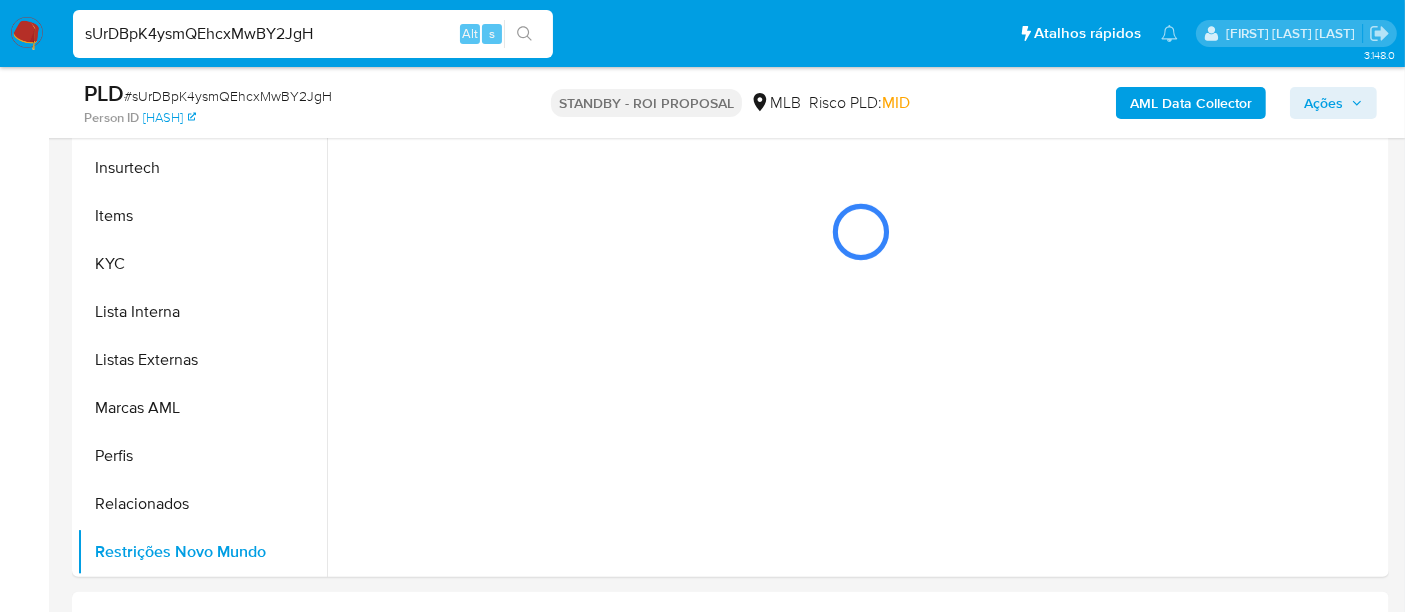 scroll, scrollTop: 444, scrollLeft: 0, axis: vertical 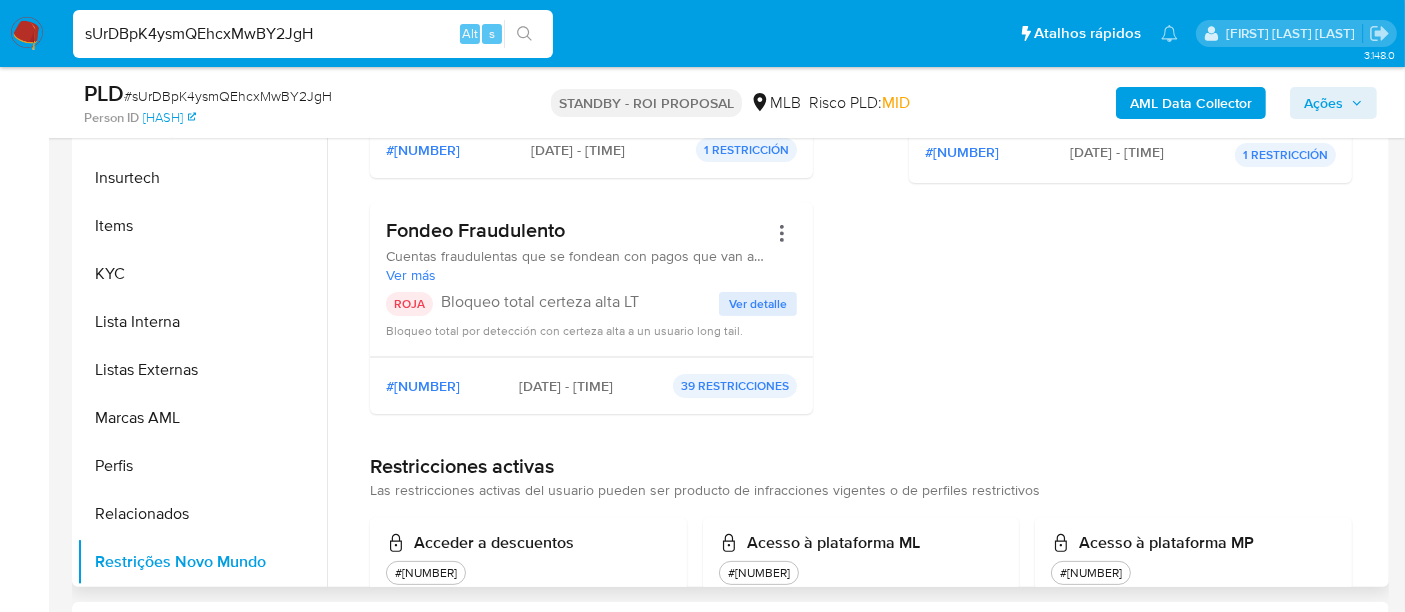 click on "Ver detalle" at bounding box center (758, 304) 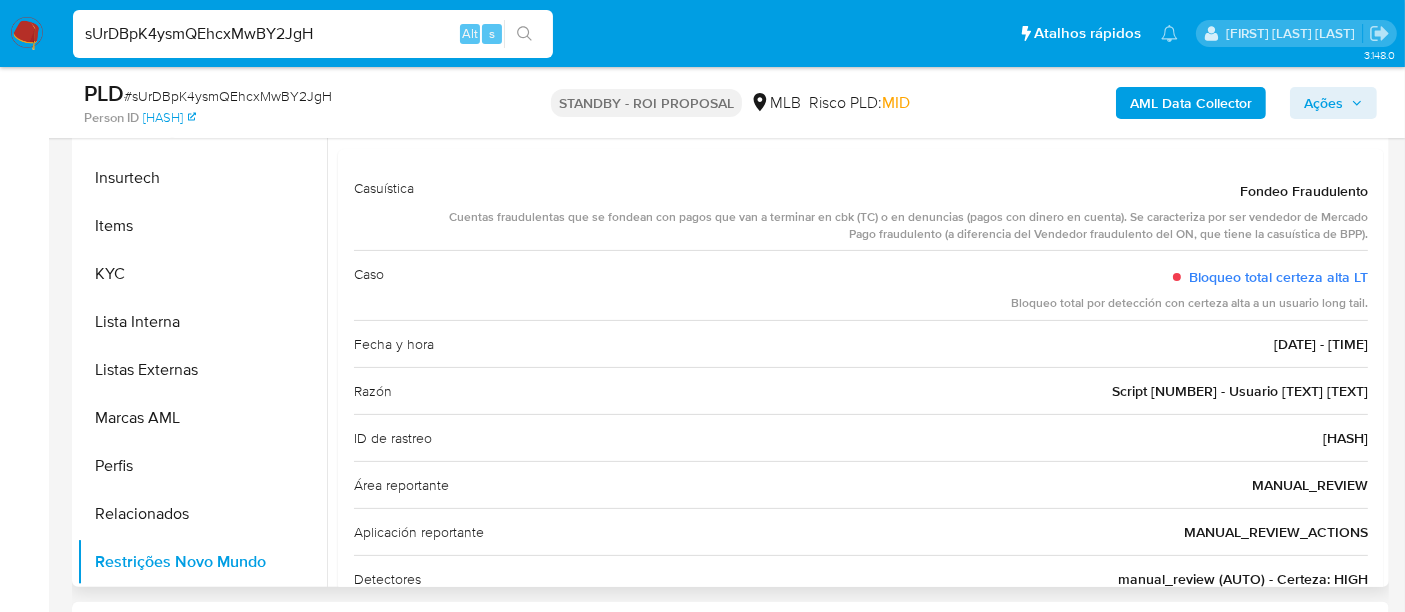 scroll, scrollTop: 0, scrollLeft: 0, axis: both 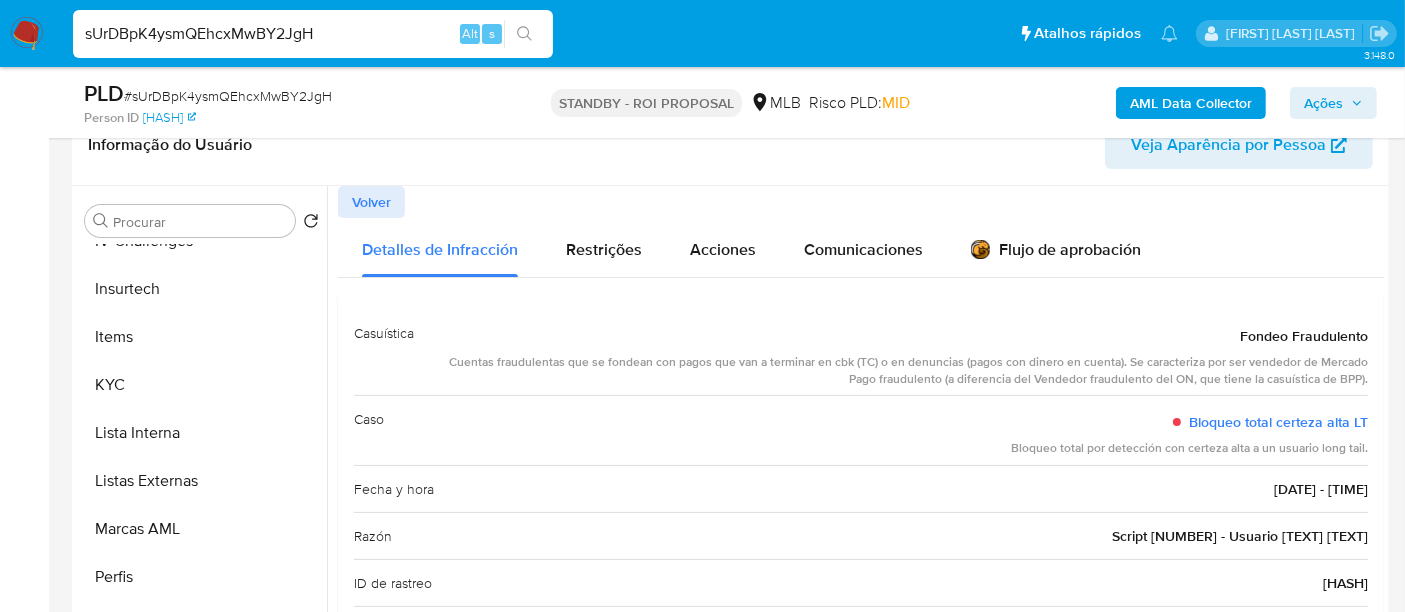 click on "Volver" at bounding box center (371, 202) 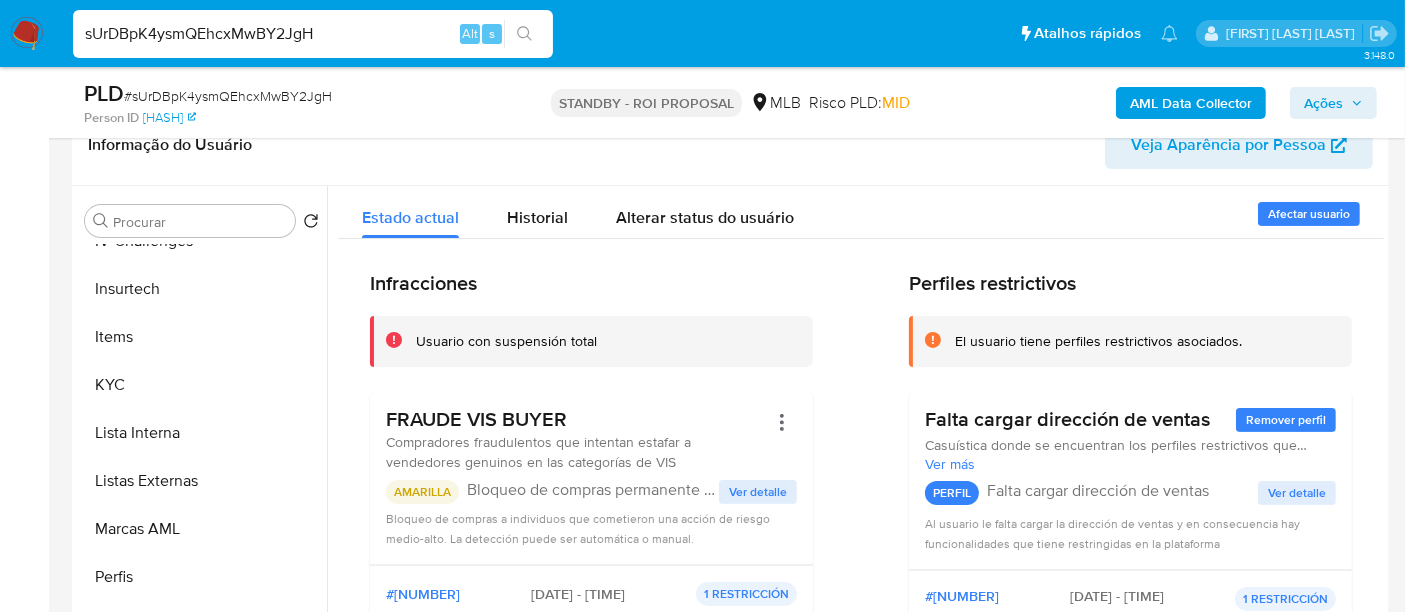 click on "sUrDBpK4ysmQEhcxMwBY2JgH" at bounding box center (313, 34) 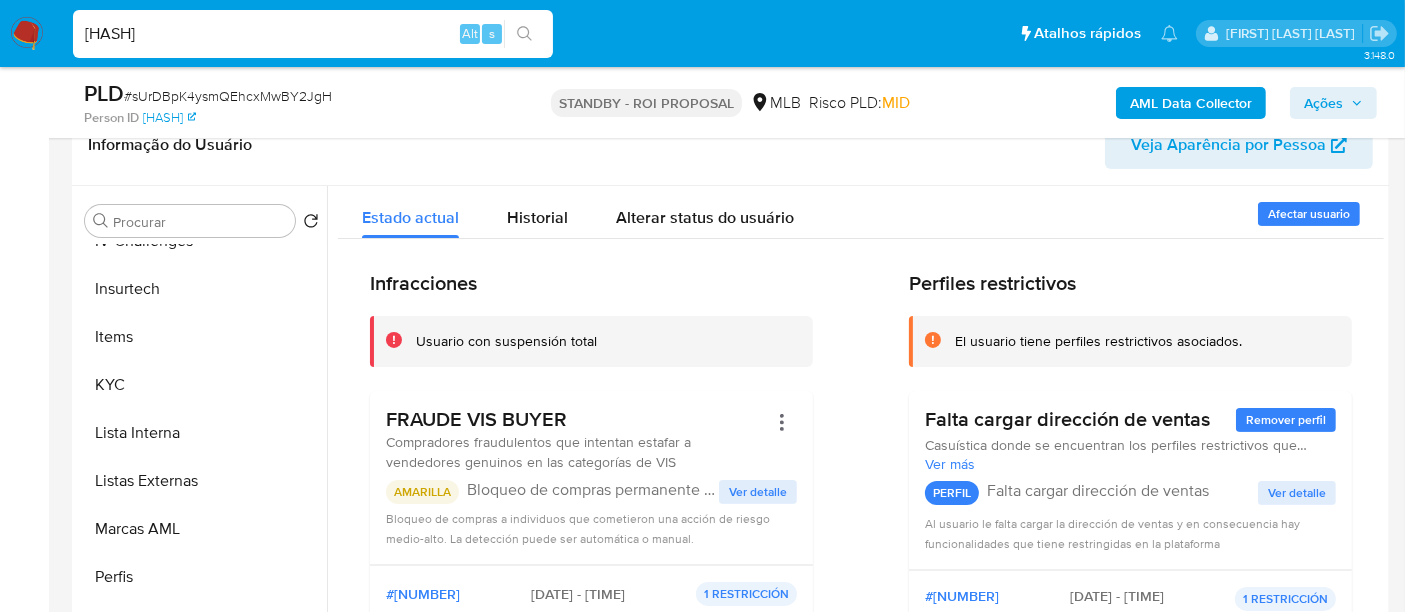 type on "IDx1Lmm9zADnreHUH33z2ELm" 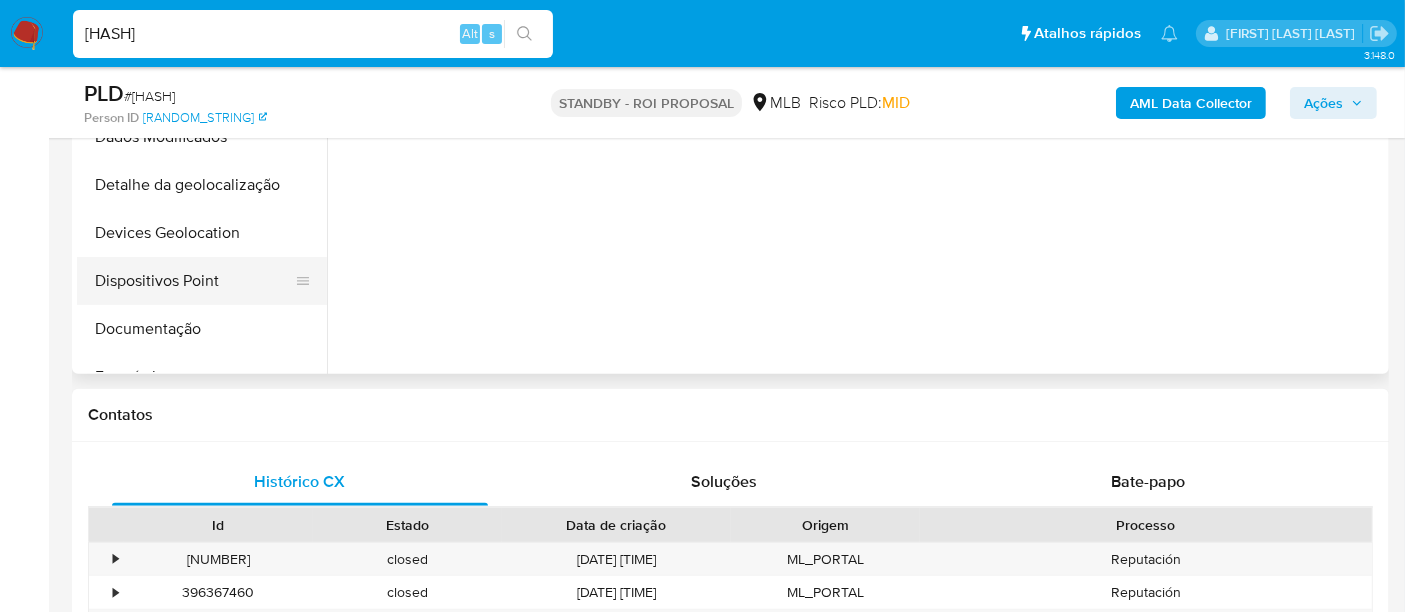 scroll, scrollTop: 666, scrollLeft: 0, axis: vertical 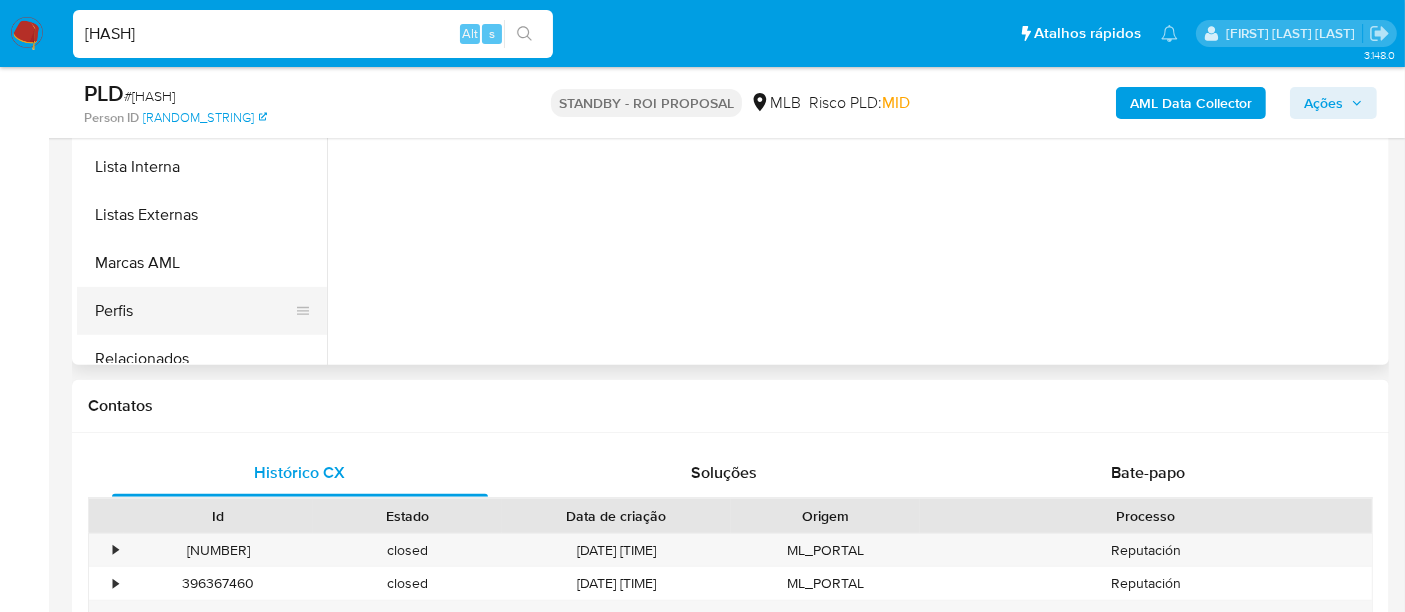 select on "10" 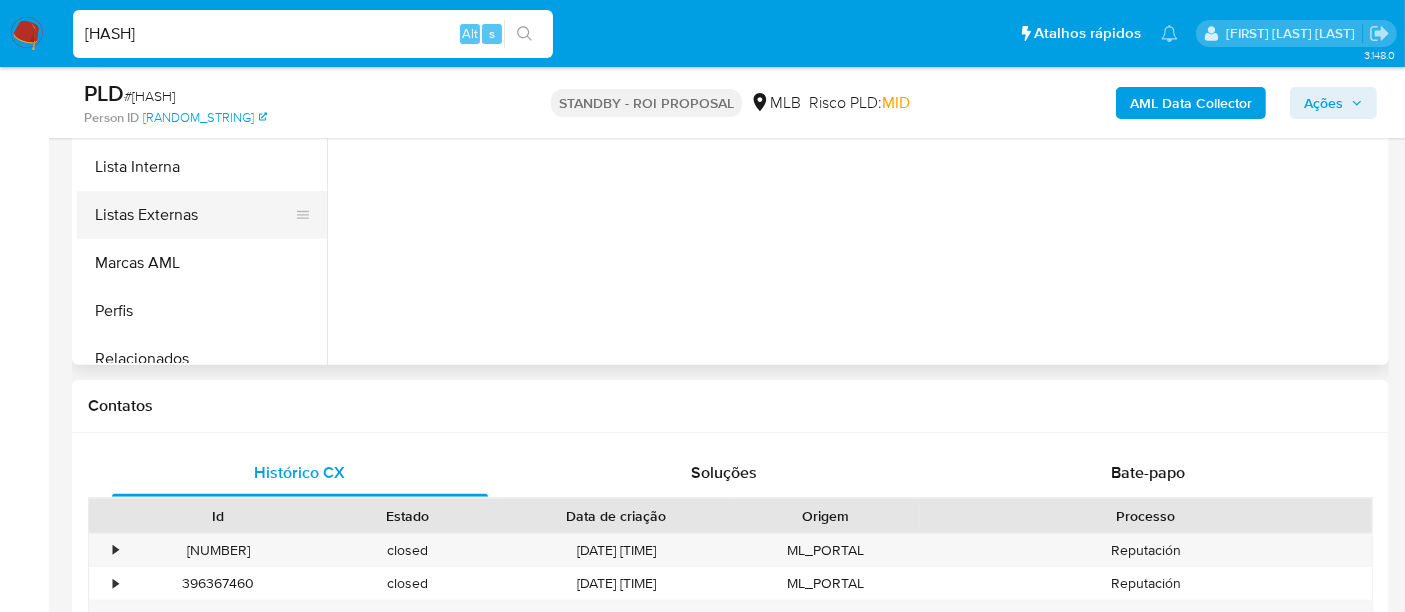 scroll, scrollTop: 666, scrollLeft: 0, axis: vertical 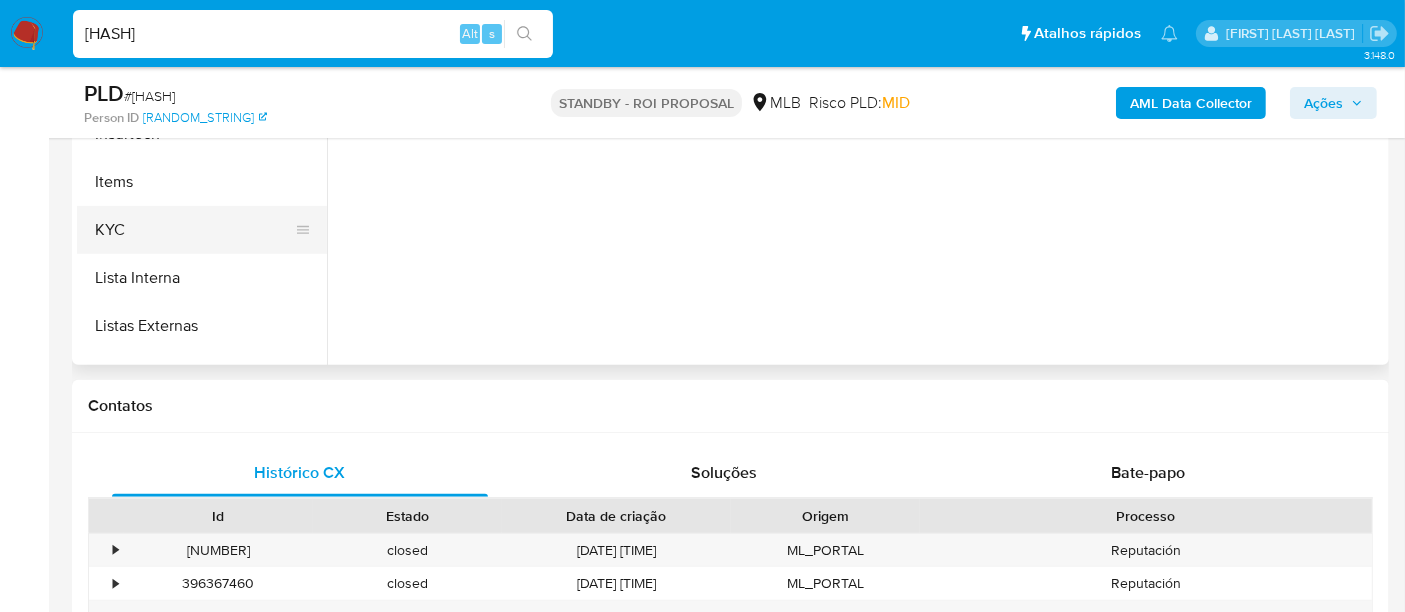 click on "KYC" at bounding box center [194, 230] 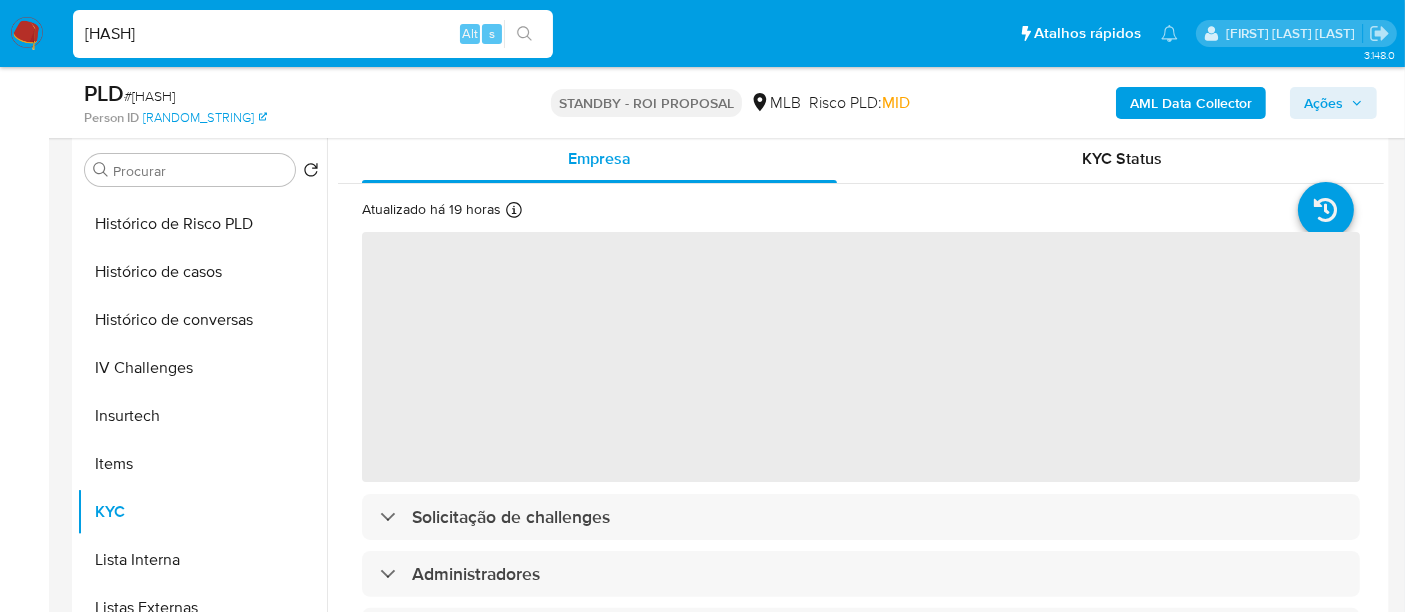 scroll, scrollTop: 333, scrollLeft: 0, axis: vertical 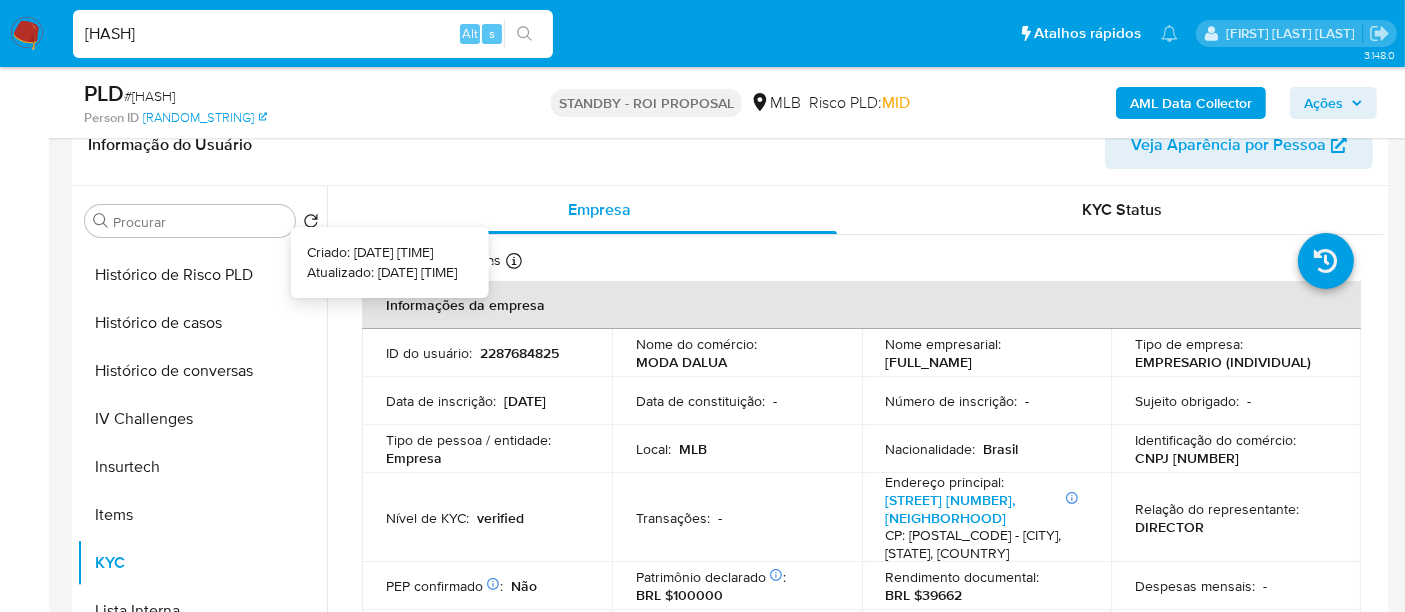 type 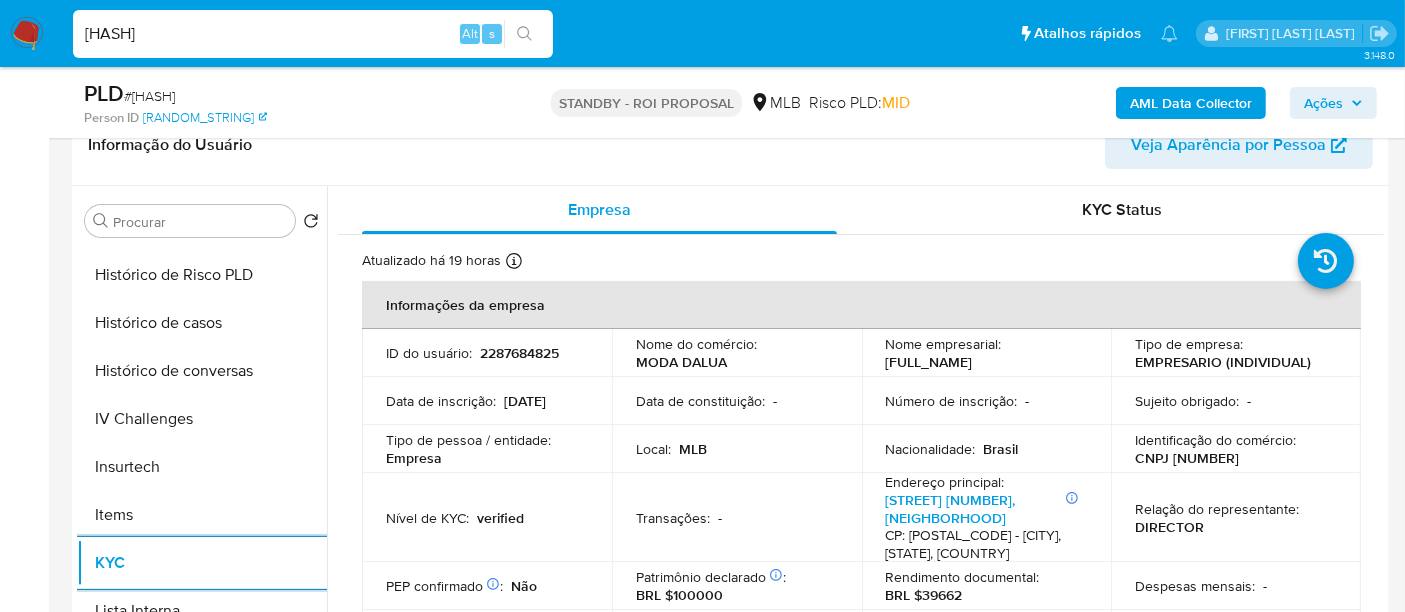 scroll, scrollTop: 111, scrollLeft: 0, axis: vertical 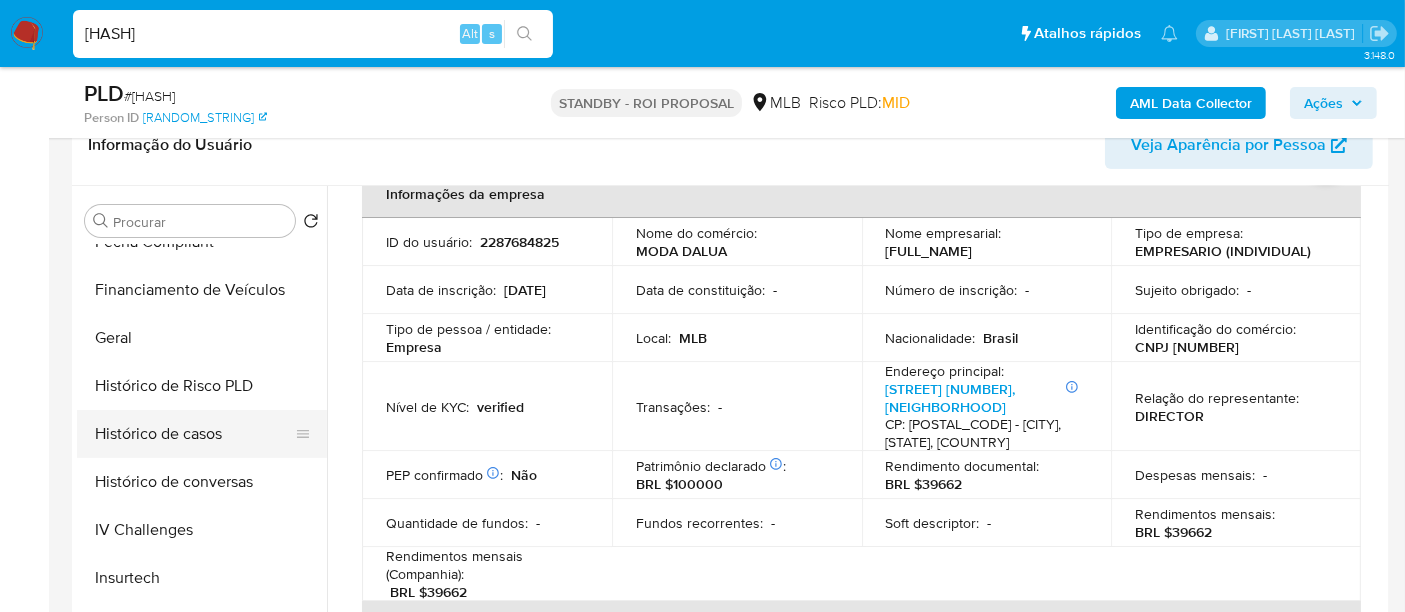 click on "Histórico de casos" at bounding box center [194, 434] 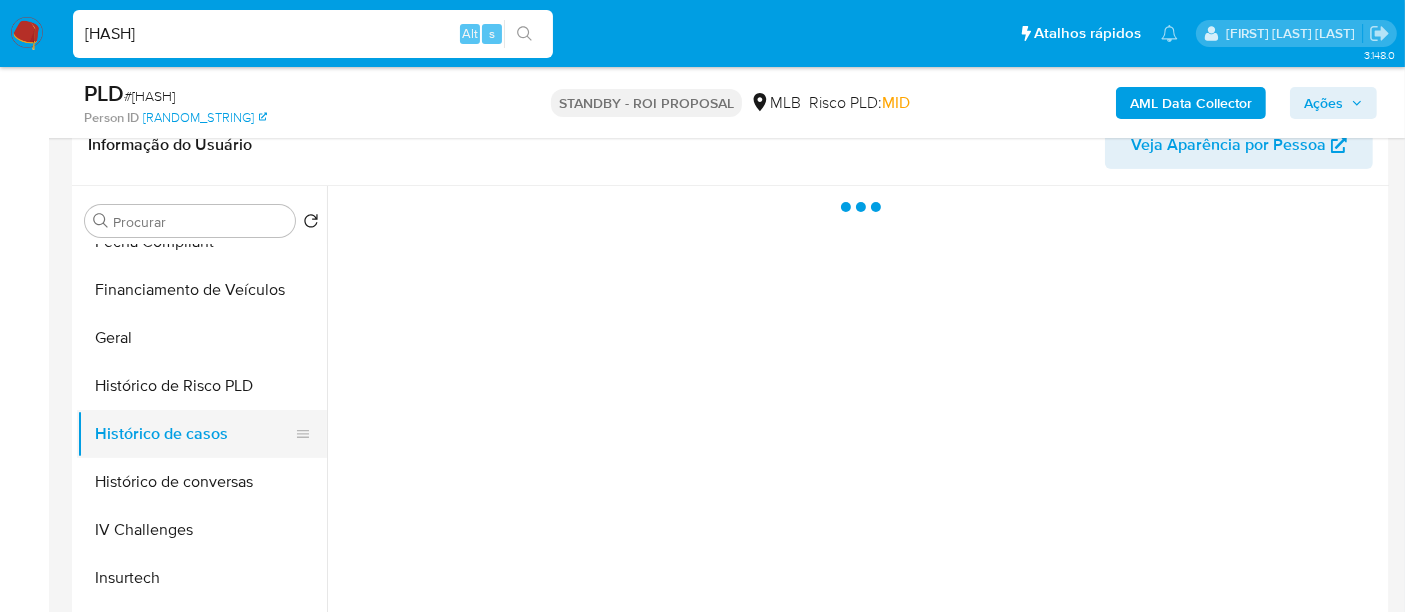 scroll, scrollTop: 0, scrollLeft: 0, axis: both 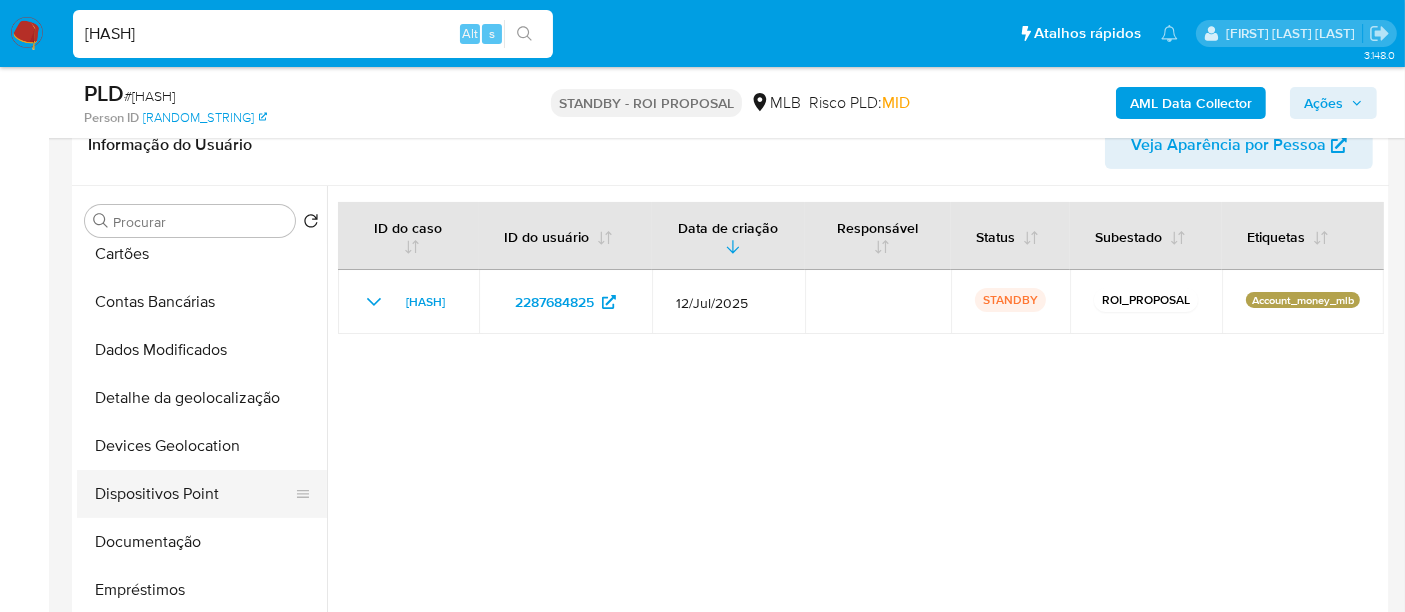 drag, startPoint x: 165, startPoint y: 531, endPoint x: 209, endPoint y: 508, distance: 49.648766 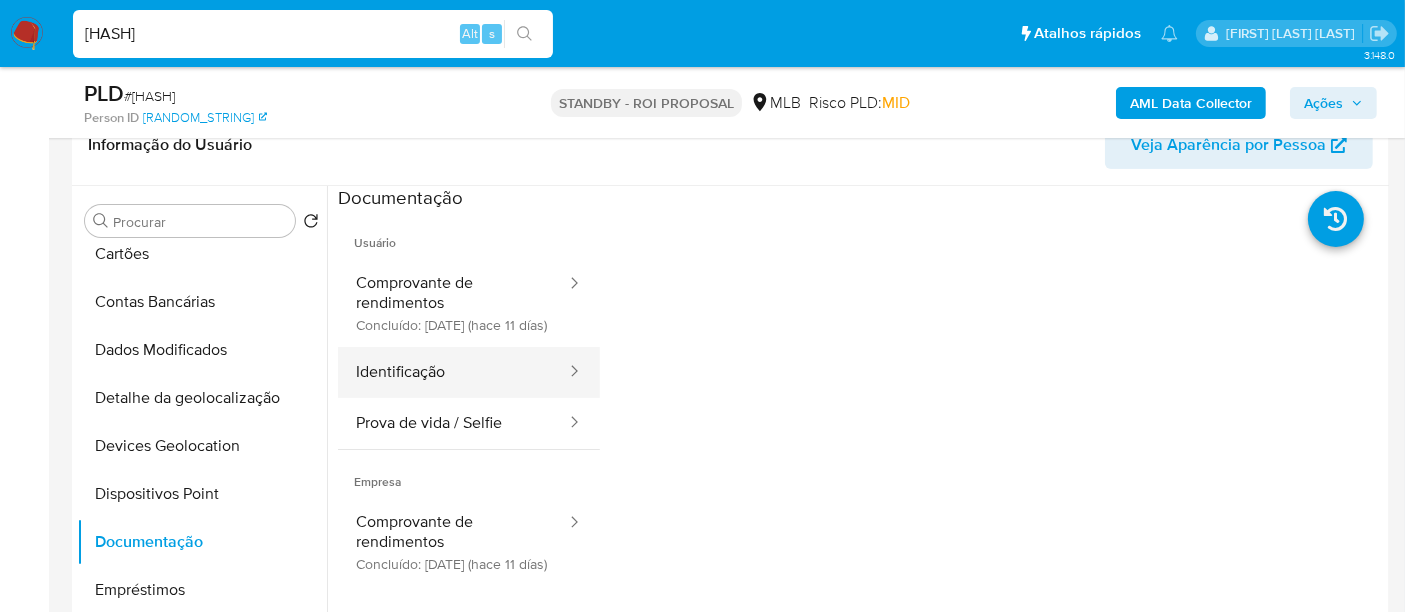 click on "Identificação" at bounding box center (453, 372) 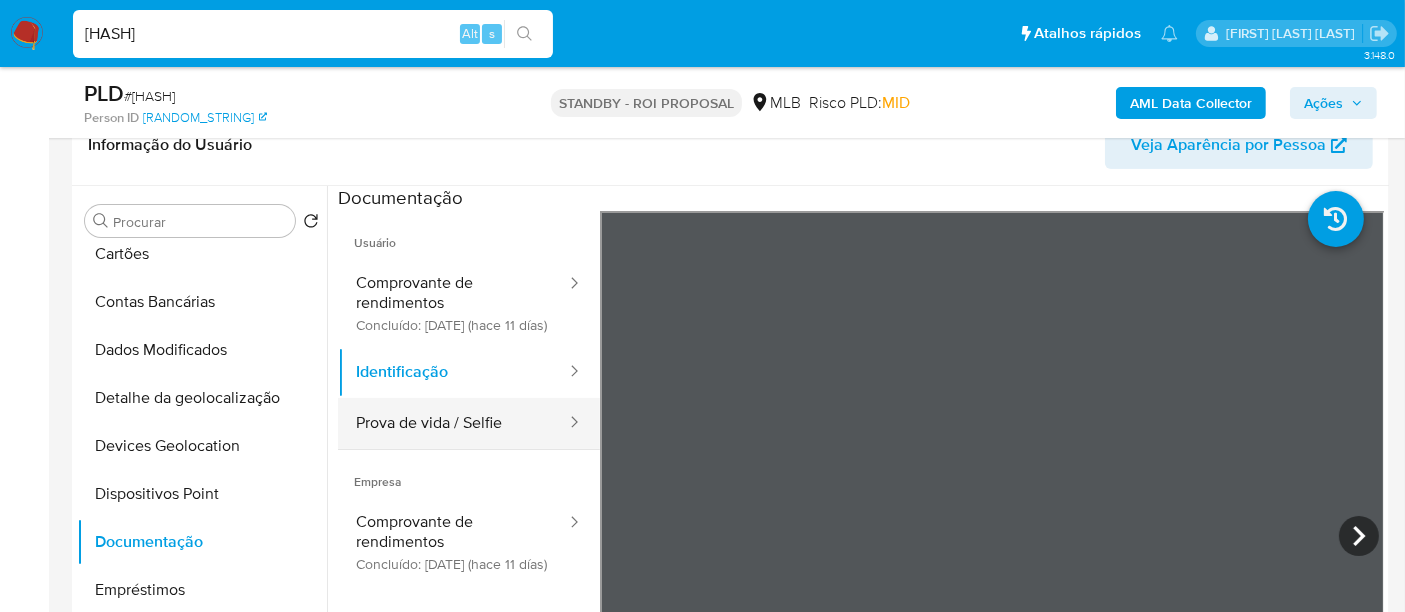 click on "Prova de vida / Selfie" at bounding box center [453, 423] 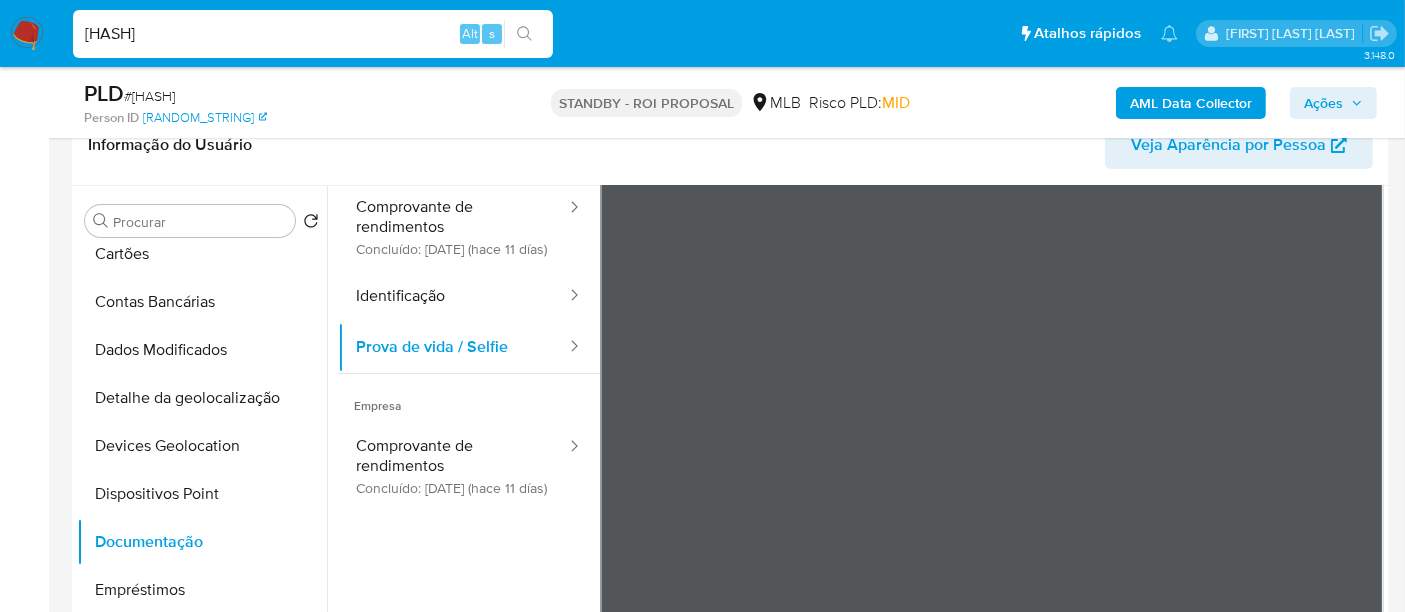 scroll, scrollTop: 111, scrollLeft: 0, axis: vertical 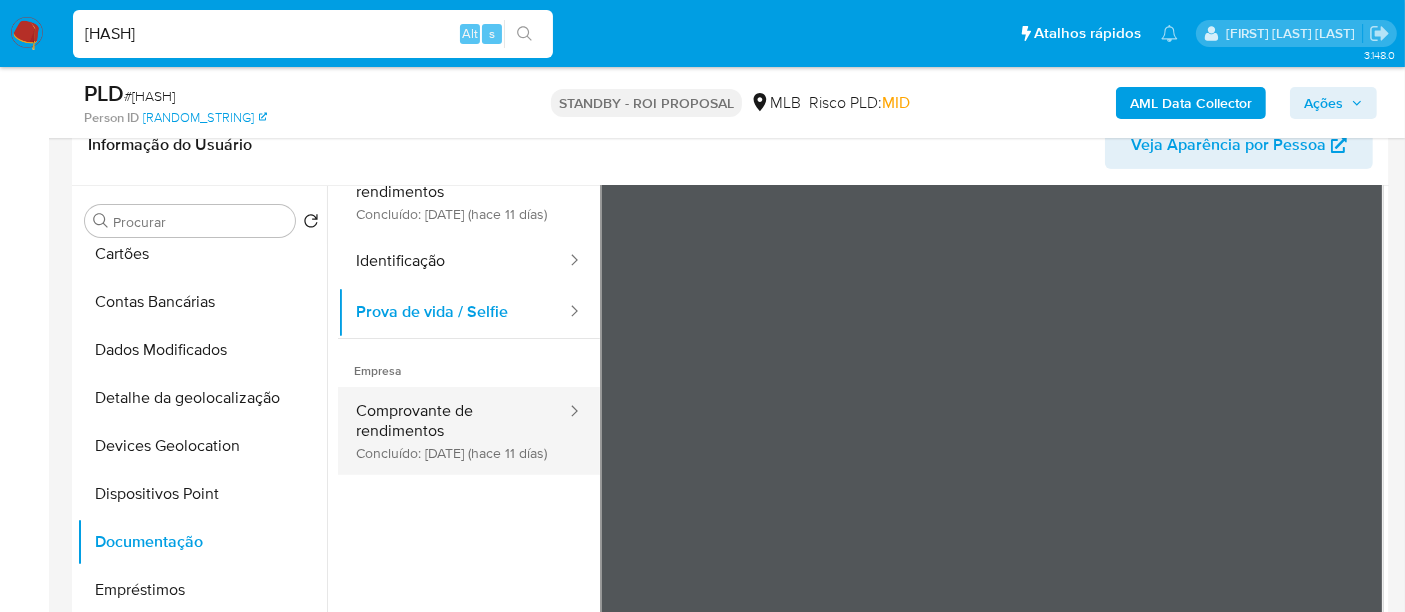 click on "Comprovante de rendimentos Concluído: 21/07/2025 (hace 11 días)" at bounding box center [453, 431] 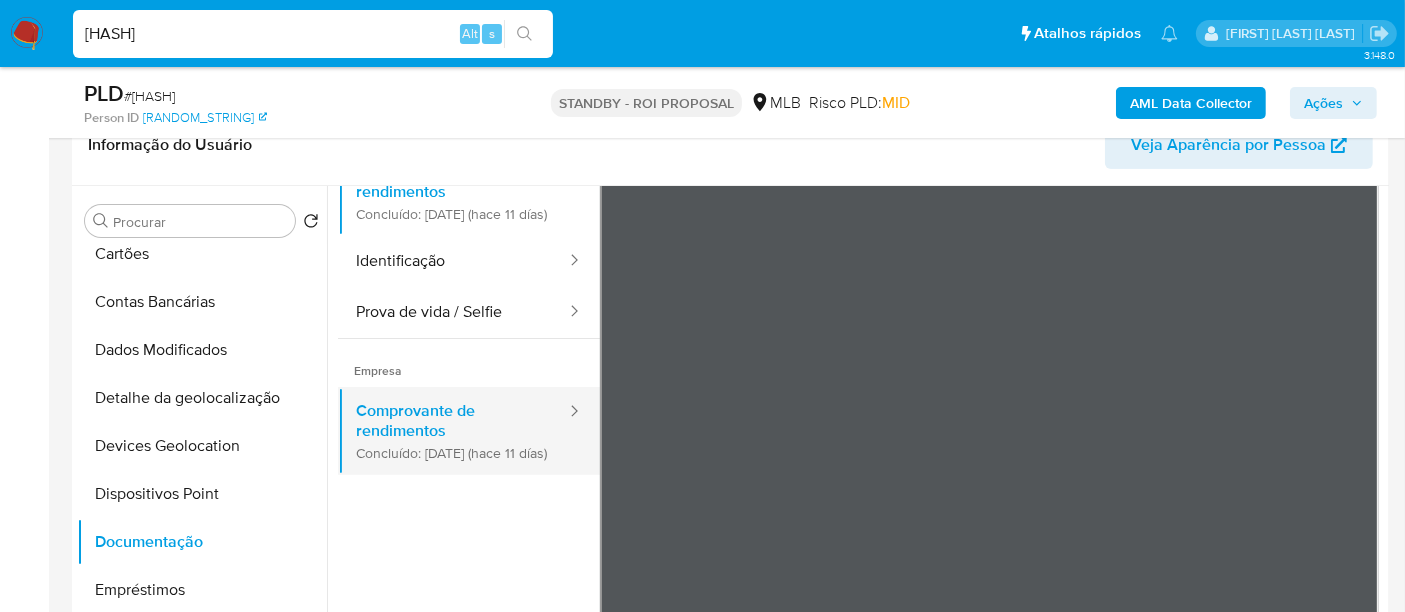 type 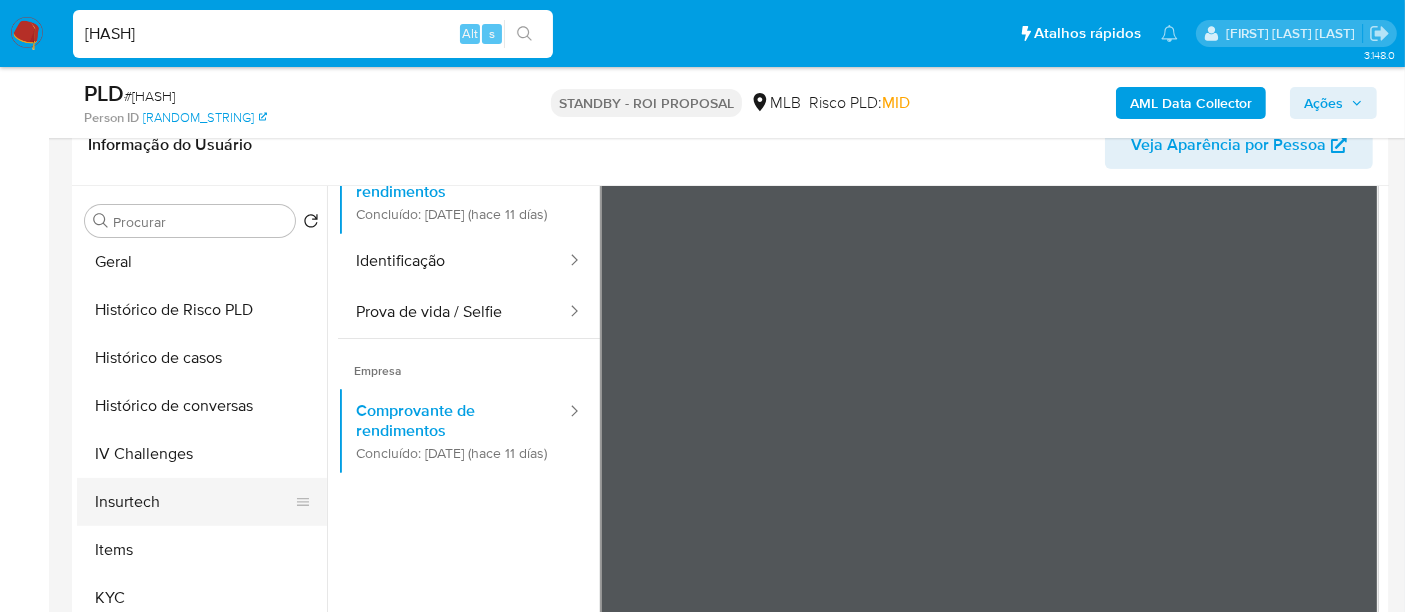 scroll, scrollTop: 666, scrollLeft: 0, axis: vertical 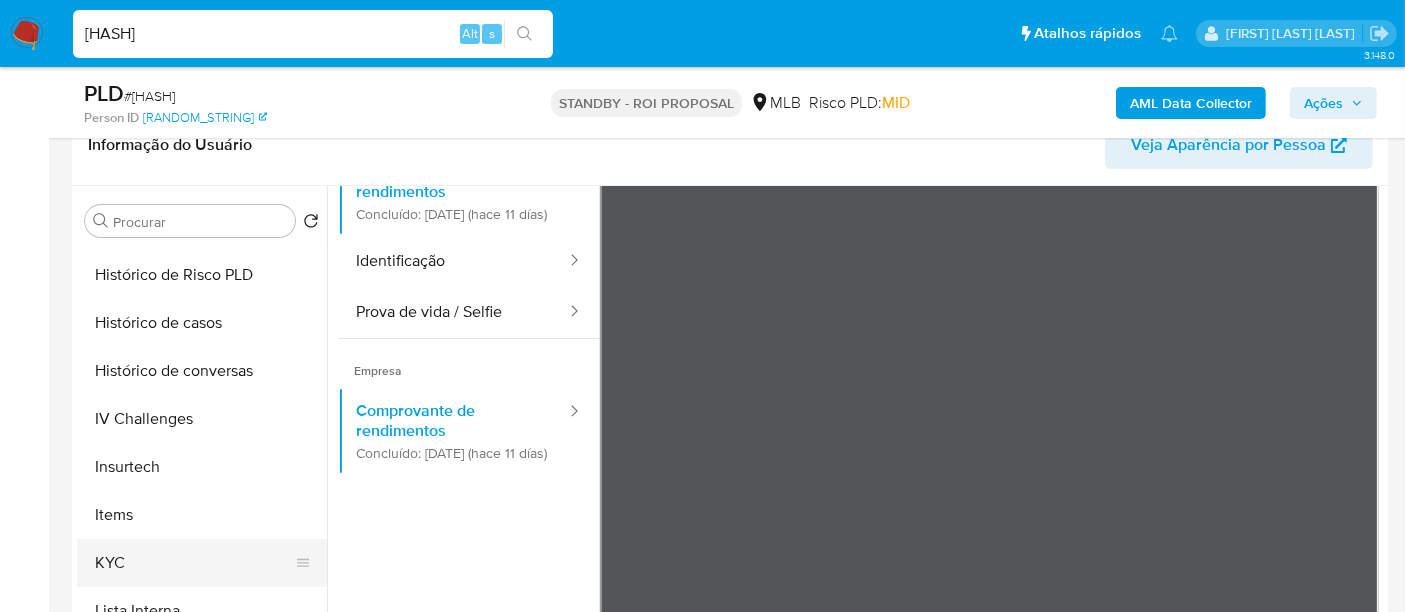 click on "KYC" at bounding box center (194, 563) 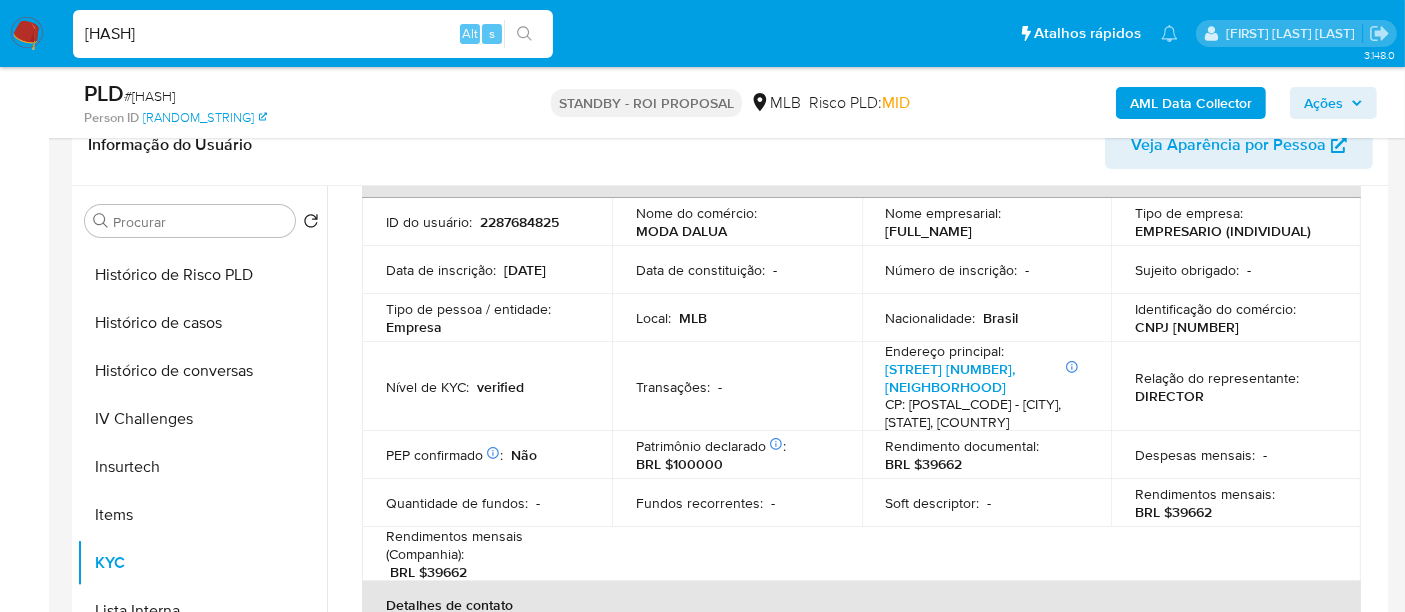 scroll, scrollTop: 222, scrollLeft: 0, axis: vertical 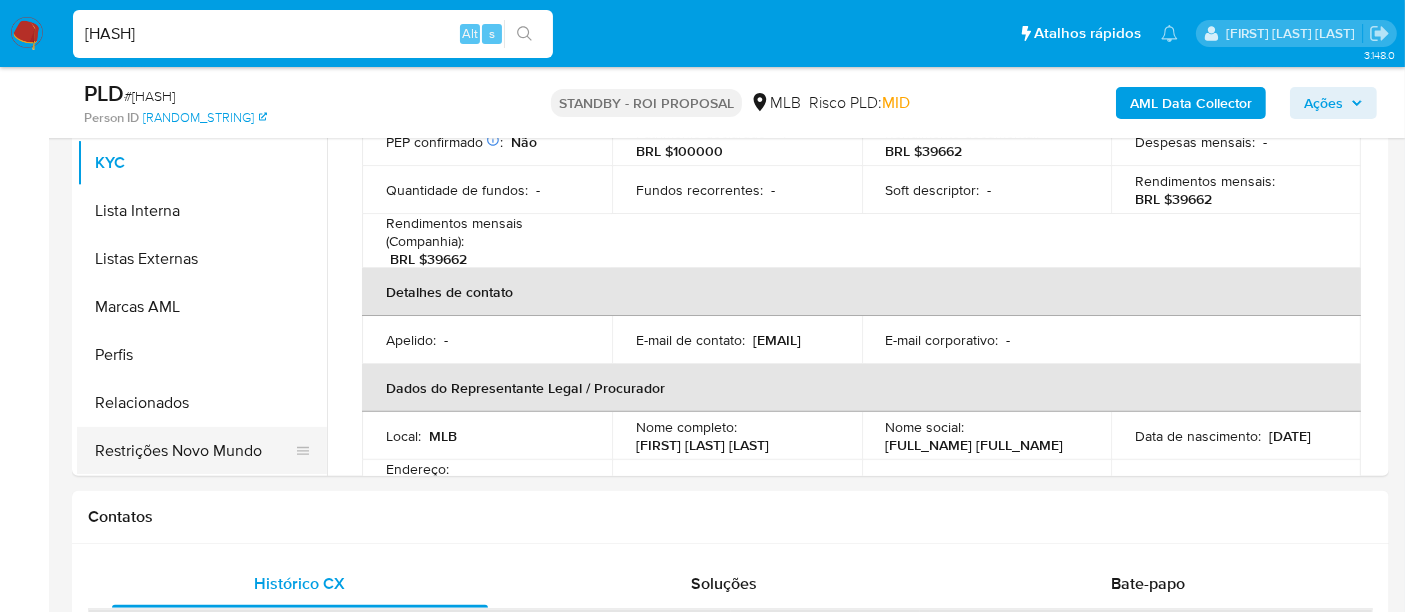 click on "Restrições Novo Mundo" at bounding box center [194, 451] 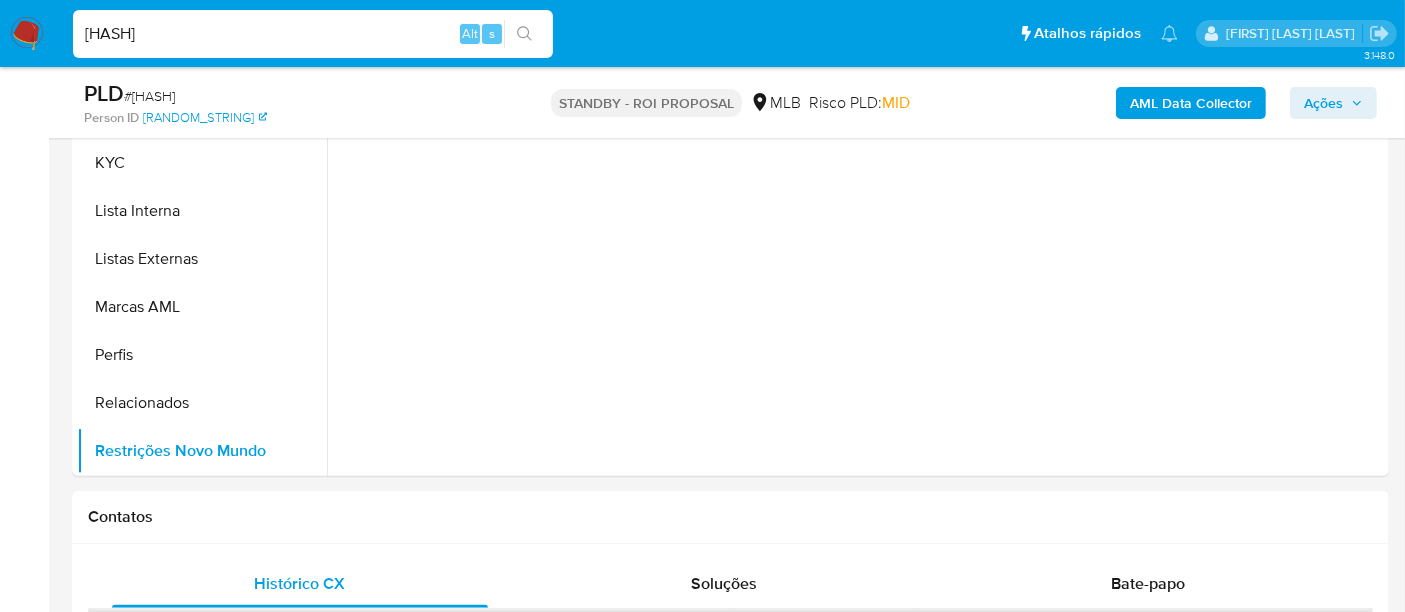 scroll, scrollTop: 0, scrollLeft: 0, axis: both 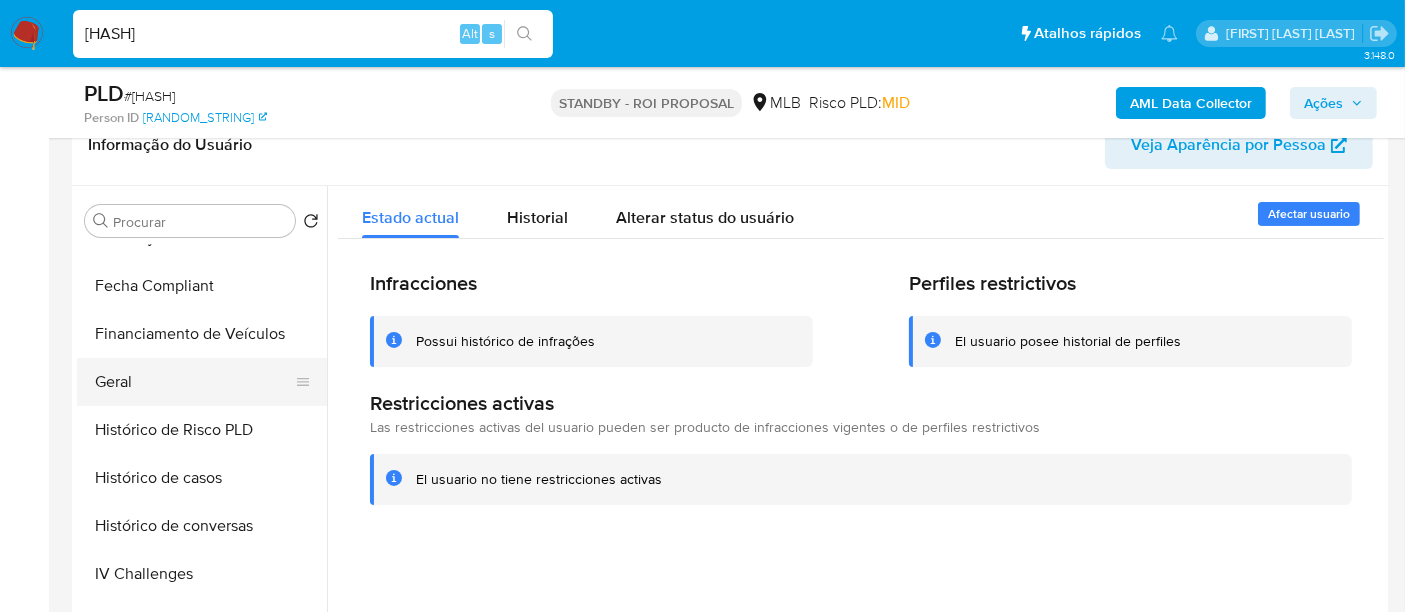 click on "Geral" at bounding box center [194, 382] 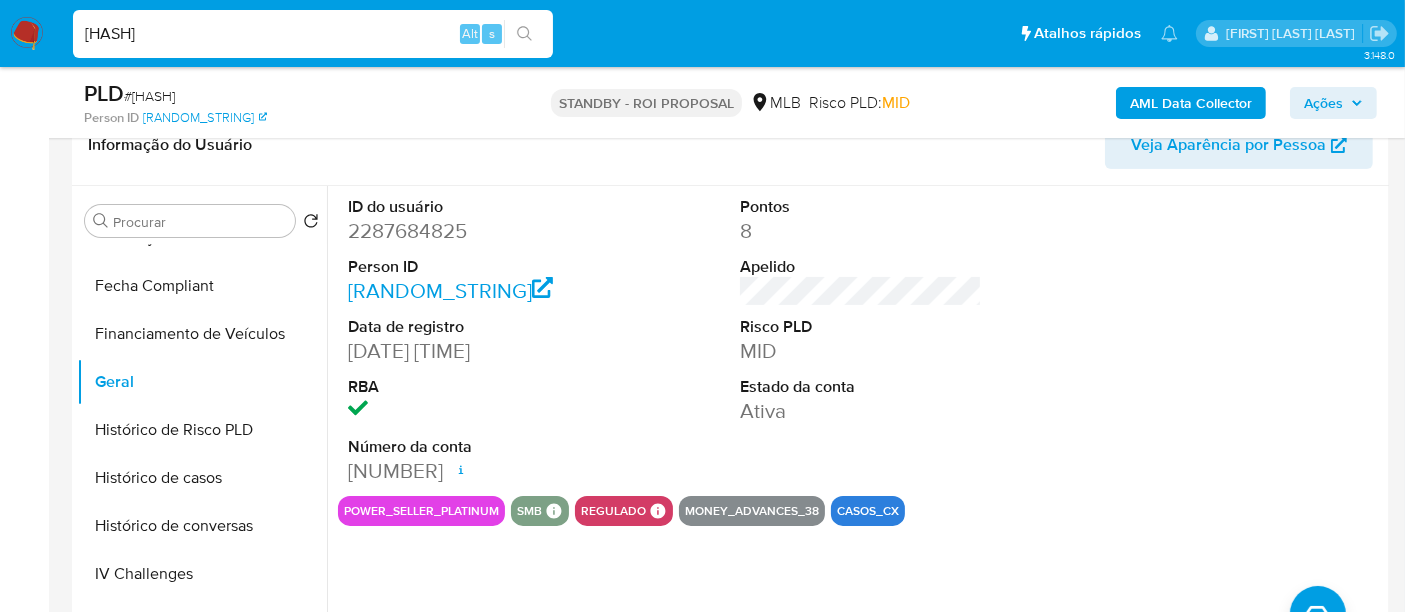 type 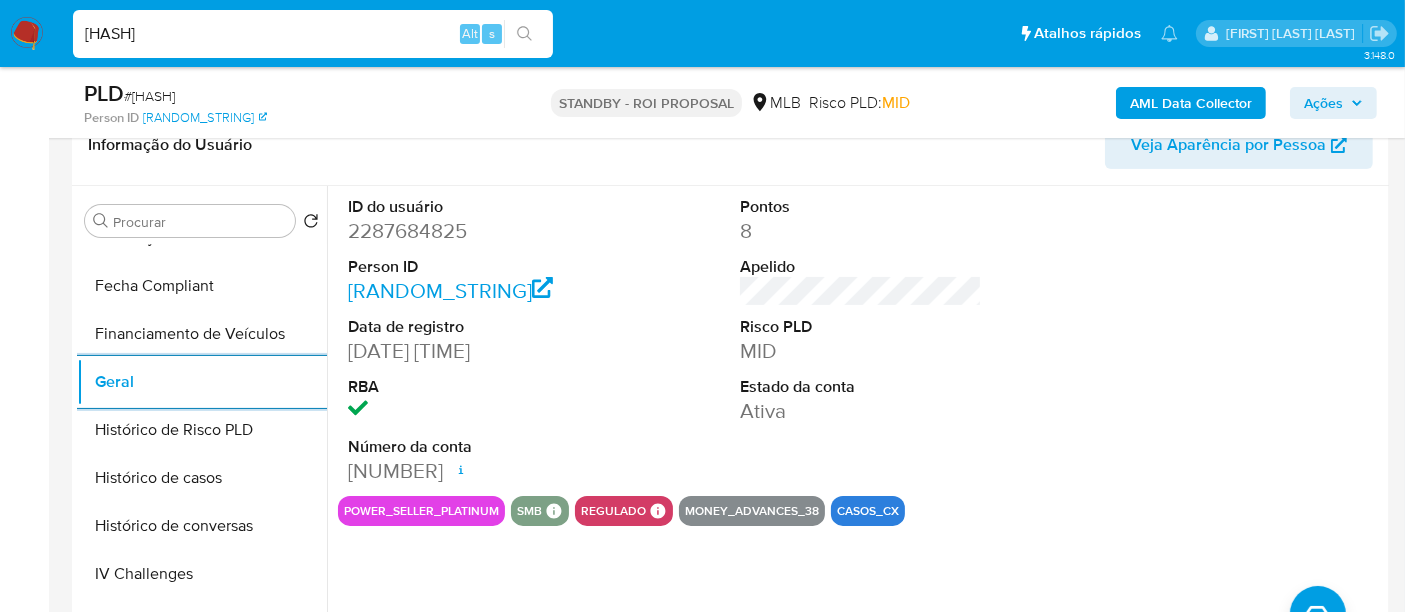 click on "IDx1Lmm9zADnreHUH33z2ELm" at bounding box center [313, 34] 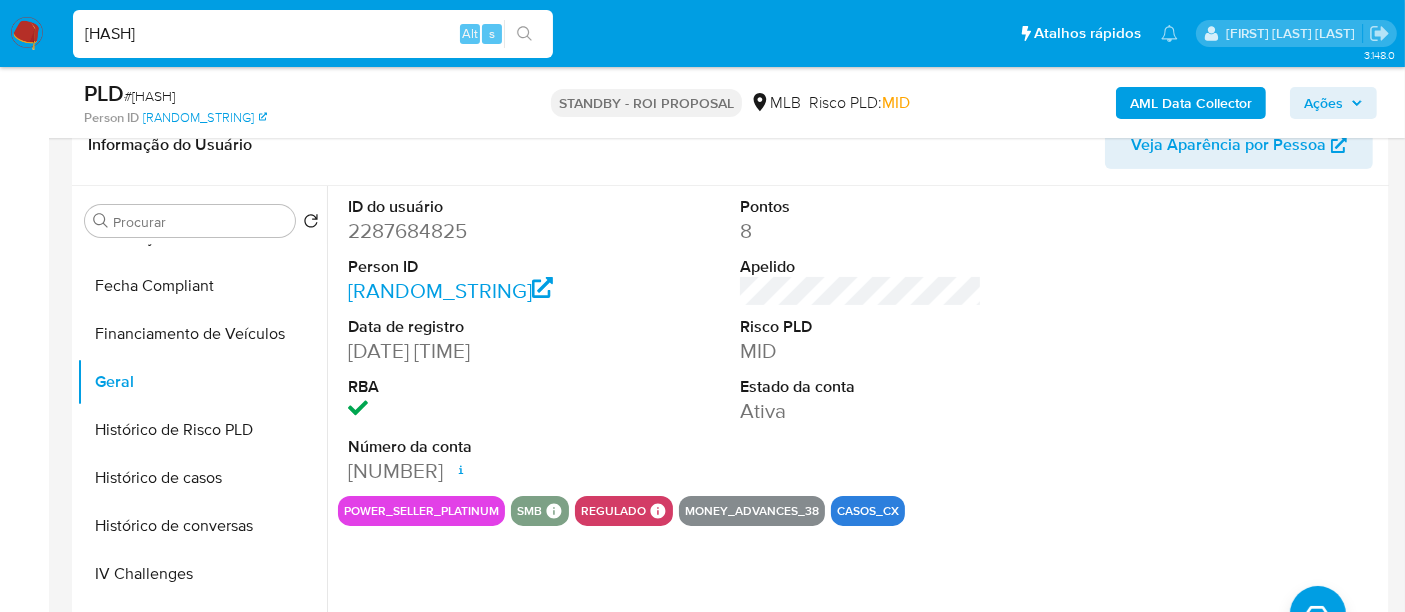 click on "IDx1Lmm9zADnreHUH33z2ELm" at bounding box center [313, 34] 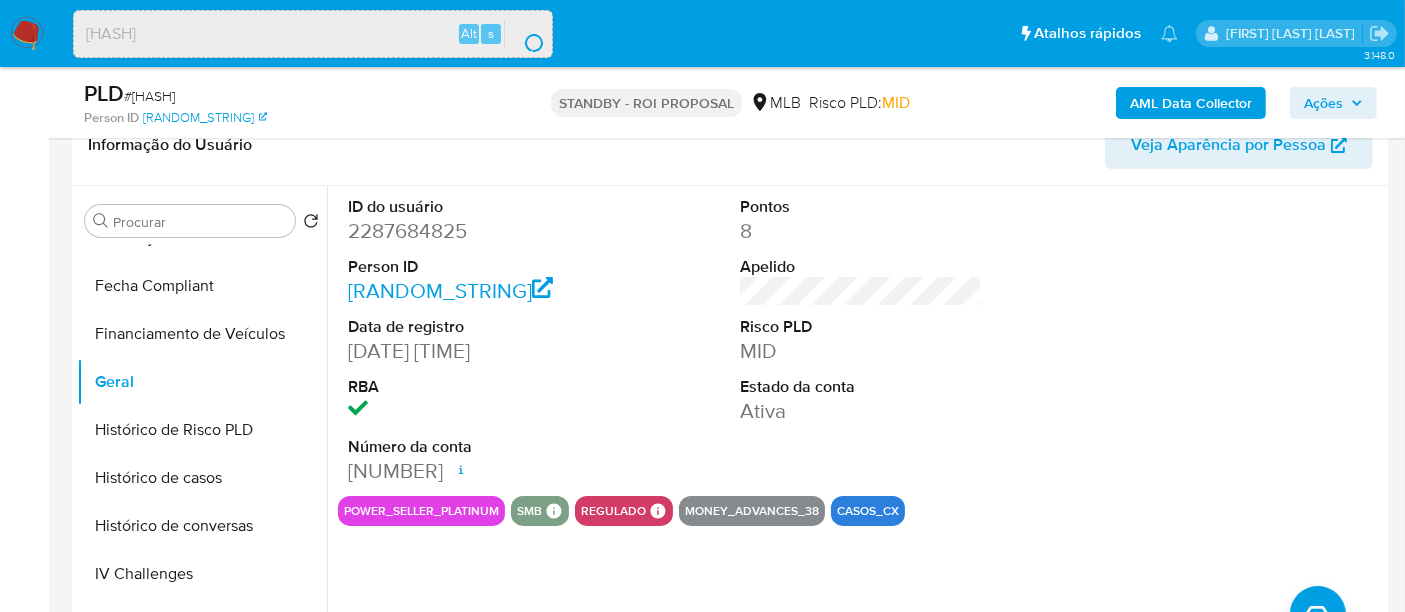 scroll, scrollTop: 0, scrollLeft: 0, axis: both 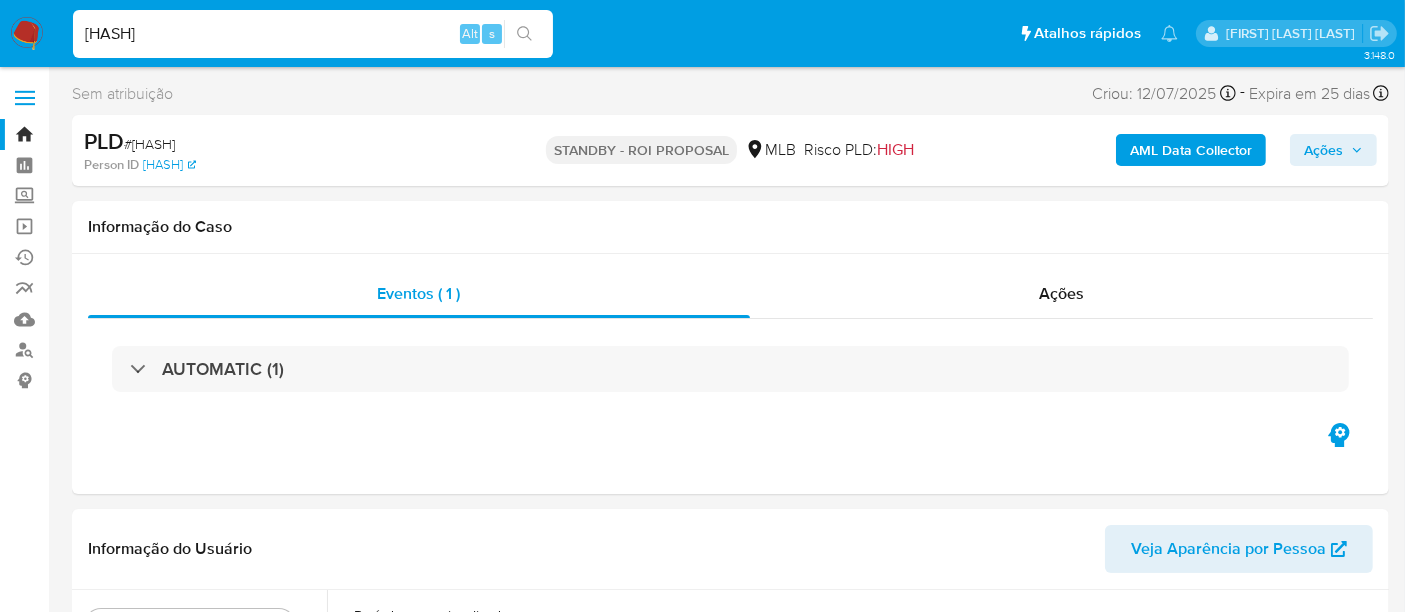 select on "10" 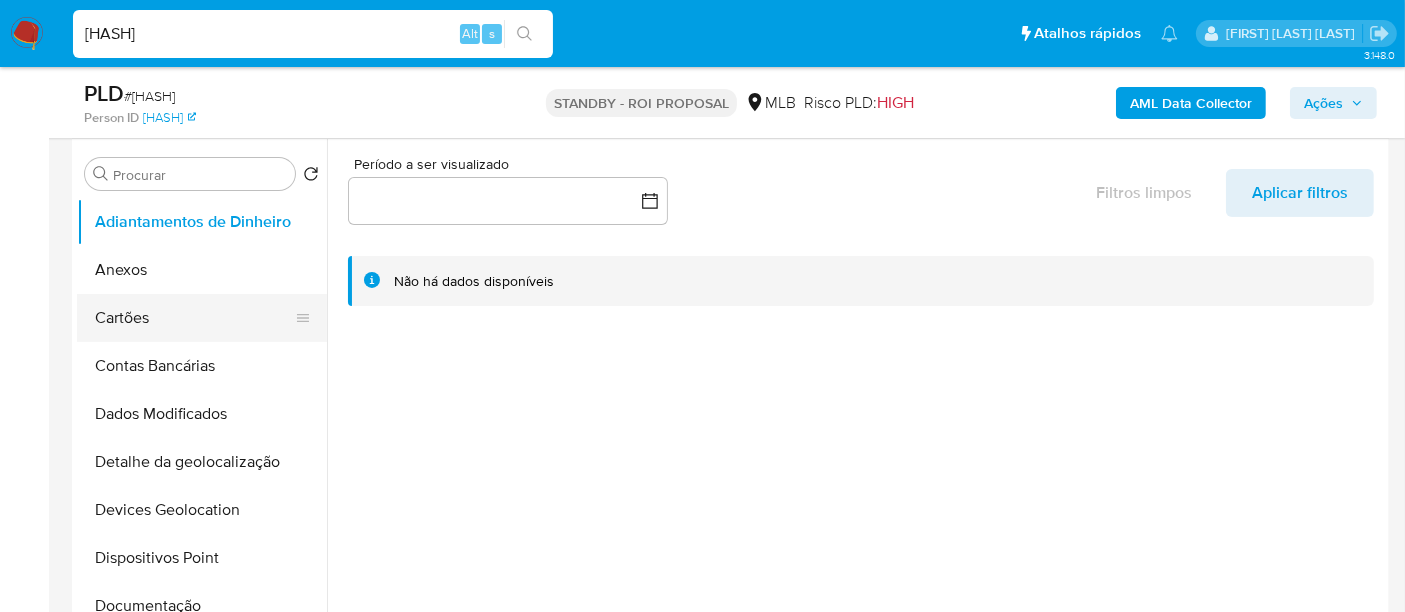 scroll, scrollTop: 444, scrollLeft: 0, axis: vertical 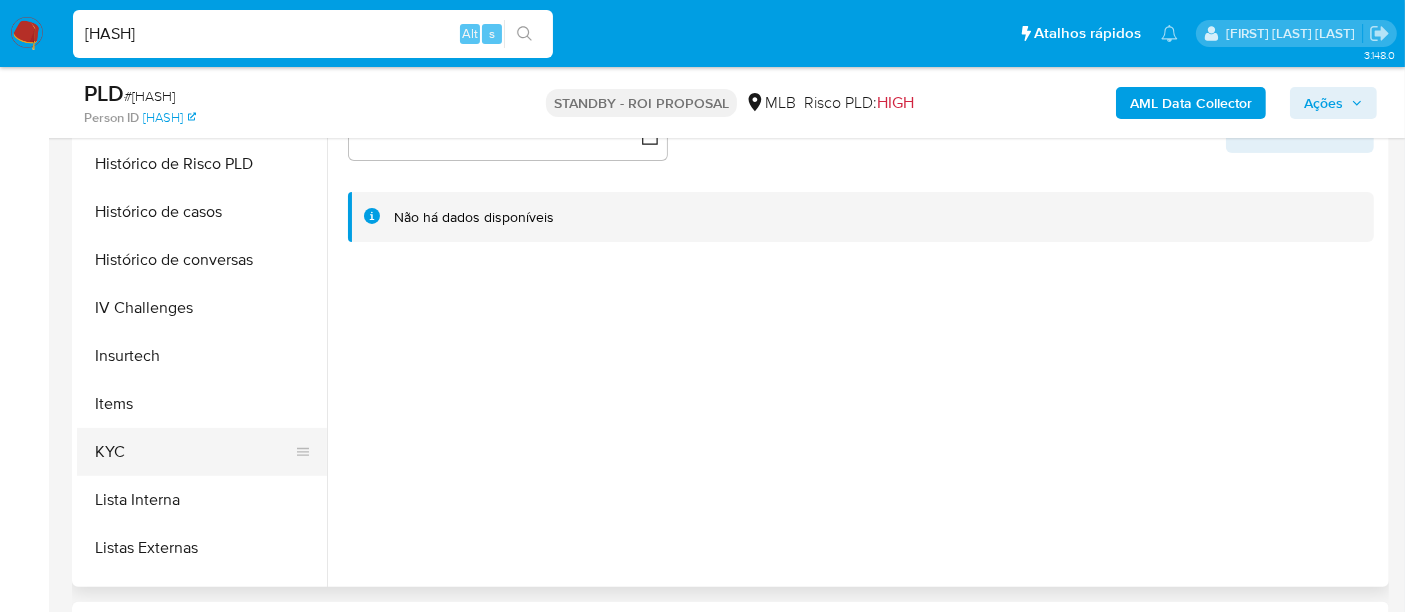click on "KYC" at bounding box center [194, 452] 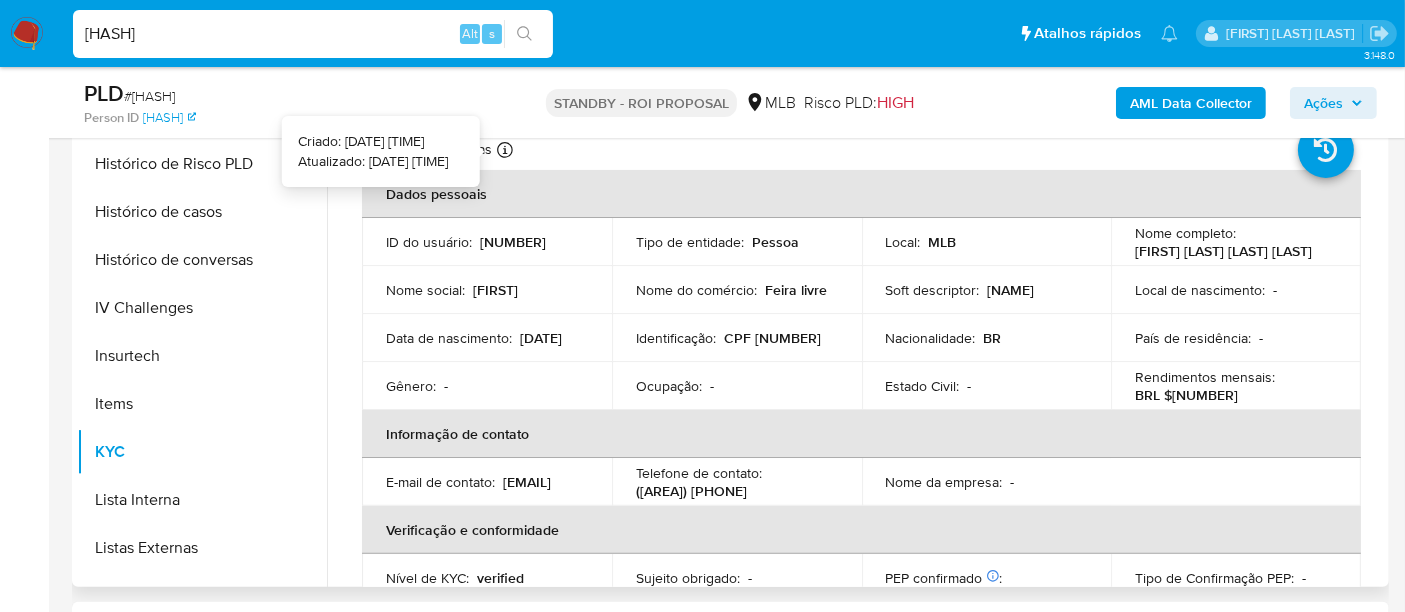 type 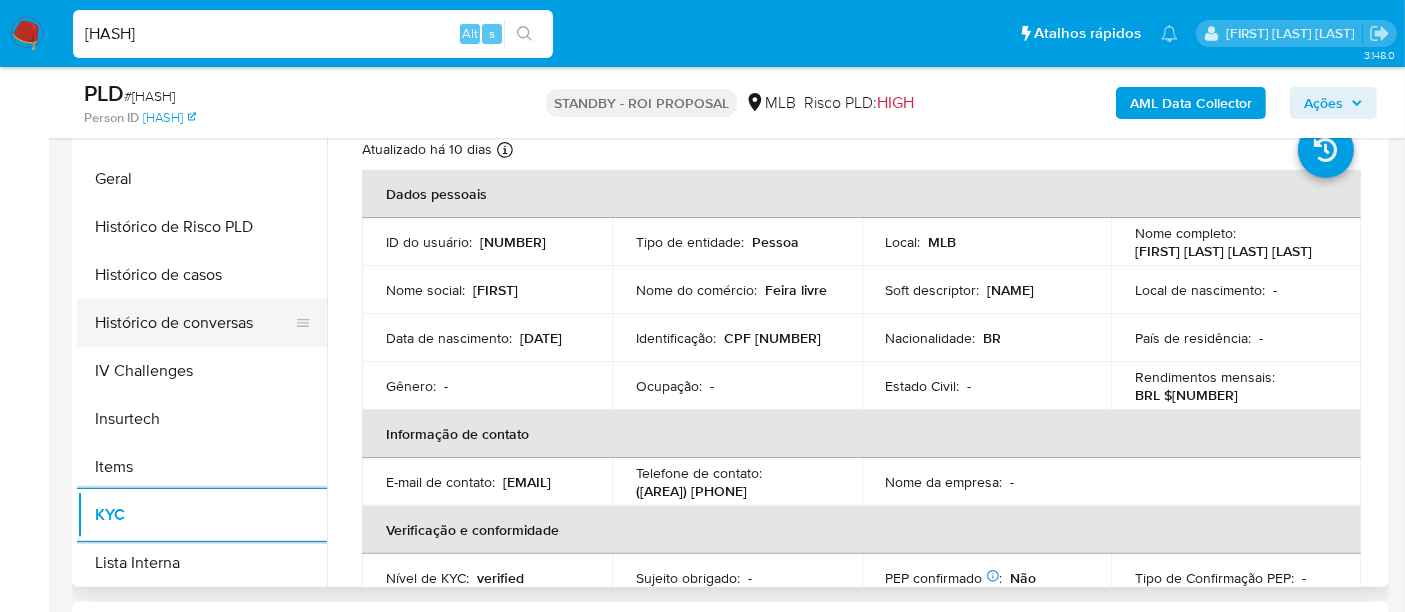 scroll, scrollTop: 555, scrollLeft: 0, axis: vertical 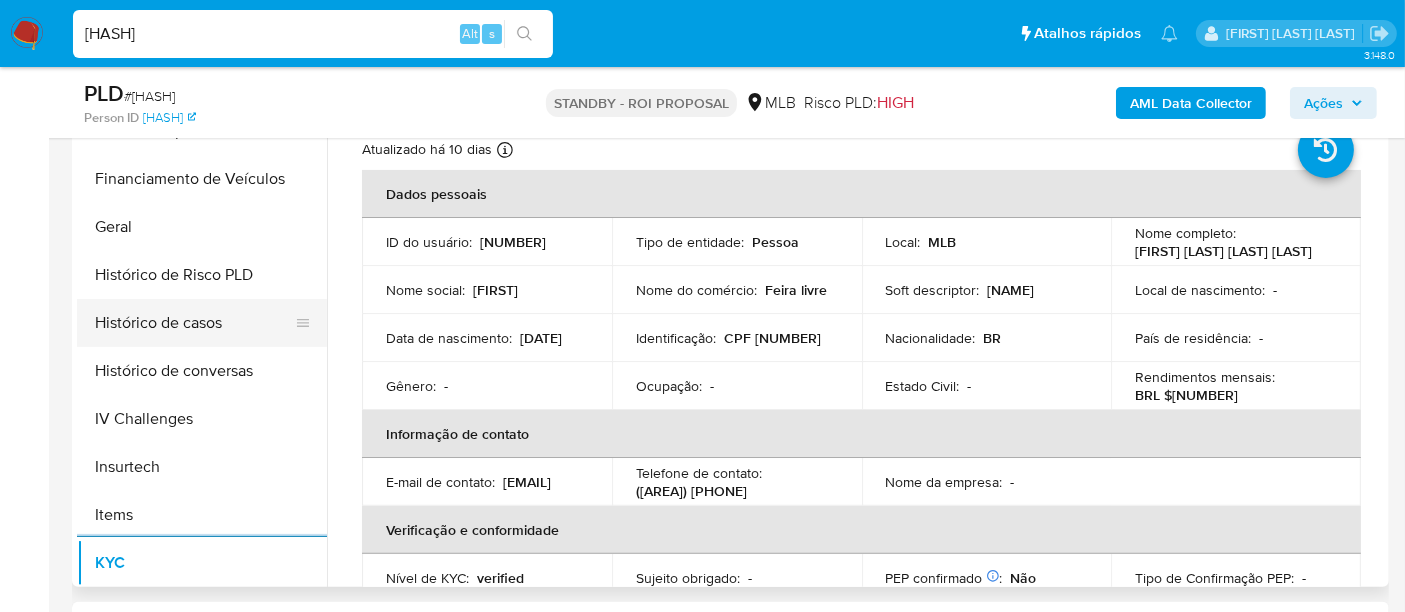 click on "Histórico de casos" at bounding box center [194, 323] 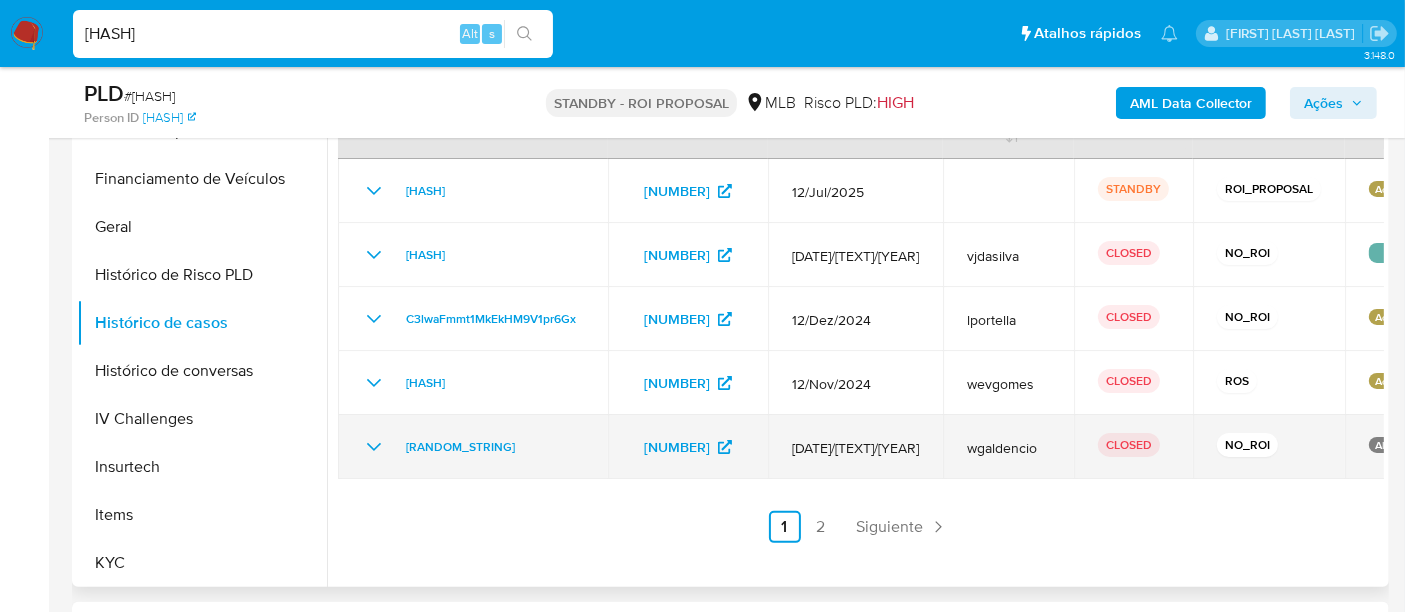 type 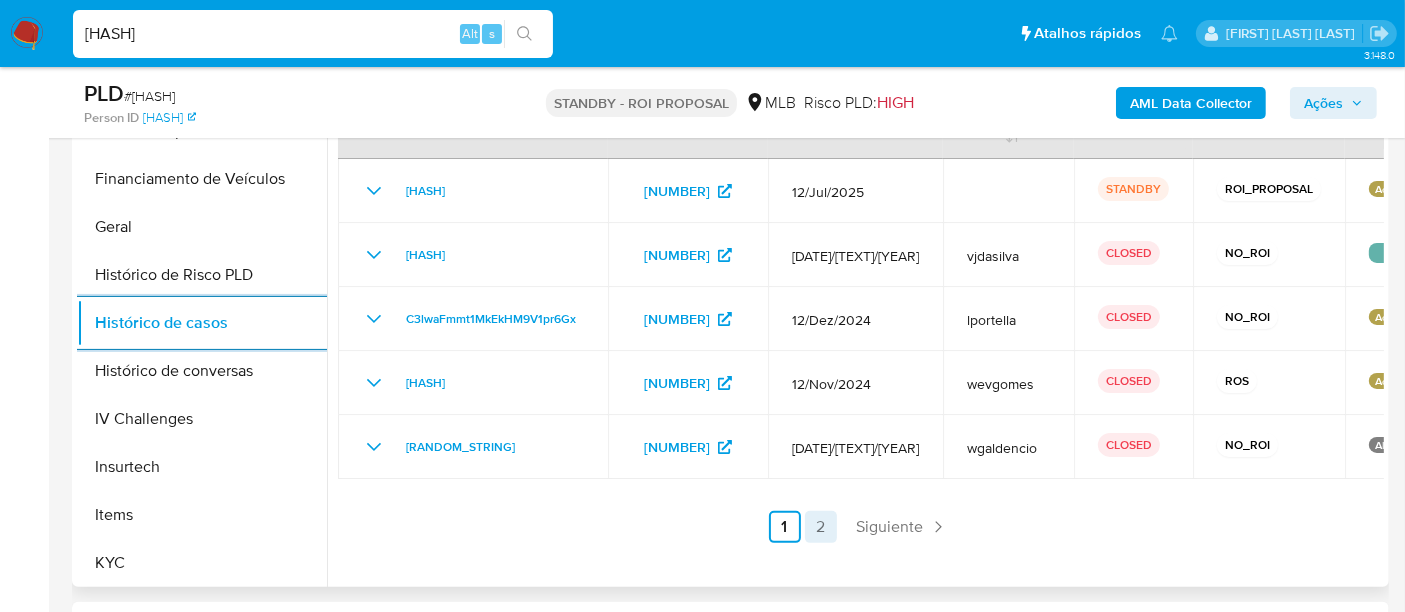 click on "2" at bounding box center (821, 527) 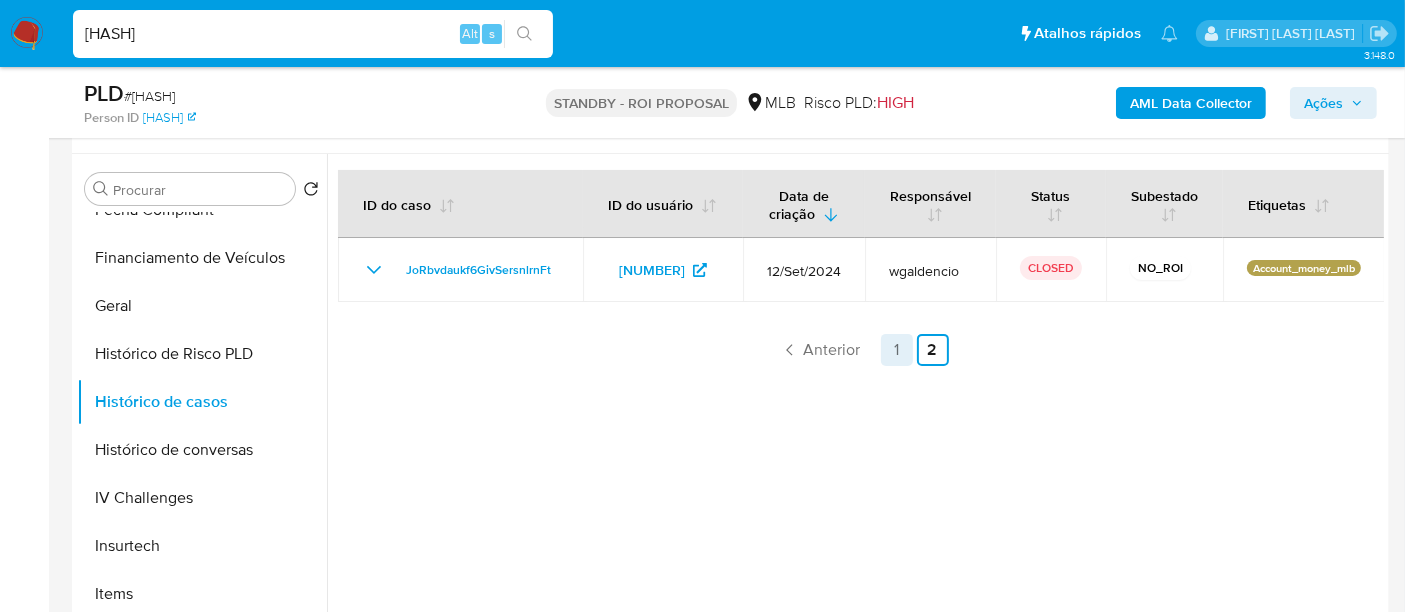 scroll, scrollTop: 333, scrollLeft: 0, axis: vertical 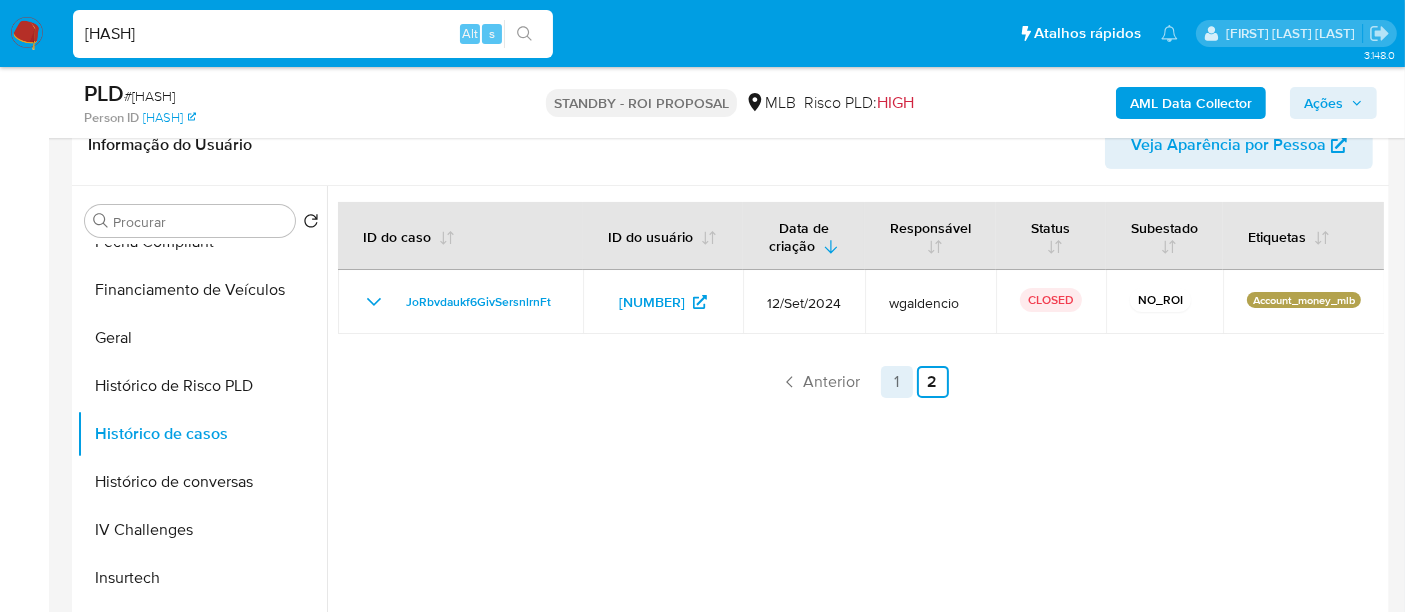 click on "1" at bounding box center [897, 382] 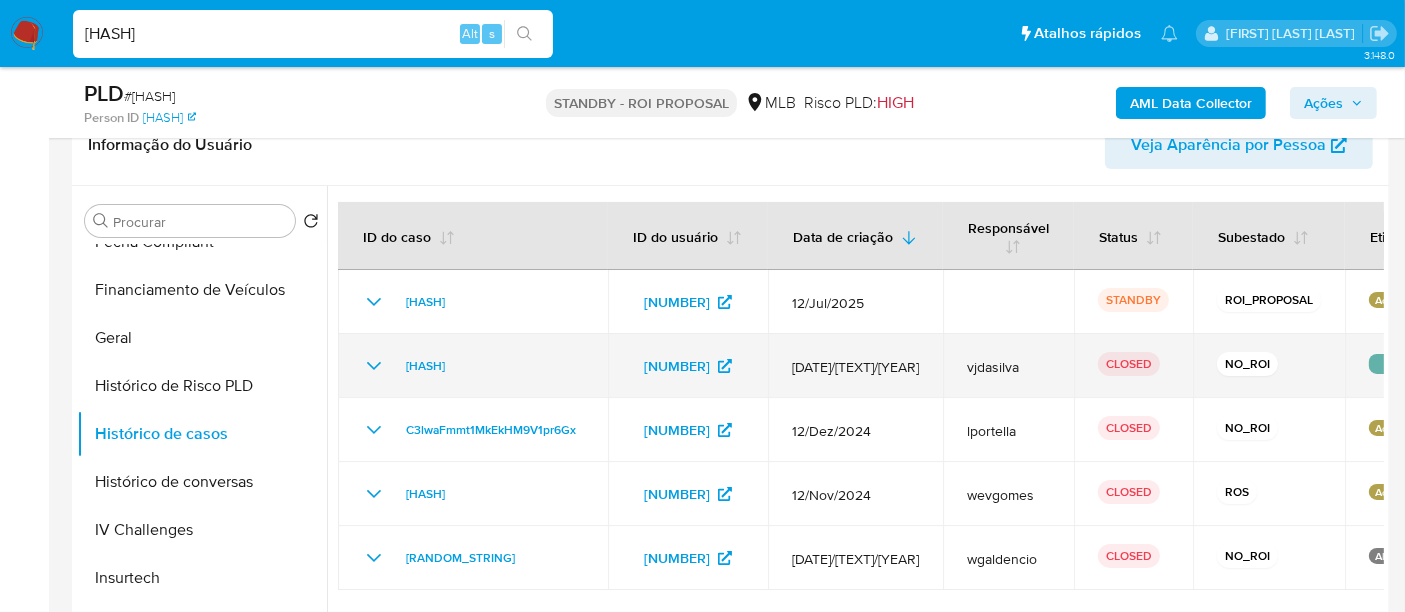 click on "dLLKhkYRezHc500zyahiHzlh" at bounding box center [473, 366] 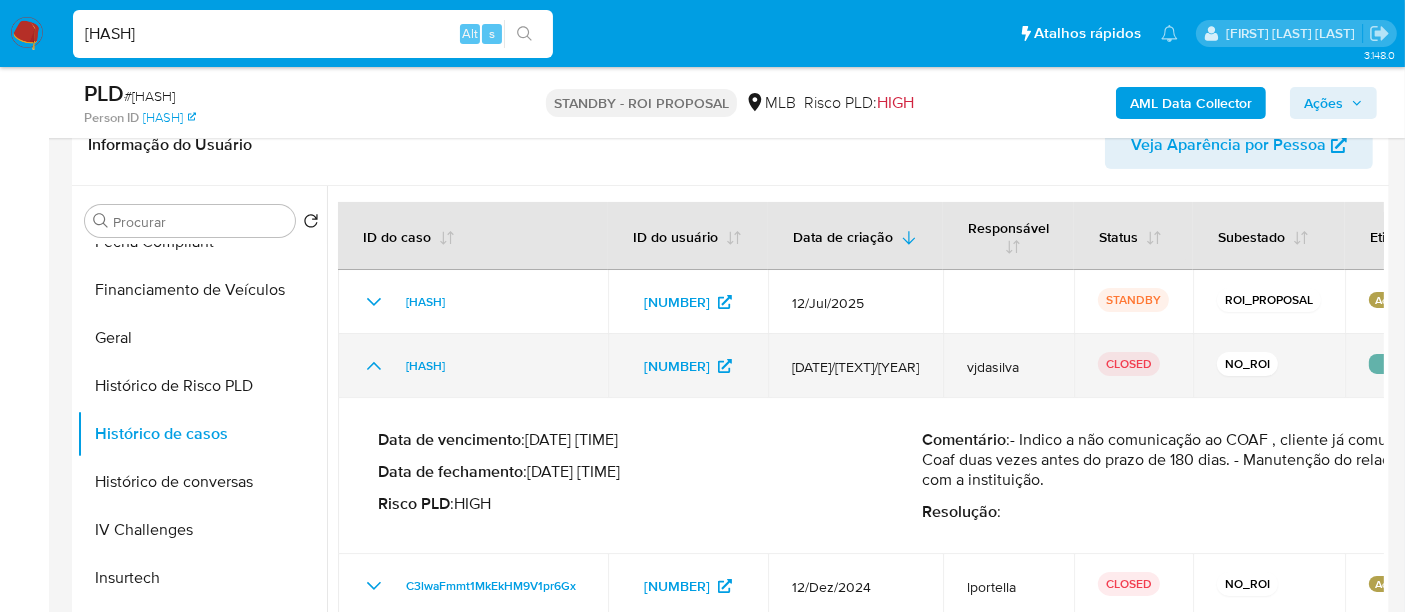 click 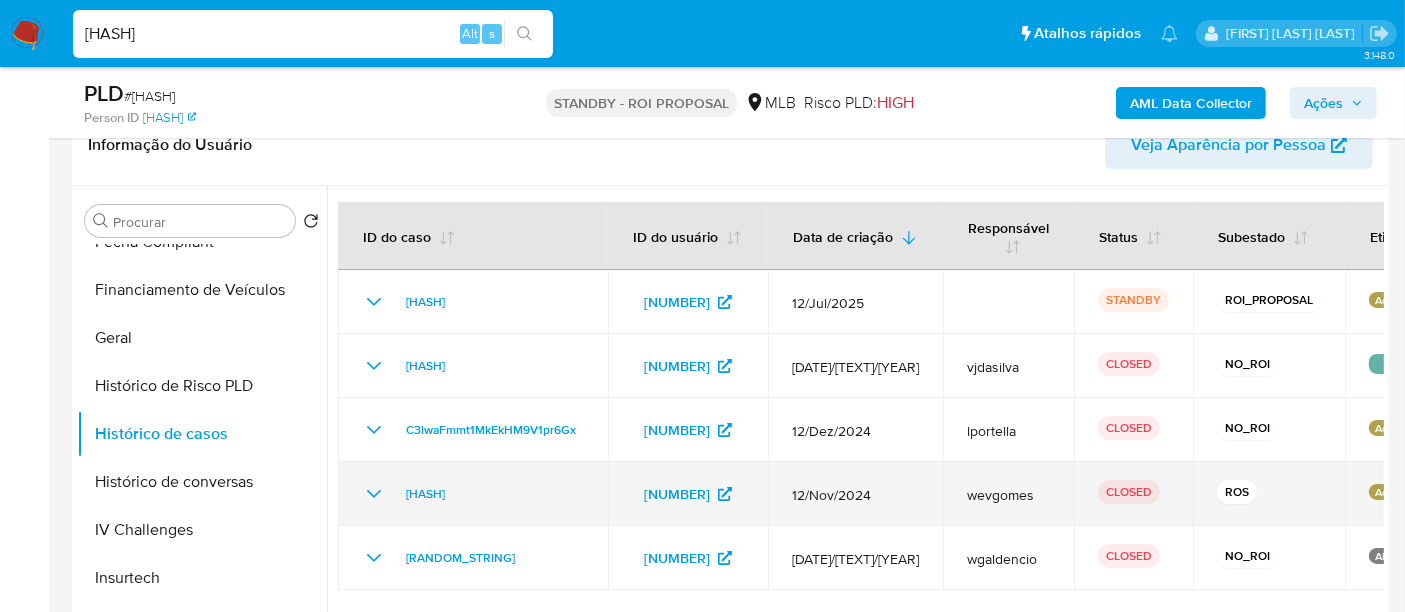 type 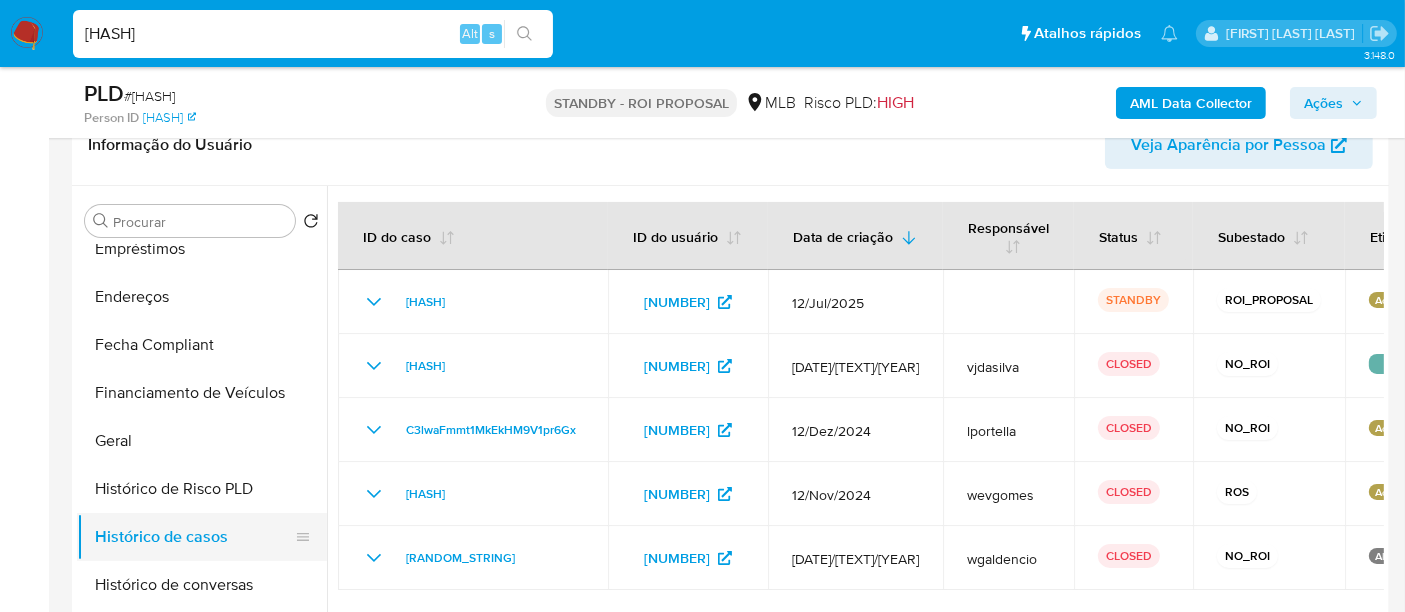 scroll, scrollTop: 333, scrollLeft: 0, axis: vertical 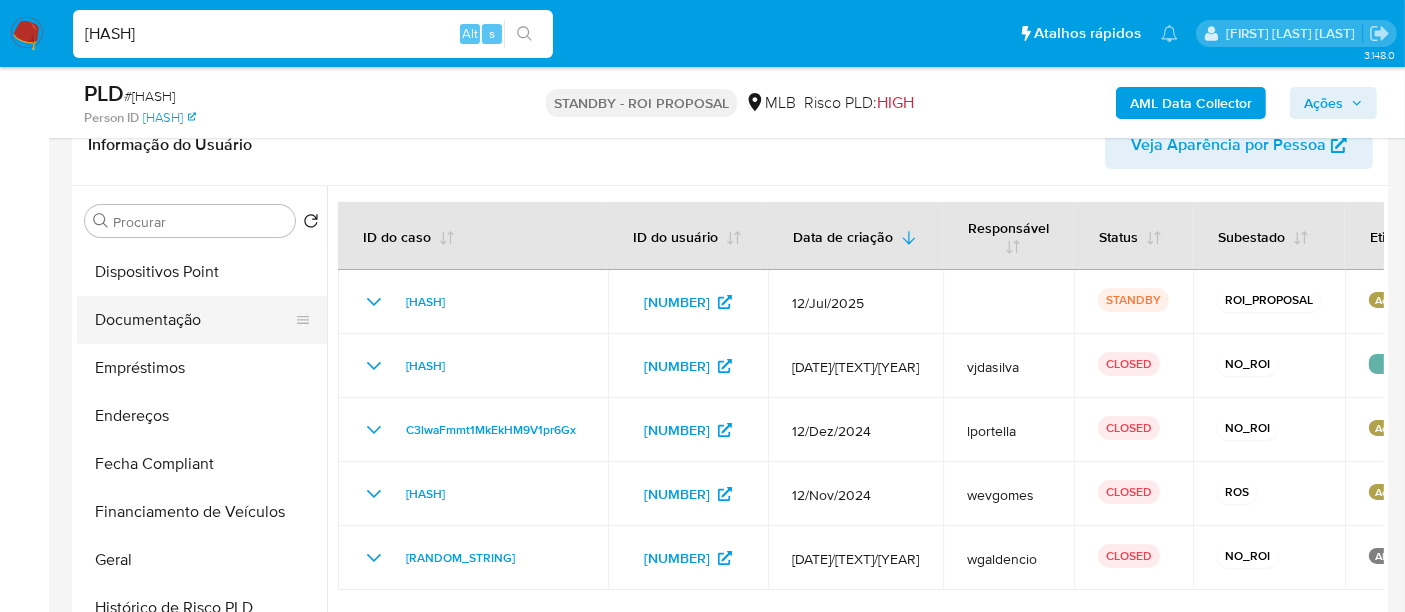 click on "Documentação" at bounding box center [194, 320] 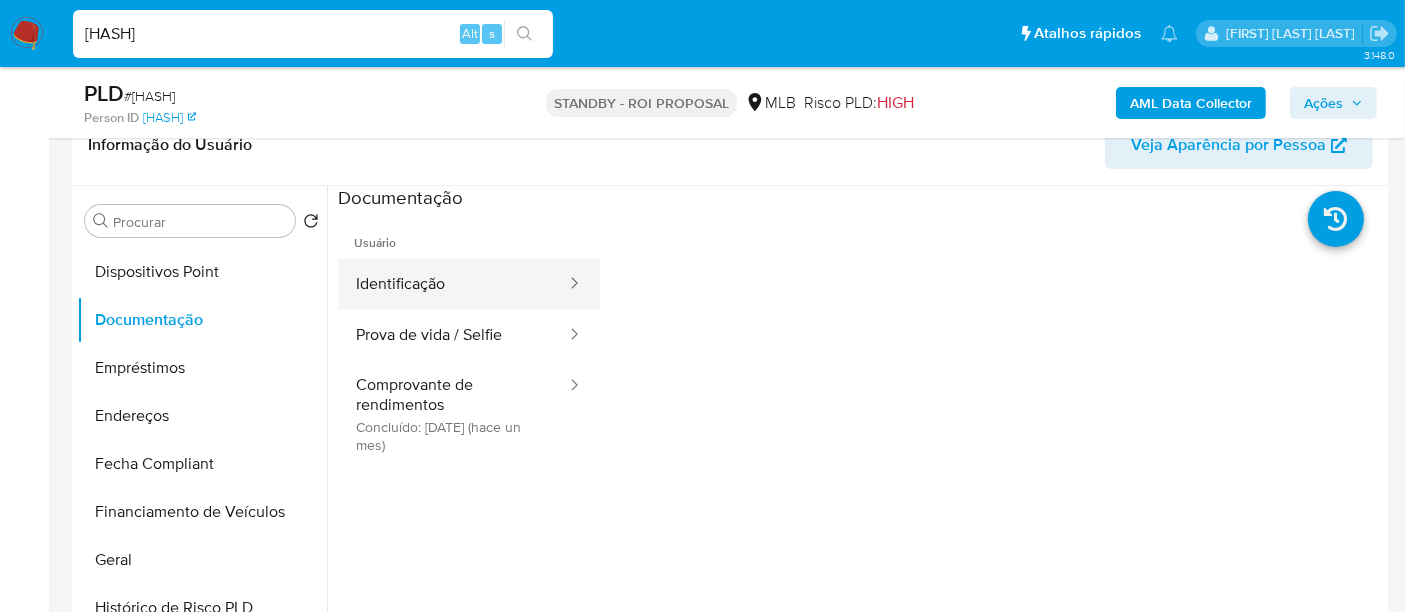 click on "Identificação" at bounding box center (453, 284) 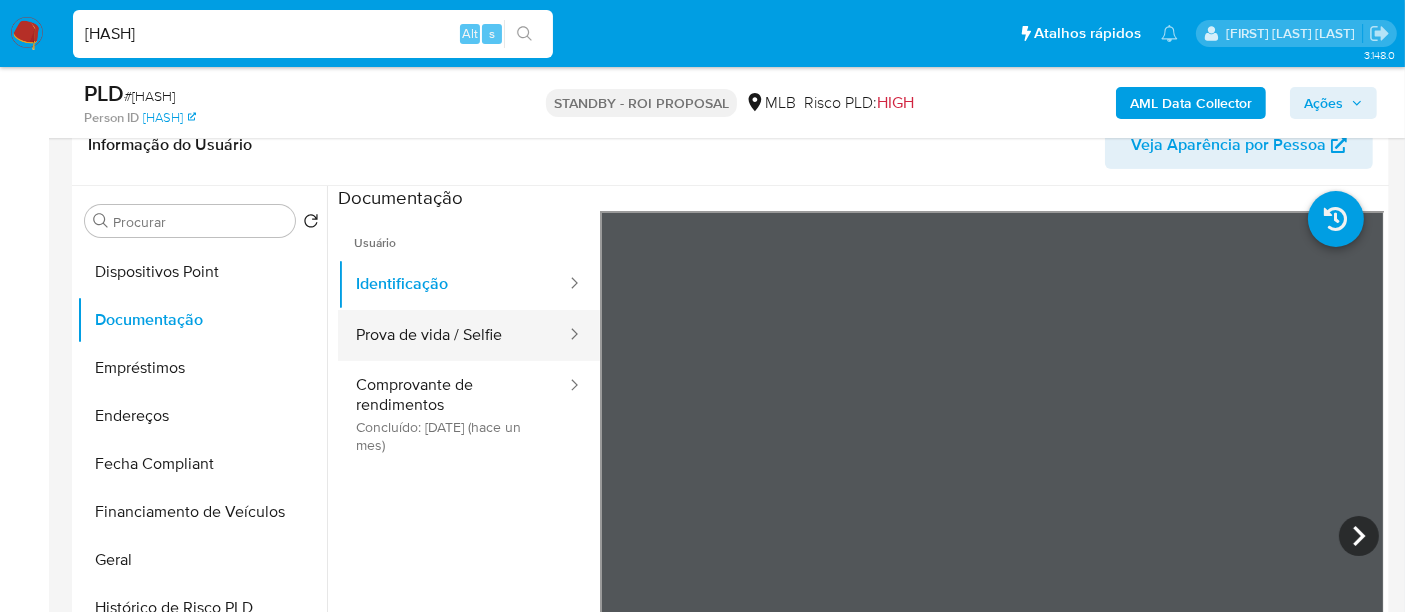 click on "Prova de vida / Selfie" at bounding box center (453, 335) 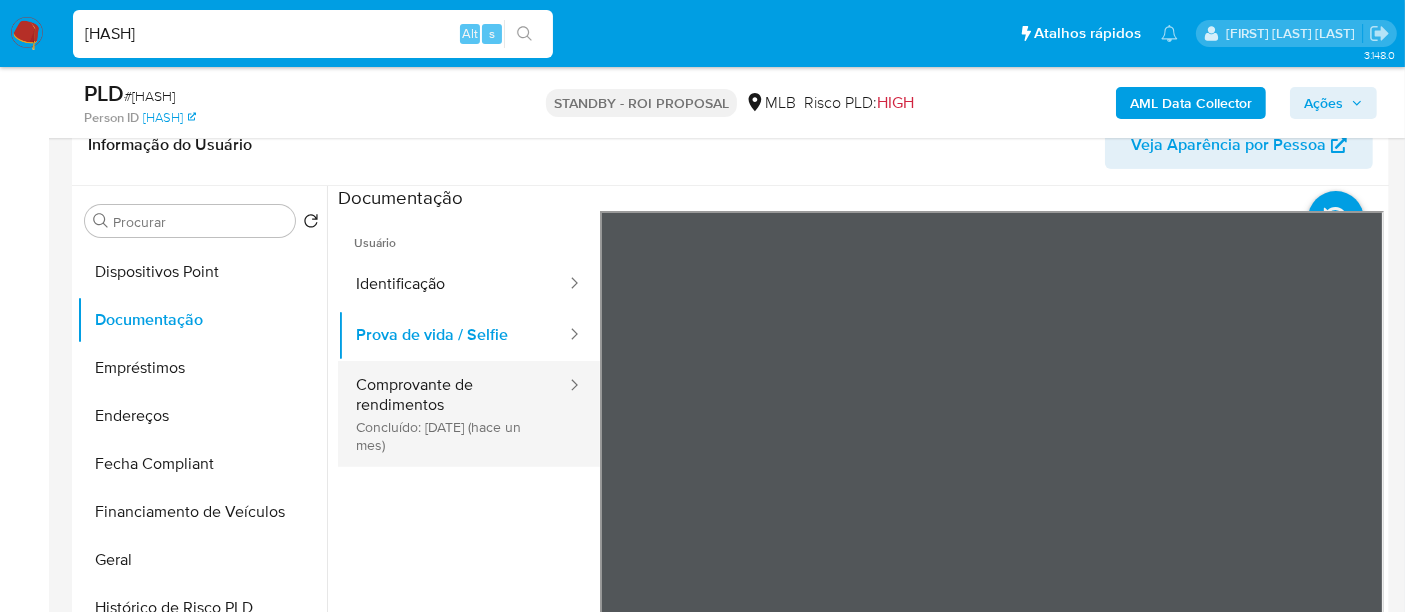 click on "Comprovante de rendimentos Concluído: 23/06/2025 (hace un mes)" at bounding box center [453, 414] 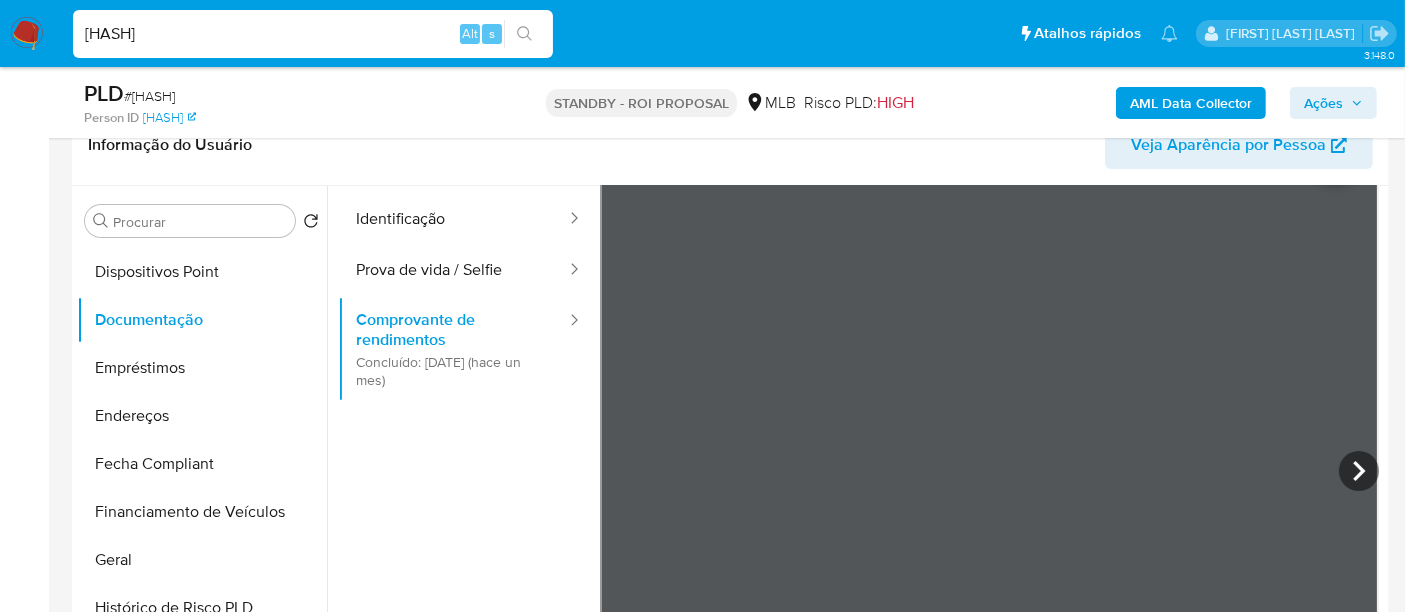 scroll, scrollTop: 111, scrollLeft: 0, axis: vertical 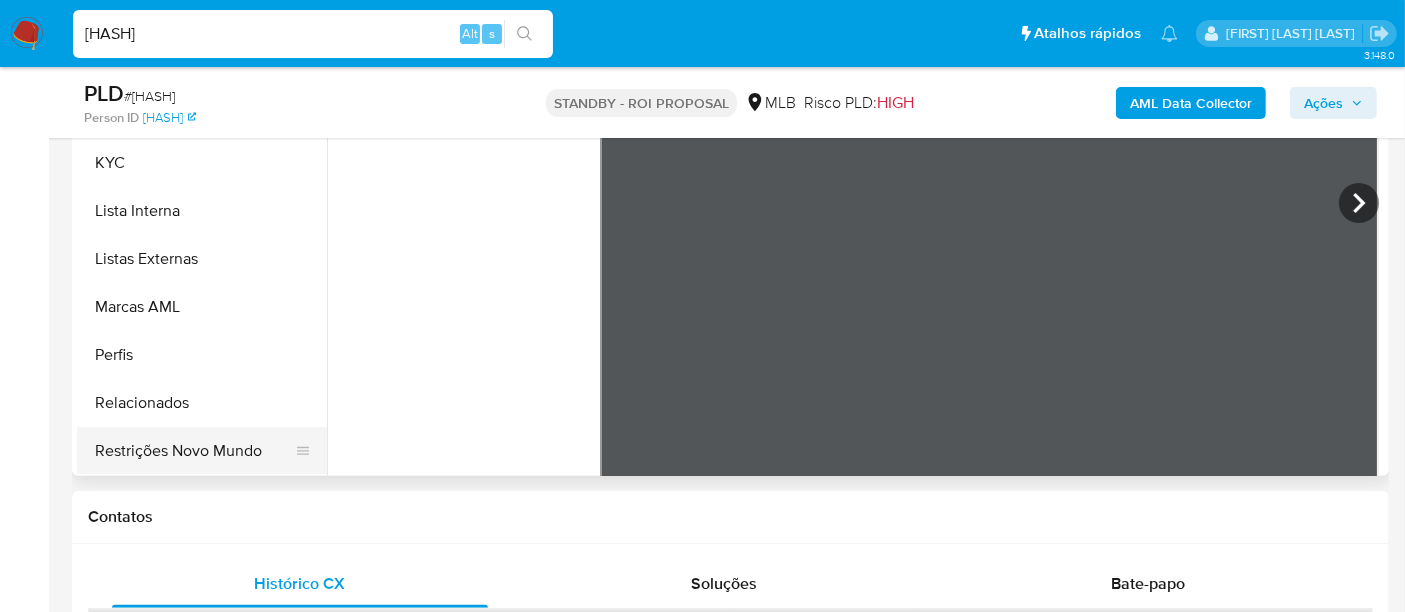 click on "Restrições Novo Mundo" at bounding box center [194, 451] 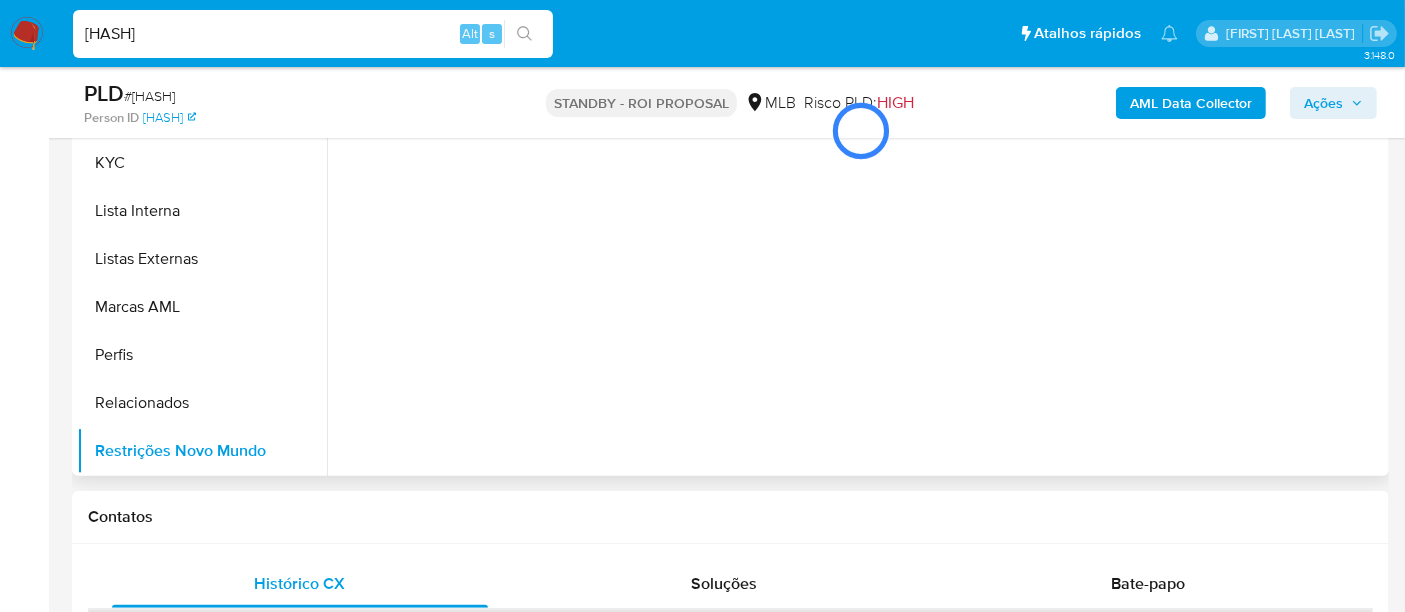 scroll, scrollTop: 0, scrollLeft: 0, axis: both 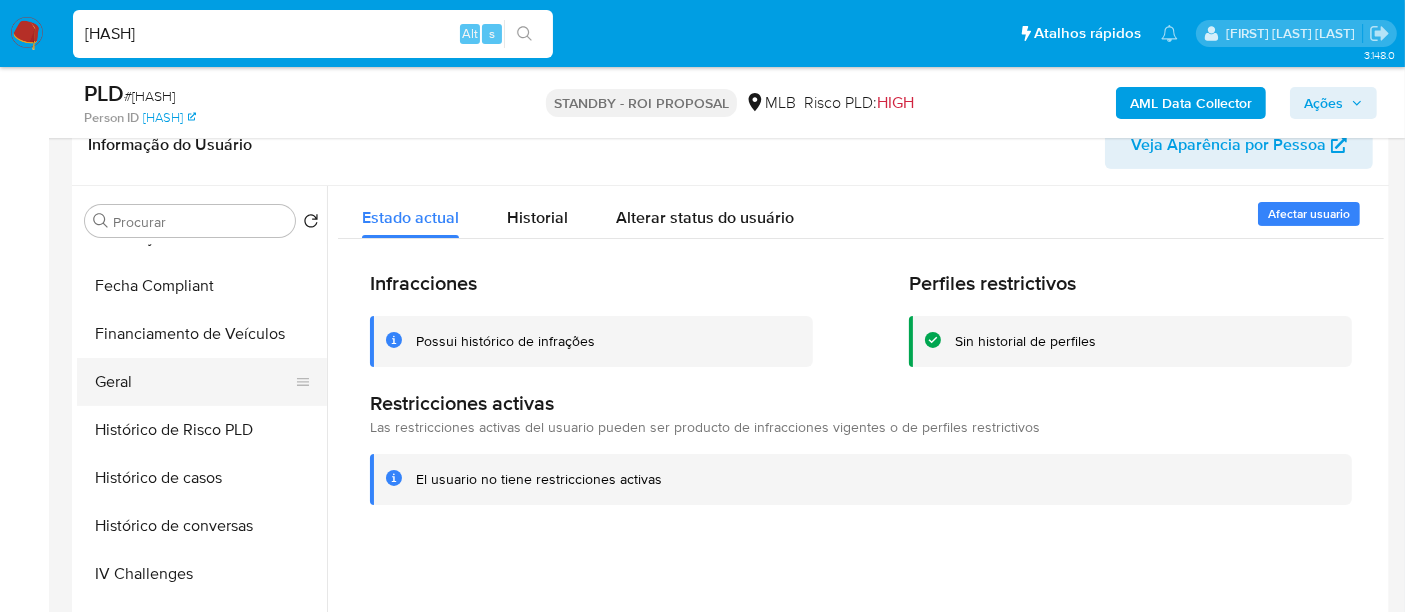 click on "Geral" at bounding box center [194, 382] 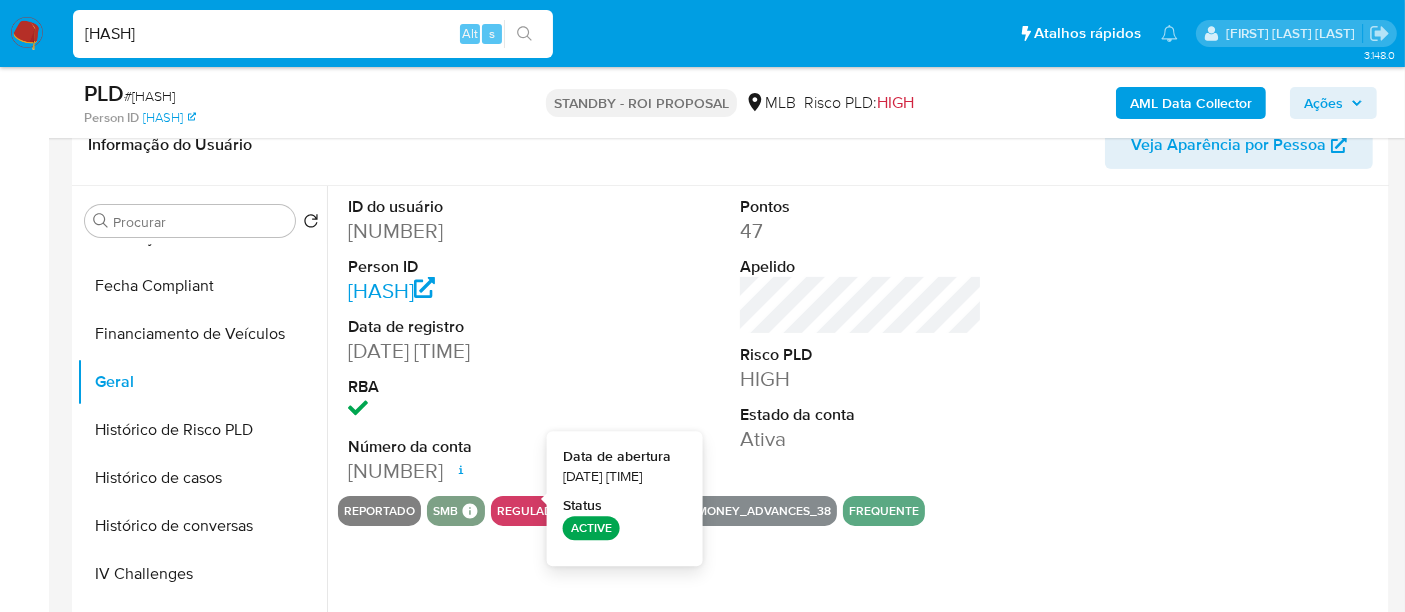 type 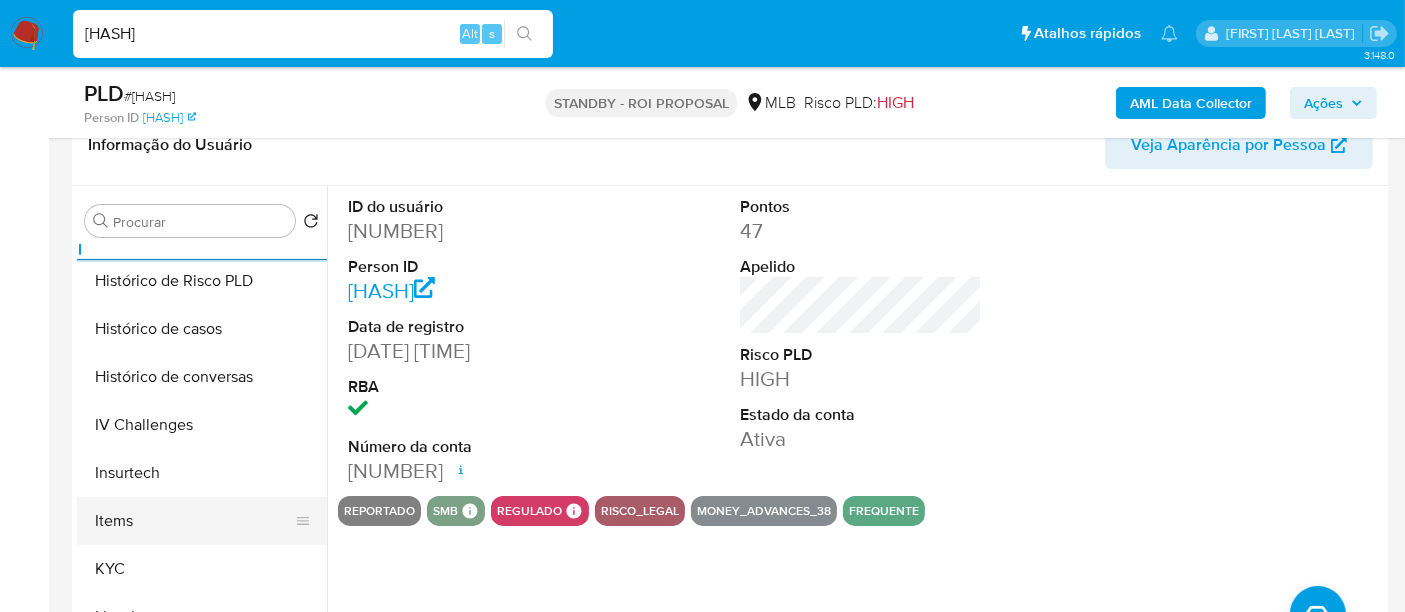 scroll, scrollTop: 733, scrollLeft: 0, axis: vertical 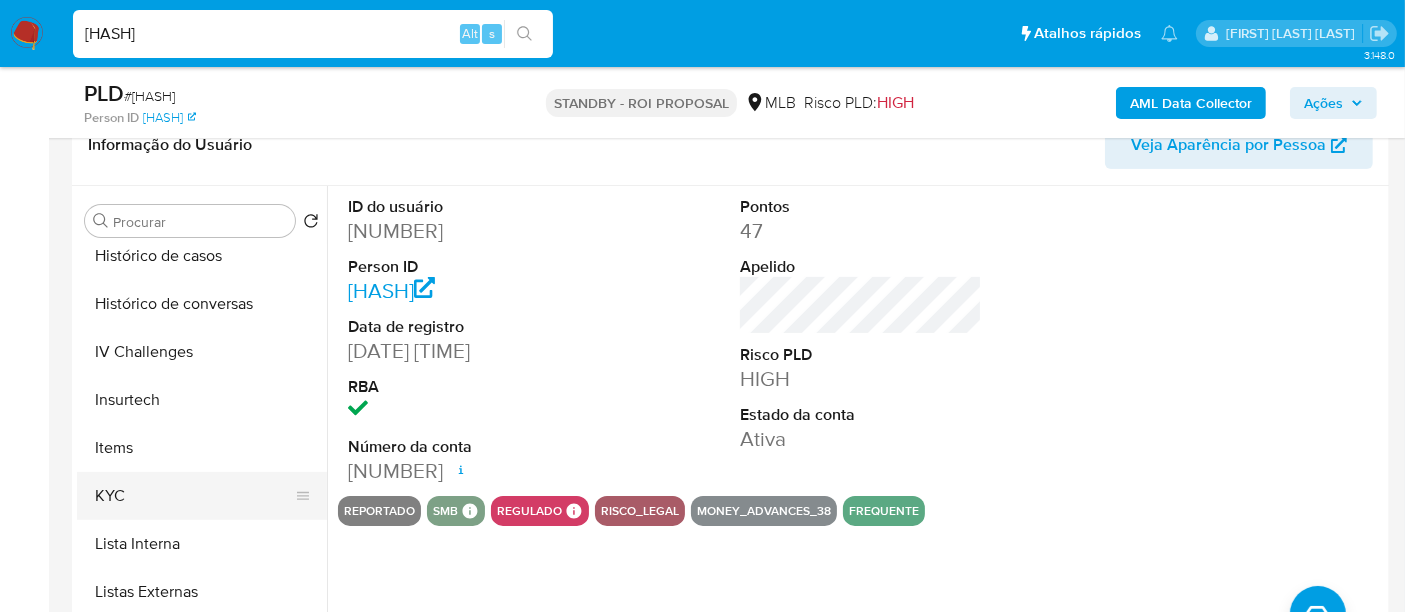 click on "KYC" at bounding box center [194, 496] 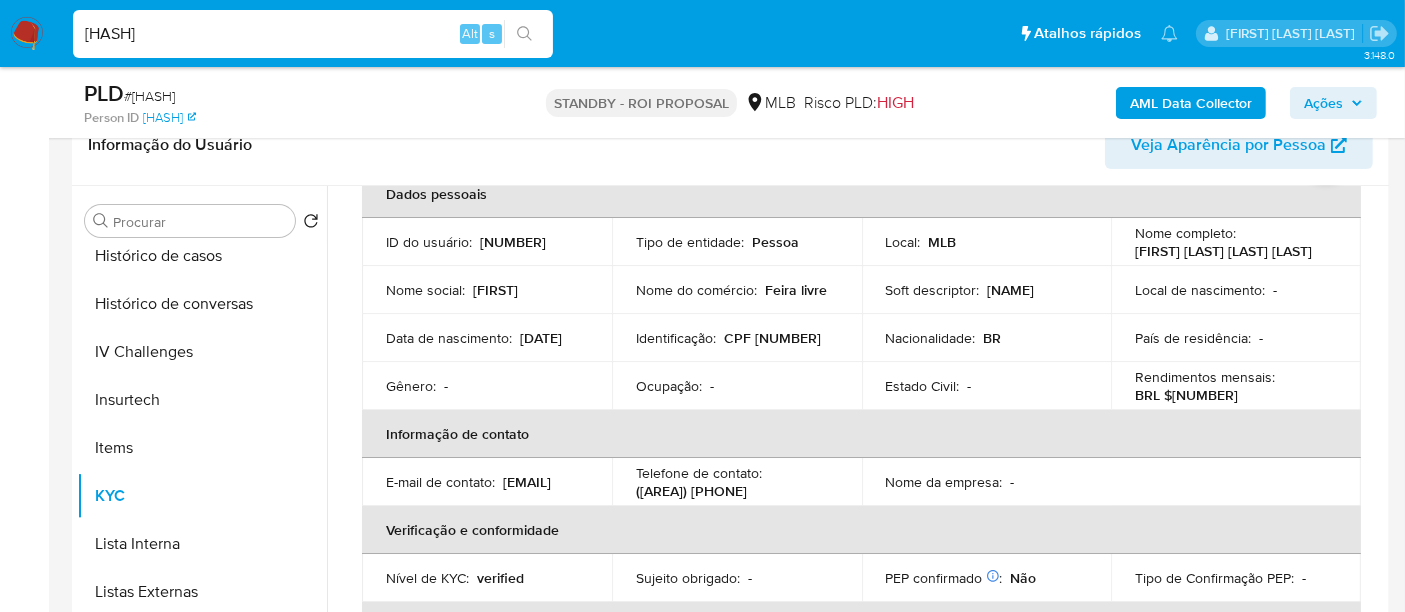 scroll, scrollTop: 0, scrollLeft: 0, axis: both 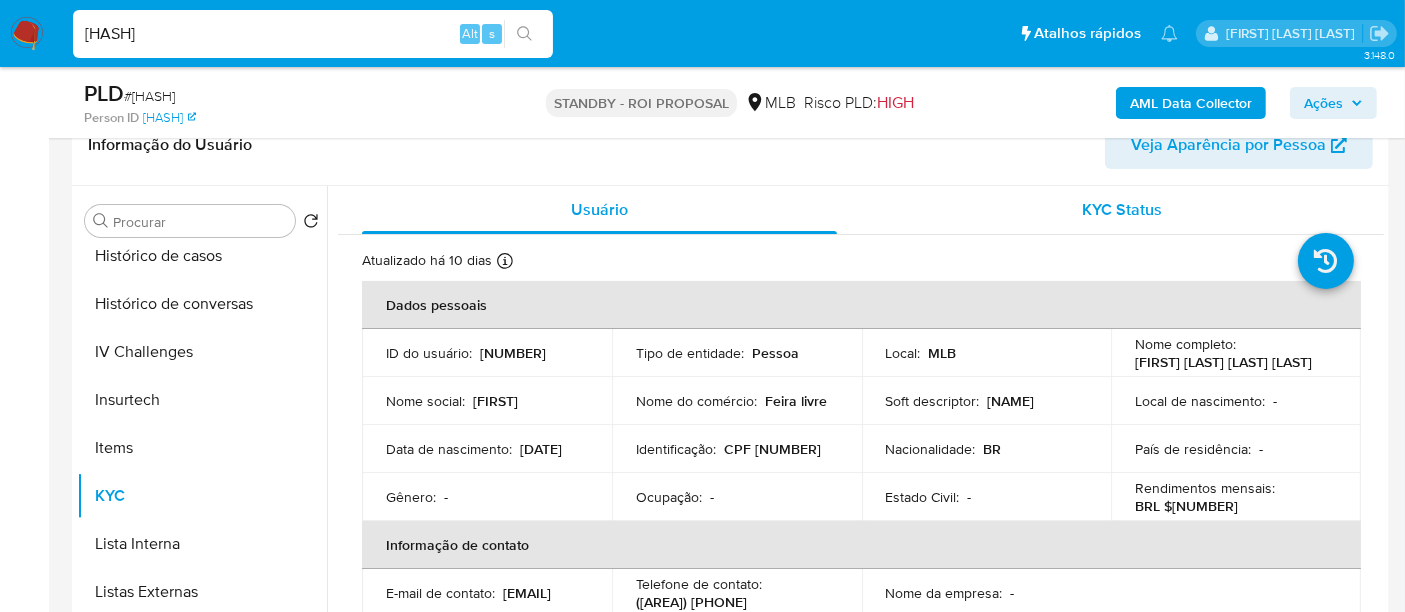 click on "KYC Status" at bounding box center (1122, 210) 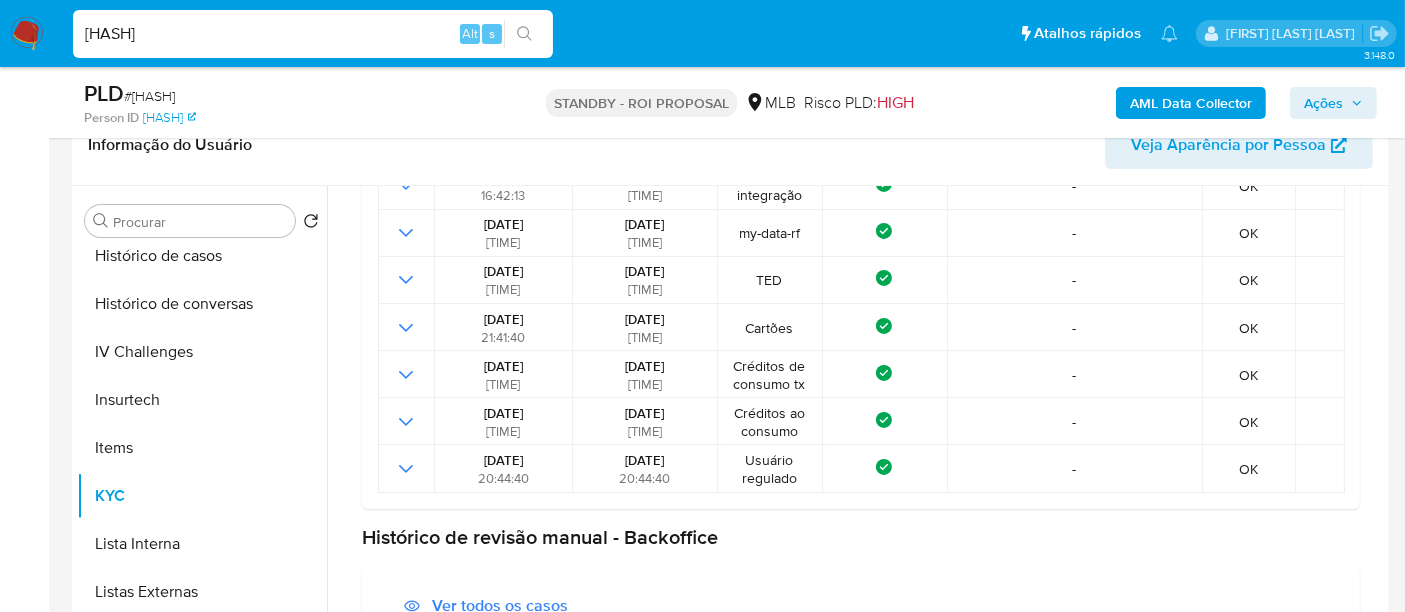 scroll, scrollTop: 513, scrollLeft: 0, axis: vertical 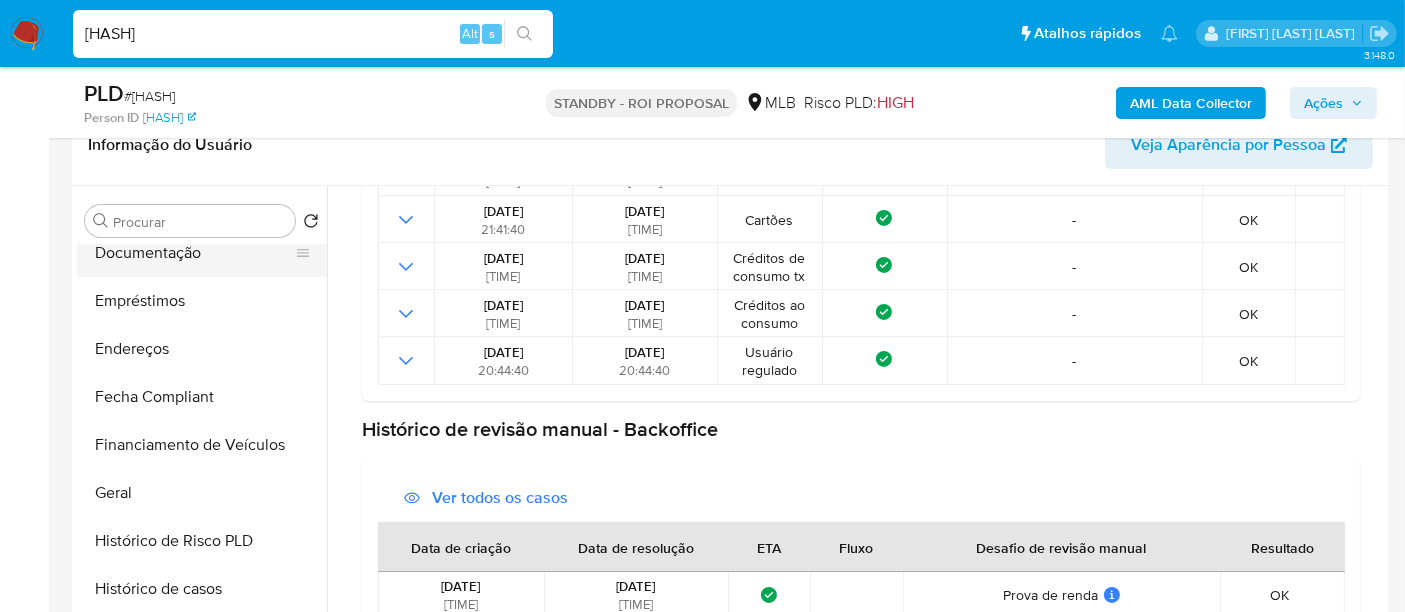 click on "Documentação" at bounding box center [194, 253] 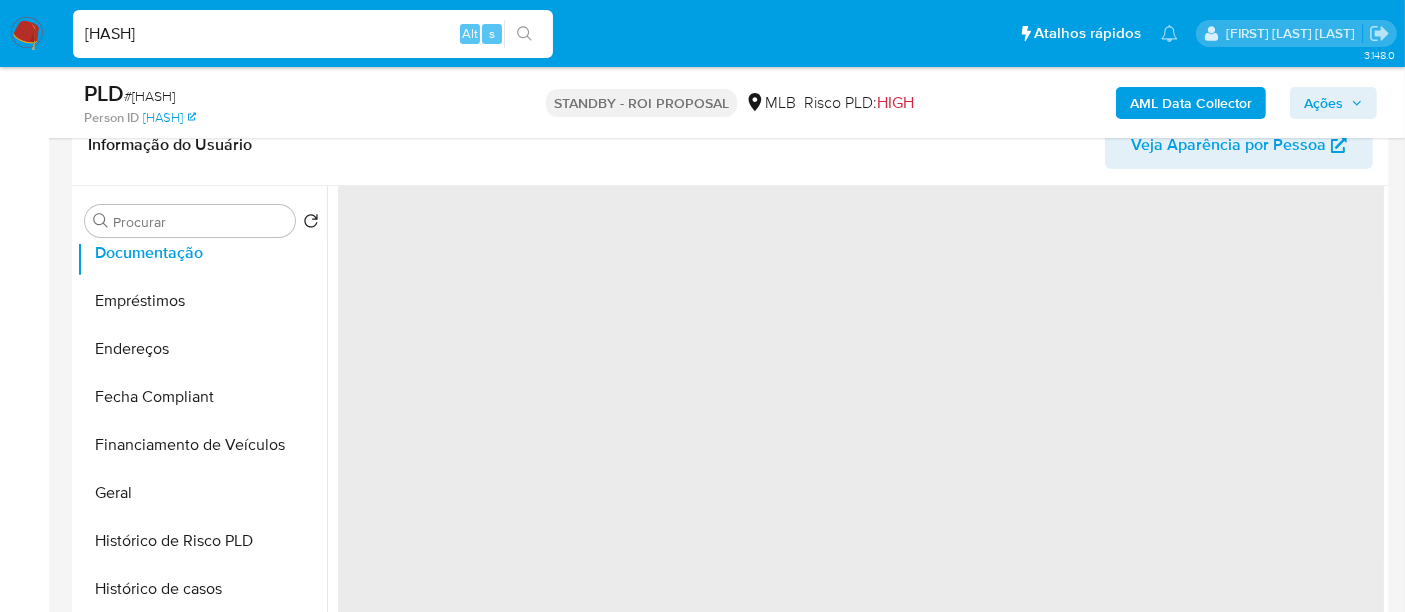 scroll, scrollTop: 0, scrollLeft: 0, axis: both 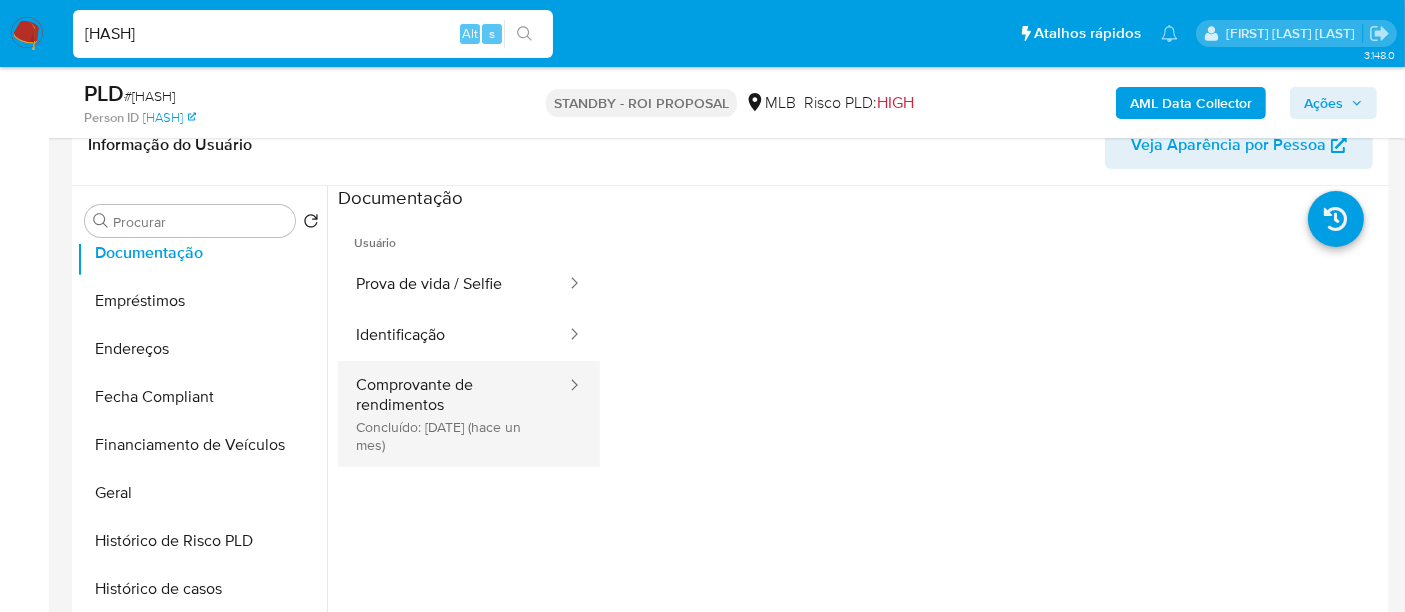 click on "Comprovante de rendimentos Concluído: 23/06/2025 (hace un mes)" at bounding box center [453, 414] 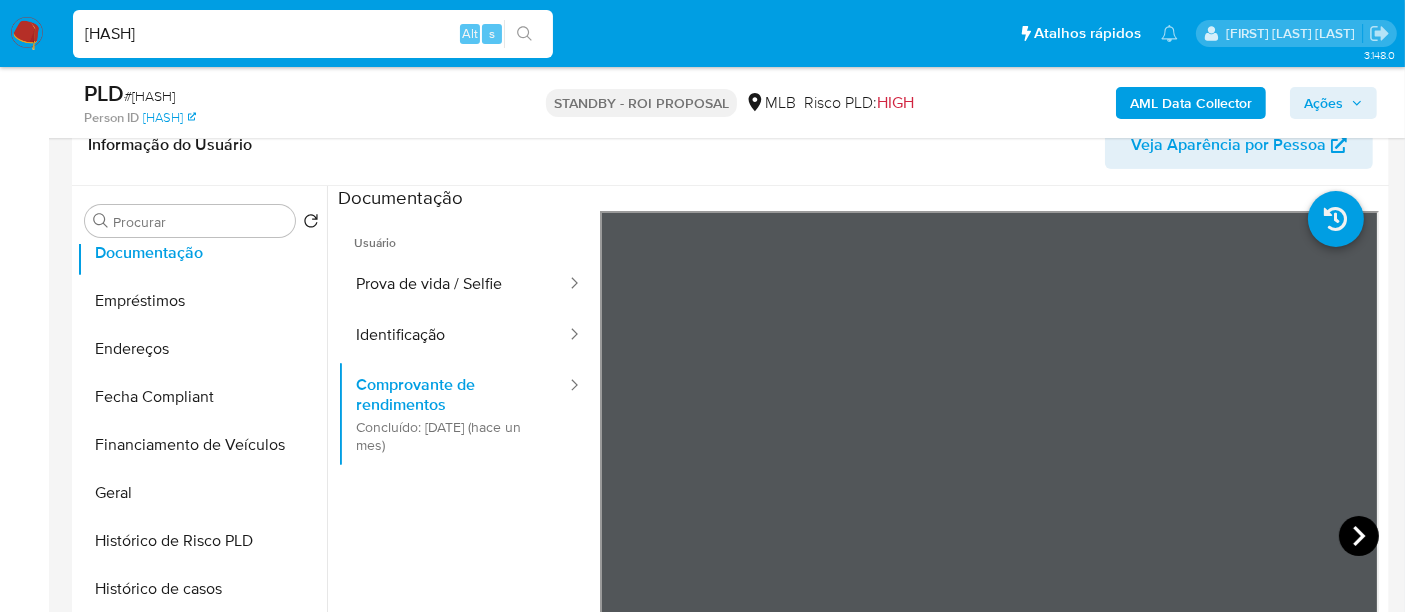 click 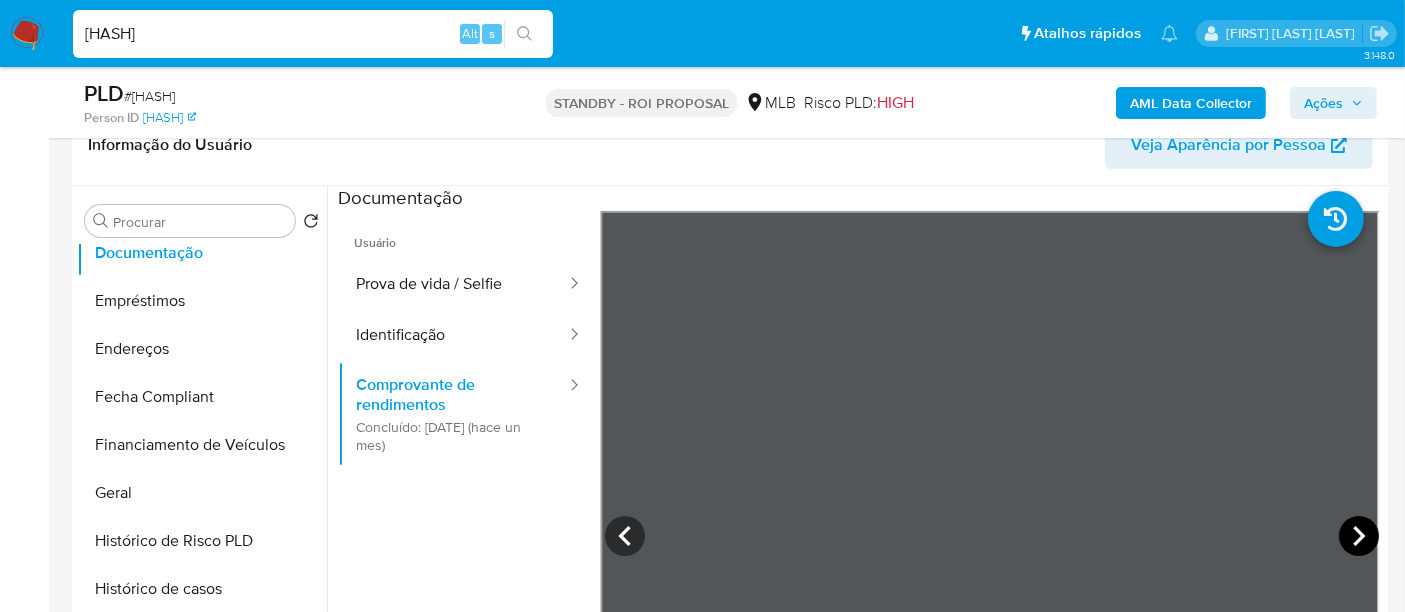 click 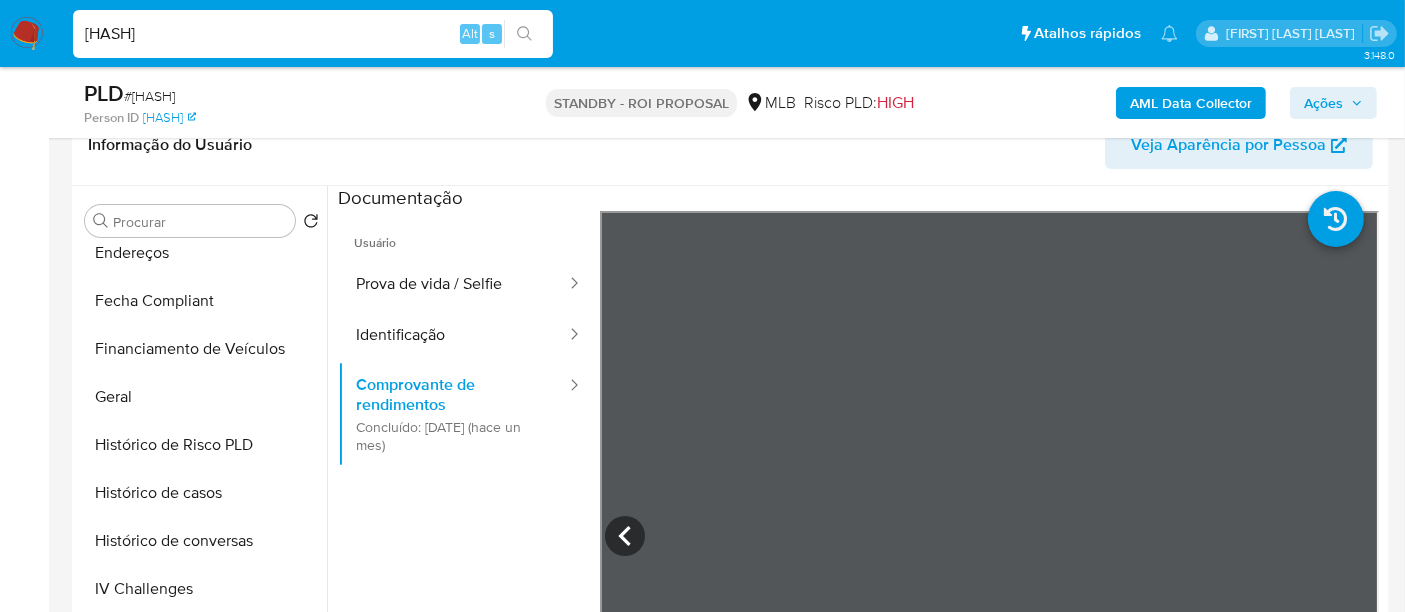 scroll, scrollTop: 733, scrollLeft: 0, axis: vertical 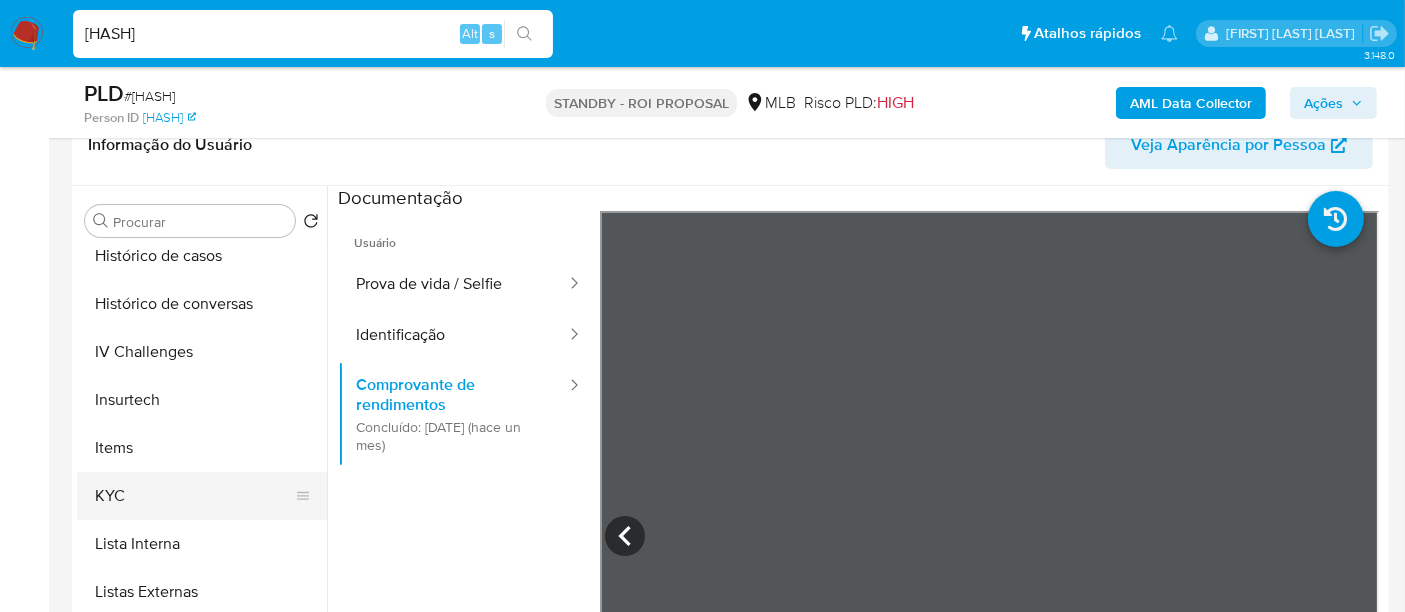 click on "KYC" at bounding box center (194, 496) 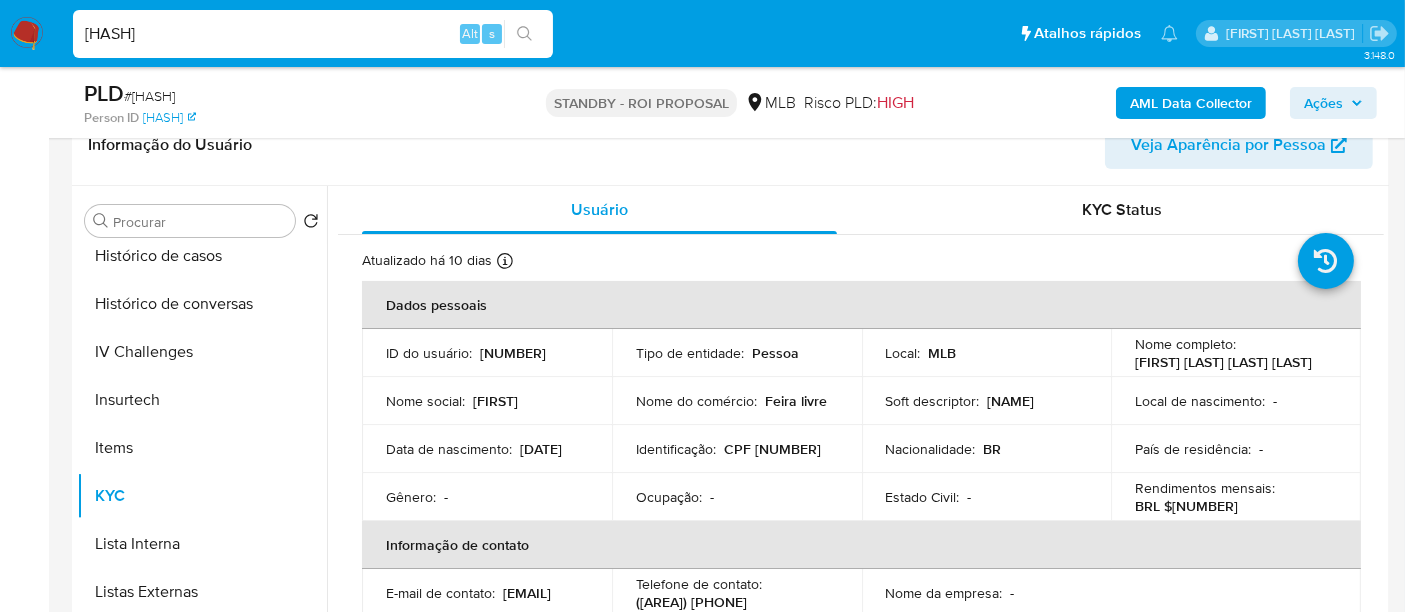 scroll, scrollTop: 111, scrollLeft: 0, axis: vertical 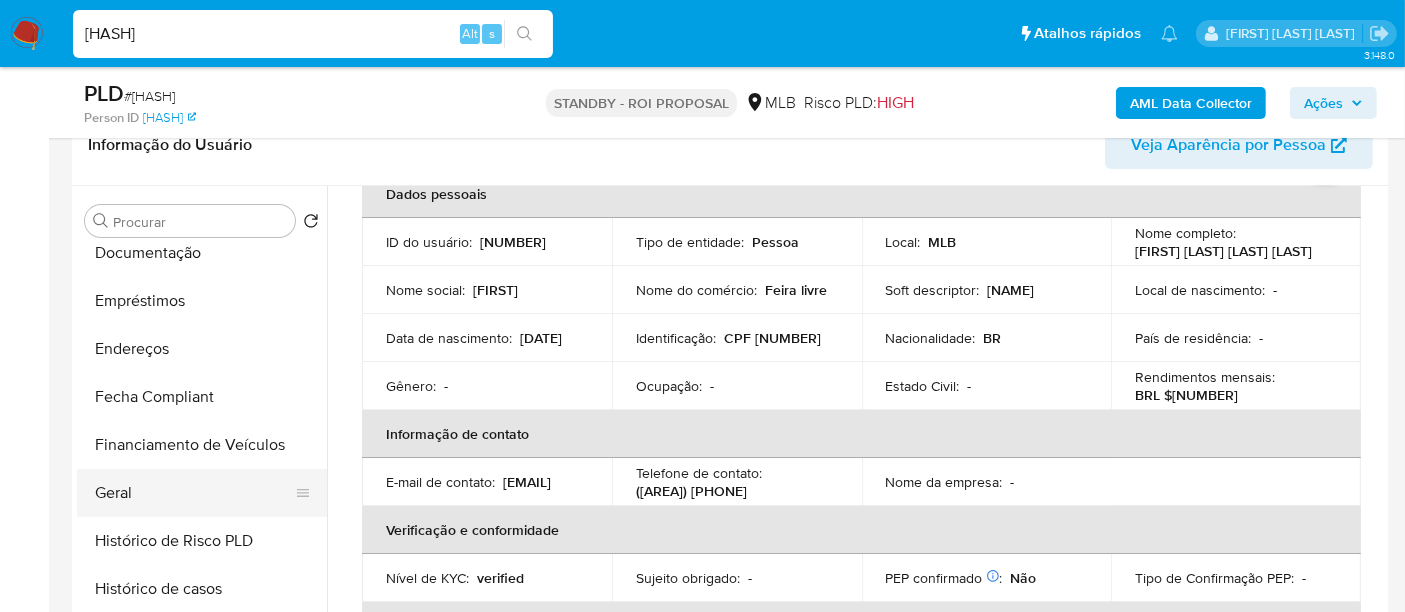 click on "Geral" at bounding box center (194, 493) 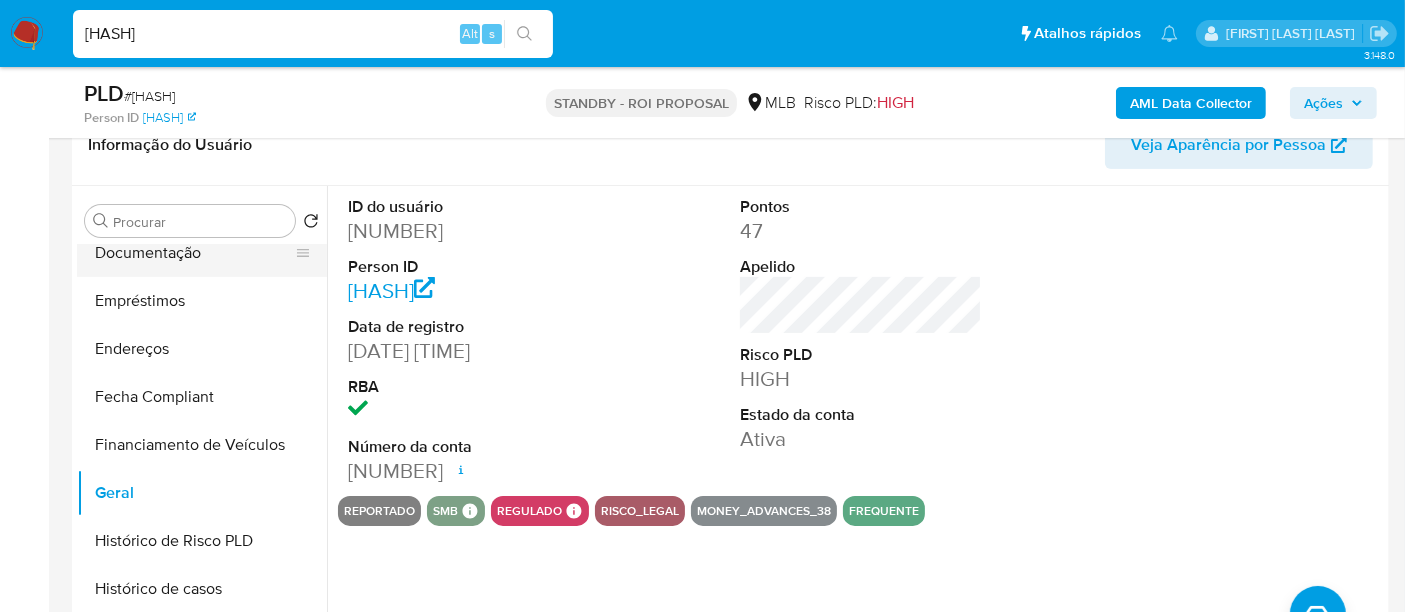 click on "Documentação" at bounding box center [194, 253] 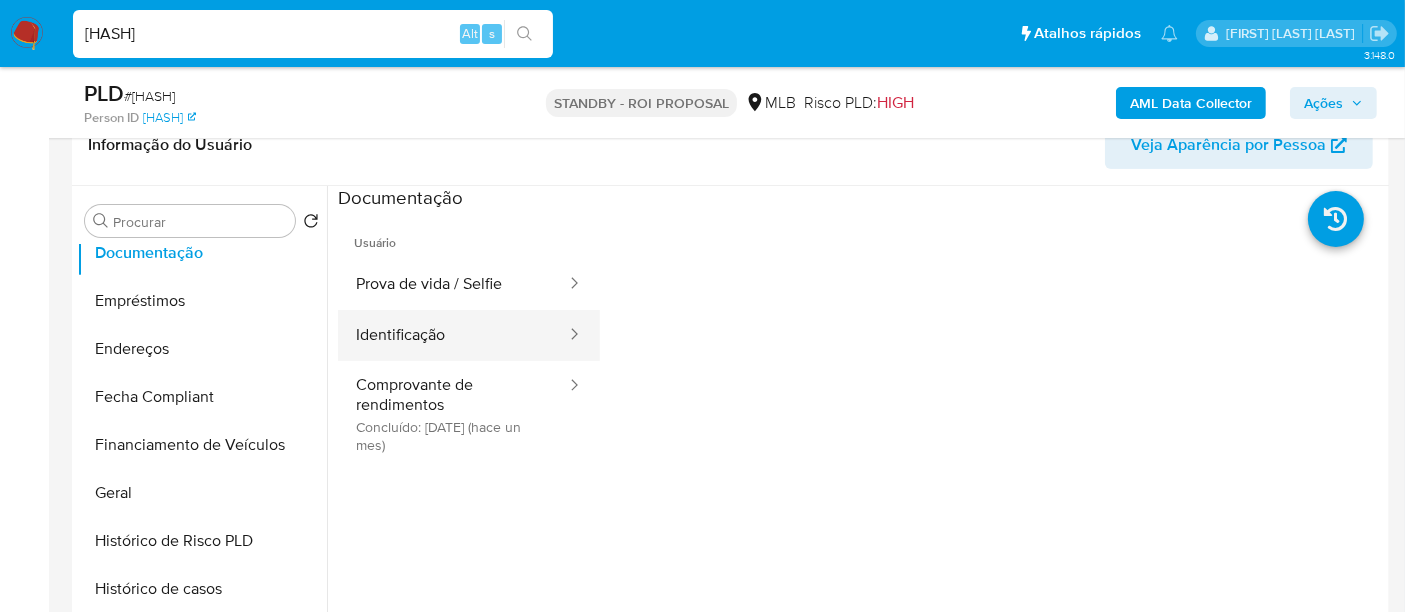 click on "Identificação" at bounding box center (453, 335) 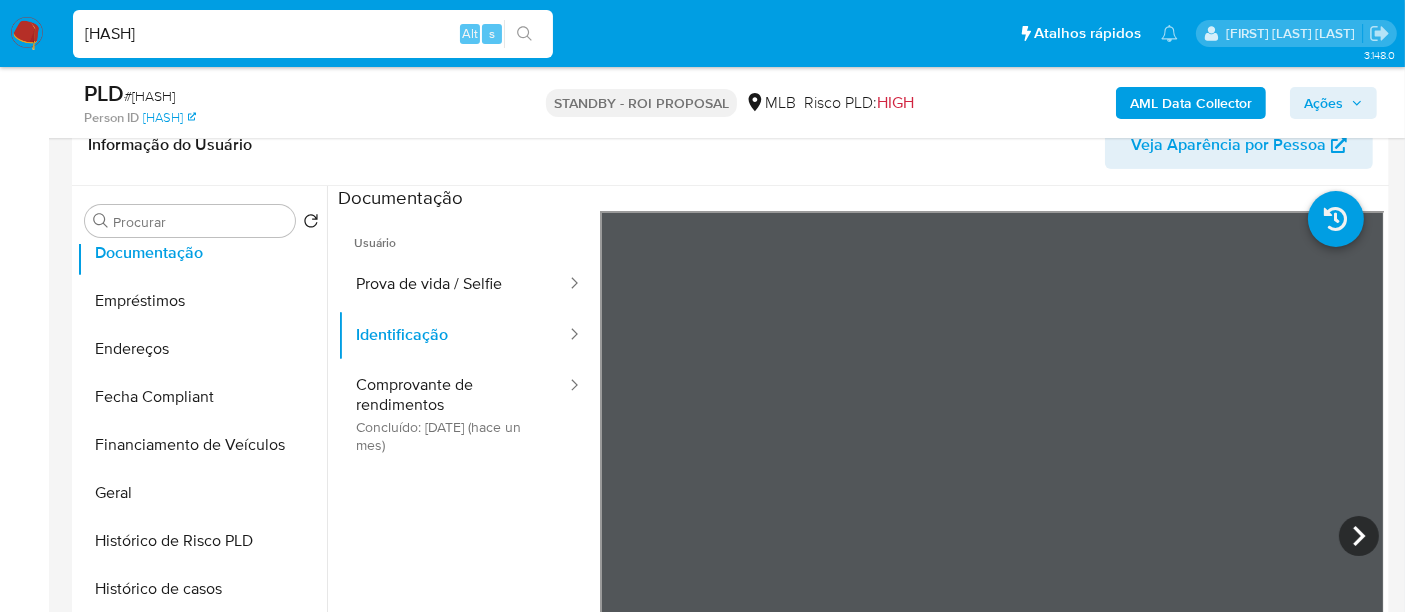 type 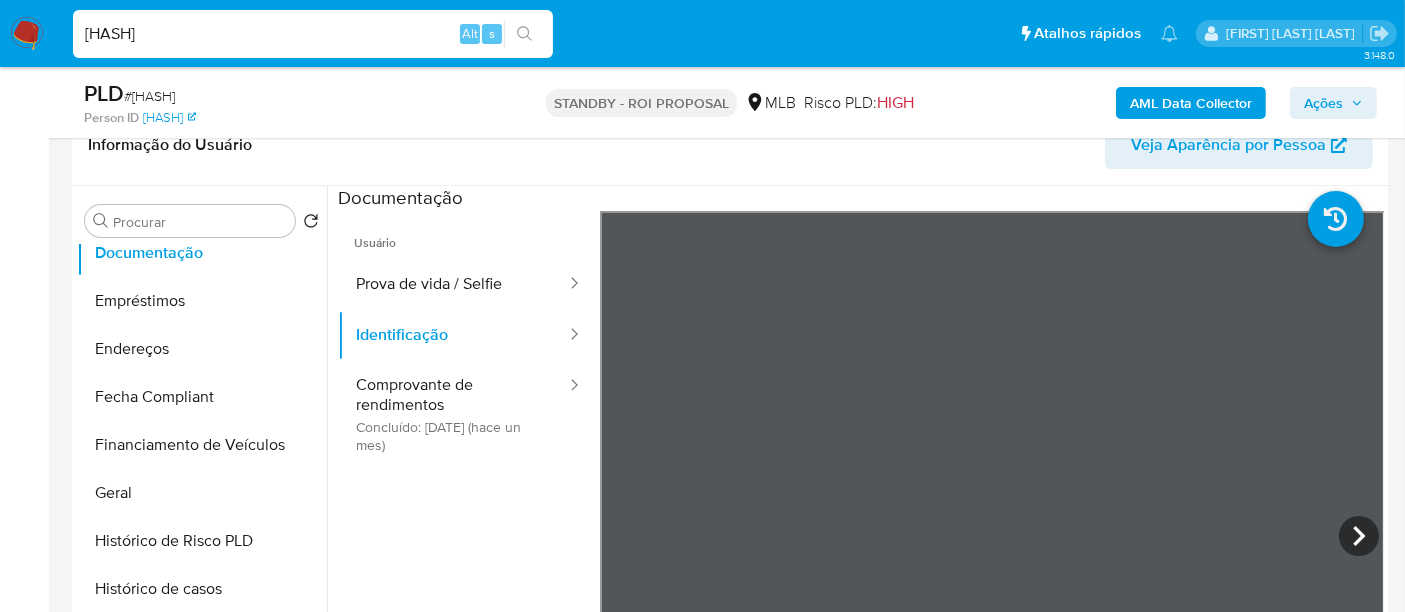 click on "tX1fWTcuRw2ybHrJEoVCHev1" at bounding box center (313, 34) 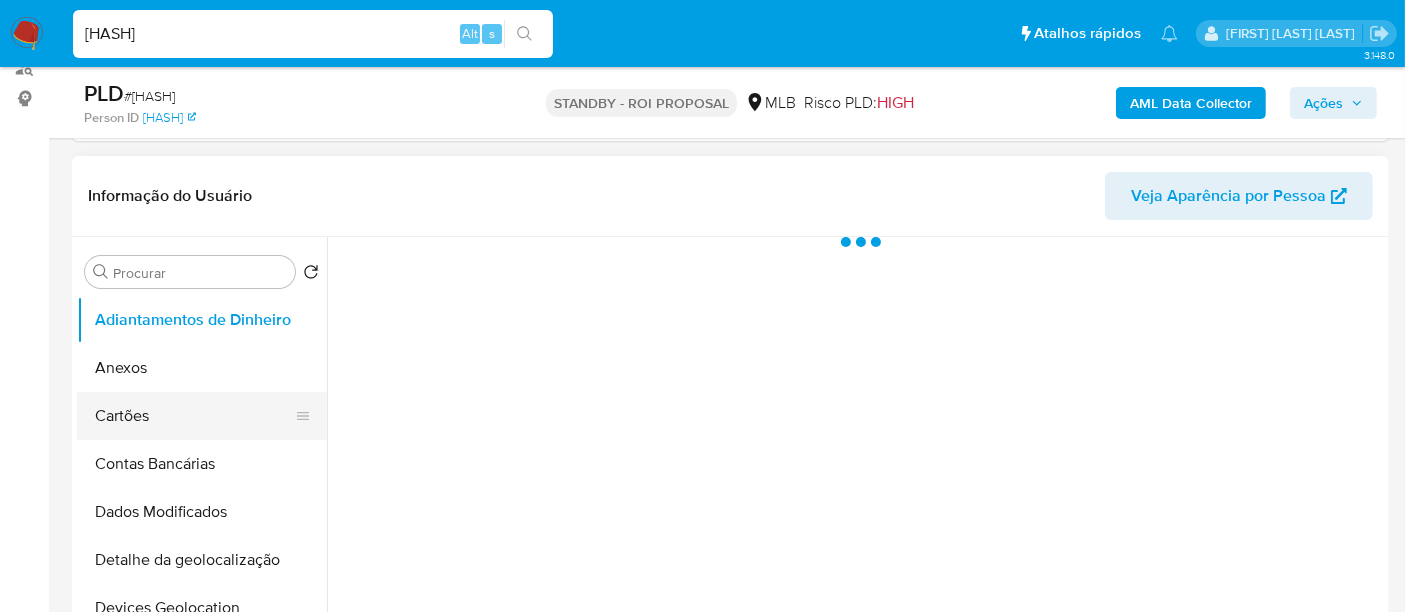 scroll, scrollTop: 333, scrollLeft: 0, axis: vertical 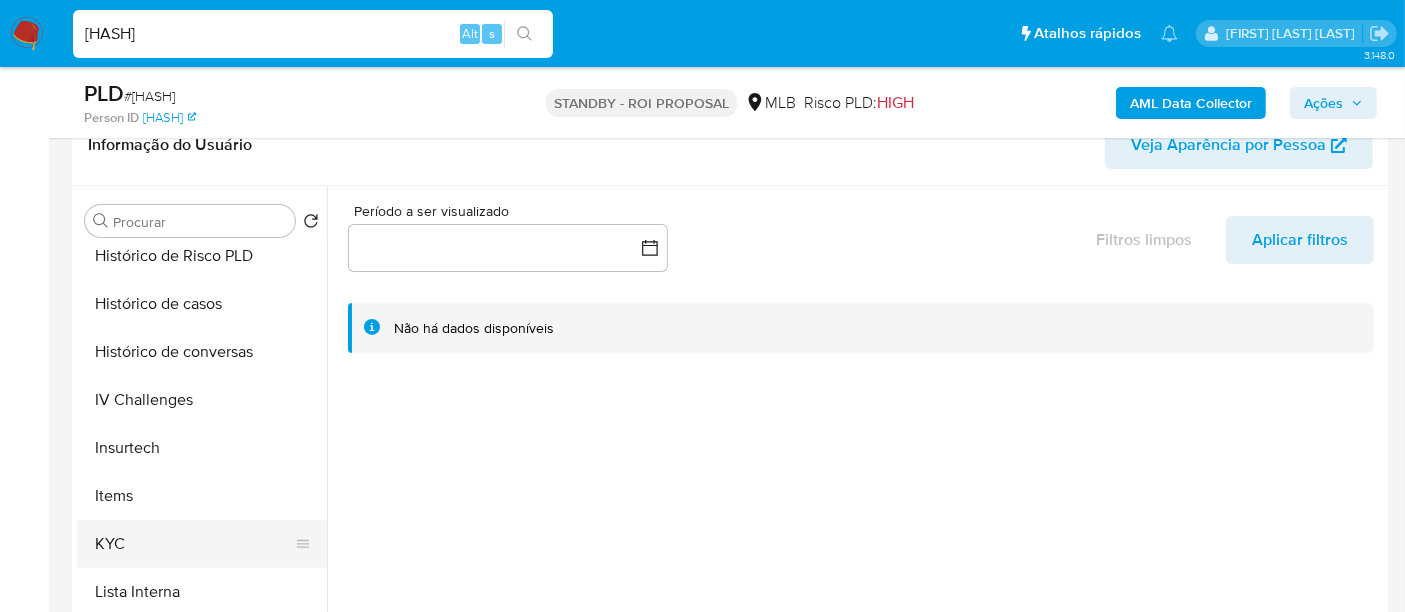 select on "10" 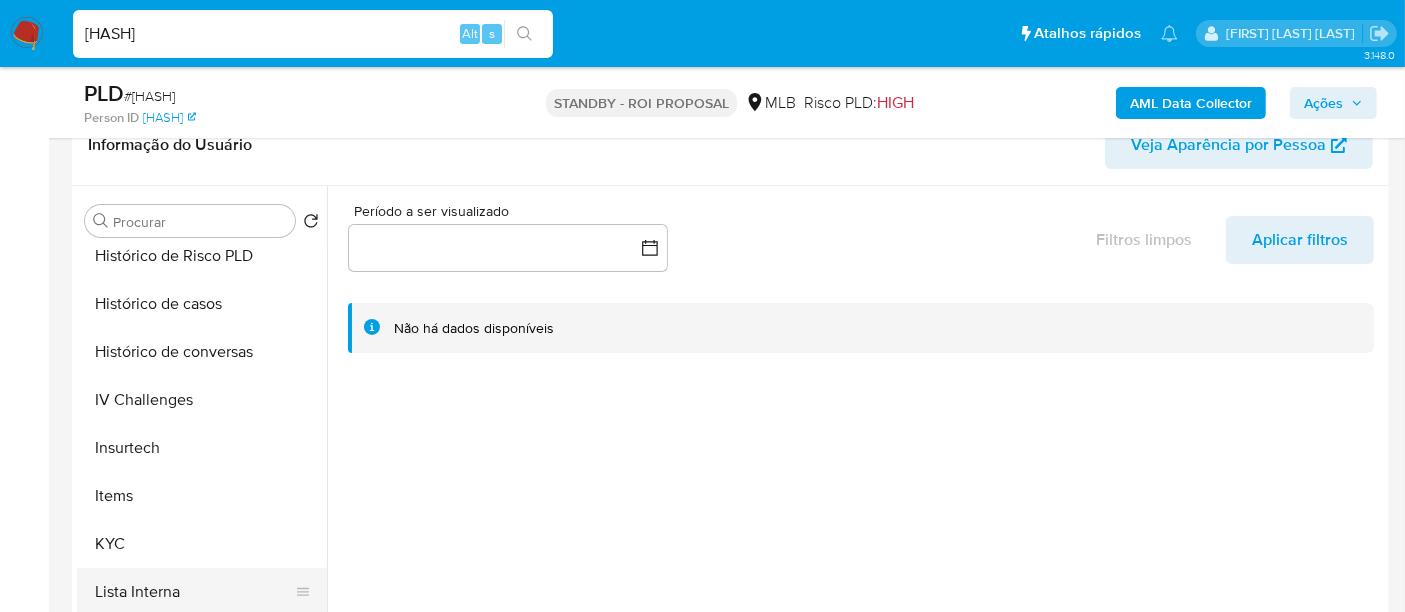 scroll, scrollTop: 844, scrollLeft: 0, axis: vertical 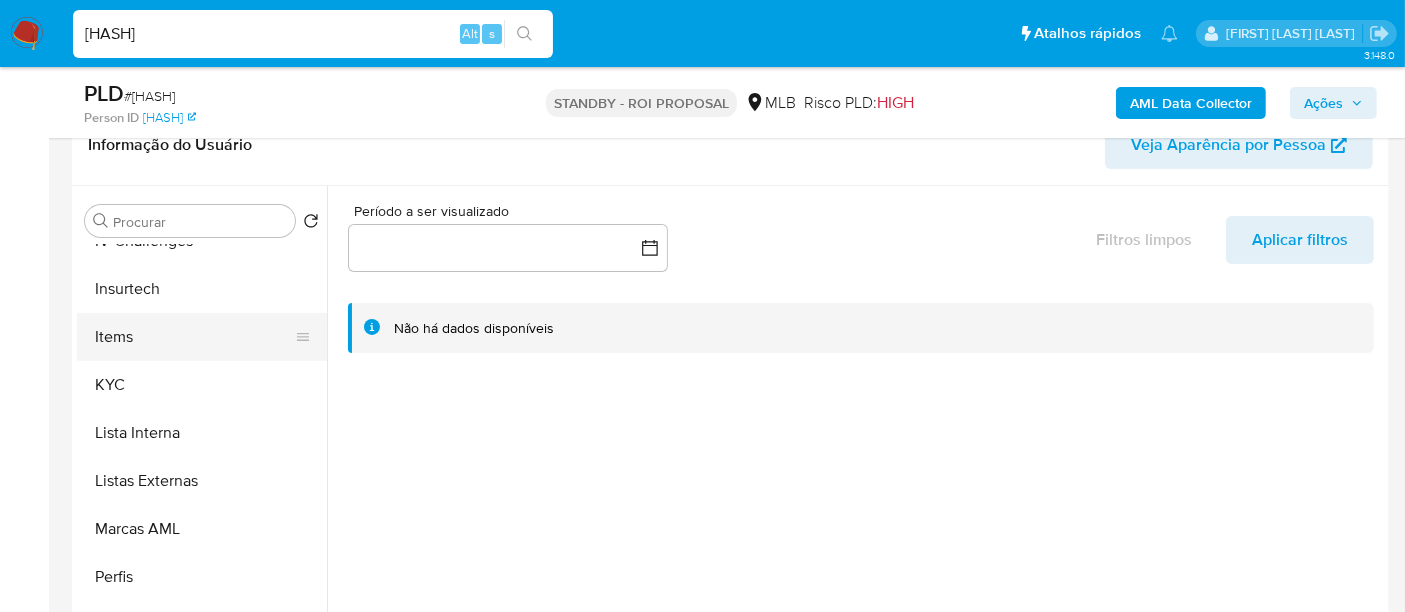 drag, startPoint x: 128, startPoint y: 379, endPoint x: 314, endPoint y: 346, distance: 188.90474 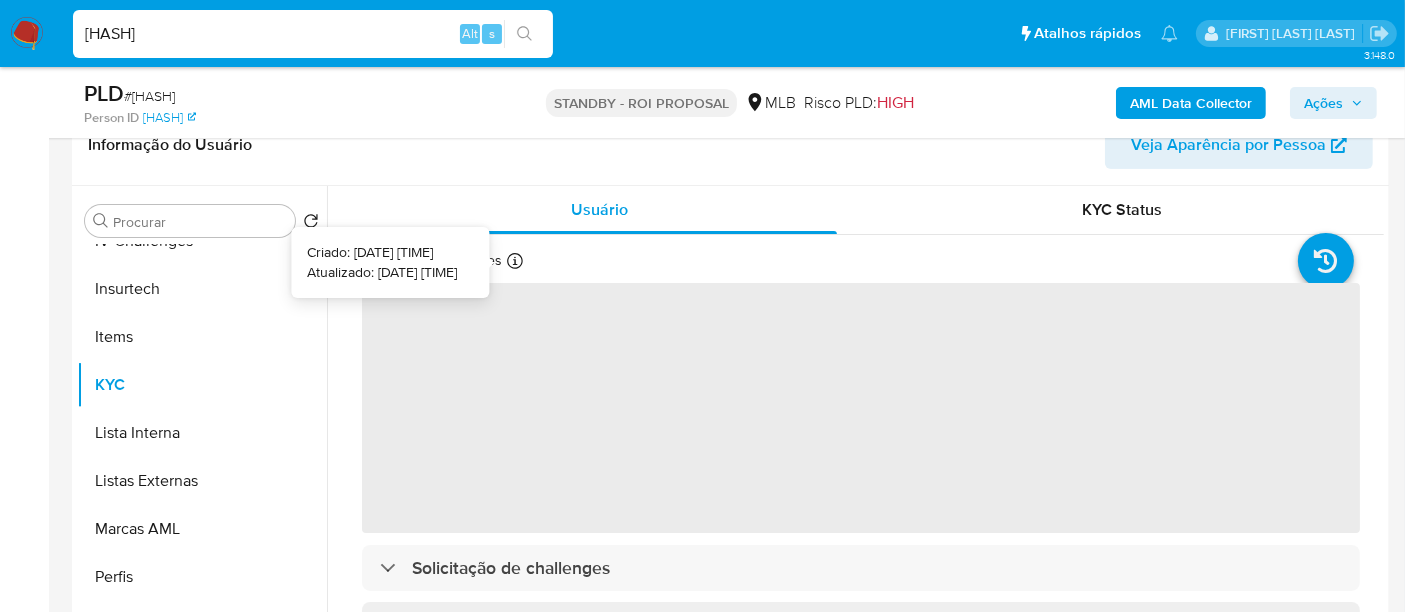 type 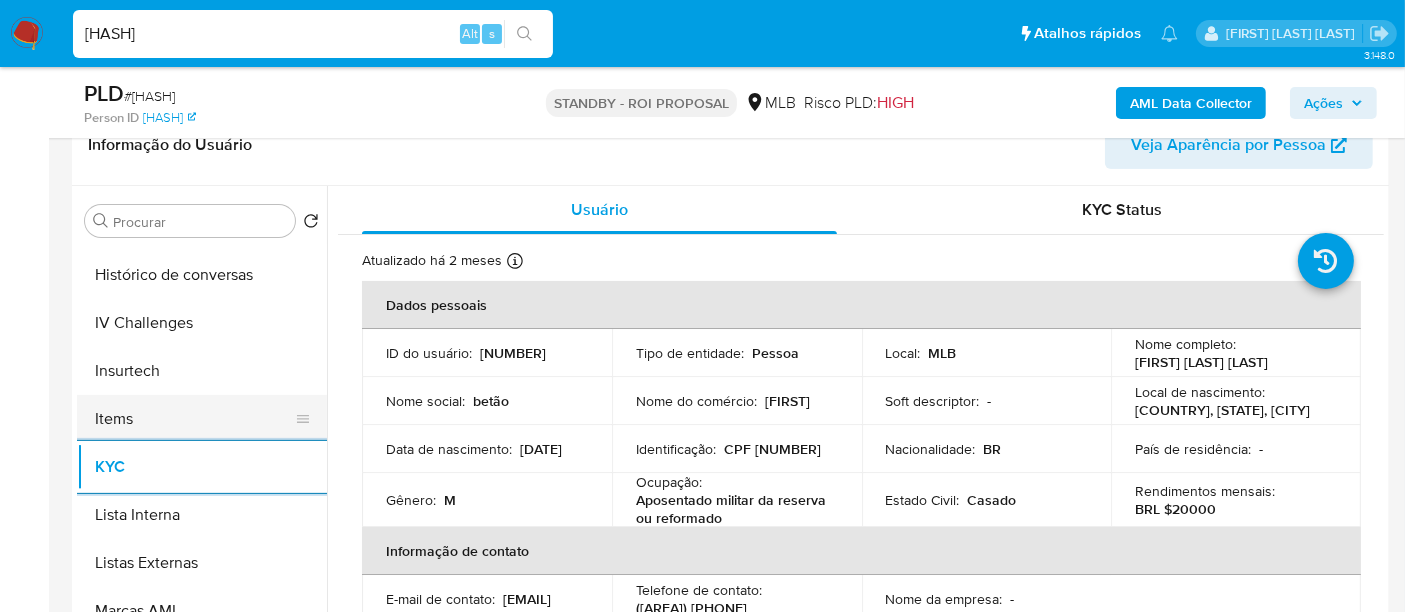 scroll, scrollTop: 733, scrollLeft: 0, axis: vertical 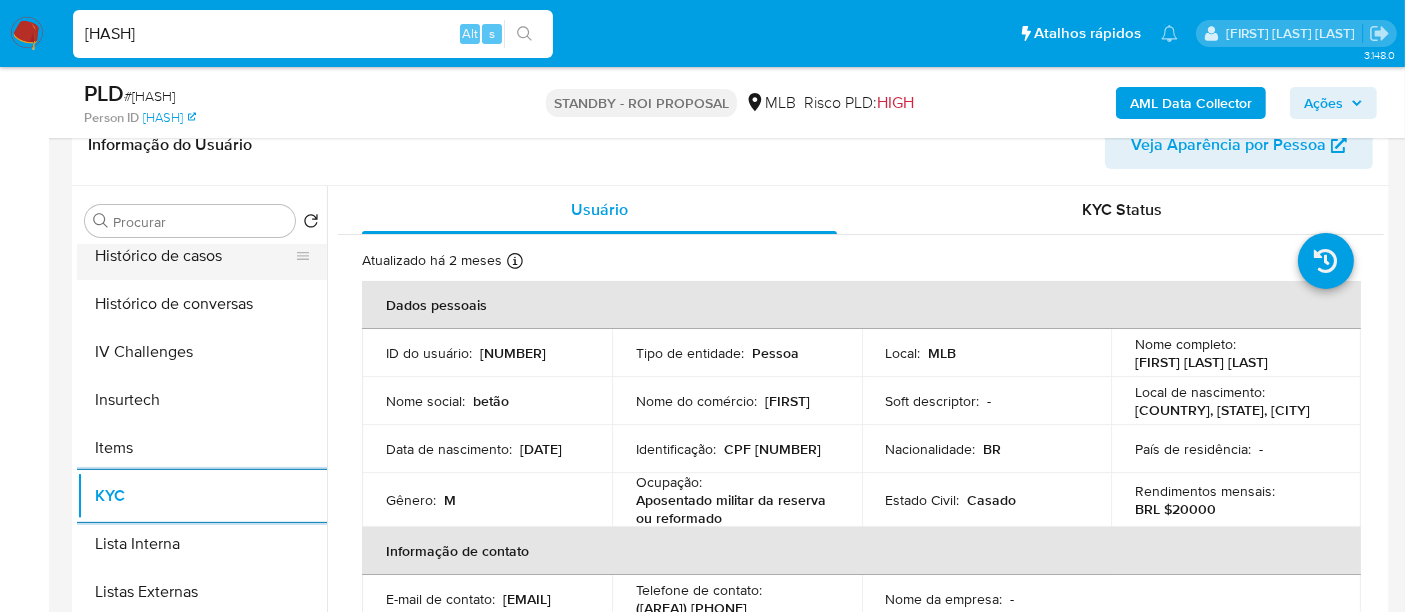 click on "Histórico de casos" at bounding box center (194, 256) 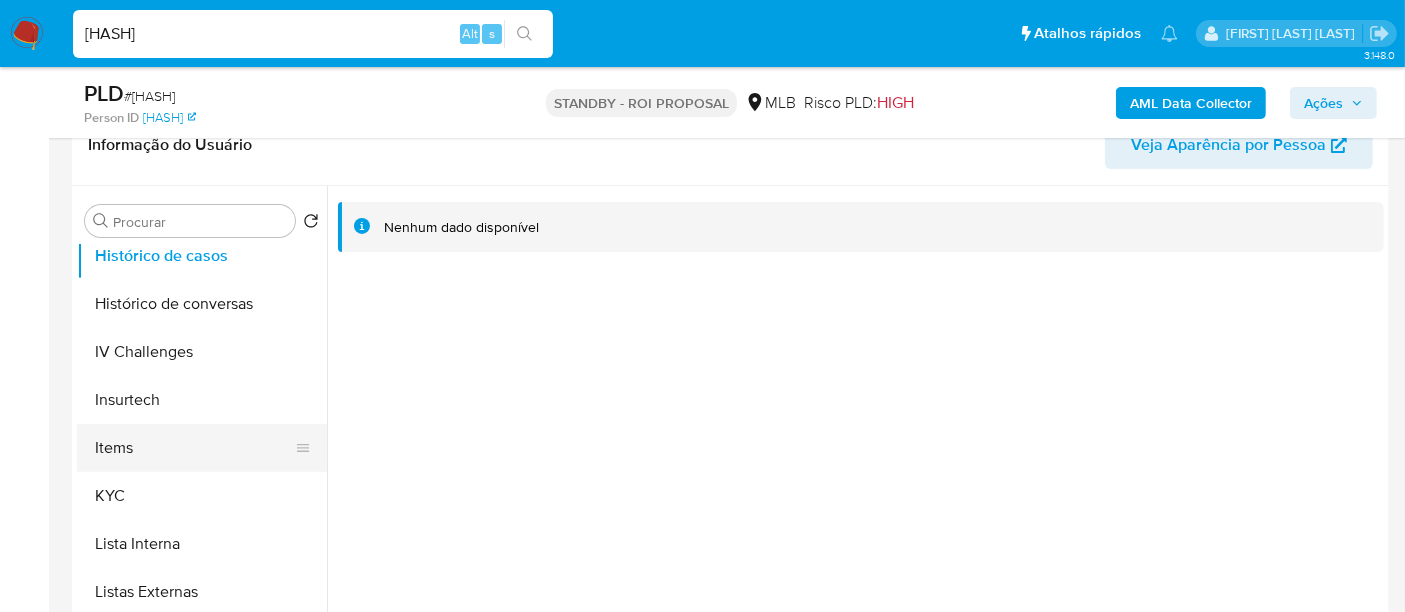 scroll, scrollTop: 622, scrollLeft: 0, axis: vertical 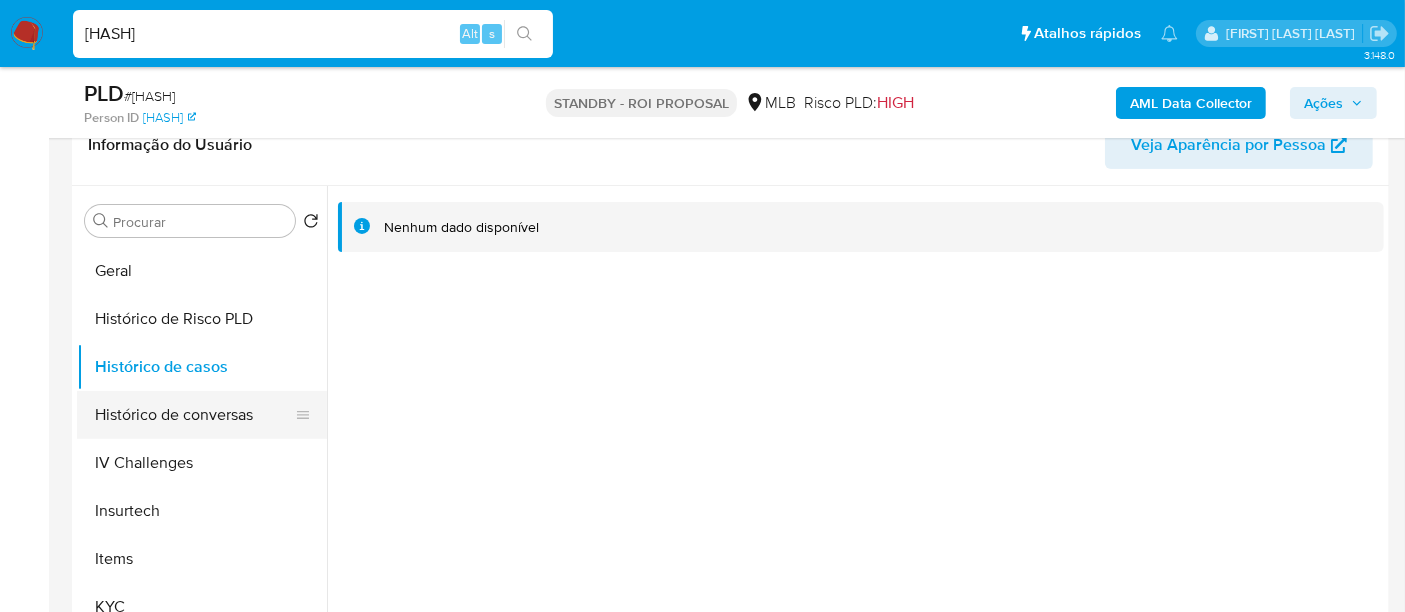 click on "Histórico de conversas" at bounding box center [194, 415] 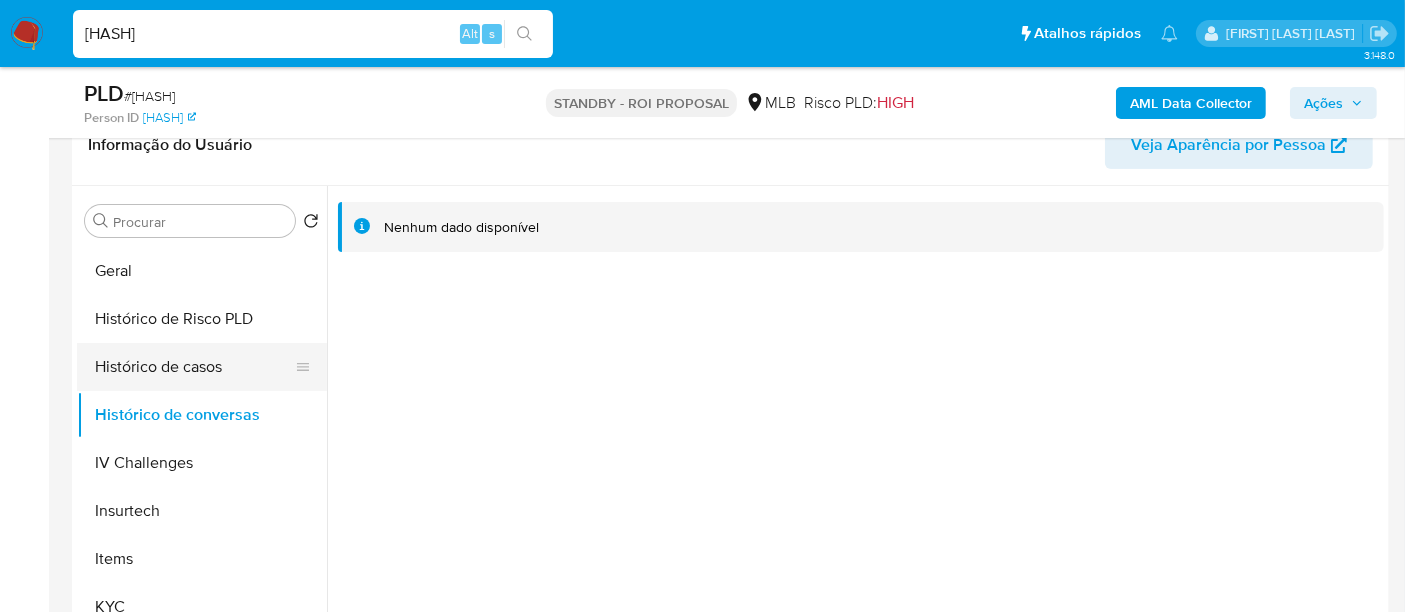 click on "Histórico de casos" at bounding box center (194, 367) 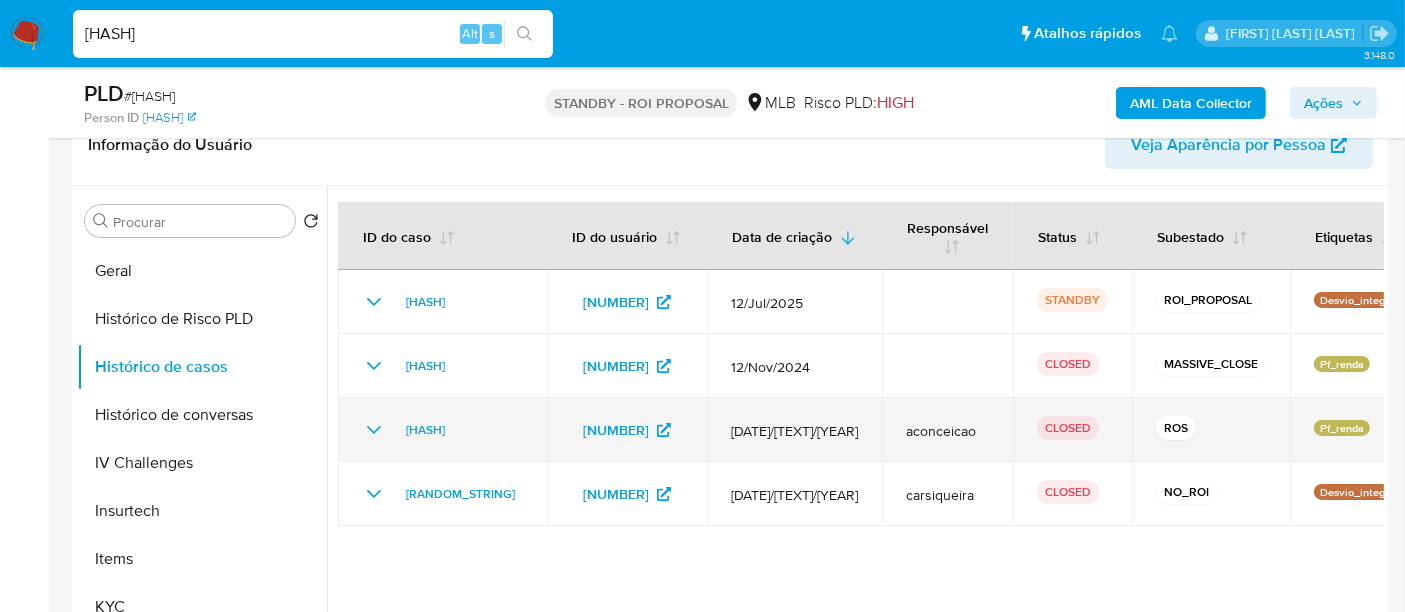 type 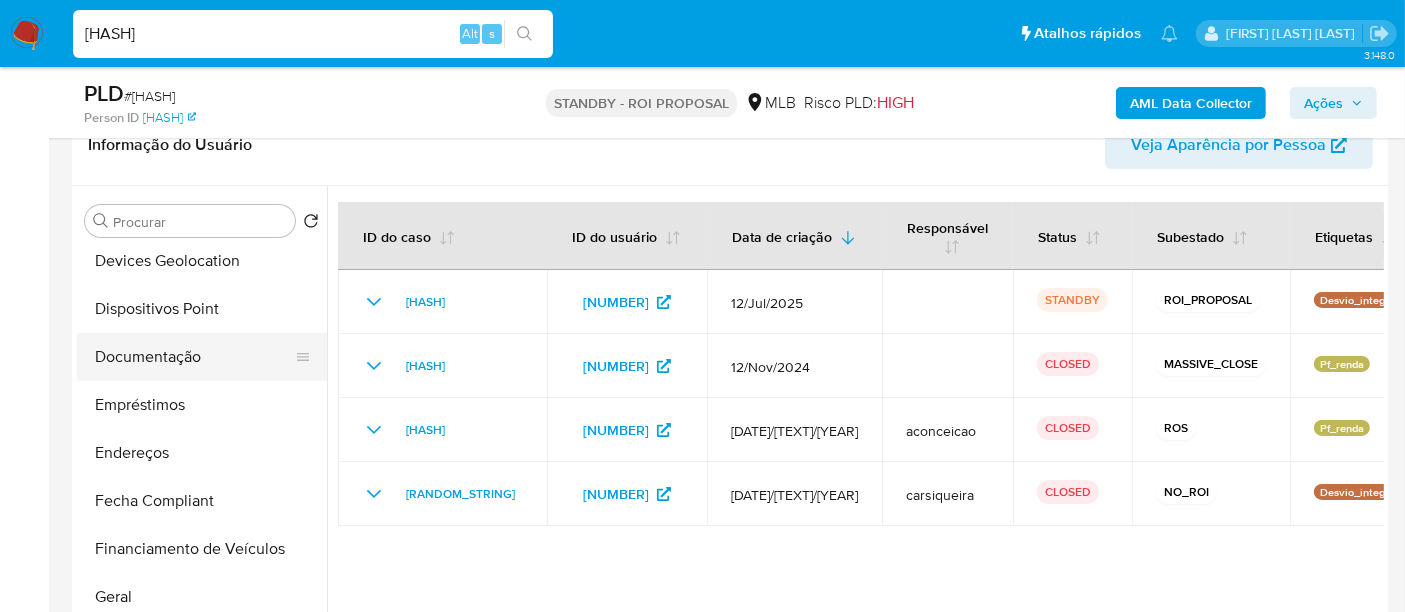 scroll, scrollTop: 177, scrollLeft: 0, axis: vertical 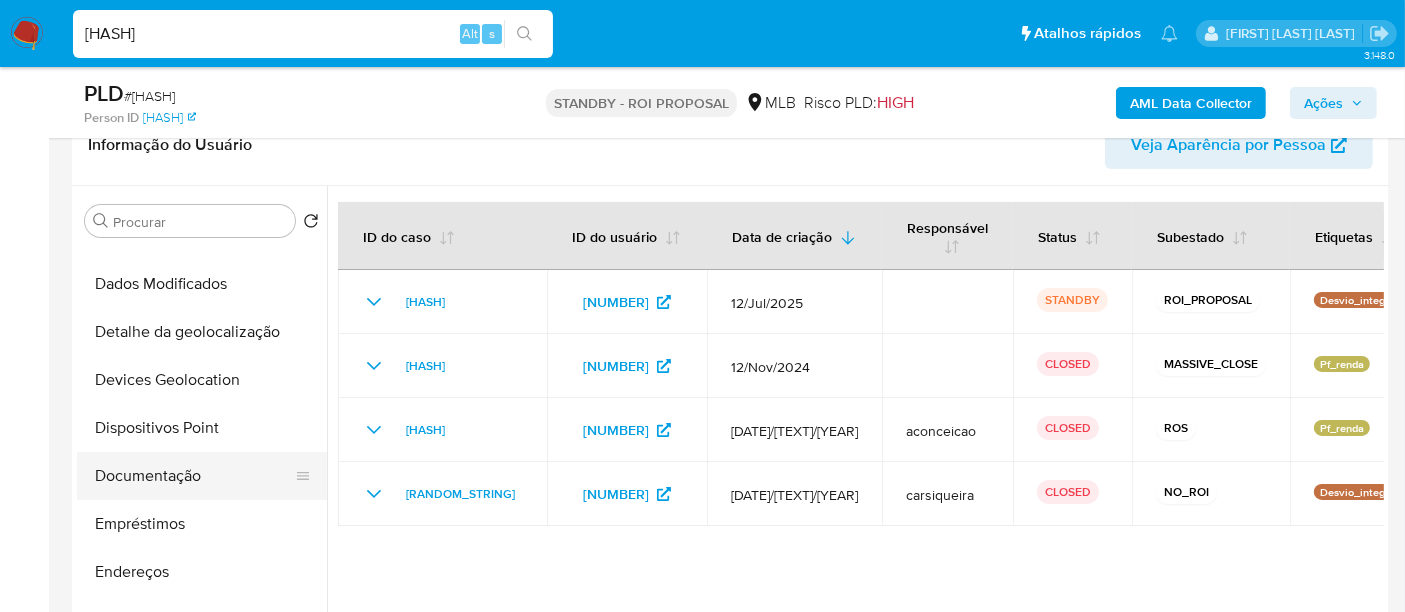 click on "Documentação" at bounding box center (194, 476) 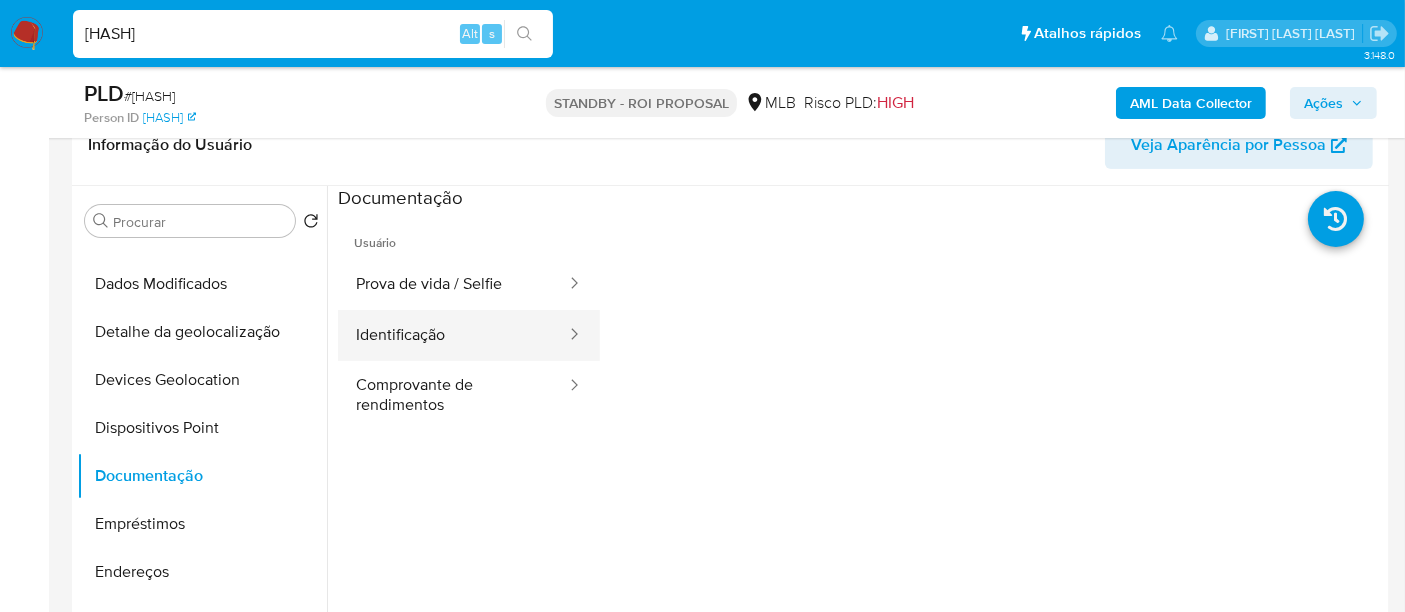click on "Identificação" at bounding box center (453, 335) 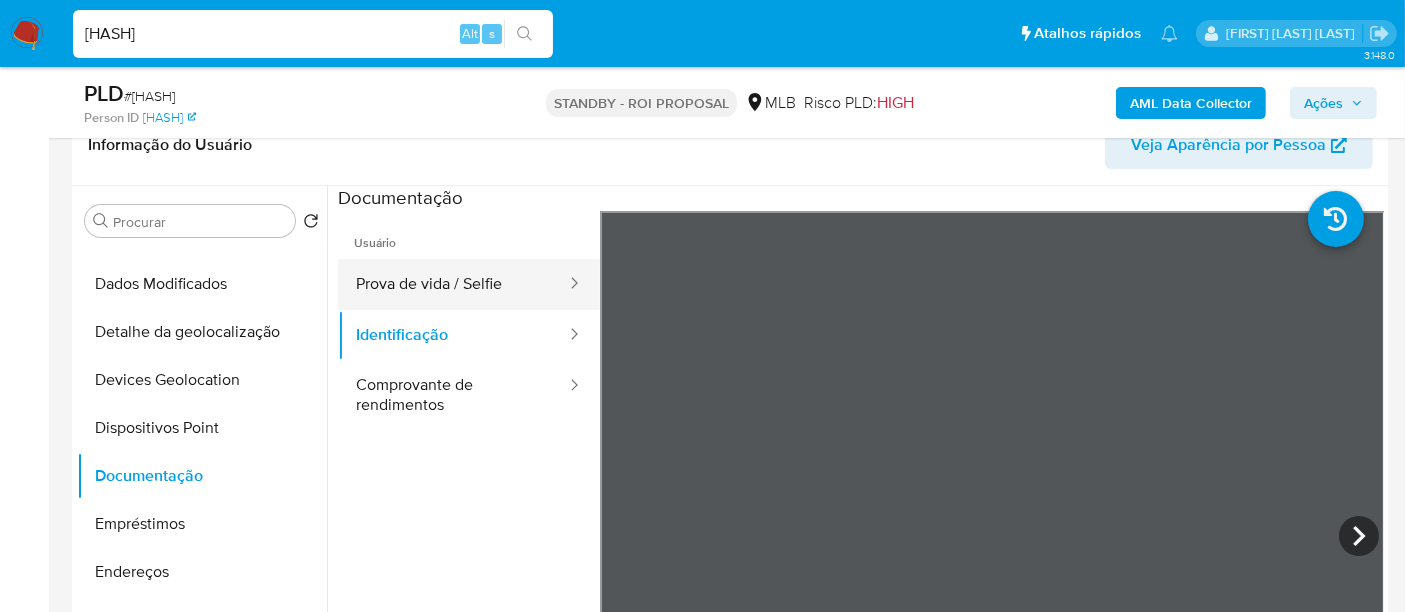 click on "Prova de vida / Selfie" at bounding box center (453, 284) 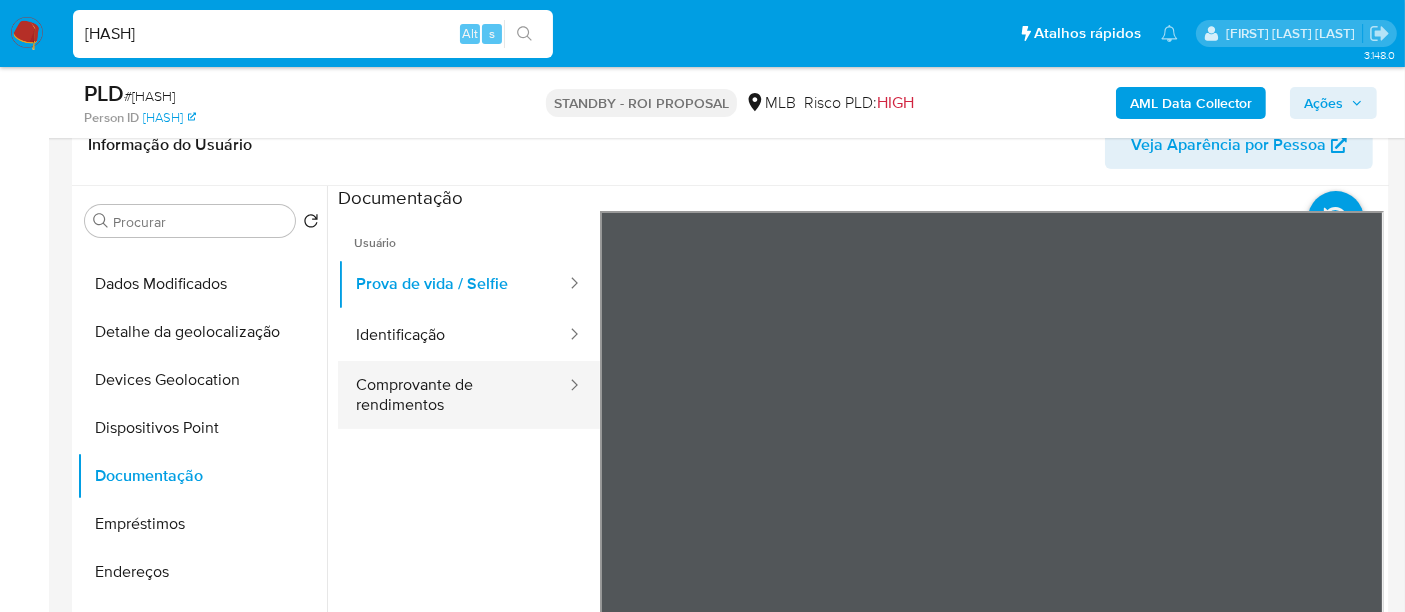 click on "Comprovante de rendimentos" at bounding box center (453, 395) 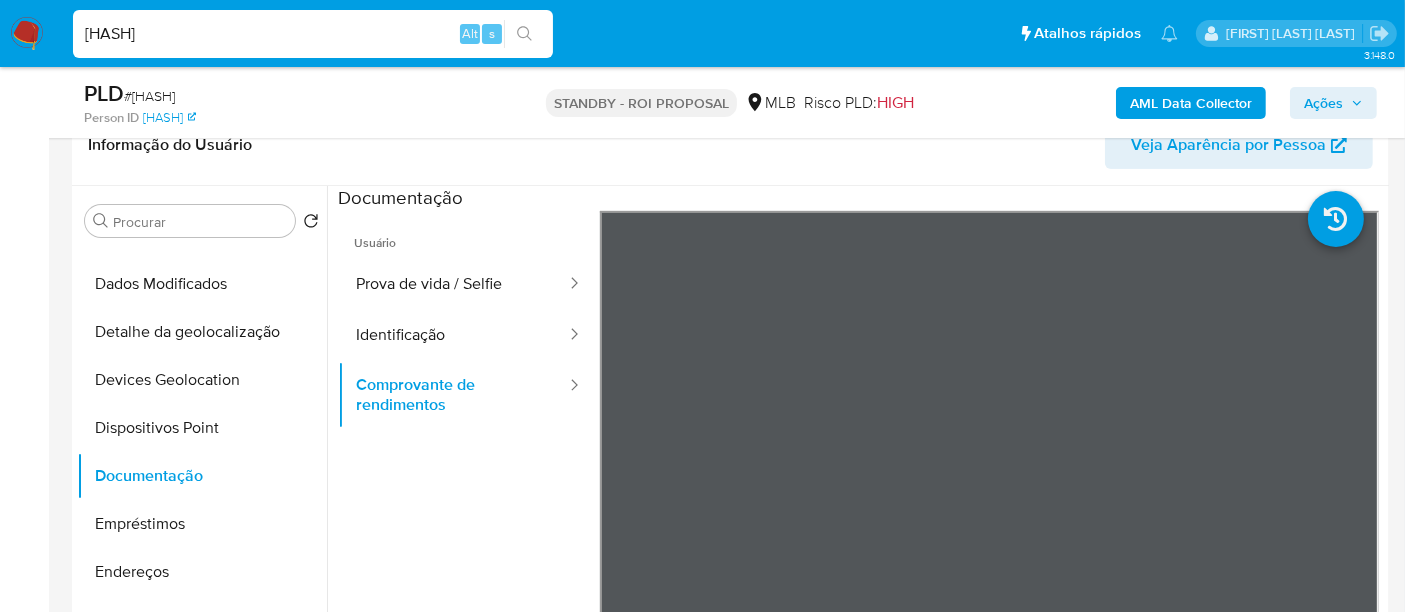 scroll, scrollTop: 174, scrollLeft: 0, axis: vertical 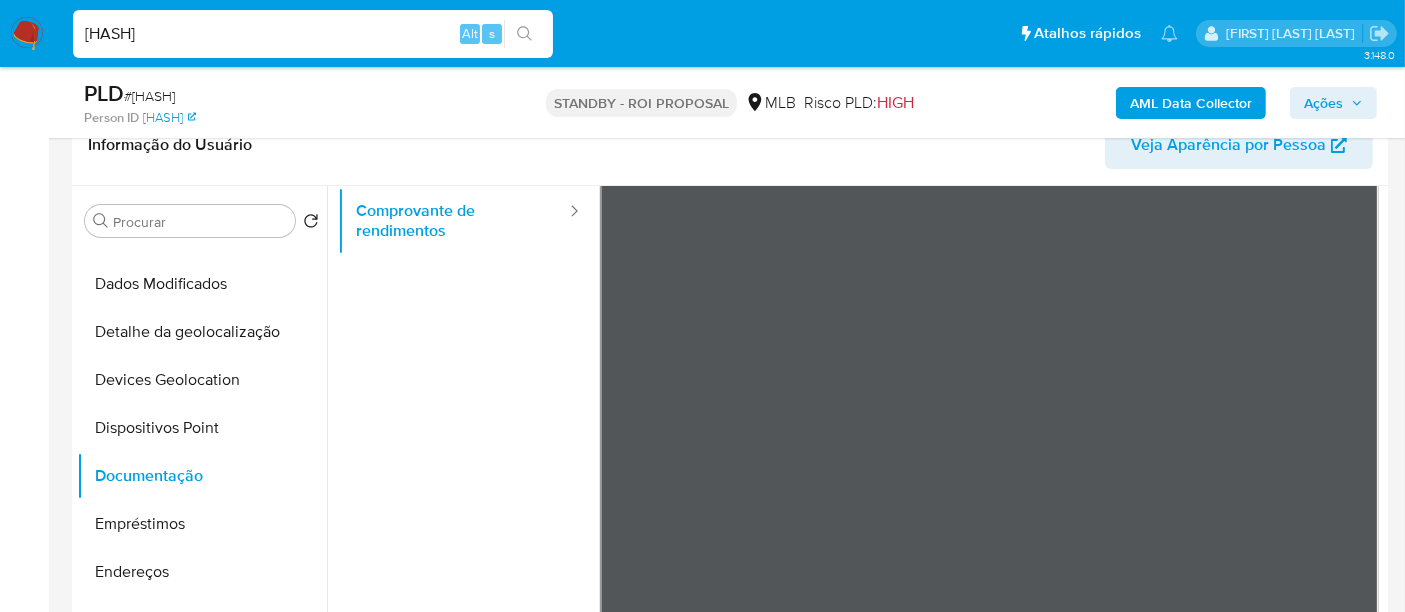 type 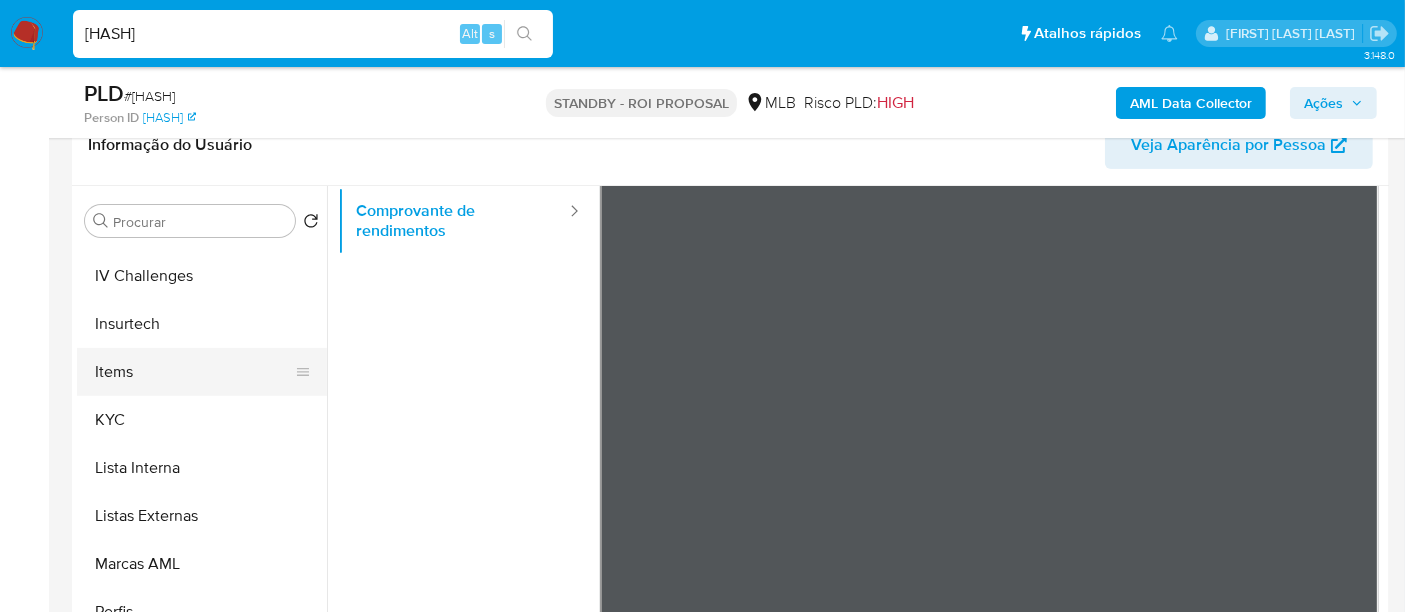scroll, scrollTop: 844, scrollLeft: 0, axis: vertical 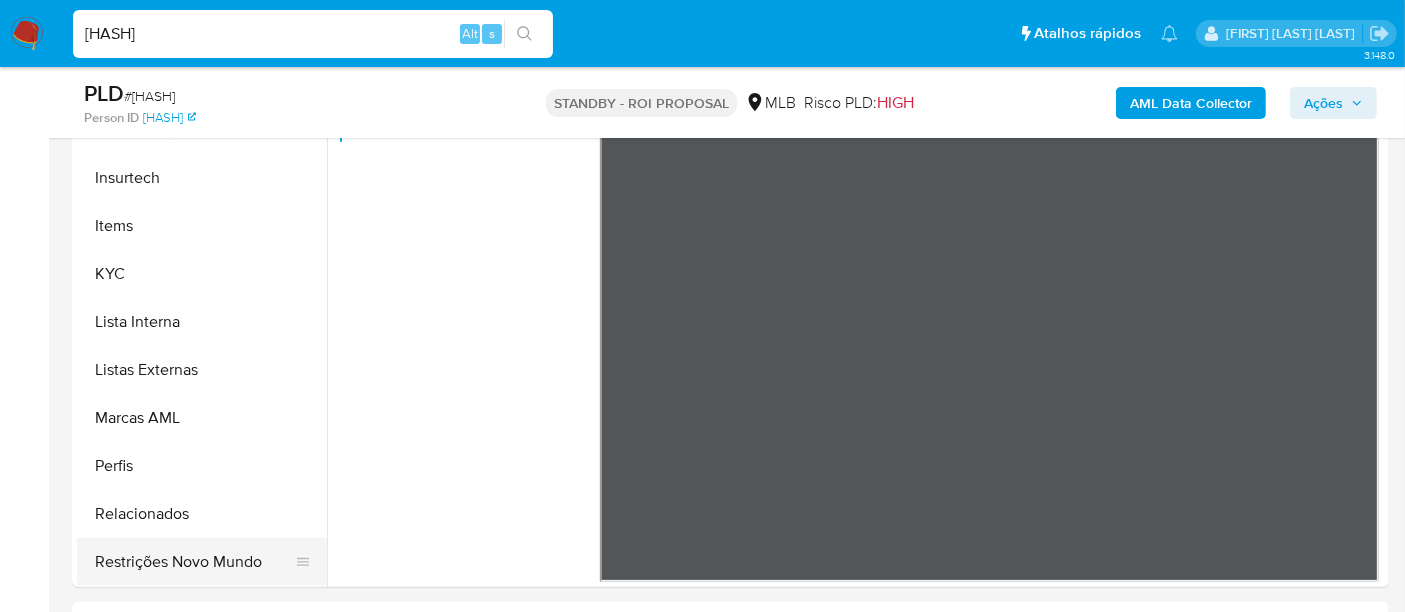 click on "Restrições Novo Mundo" at bounding box center [194, 562] 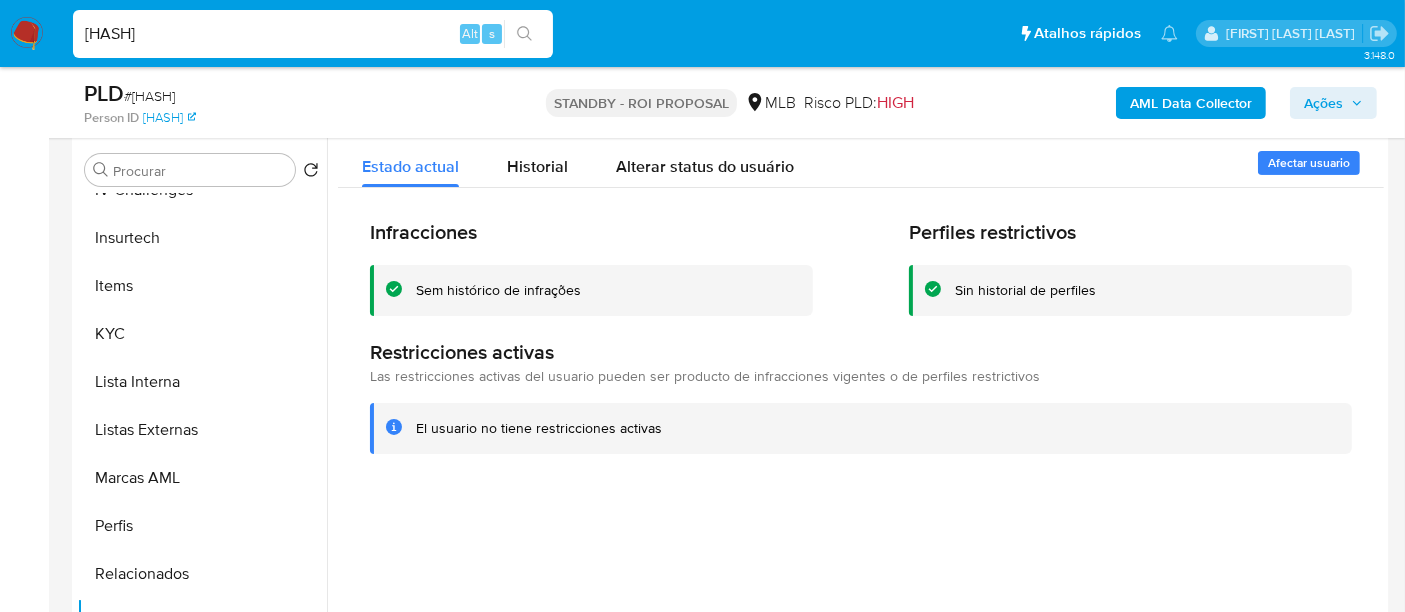 scroll, scrollTop: 333, scrollLeft: 0, axis: vertical 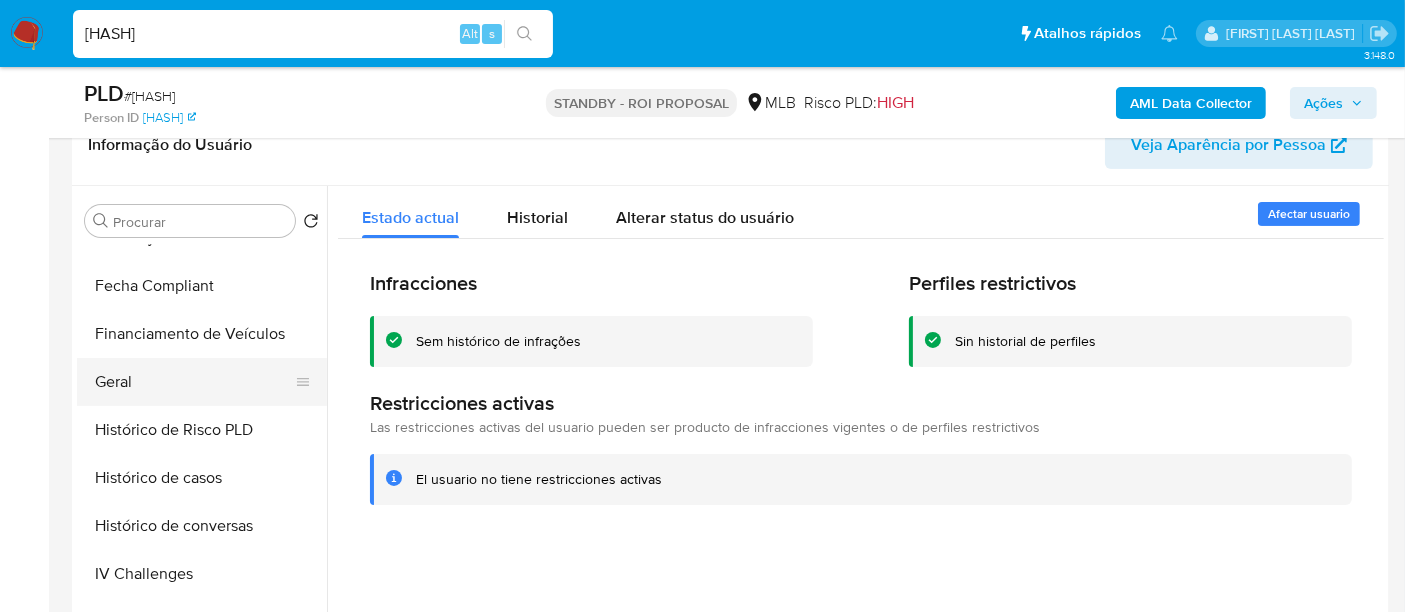 click on "Geral" at bounding box center (194, 382) 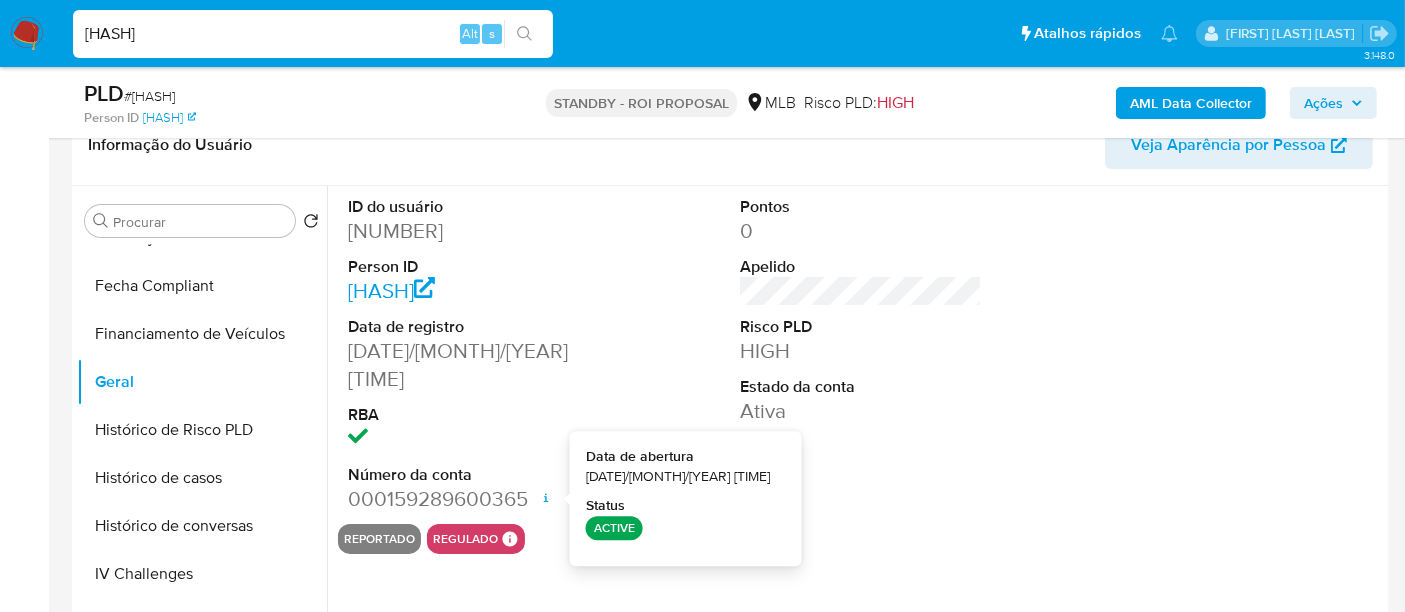 type 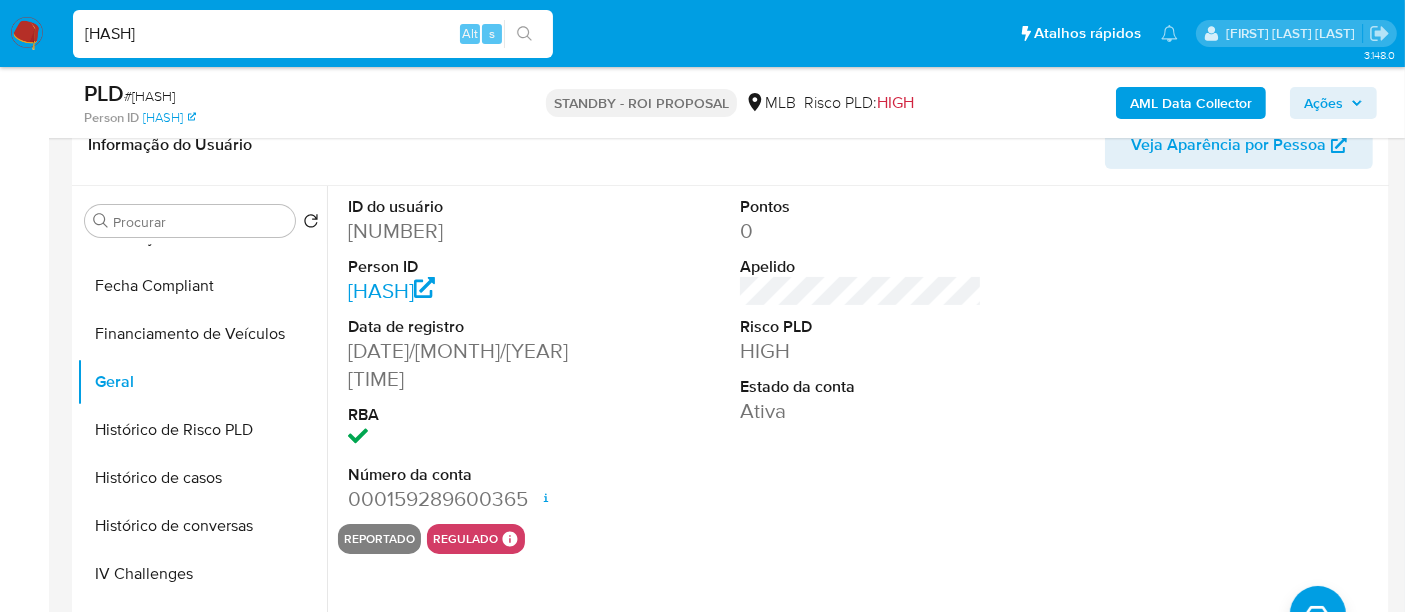 click on "19IbDhT9TirndX3ItEkFrBKl" at bounding box center [313, 34] 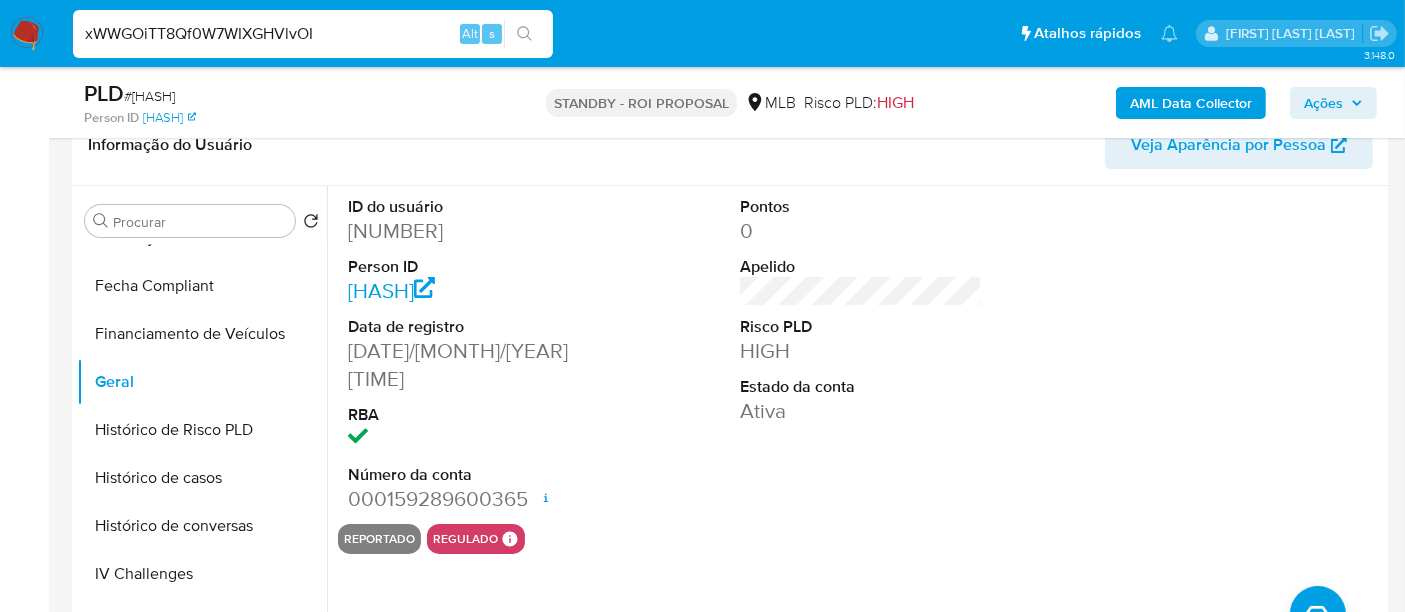type on "xWWGOiTT8Qf0W7WIXGHVlvOI" 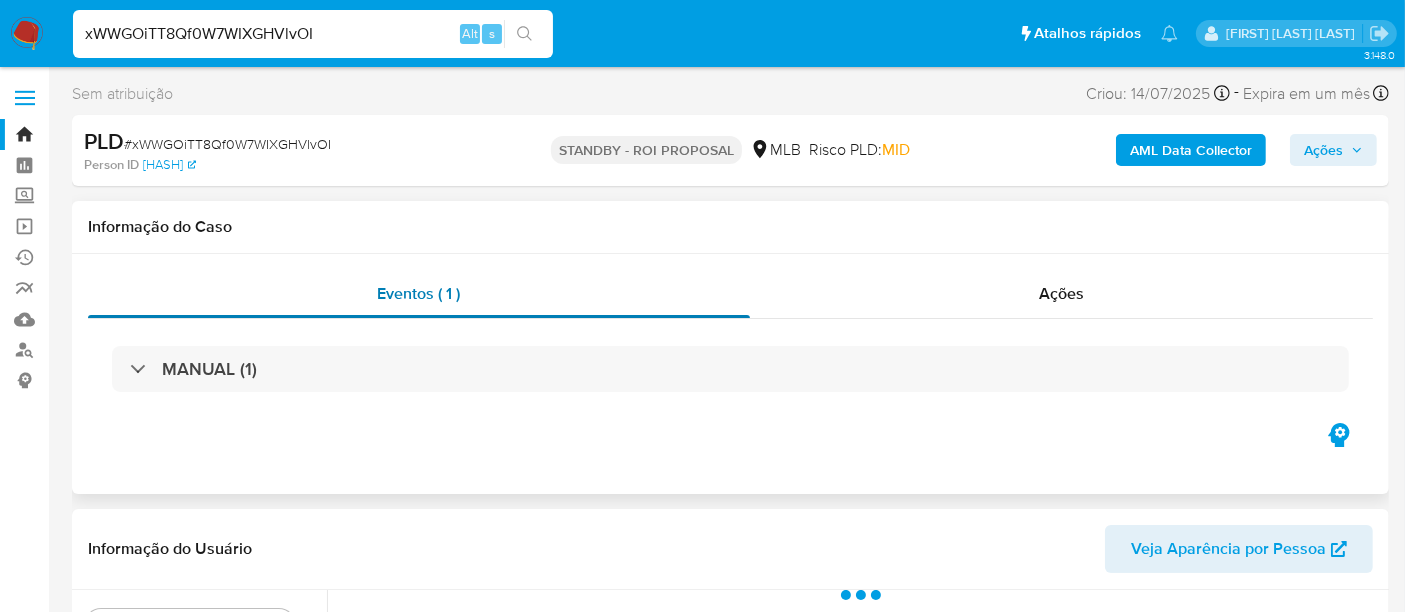 scroll, scrollTop: 222, scrollLeft: 0, axis: vertical 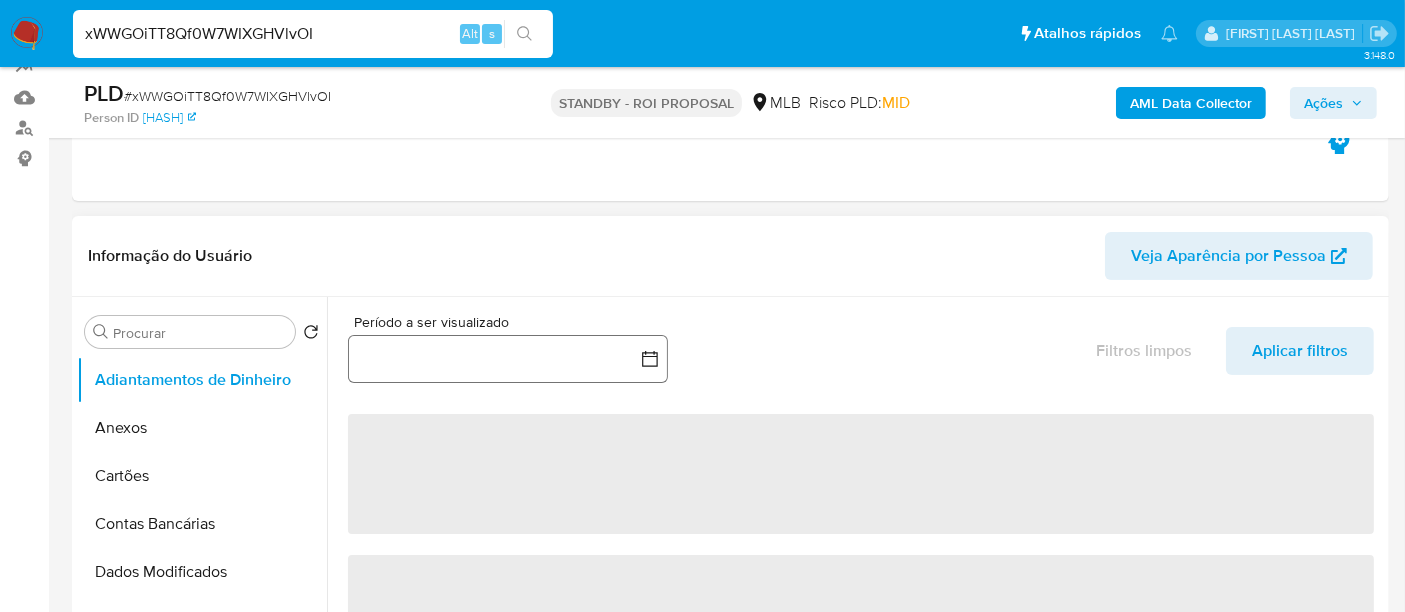 select on "10" 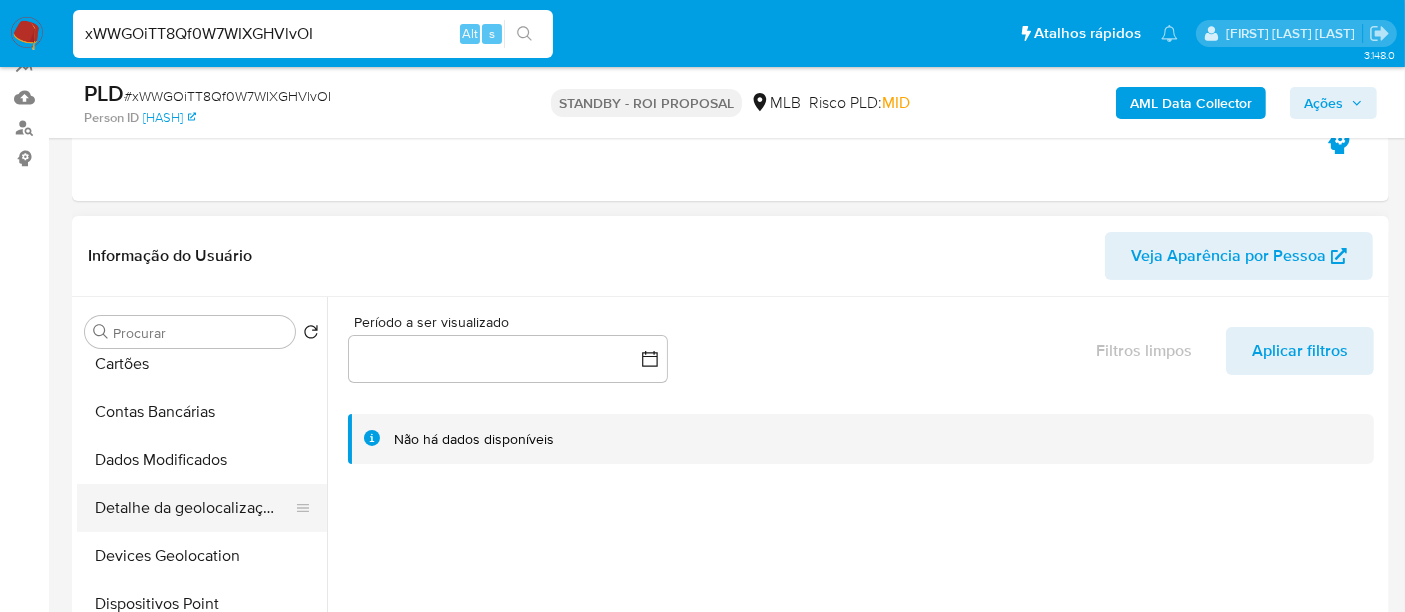 scroll, scrollTop: 222, scrollLeft: 0, axis: vertical 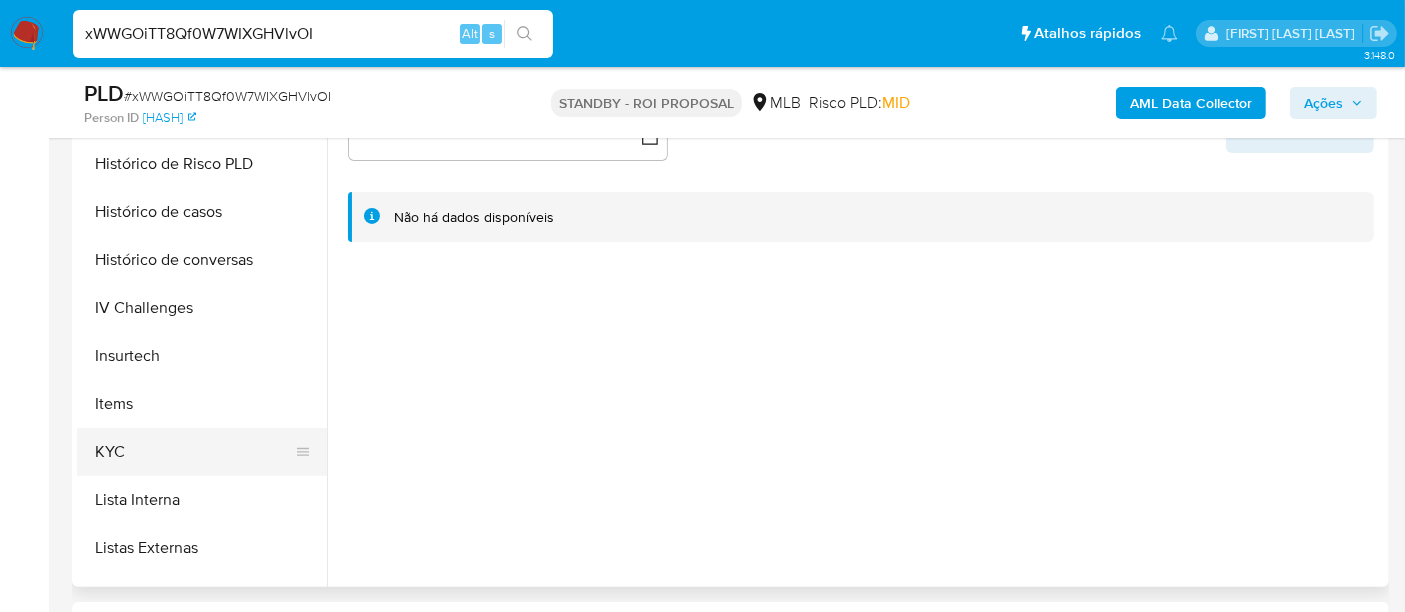 click on "KYC" at bounding box center [194, 452] 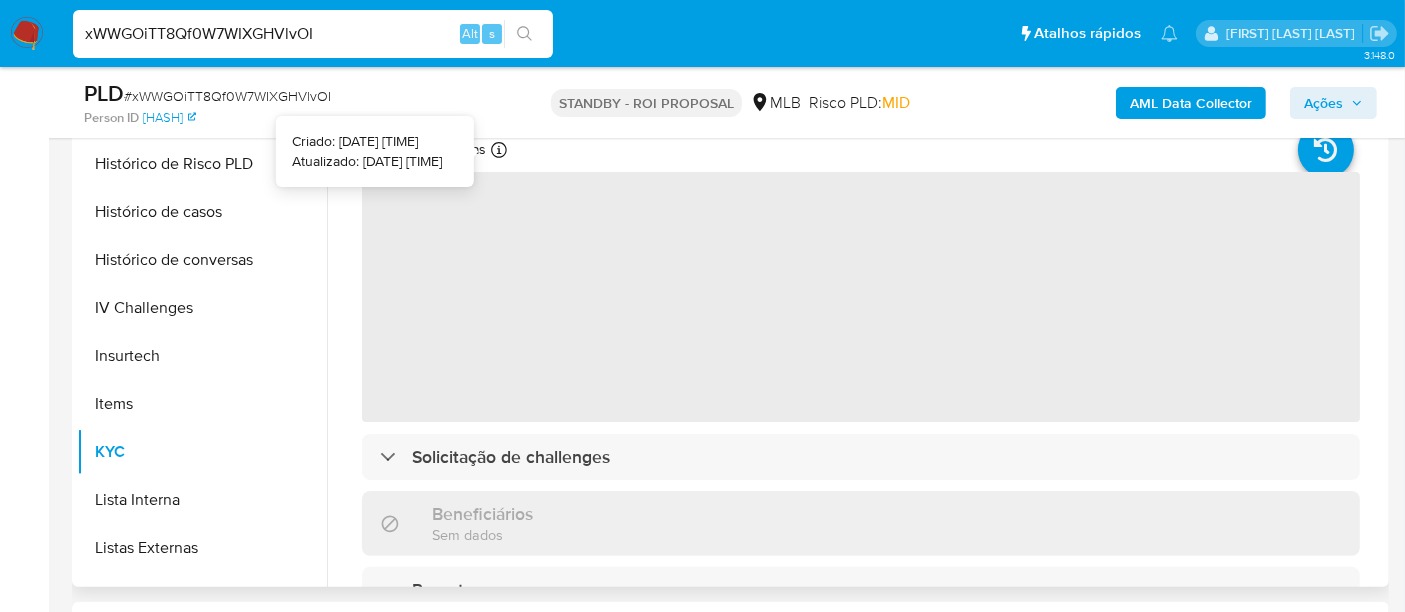 type 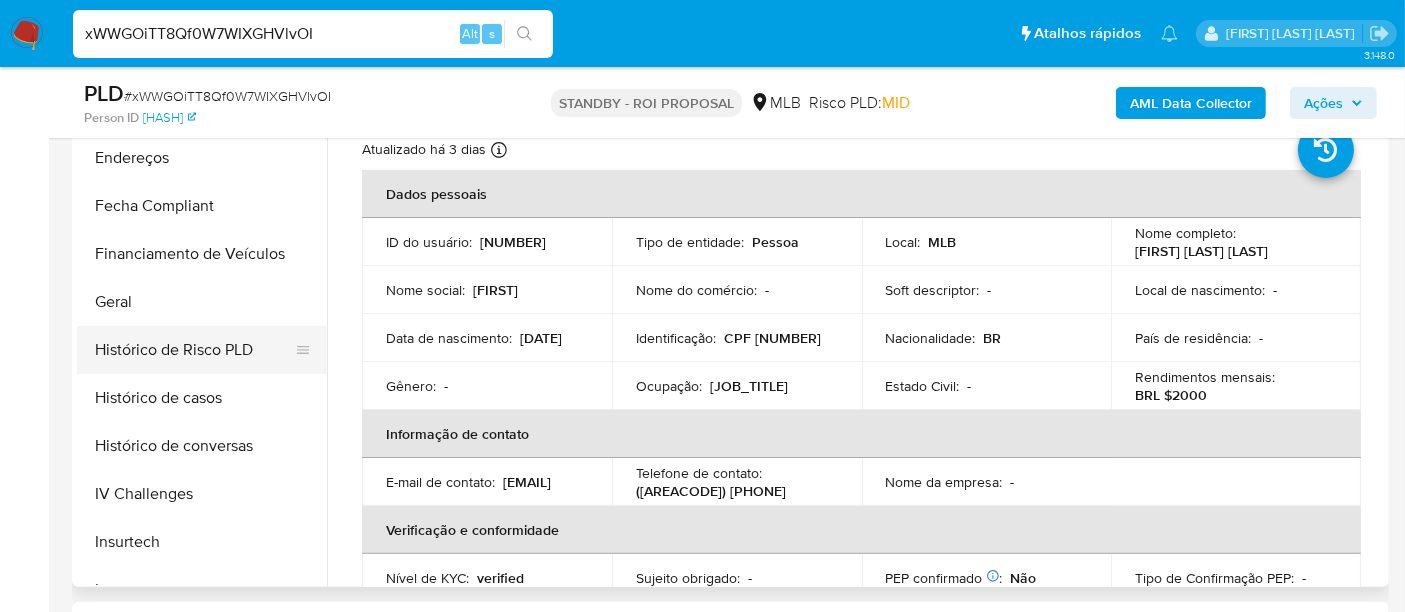 scroll, scrollTop: 444, scrollLeft: 0, axis: vertical 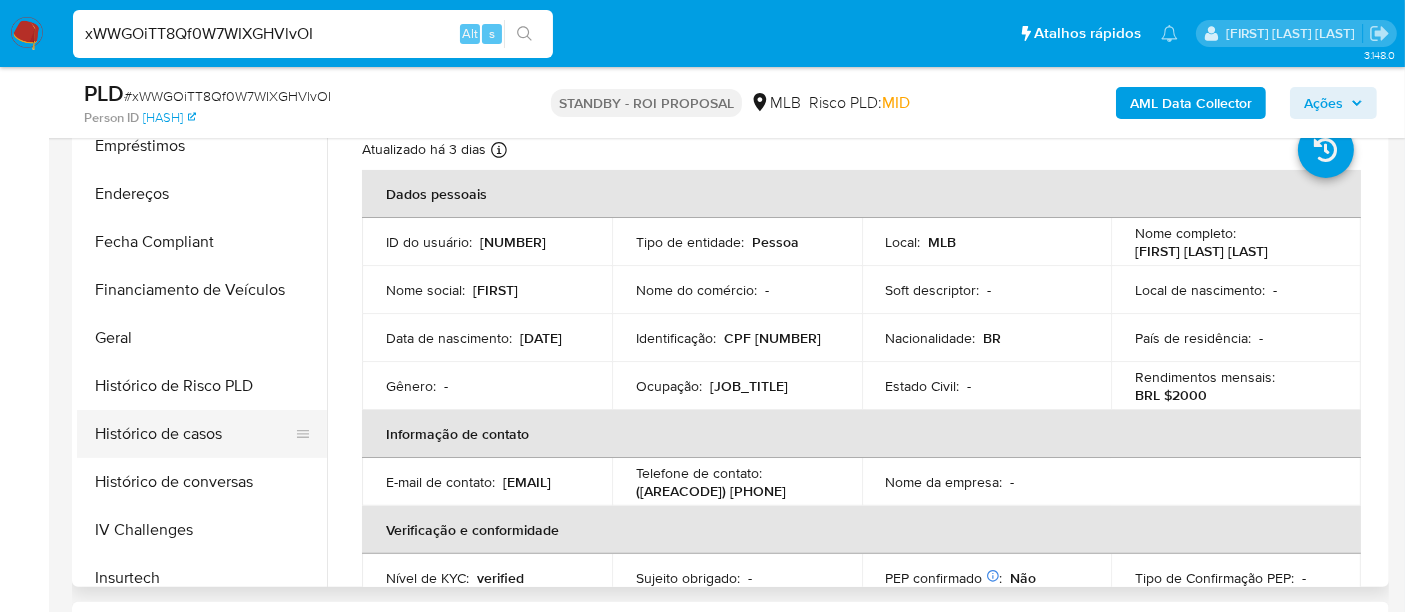 click on "Histórico de casos" at bounding box center [194, 434] 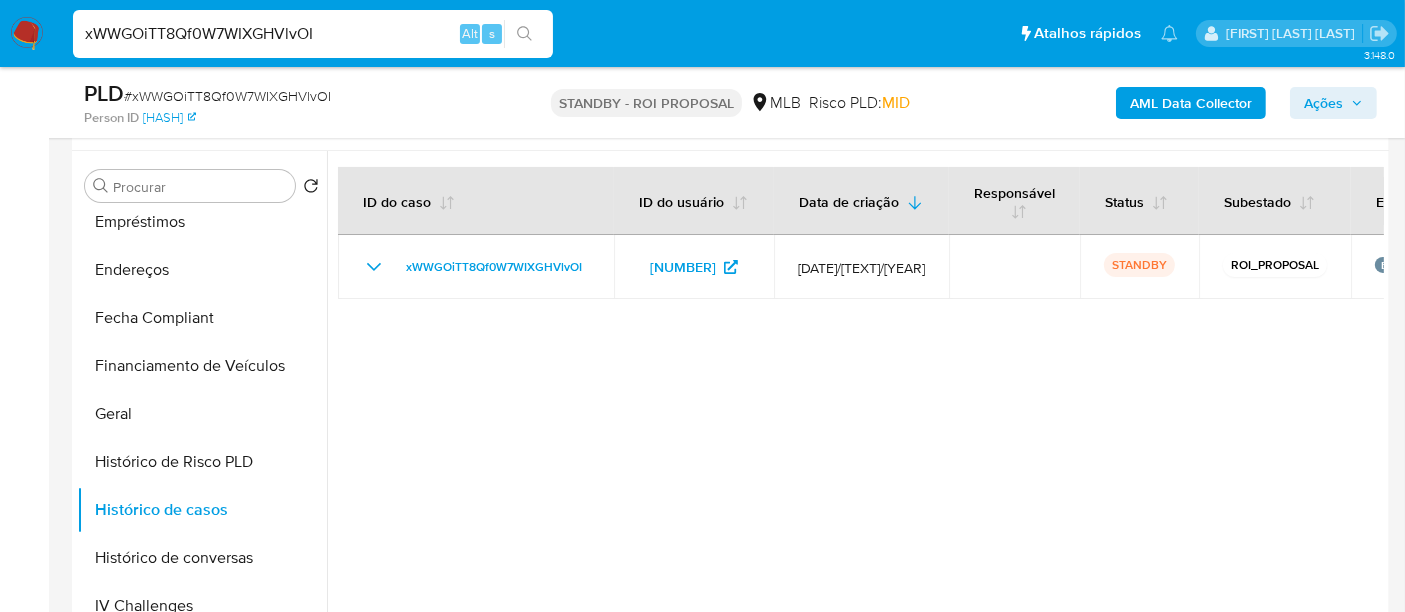scroll, scrollTop: 333, scrollLeft: 0, axis: vertical 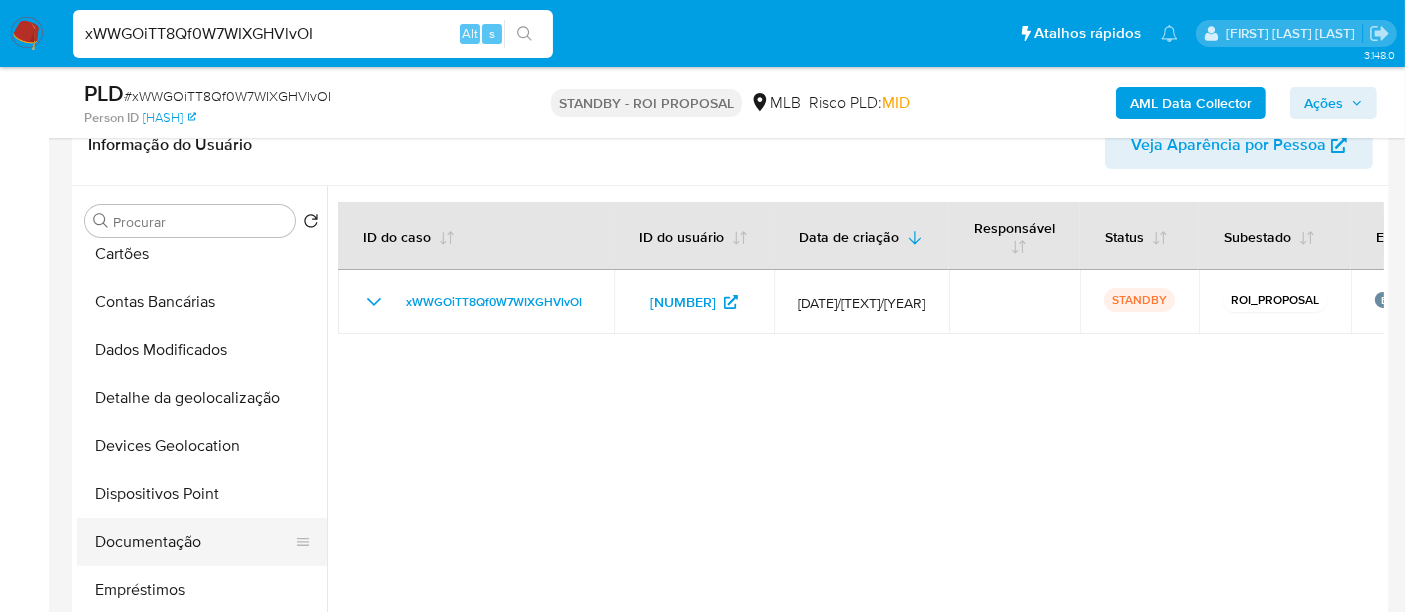drag, startPoint x: 151, startPoint y: 545, endPoint x: 156, endPoint y: 536, distance: 10.29563 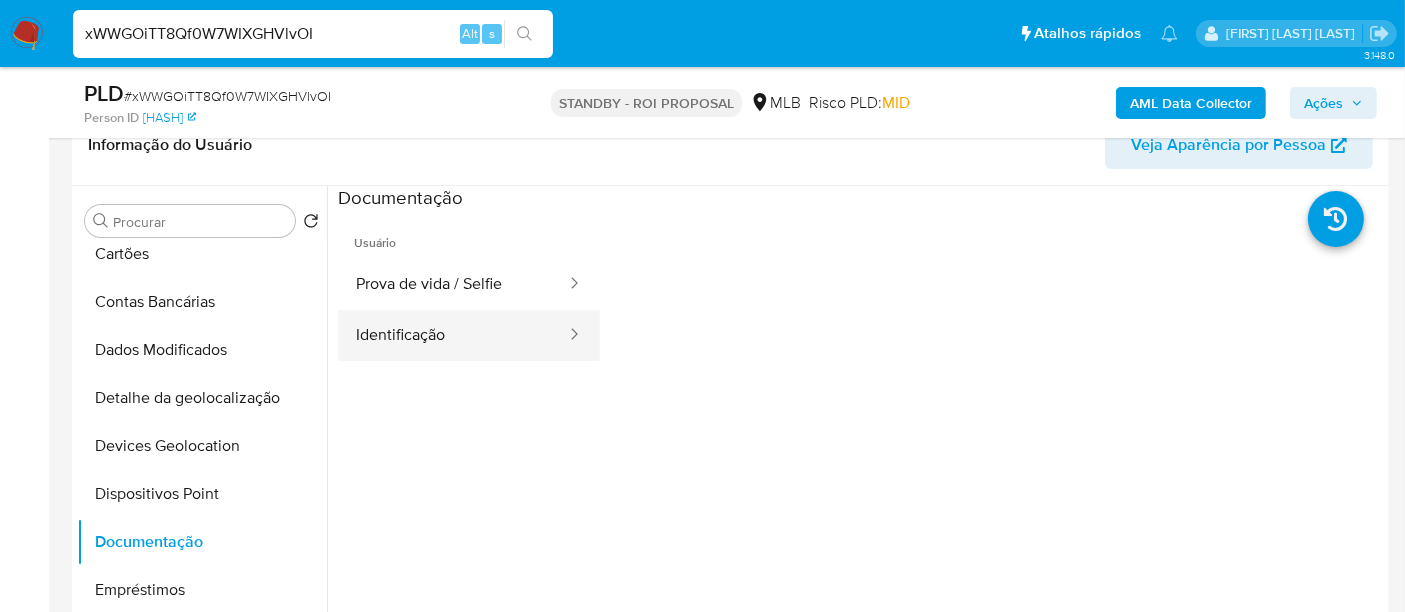 click on "Identificação" at bounding box center [453, 335] 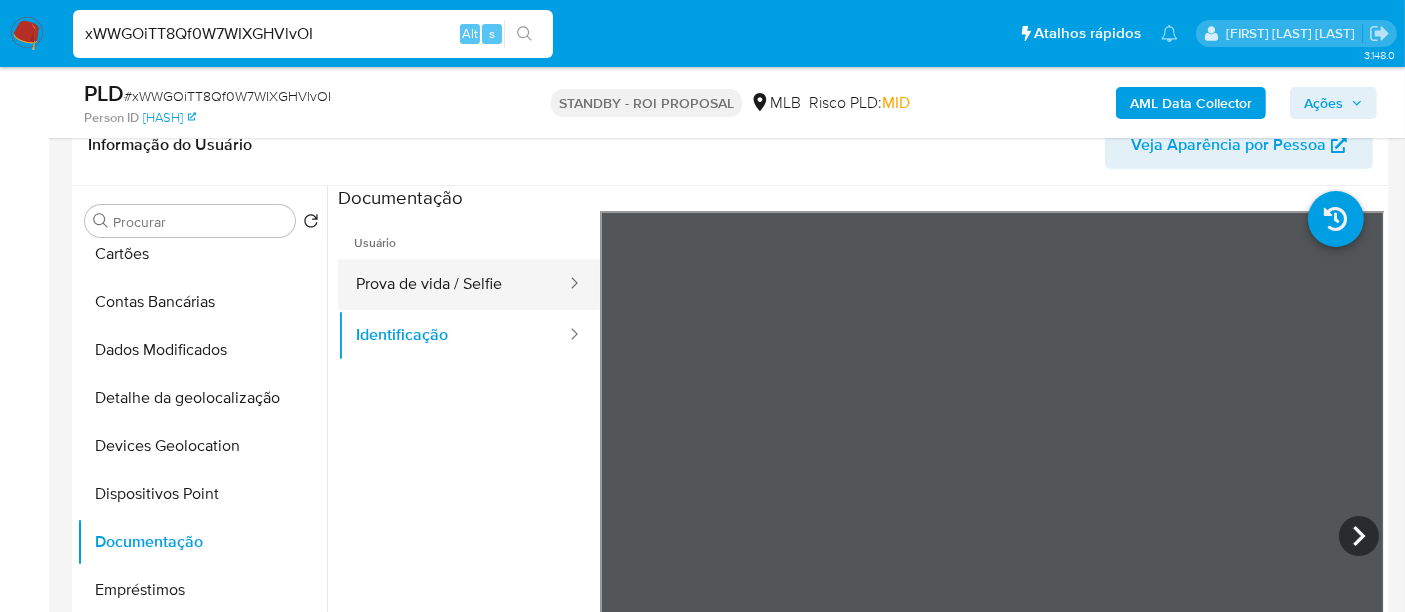 drag, startPoint x: 464, startPoint y: 274, endPoint x: 514, endPoint y: 275, distance: 50.01 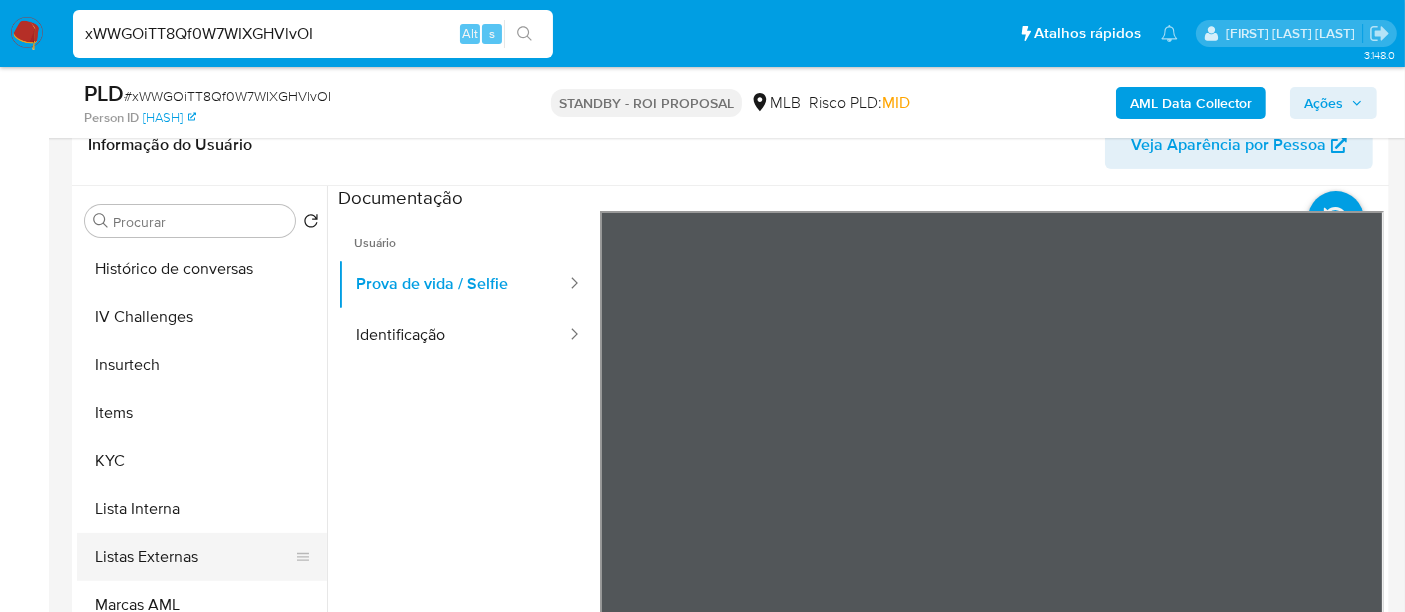 scroll, scrollTop: 844, scrollLeft: 0, axis: vertical 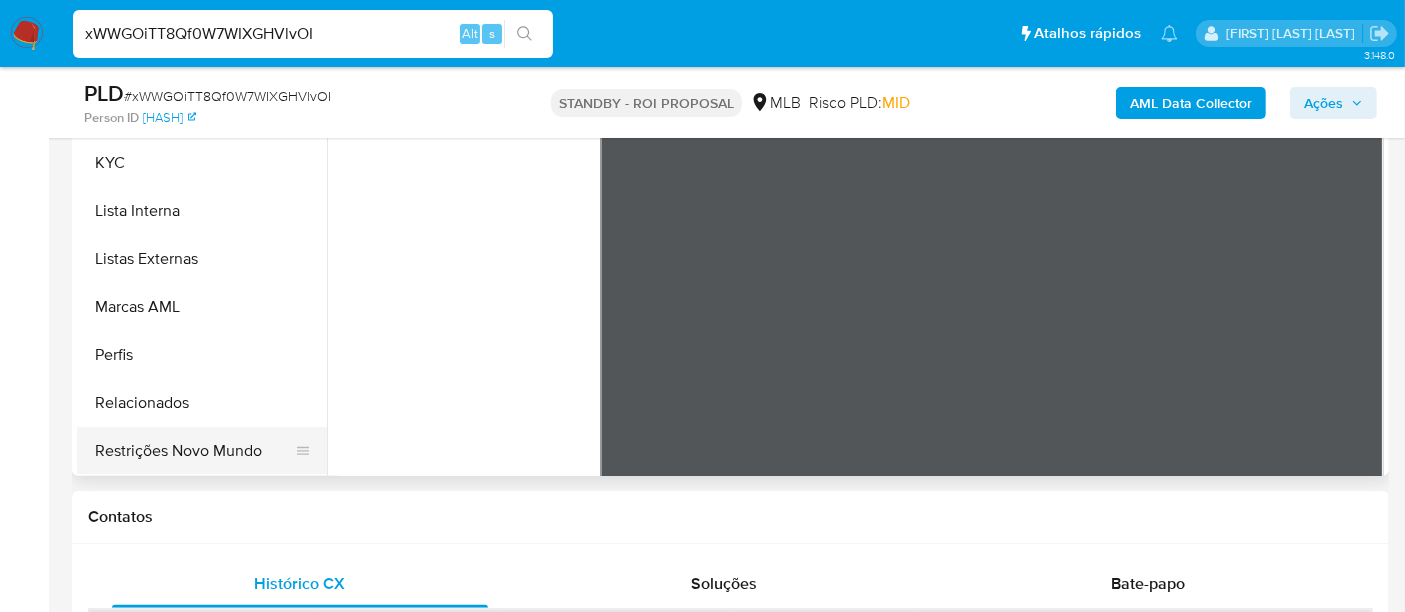 click on "Restrições Novo Mundo" at bounding box center [194, 451] 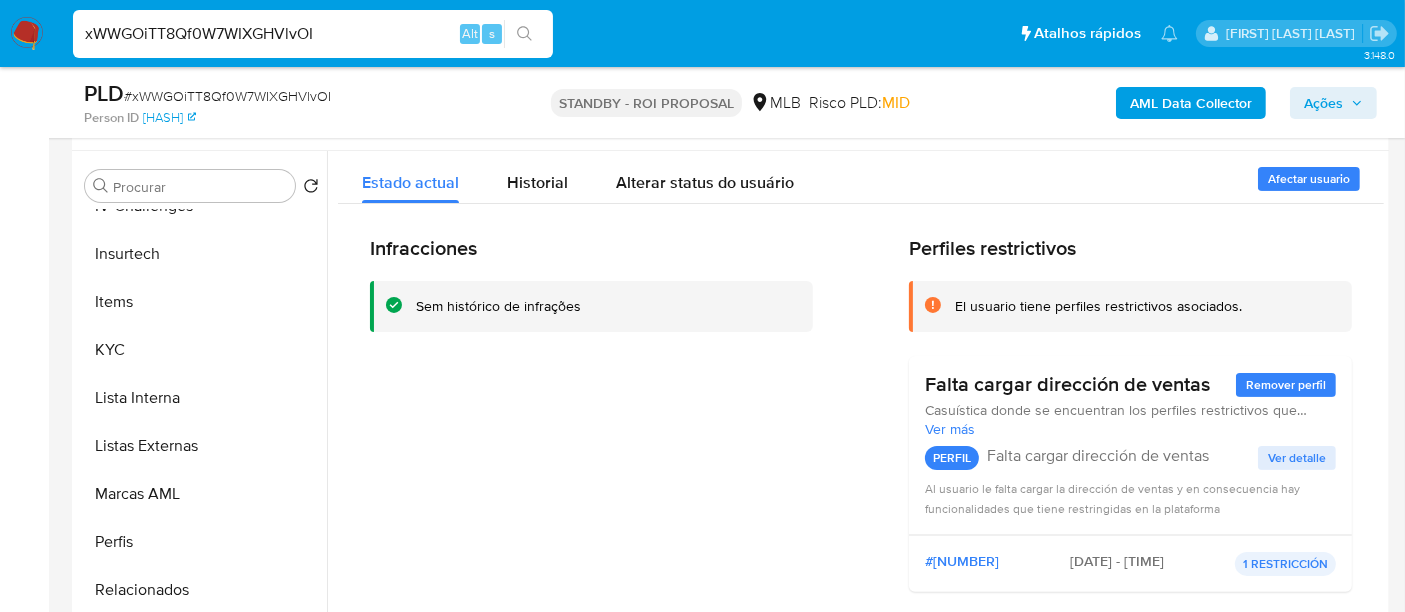scroll, scrollTop: 333, scrollLeft: 0, axis: vertical 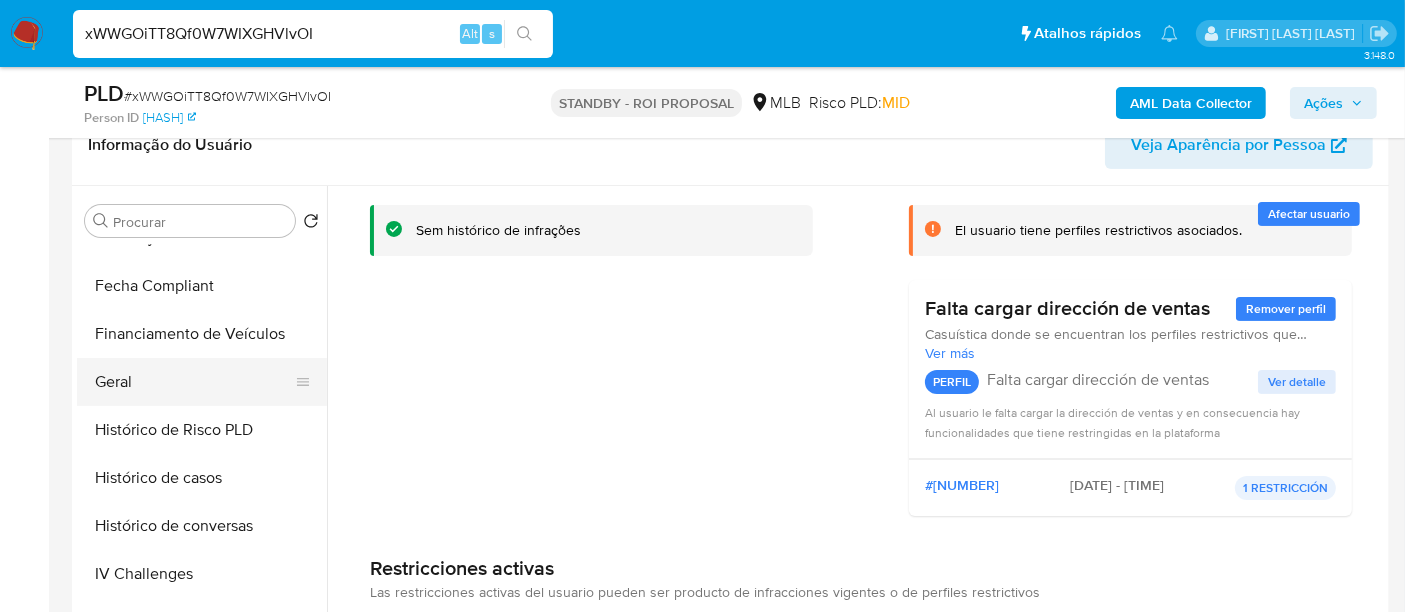 click on "Geral" at bounding box center (194, 382) 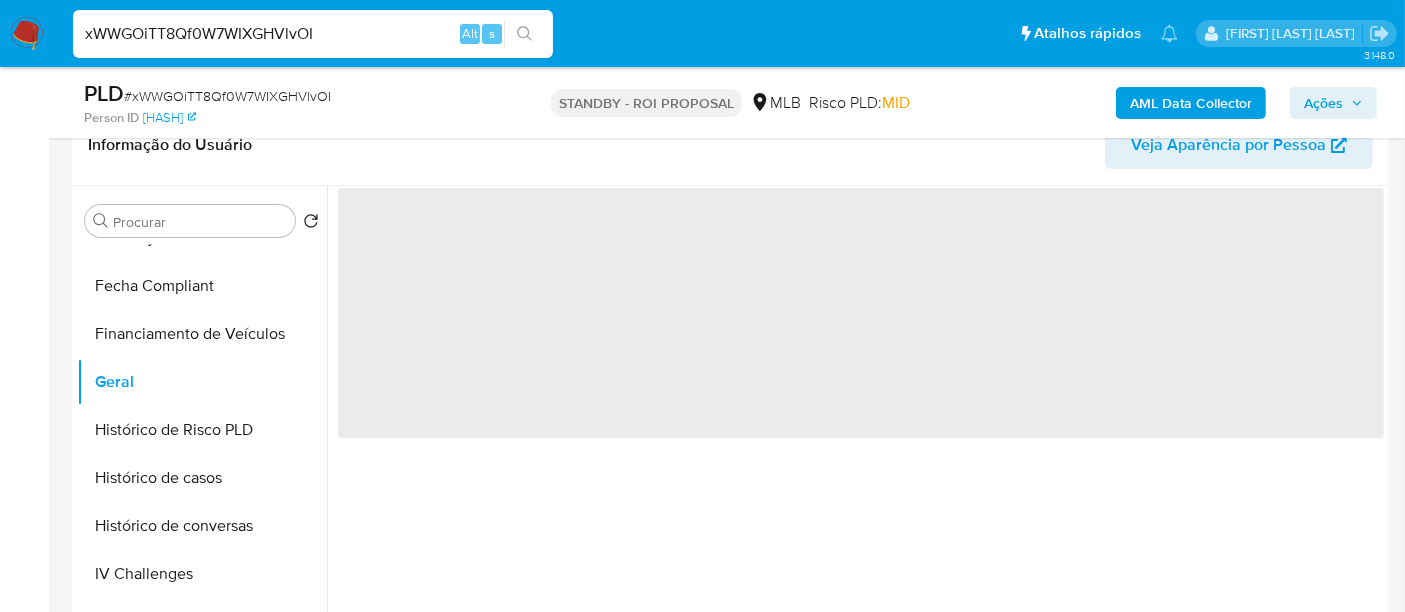 scroll, scrollTop: 0, scrollLeft: 0, axis: both 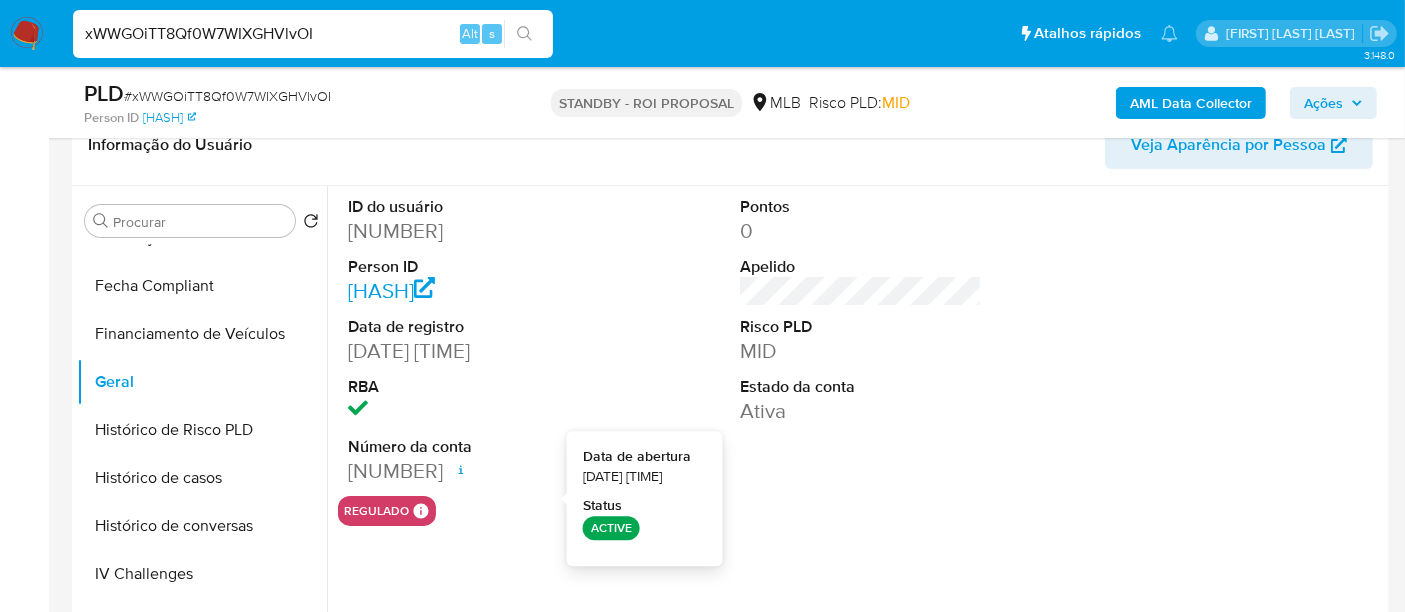 type 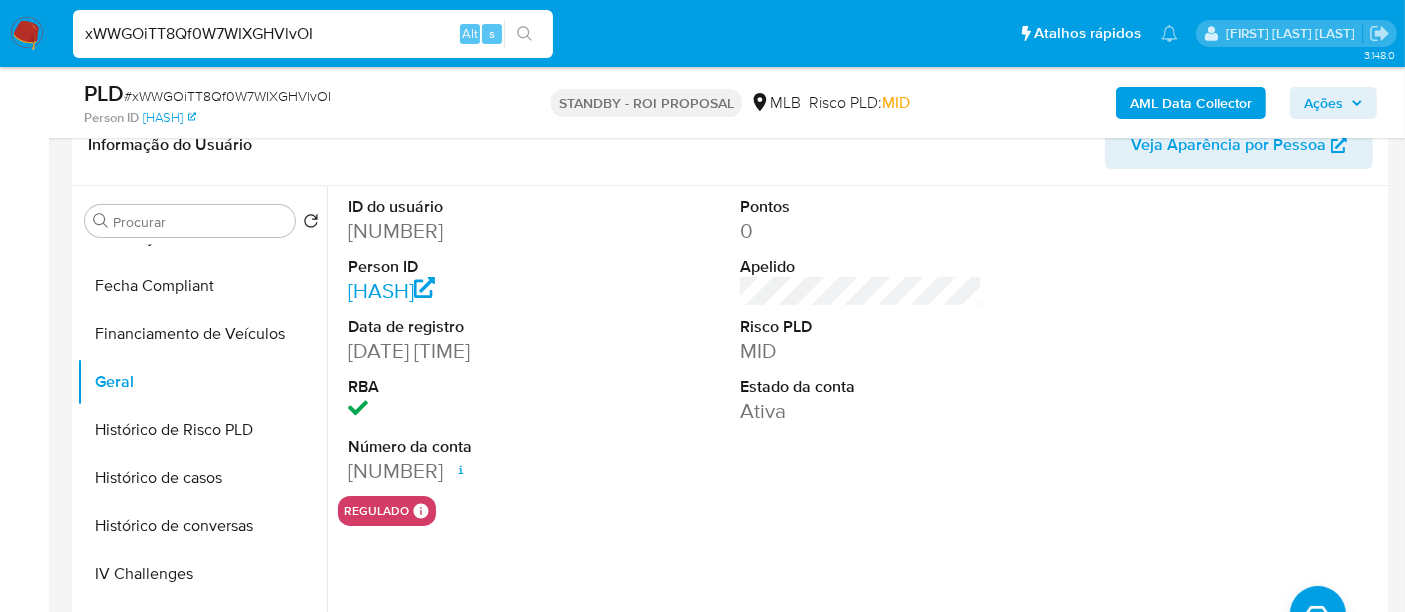 click on "xWWGOiTT8Qf0W7WIXGHVlvOI" at bounding box center [313, 34] 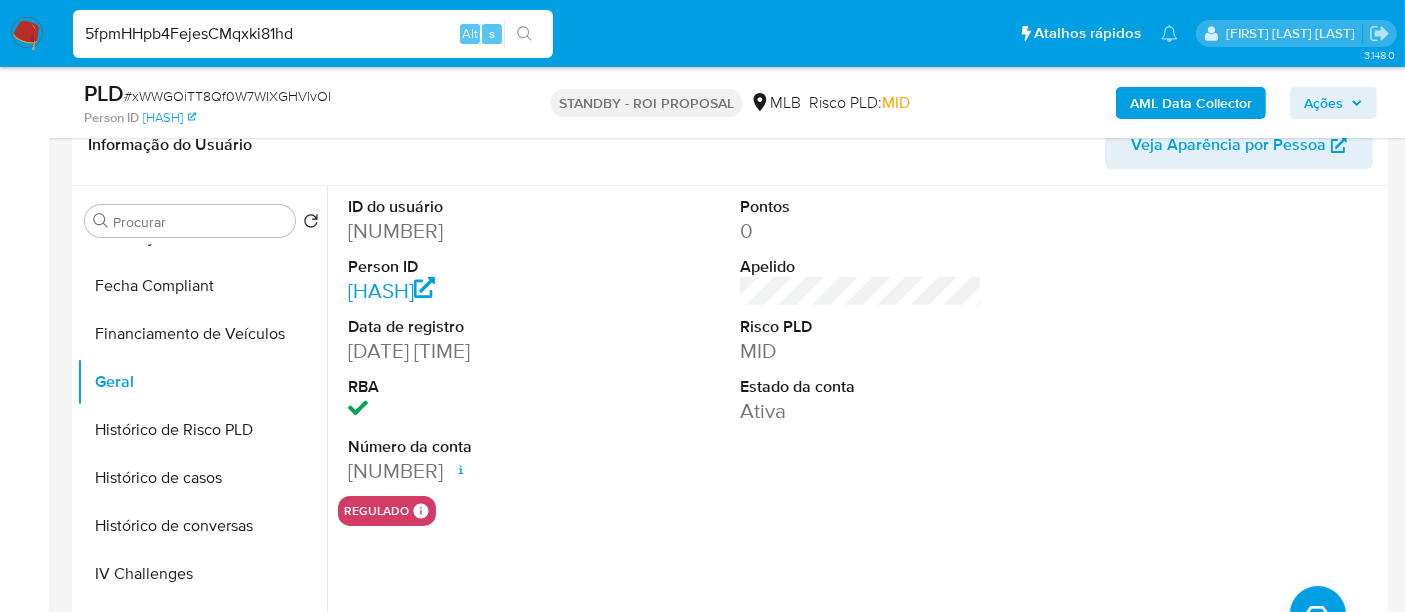 type on "5fpmHHpb4FejesCMqxki81hd" 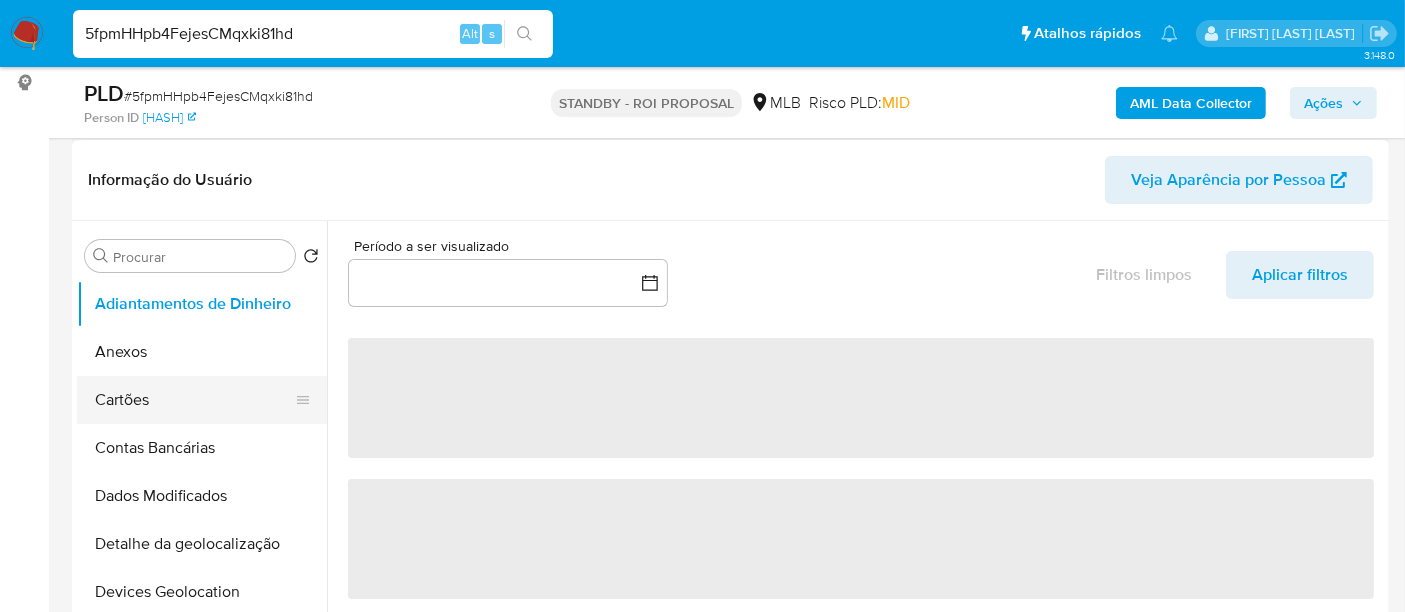scroll, scrollTop: 333, scrollLeft: 0, axis: vertical 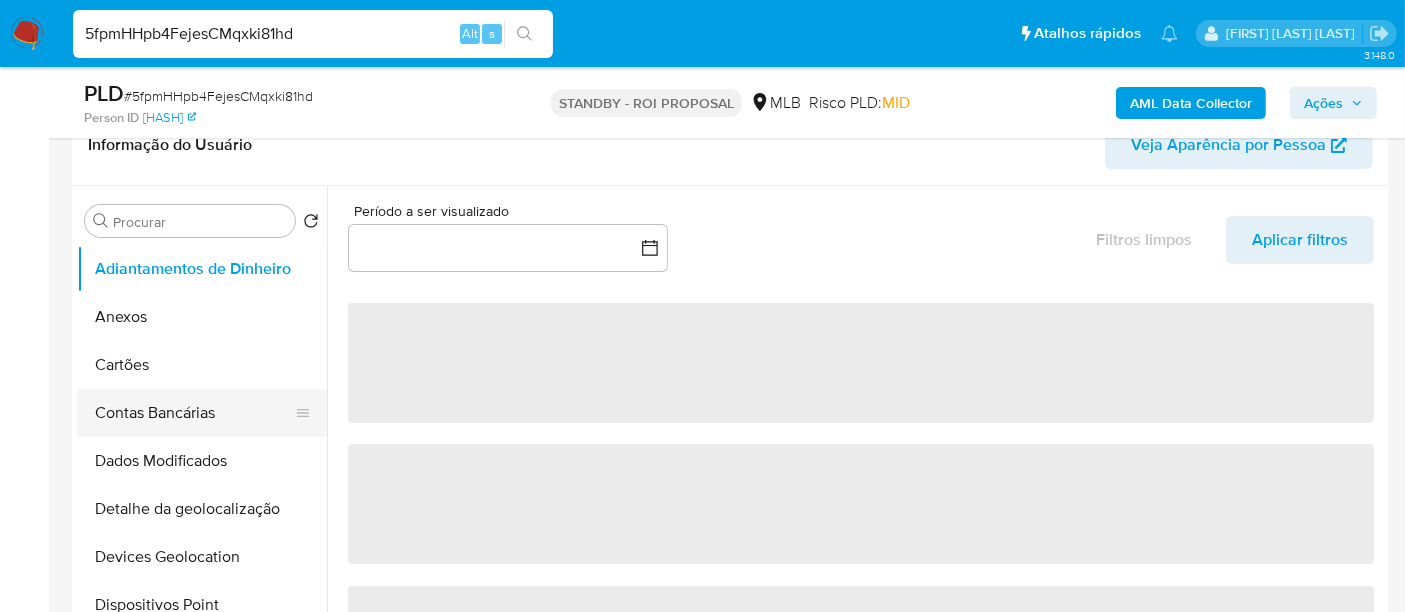 select on "10" 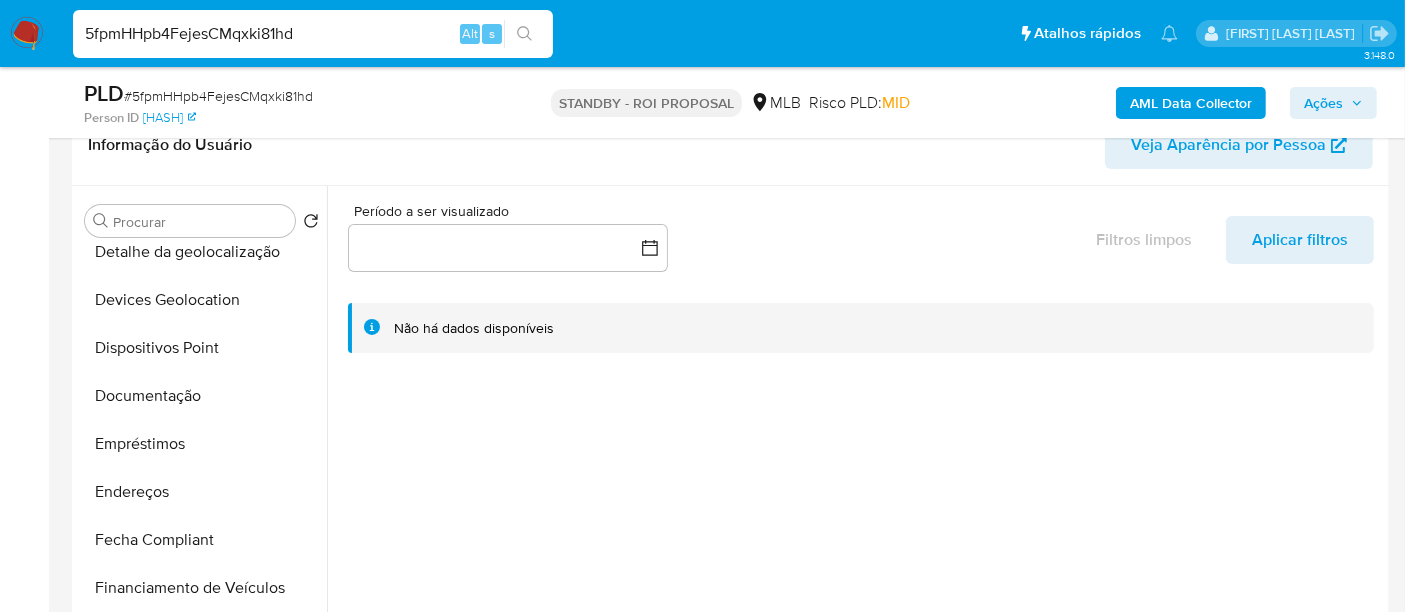 scroll, scrollTop: 397, scrollLeft: 0, axis: vertical 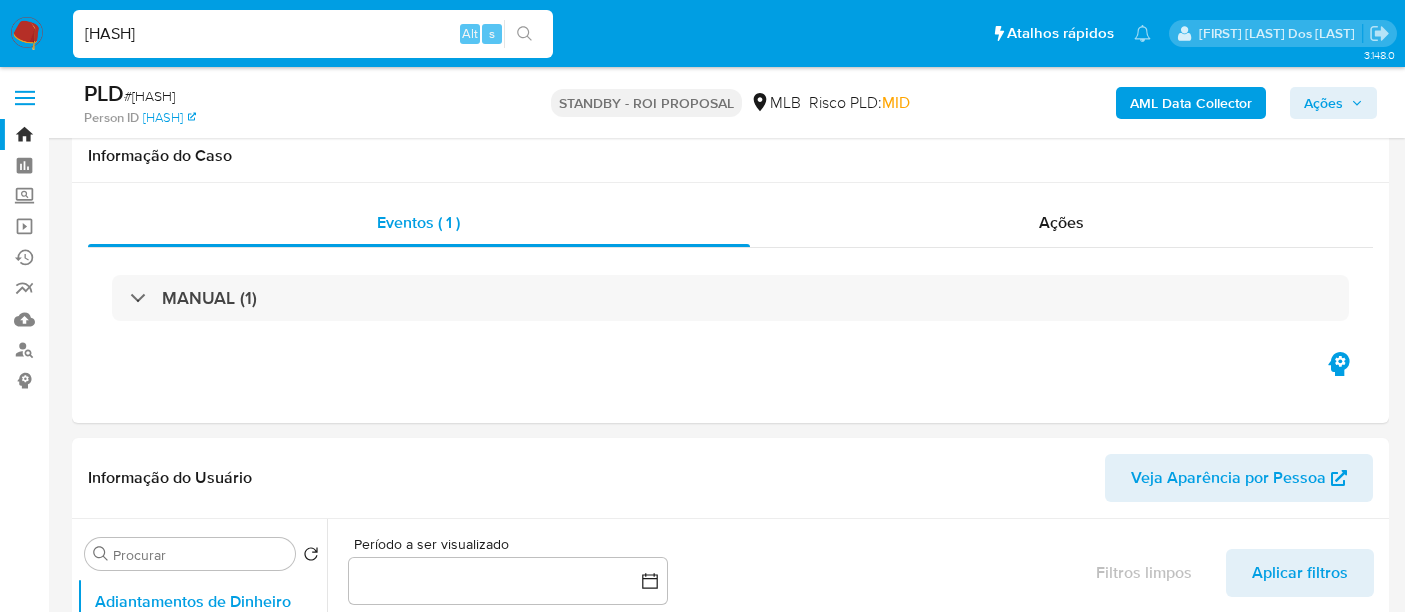 select on "10" 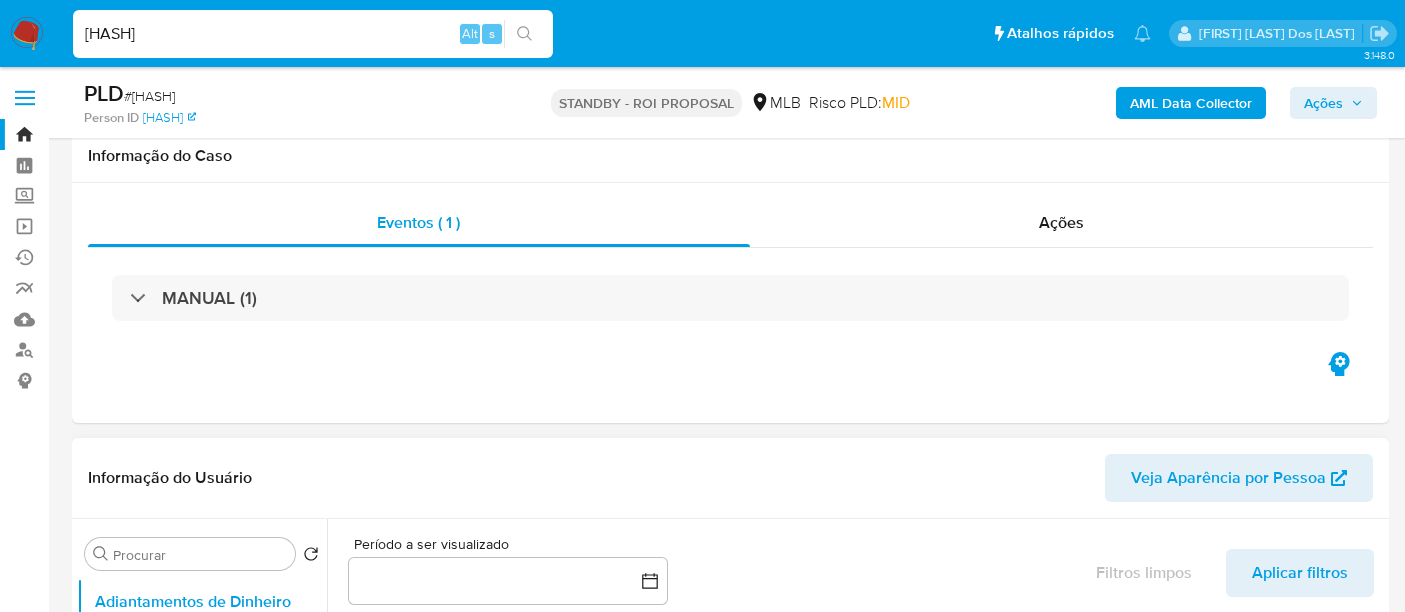 scroll, scrollTop: 333, scrollLeft: 0, axis: vertical 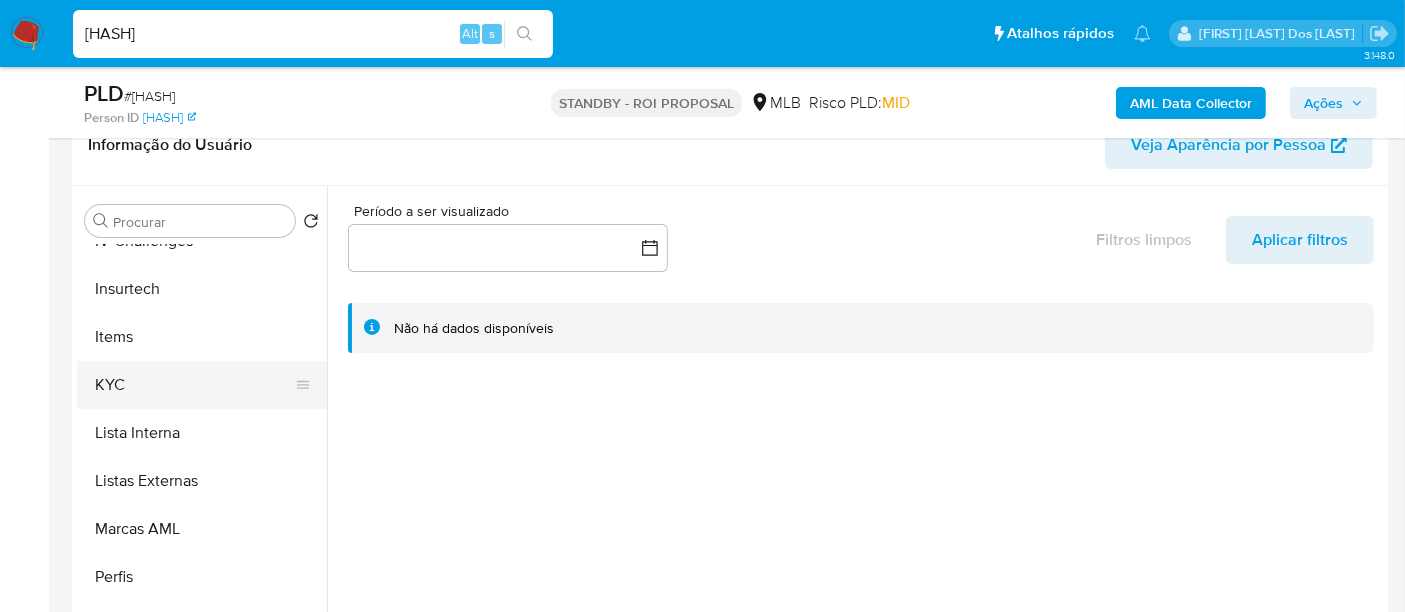 click on "KYC" at bounding box center (194, 385) 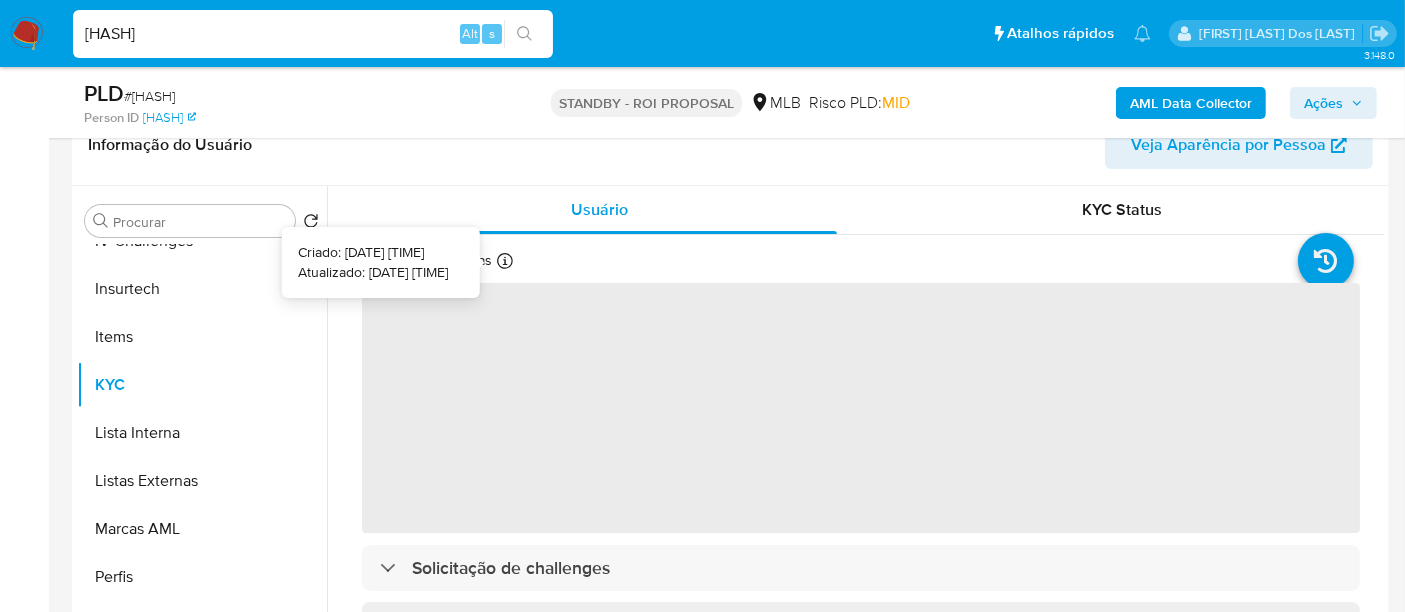 type 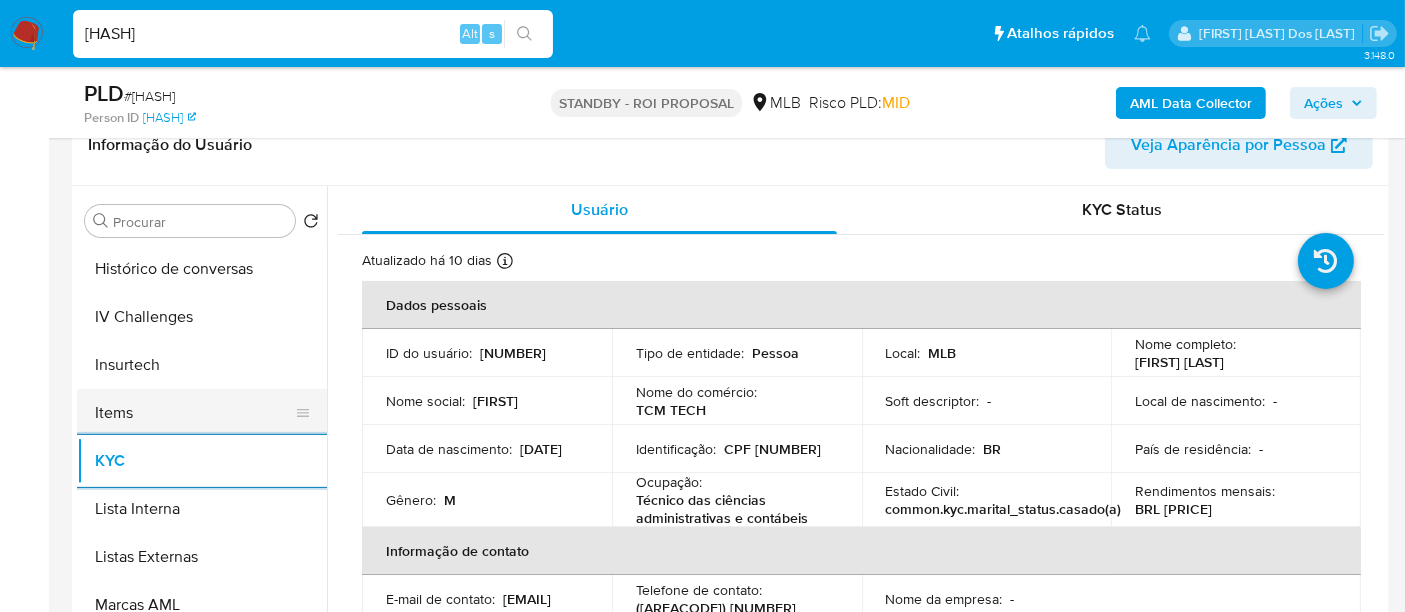 scroll, scrollTop: 733, scrollLeft: 0, axis: vertical 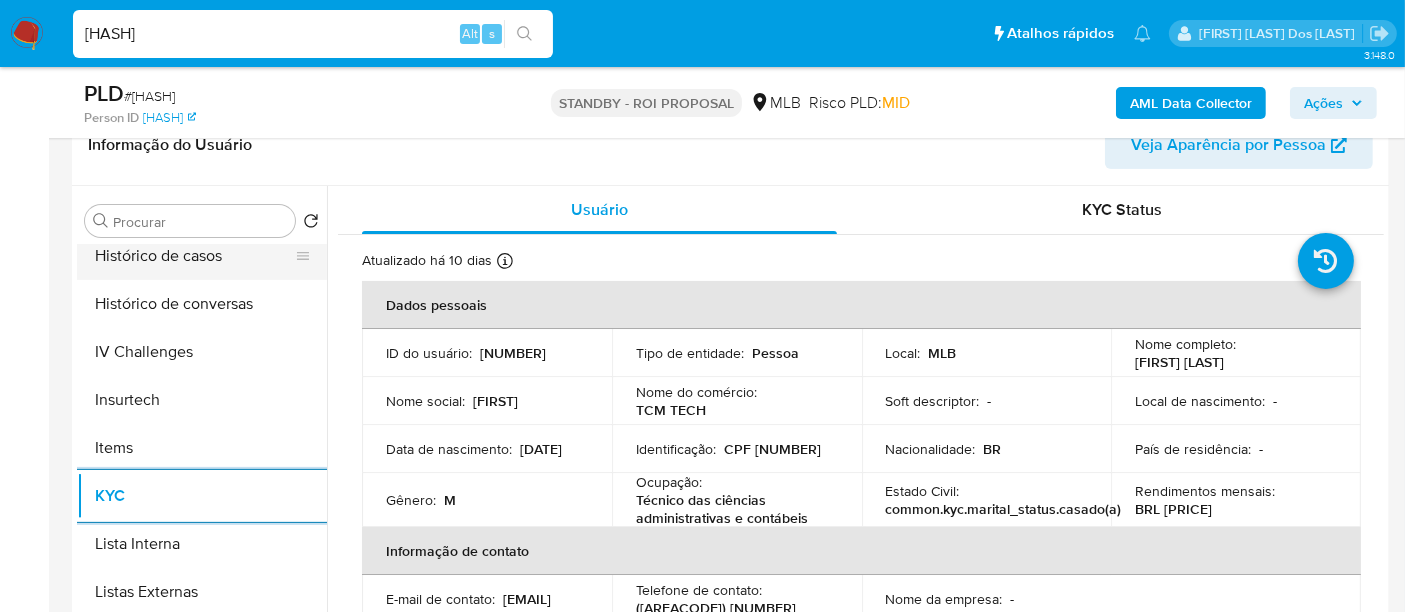 click on "Histórico de casos" at bounding box center (194, 256) 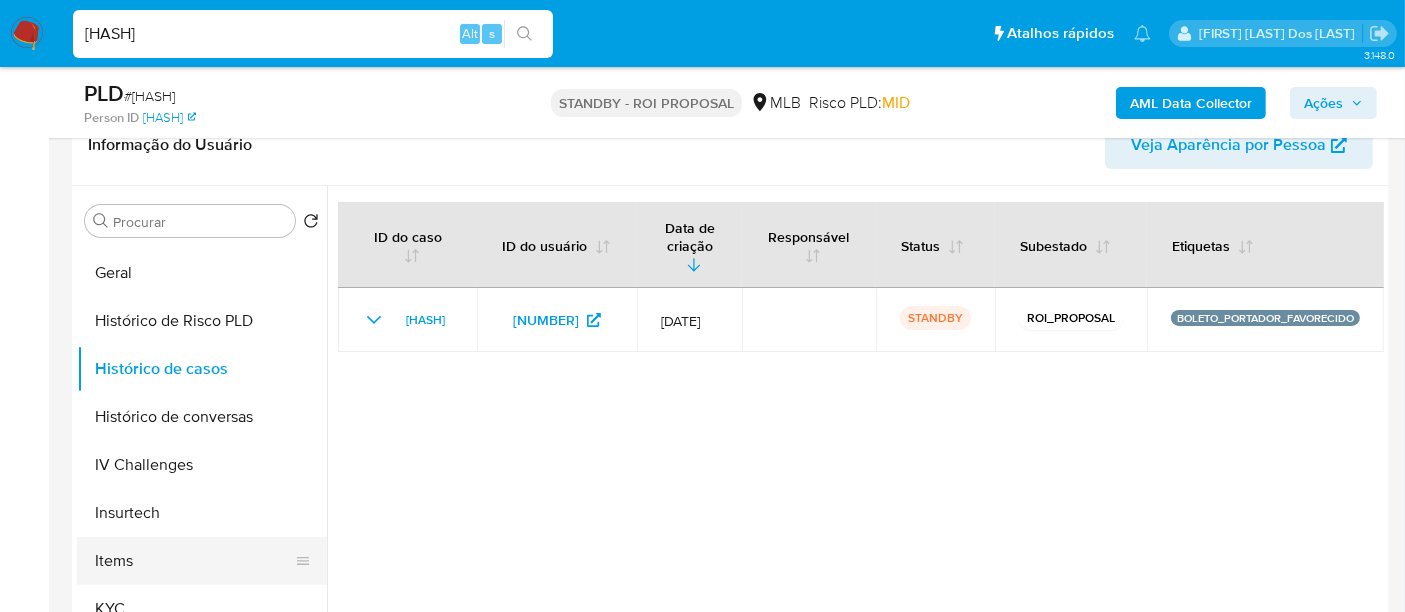 scroll, scrollTop: 400, scrollLeft: 0, axis: vertical 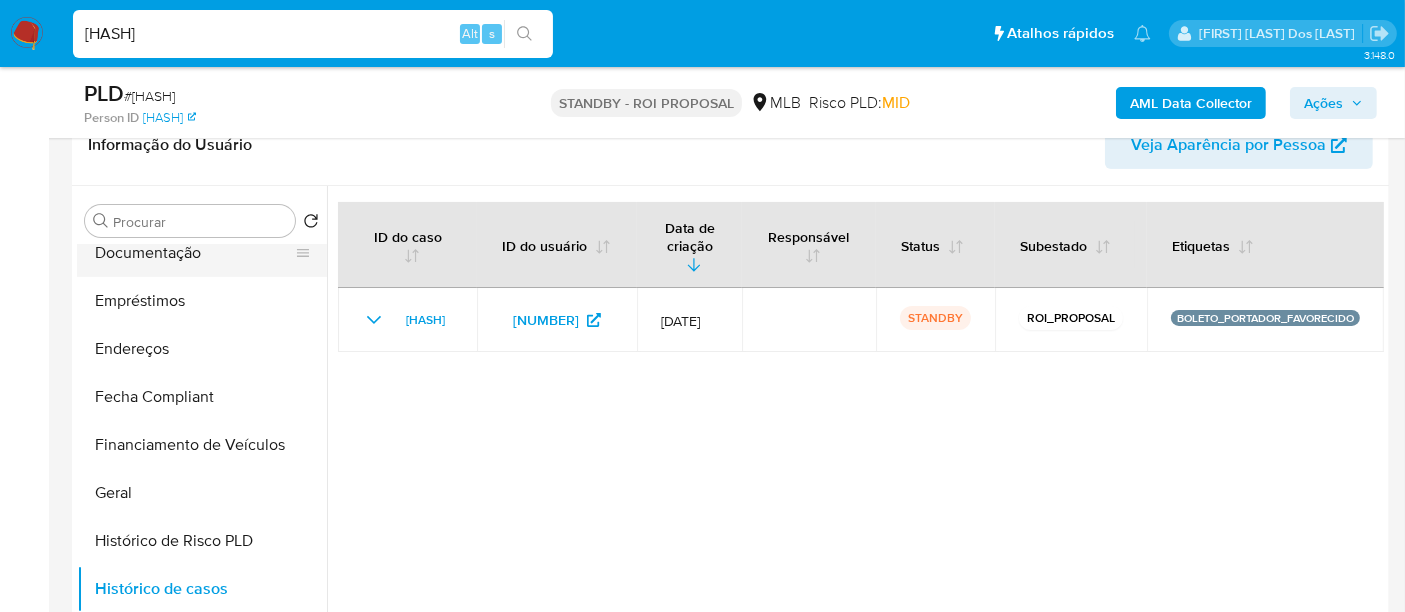 click on "Documentação" at bounding box center (194, 253) 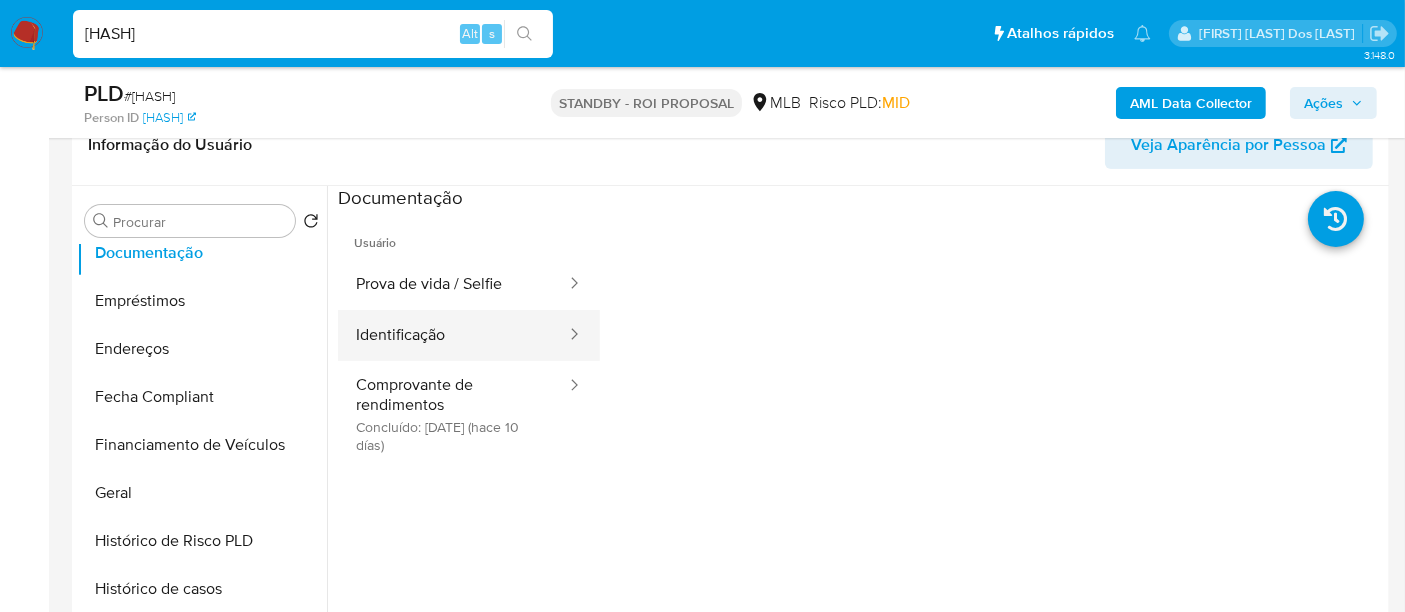 click on "Identificação" at bounding box center [453, 335] 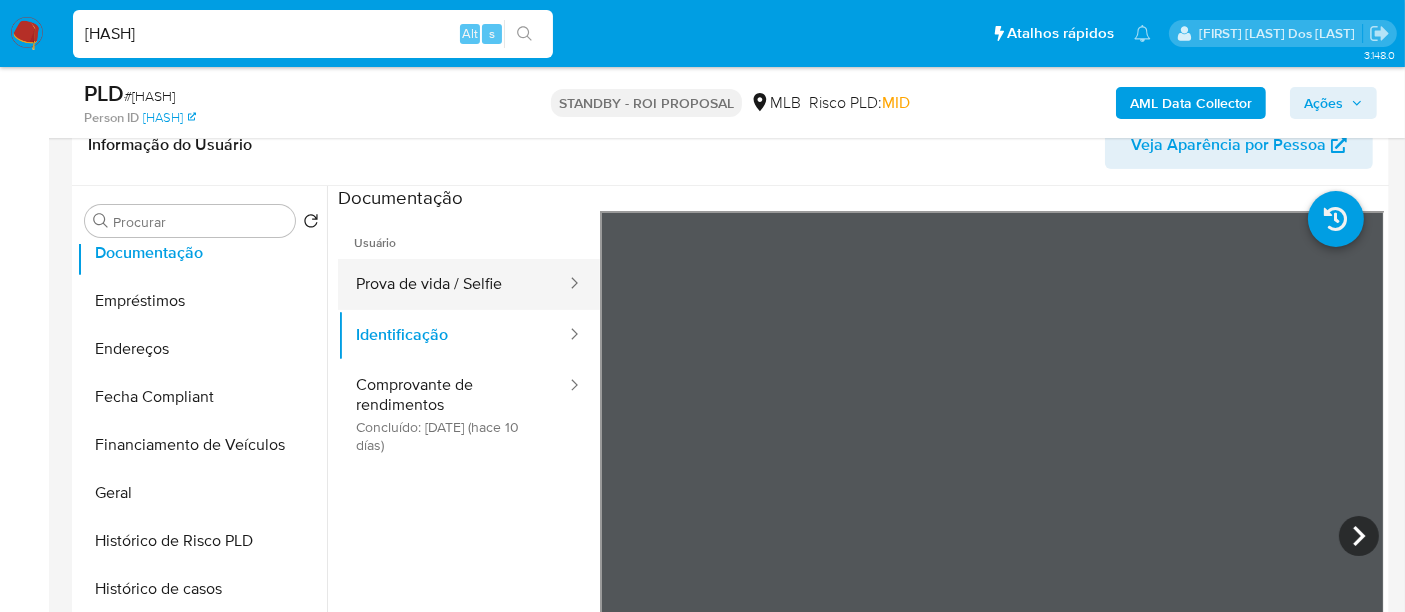 click on "Prova de vida / Selfie" at bounding box center [453, 284] 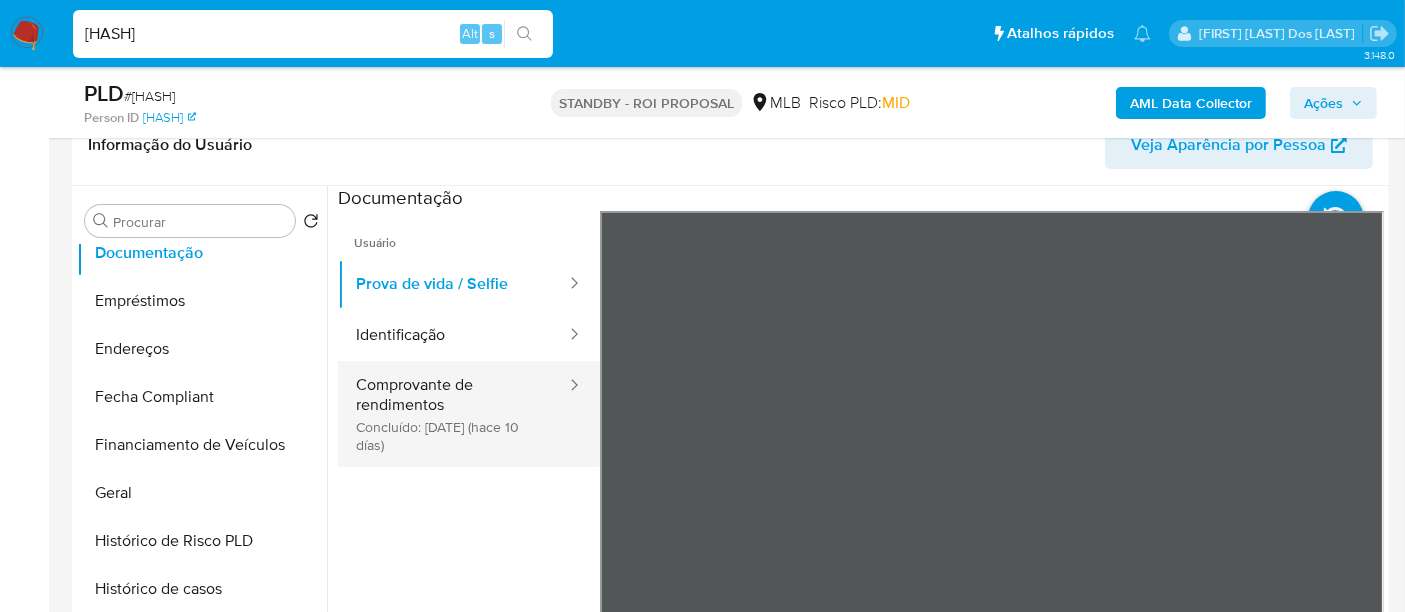click on "Comprovante de rendimentos Concluído: 22/07/2025 (hace 10 días)" at bounding box center (453, 414) 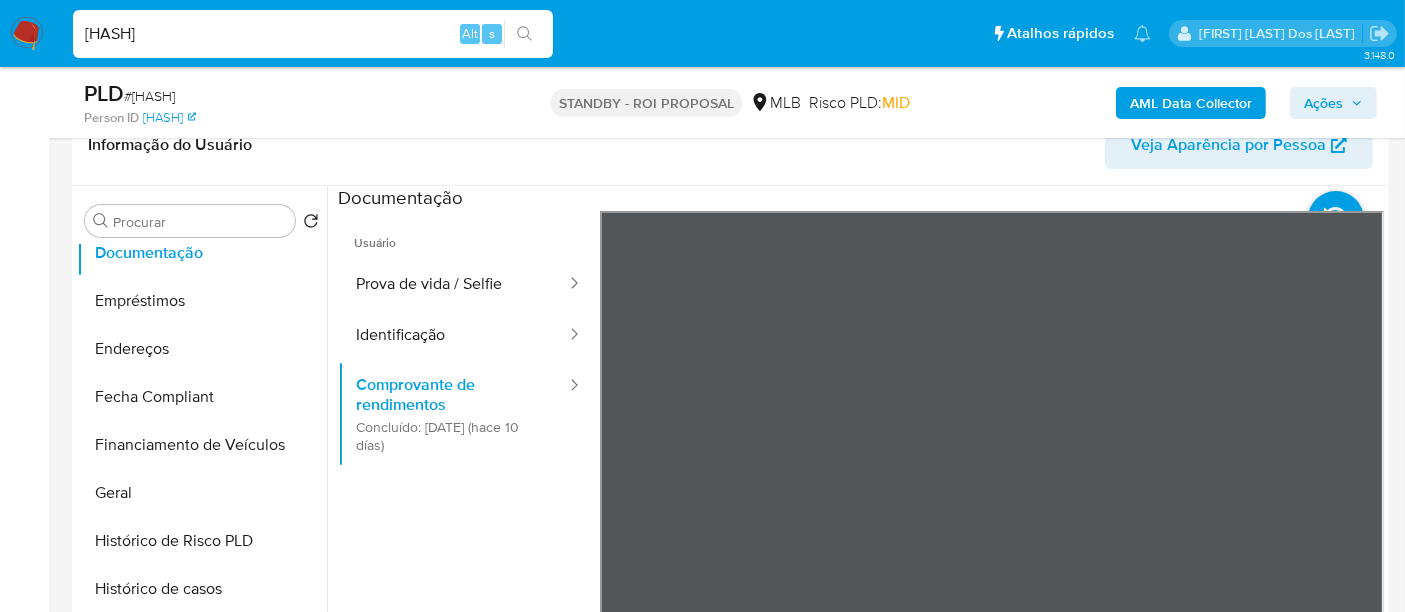 type 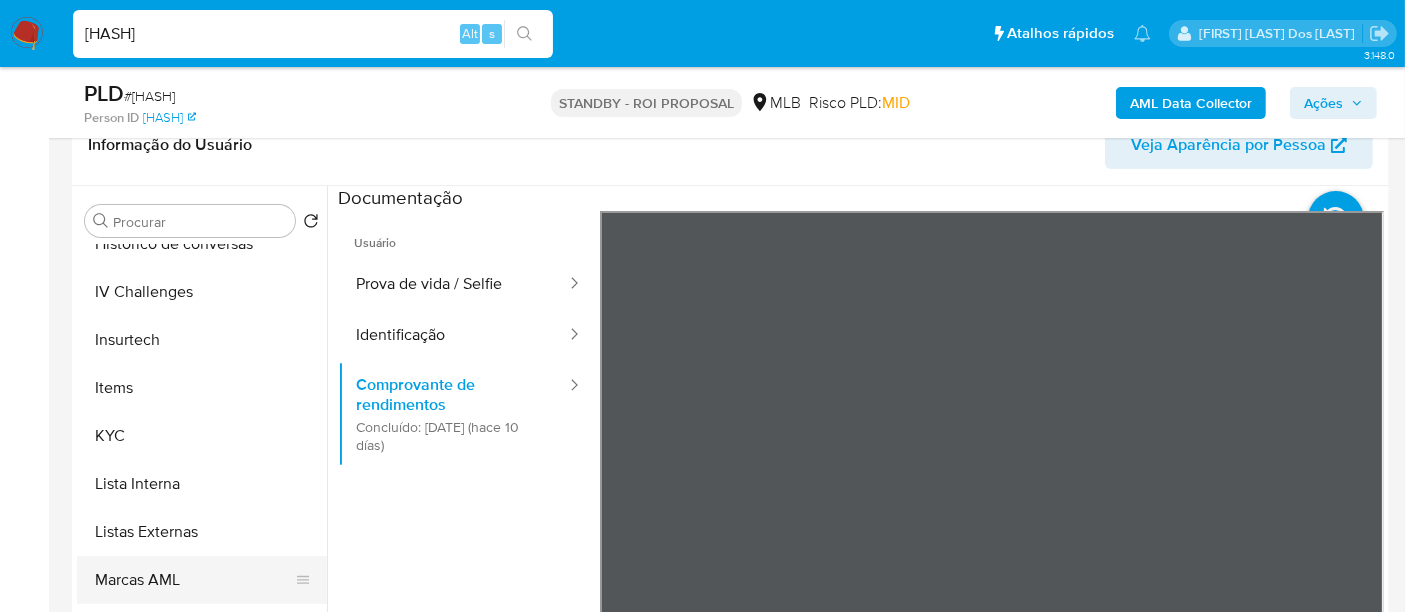 scroll, scrollTop: 844, scrollLeft: 0, axis: vertical 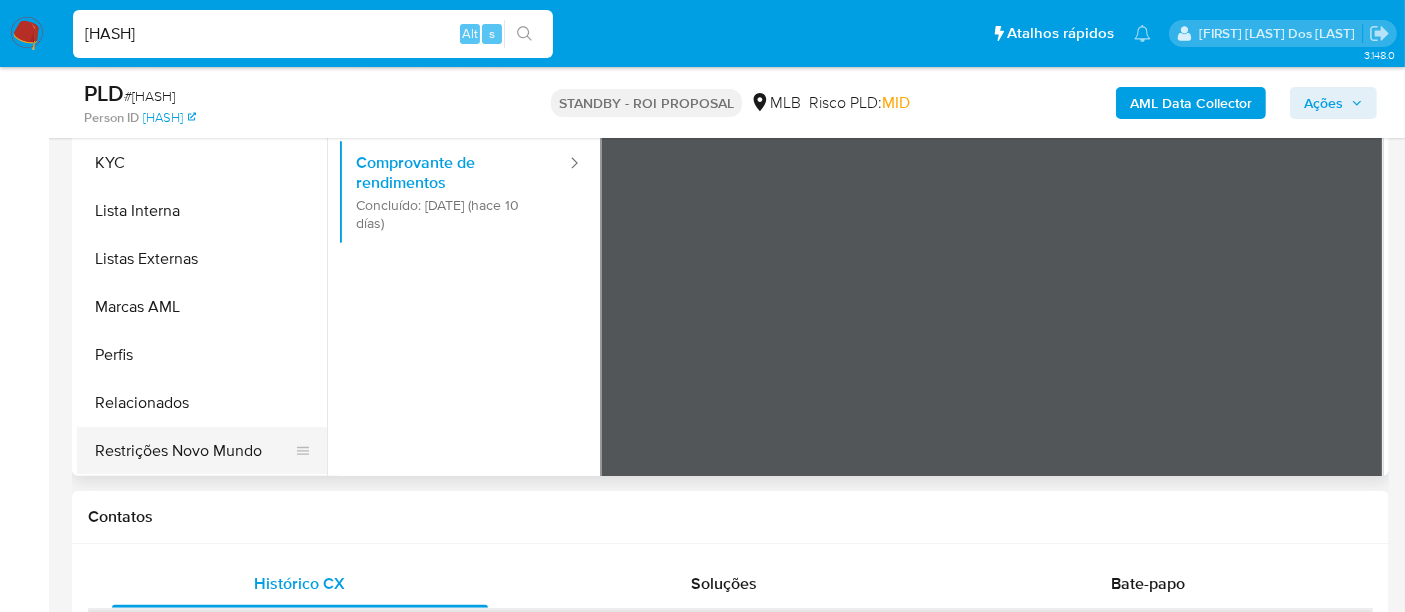 click on "Restrições Novo Mundo" at bounding box center (194, 451) 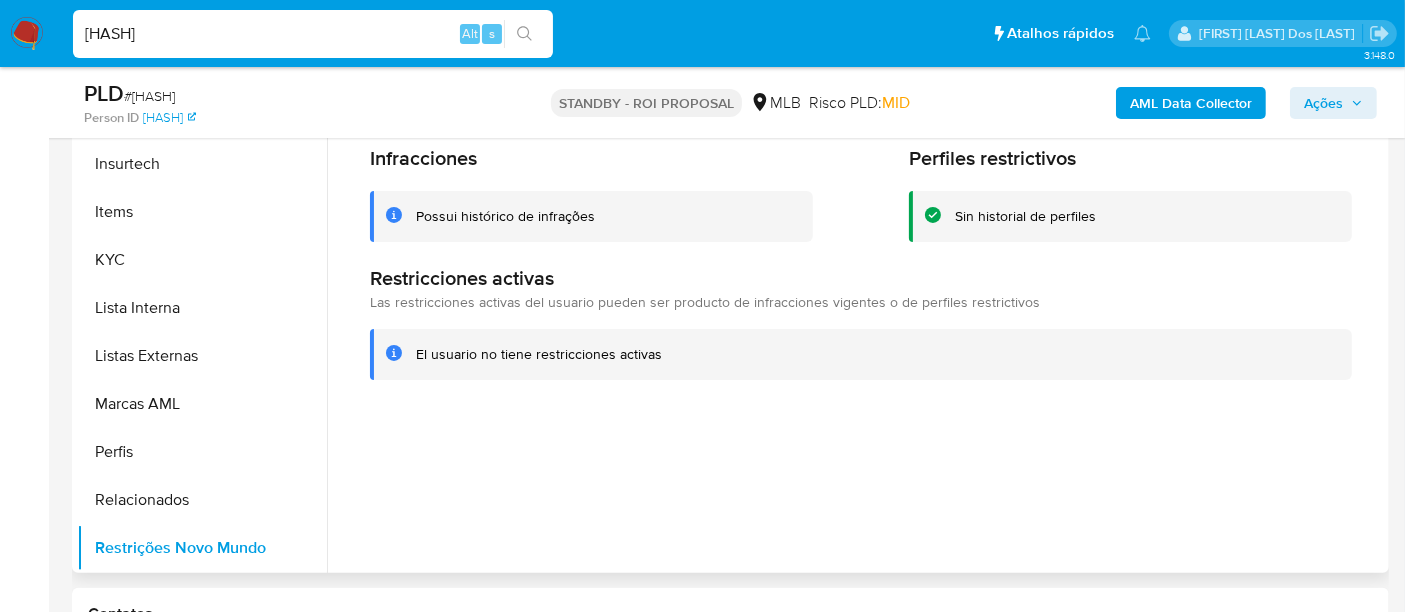 scroll, scrollTop: 333, scrollLeft: 0, axis: vertical 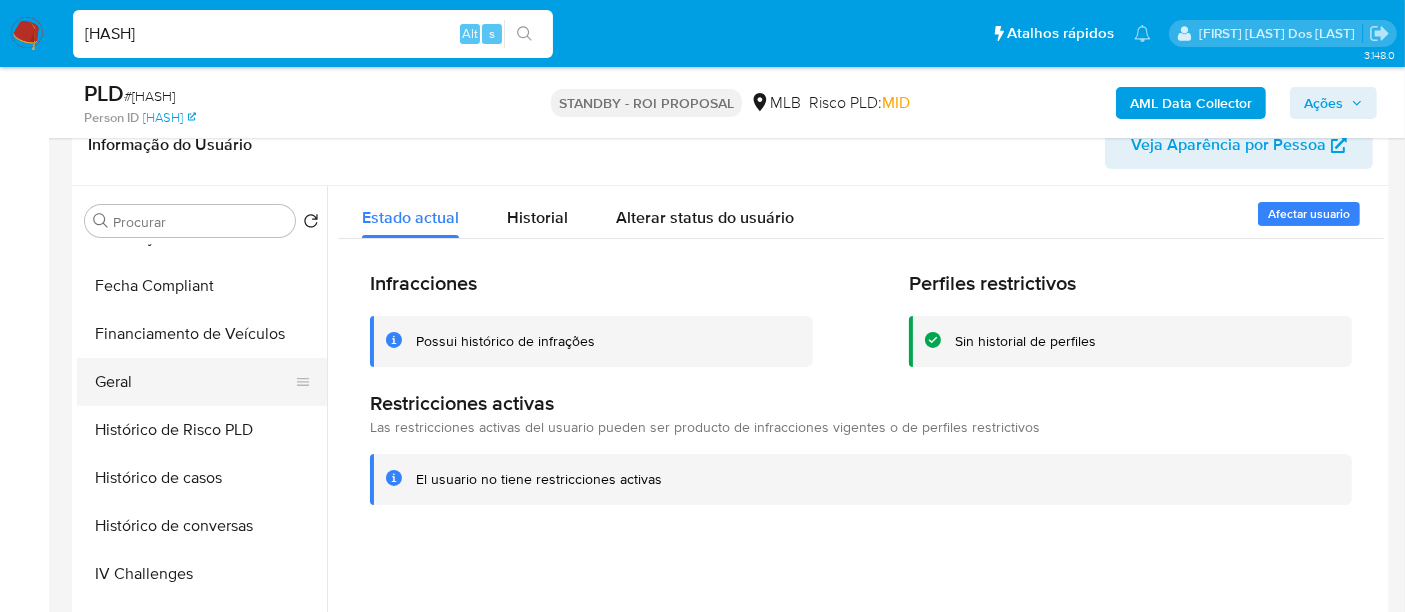 click on "Geral" at bounding box center (194, 382) 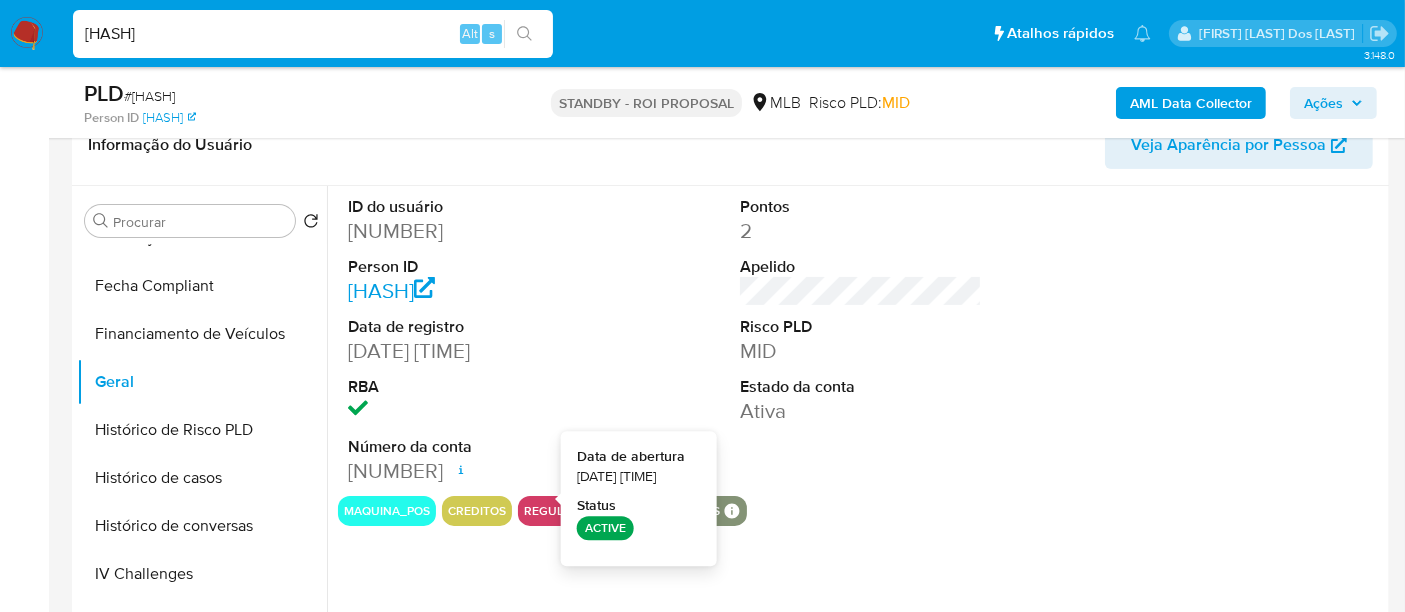 type 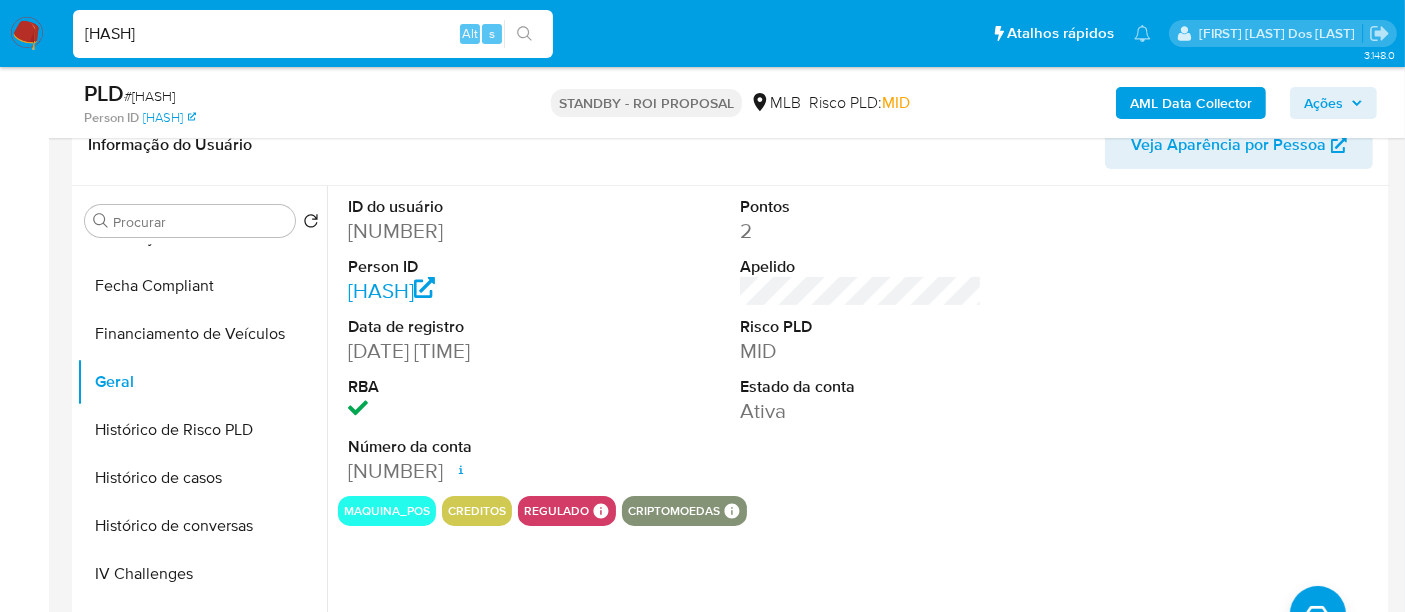 click on "5fpmHHpb4FejesCMqxki81hd" at bounding box center [313, 34] 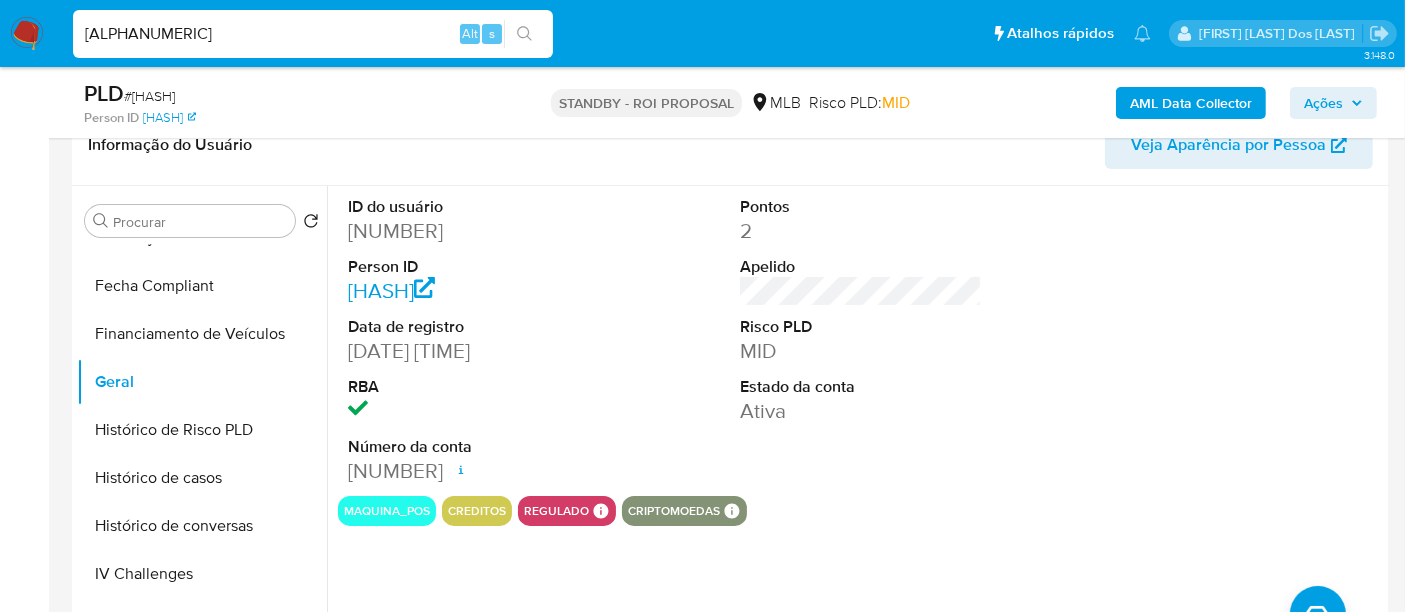 type on "ero0GHWu5EcwWOtAS7nrcuSy" 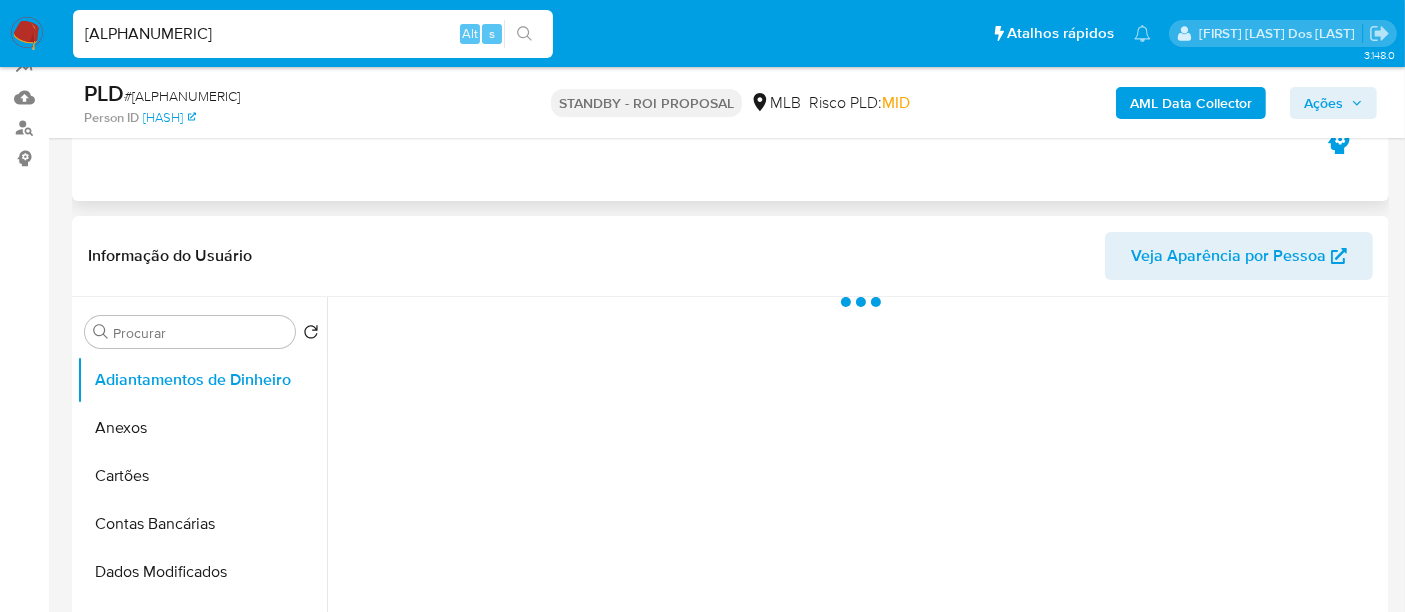 scroll, scrollTop: 444, scrollLeft: 0, axis: vertical 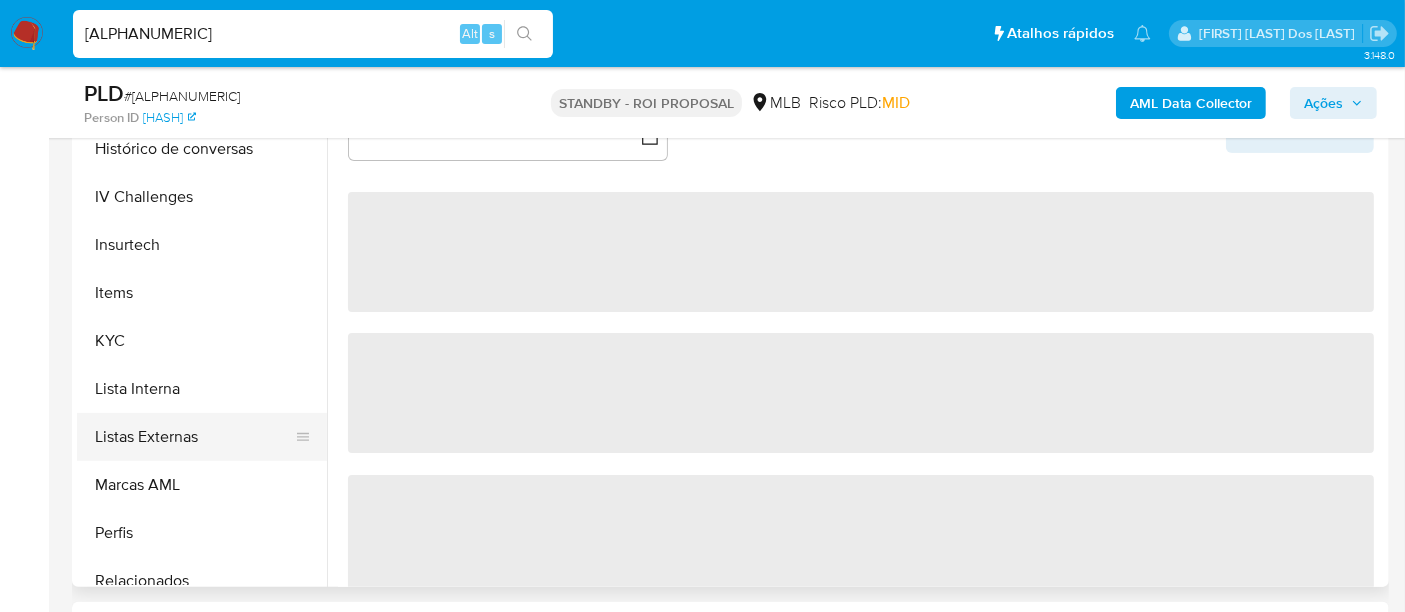 select on "10" 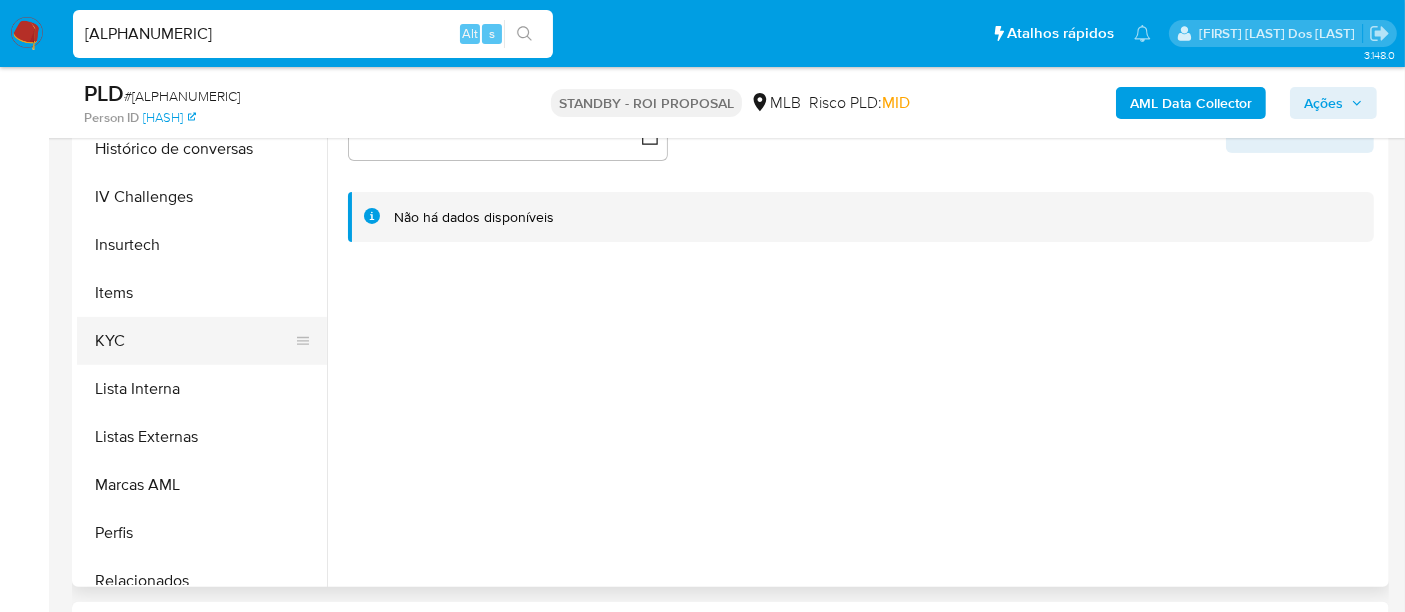 click on "KYC" at bounding box center [194, 341] 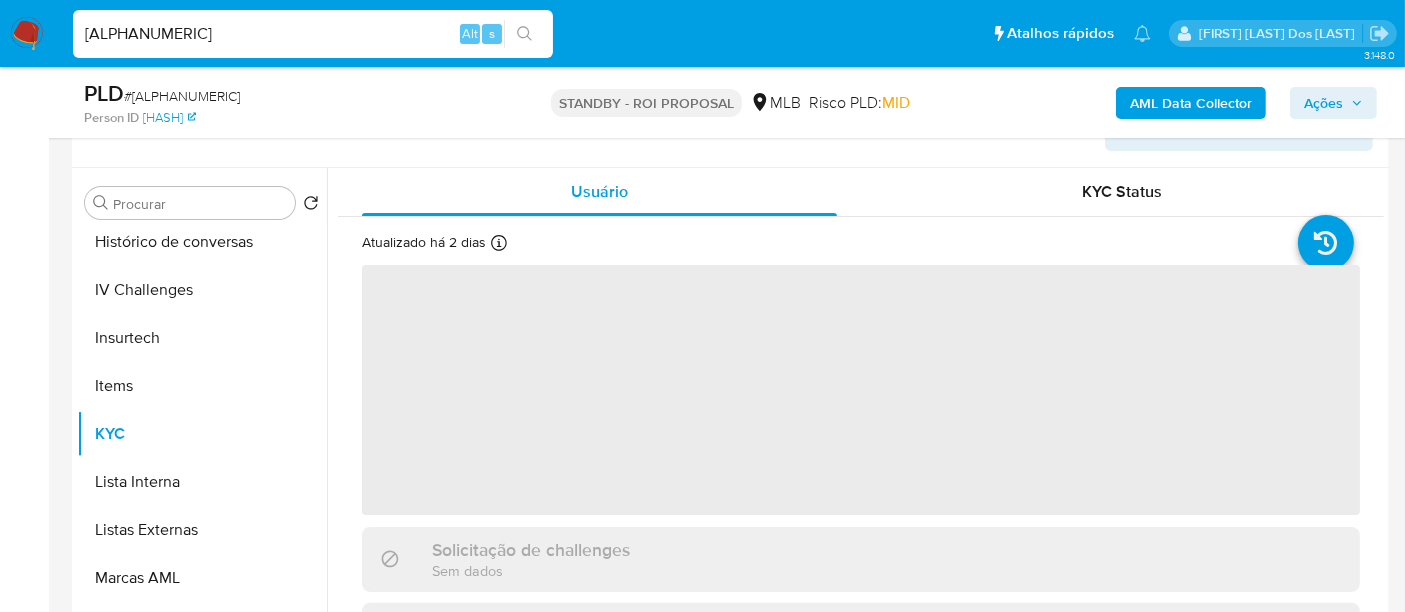 scroll, scrollTop: 222, scrollLeft: 0, axis: vertical 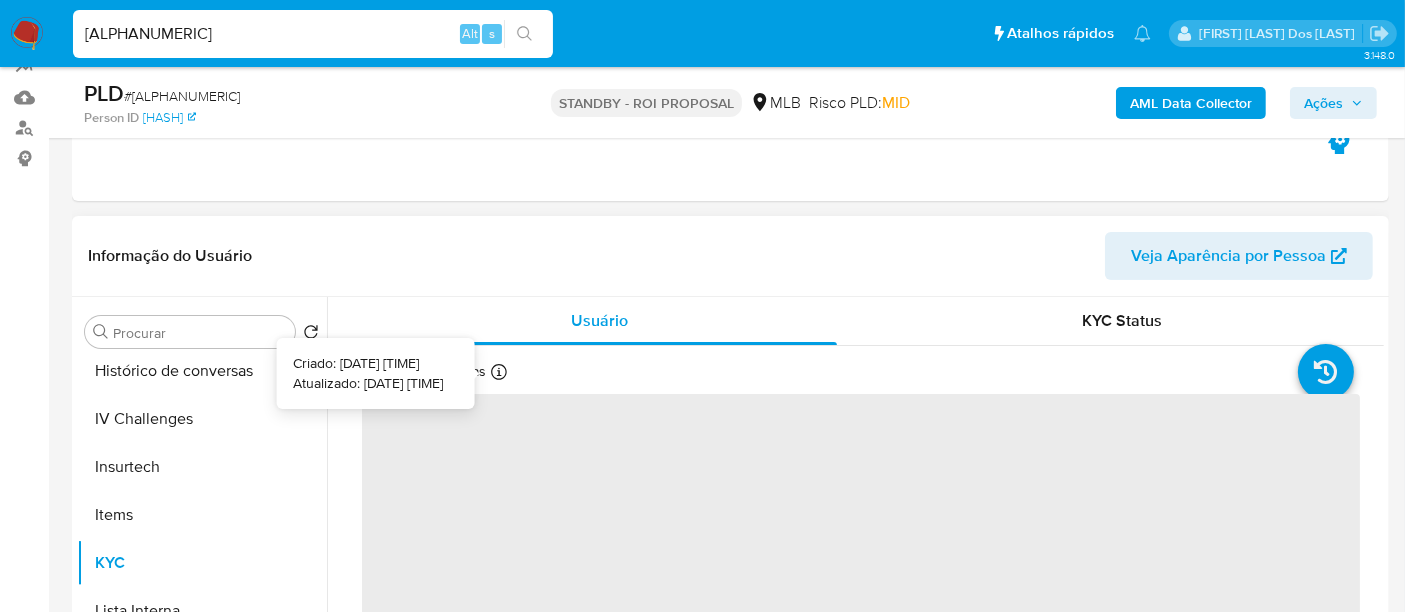 type 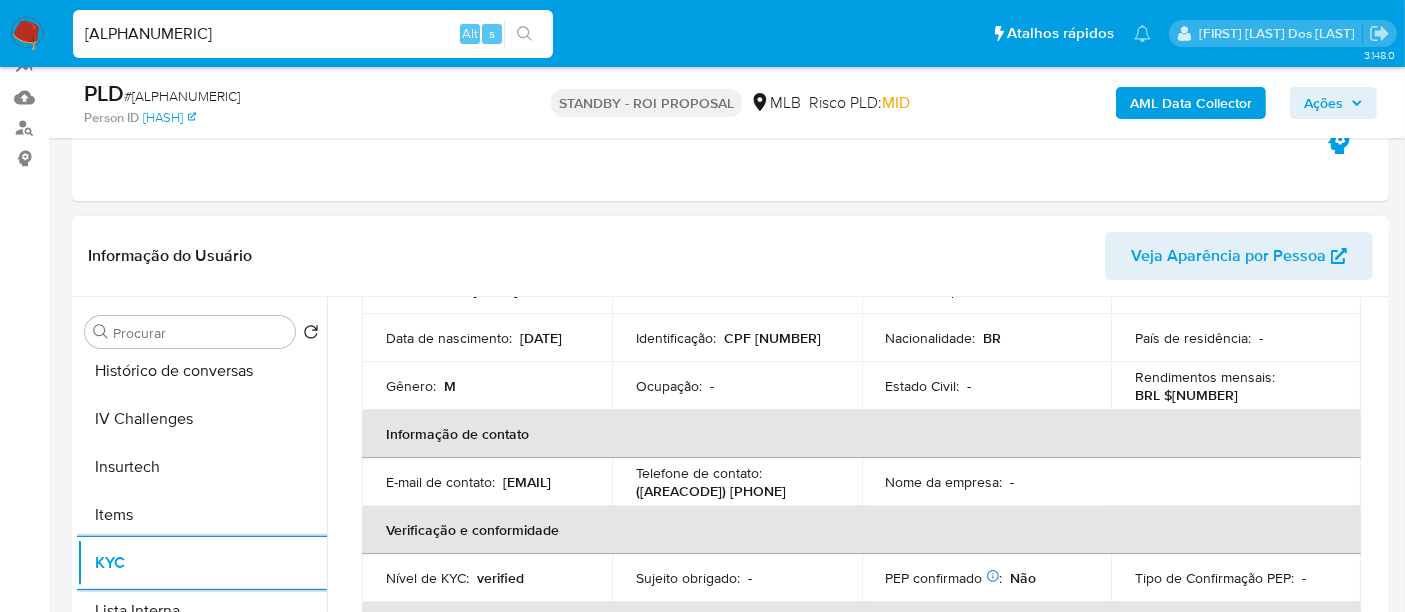scroll, scrollTop: 111, scrollLeft: 0, axis: vertical 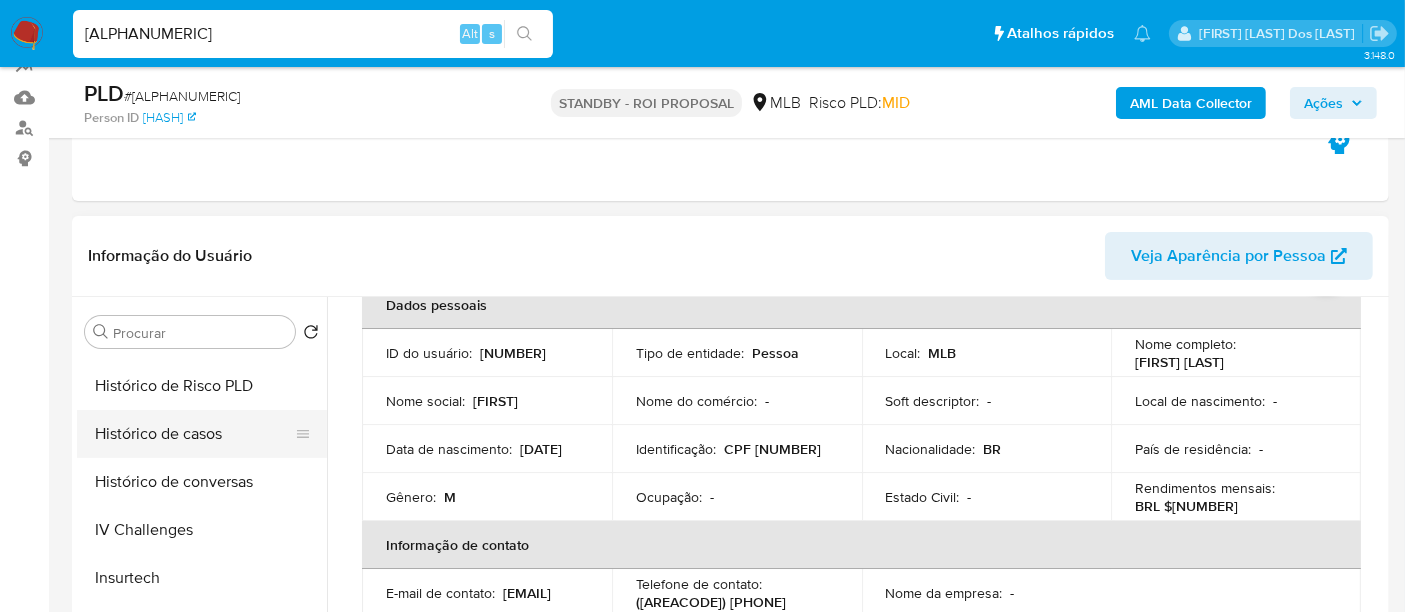 click on "Histórico de casos" at bounding box center [194, 434] 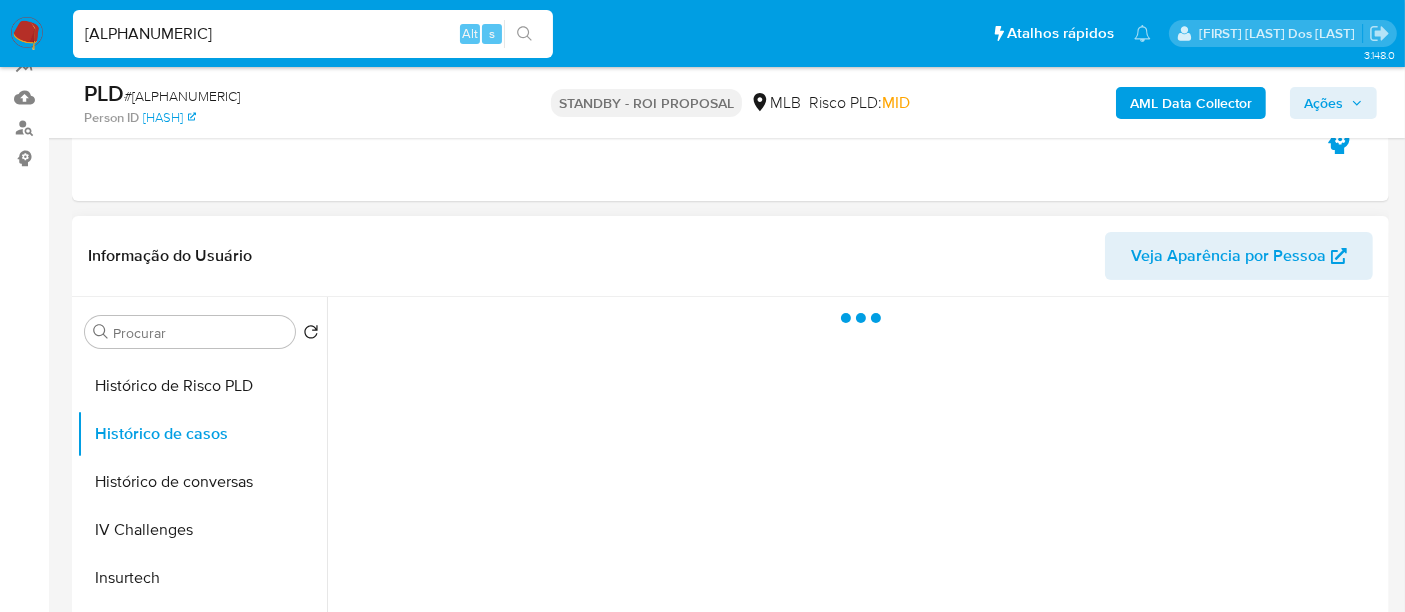 scroll, scrollTop: 0, scrollLeft: 0, axis: both 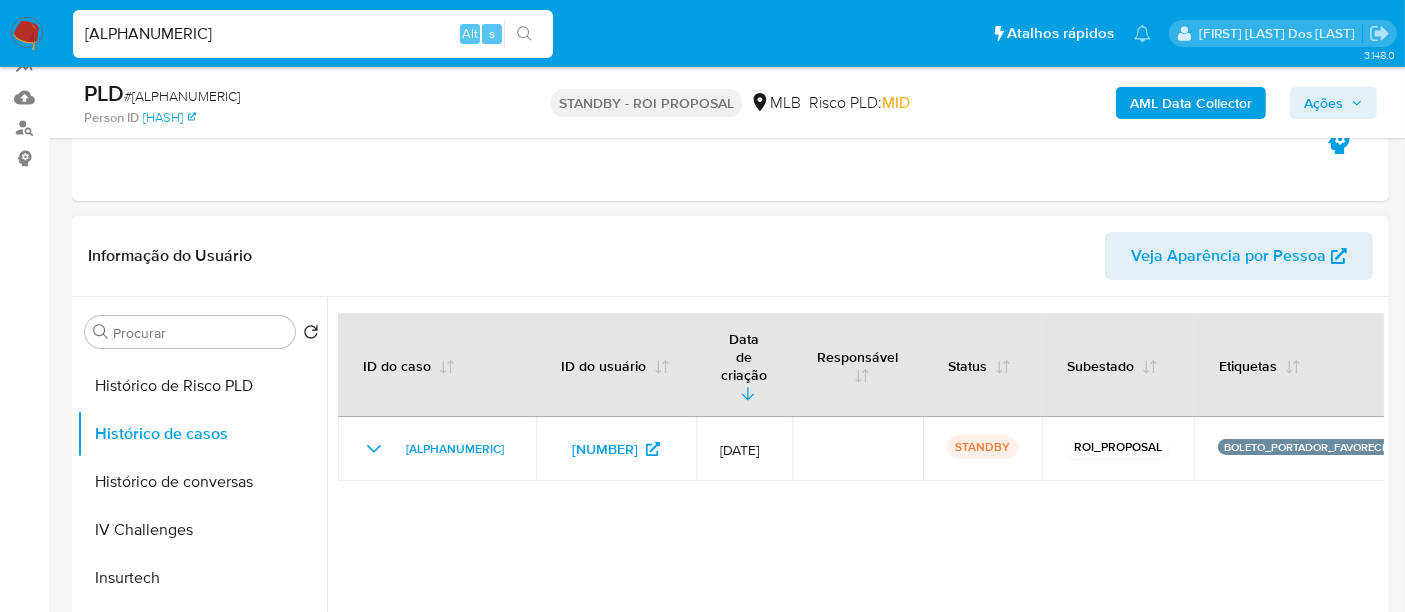 type 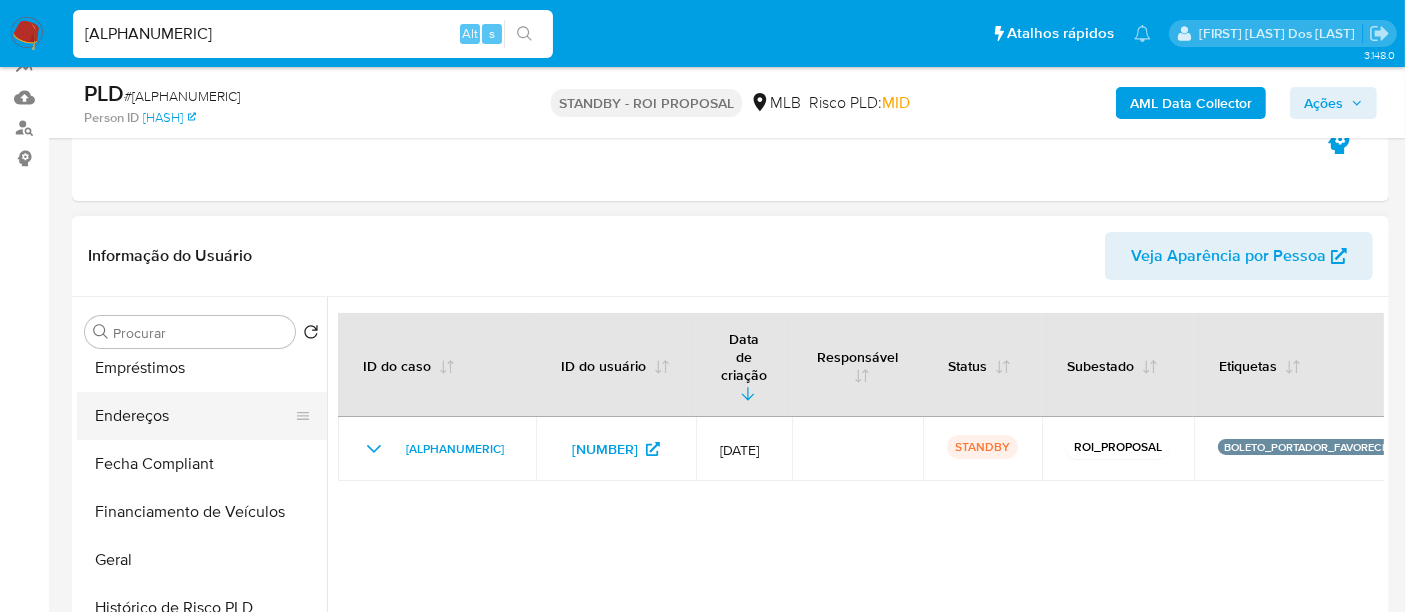 scroll, scrollTop: 333, scrollLeft: 0, axis: vertical 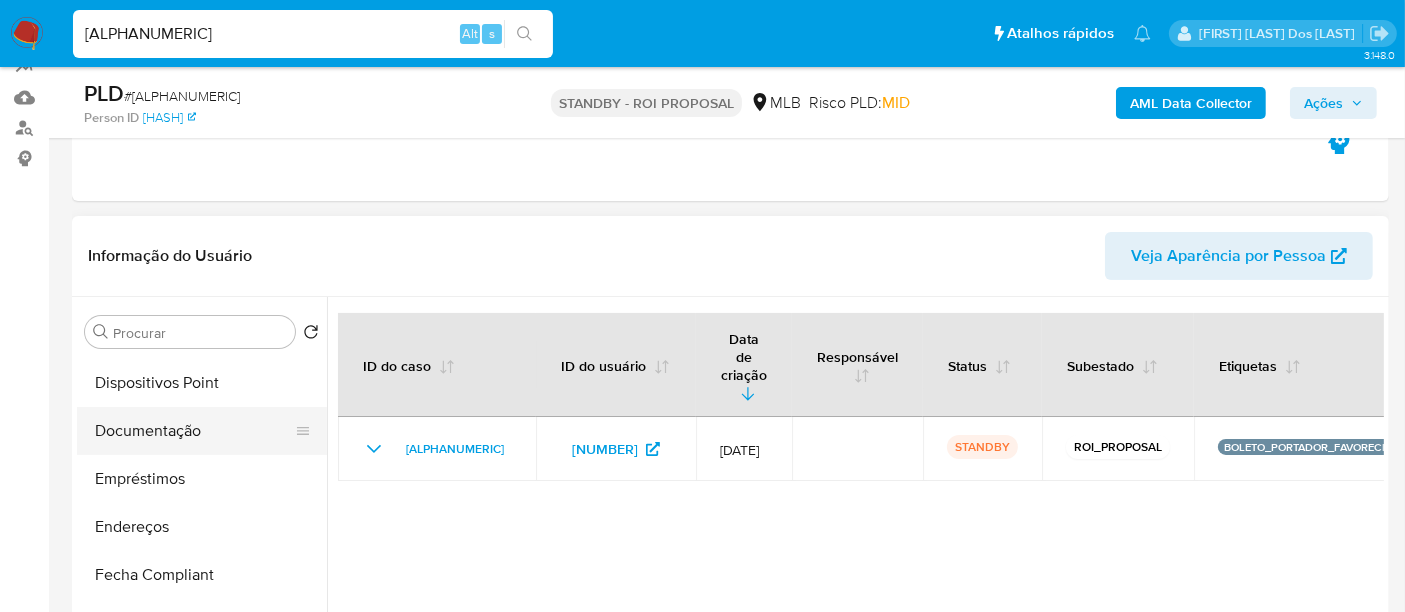 click on "Documentação" at bounding box center [194, 431] 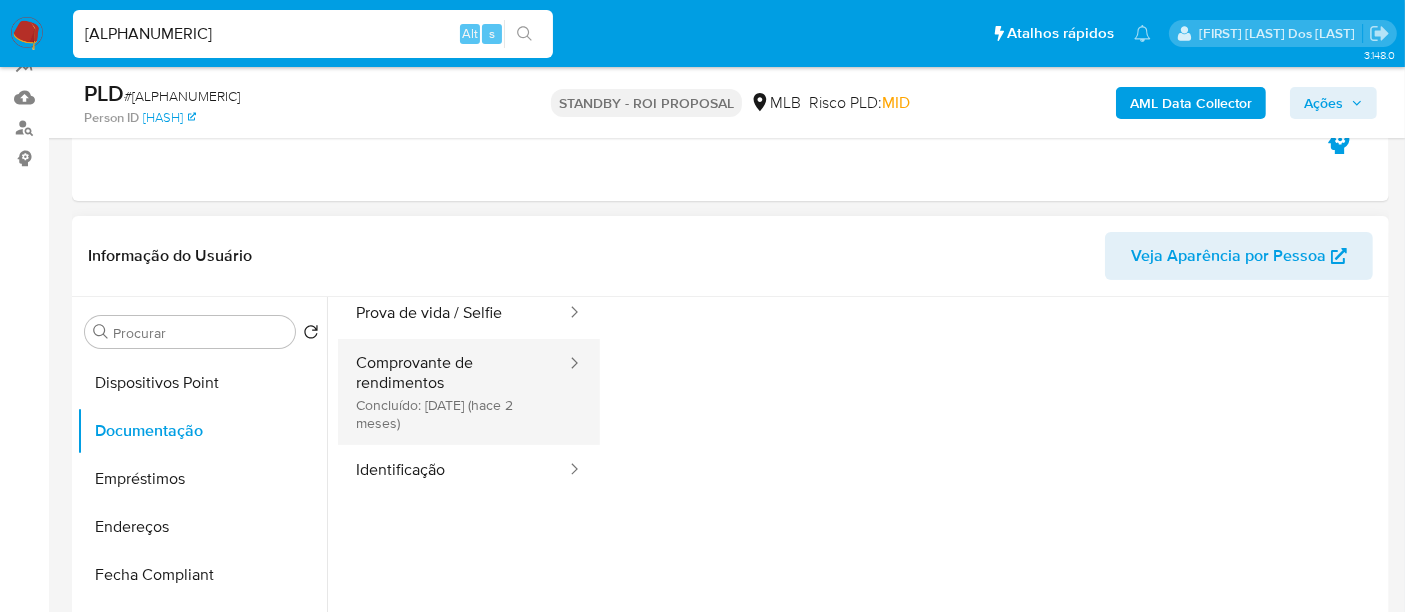 scroll, scrollTop: 111, scrollLeft: 0, axis: vertical 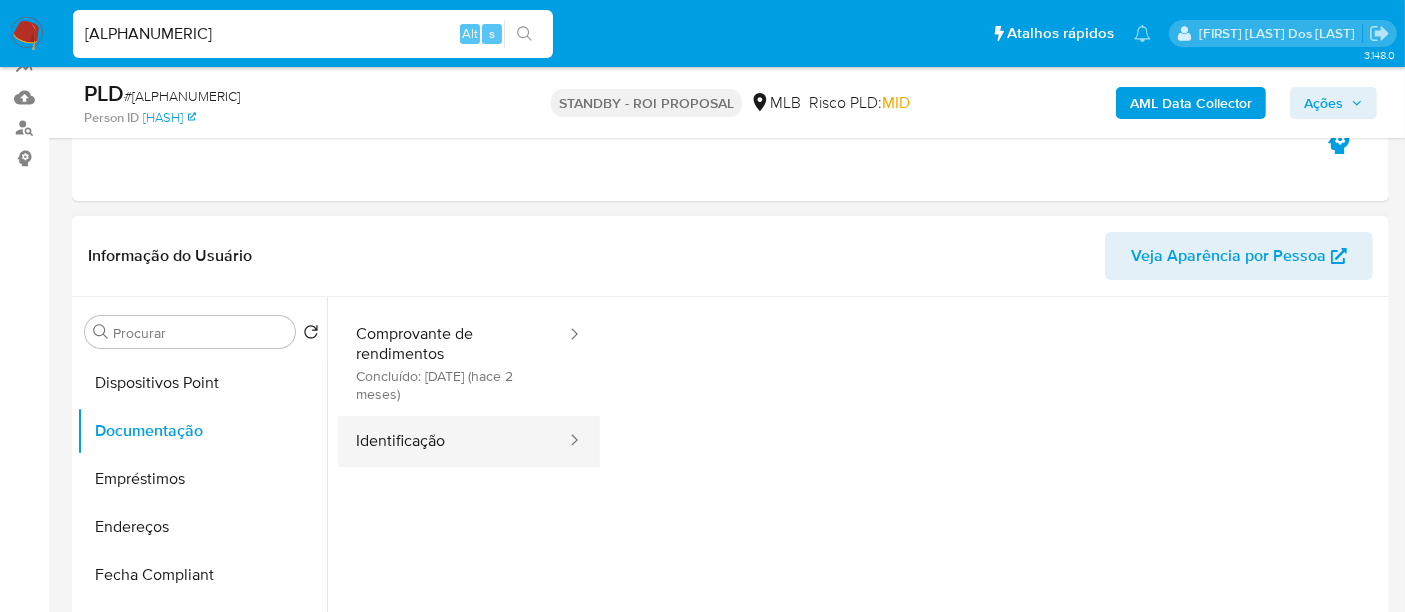 click on "Identificação" at bounding box center (453, 441) 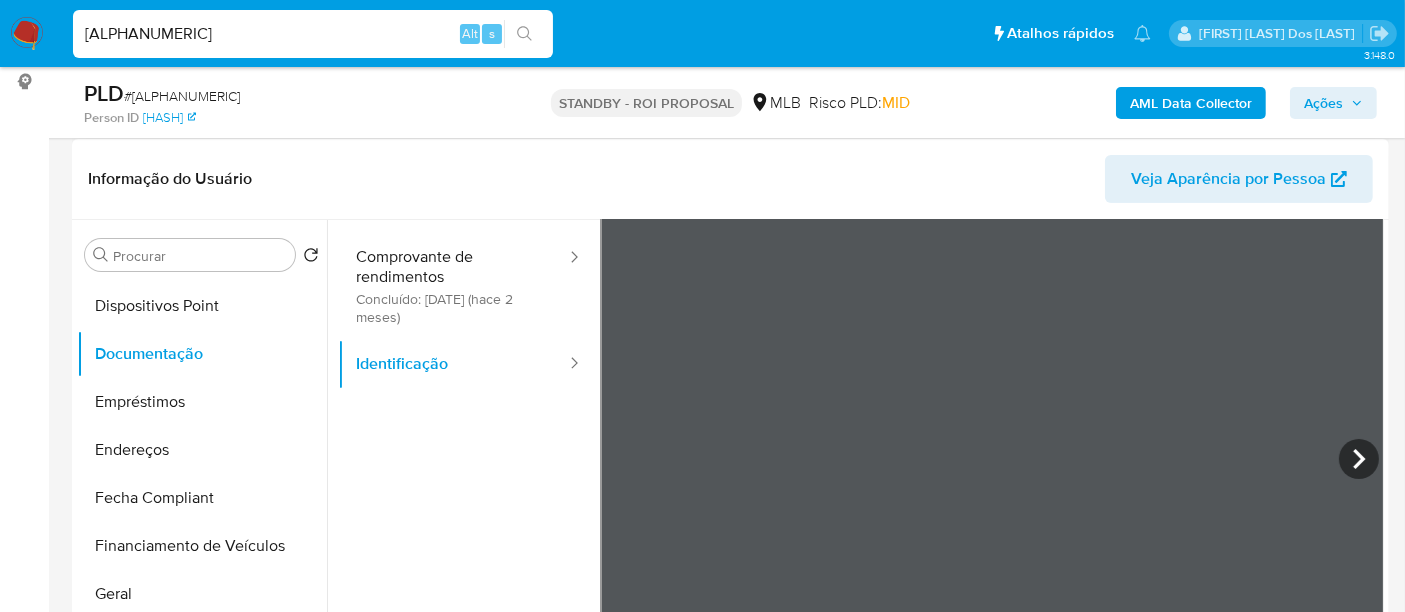 scroll, scrollTop: 333, scrollLeft: 0, axis: vertical 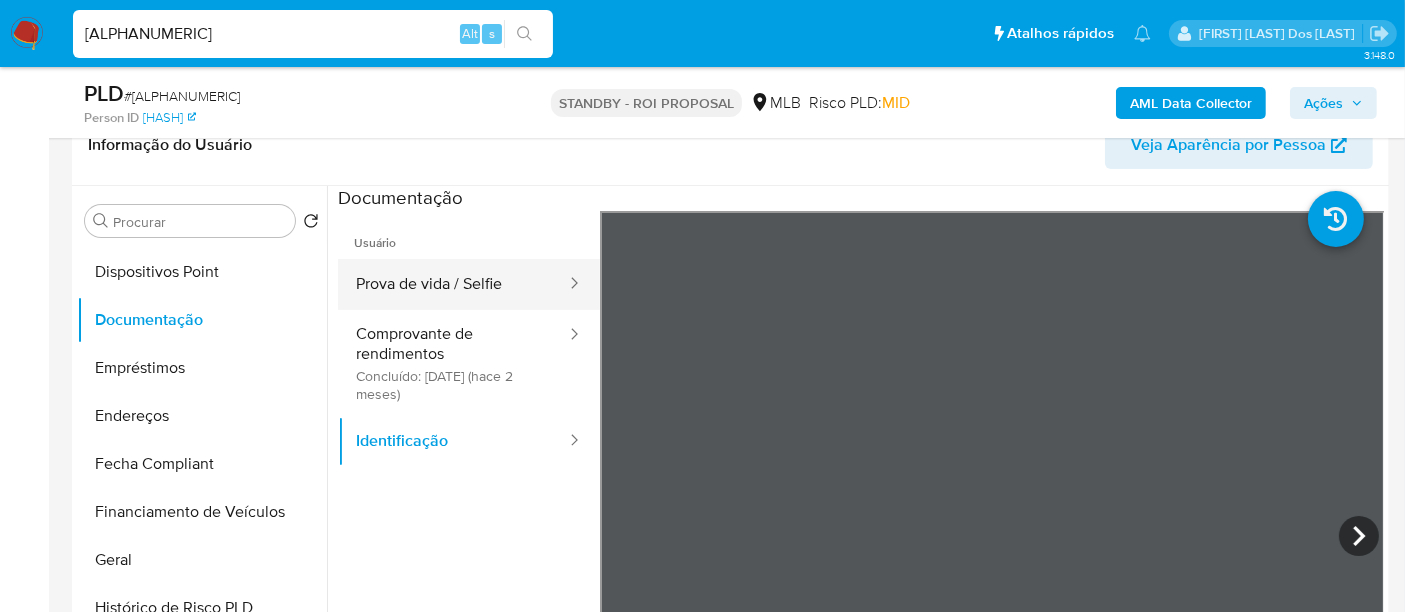 click on "Prova de vida / Selfie" at bounding box center (453, 284) 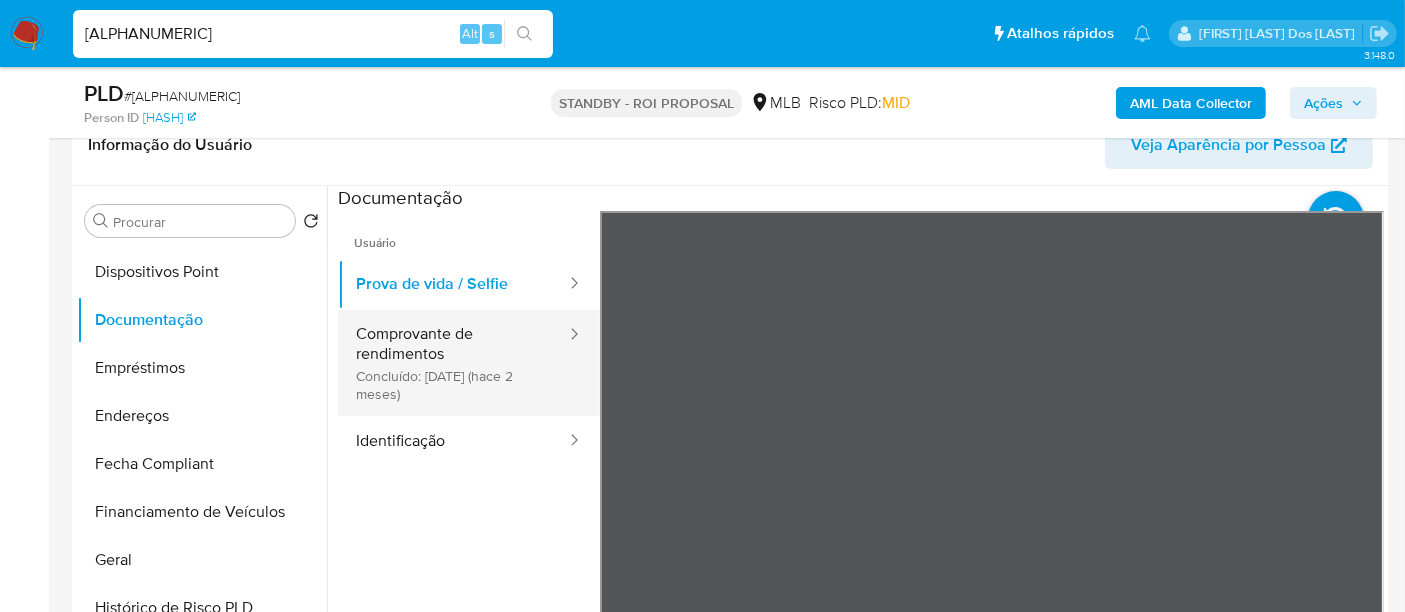 click on "Comprovante de rendimentos Concluído: 12/06/2025 (hace 2 meses)" at bounding box center [453, 363] 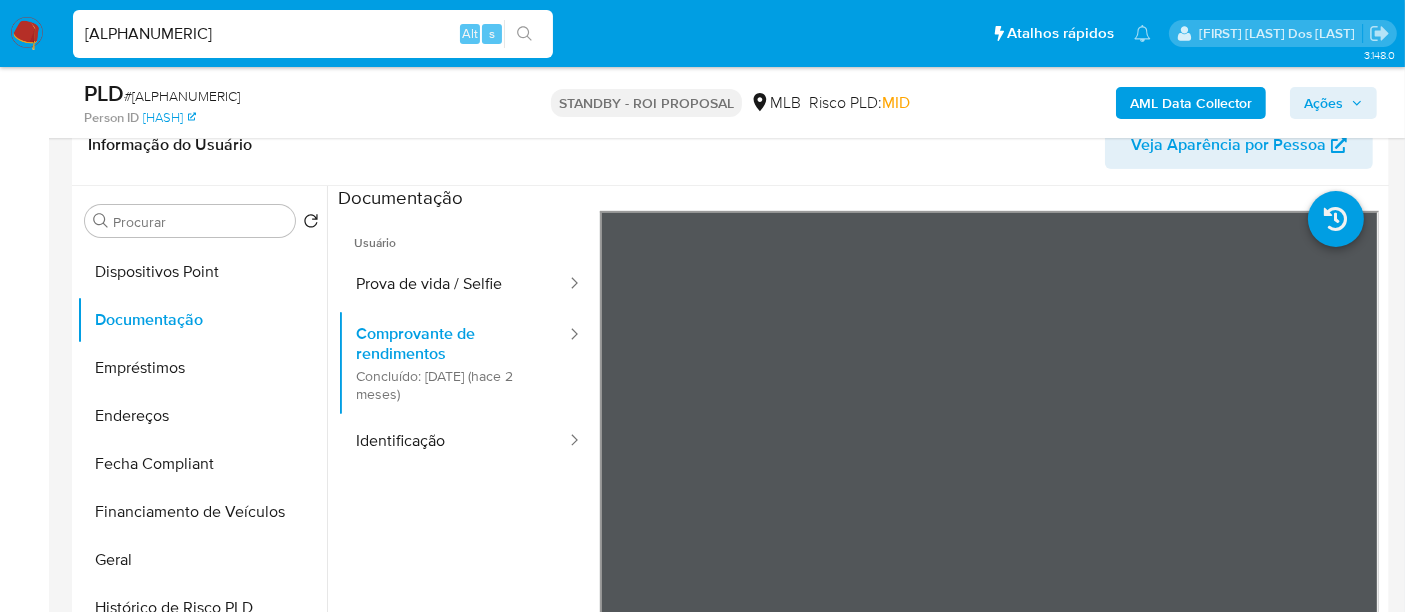 type 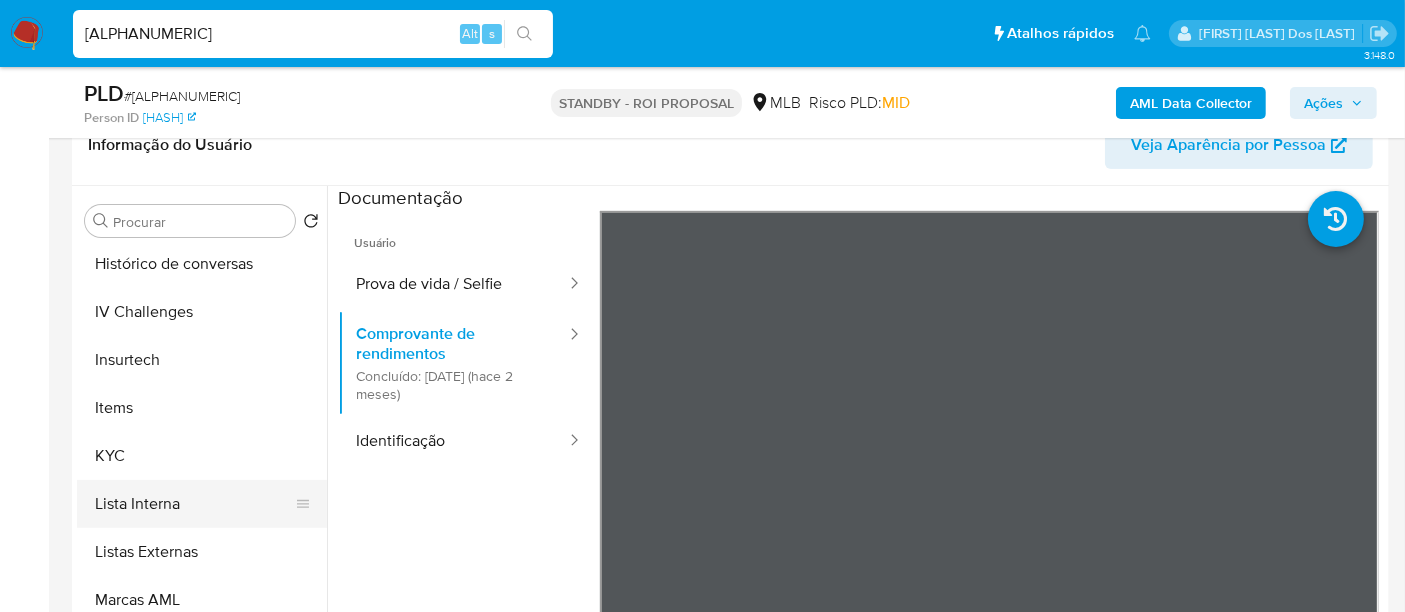 scroll, scrollTop: 844, scrollLeft: 0, axis: vertical 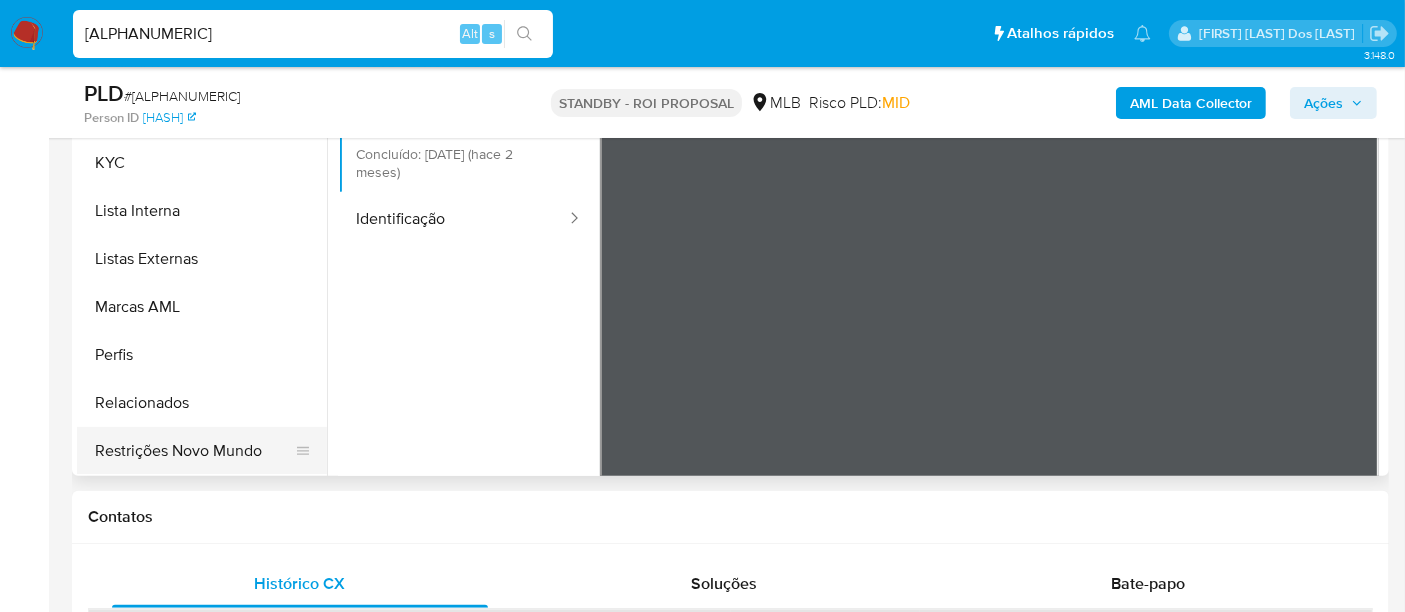 click on "Restrições Novo Mundo" at bounding box center [194, 451] 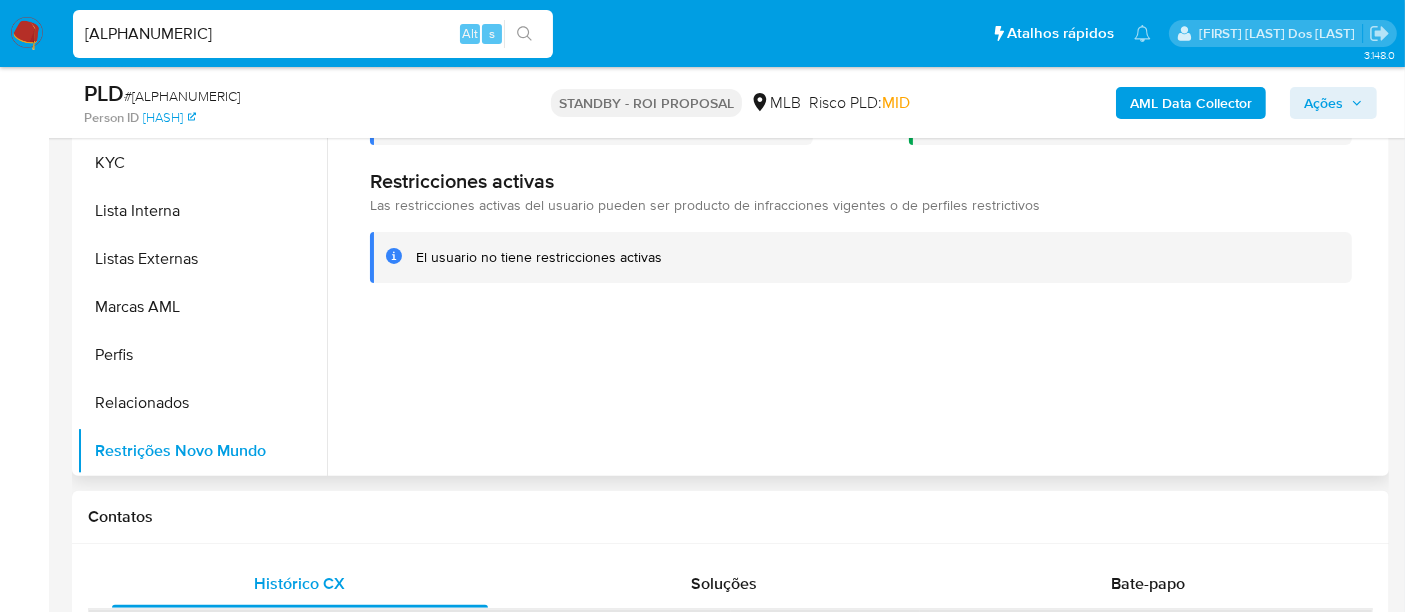 scroll, scrollTop: 444, scrollLeft: 0, axis: vertical 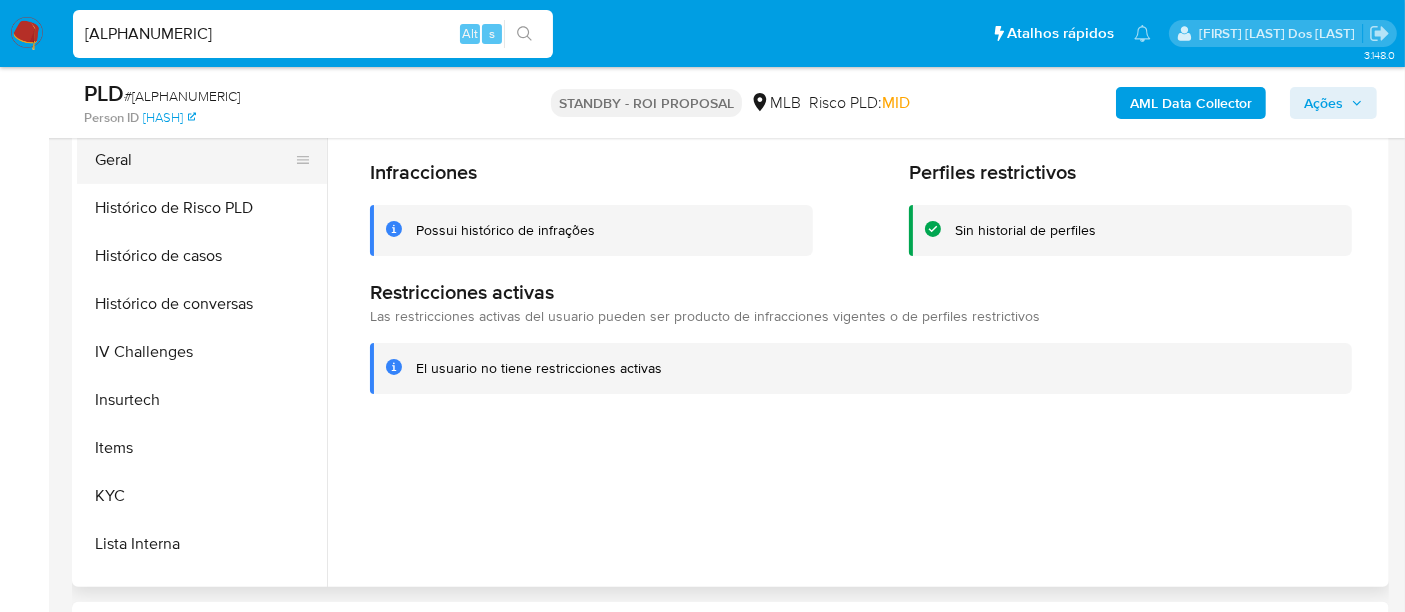 click on "Geral" at bounding box center [194, 160] 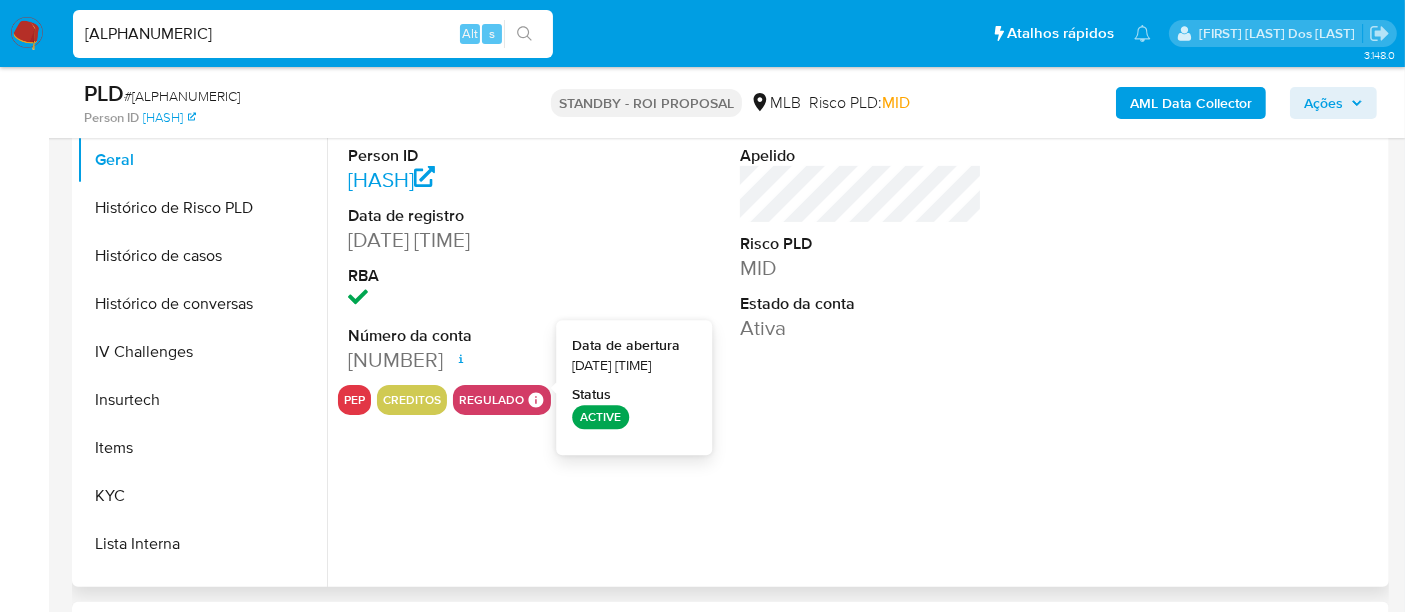 type 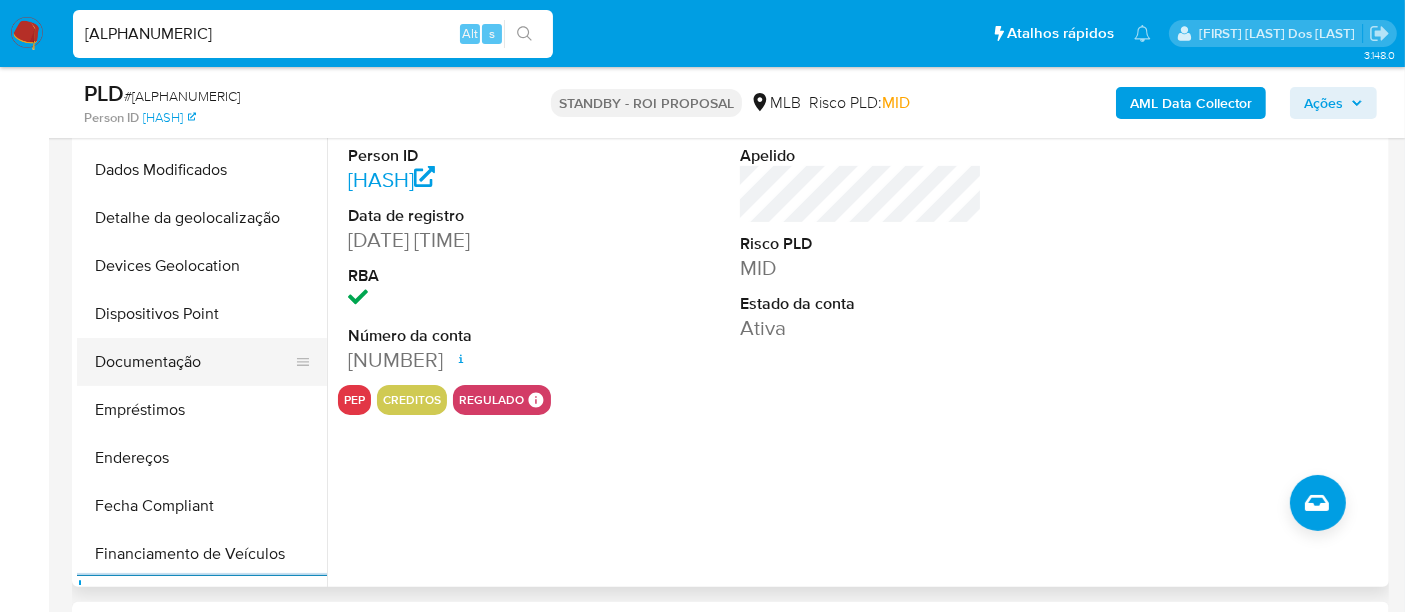 scroll, scrollTop: 177, scrollLeft: 0, axis: vertical 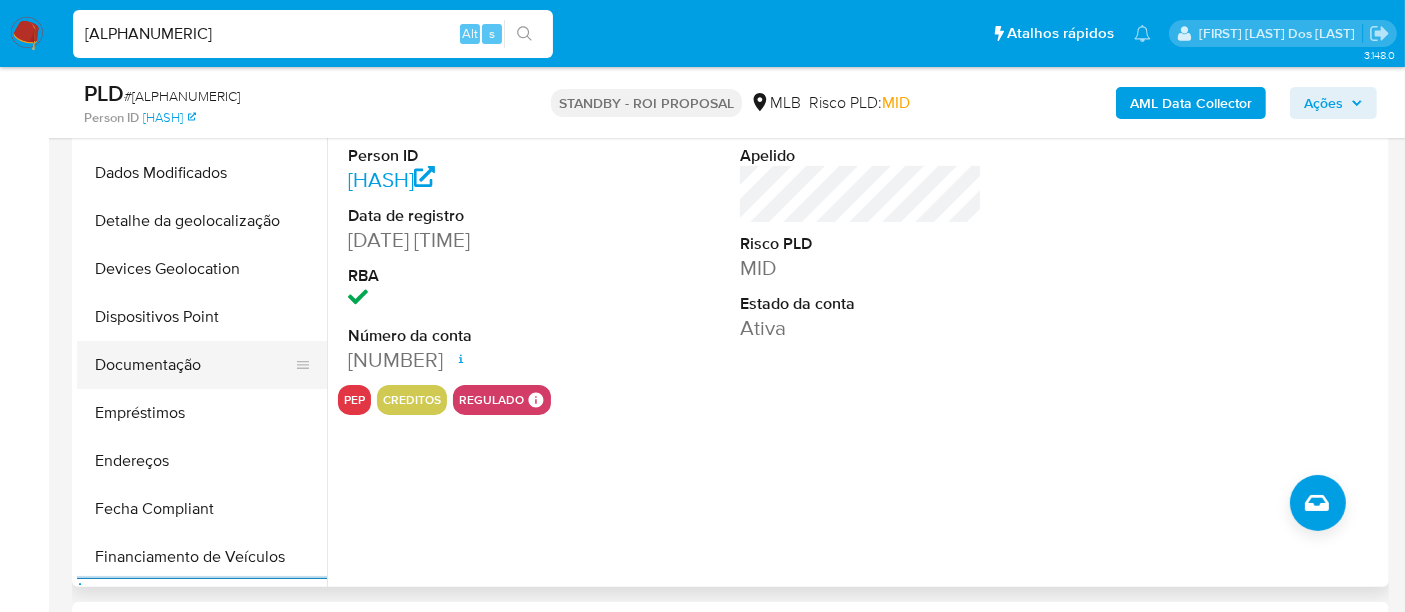 click on "Documentação" at bounding box center (194, 365) 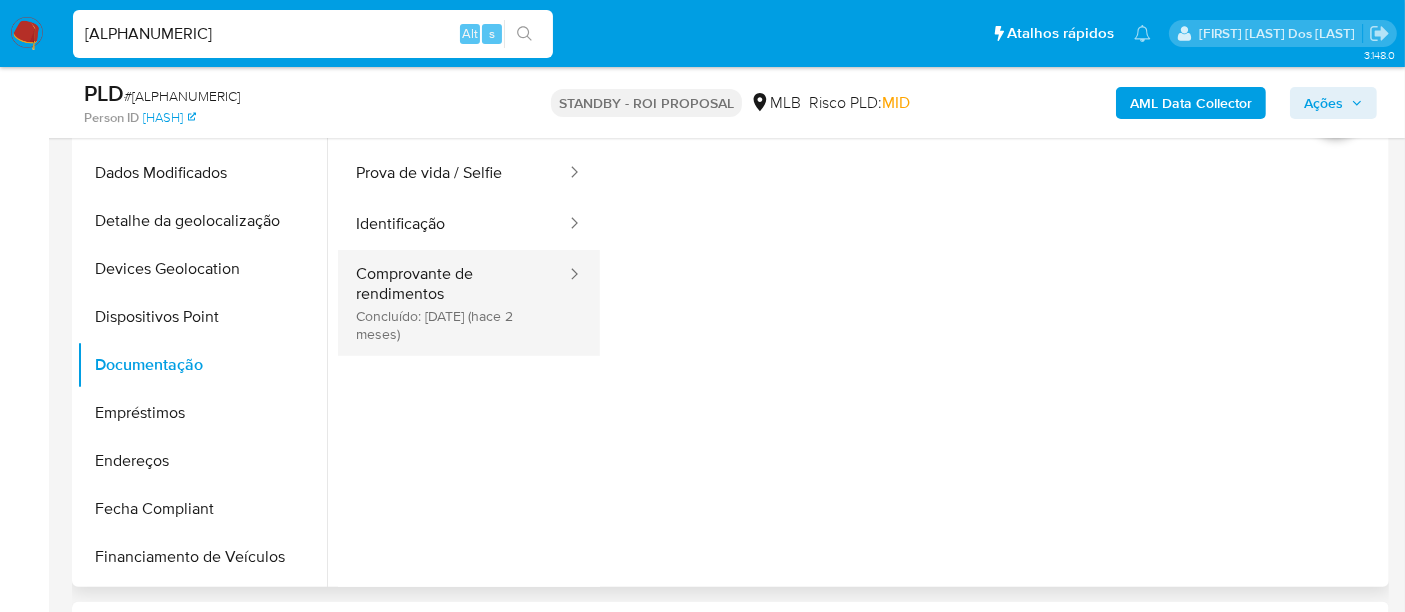 click on "Comprovante de rendimentos Concluído: 12/06/2025 (hace 2 meses)" at bounding box center [453, 303] 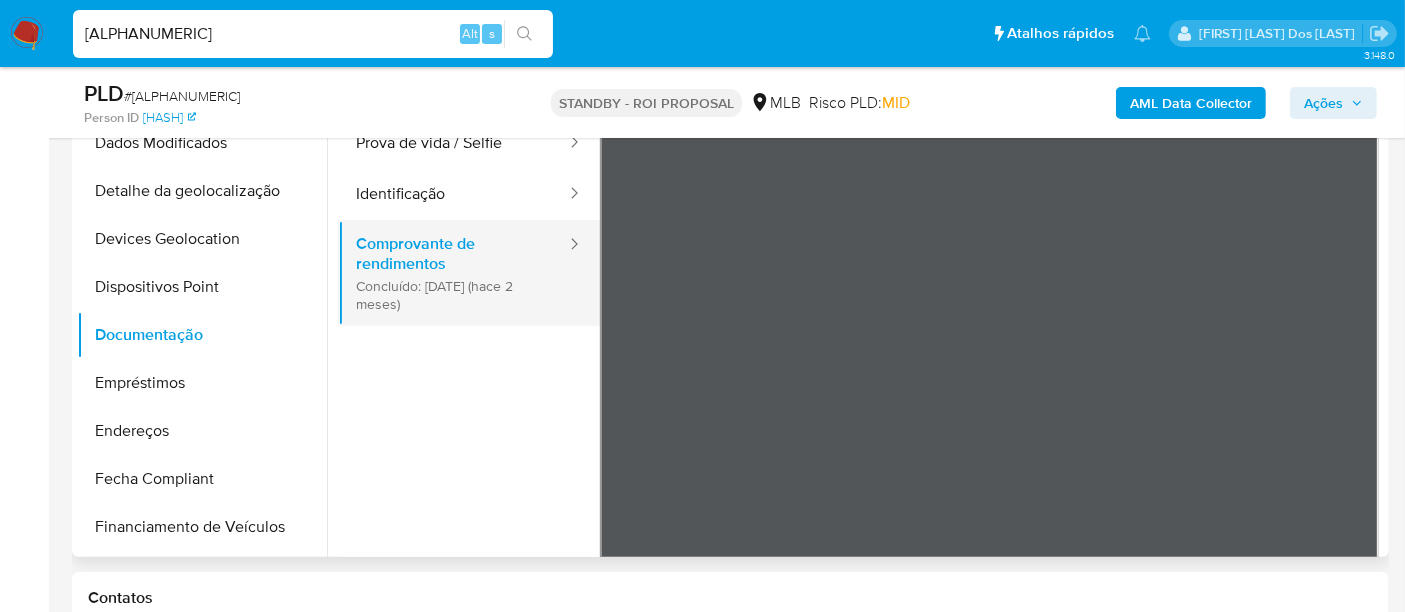 scroll, scrollTop: 333, scrollLeft: 0, axis: vertical 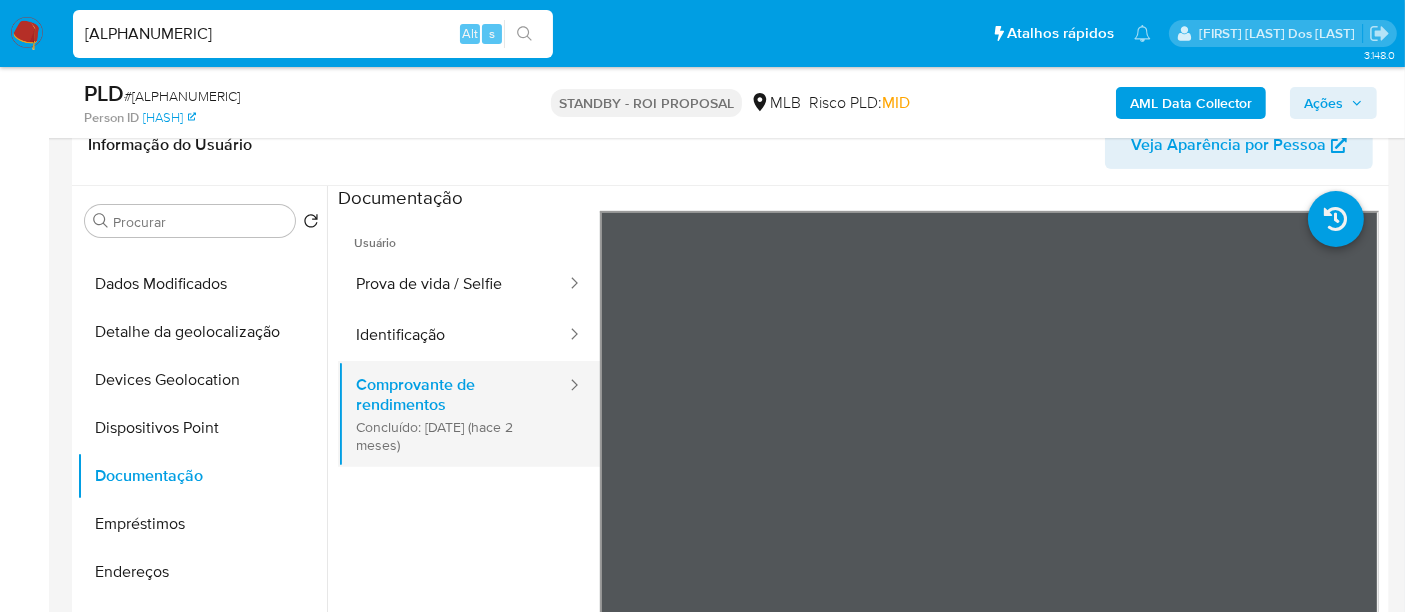 type 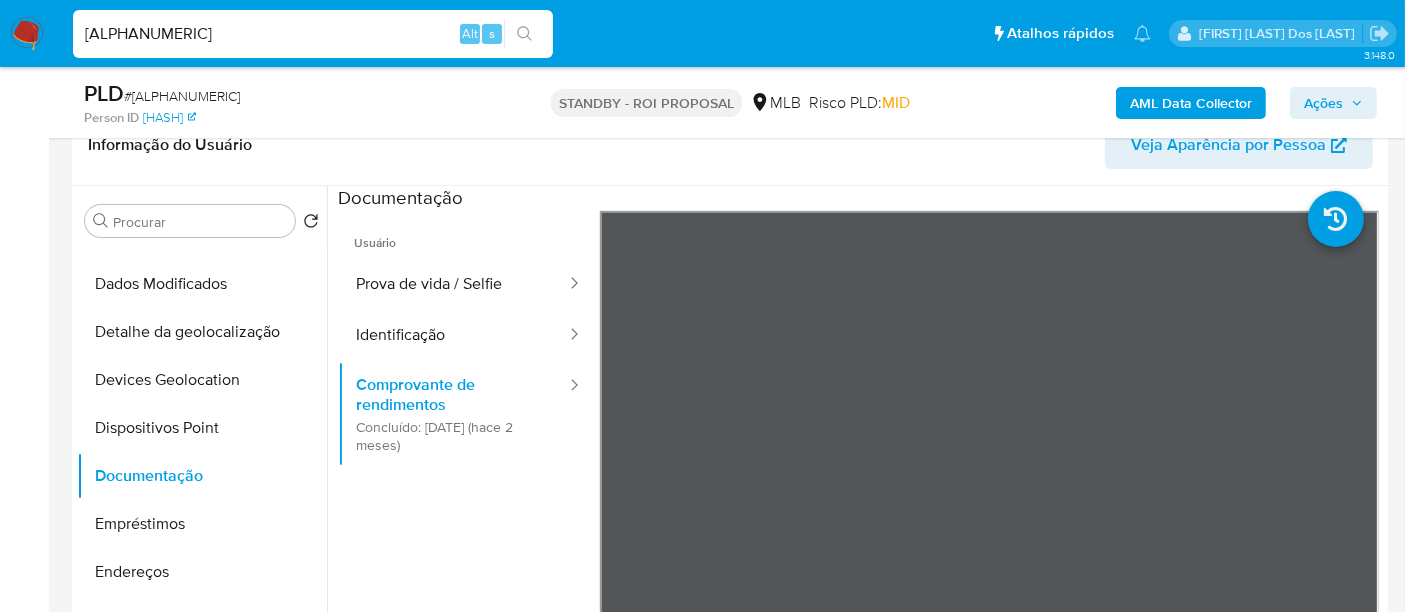 click on "ero0GHWu5EcwWOtAS7nrcuSy" at bounding box center (313, 34) 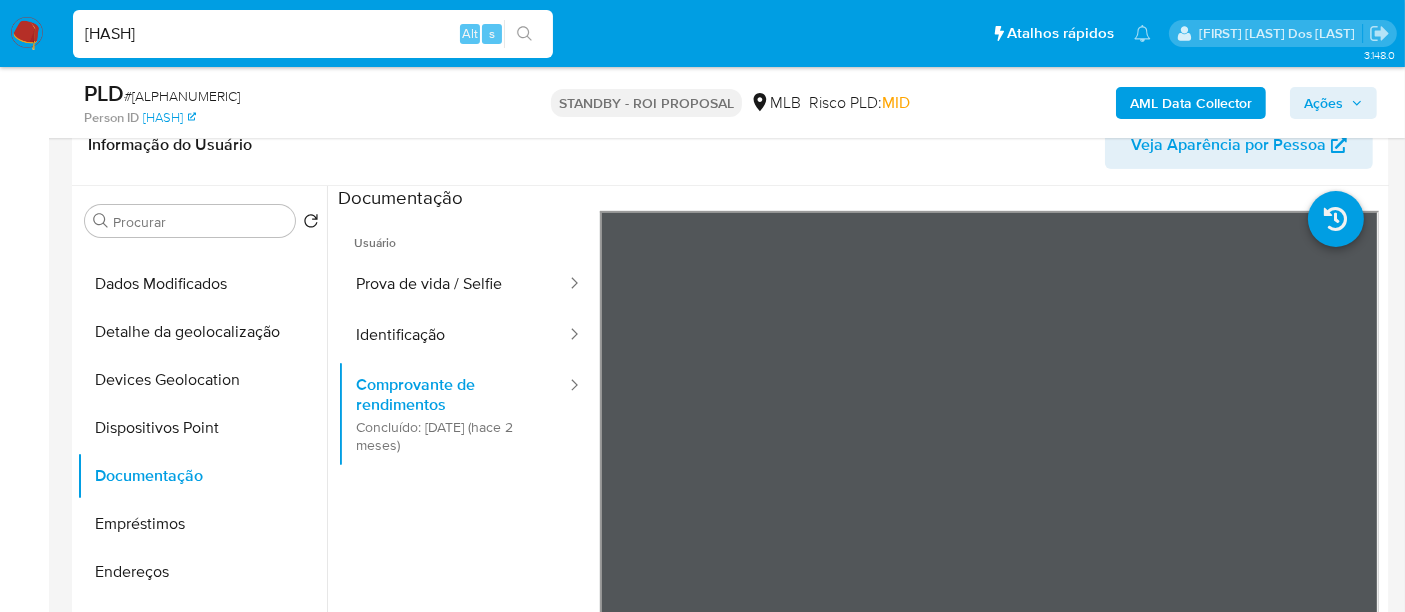 type on "UC2ZHByvR6dJ4PozfKwE5i8x" 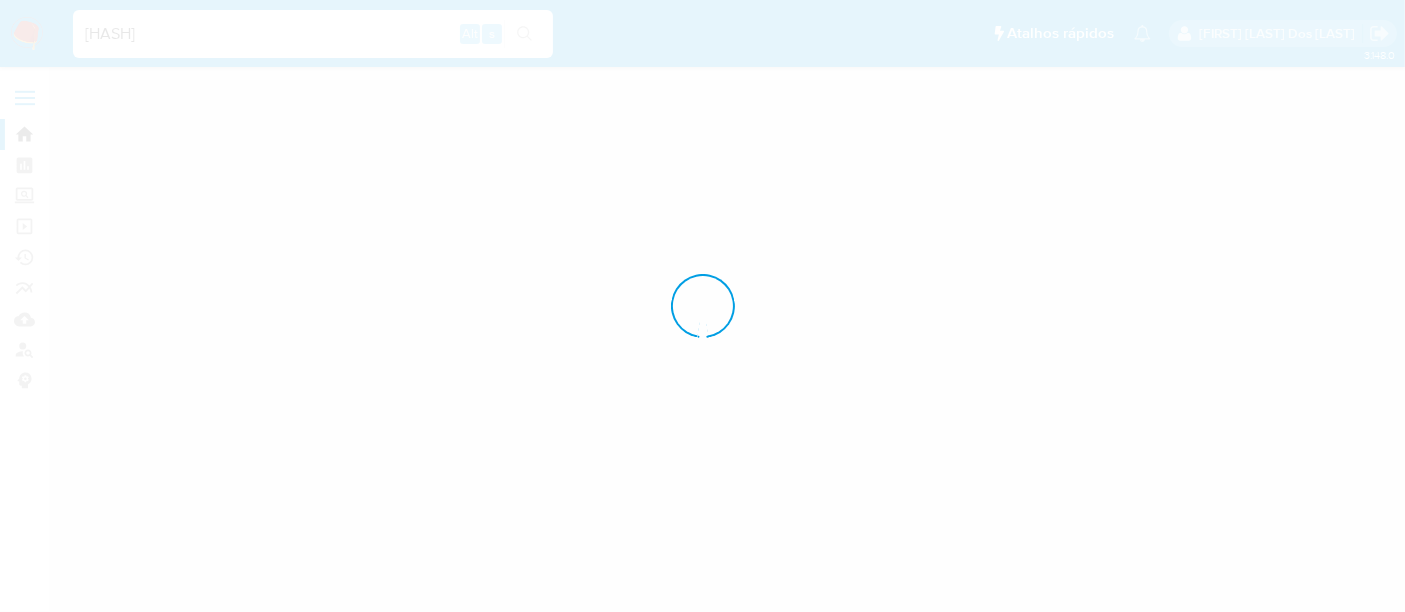 scroll, scrollTop: 0, scrollLeft: 0, axis: both 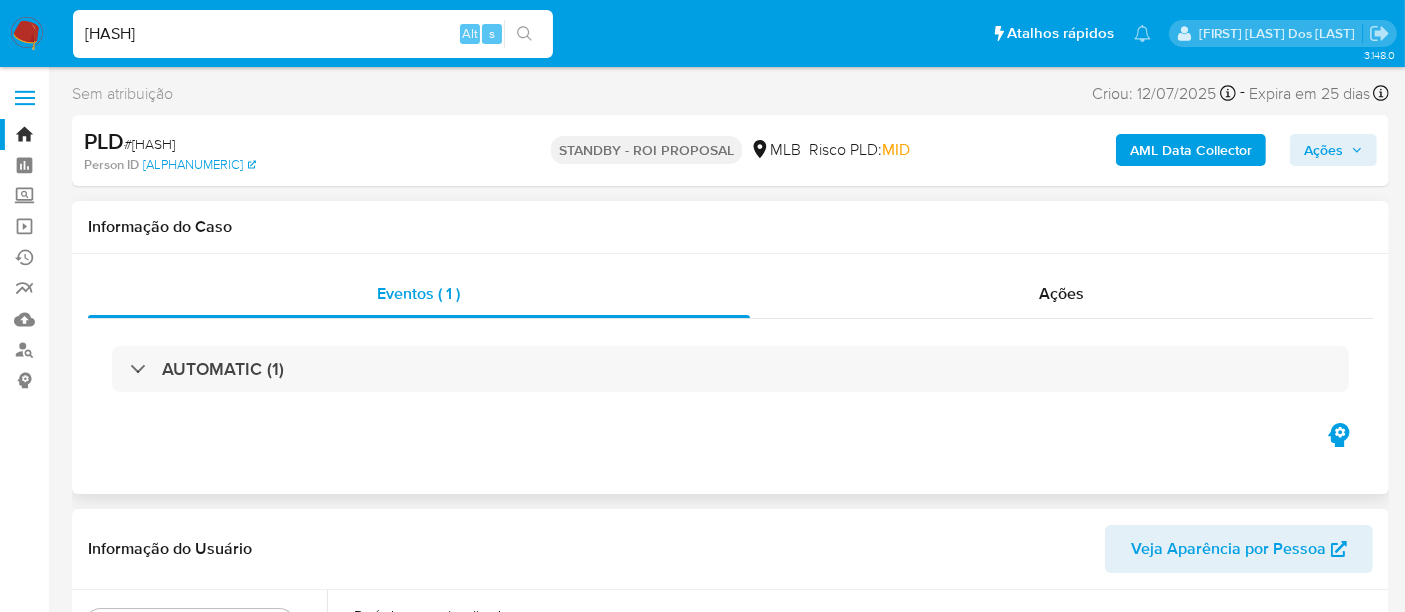 select on "10" 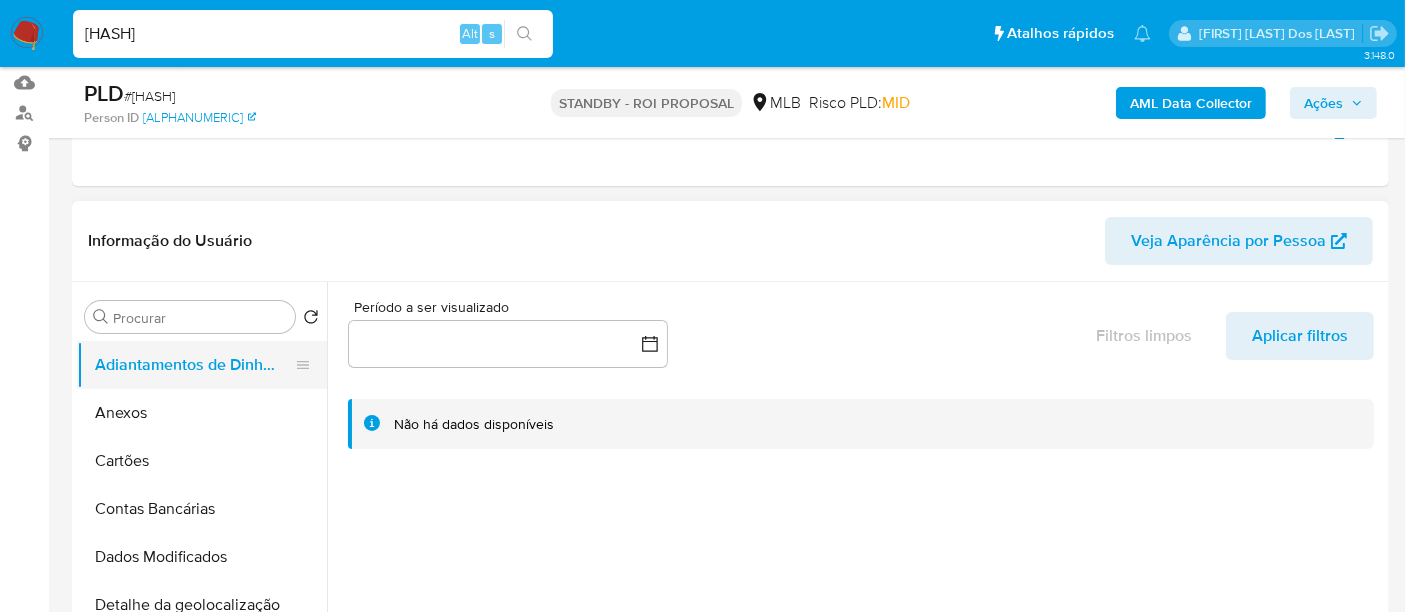 scroll, scrollTop: 333, scrollLeft: 0, axis: vertical 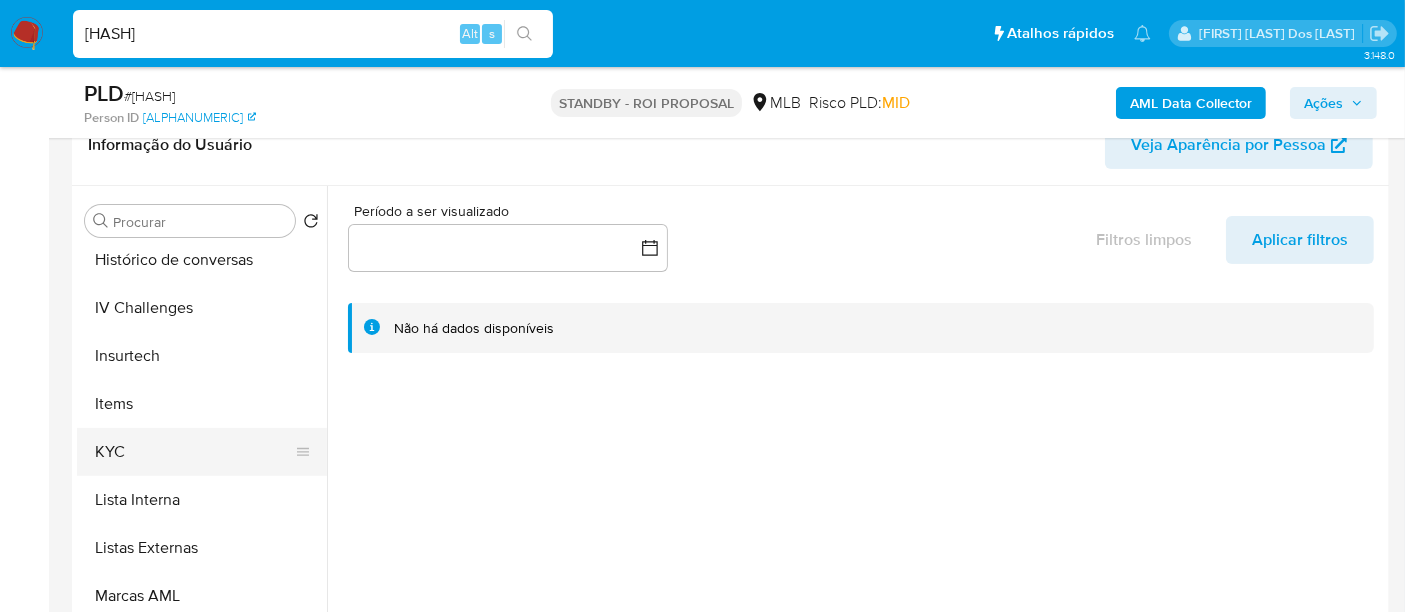 click on "KYC" at bounding box center (194, 452) 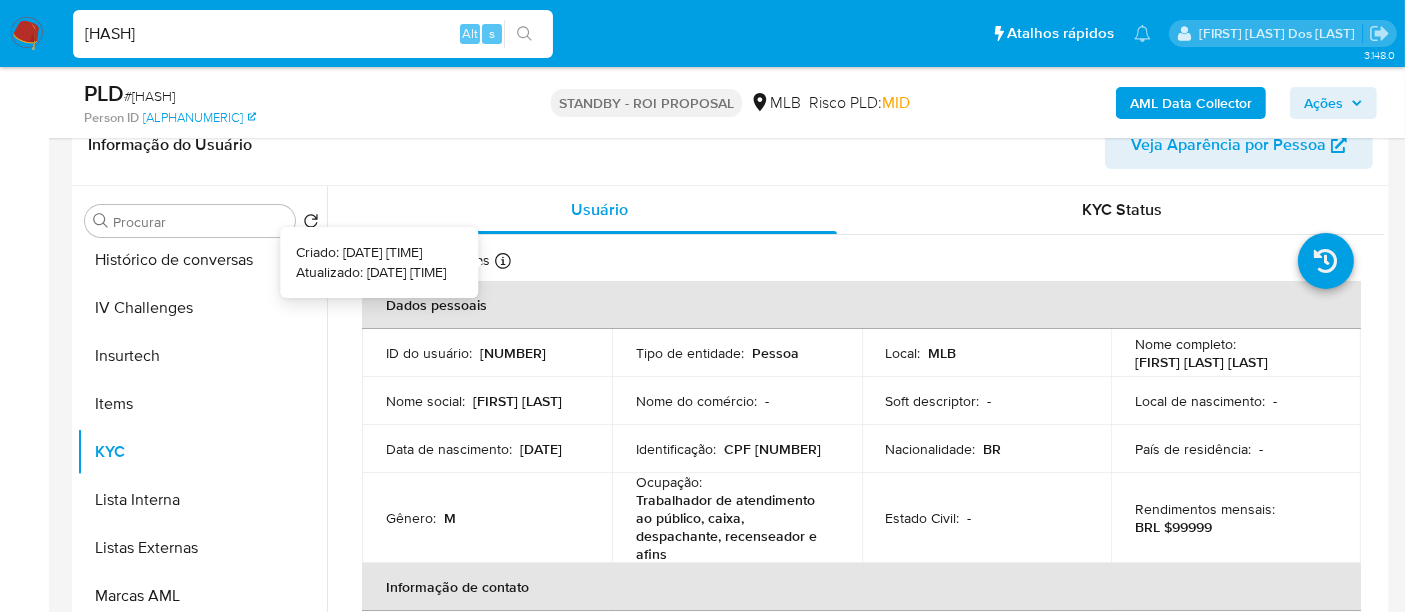type 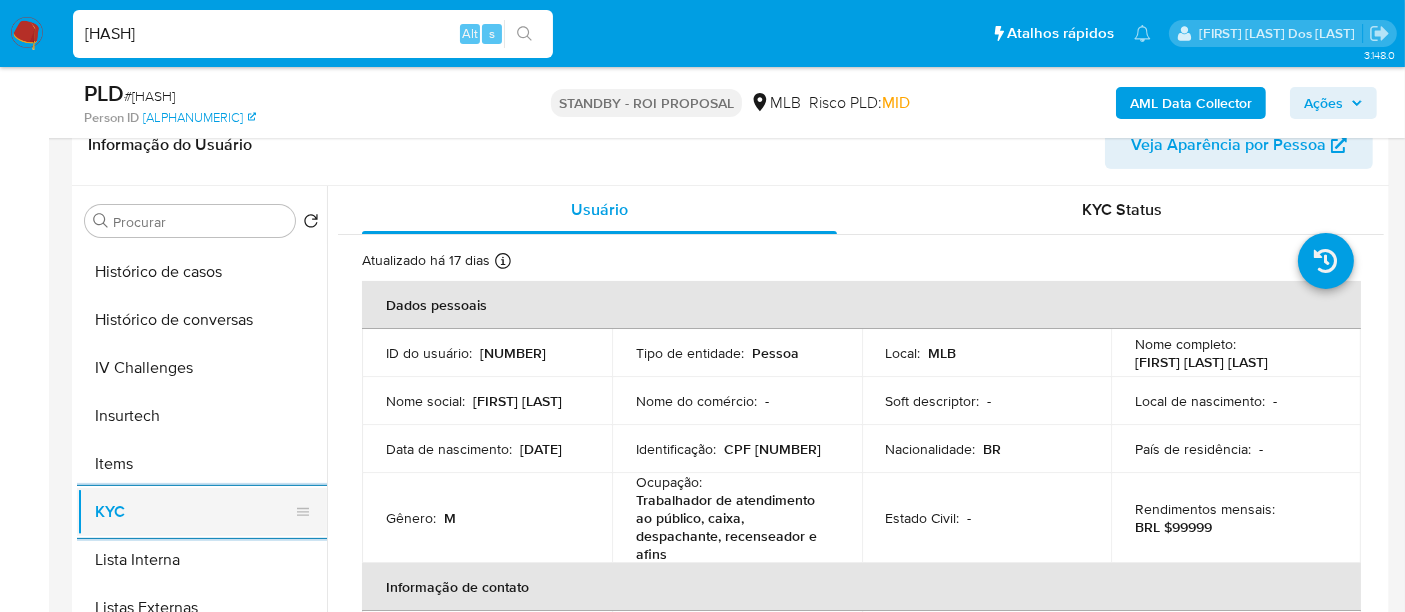 scroll, scrollTop: 666, scrollLeft: 0, axis: vertical 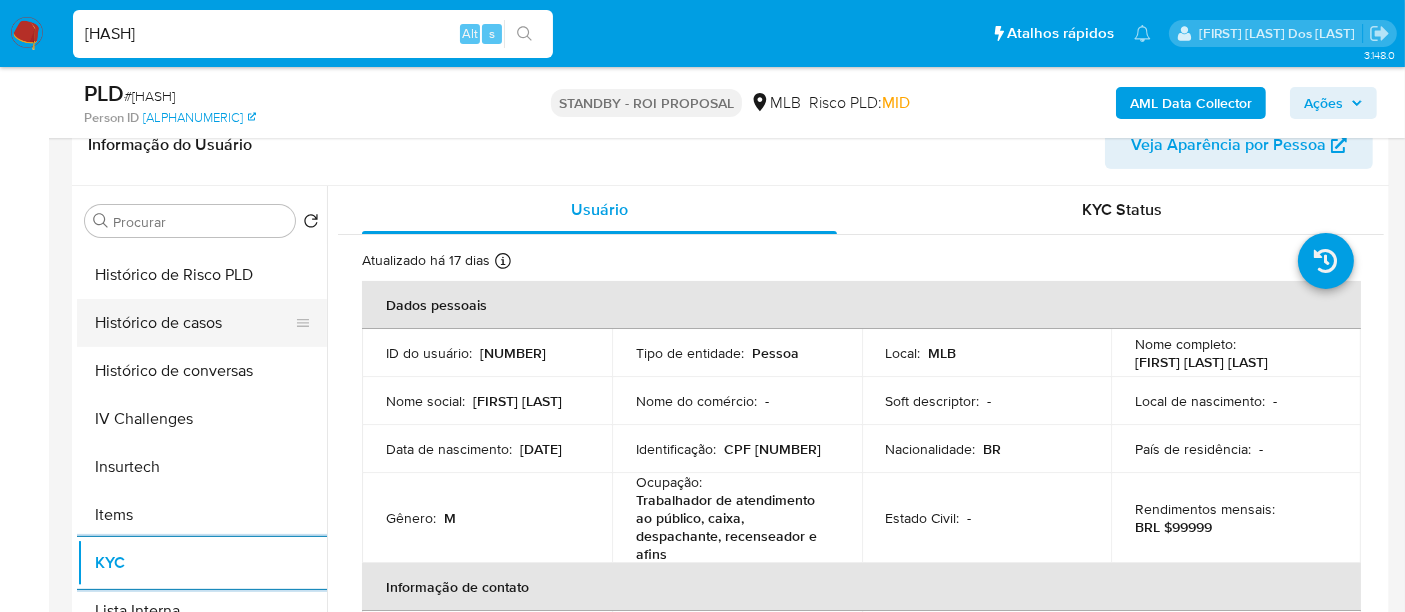 click on "Histórico de casos" at bounding box center [194, 323] 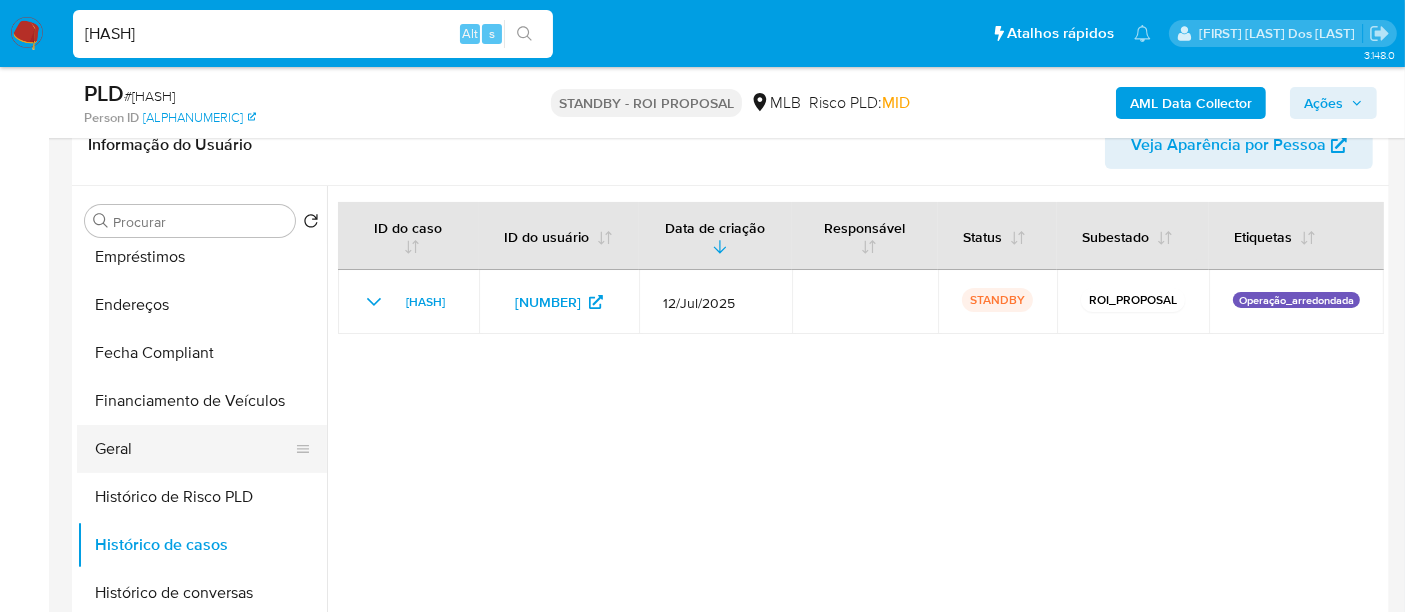 scroll, scrollTop: 222, scrollLeft: 0, axis: vertical 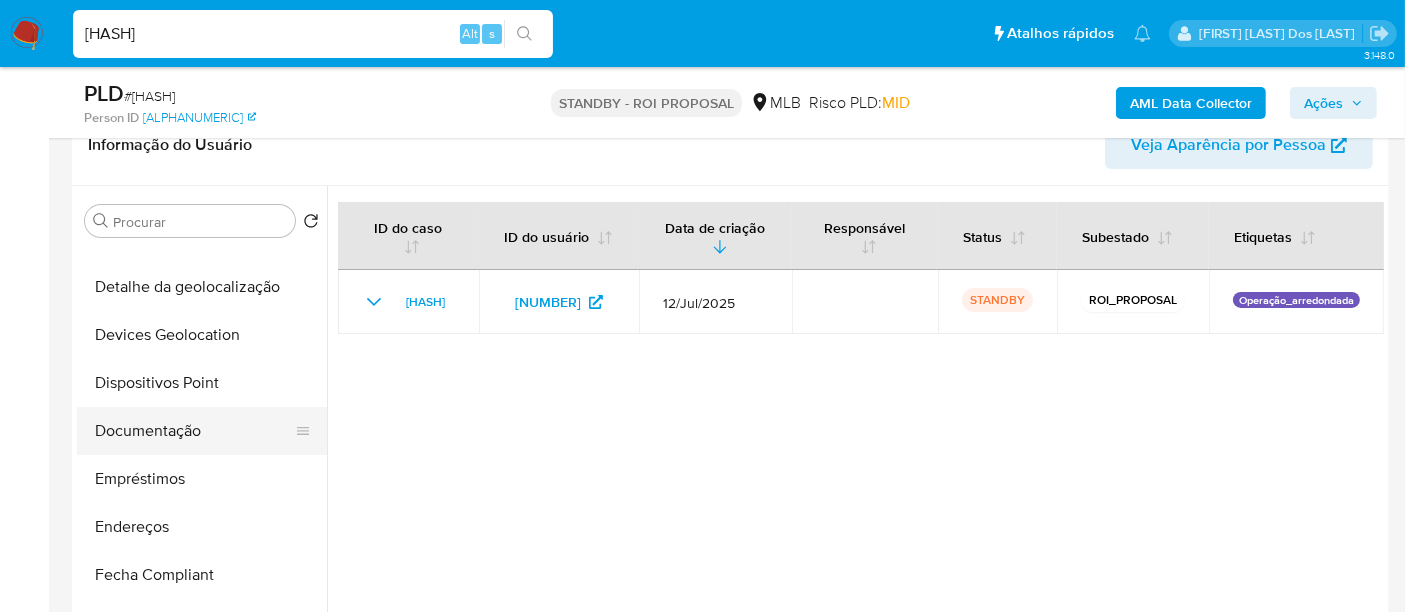 click on "Documentação" at bounding box center (194, 431) 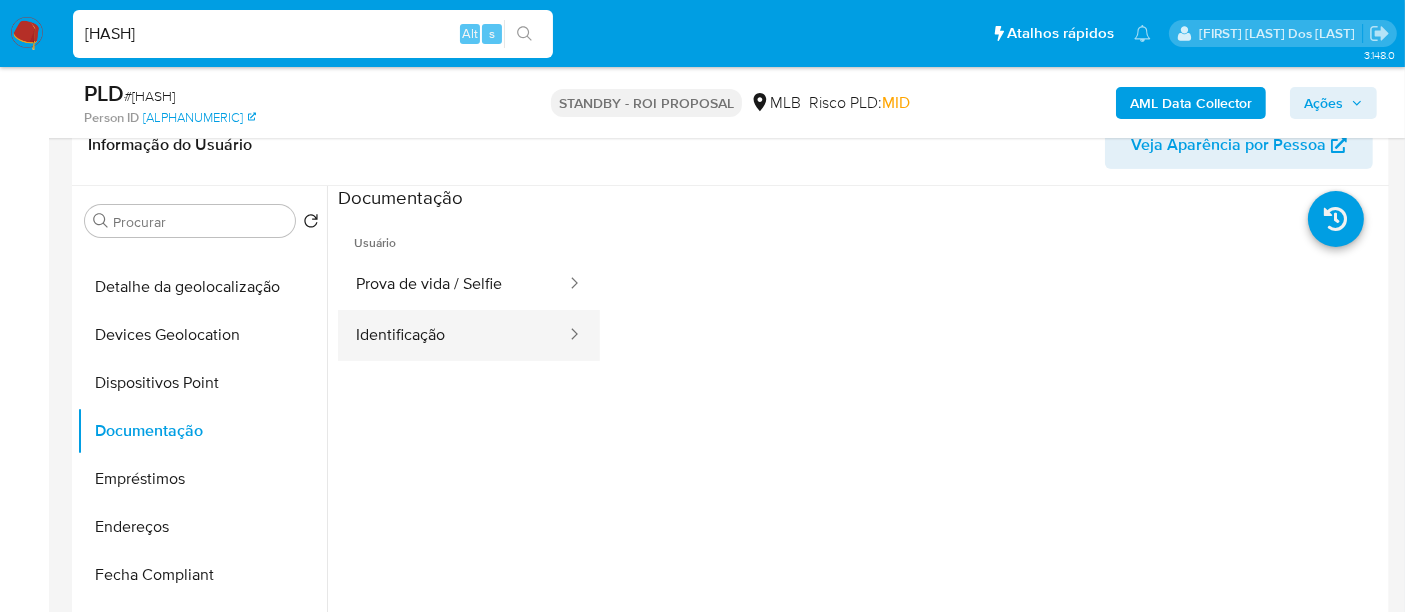 click on "Identificação" at bounding box center (453, 335) 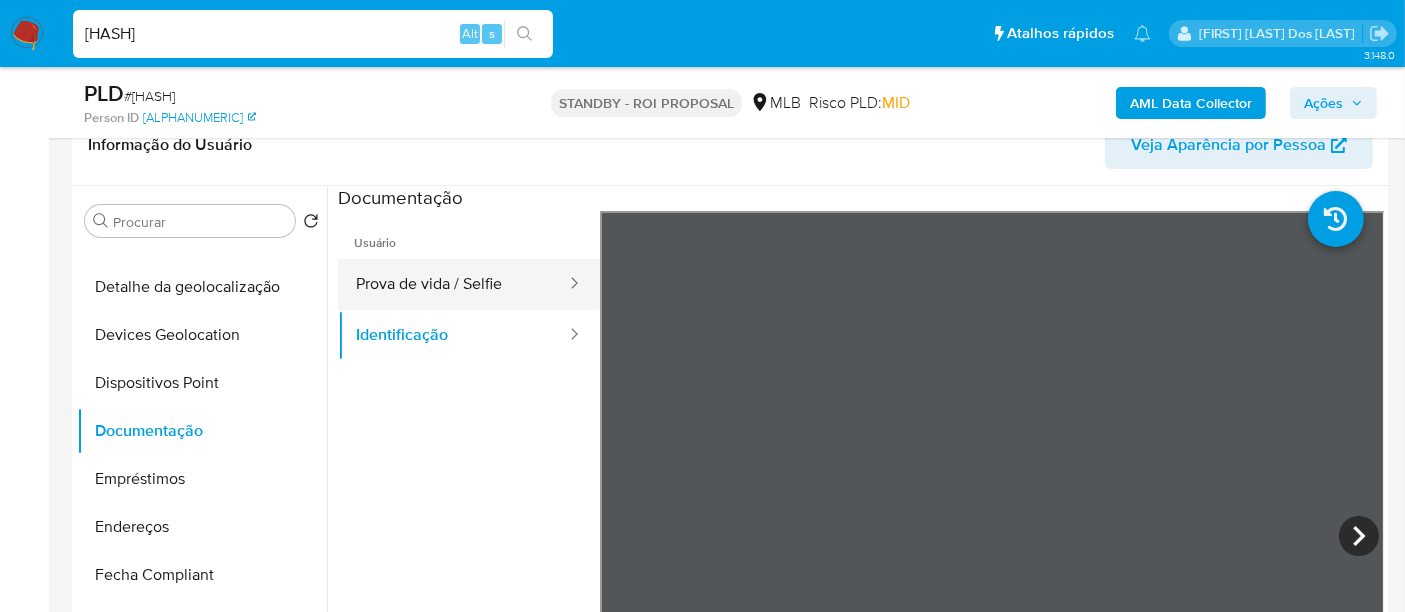 click on "Prova de vida / Selfie" at bounding box center (453, 284) 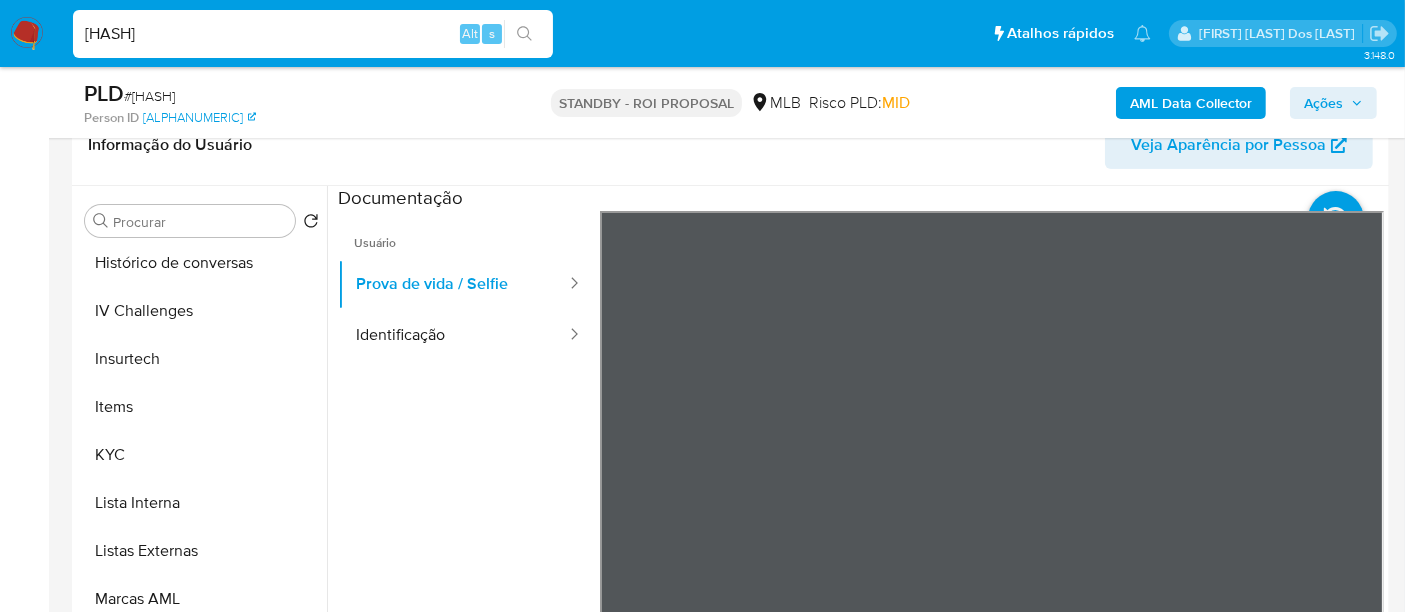 scroll, scrollTop: 844, scrollLeft: 0, axis: vertical 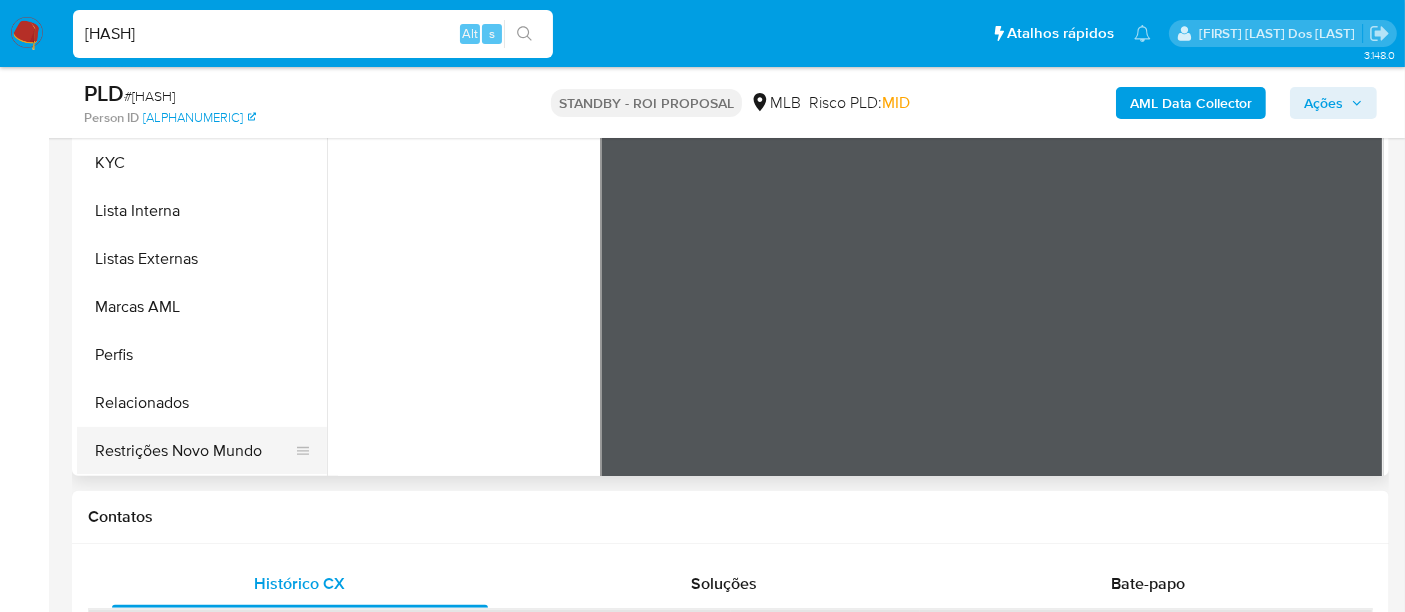 click on "Restrições Novo Mundo" at bounding box center [194, 451] 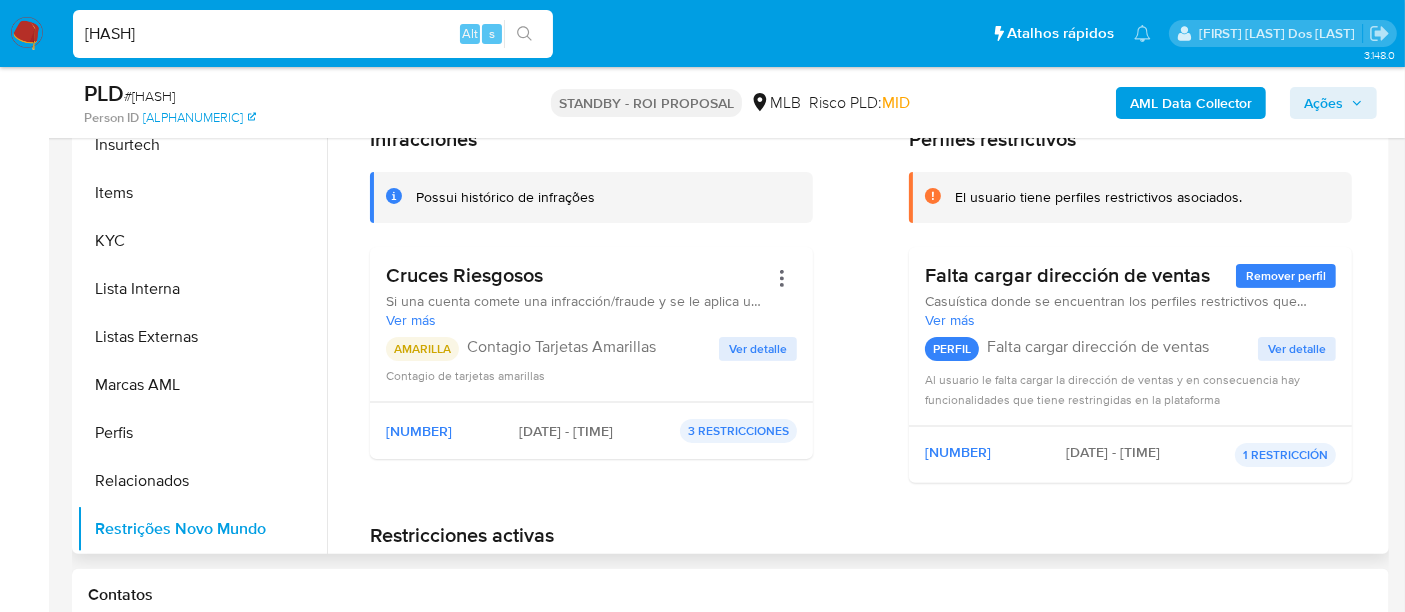 scroll, scrollTop: 444, scrollLeft: 0, axis: vertical 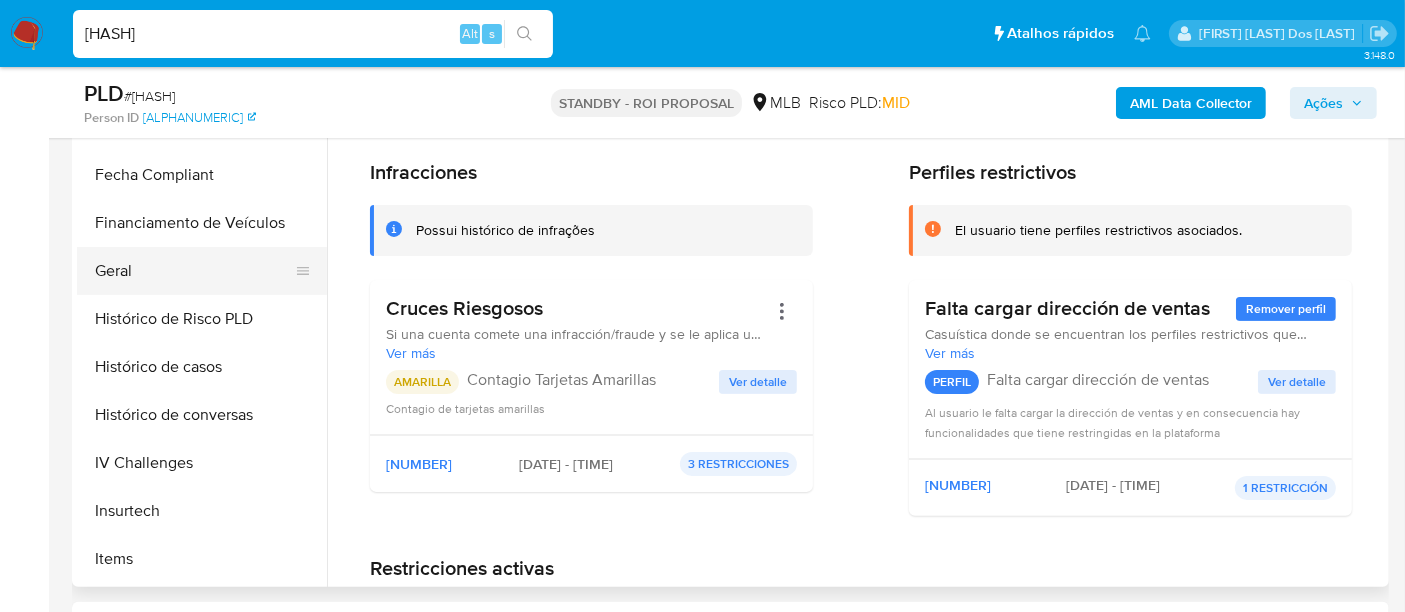 drag, startPoint x: 107, startPoint y: 270, endPoint x: 142, endPoint y: 275, distance: 35.35534 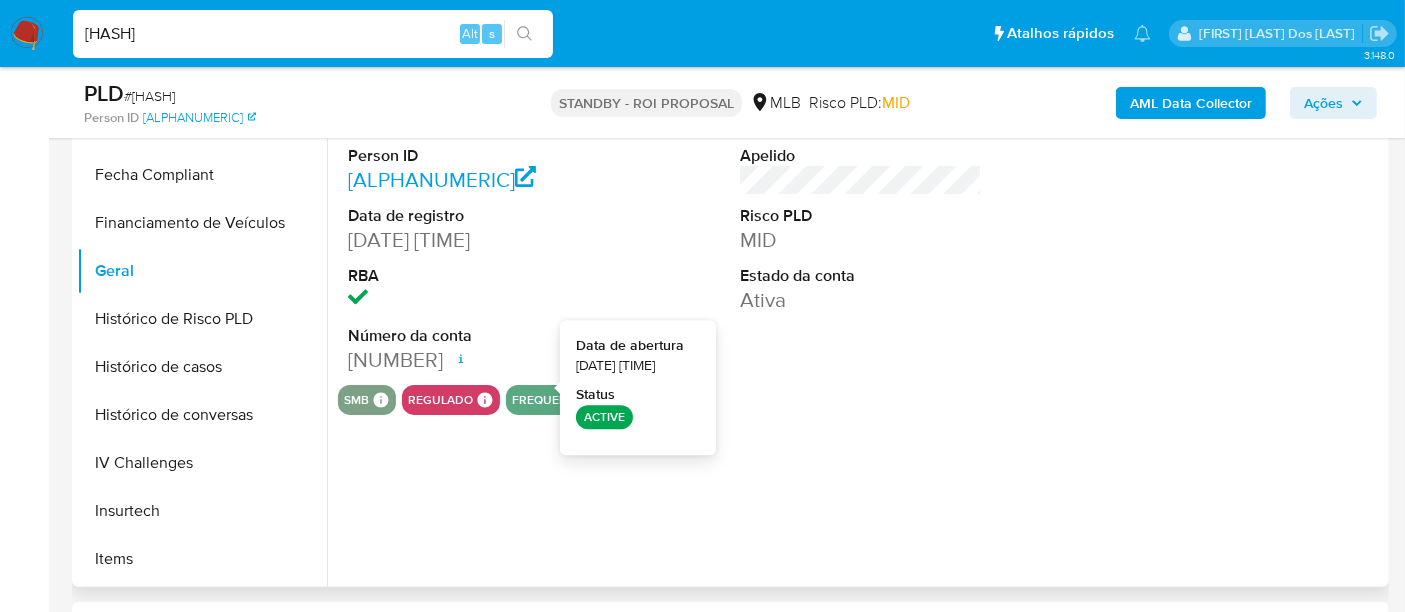 type 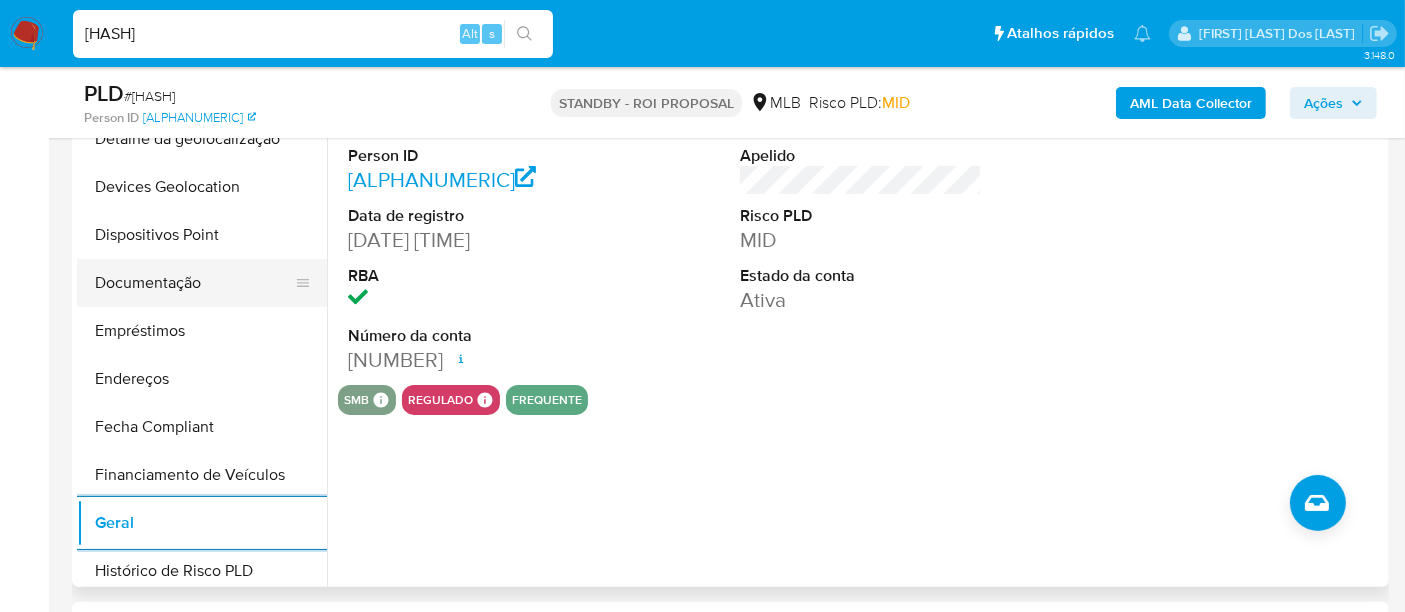 scroll, scrollTop: 177, scrollLeft: 0, axis: vertical 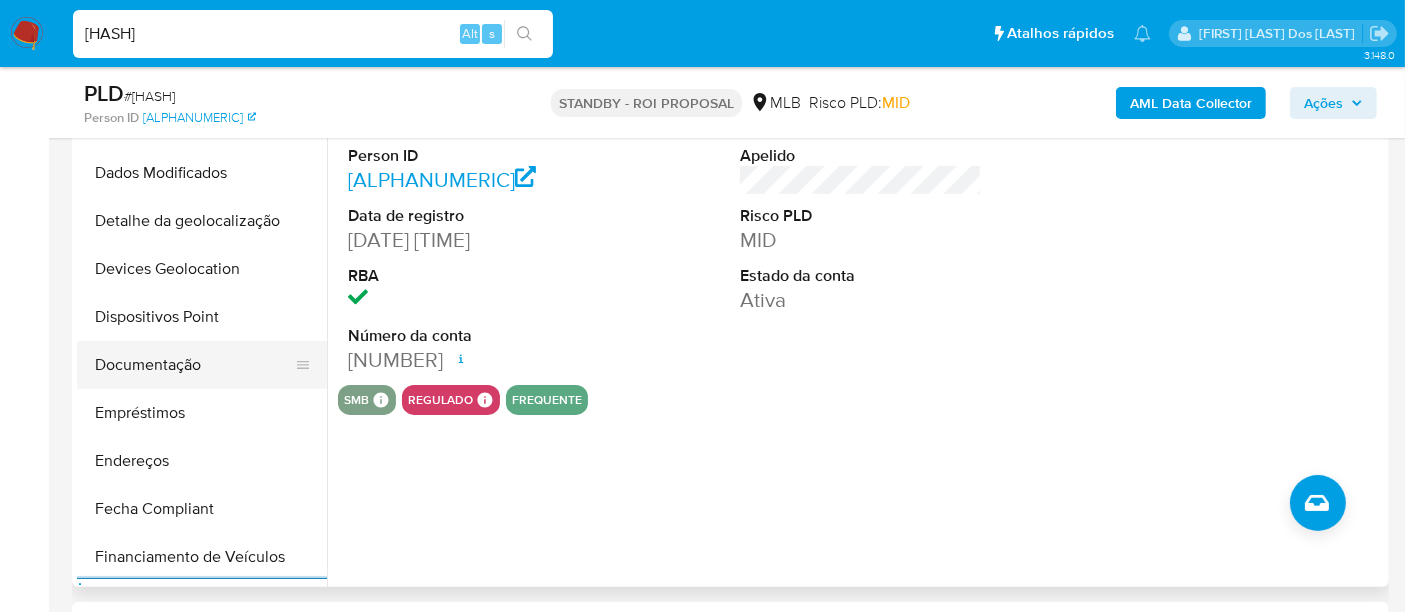 click on "Documentação" at bounding box center (194, 365) 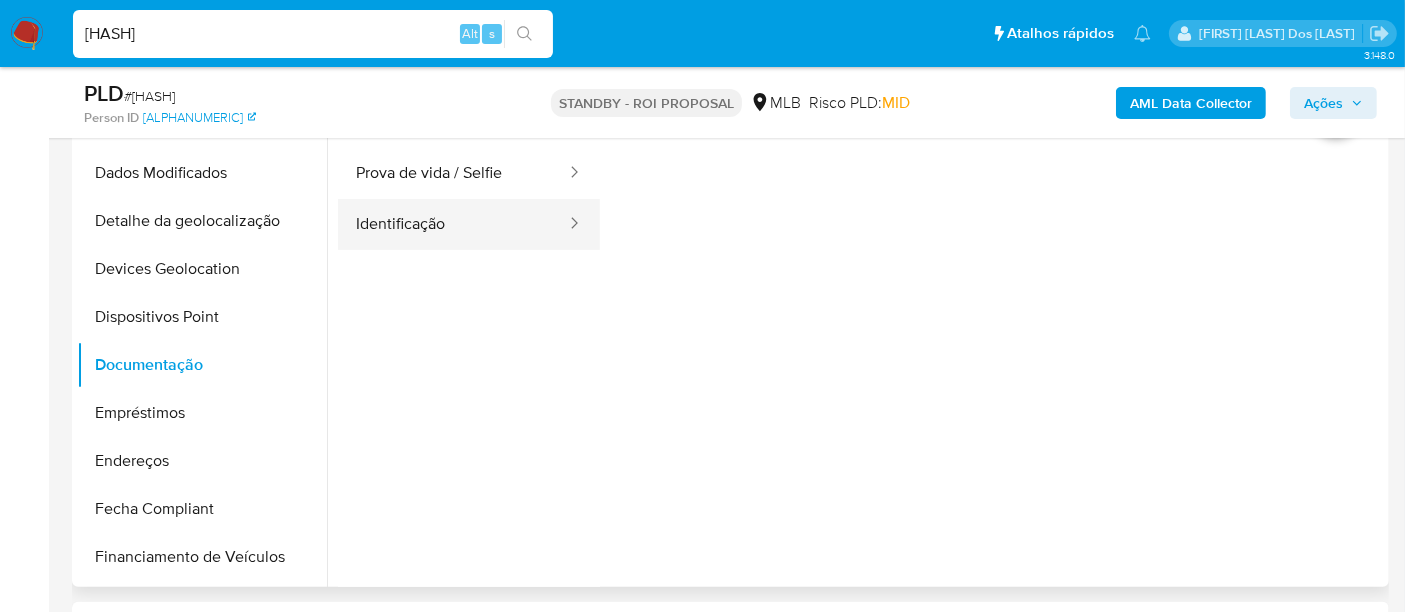 click on "Identificação" at bounding box center [453, 224] 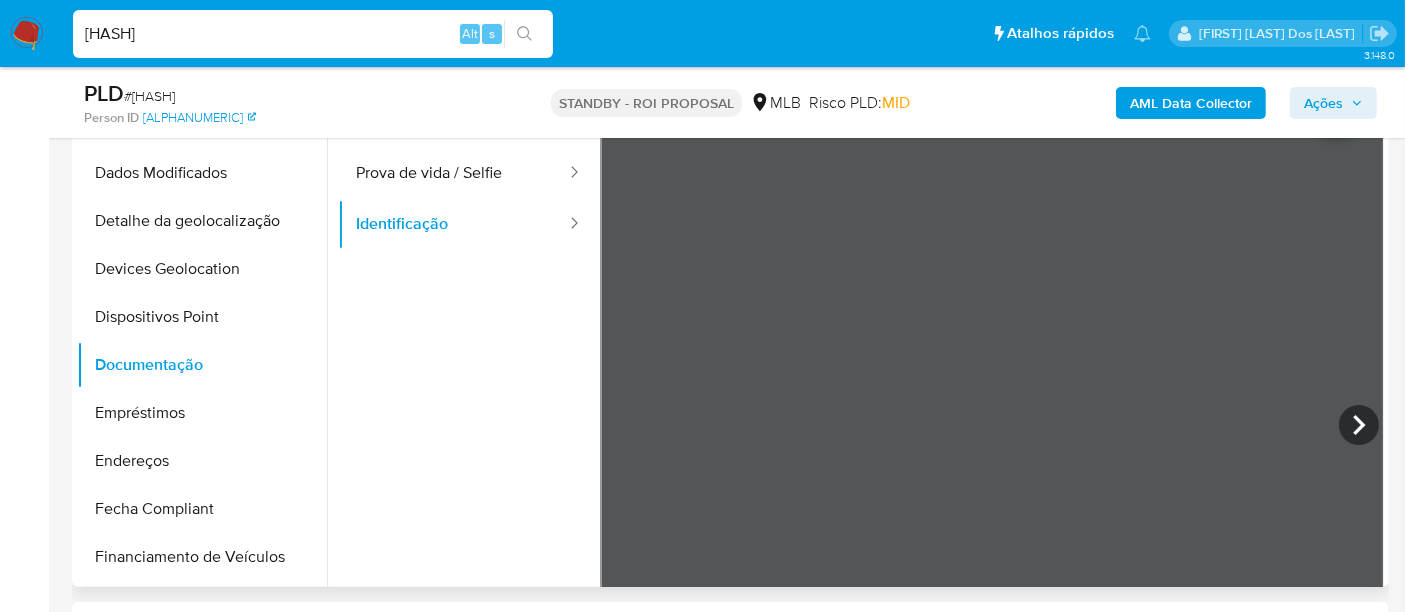 type 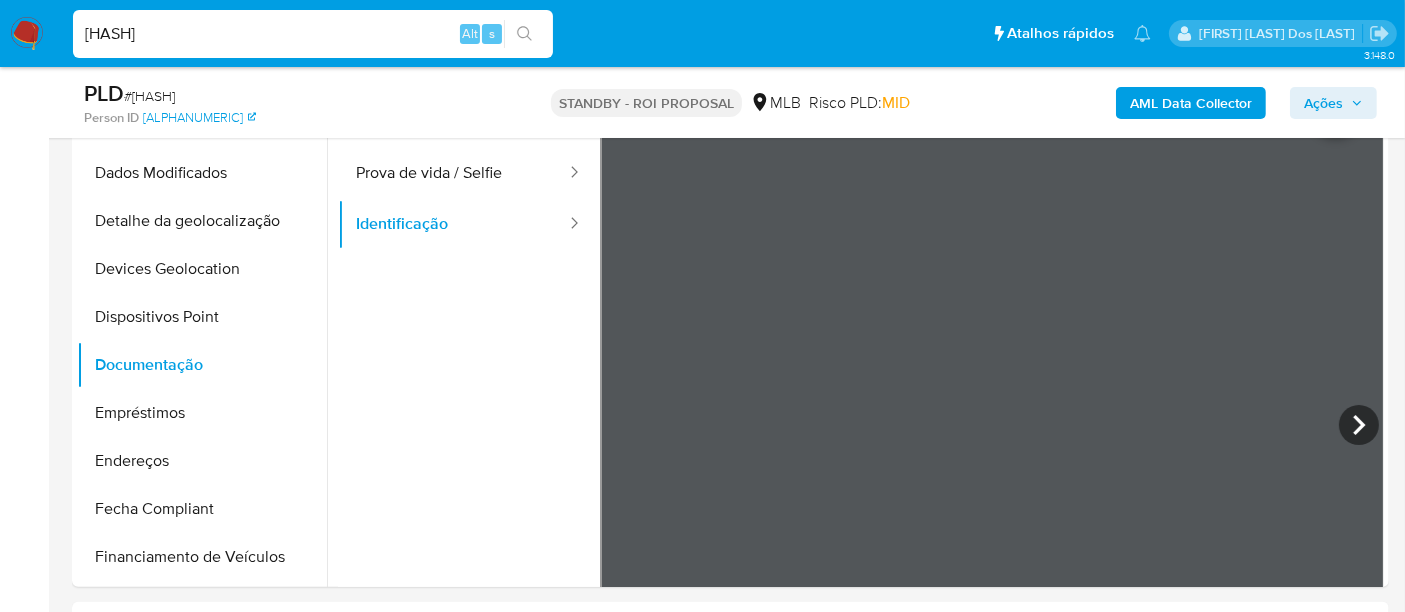 click on "UC2ZHByvR6dJ4PozfKwE5i8x" at bounding box center [313, 34] 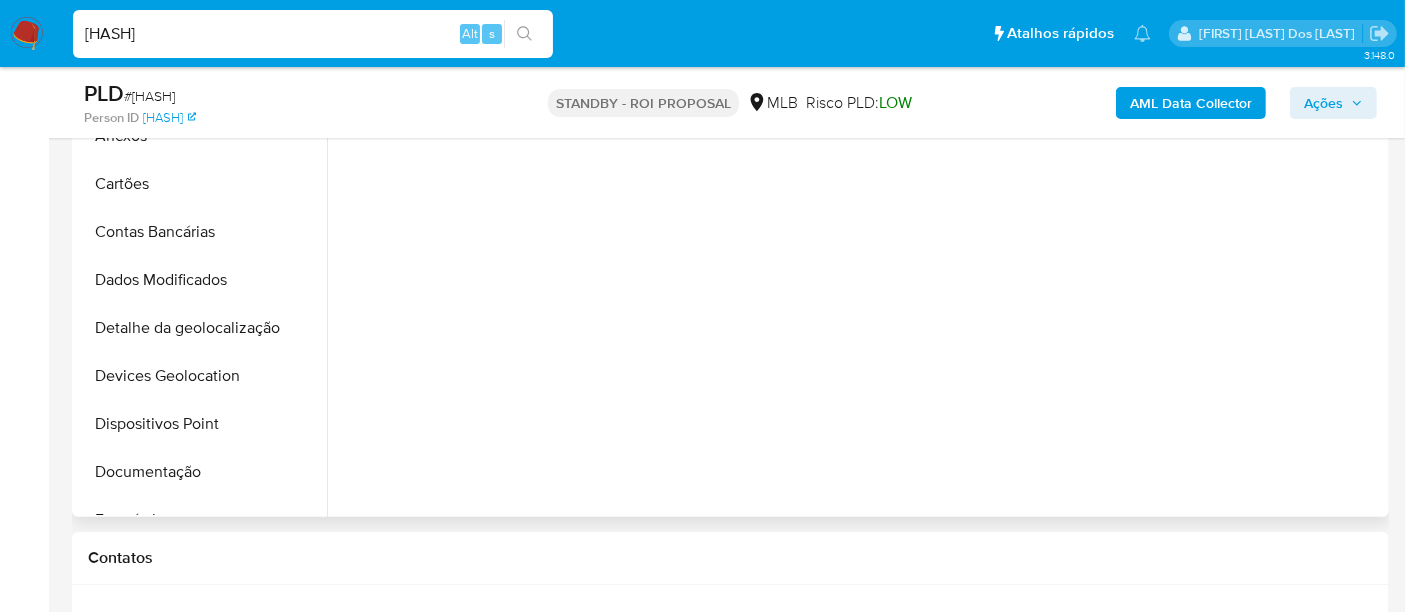scroll, scrollTop: 555, scrollLeft: 0, axis: vertical 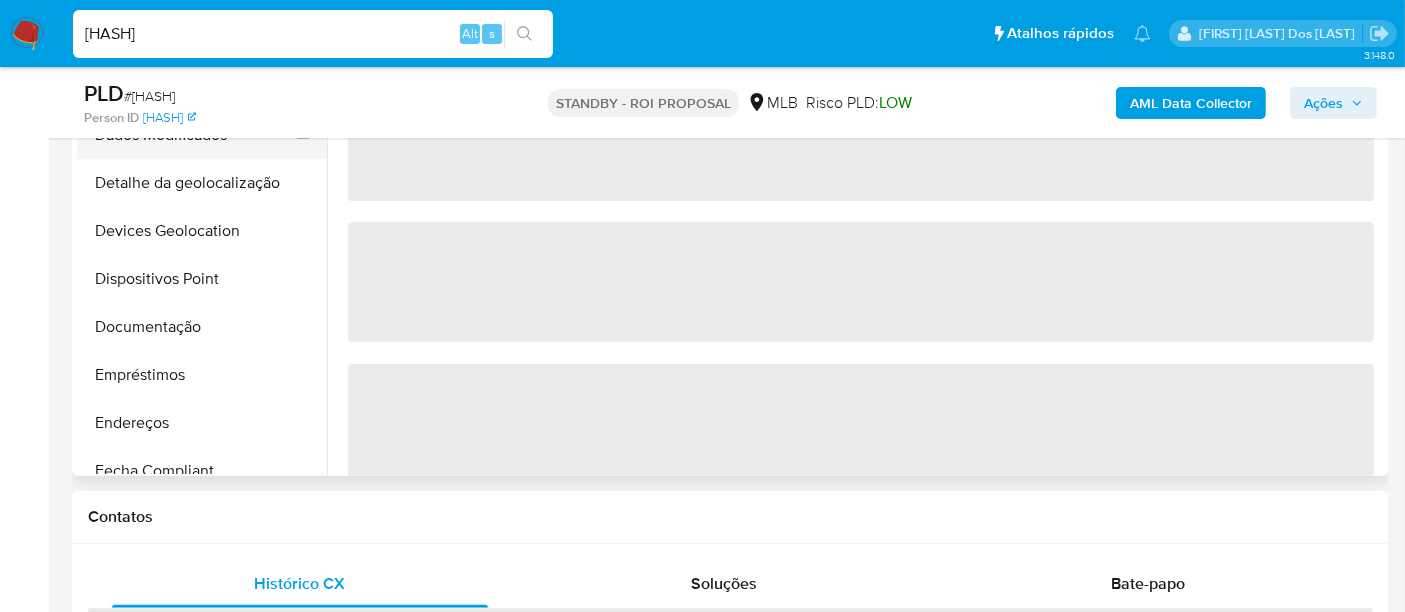 select on "10" 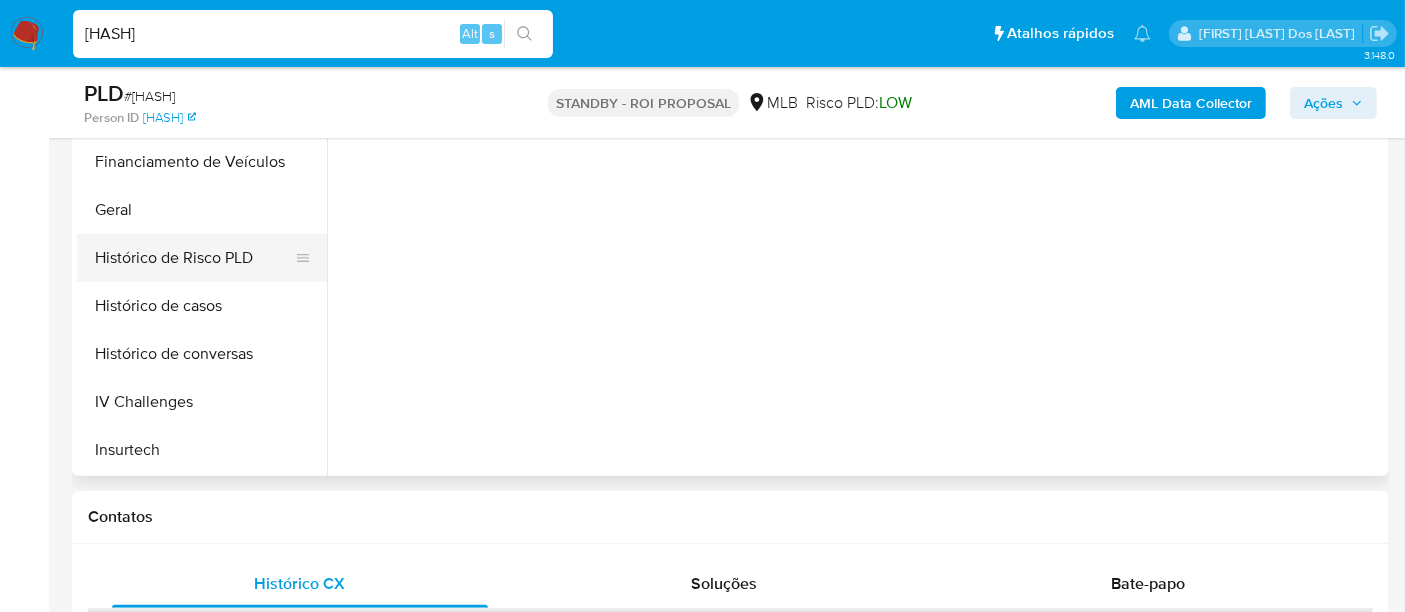 scroll, scrollTop: 666, scrollLeft: 0, axis: vertical 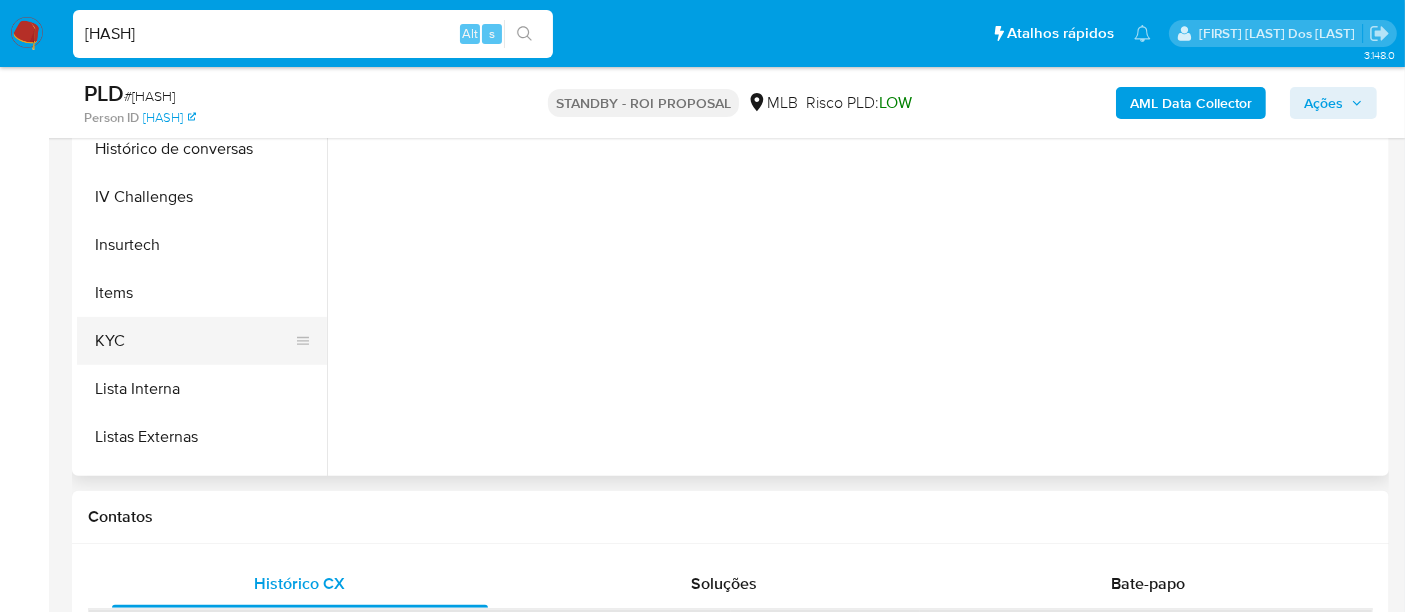 click on "KYC" at bounding box center (194, 341) 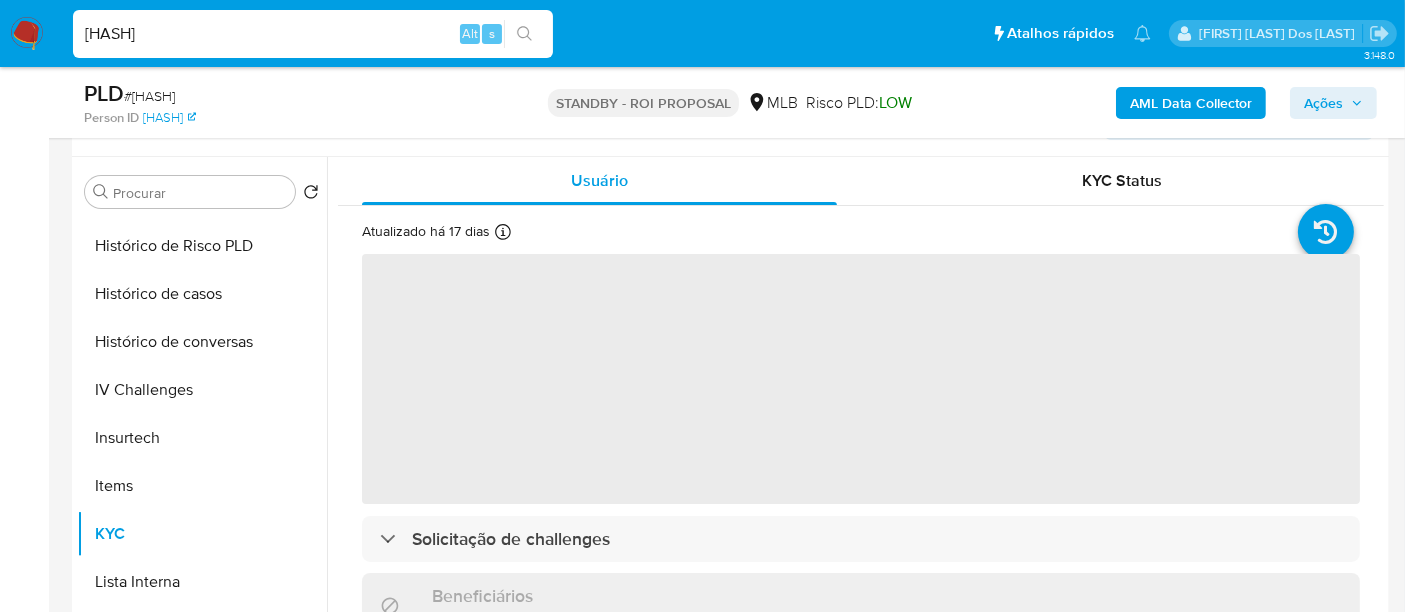 scroll, scrollTop: 333, scrollLeft: 0, axis: vertical 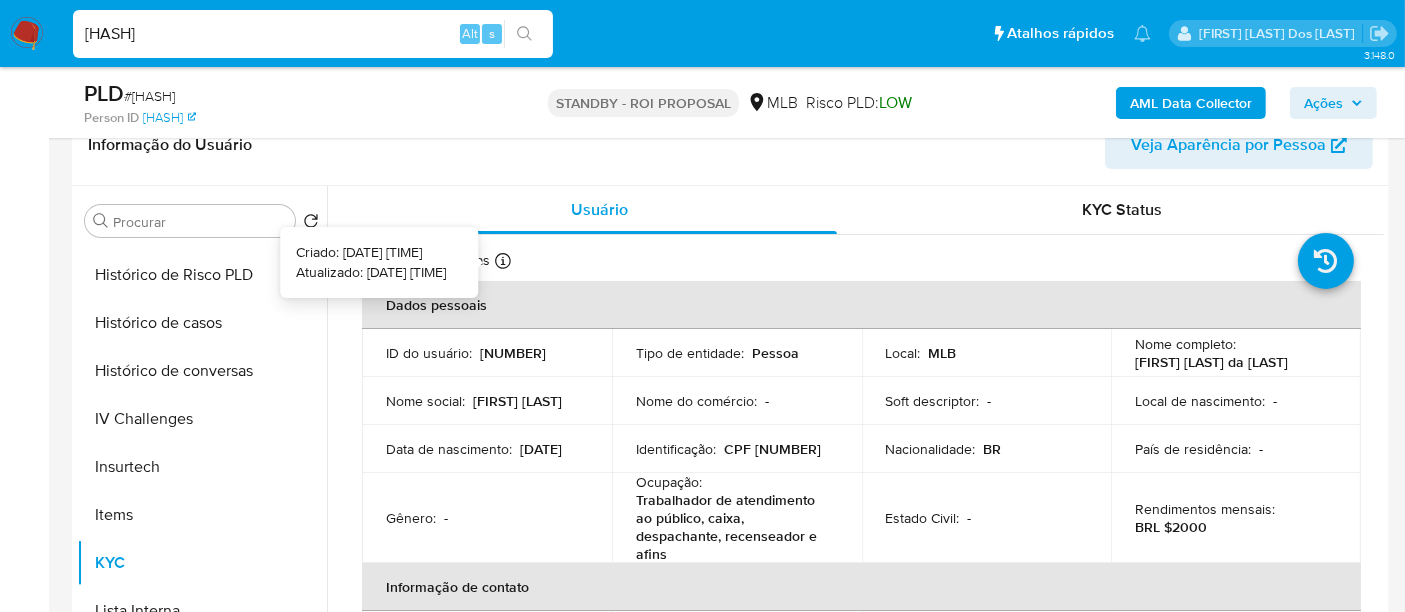 type 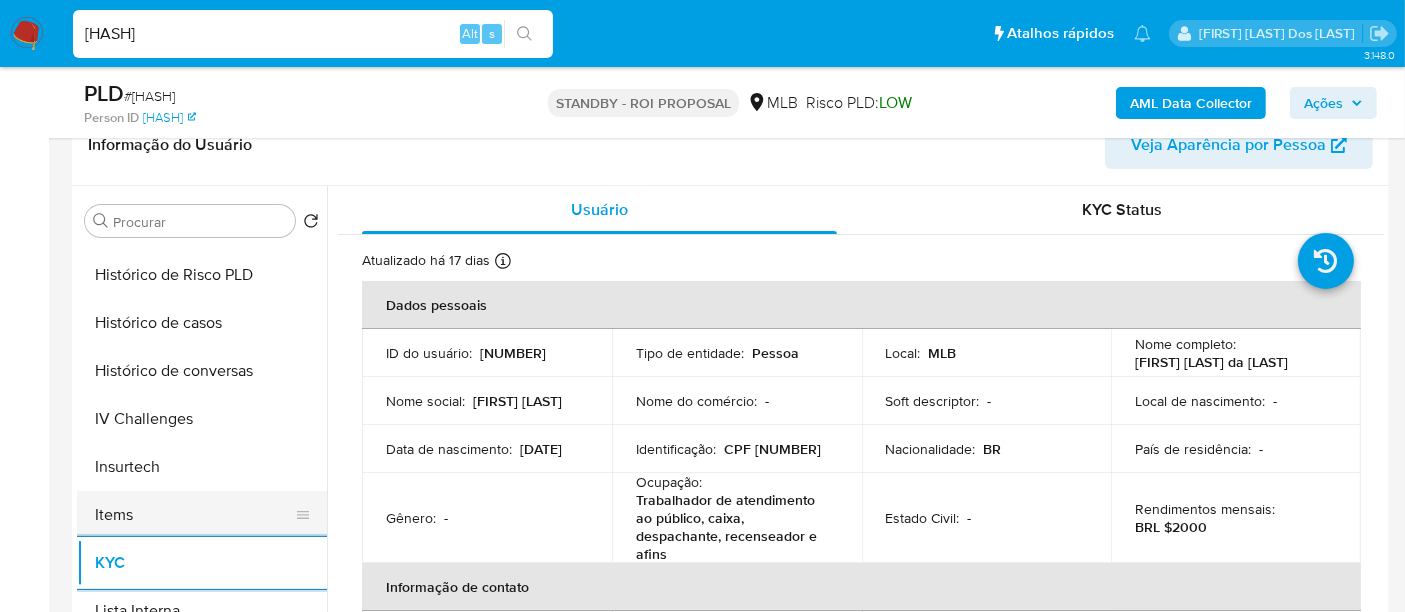 scroll, scrollTop: 555, scrollLeft: 0, axis: vertical 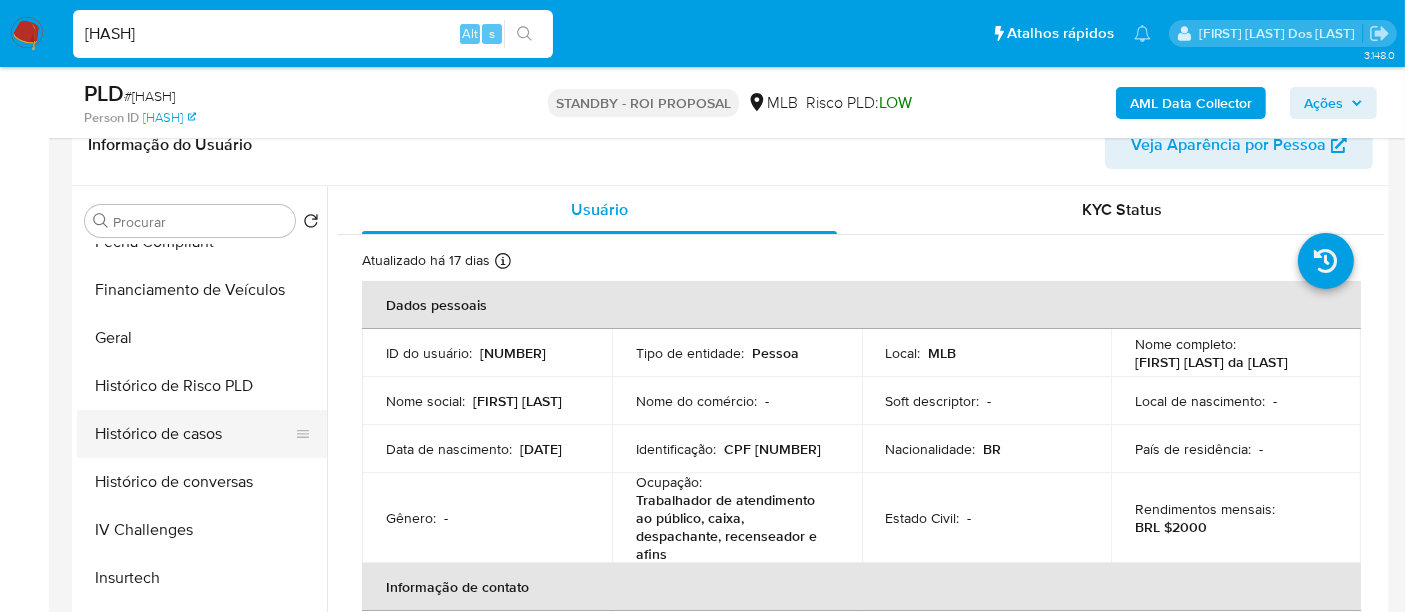 click on "Histórico de casos" at bounding box center (194, 434) 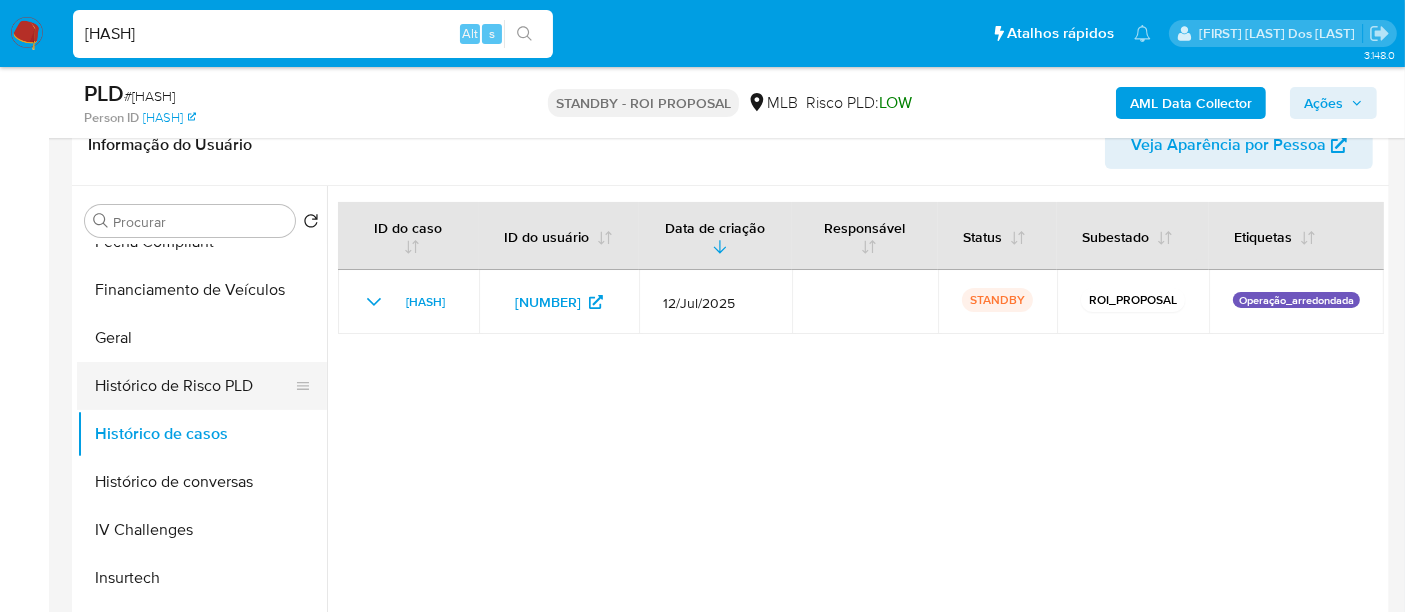 scroll, scrollTop: 333, scrollLeft: 0, axis: vertical 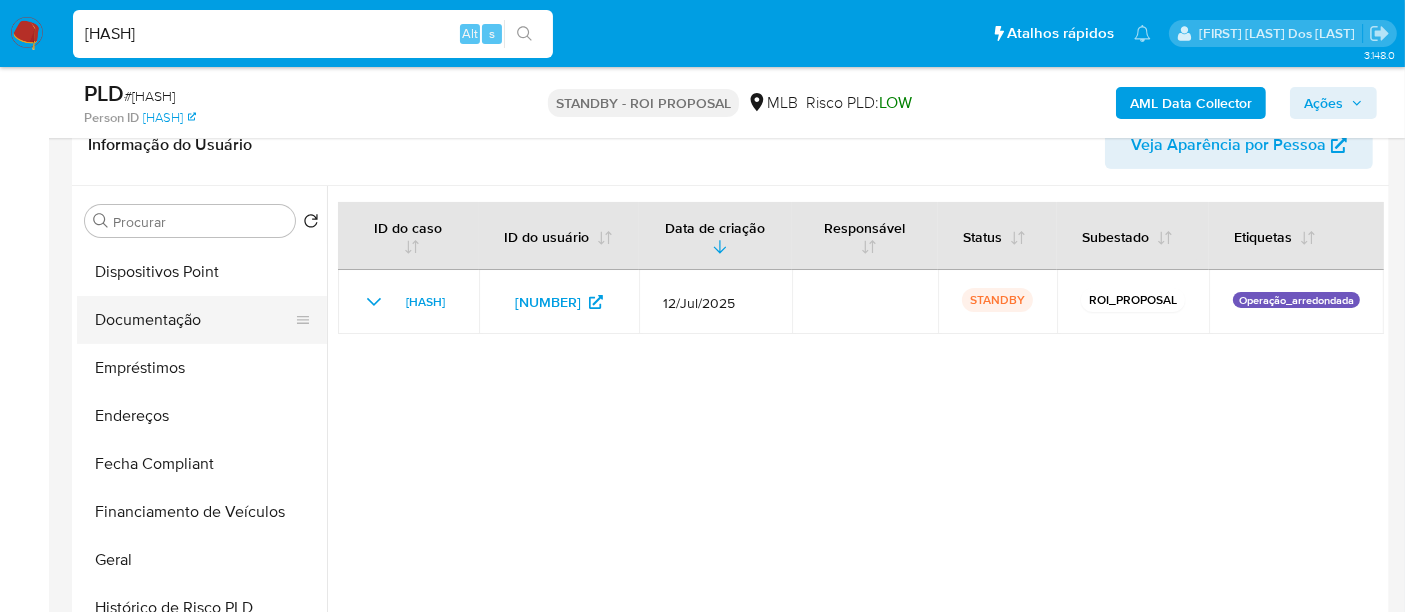 click on "Documentação" at bounding box center [194, 320] 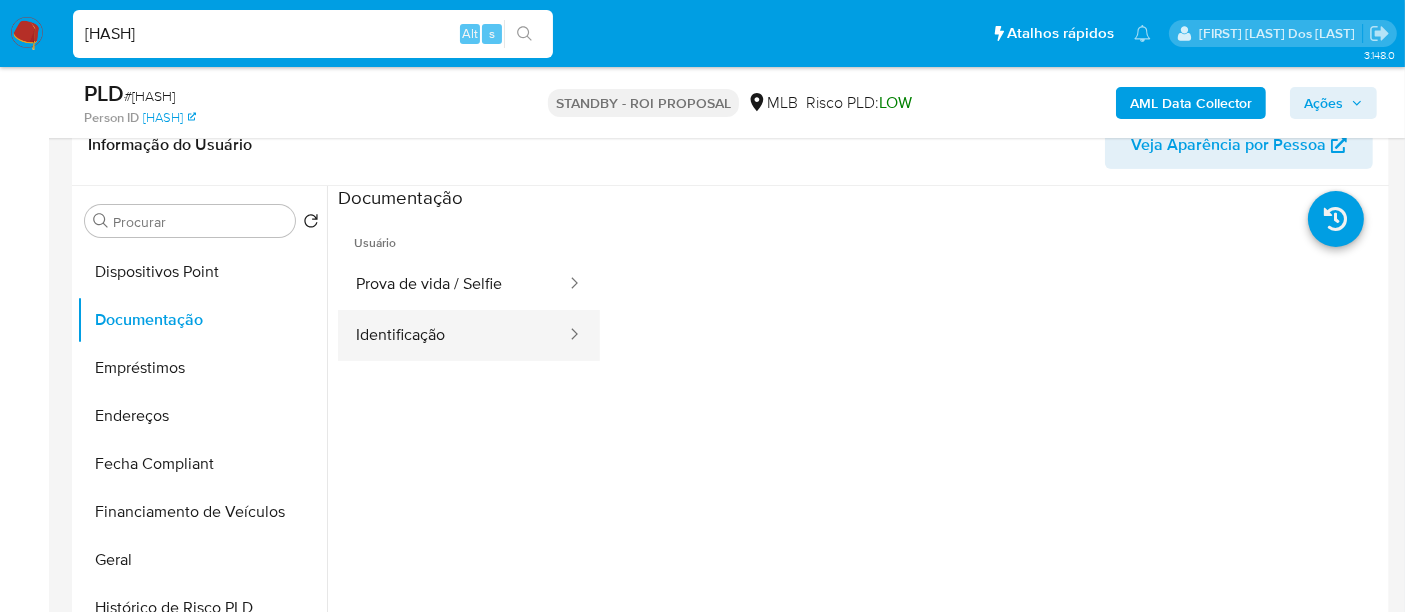 click on "Identificação" at bounding box center [453, 335] 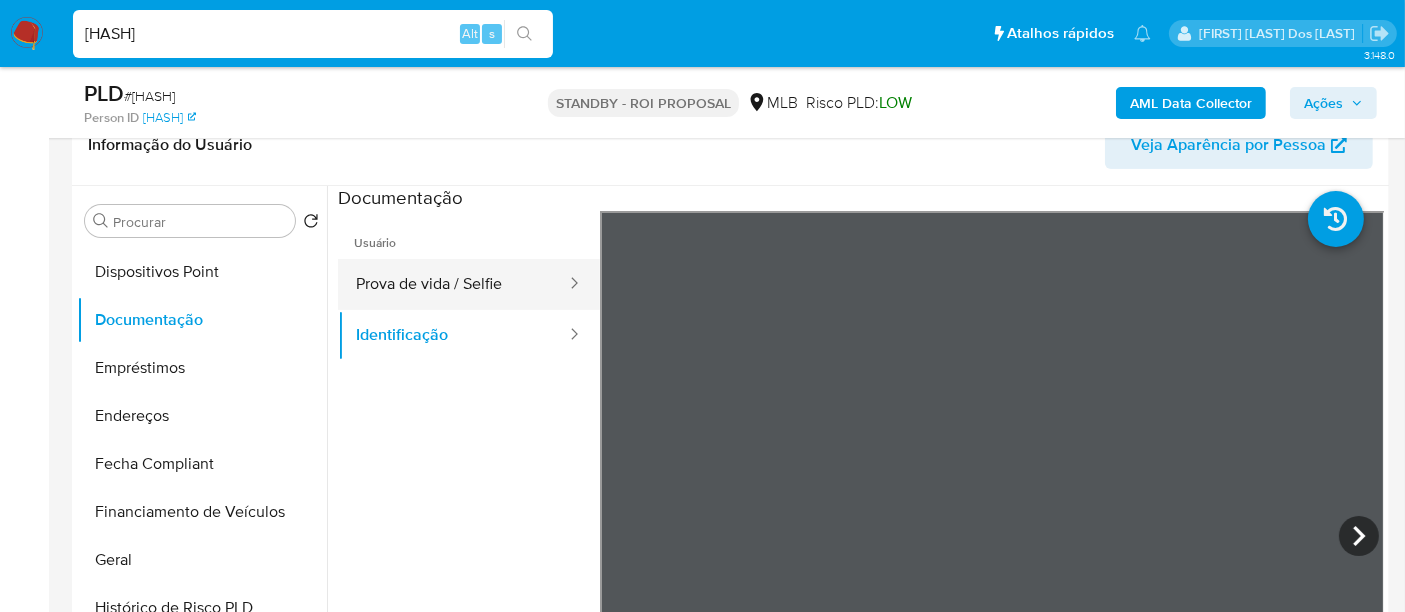 click on "Prova de vida / Selfie" at bounding box center (453, 284) 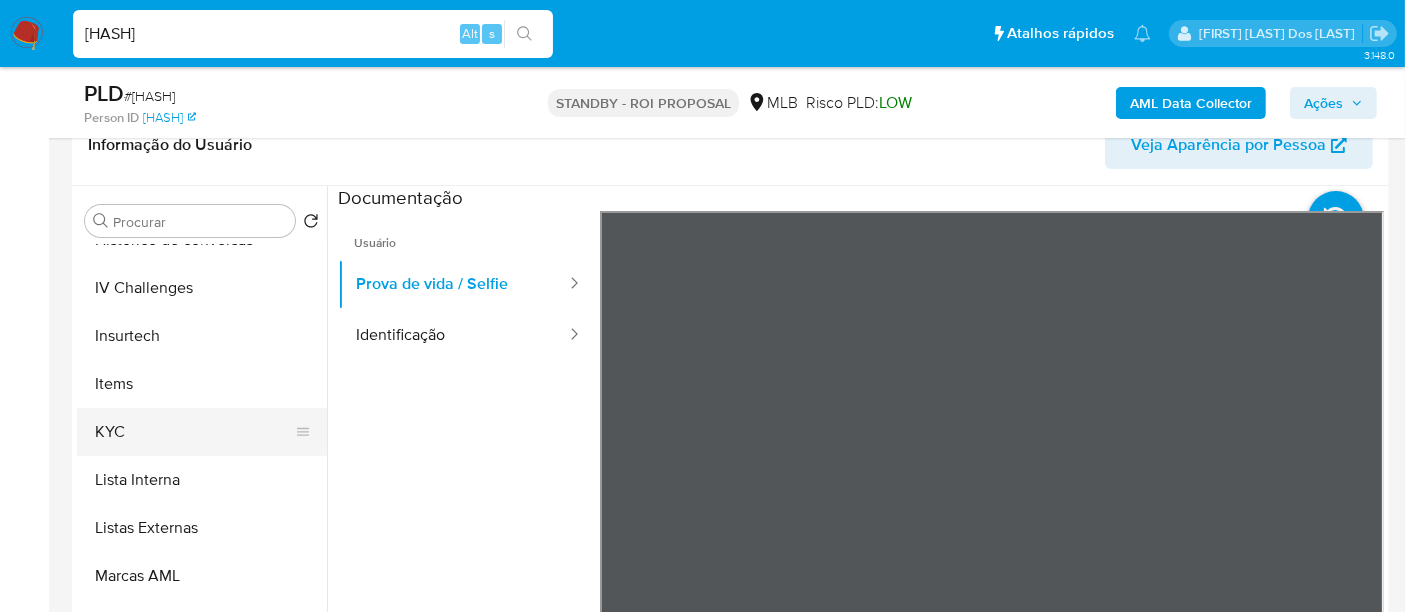 scroll, scrollTop: 844, scrollLeft: 0, axis: vertical 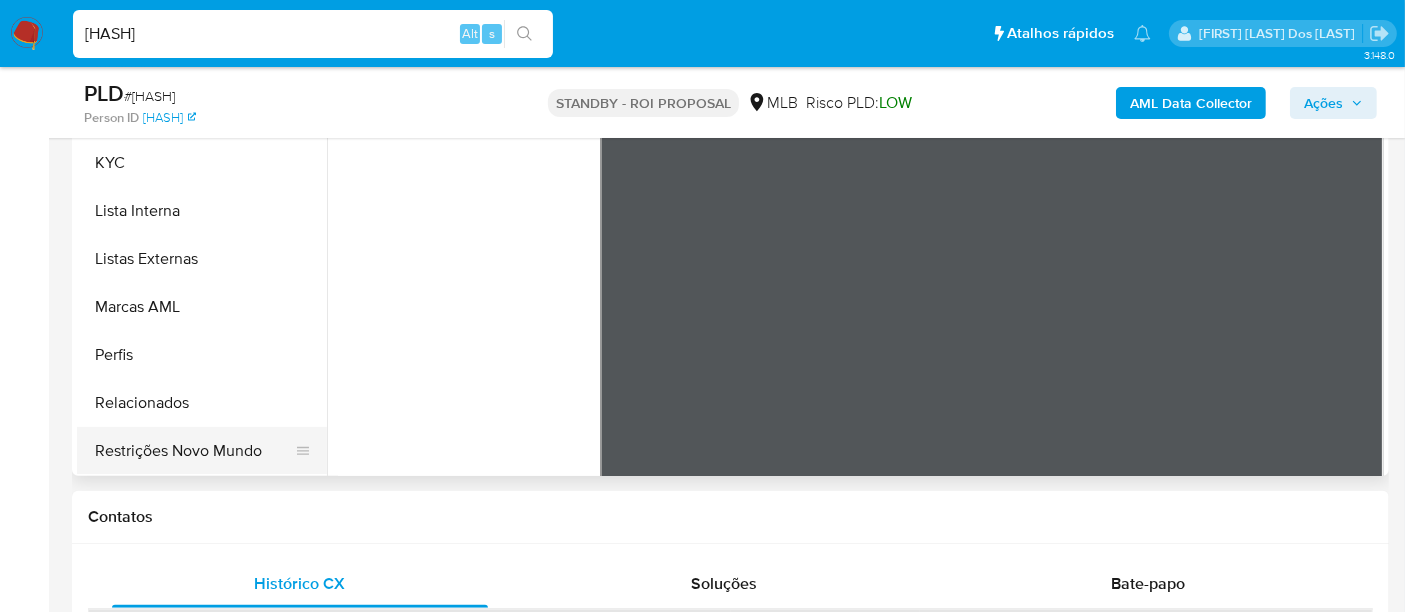 click on "Restrições Novo Mundo" at bounding box center [194, 451] 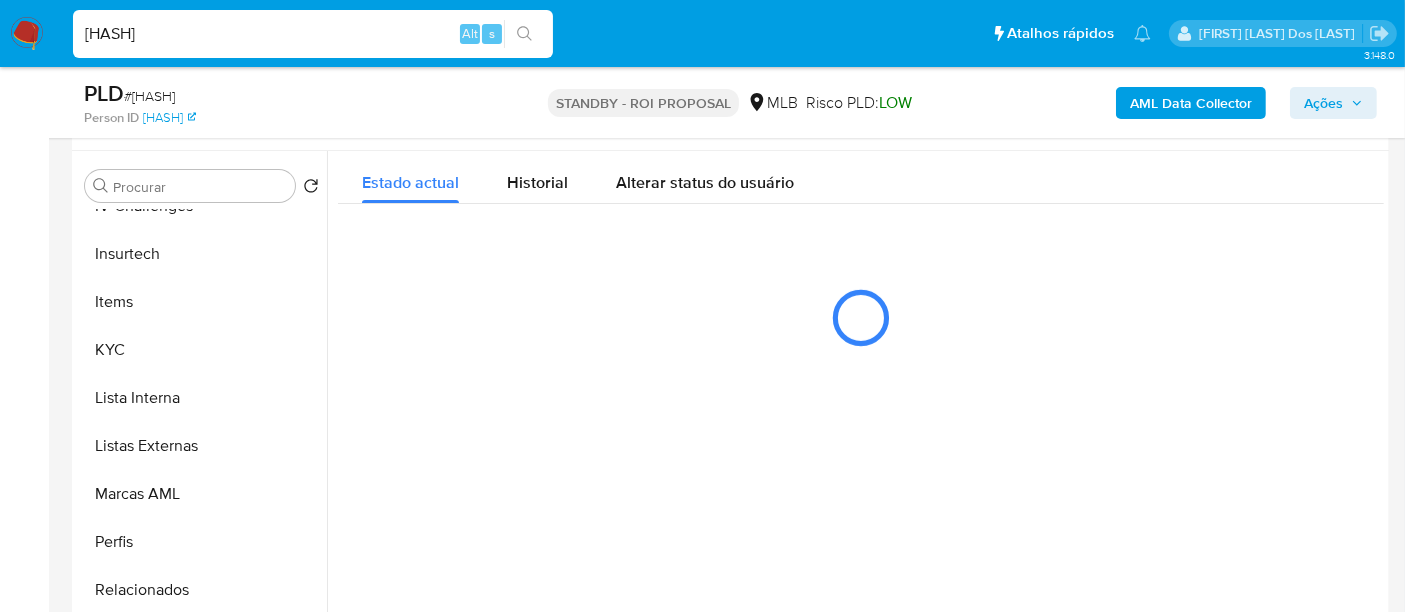 scroll, scrollTop: 333, scrollLeft: 0, axis: vertical 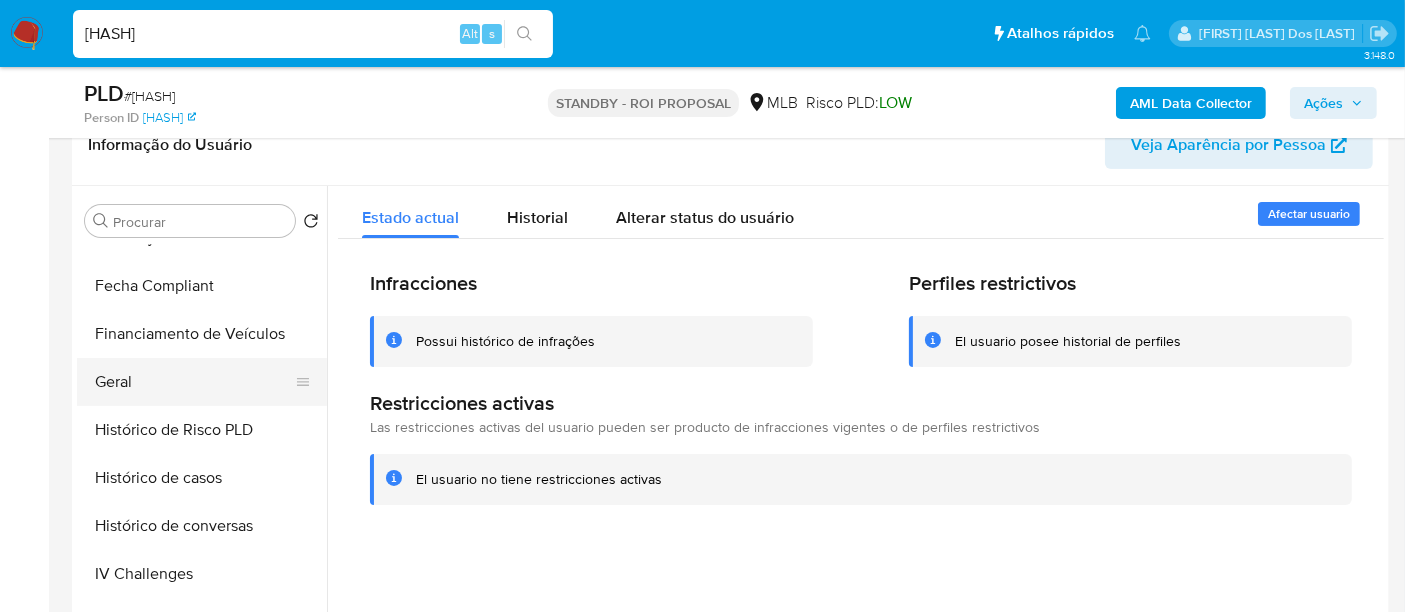 click on "Geral" at bounding box center [194, 382] 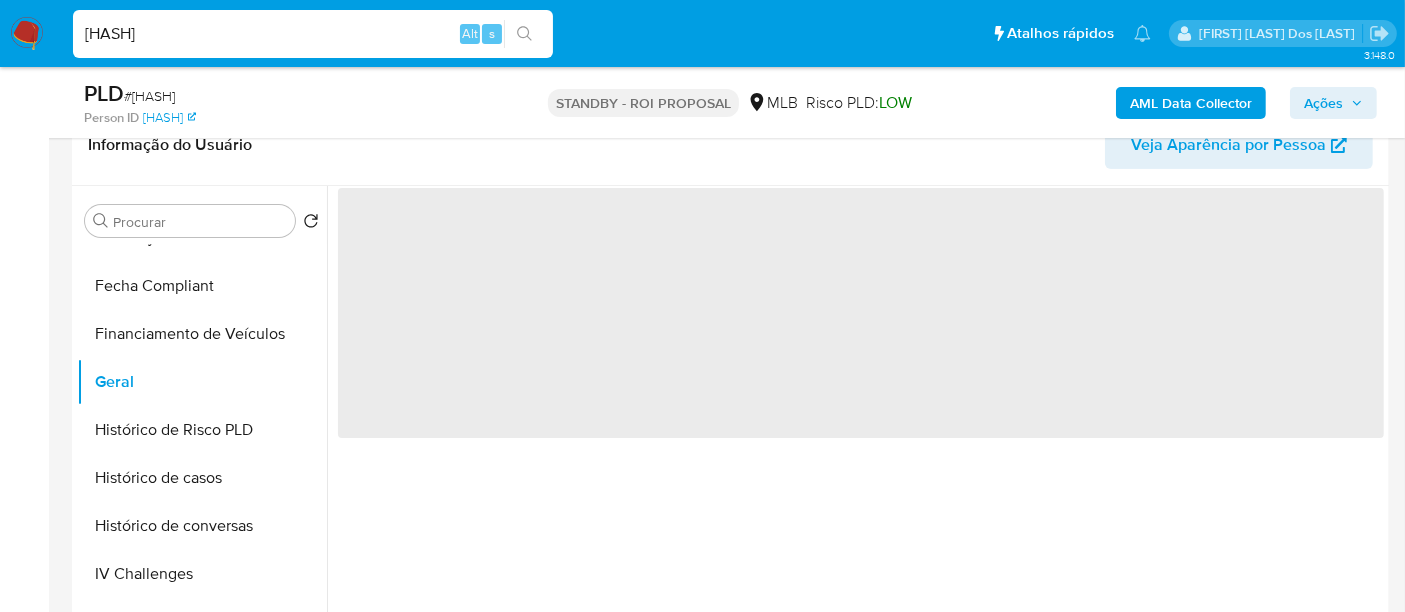 type 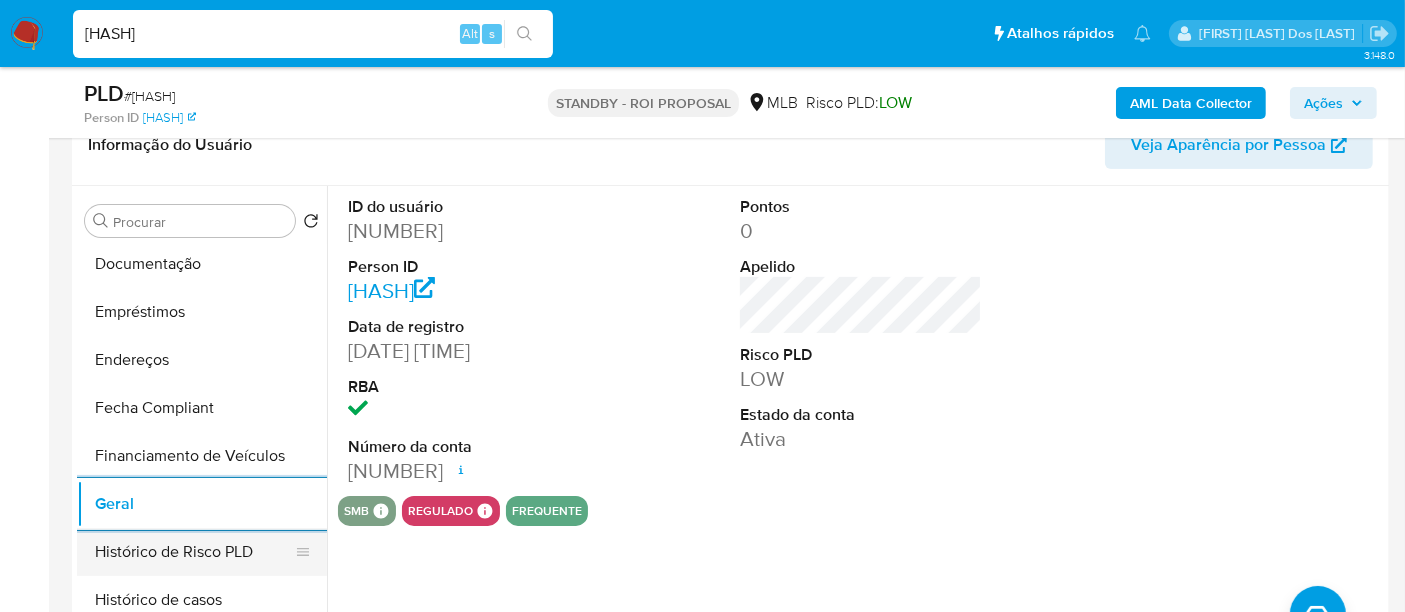 scroll, scrollTop: 288, scrollLeft: 0, axis: vertical 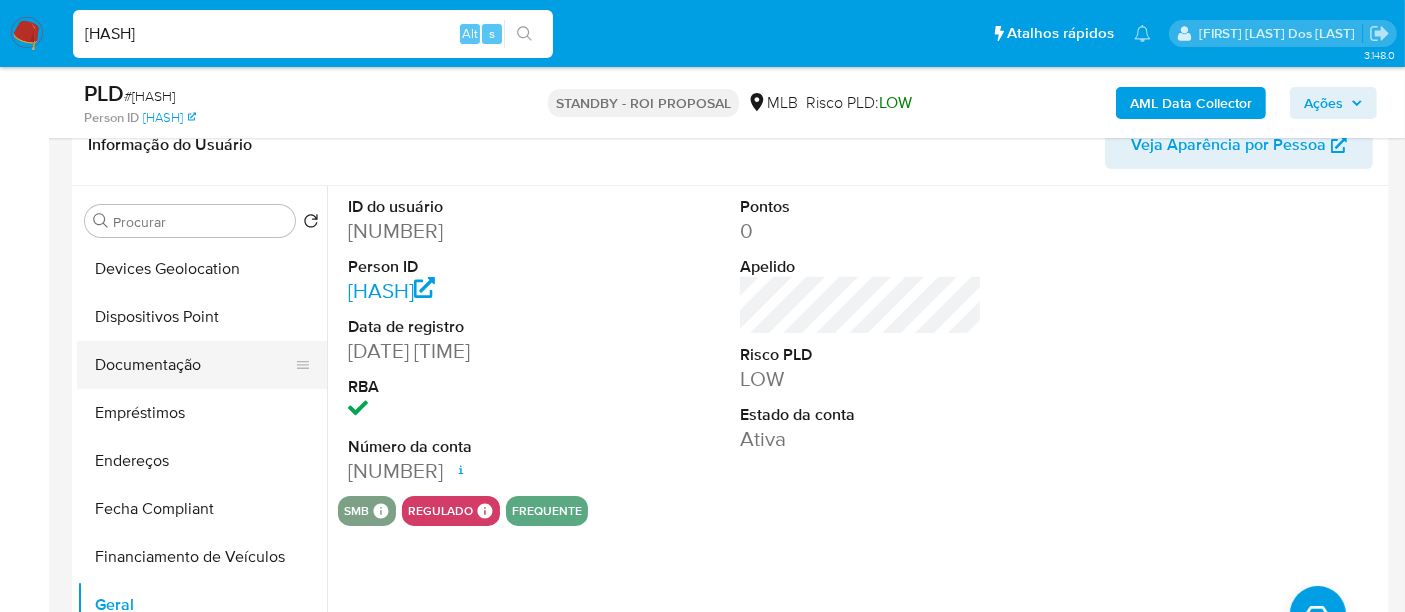 click on "Documentação" at bounding box center [194, 365] 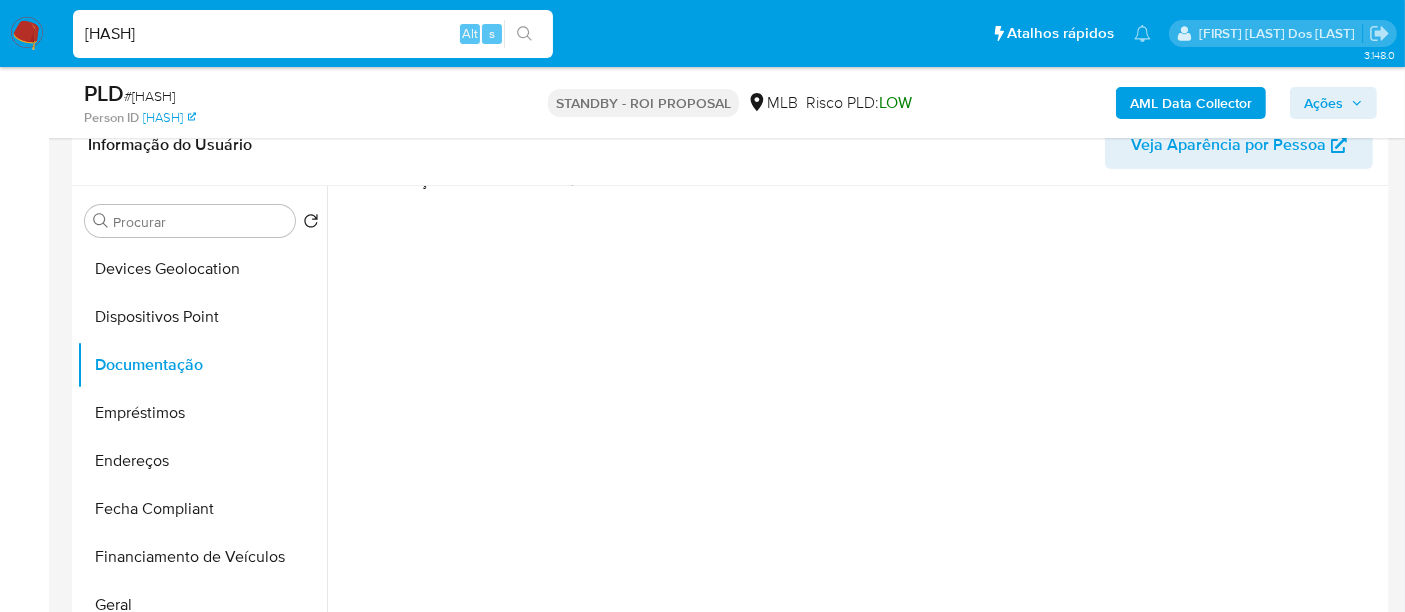 scroll, scrollTop: 162, scrollLeft: 0, axis: vertical 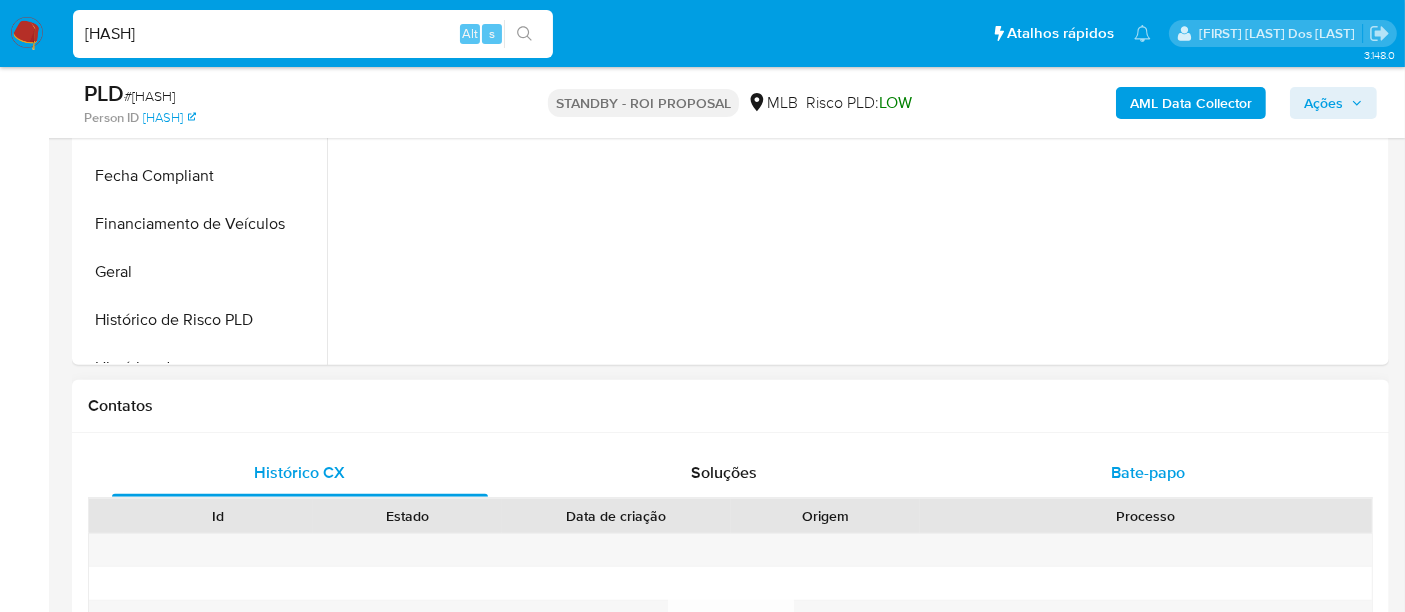 click on "Bate-papo" at bounding box center [1148, 472] 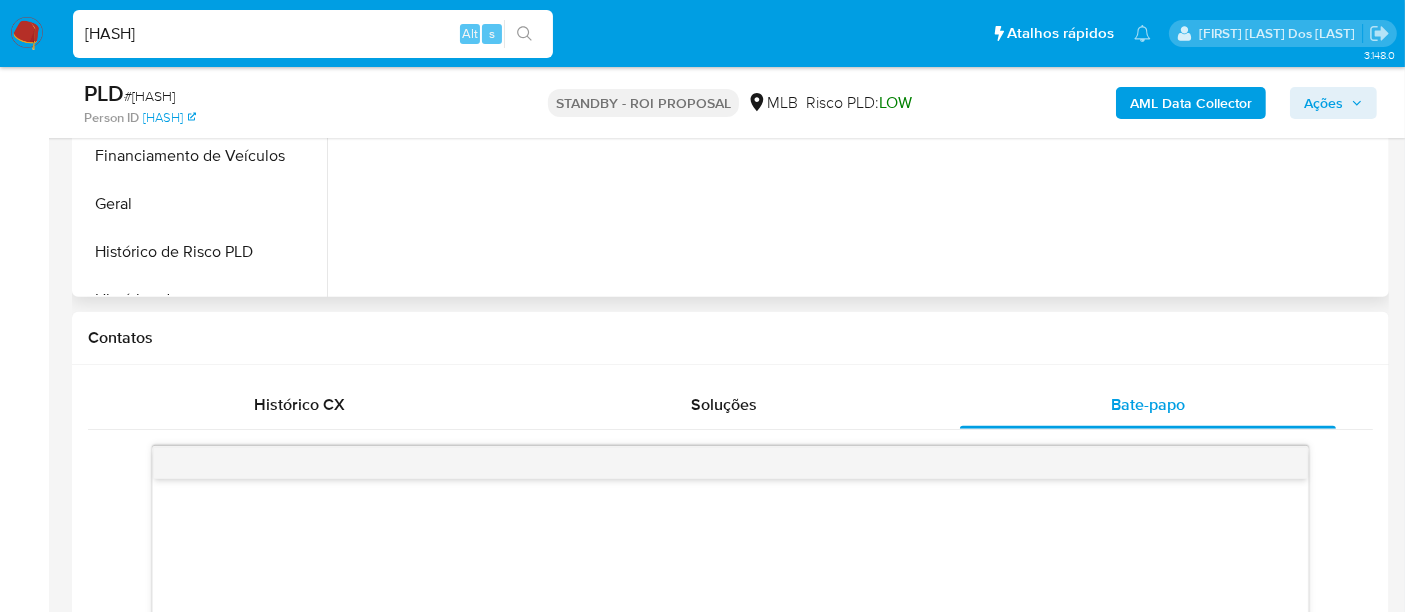 scroll, scrollTop: 555, scrollLeft: 0, axis: vertical 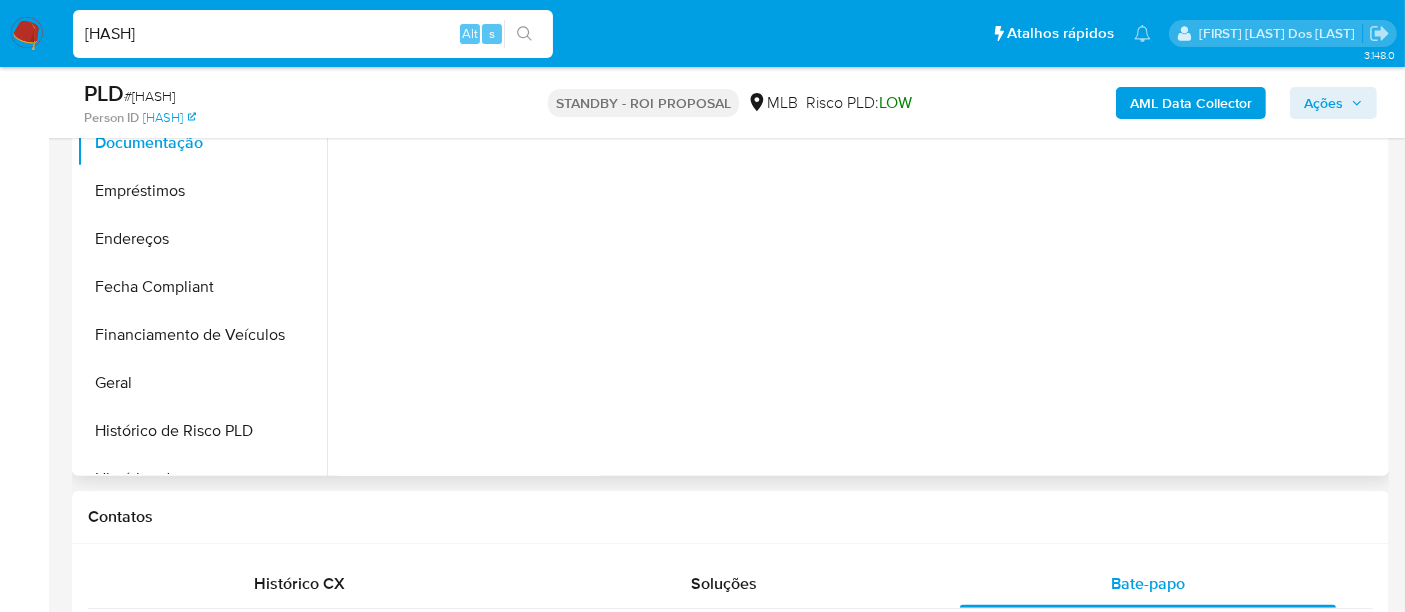 type 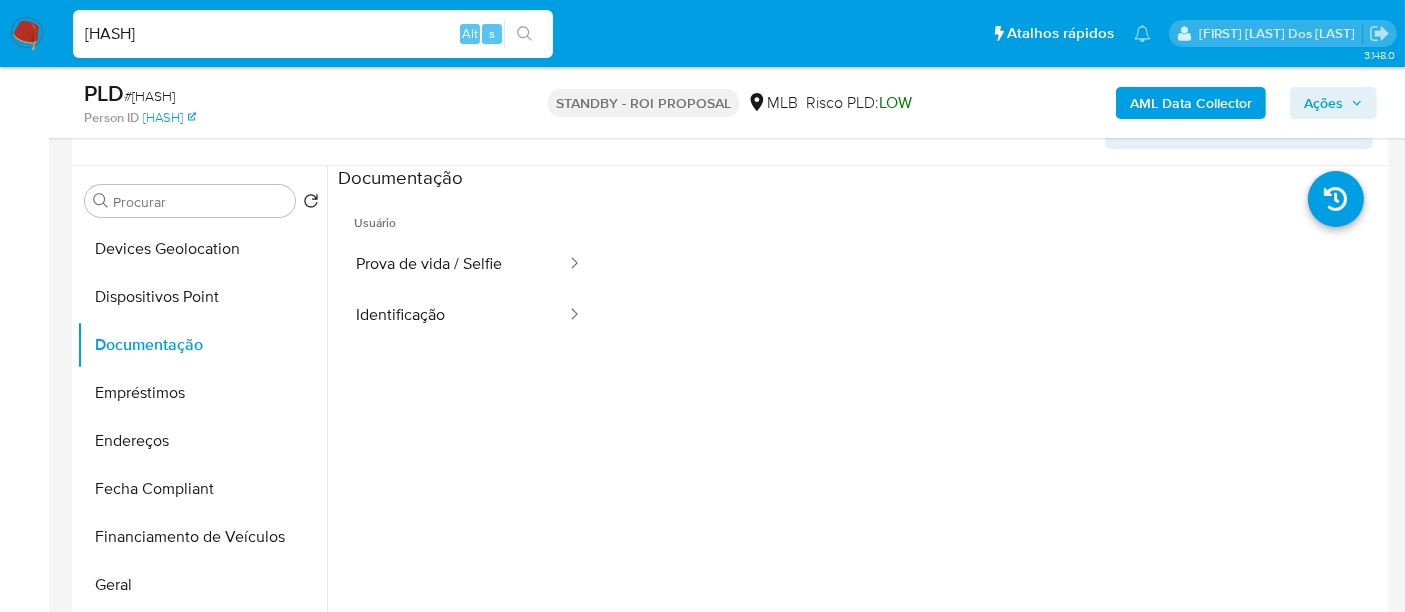 scroll, scrollTop: 333, scrollLeft: 0, axis: vertical 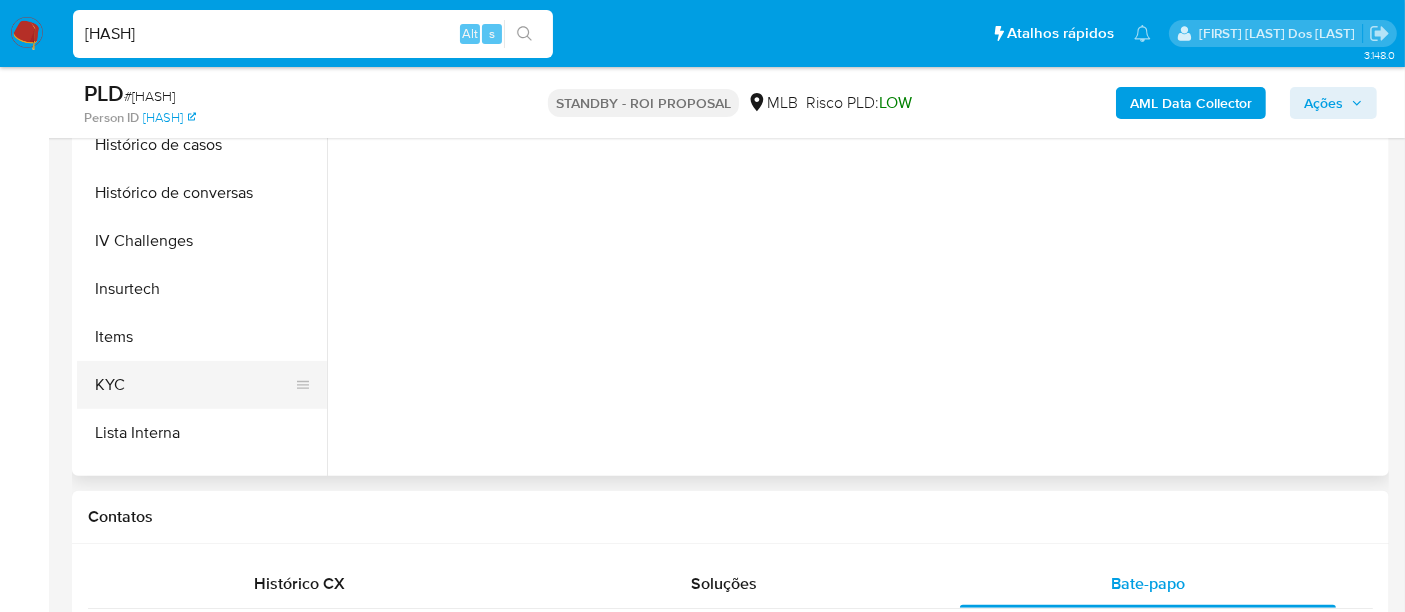 click on "KYC" at bounding box center (194, 385) 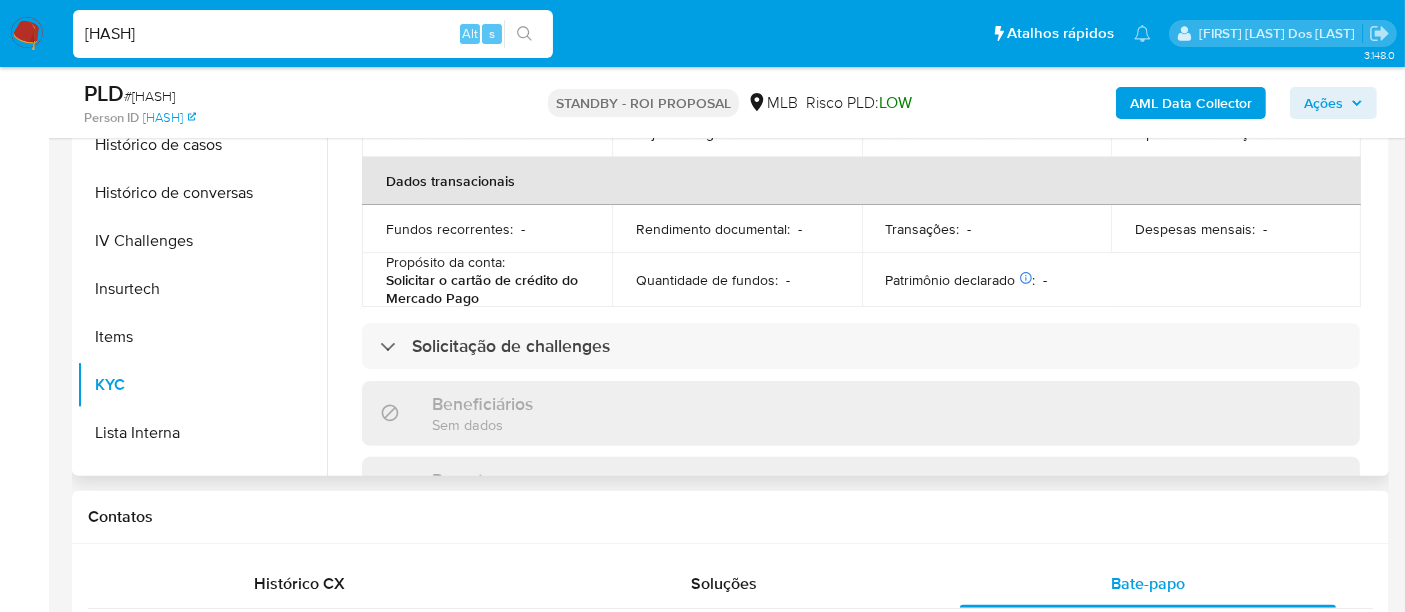 scroll, scrollTop: 444, scrollLeft: 0, axis: vertical 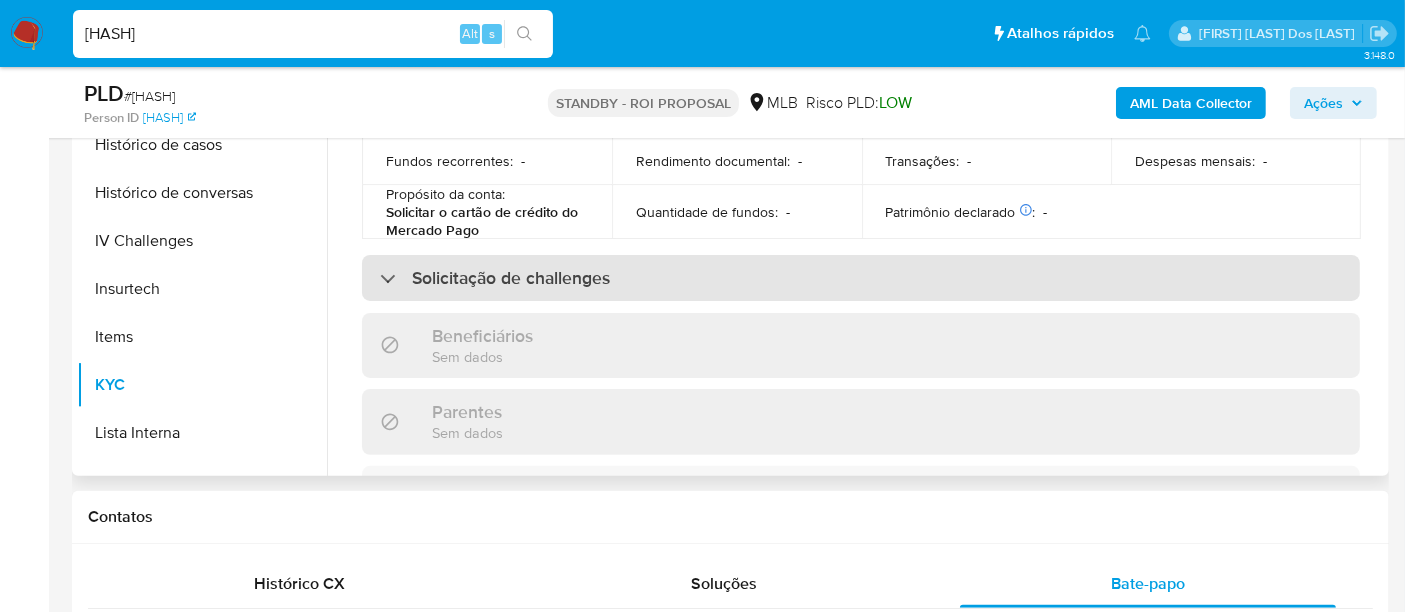 click on "Solicitação de challenges" at bounding box center [511, 278] 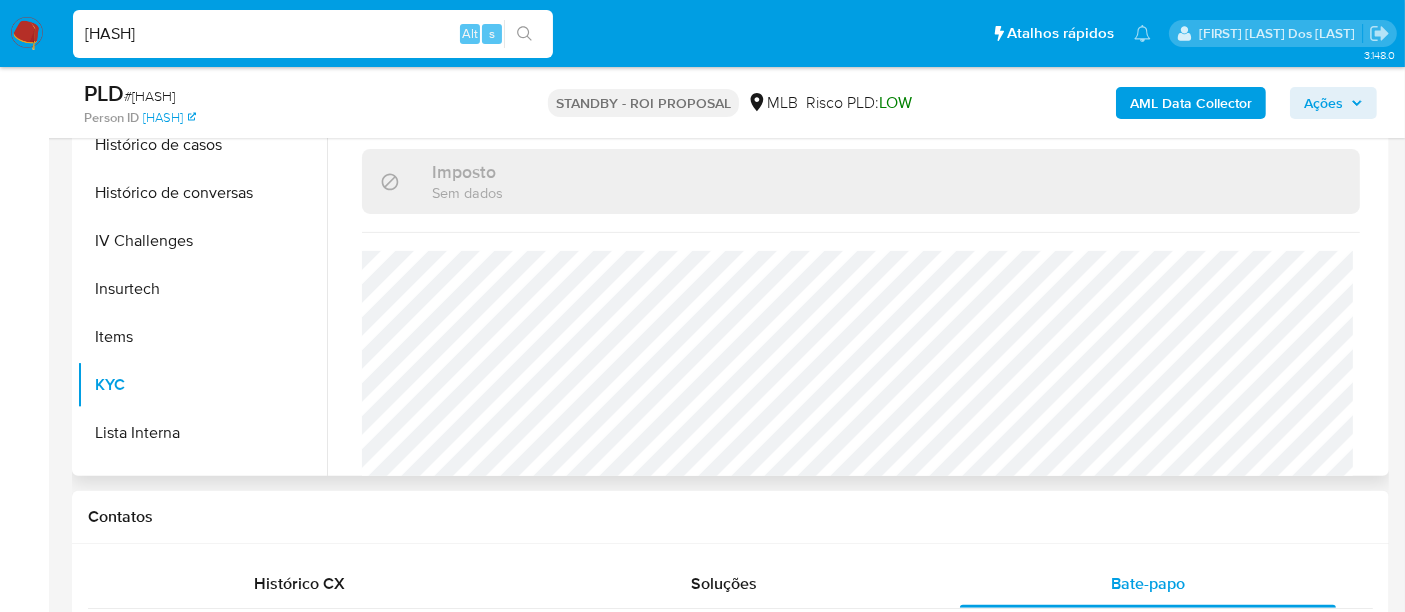 scroll, scrollTop: 1111, scrollLeft: 0, axis: vertical 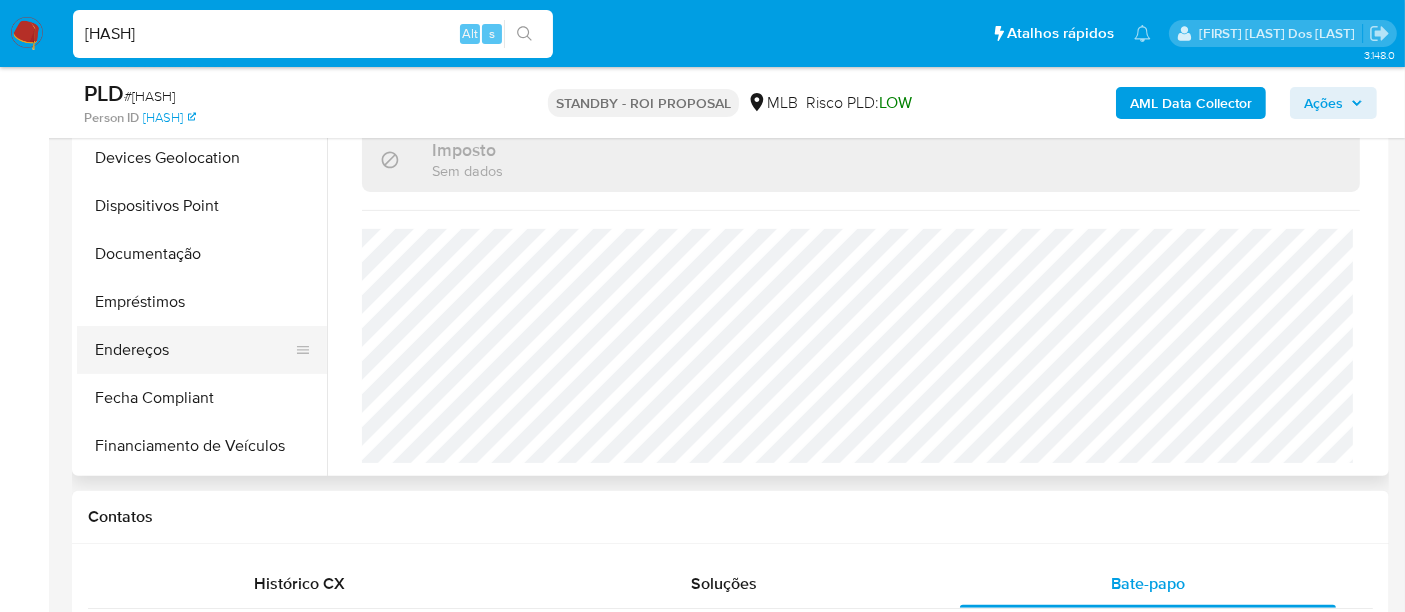 drag, startPoint x: 151, startPoint y: 355, endPoint x: 187, endPoint y: 350, distance: 36.345562 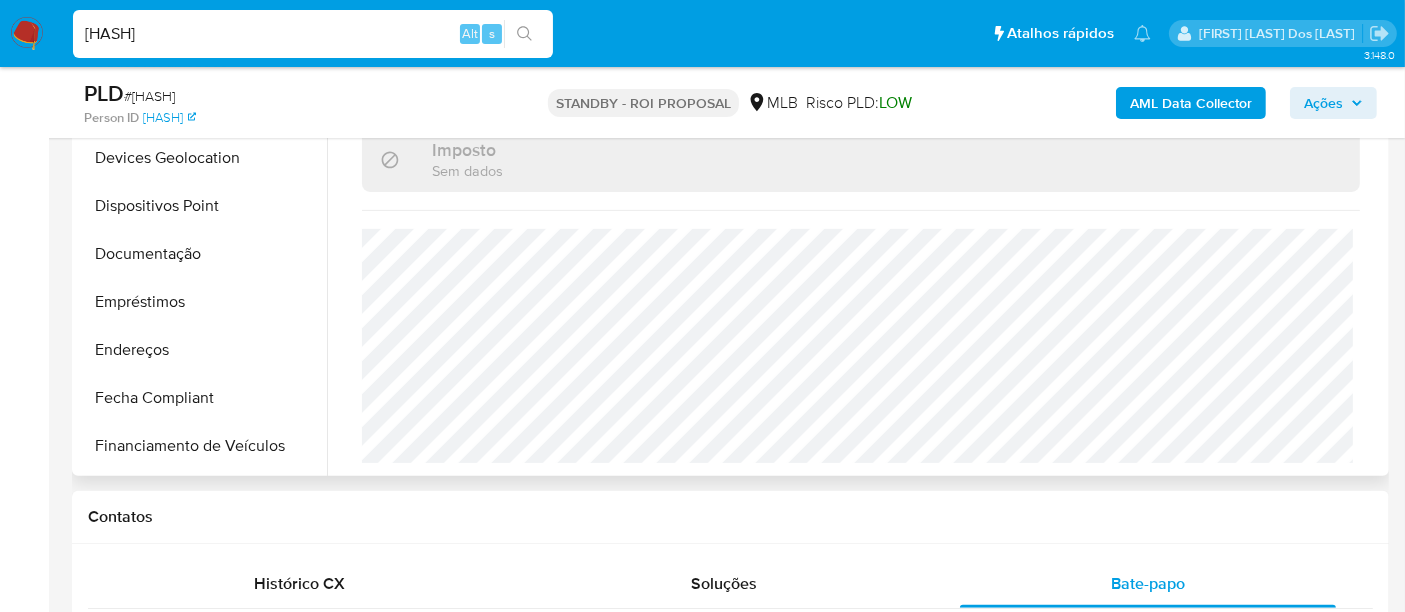 scroll, scrollTop: 0, scrollLeft: 0, axis: both 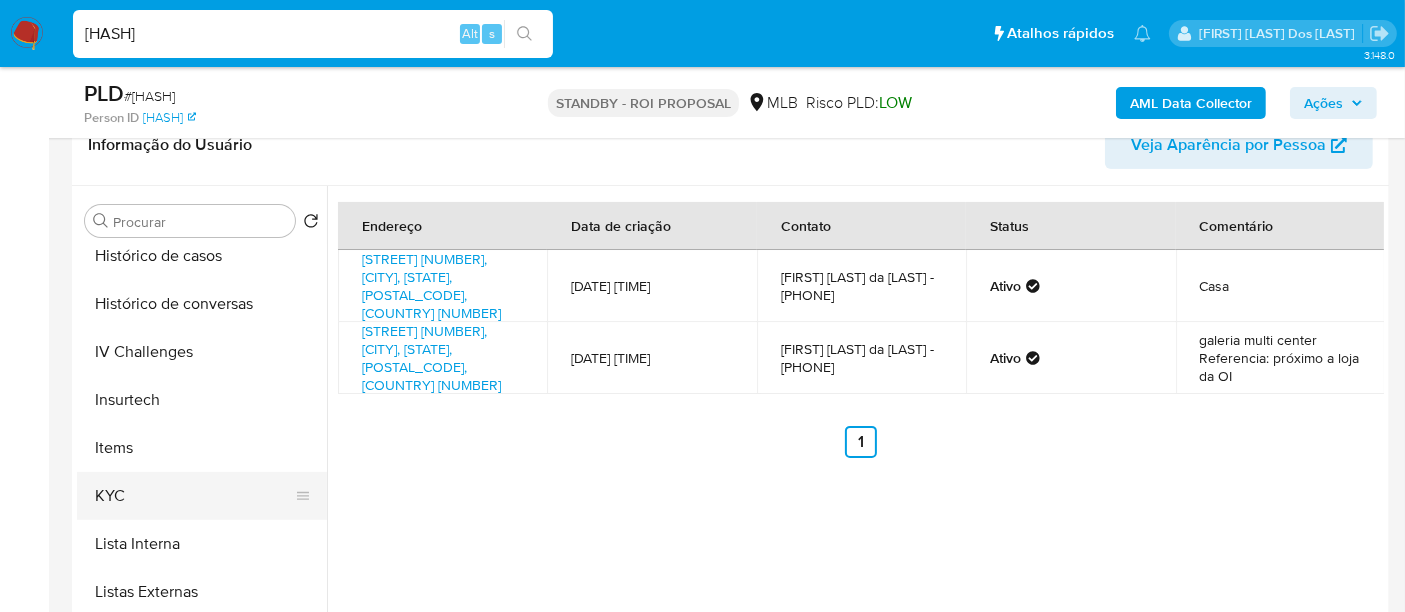click on "KYC" at bounding box center (194, 496) 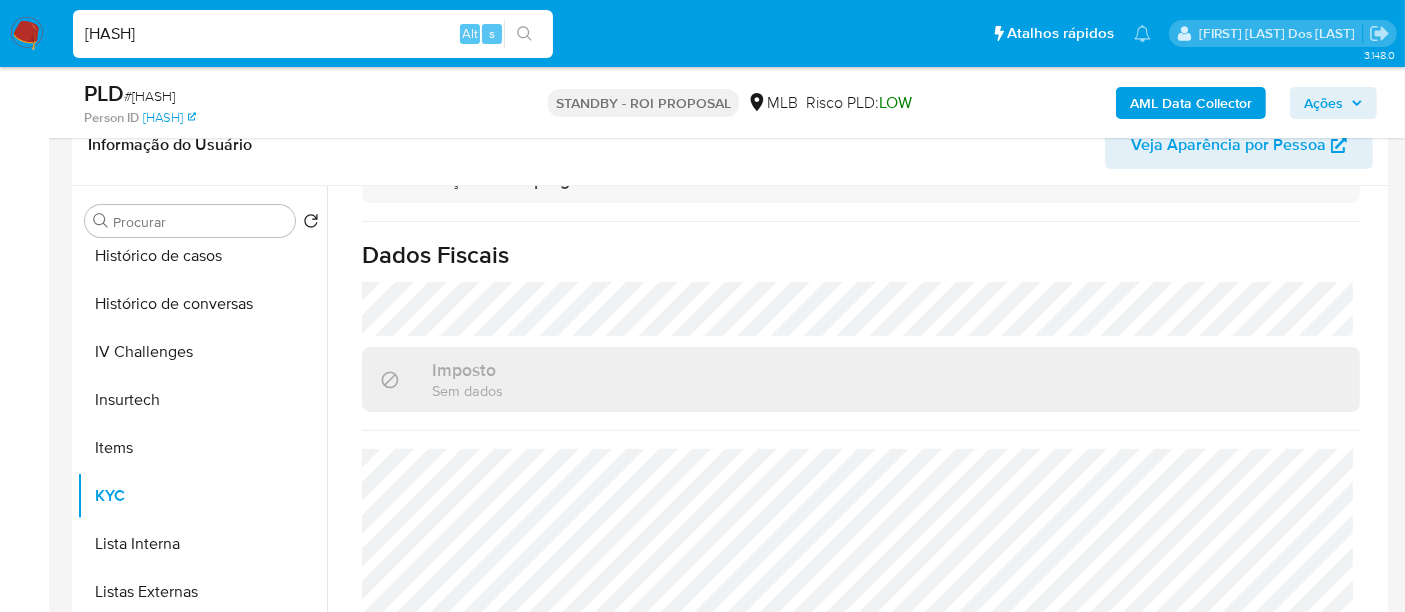 scroll, scrollTop: 754, scrollLeft: 0, axis: vertical 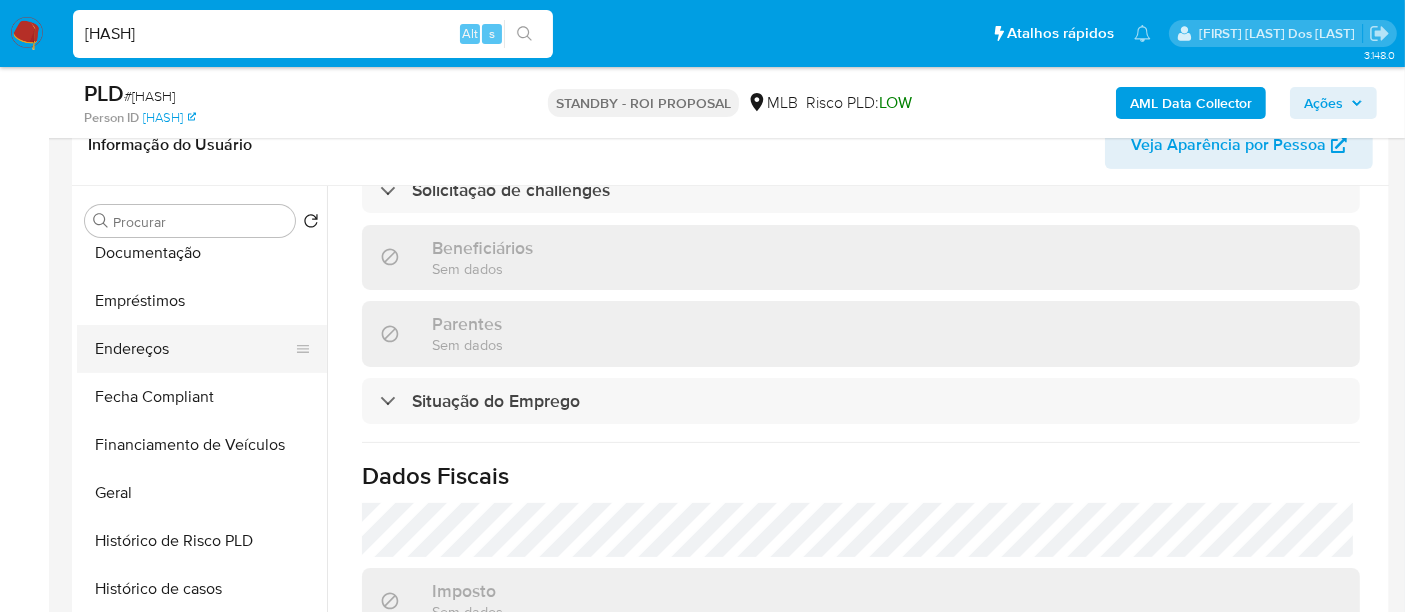 click on "Endereços" at bounding box center (194, 349) 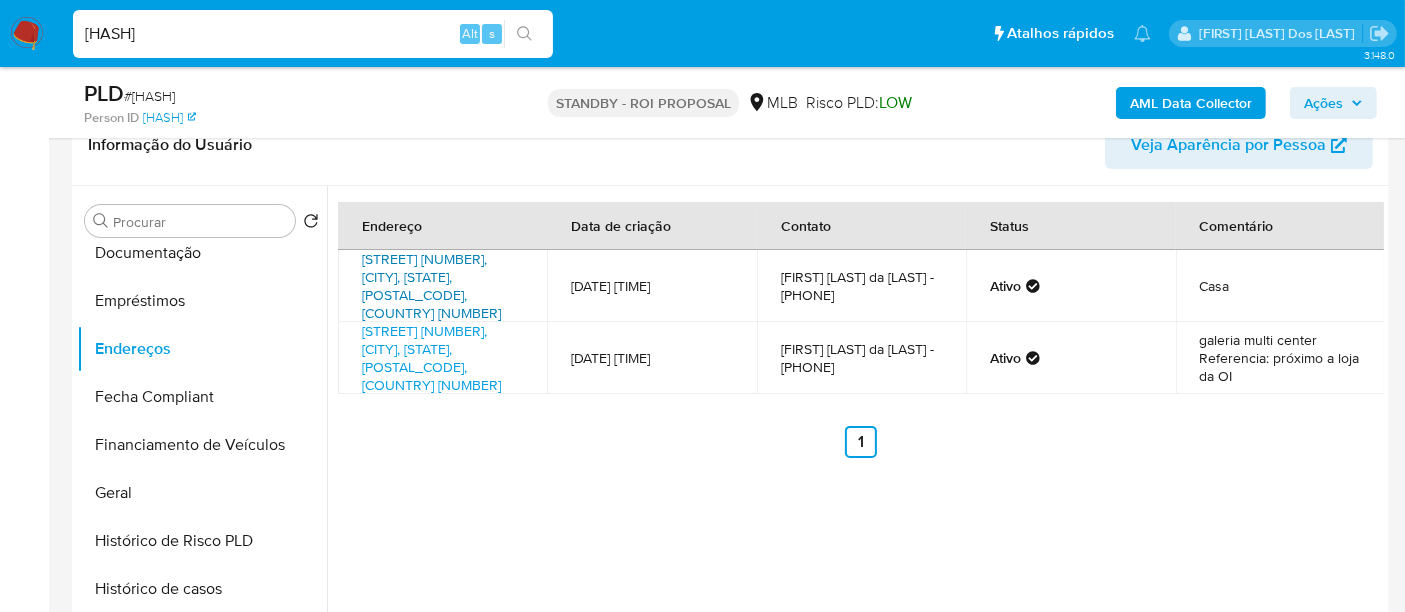 click on "Rua Da Área 91, Pé De Serra, Bahia, 44655000, Brasil 91" at bounding box center [431, 286] 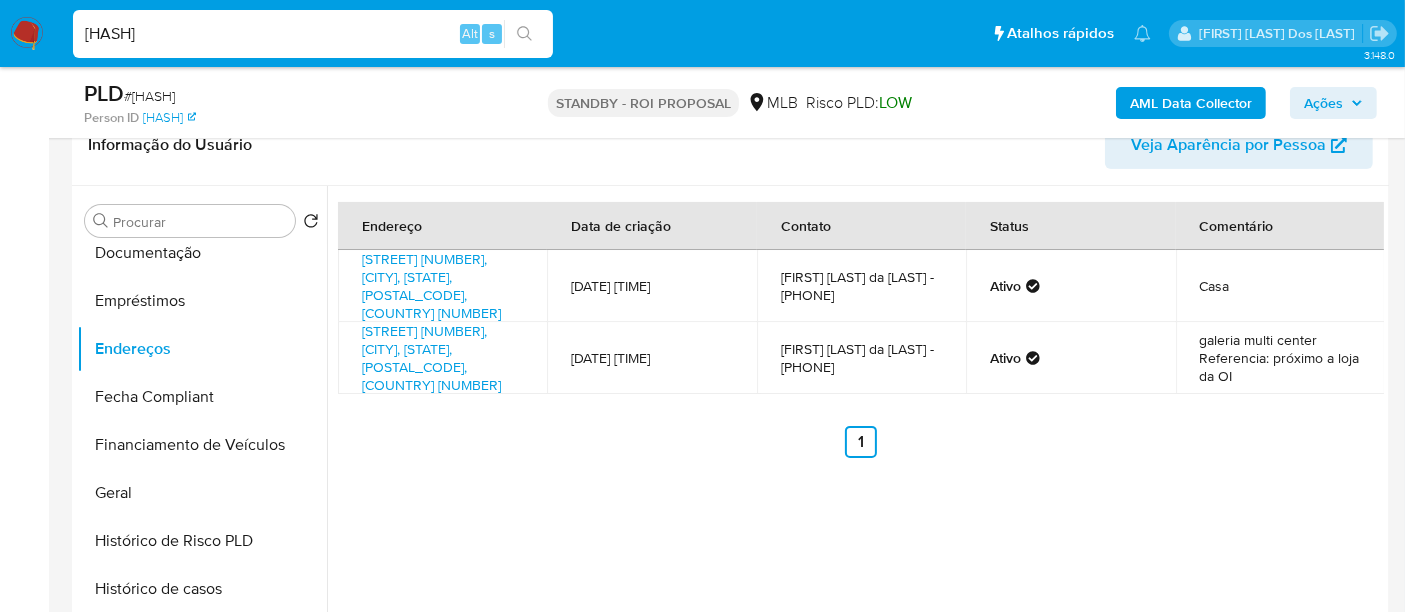click on "60kcnb0Ik65ZwRNSfE1iZT8f" at bounding box center [313, 34] 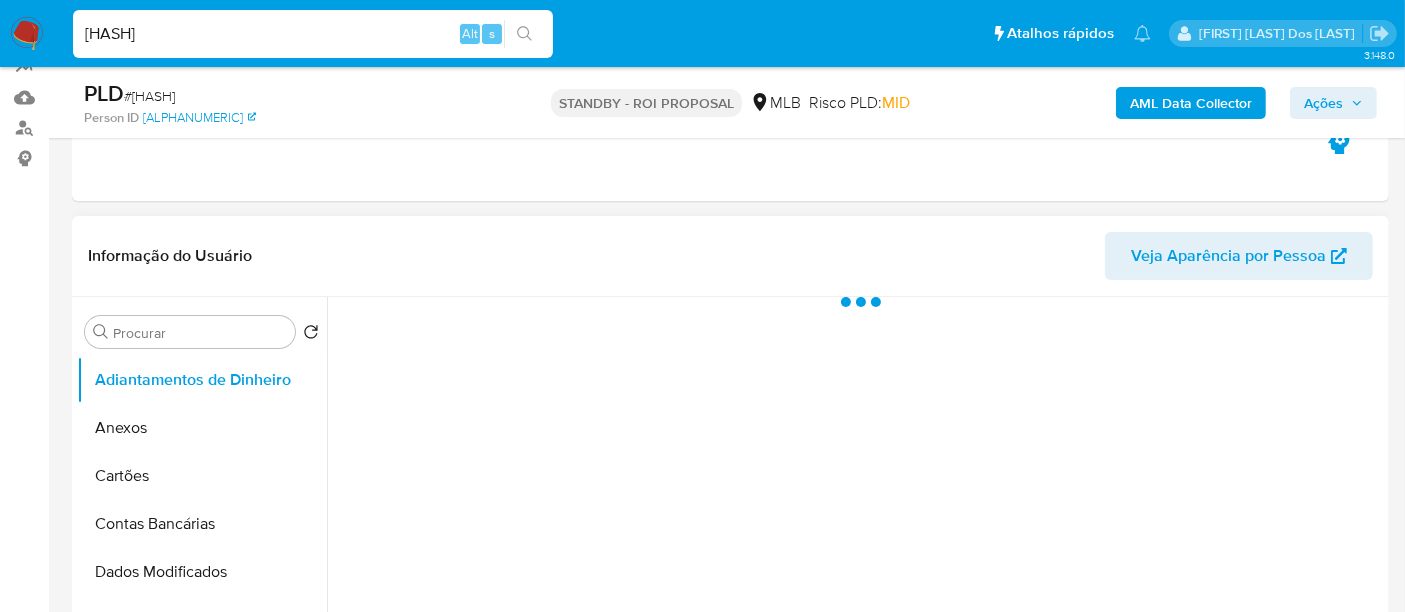 scroll, scrollTop: 333, scrollLeft: 0, axis: vertical 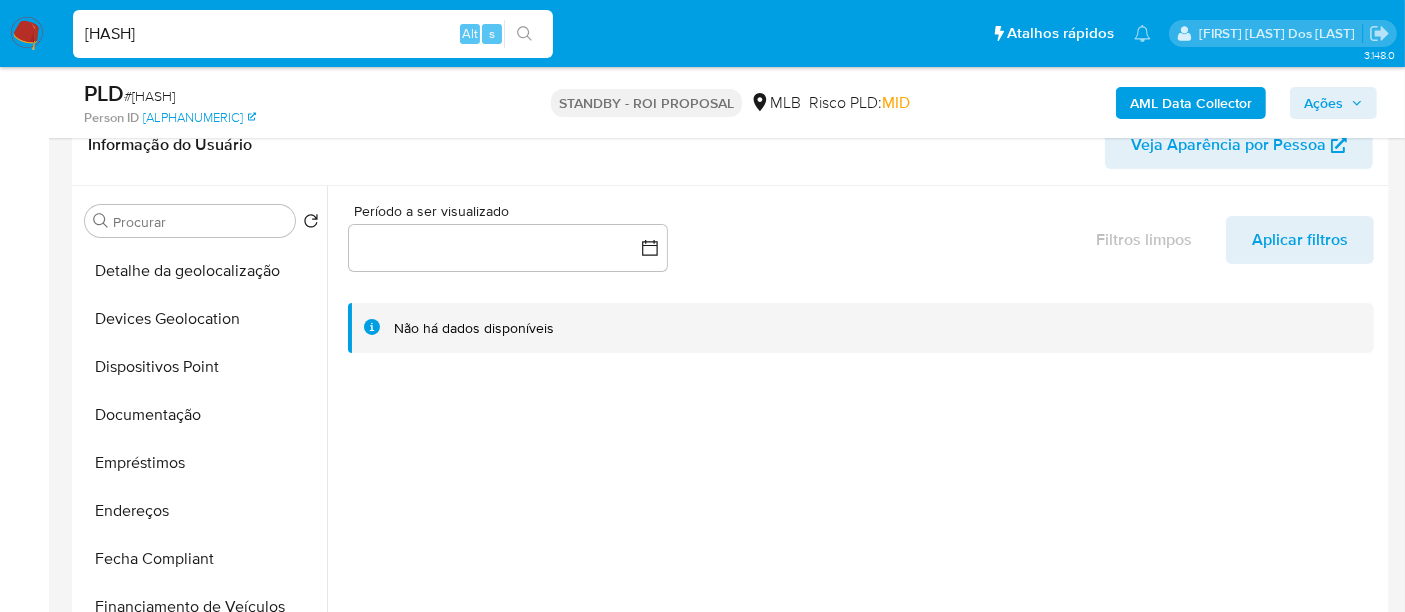 select on "10" 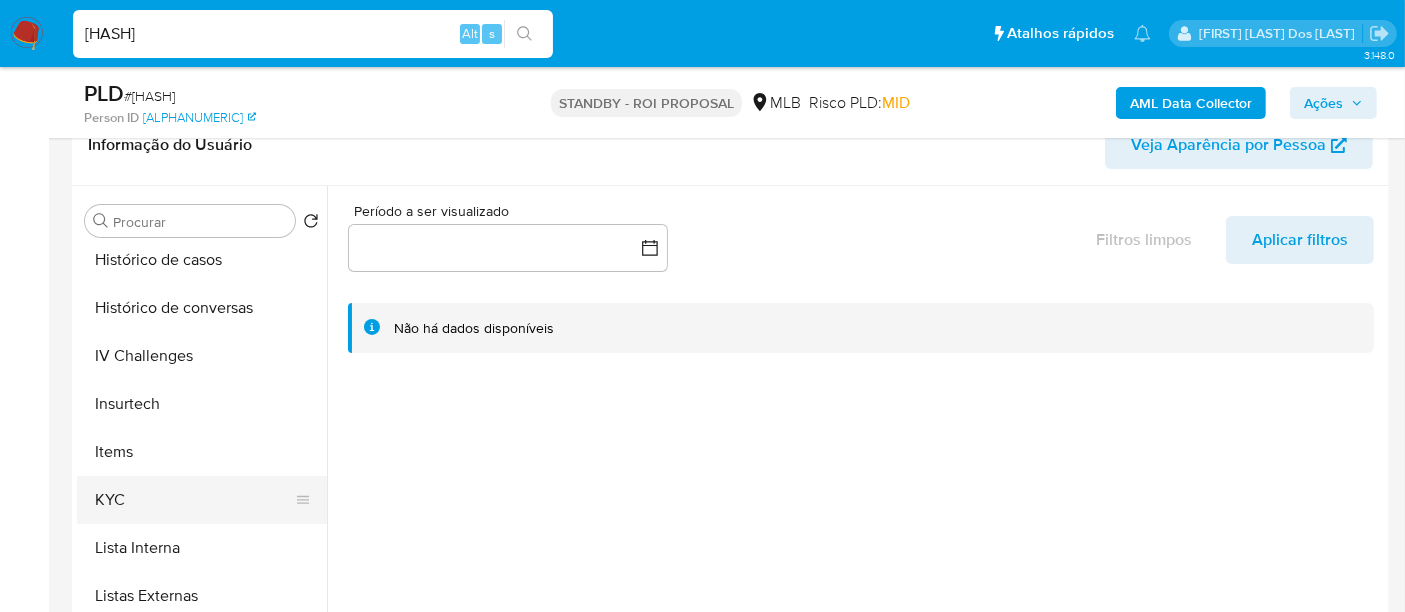 scroll, scrollTop: 777, scrollLeft: 0, axis: vertical 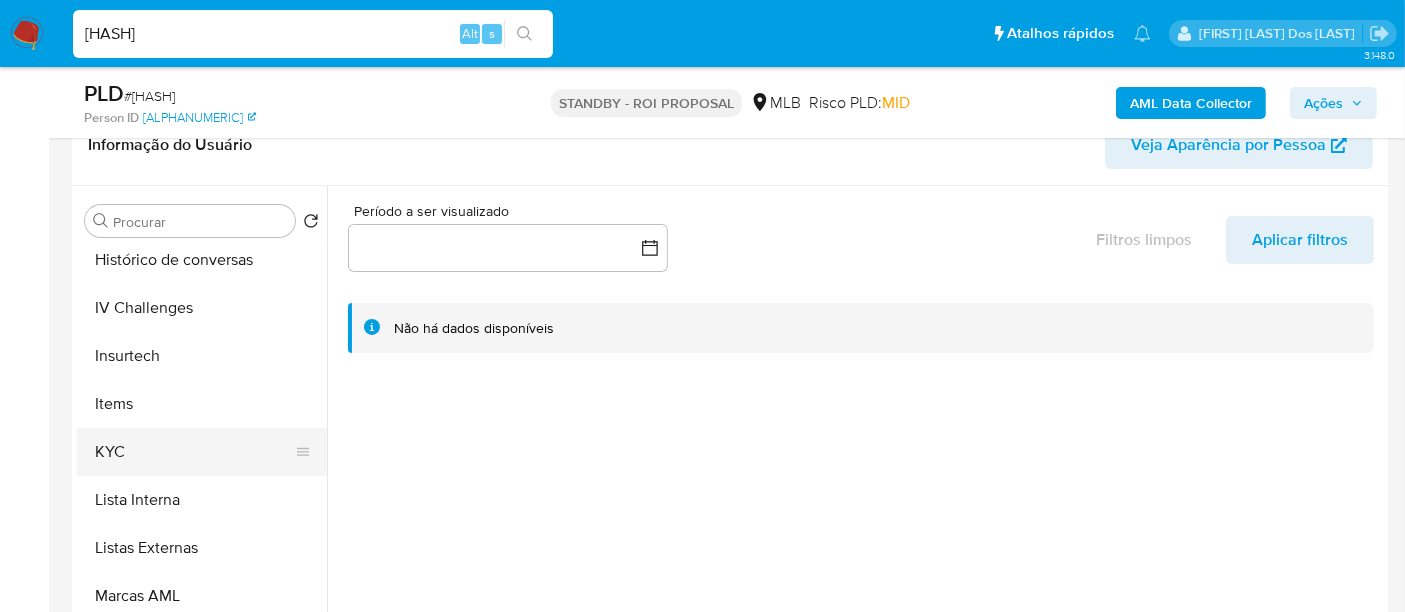 click on "KYC" at bounding box center (194, 452) 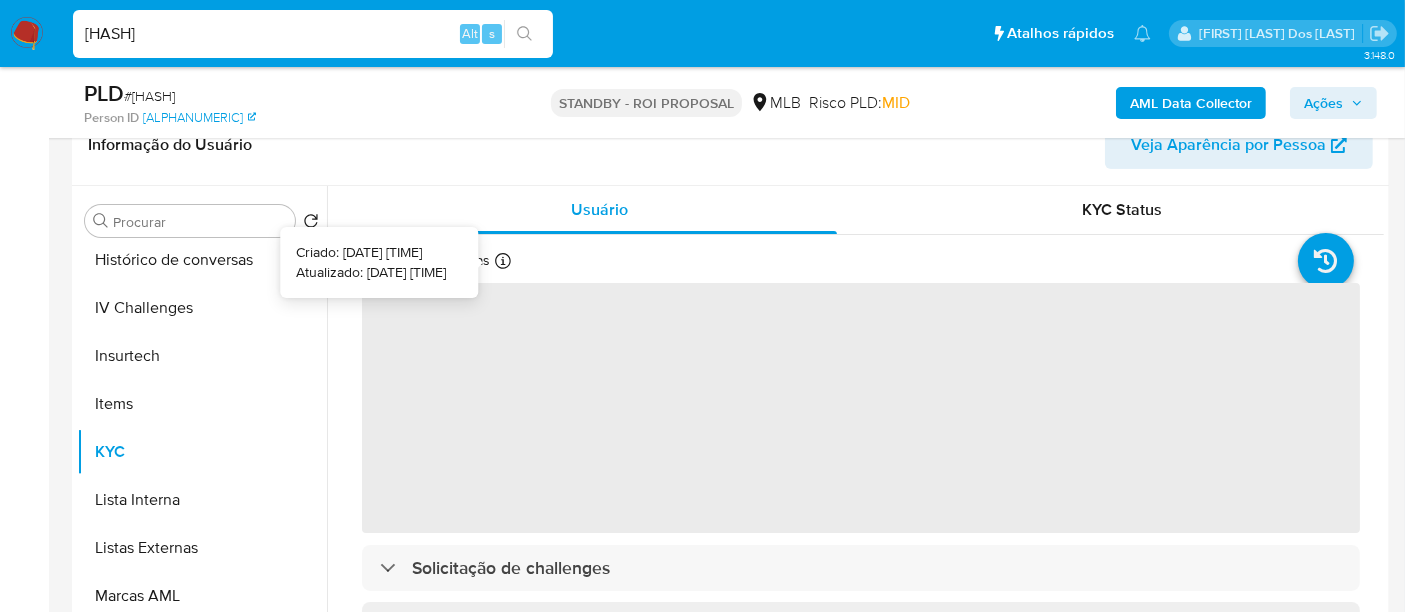 type 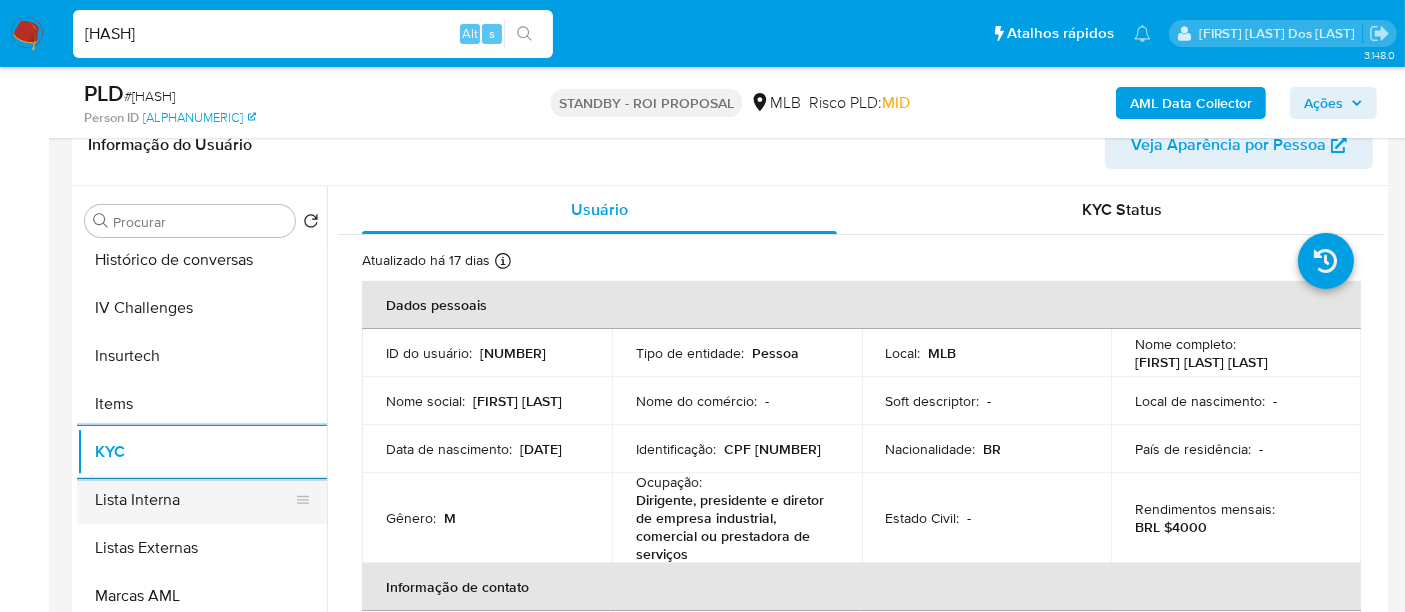 scroll, scrollTop: 666, scrollLeft: 0, axis: vertical 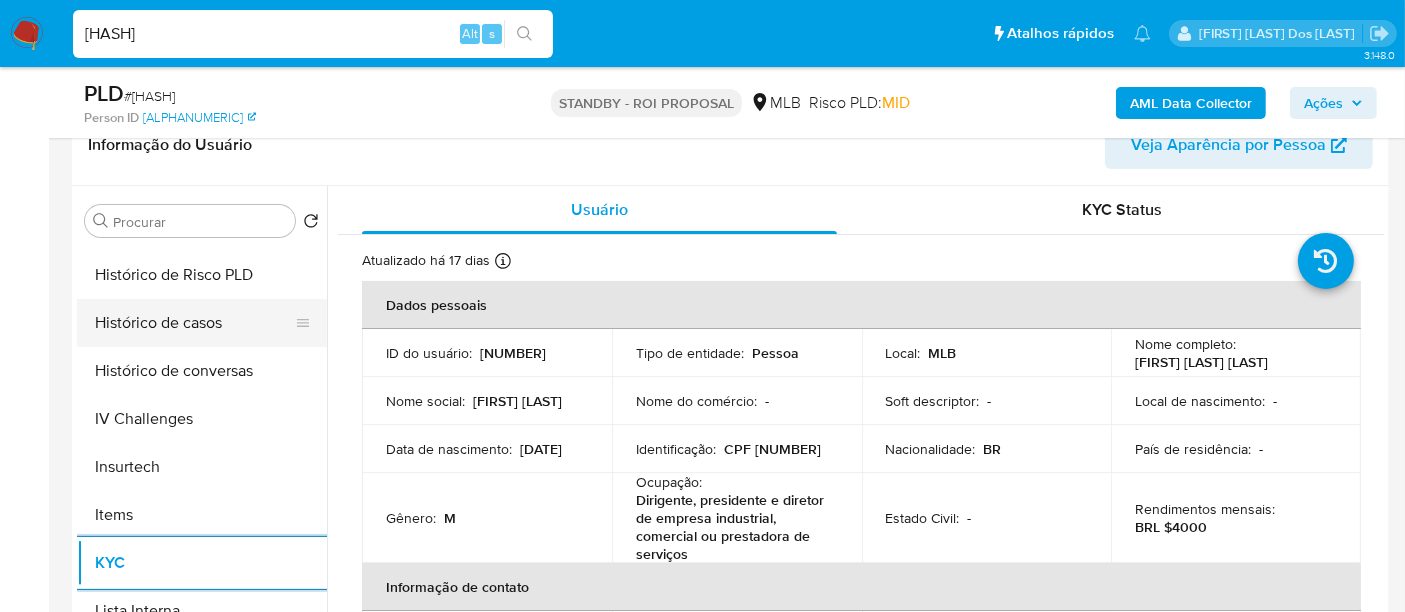 click on "Histórico de casos" at bounding box center (194, 323) 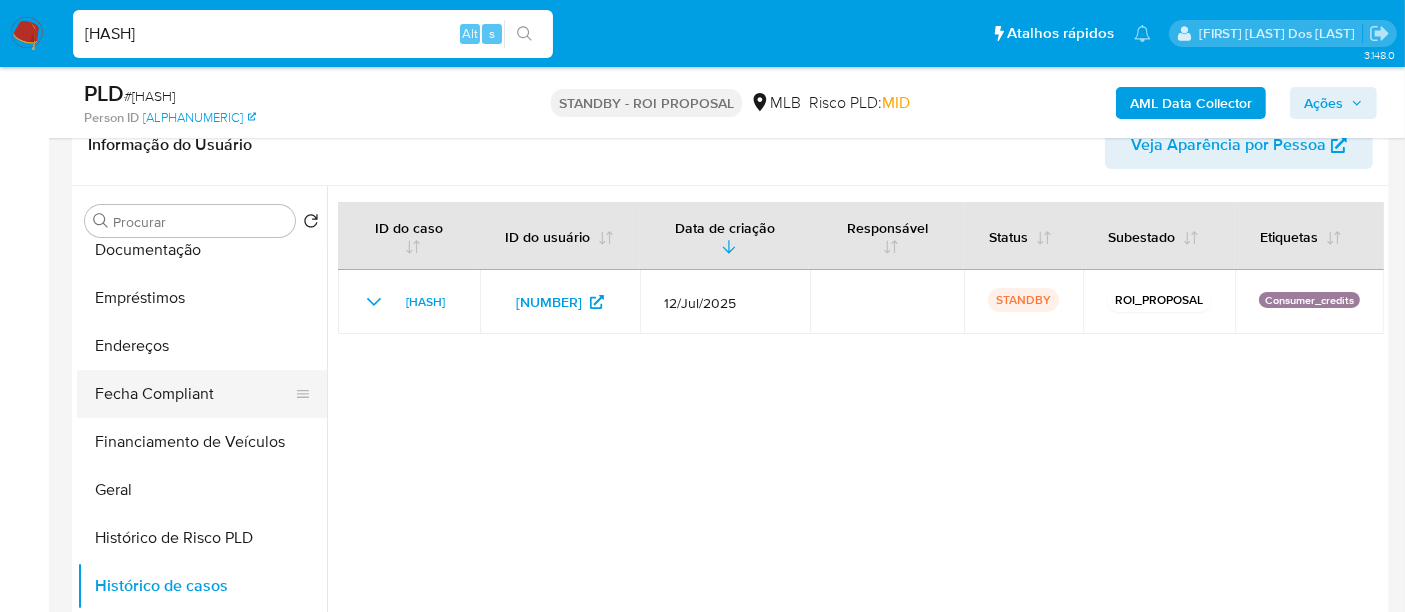 scroll, scrollTop: 333, scrollLeft: 0, axis: vertical 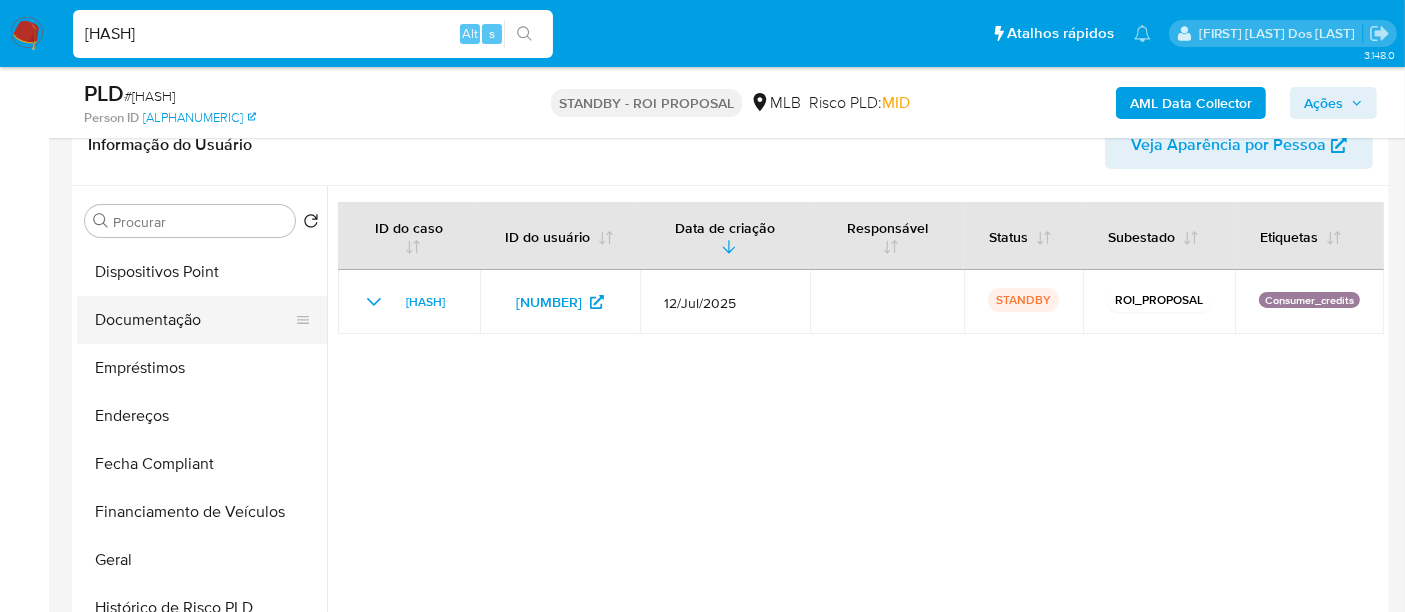 click on "Documentação" at bounding box center [194, 320] 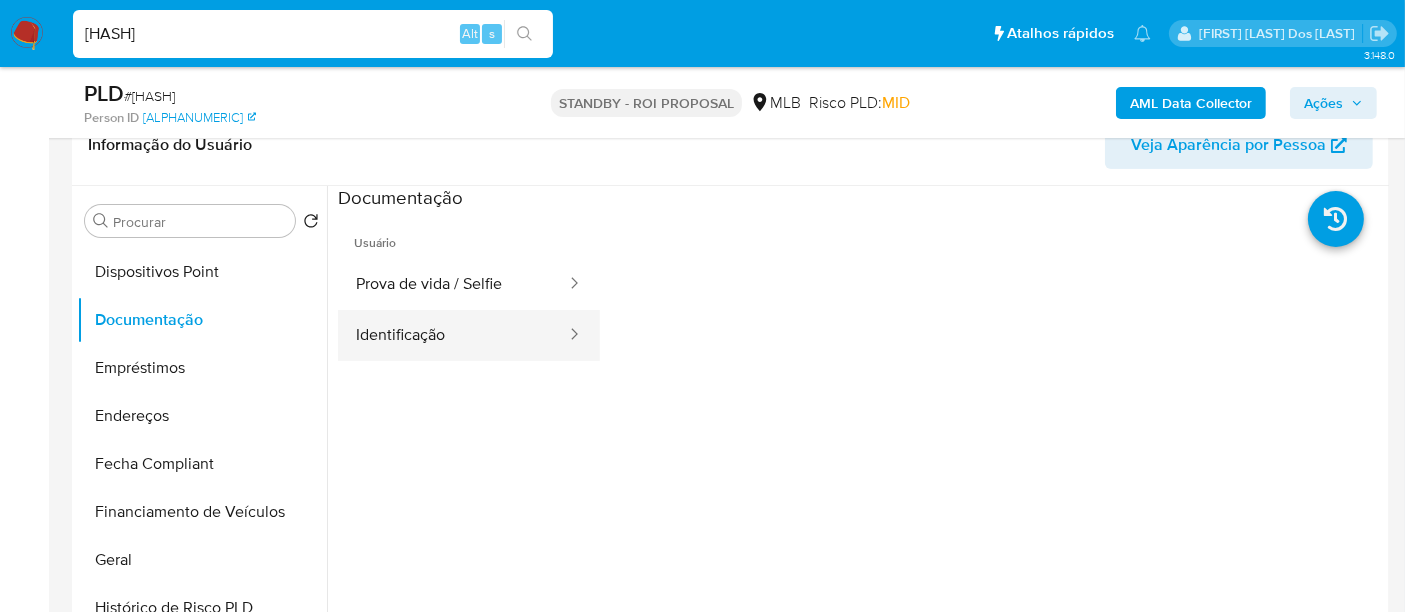 click on "Identificação" at bounding box center (453, 335) 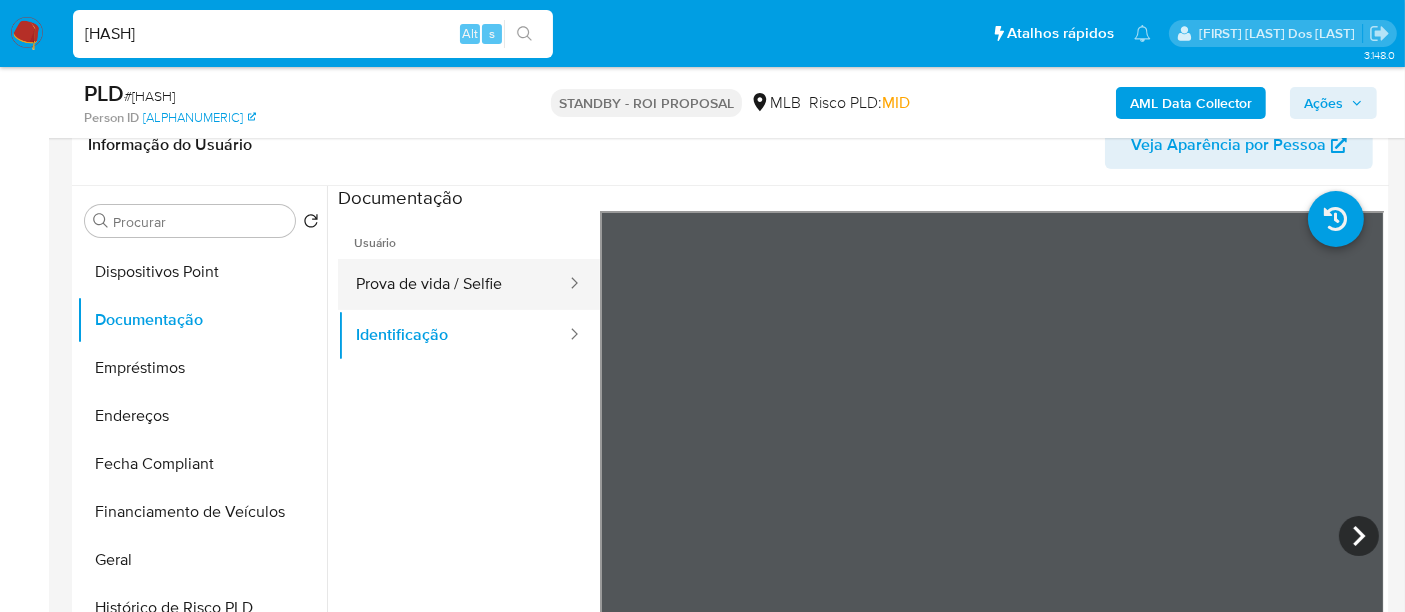 click on "Prova de vida / Selfie" at bounding box center (453, 284) 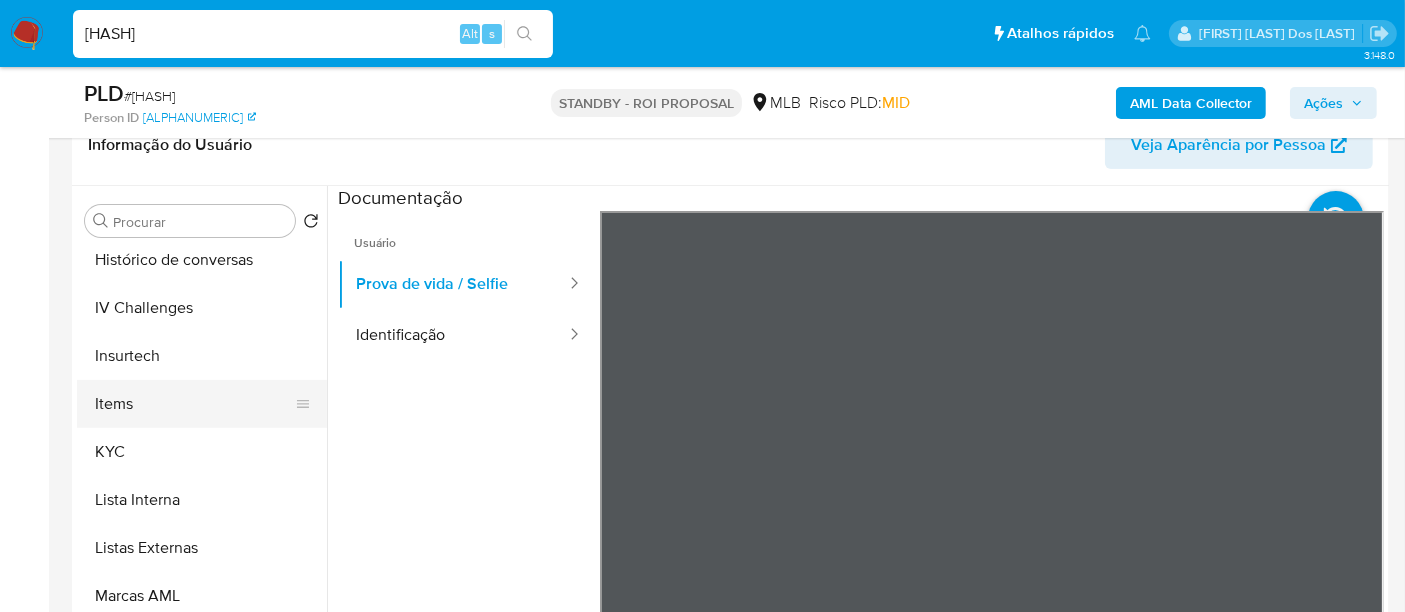 scroll, scrollTop: 844, scrollLeft: 0, axis: vertical 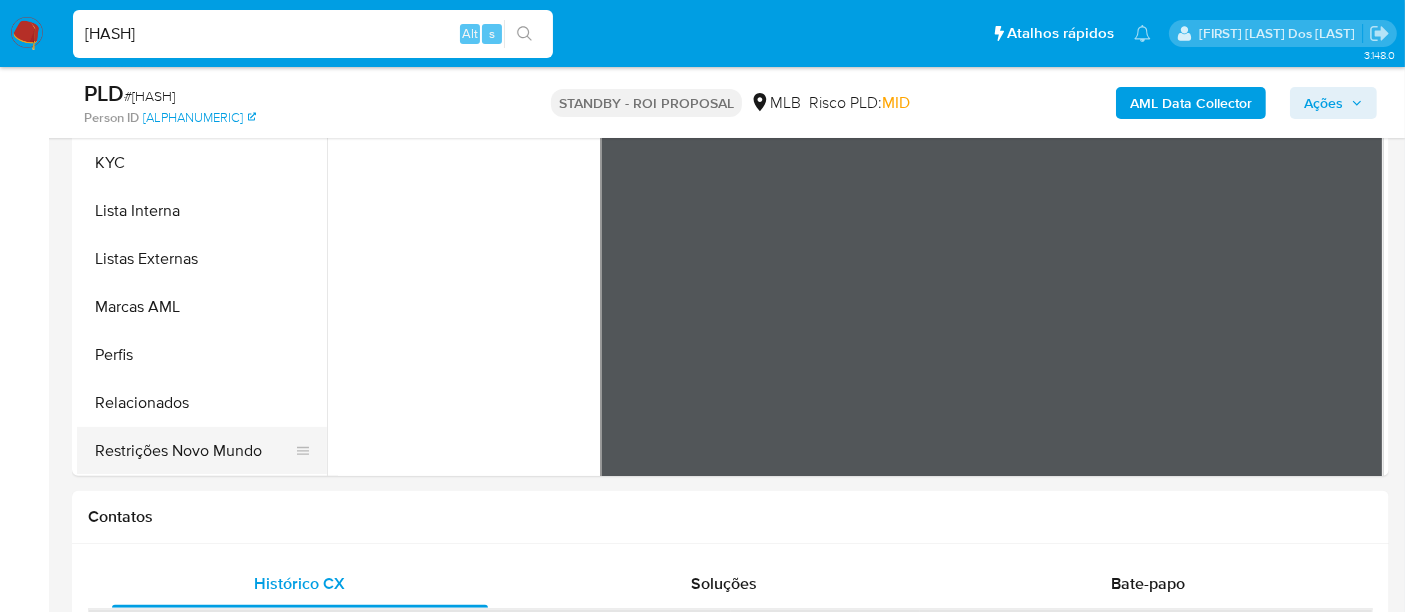 click on "Restrições Novo Mundo" at bounding box center (194, 451) 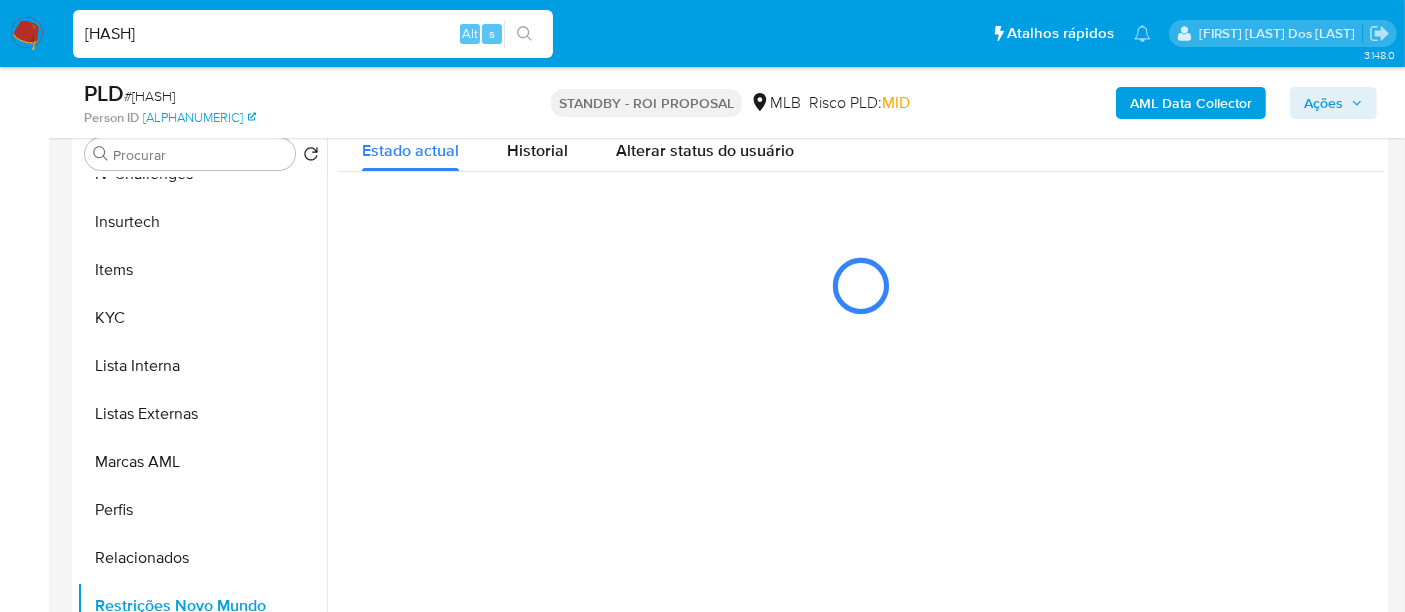 scroll, scrollTop: 333, scrollLeft: 0, axis: vertical 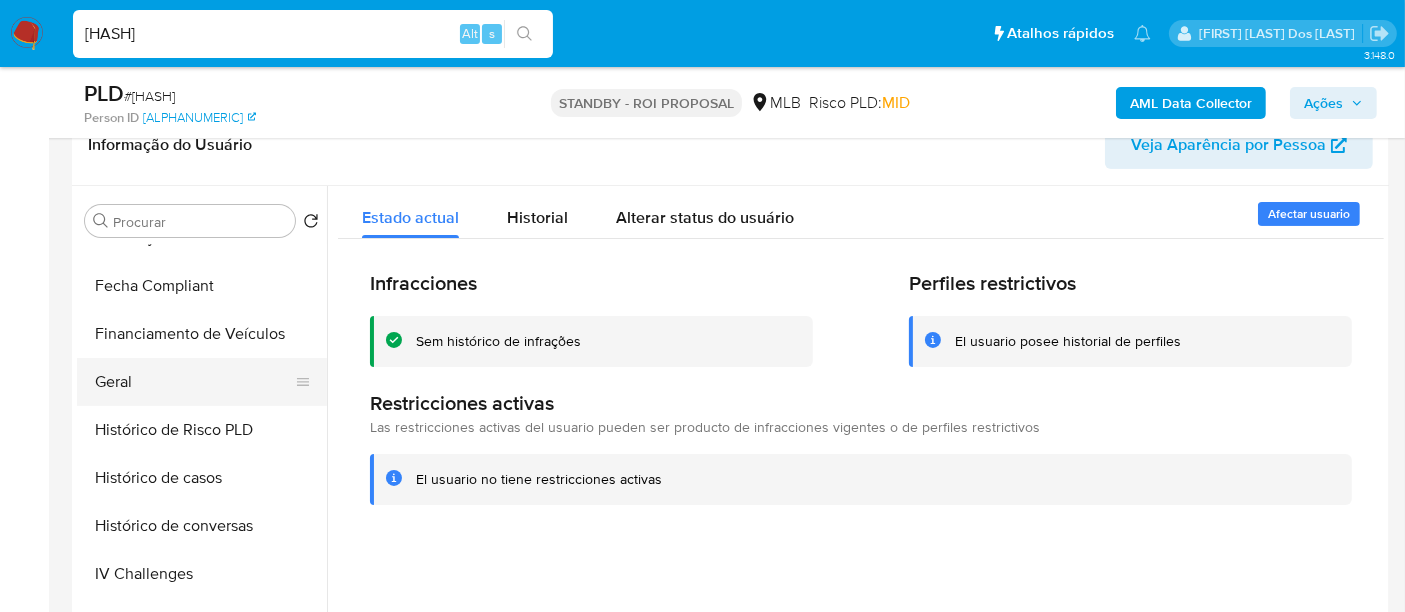 click on "Geral" at bounding box center (194, 382) 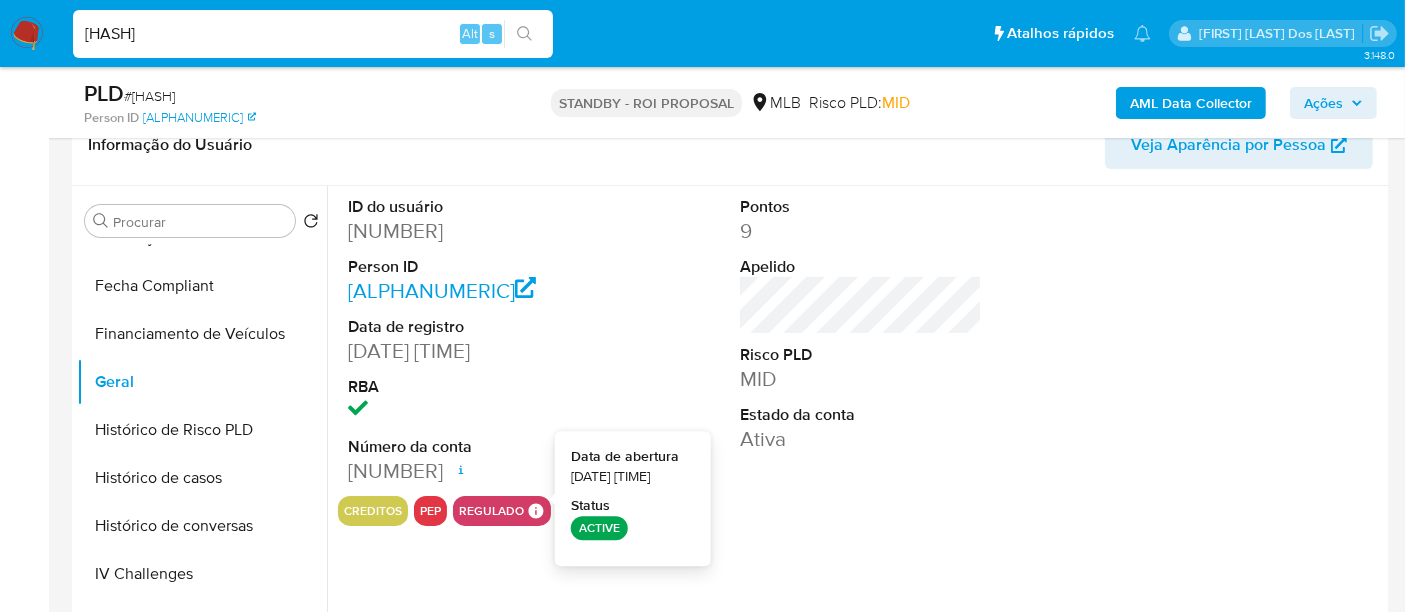 type 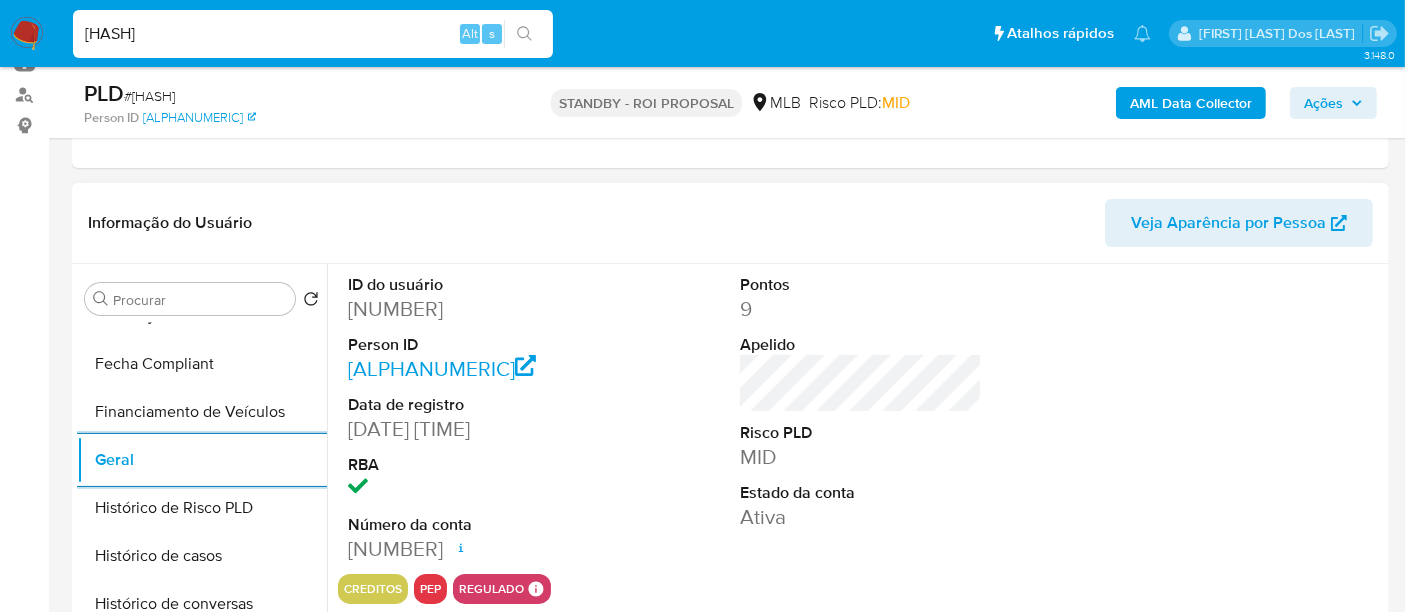 scroll, scrollTop: 222, scrollLeft: 0, axis: vertical 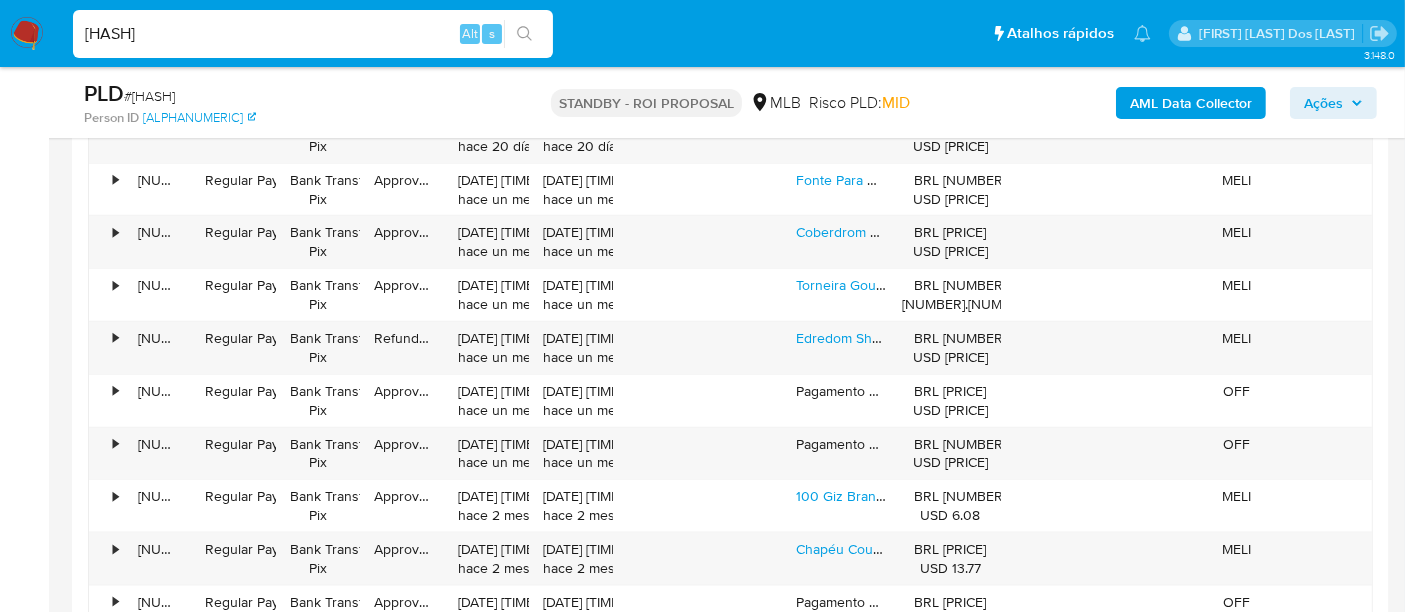 click on "jUUYWinGswHL5YgpYGeOiJaz" at bounding box center (313, 34) 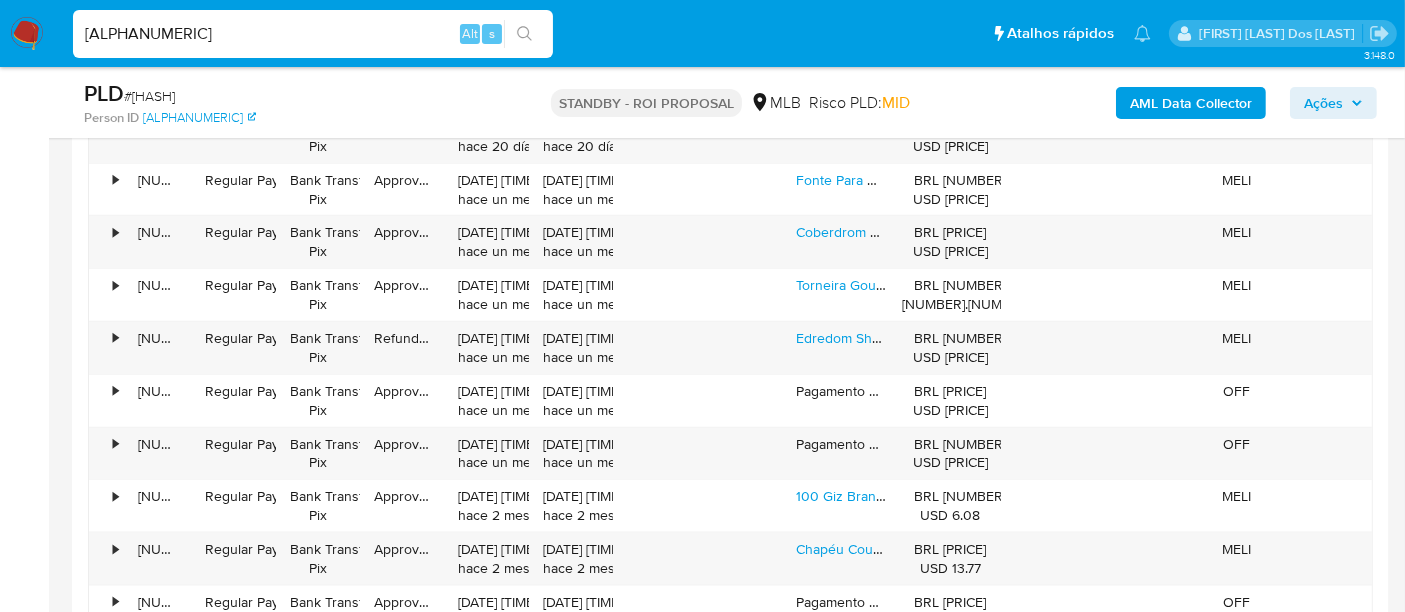 type on "ZWgHl9MQ2LYw377PtSpP50Gf" 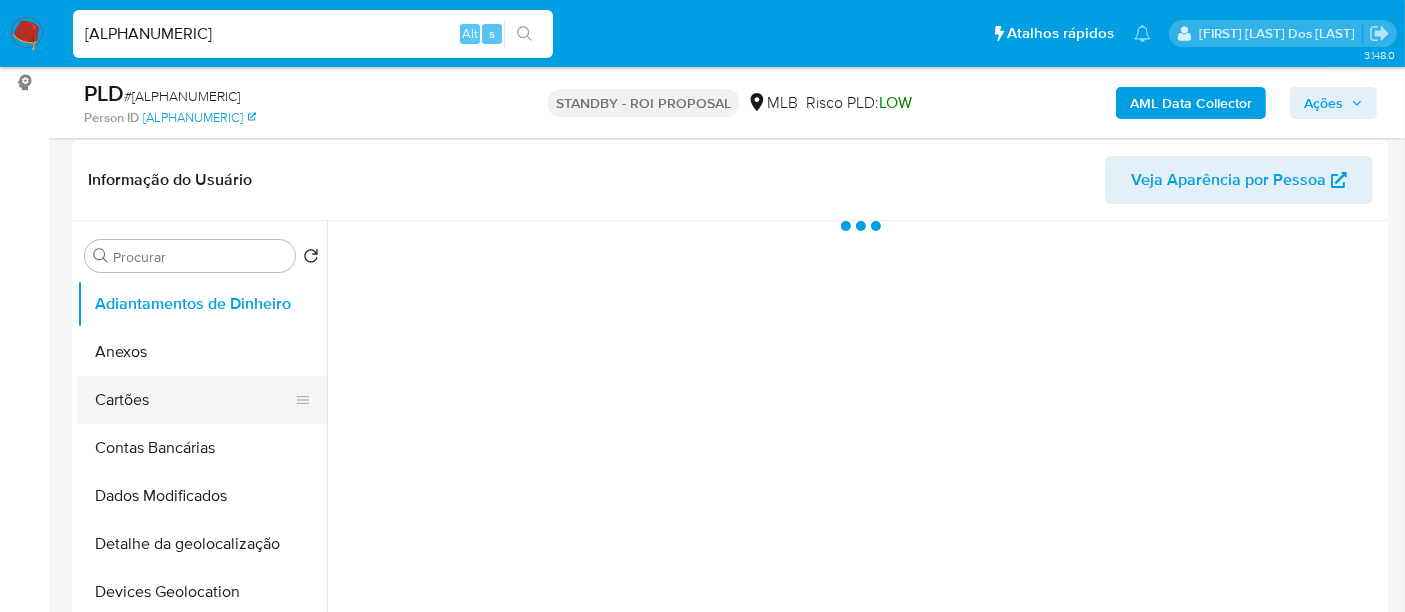 scroll, scrollTop: 333, scrollLeft: 0, axis: vertical 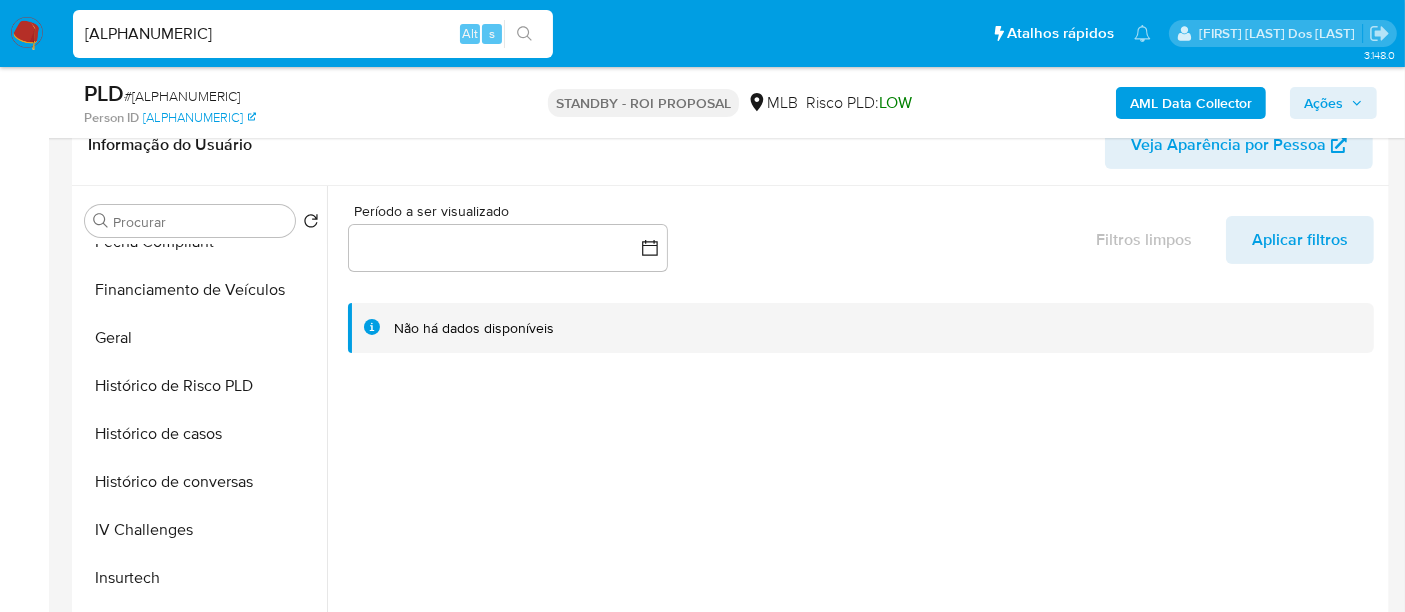 select on "10" 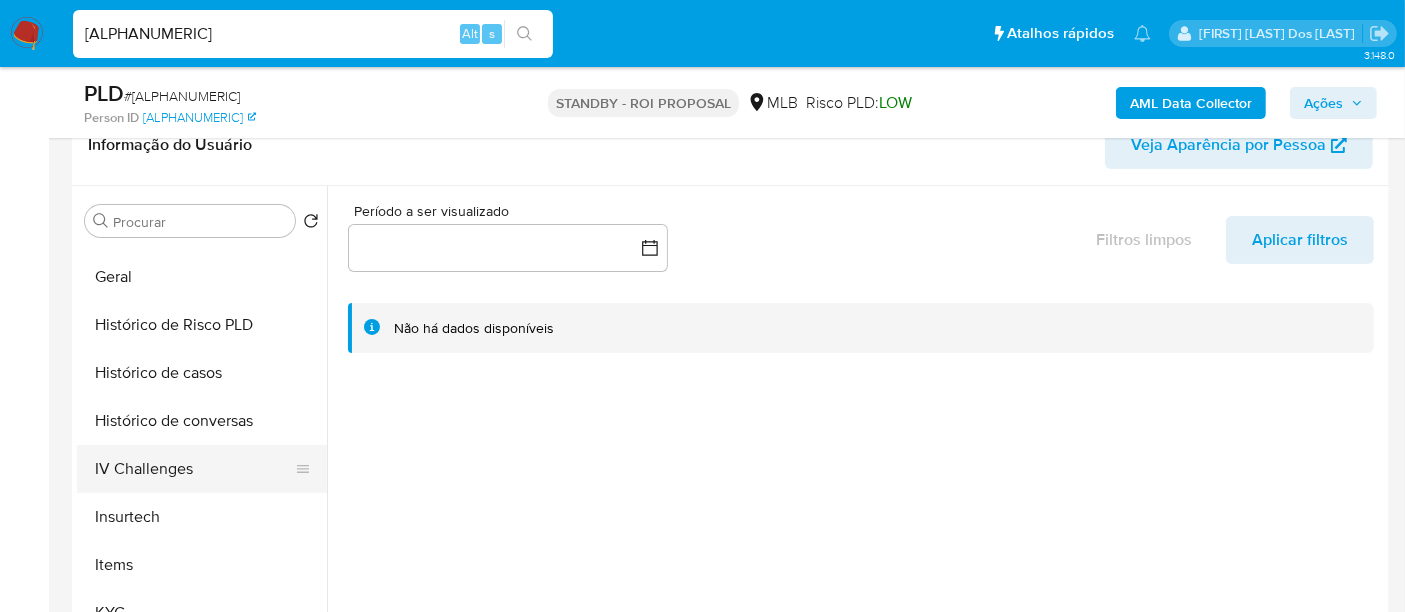 scroll, scrollTop: 666, scrollLeft: 0, axis: vertical 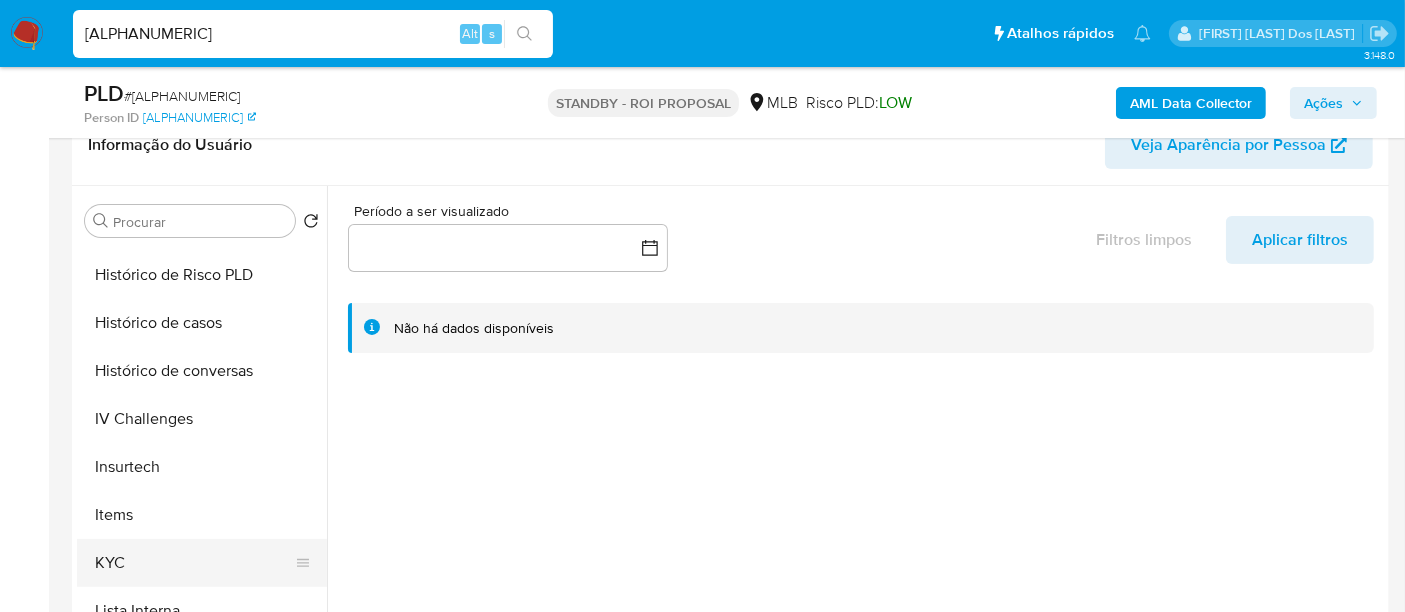 click on "KYC" at bounding box center [194, 563] 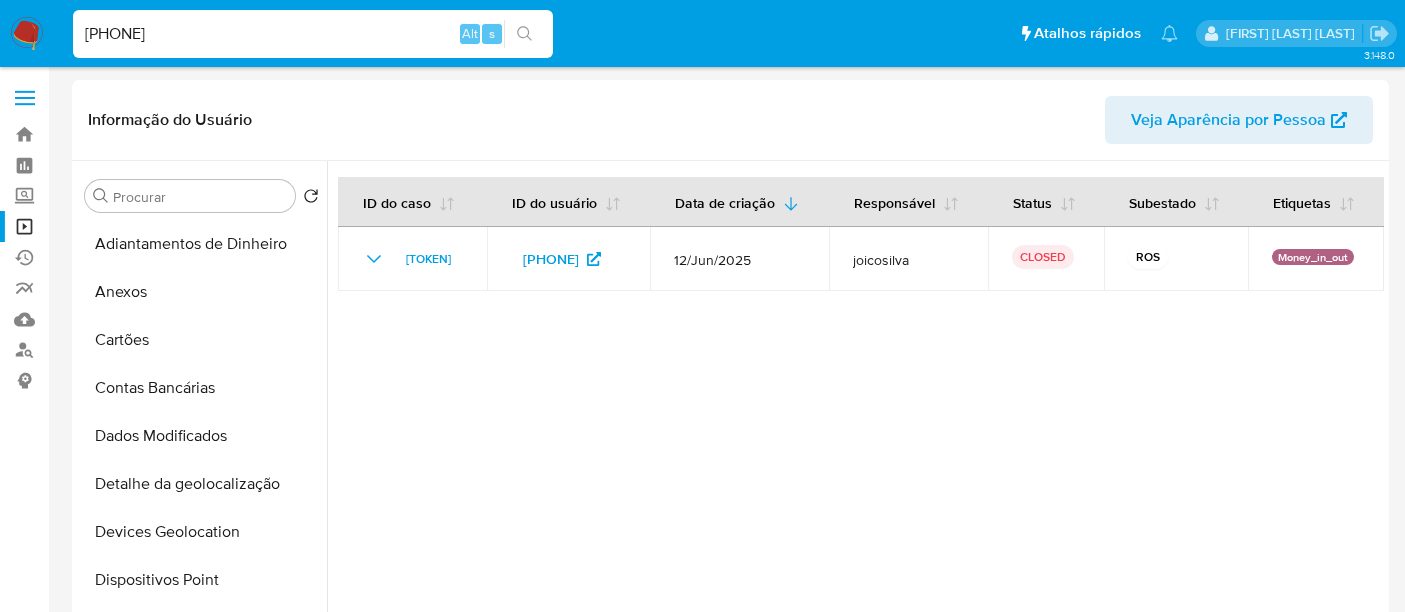 select on "10" 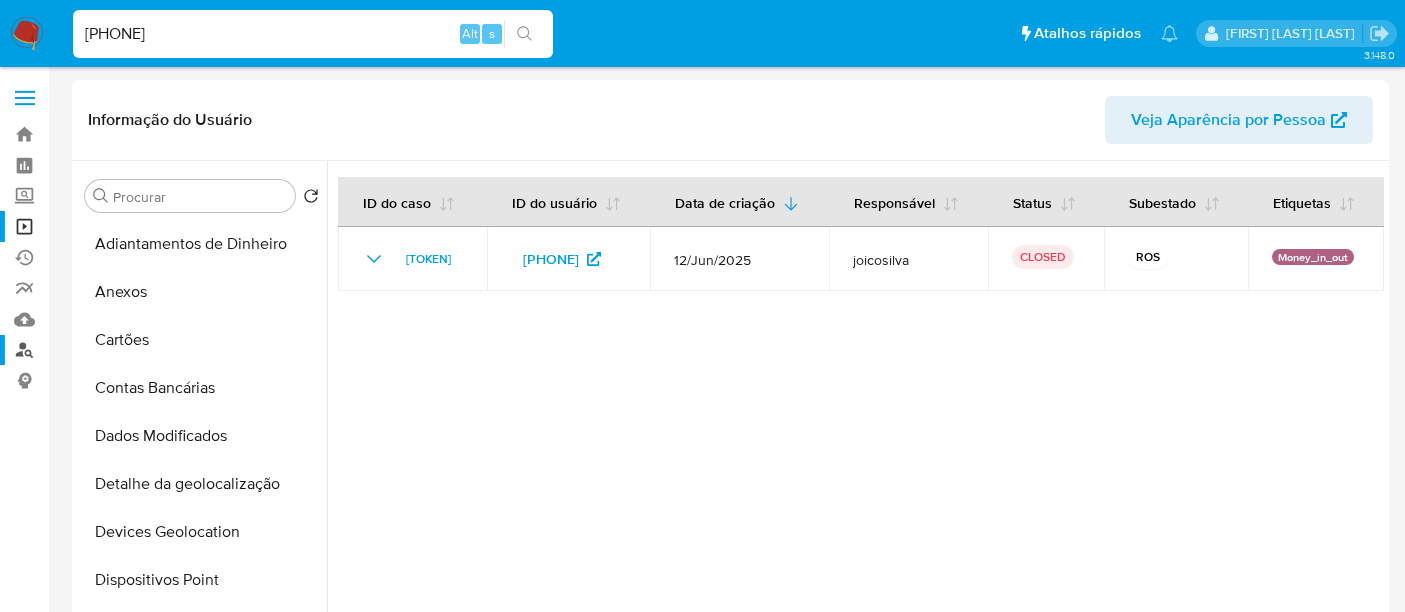 scroll, scrollTop: 0, scrollLeft: 0, axis: both 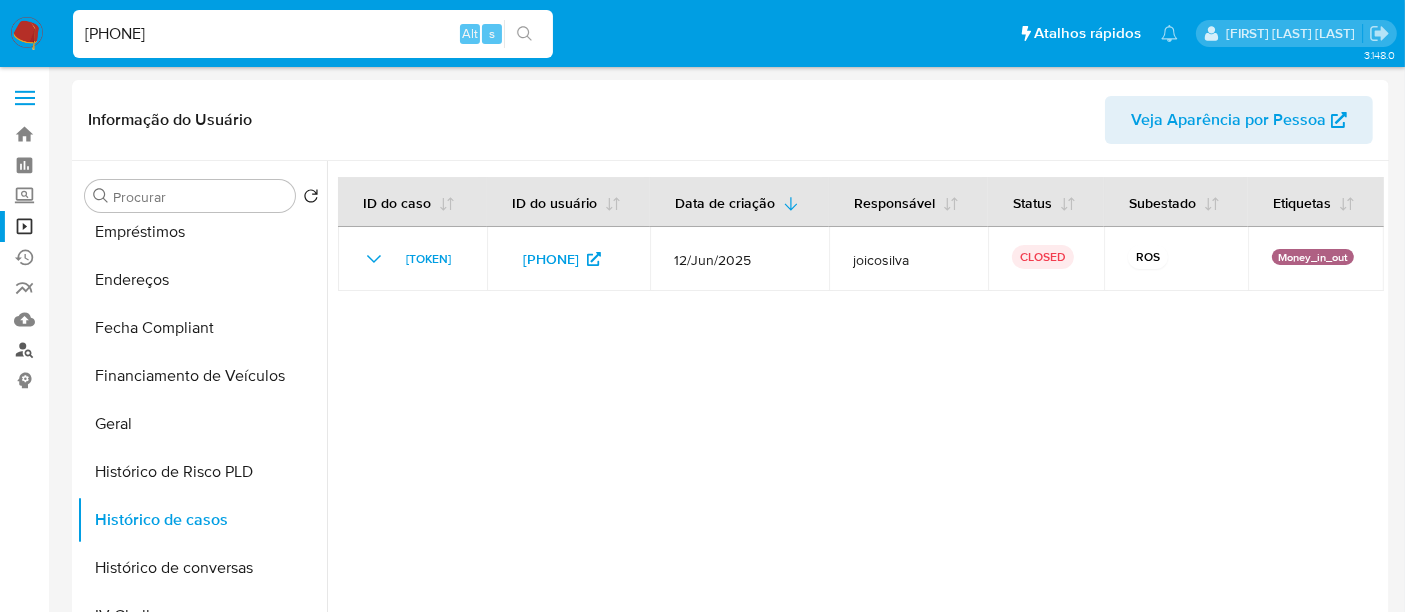 click on "Localizador de pessoas" at bounding box center (119, 350) 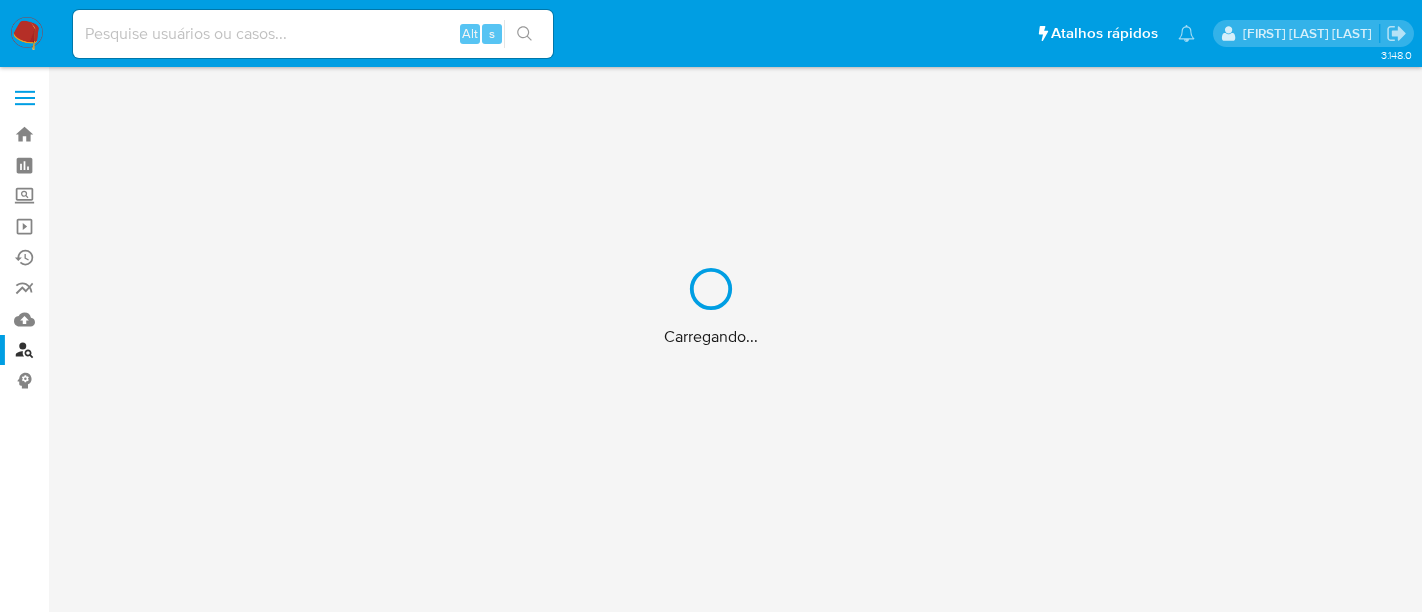 scroll, scrollTop: 0, scrollLeft: 0, axis: both 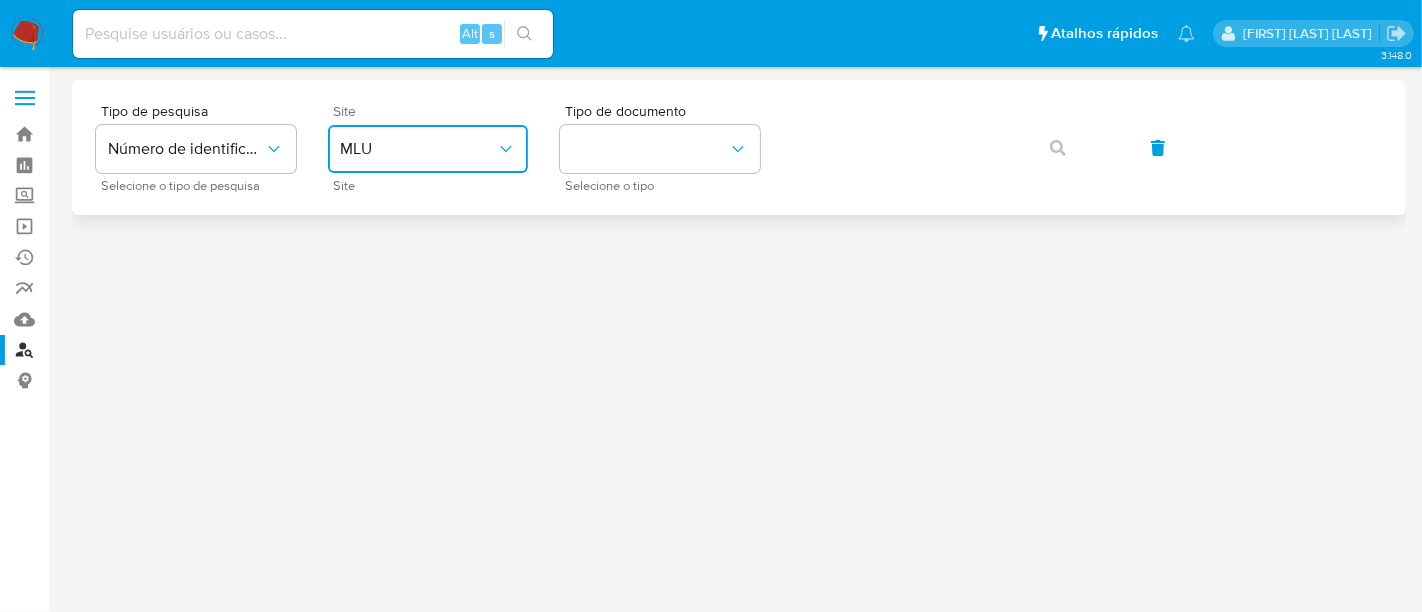 drag, startPoint x: 417, startPoint y: 158, endPoint x: 417, endPoint y: 172, distance: 14 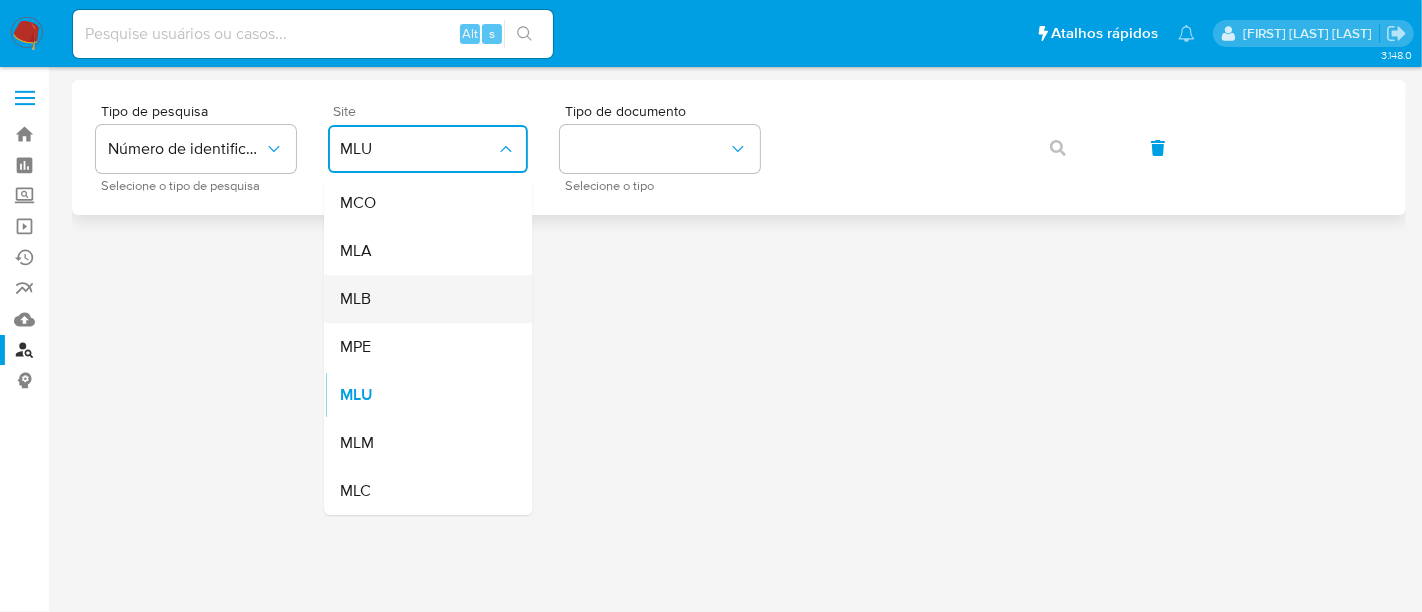 click on "MLB" at bounding box center (422, 299) 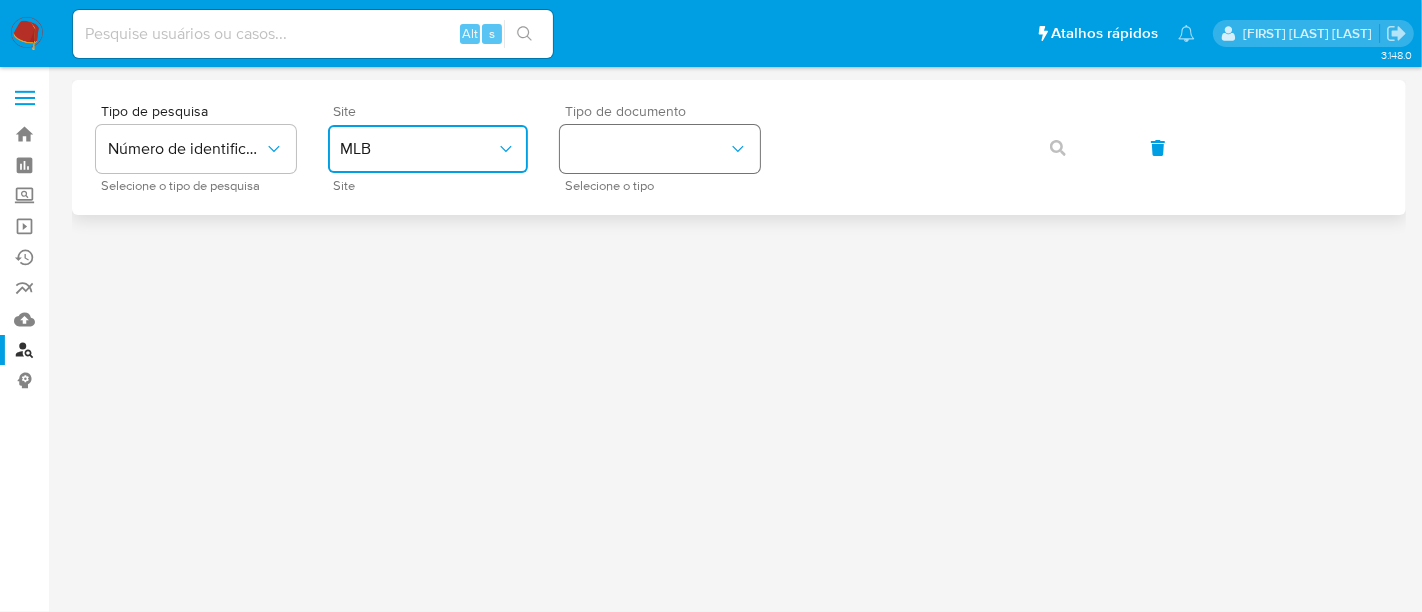 click at bounding box center [660, 149] 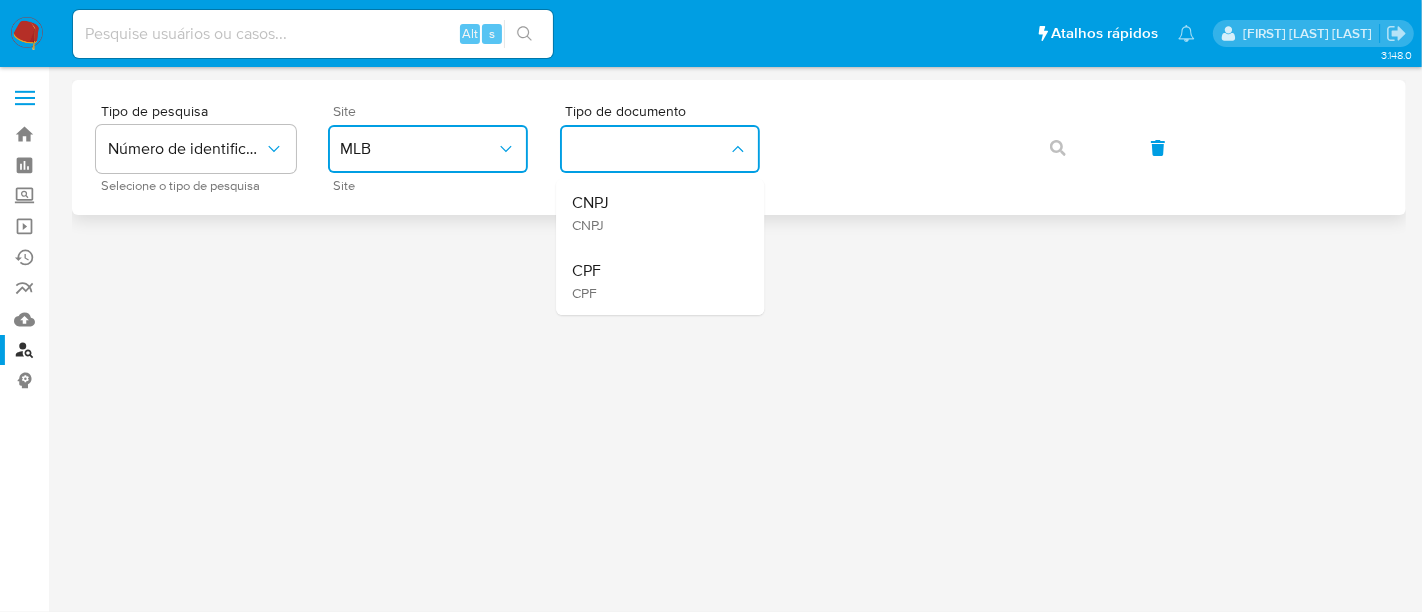 drag, startPoint x: 596, startPoint y: 261, endPoint x: 713, endPoint y: 211, distance: 127.236 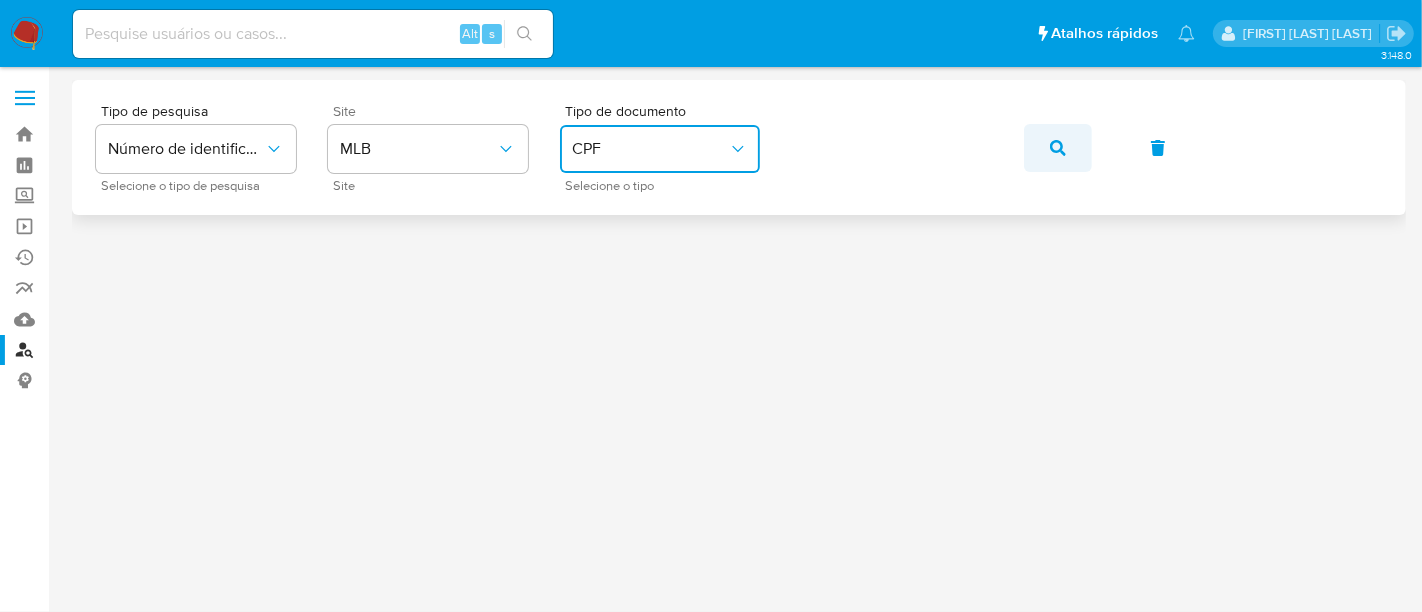 click at bounding box center (1058, 148) 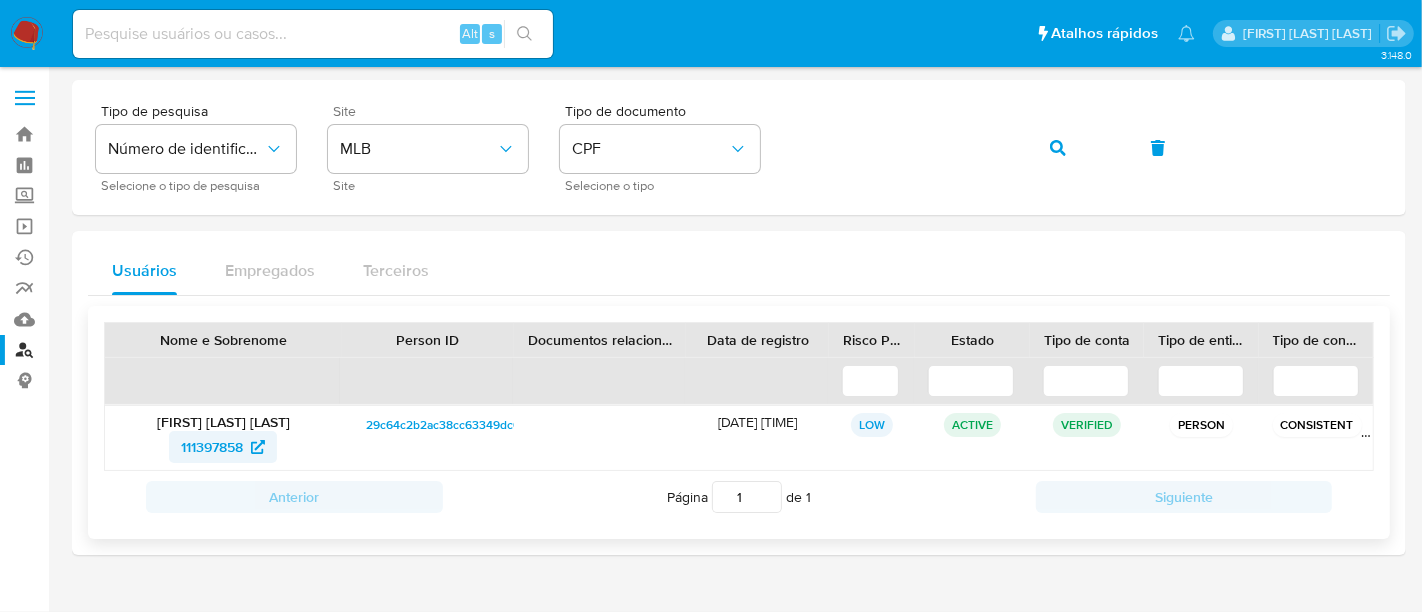 click on "111397858" at bounding box center (212, 447) 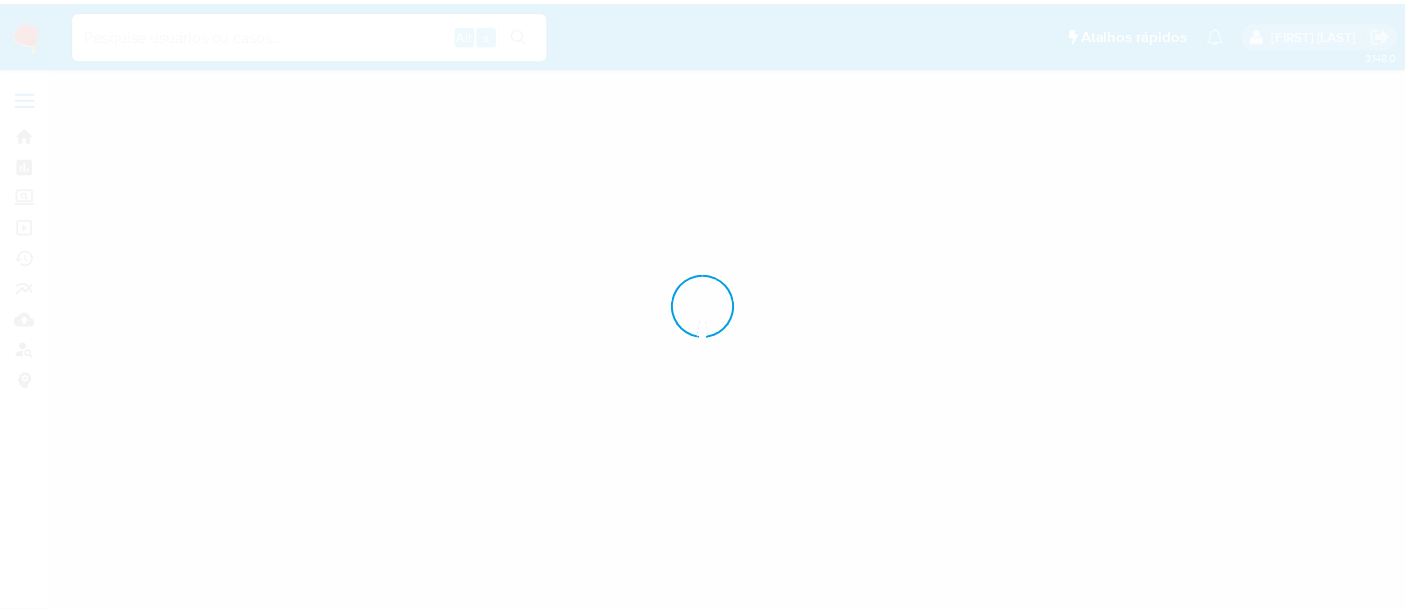 scroll, scrollTop: 0, scrollLeft: 0, axis: both 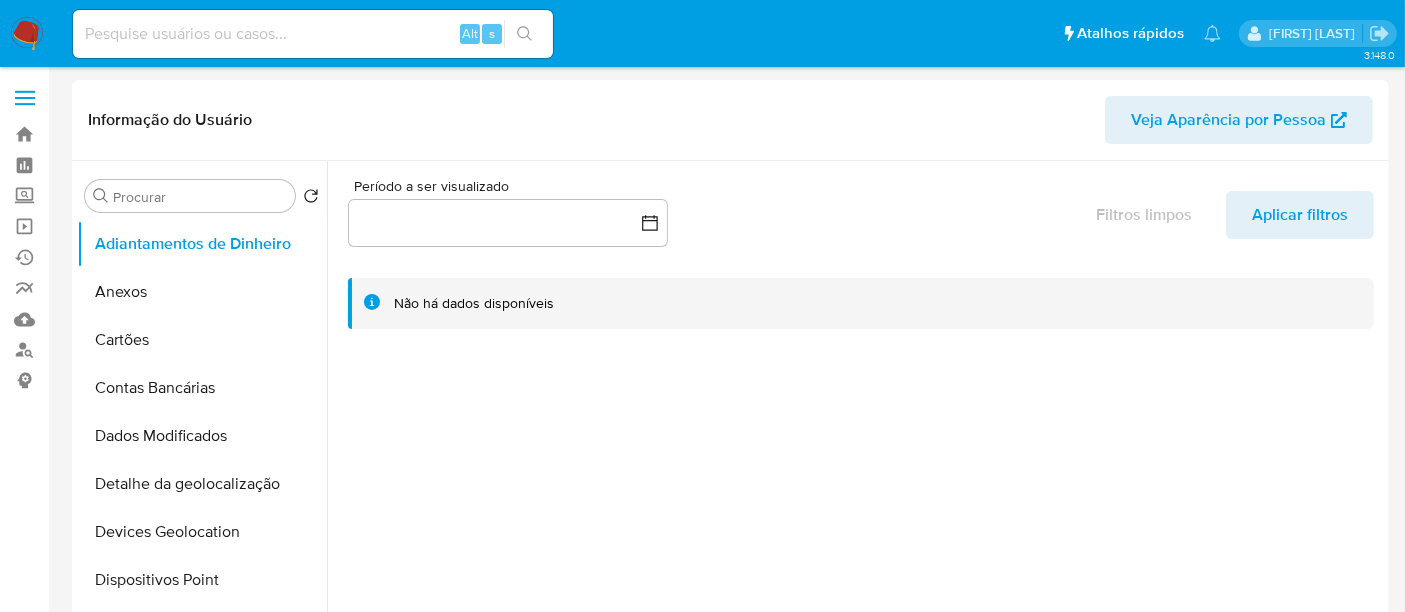 select on "10" 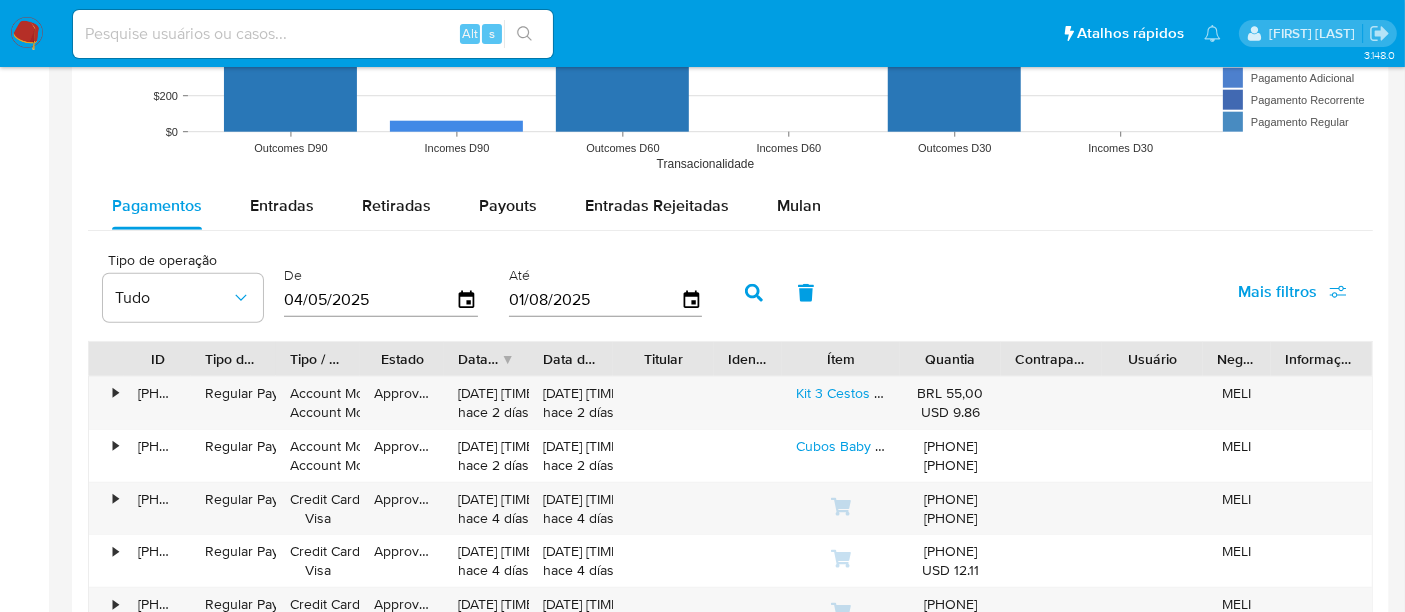 scroll, scrollTop: 1888, scrollLeft: 0, axis: vertical 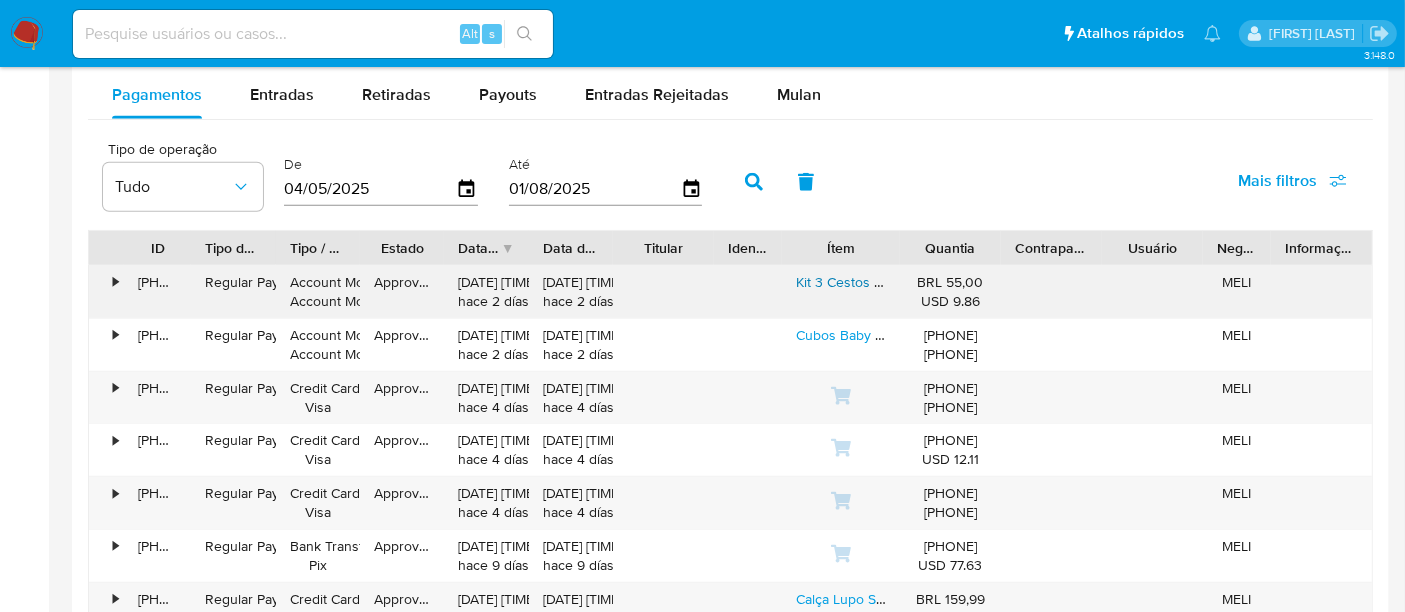 click on "Kit 3 Cestos Organizador De Bambu Multiuso Com Forro" at bounding box center (971, 282) 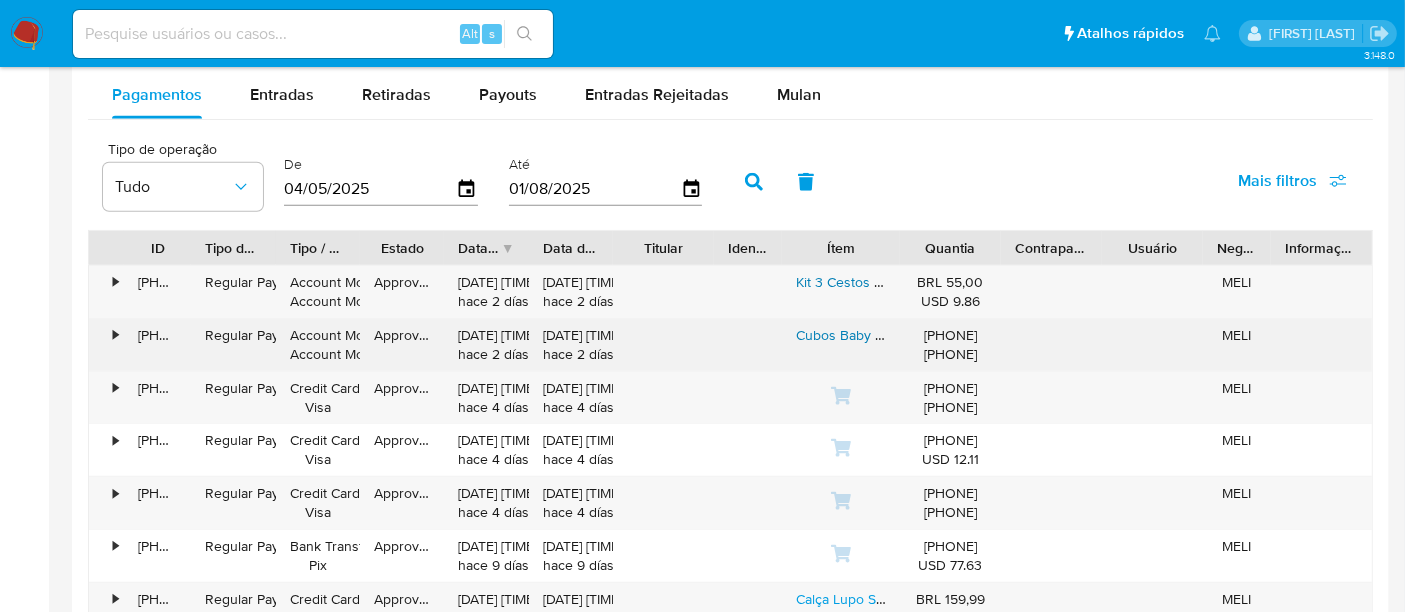 click on "Cubos Baby Mdf Decoração Festa Chá Revelação Mdf Branco" at bounding box center [987, 335] 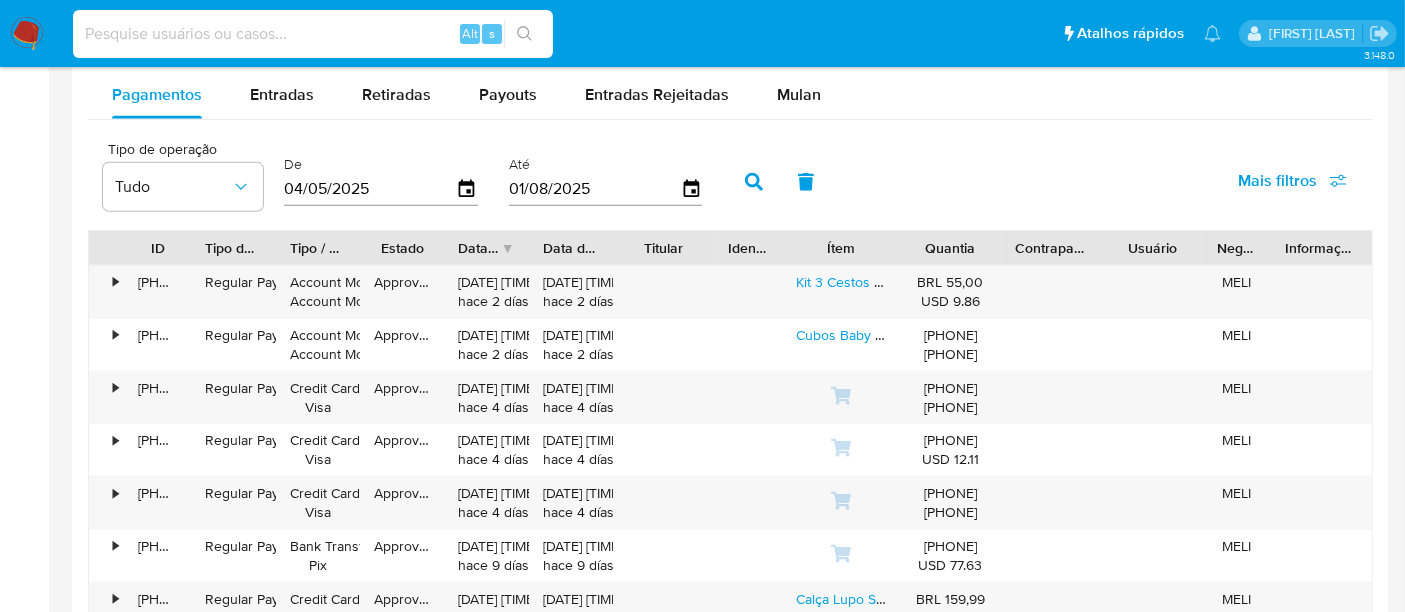 click at bounding box center (313, 34) 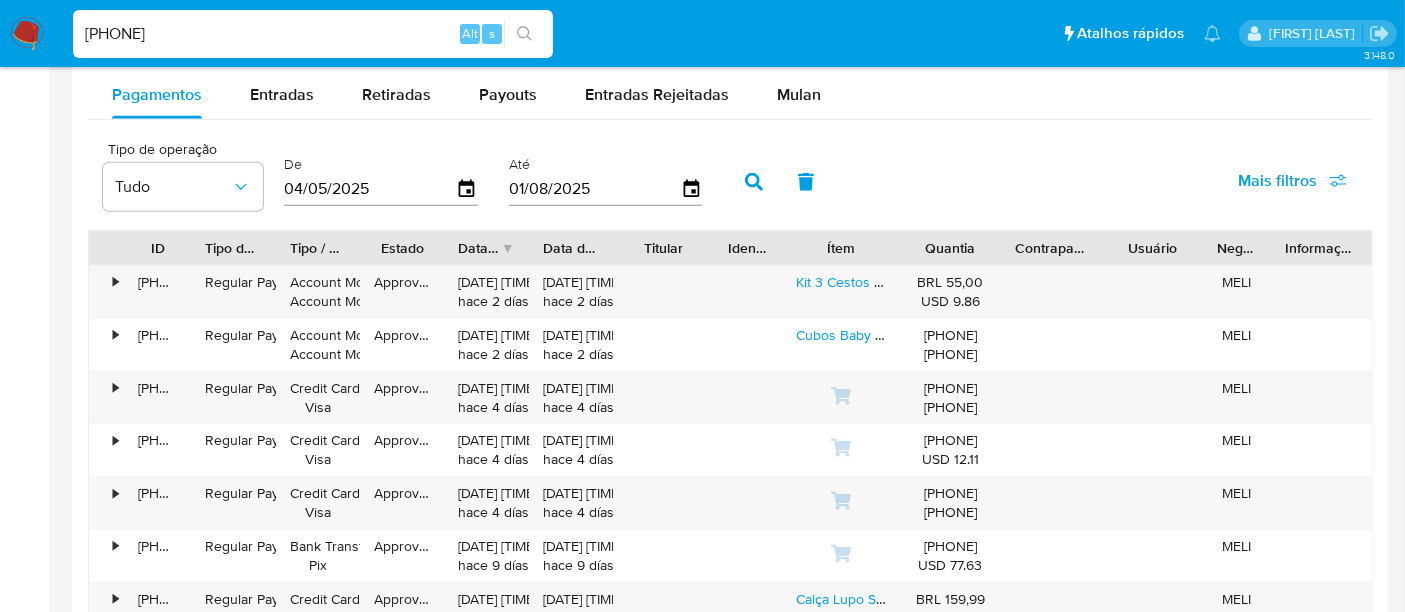 type on "2092932388" 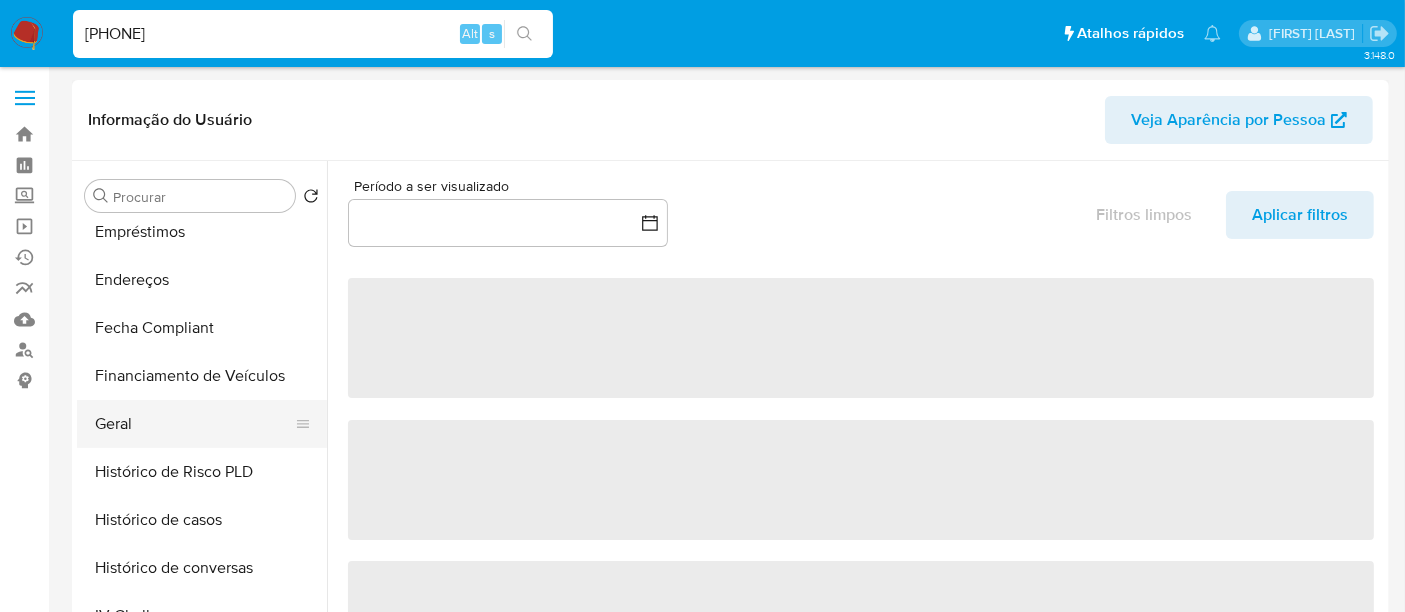 select on "10" 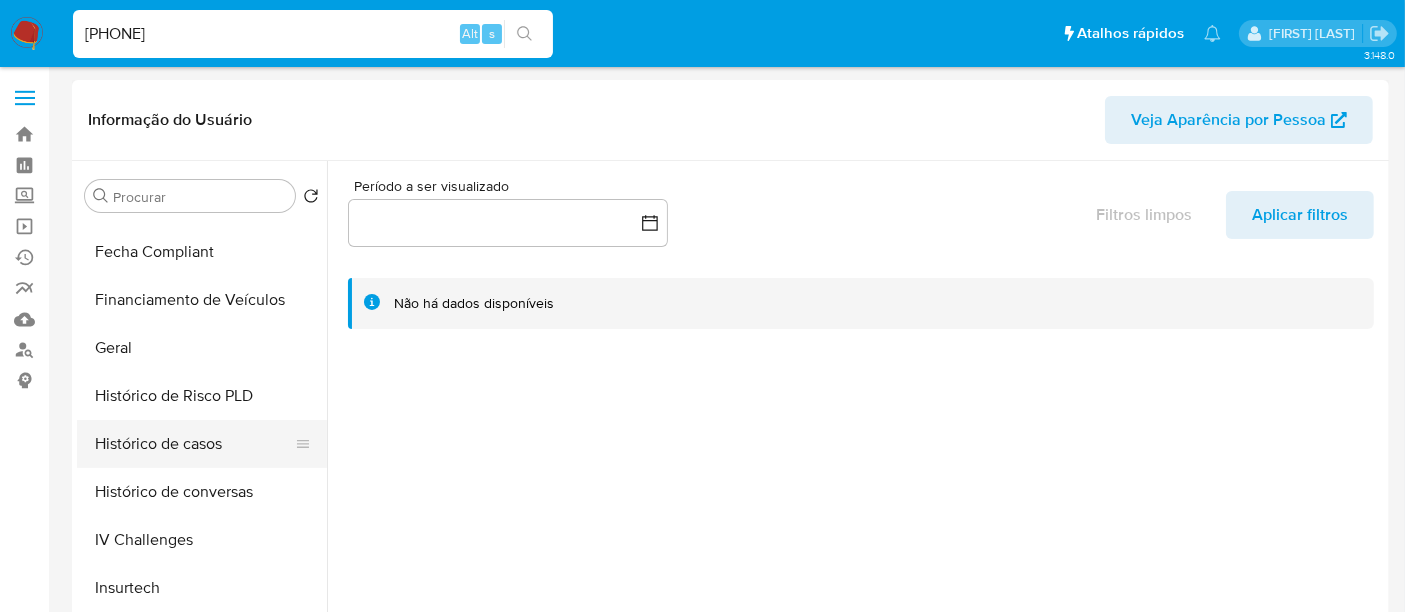 scroll, scrollTop: 555, scrollLeft: 0, axis: vertical 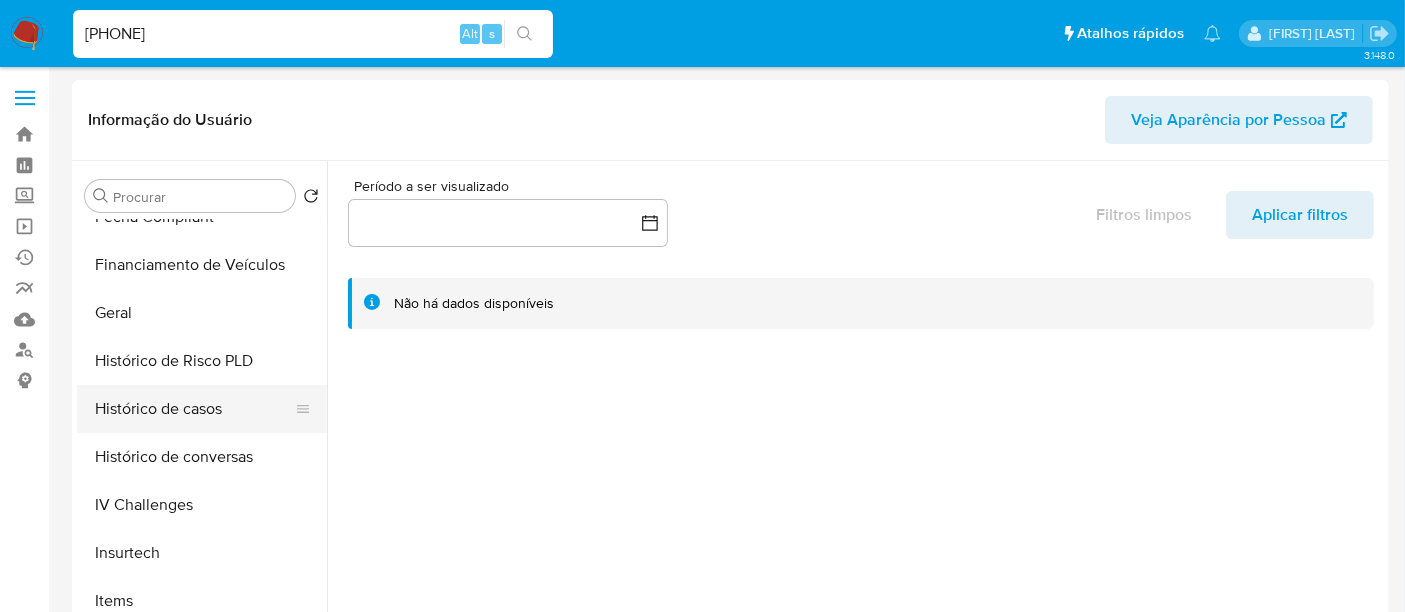 click on "Histórico de casos" at bounding box center (194, 409) 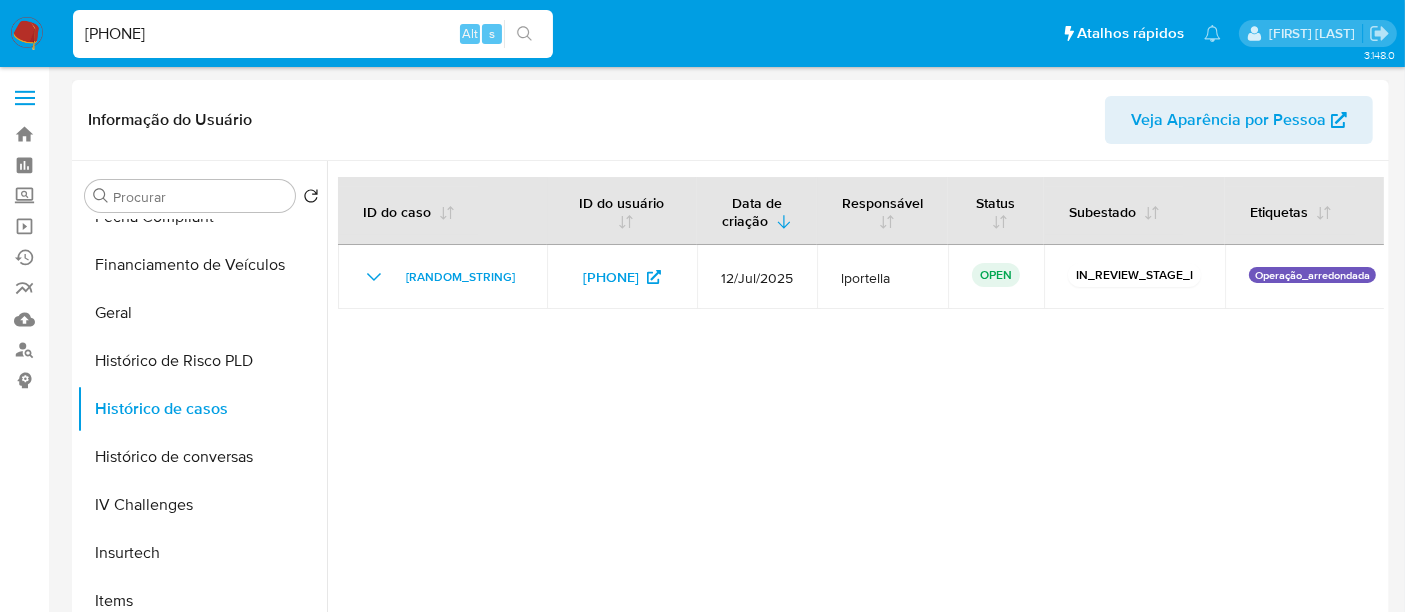 type 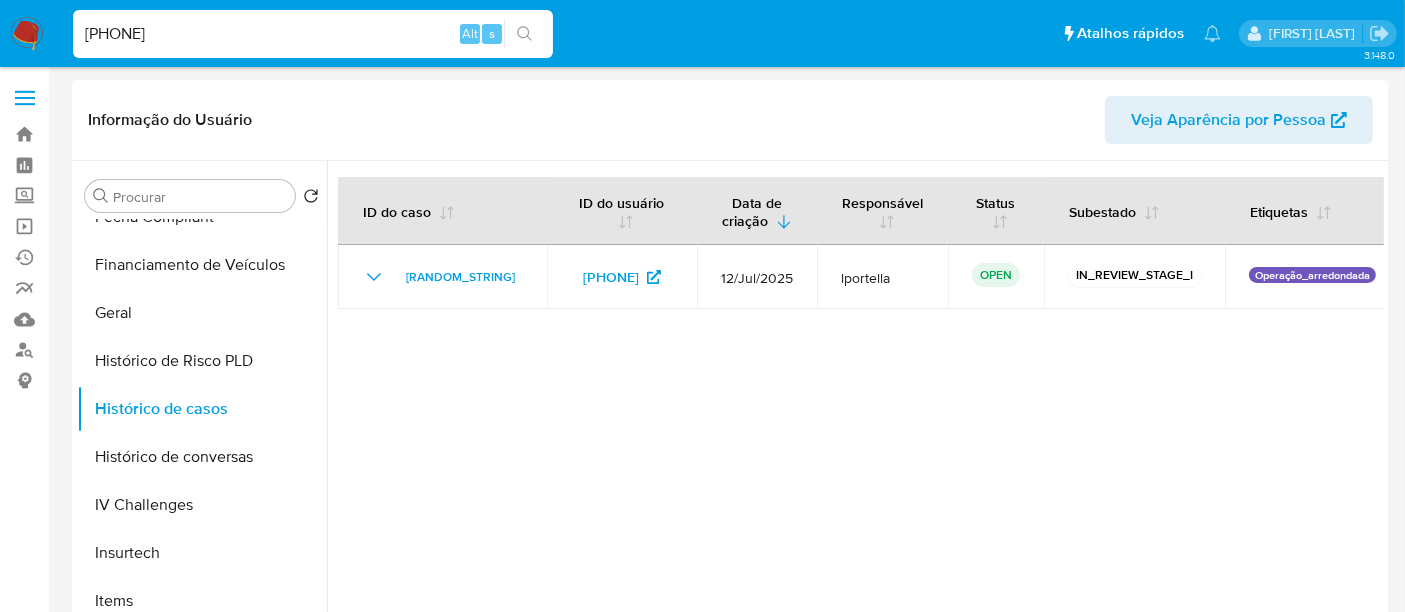 click on "2092932388" at bounding box center (313, 34) 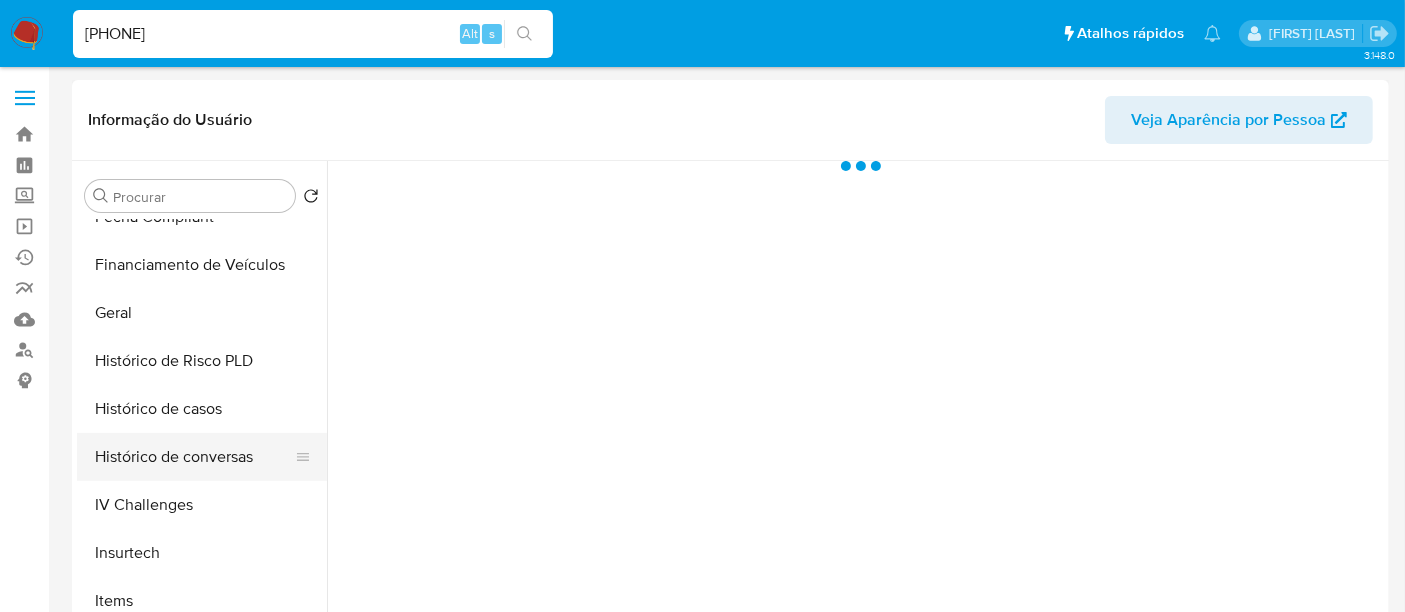 scroll, scrollTop: 666, scrollLeft: 0, axis: vertical 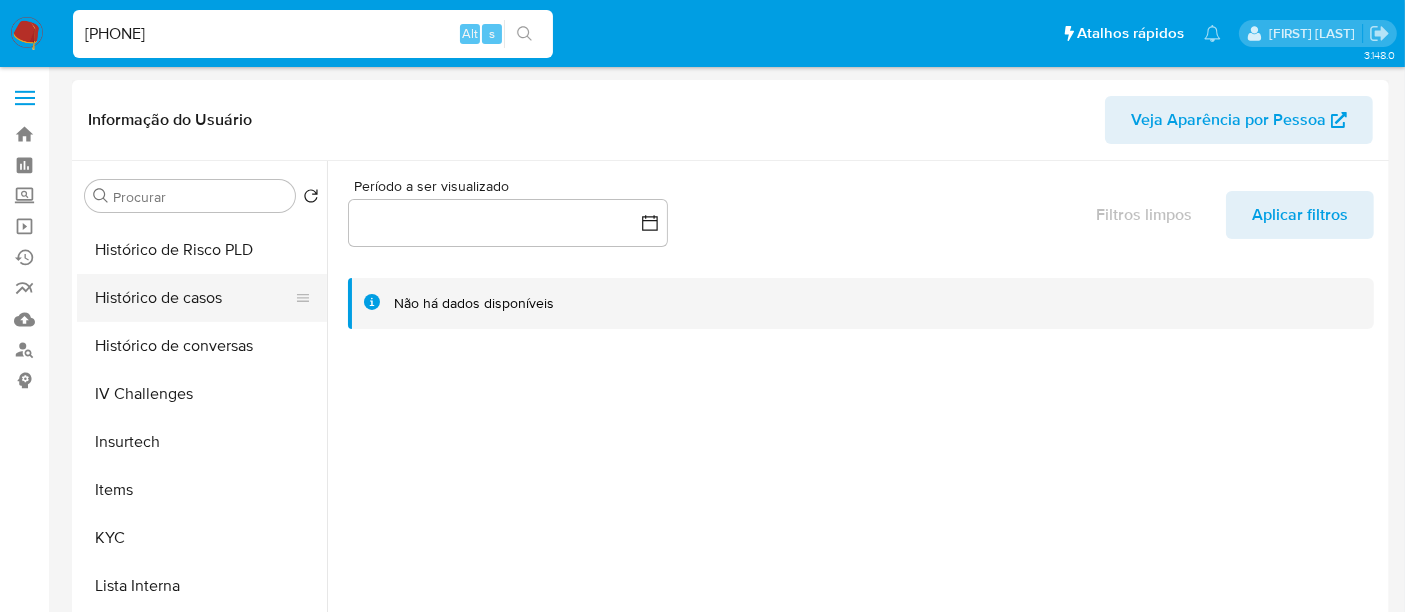 click on "Histórico de casos" at bounding box center [194, 298] 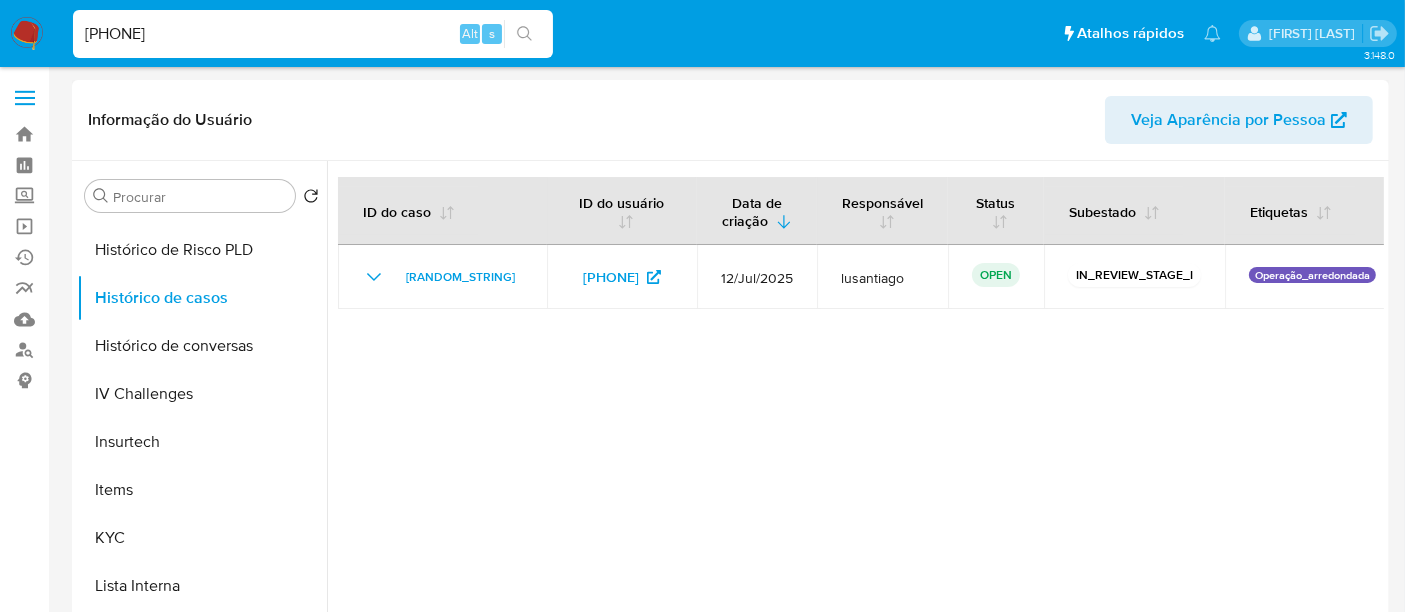 type 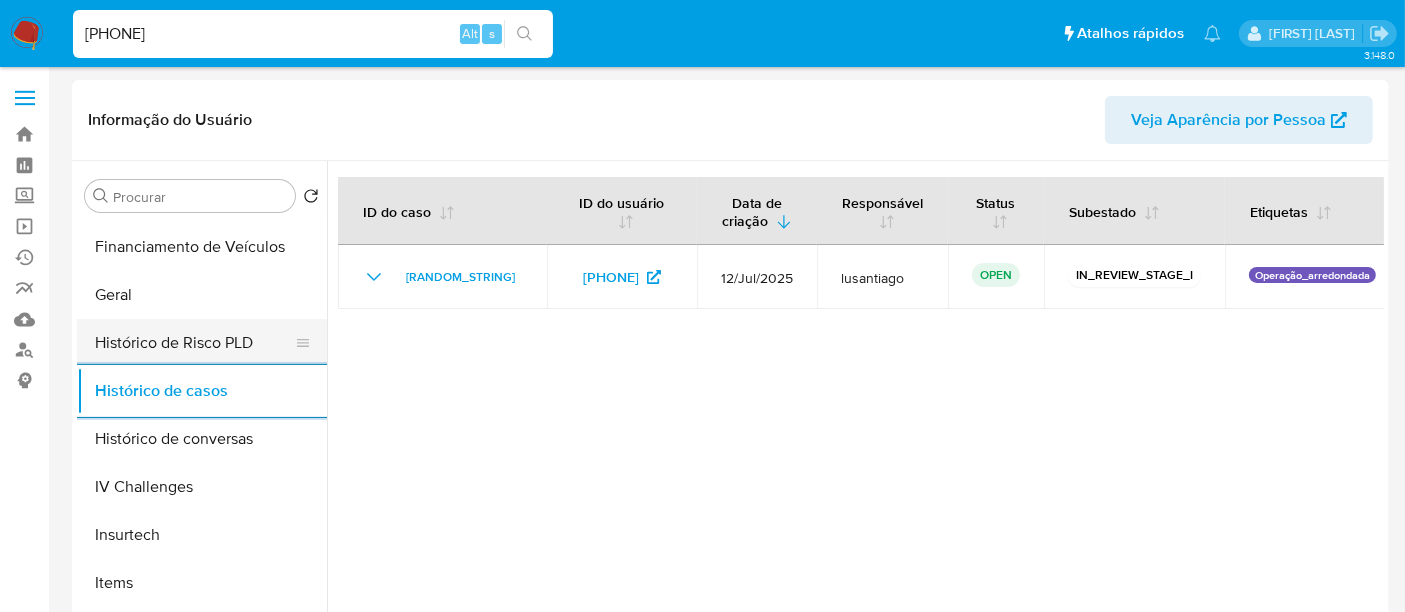 scroll, scrollTop: 444, scrollLeft: 0, axis: vertical 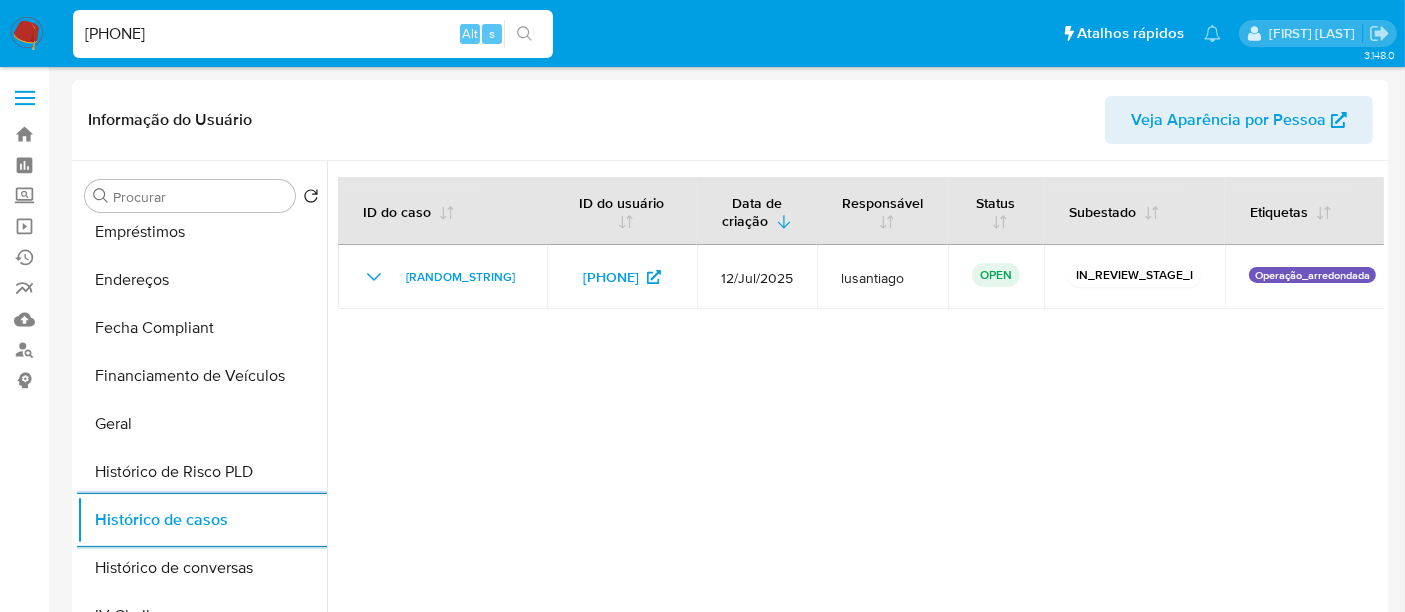 click on "788582391" at bounding box center [313, 34] 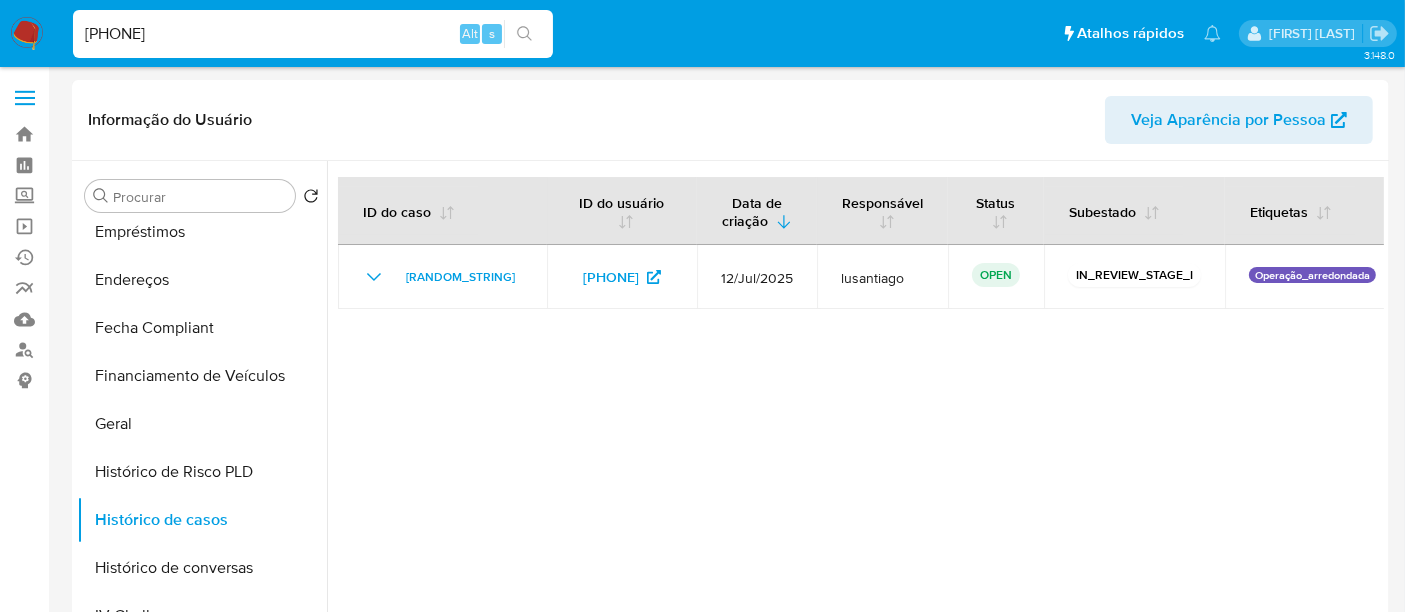 click on "788582391" at bounding box center [313, 34] 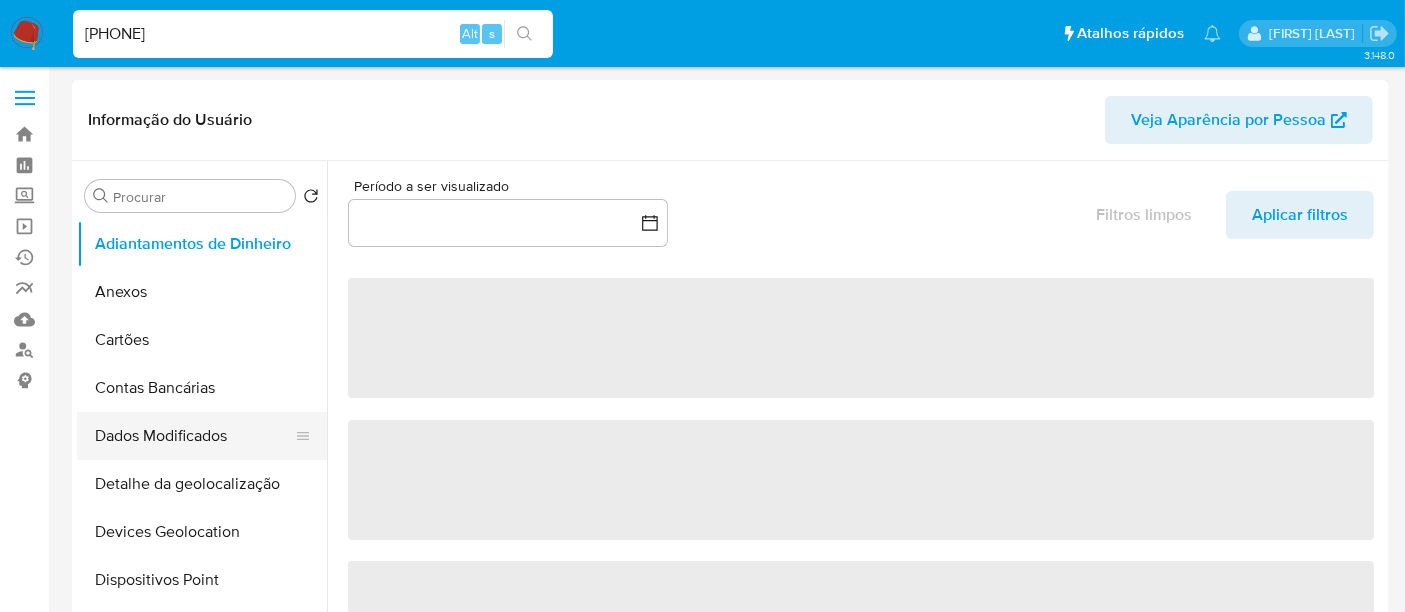 select on "10" 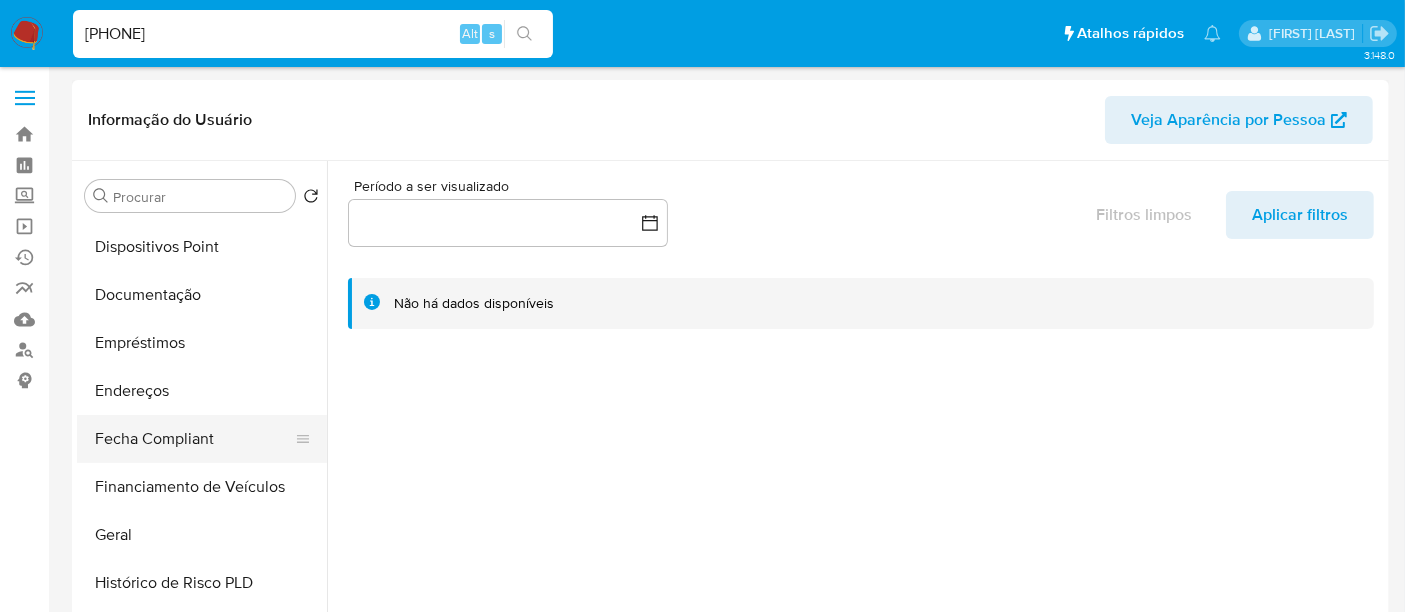 scroll, scrollTop: 555, scrollLeft: 0, axis: vertical 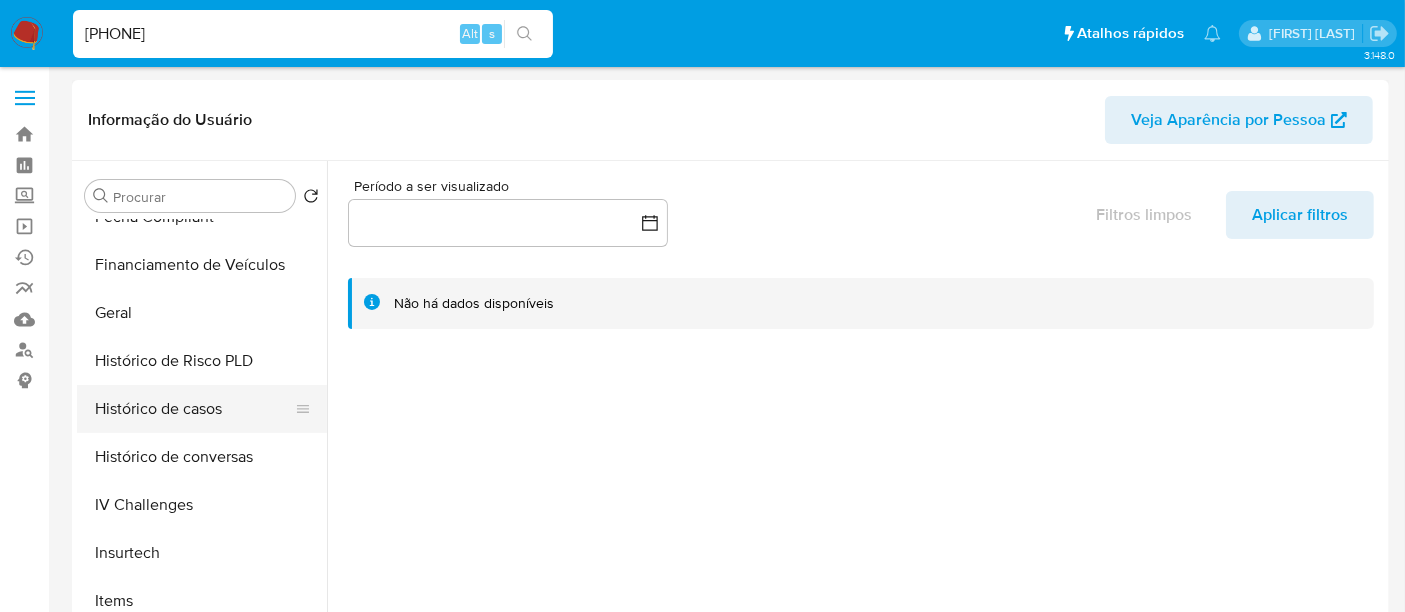 click on "Histórico de casos" at bounding box center (194, 409) 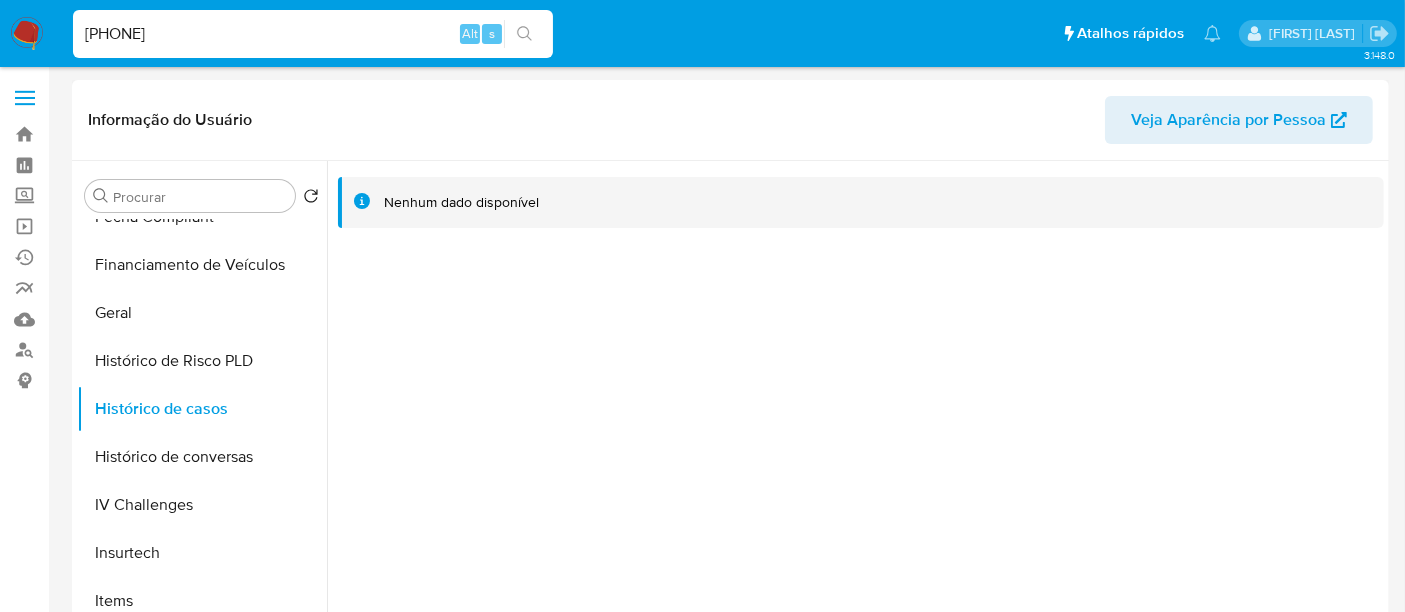 type 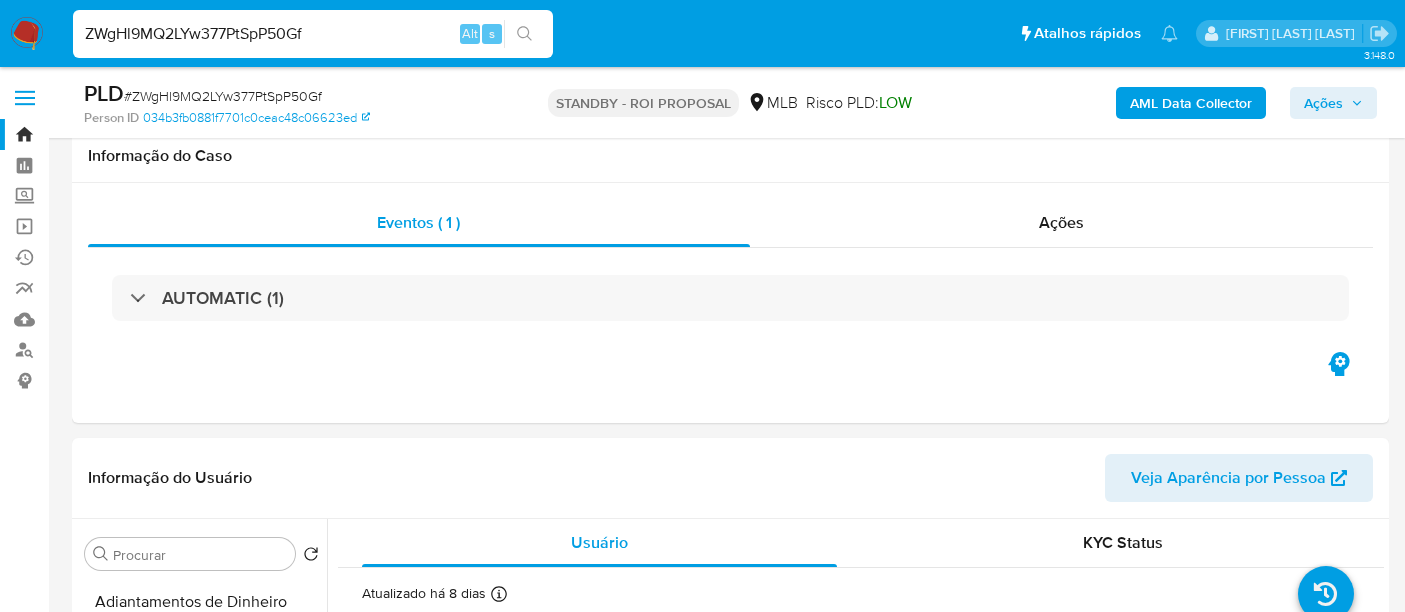 select on "10" 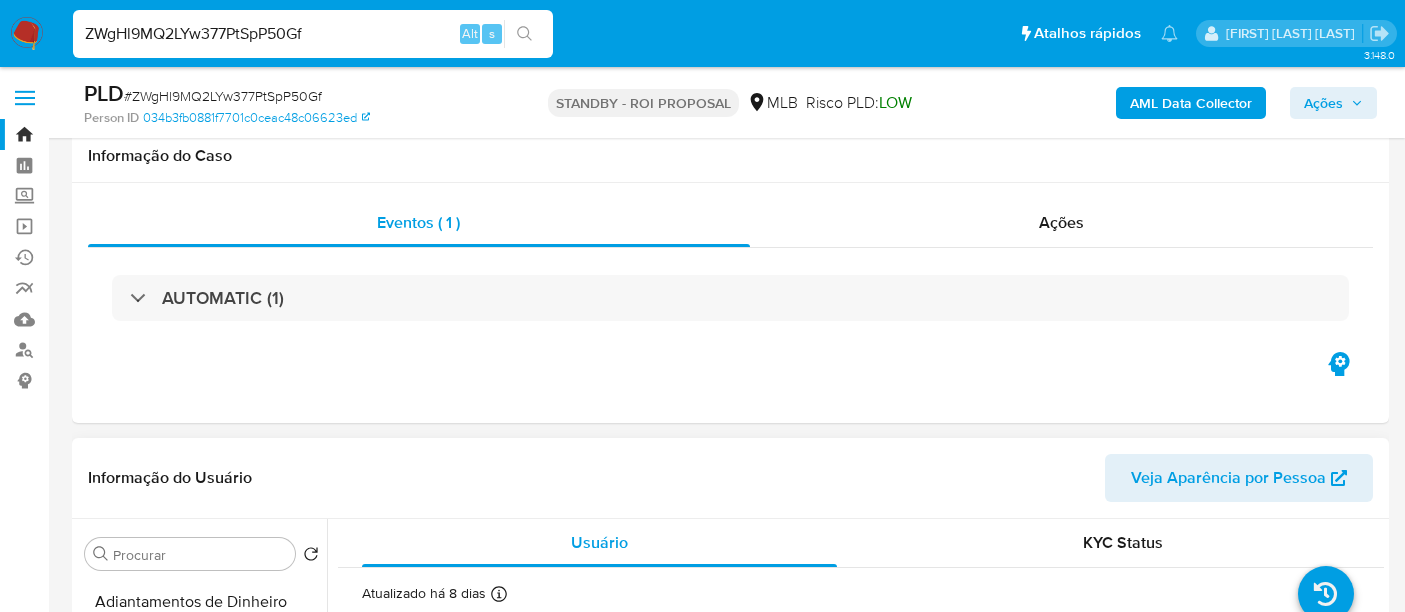 scroll, scrollTop: 333, scrollLeft: 0, axis: vertical 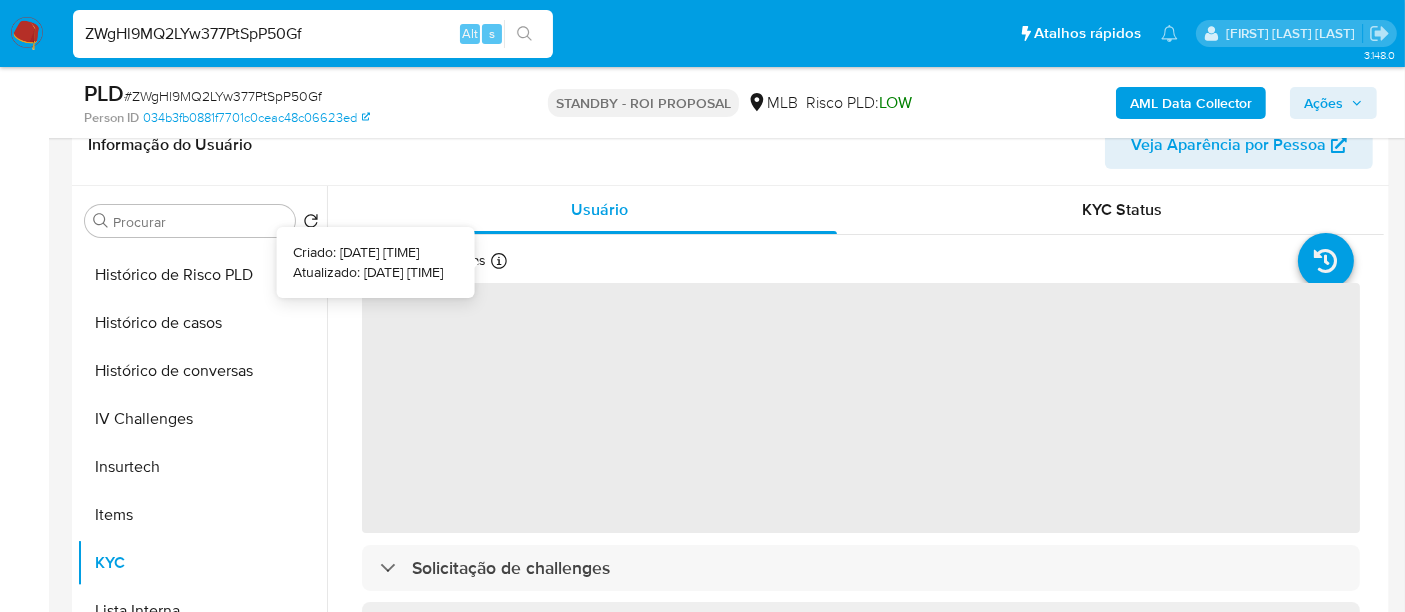 type 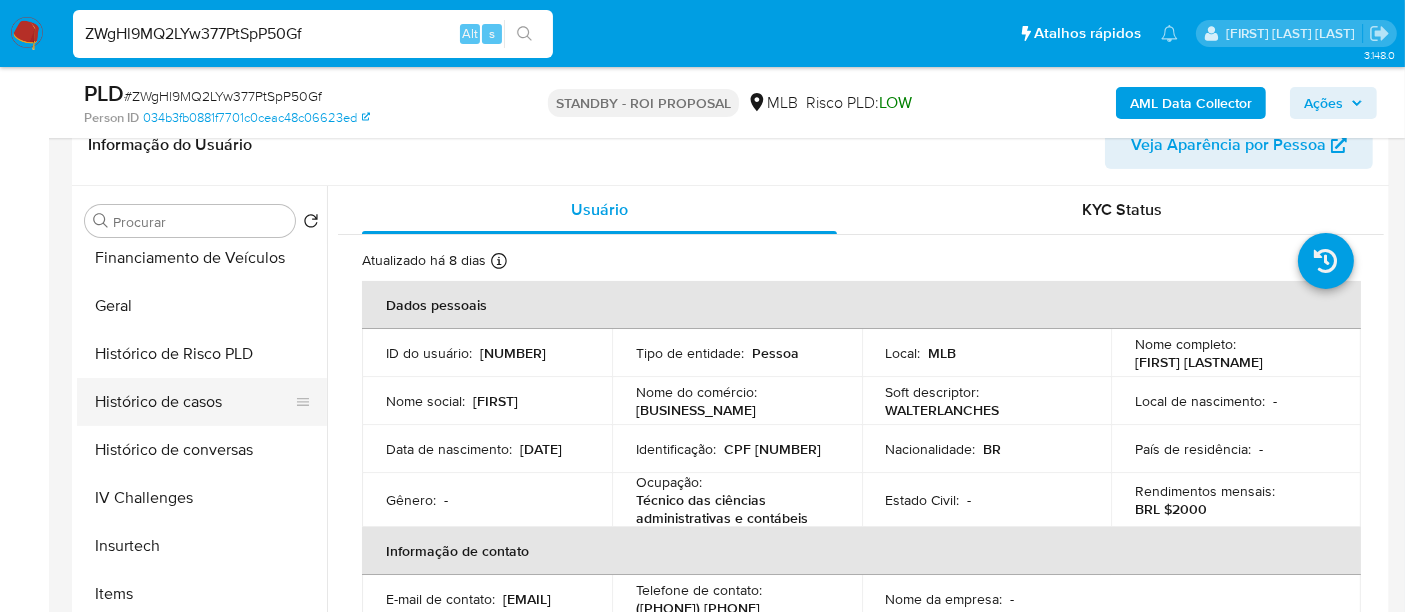 scroll, scrollTop: 555, scrollLeft: 0, axis: vertical 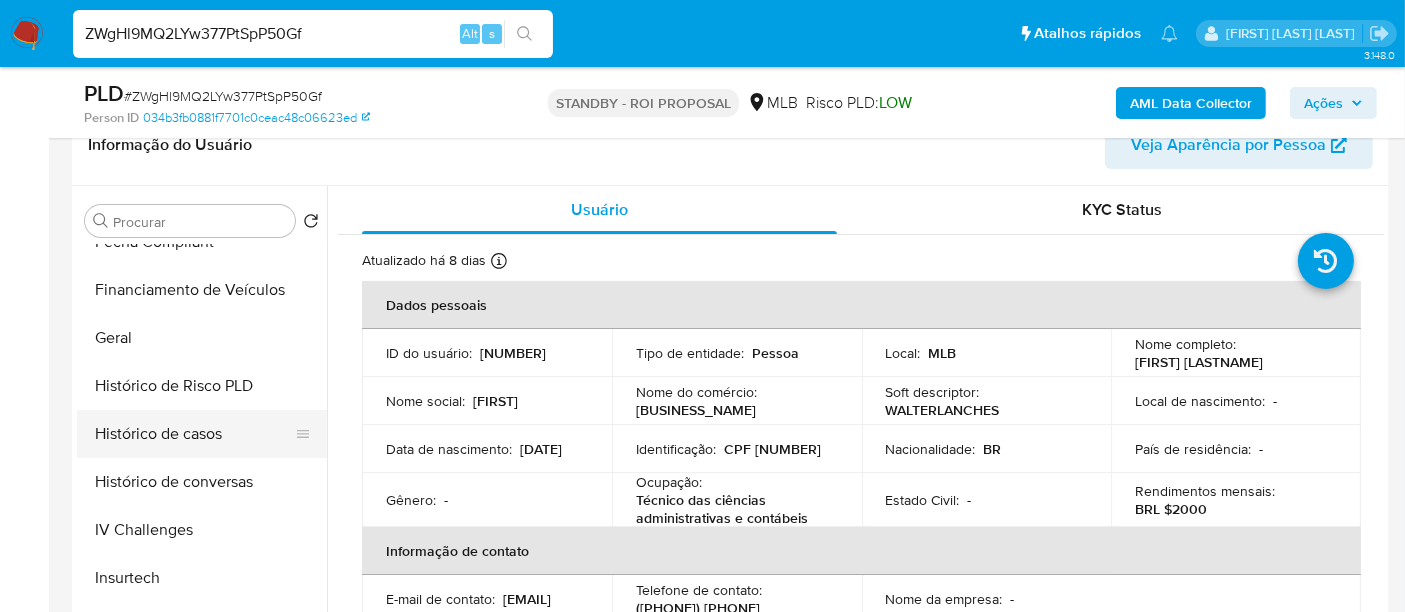 click on "Histórico de casos" at bounding box center [194, 434] 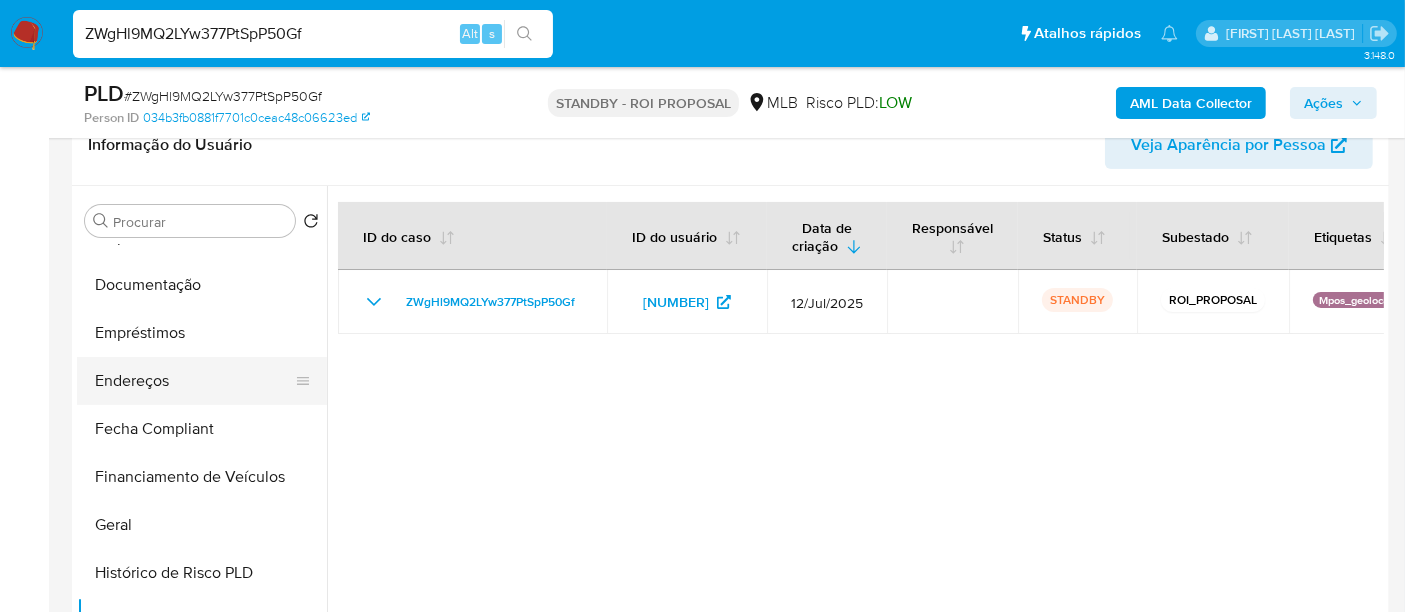 scroll, scrollTop: 333, scrollLeft: 0, axis: vertical 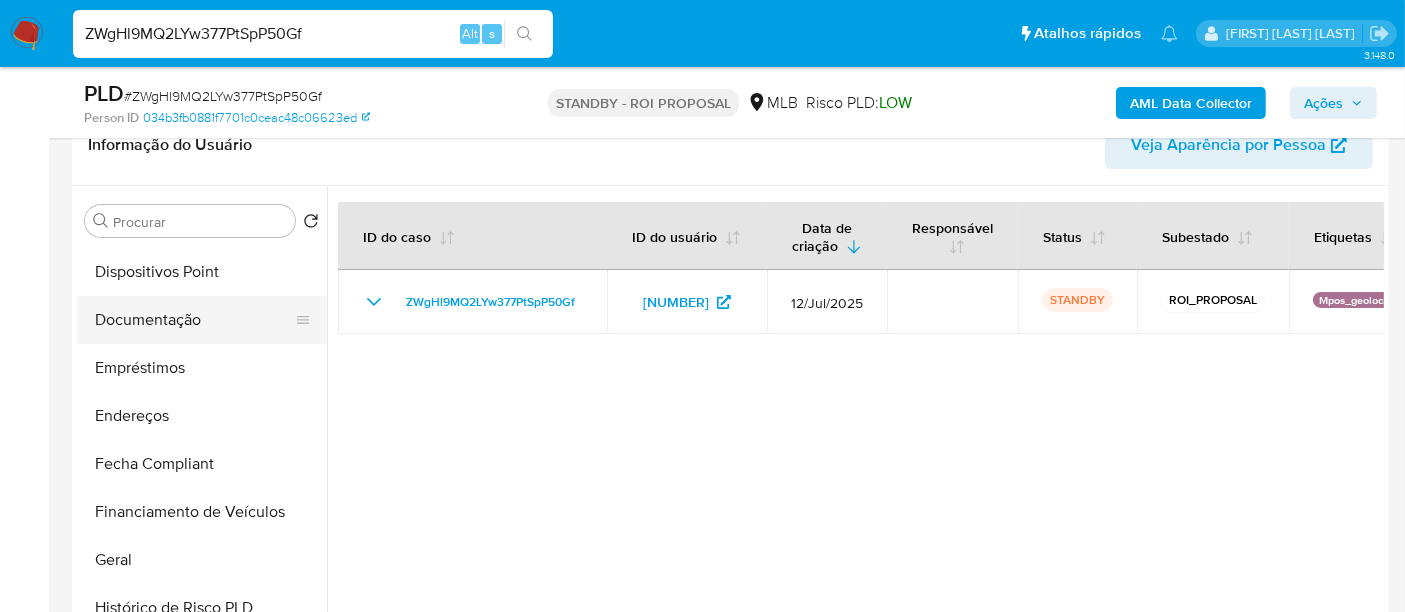 click on "Documentação" at bounding box center (194, 320) 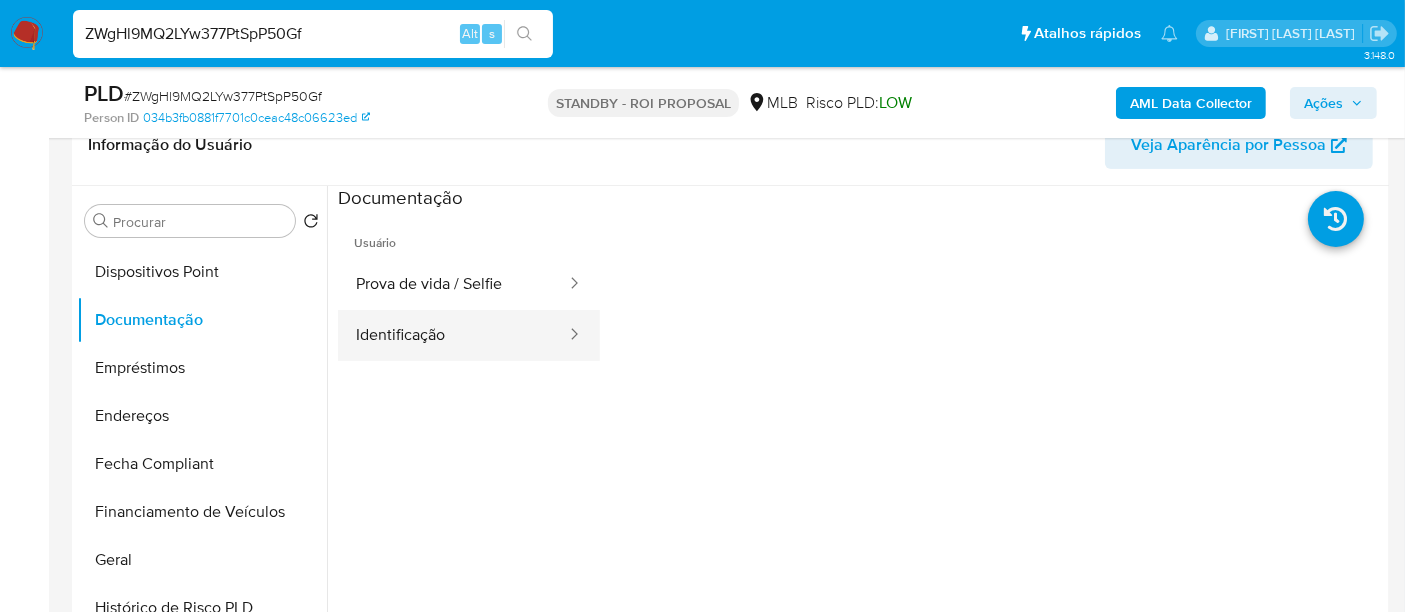 click on "Identificação" at bounding box center (453, 335) 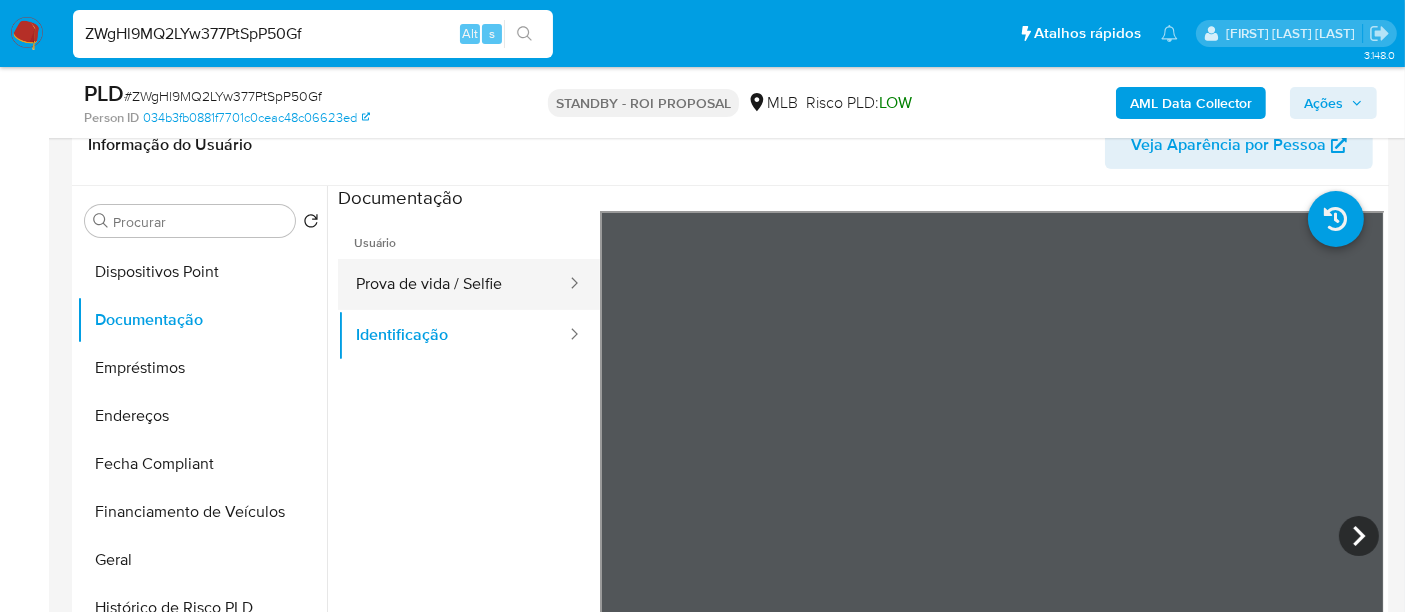 click on "Prova de vida / Selfie" at bounding box center (453, 284) 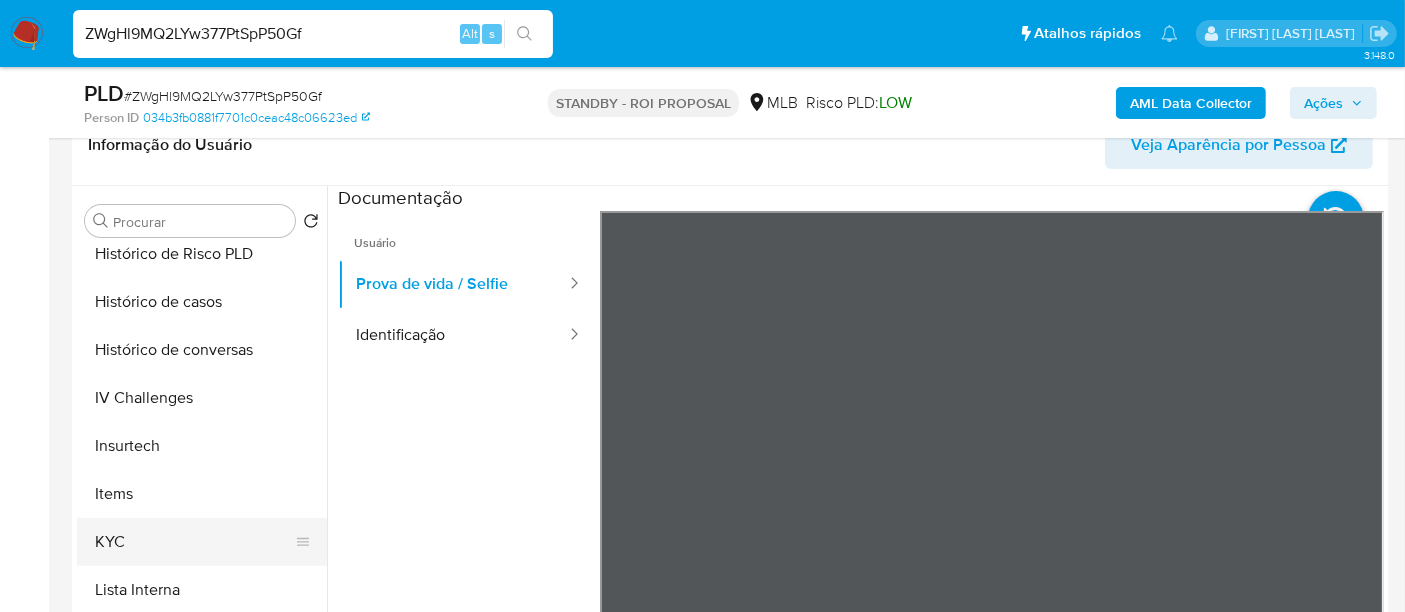 scroll, scrollTop: 844, scrollLeft: 0, axis: vertical 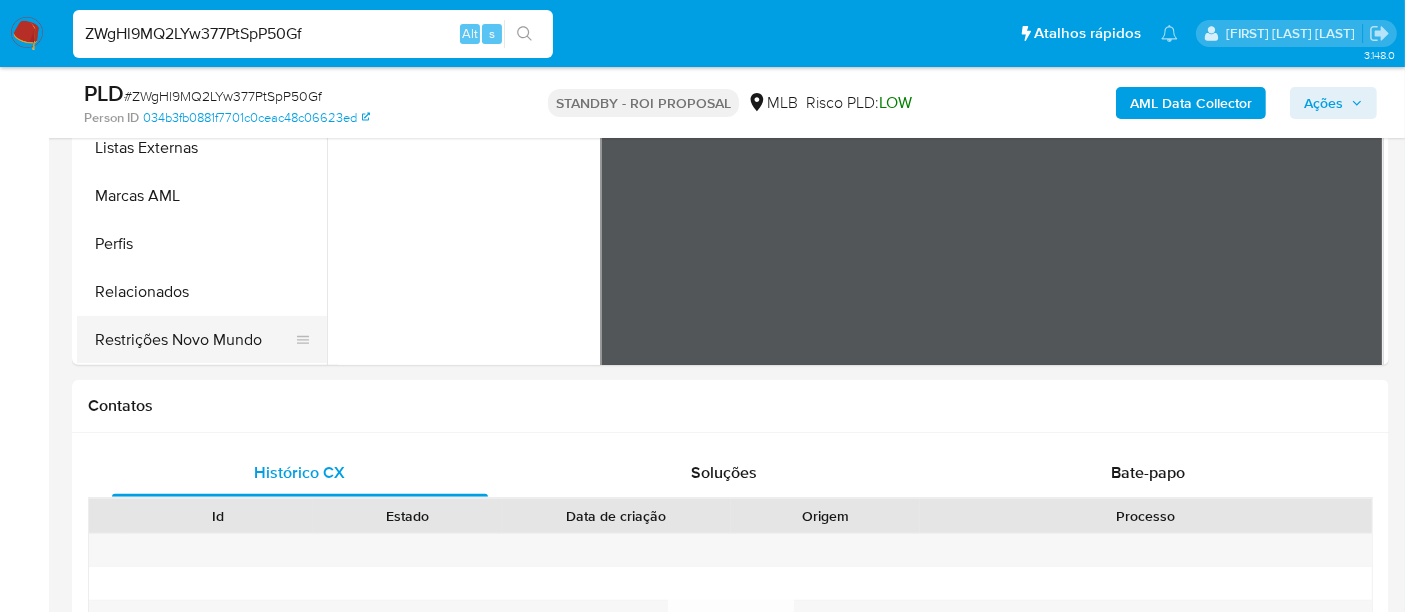 click on "Restrições Novo Mundo" at bounding box center (194, 340) 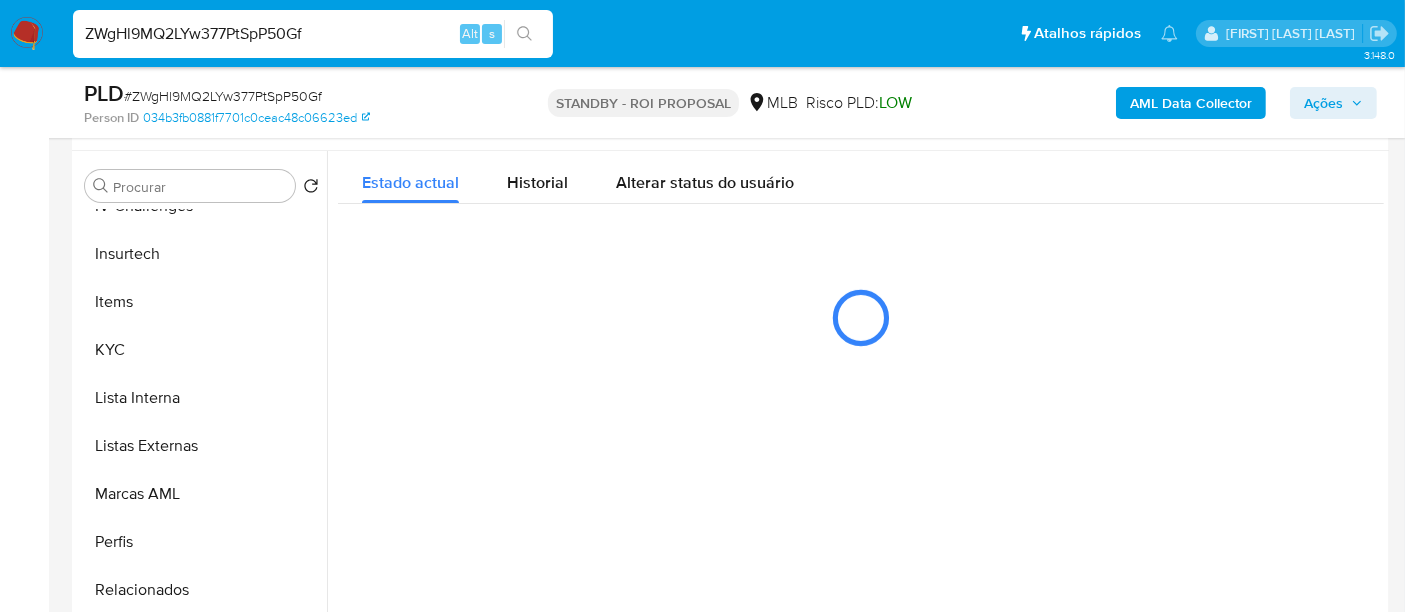 scroll, scrollTop: 333, scrollLeft: 0, axis: vertical 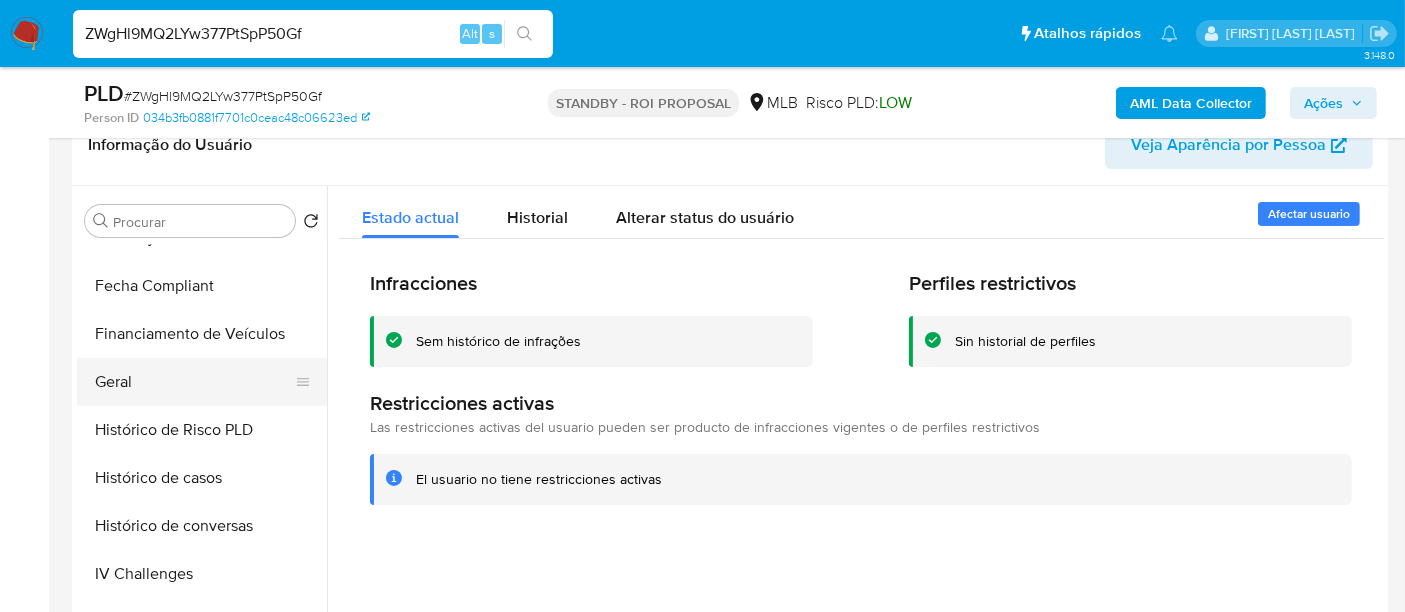 click on "Geral" at bounding box center (194, 382) 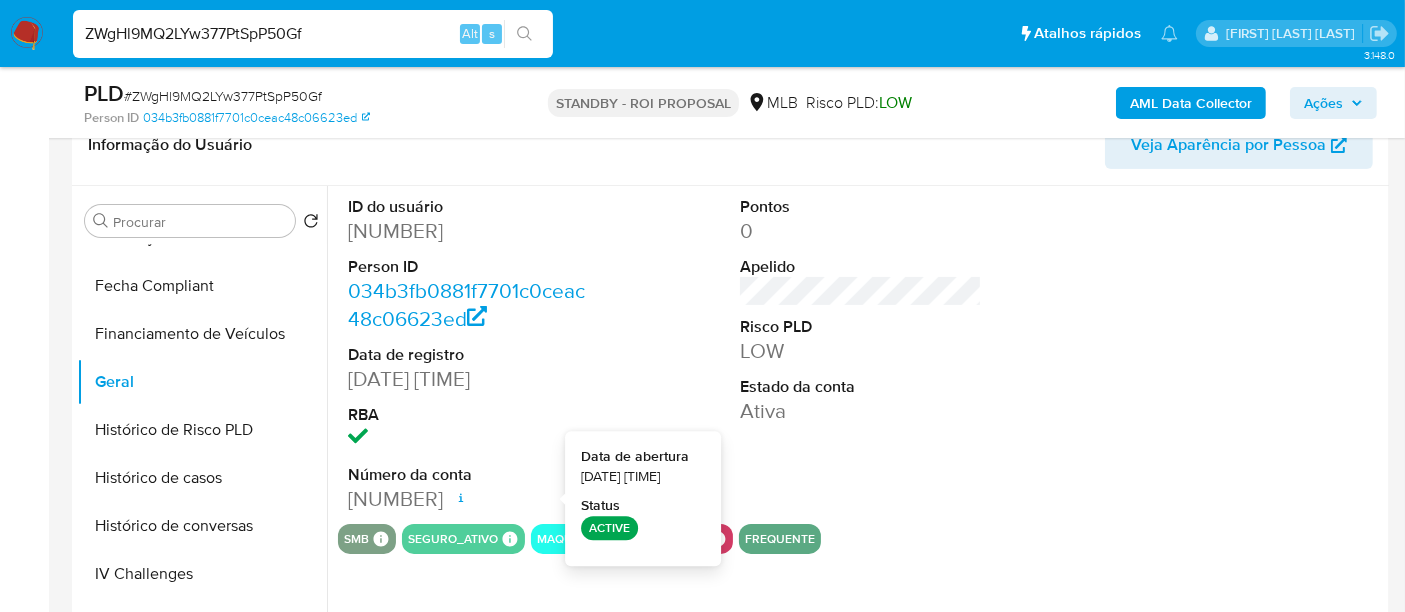 type 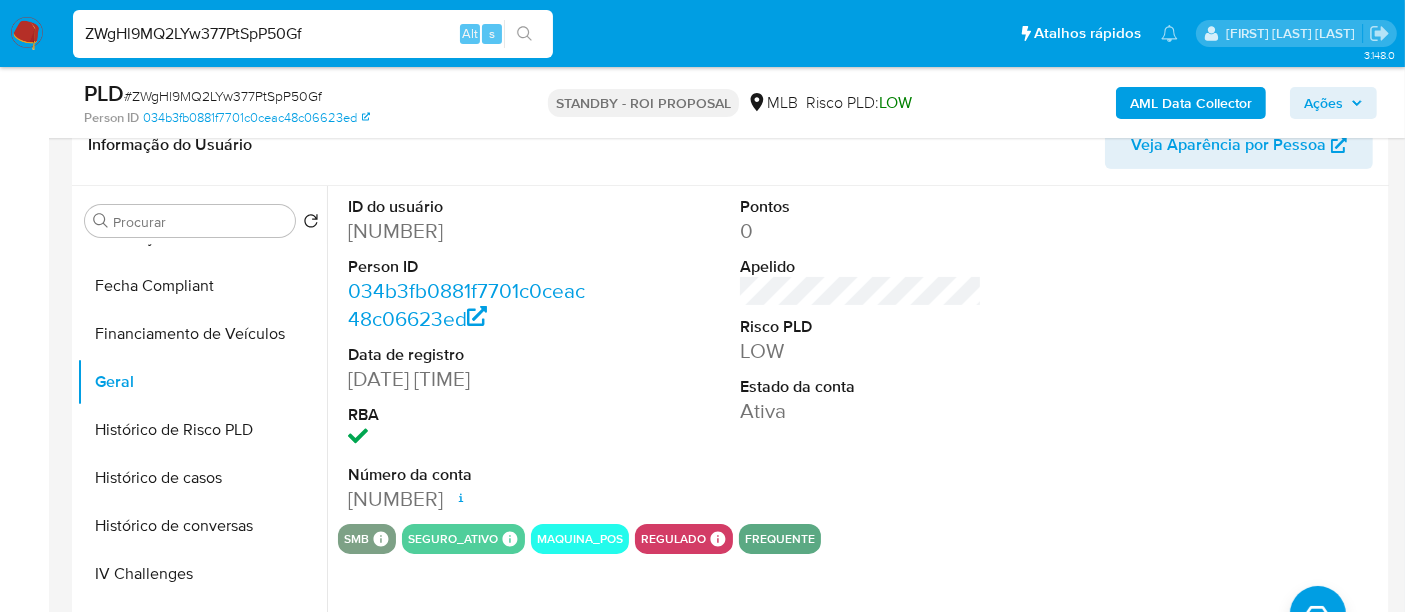 click on "ZWgHl9MQ2LYw377PtSpP50Gf" at bounding box center (313, 34) 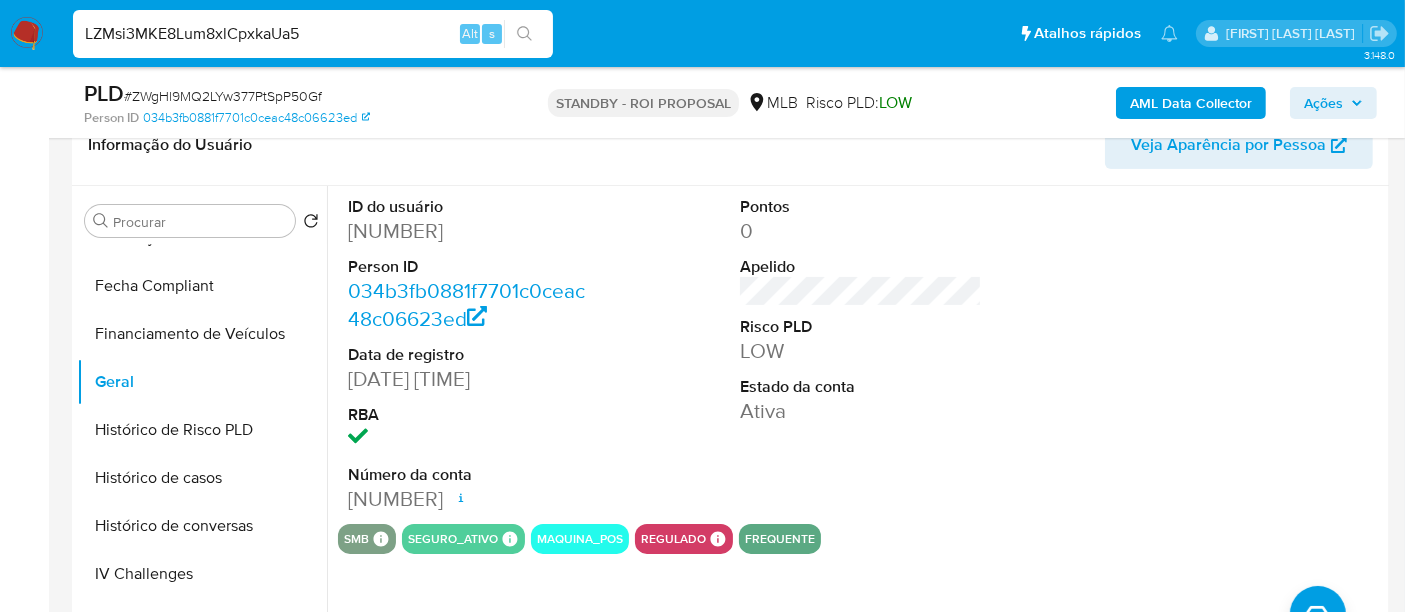 type on "LZMsi3MKE8Lum8xlCpxkaUa5" 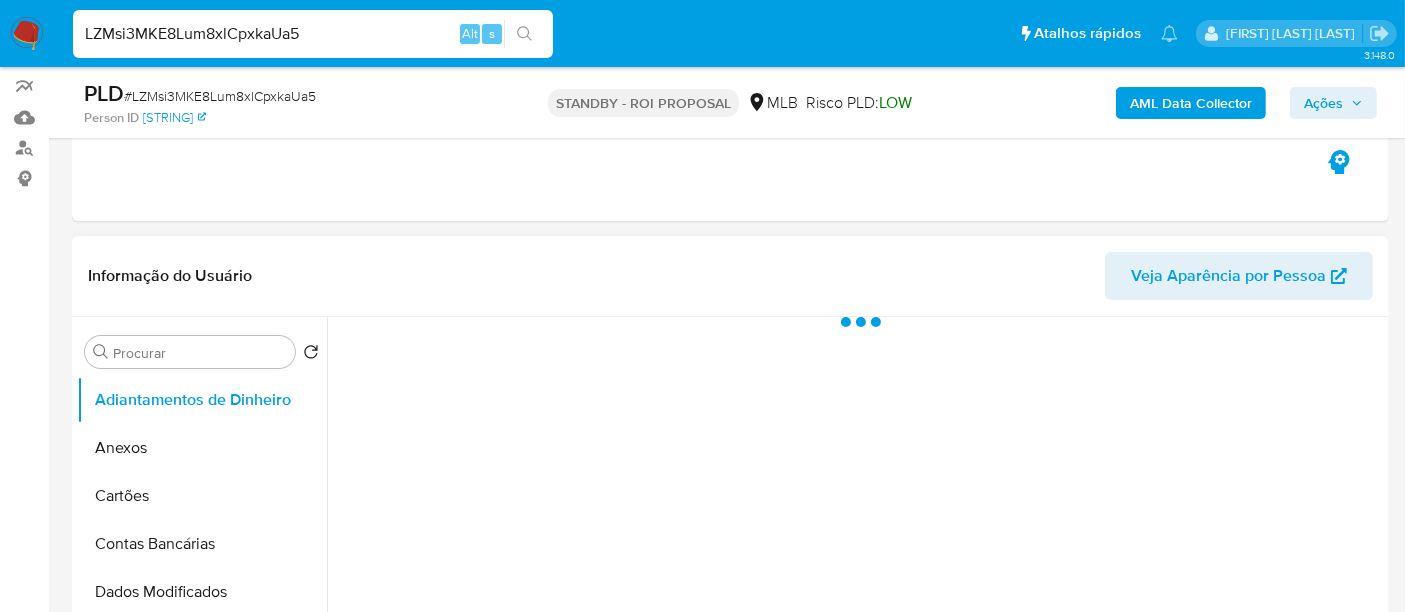 scroll, scrollTop: 333, scrollLeft: 0, axis: vertical 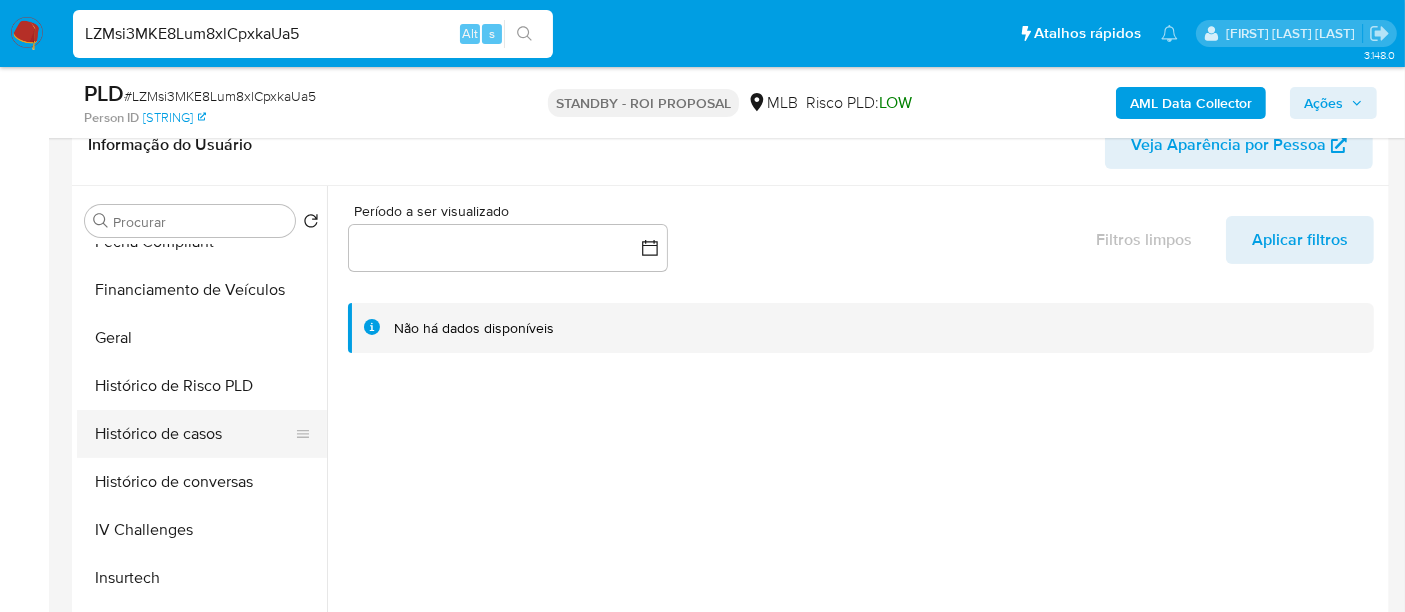 select on "10" 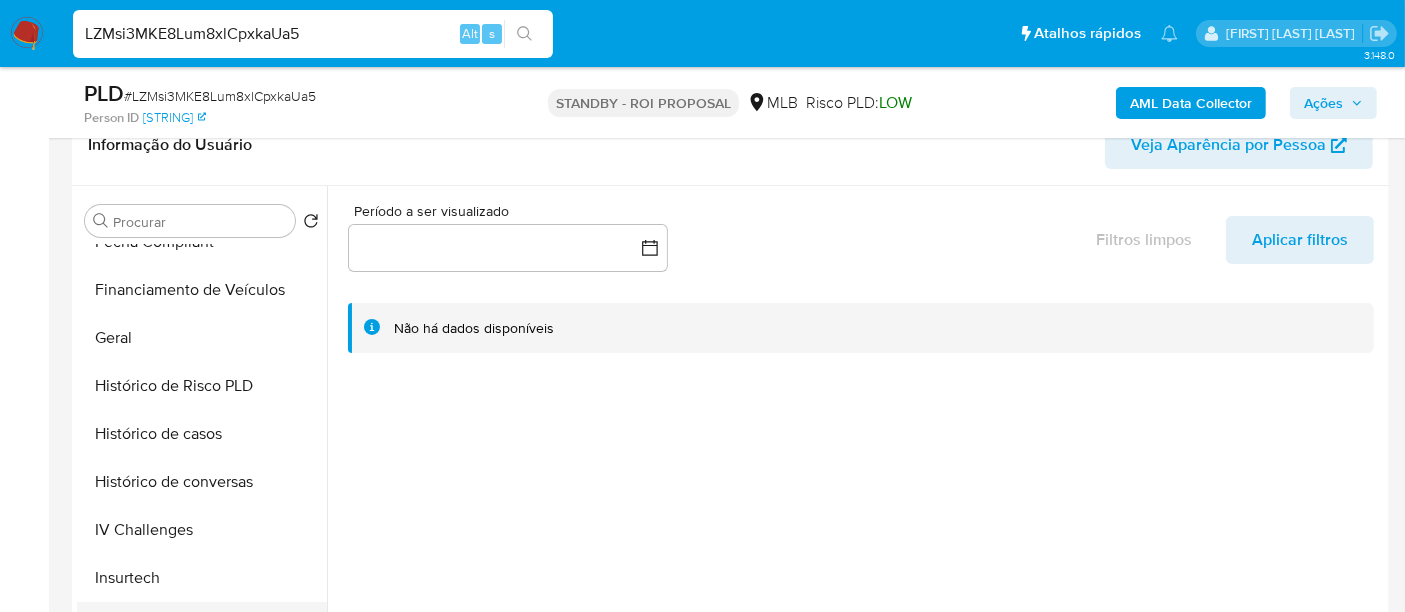 scroll, scrollTop: 777, scrollLeft: 0, axis: vertical 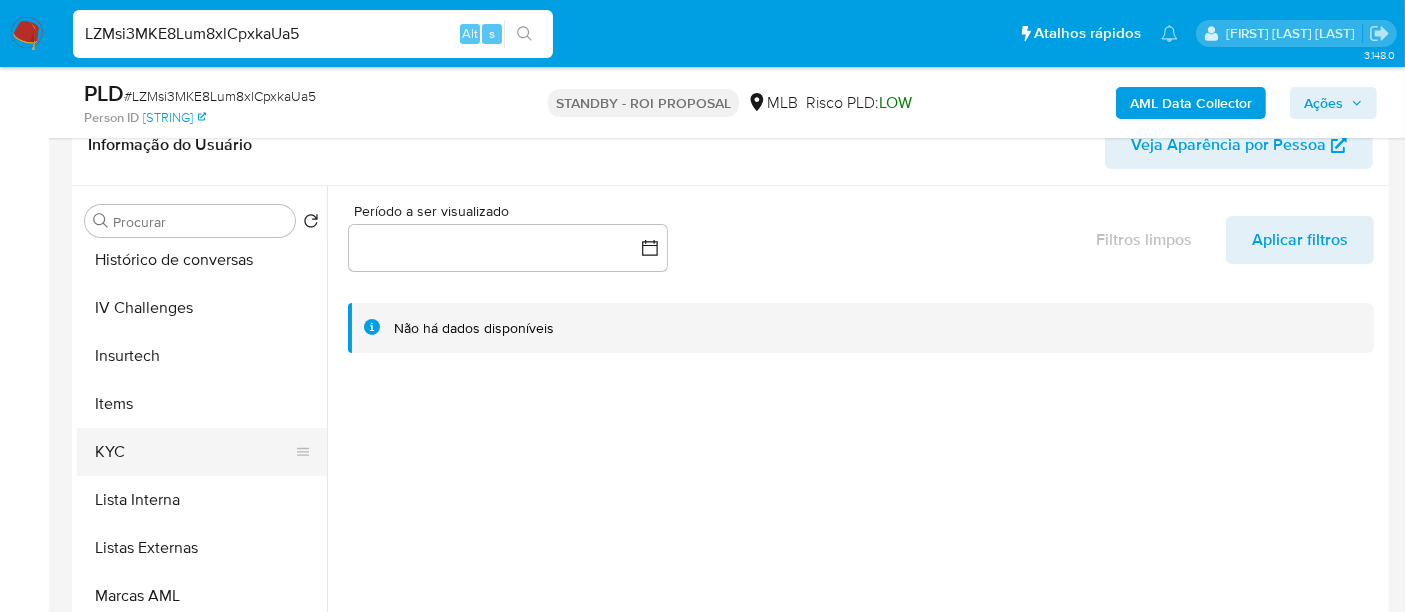 click on "KYC" at bounding box center (194, 452) 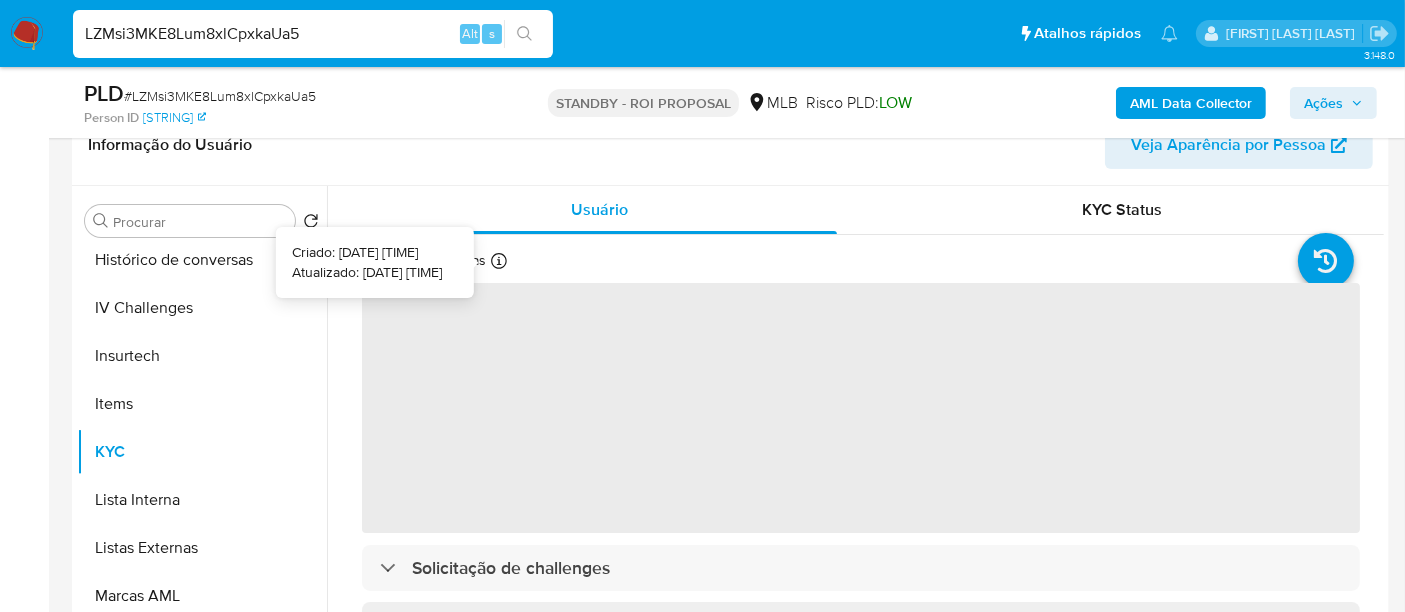 type 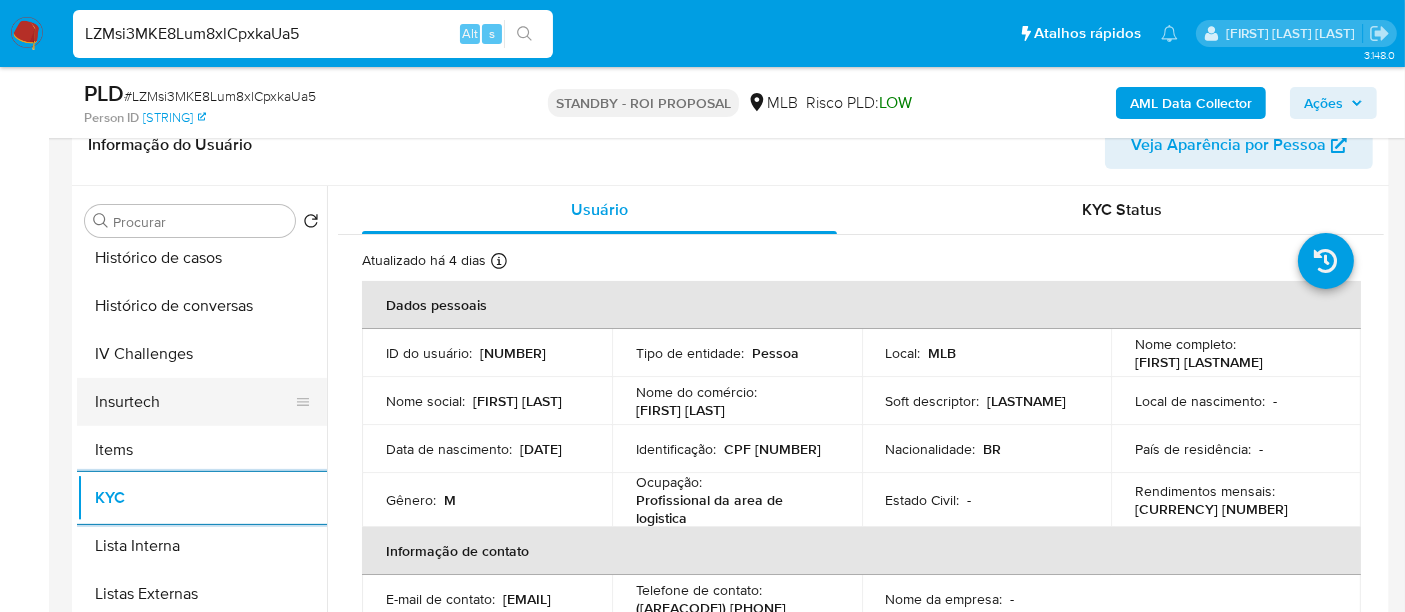 scroll, scrollTop: 666, scrollLeft: 0, axis: vertical 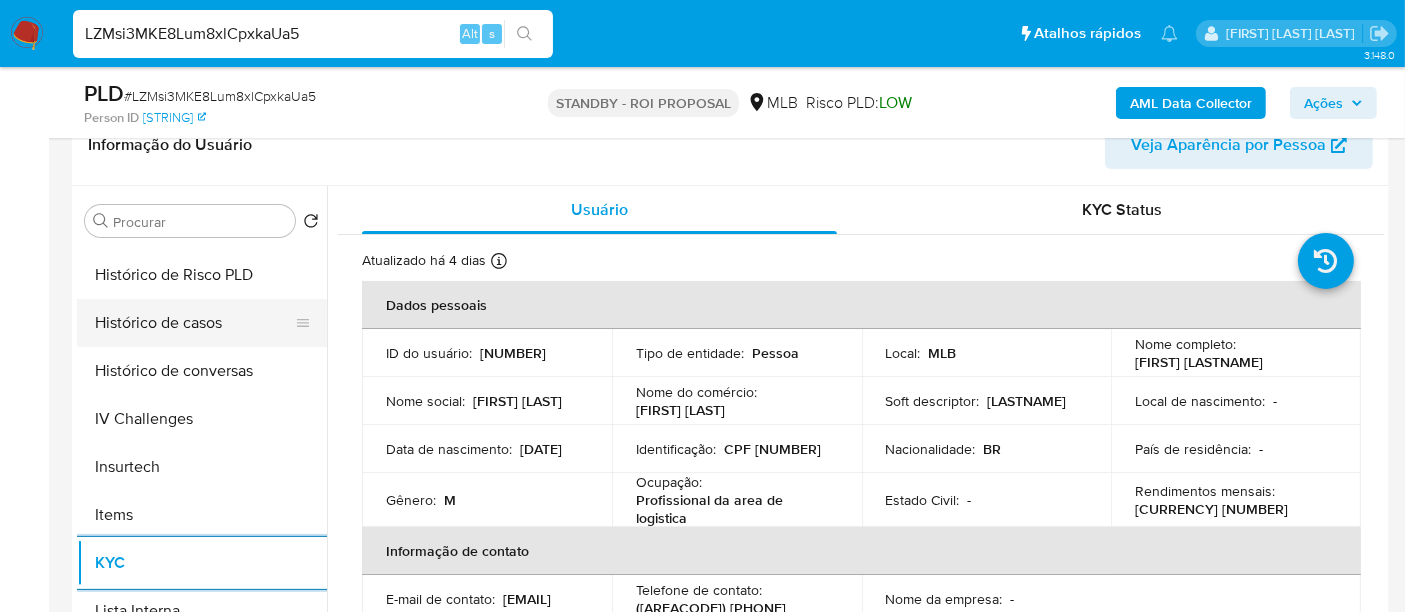 click on "Histórico de casos" at bounding box center [194, 323] 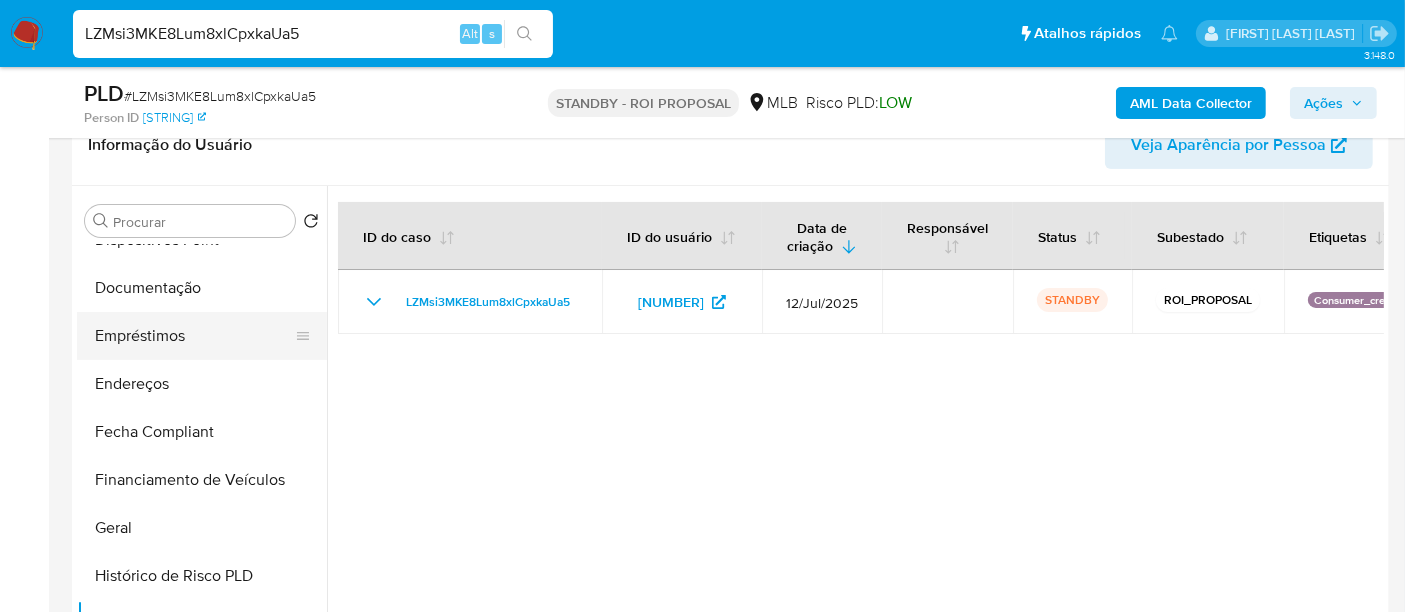 scroll, scrollTop: 333, scrollLeft: 0, axis: vertical 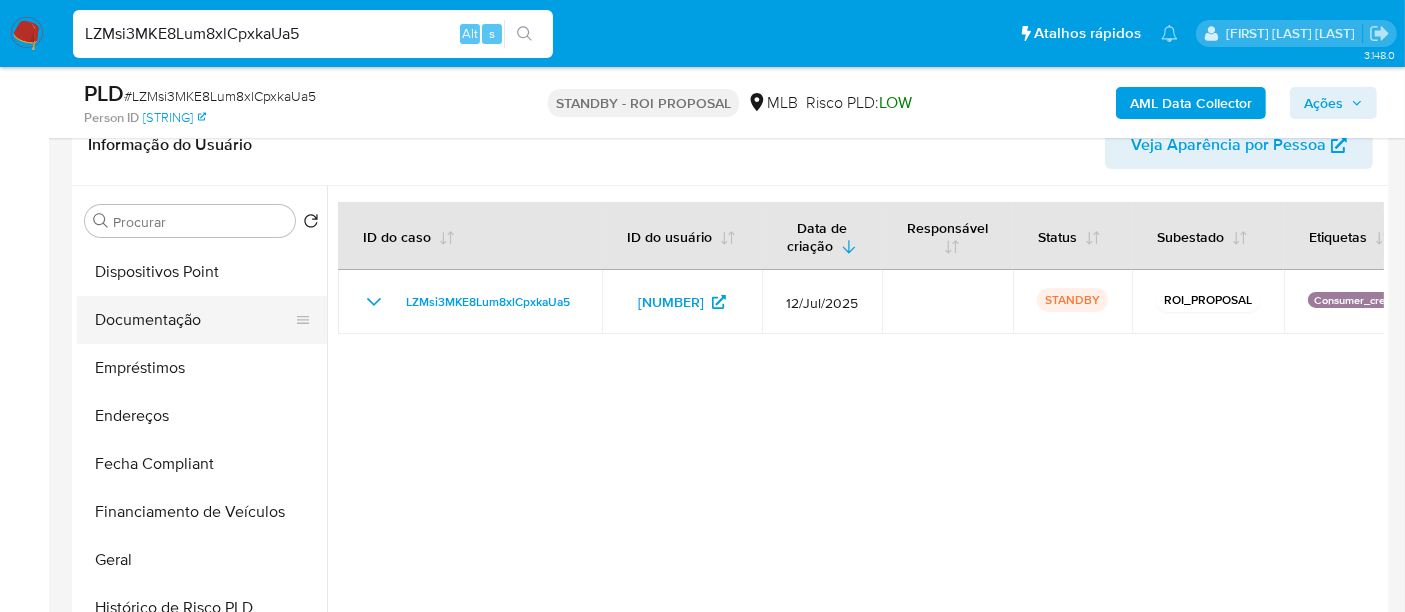 click on "Documentação" at bounding box center [194, 320] 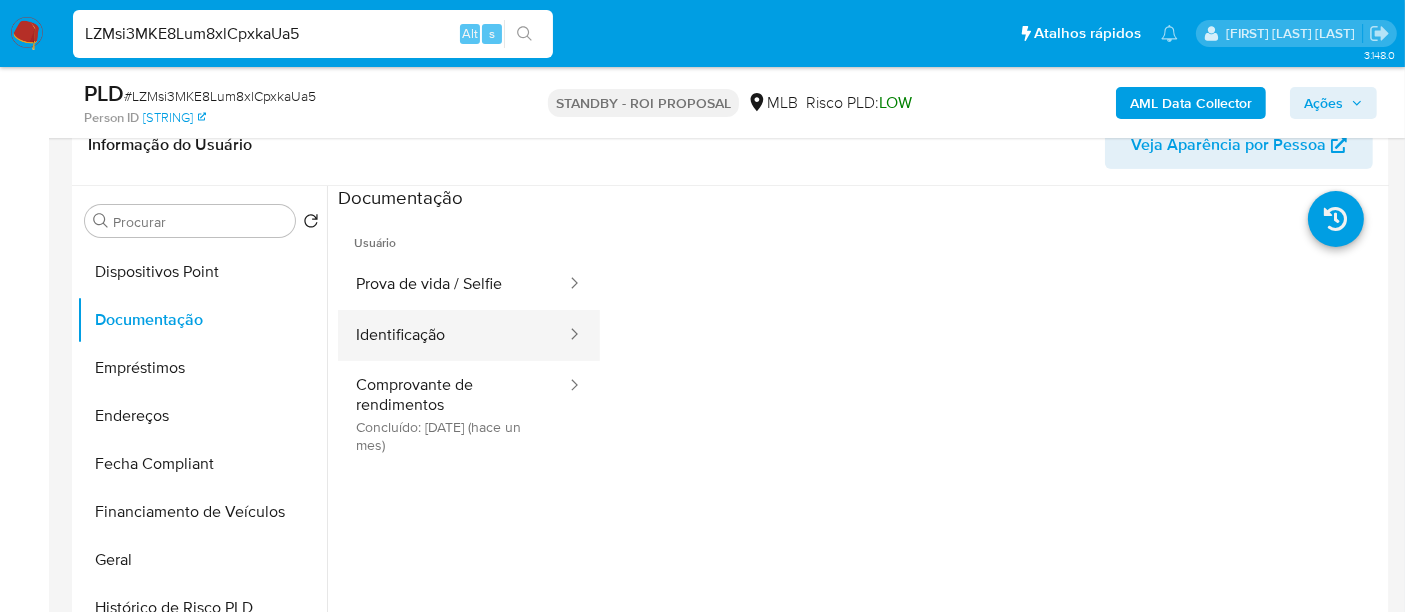 click on "Identificação" at bounding box center [453, 335] 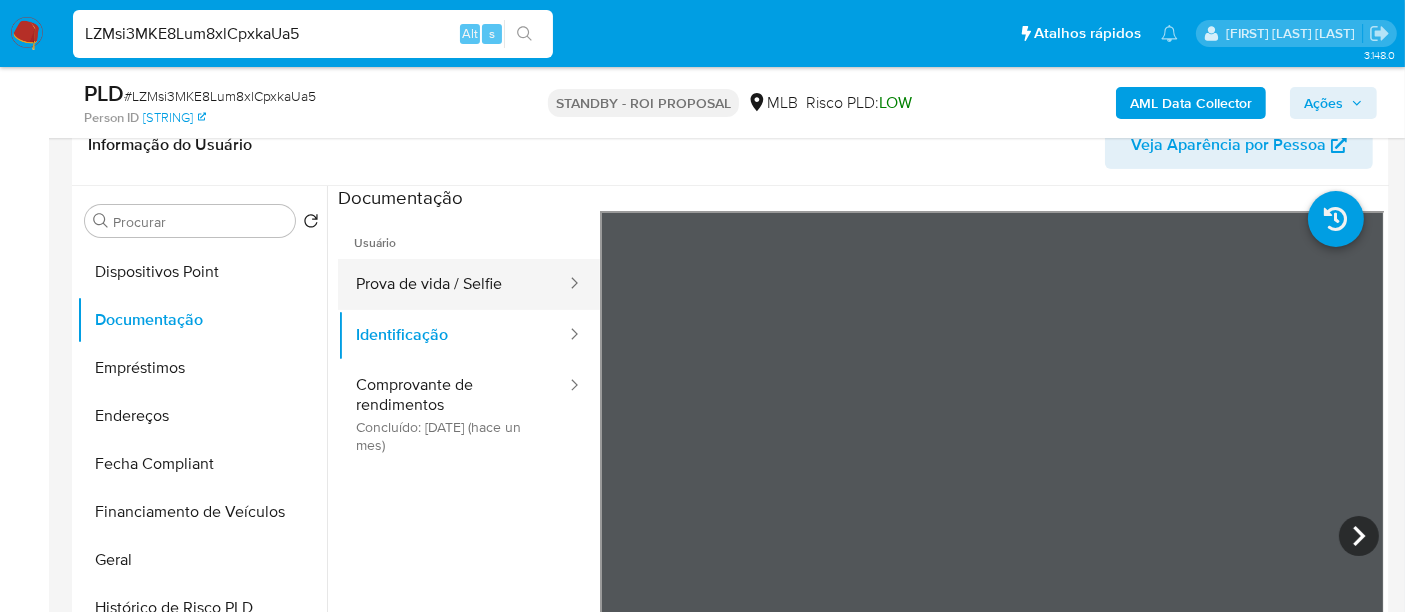 click on "Prova de vida / Selfie" at bounding box center [453, 284] 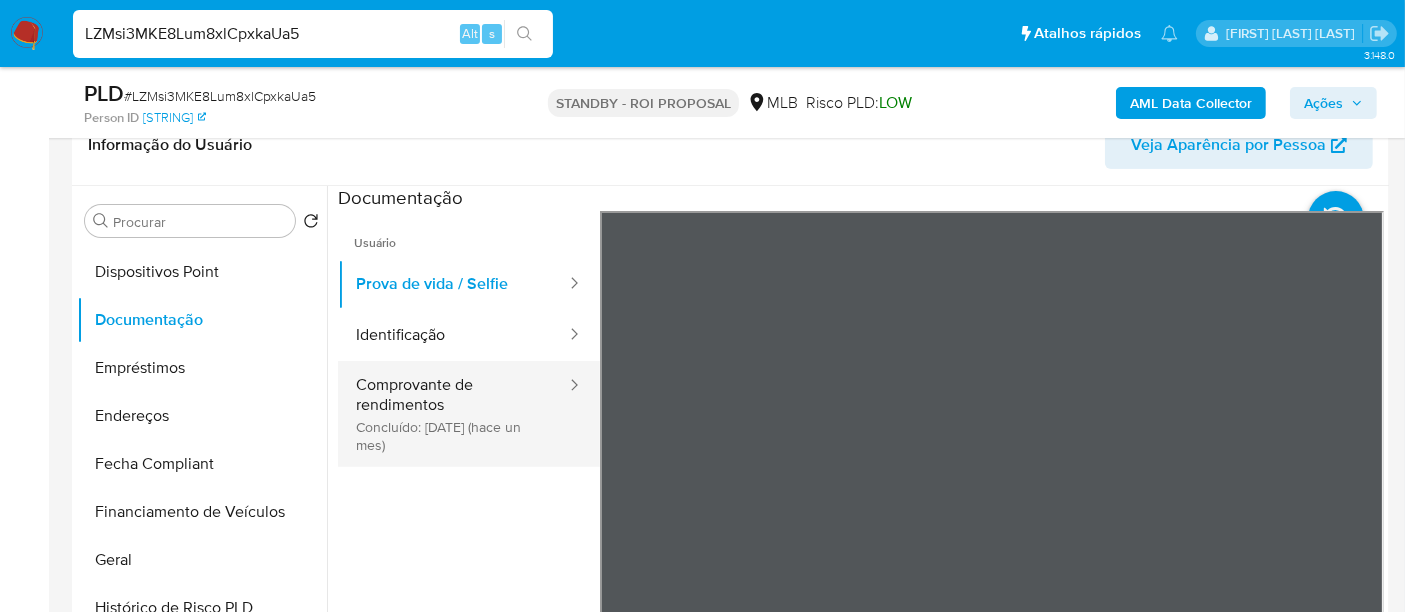 click on "Comprovante de rendimentos Concluído: [DATE] (hace un mes)" at bounding box center (453, 414) 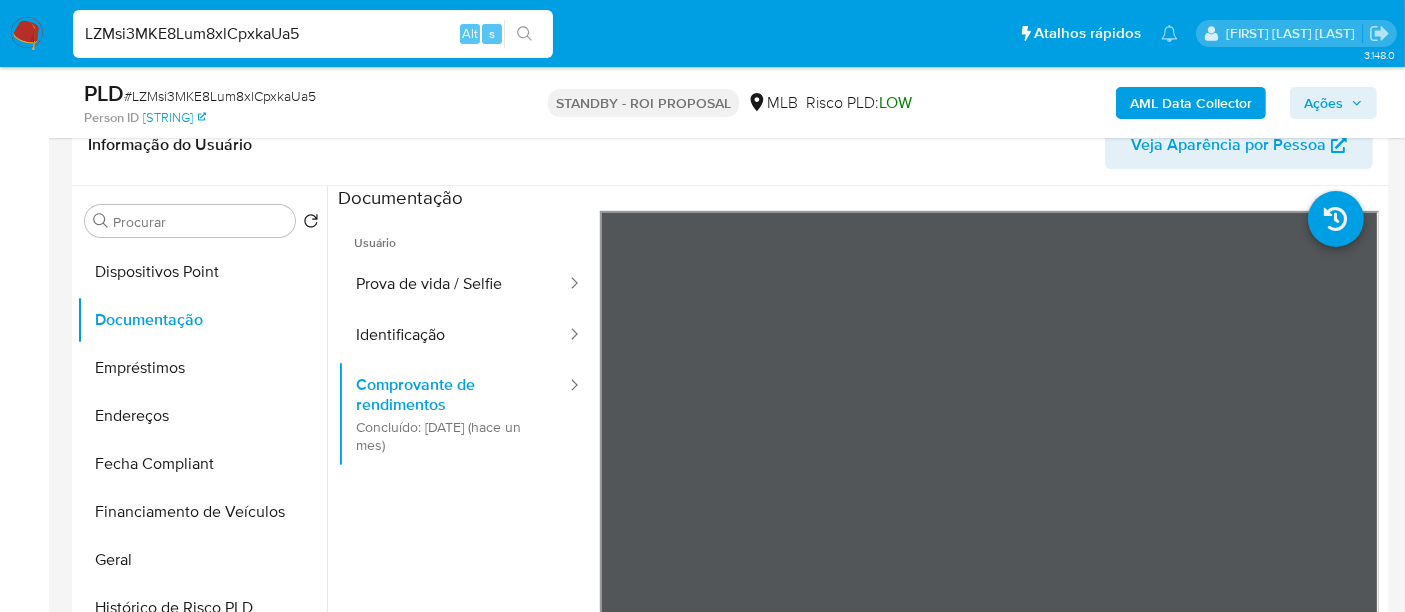 type 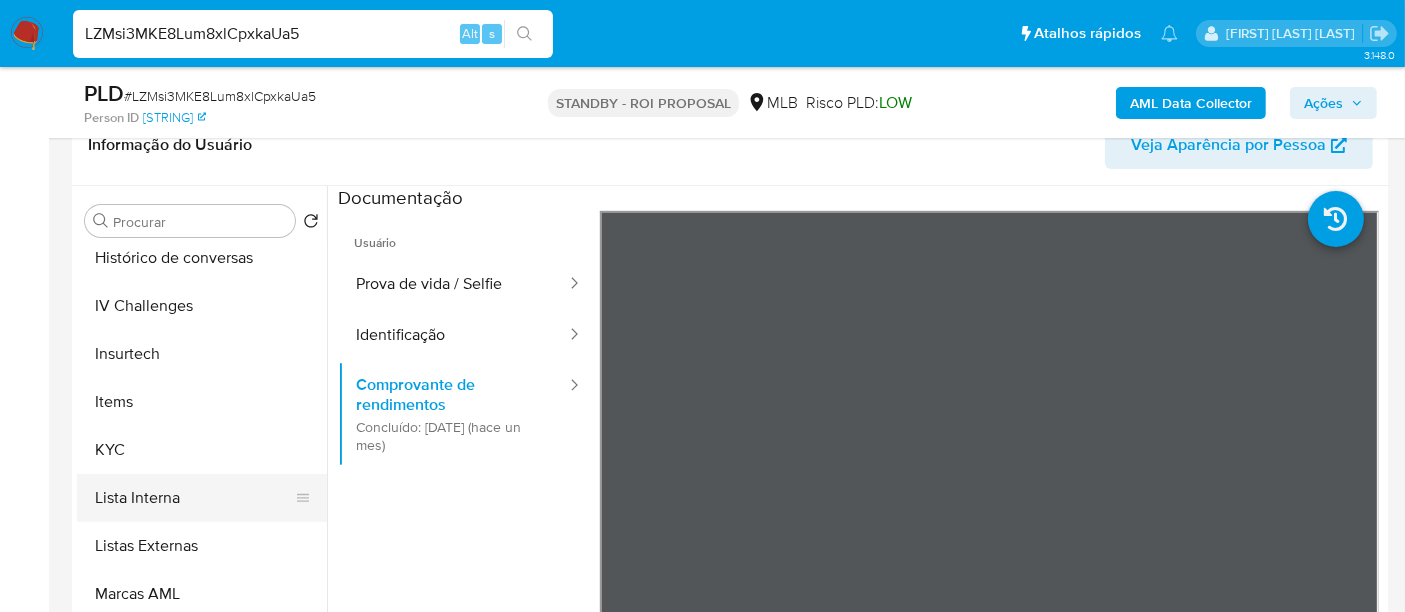 scroll, scrollTop: 844, scrollLeft: 0, axis: vertical 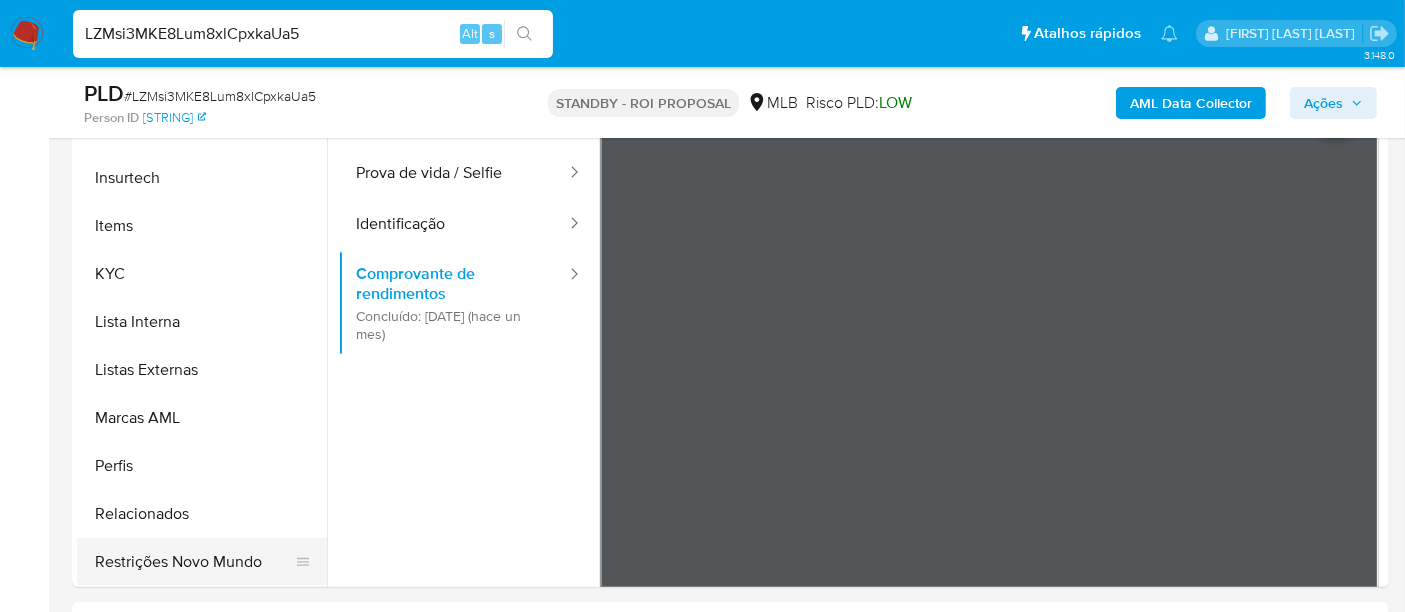click on "Restrições Novo Mundo" at bounding box center [194, 562] 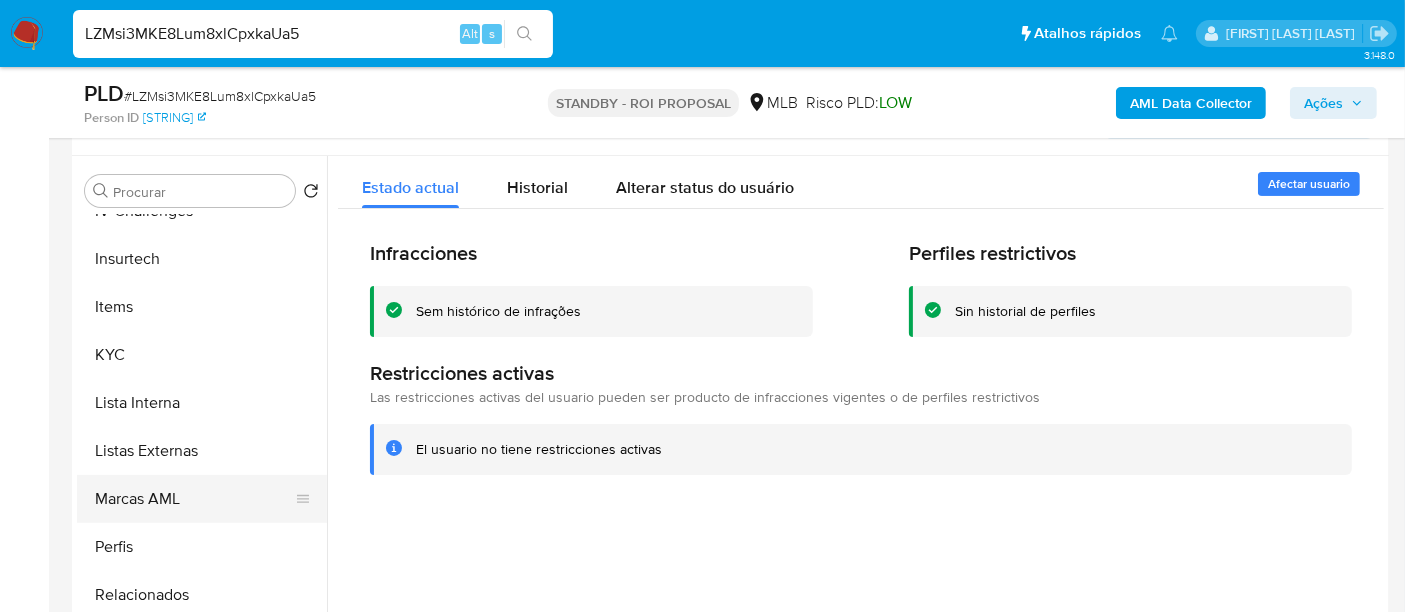 scroll, scrollTop: 333, scrollLeft: 0, axis: vertical 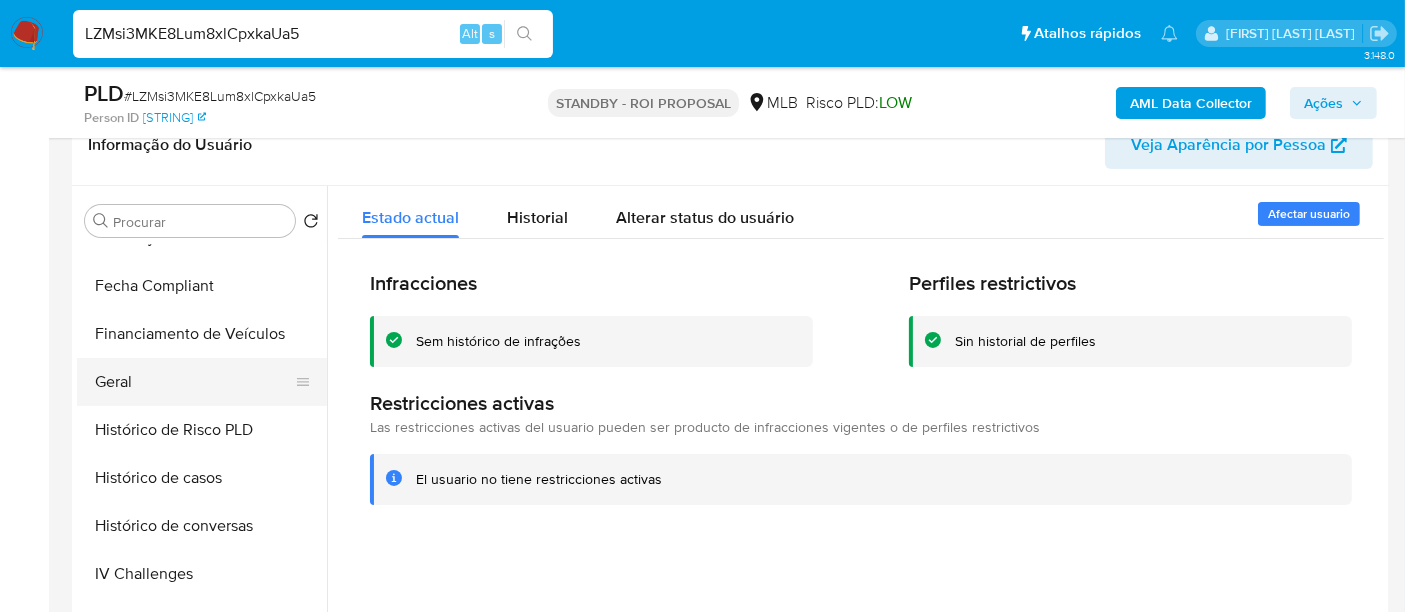 click on "Geral" at bounding box center (194, 382) 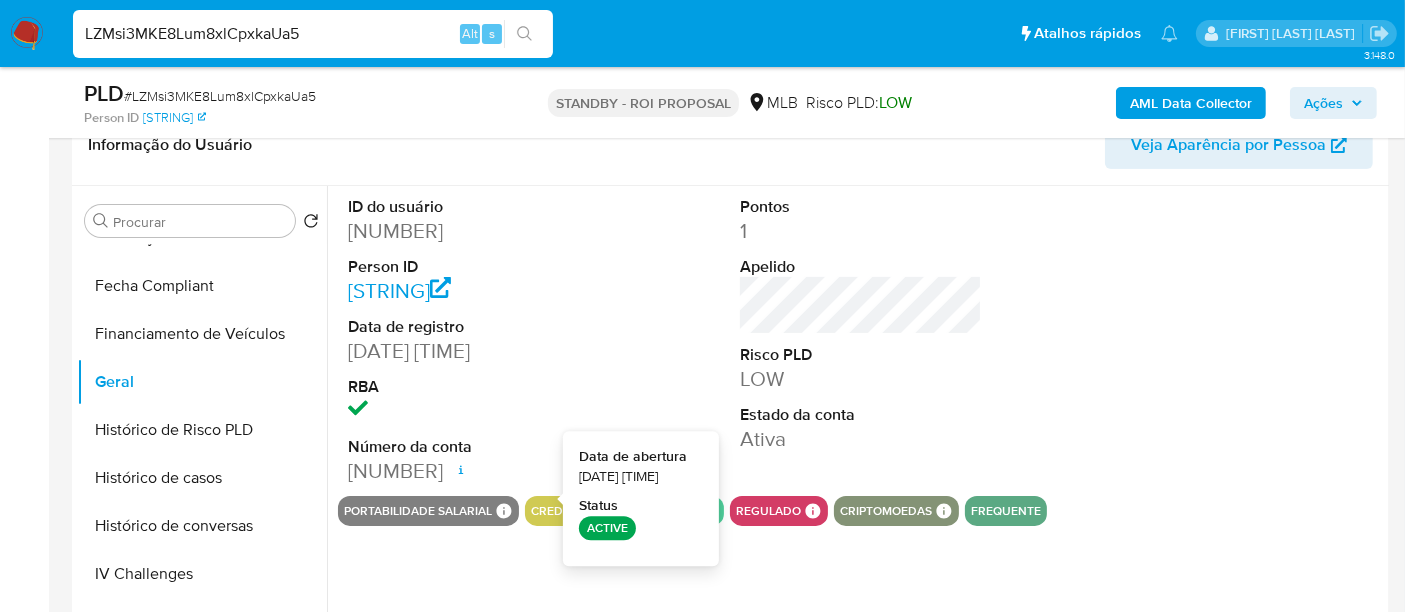 type 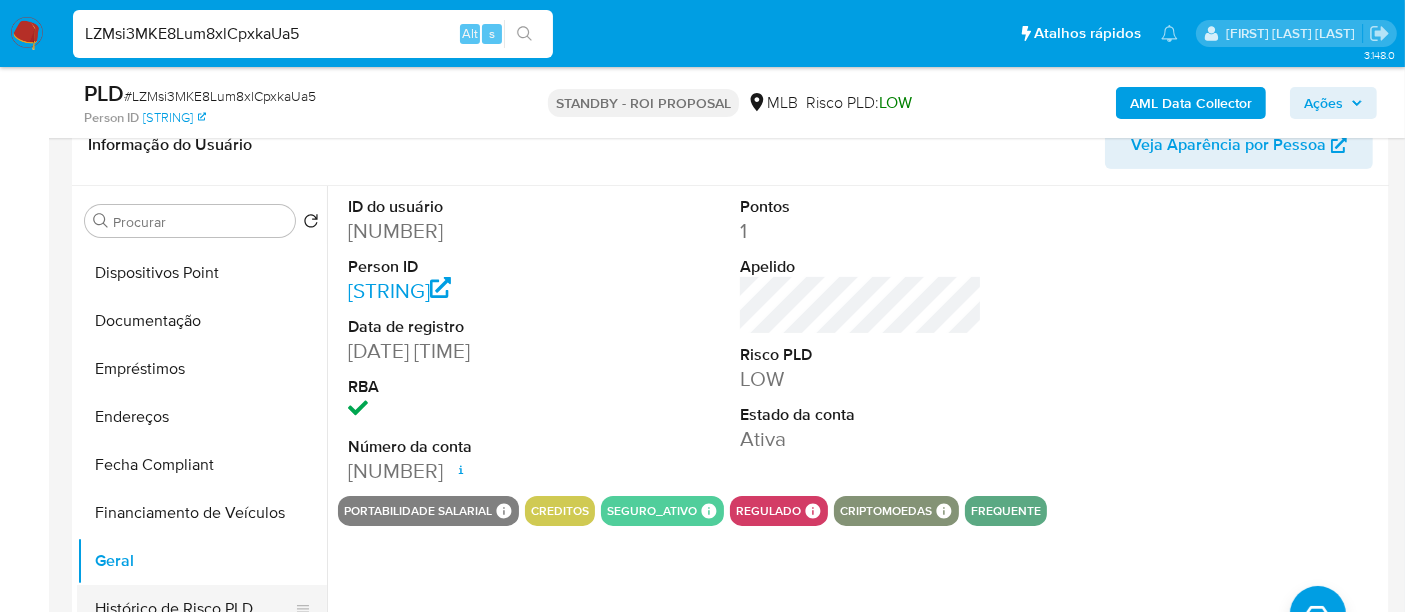 scroll, scrollTop: 288, scrollLeft: 0, axis: vertical 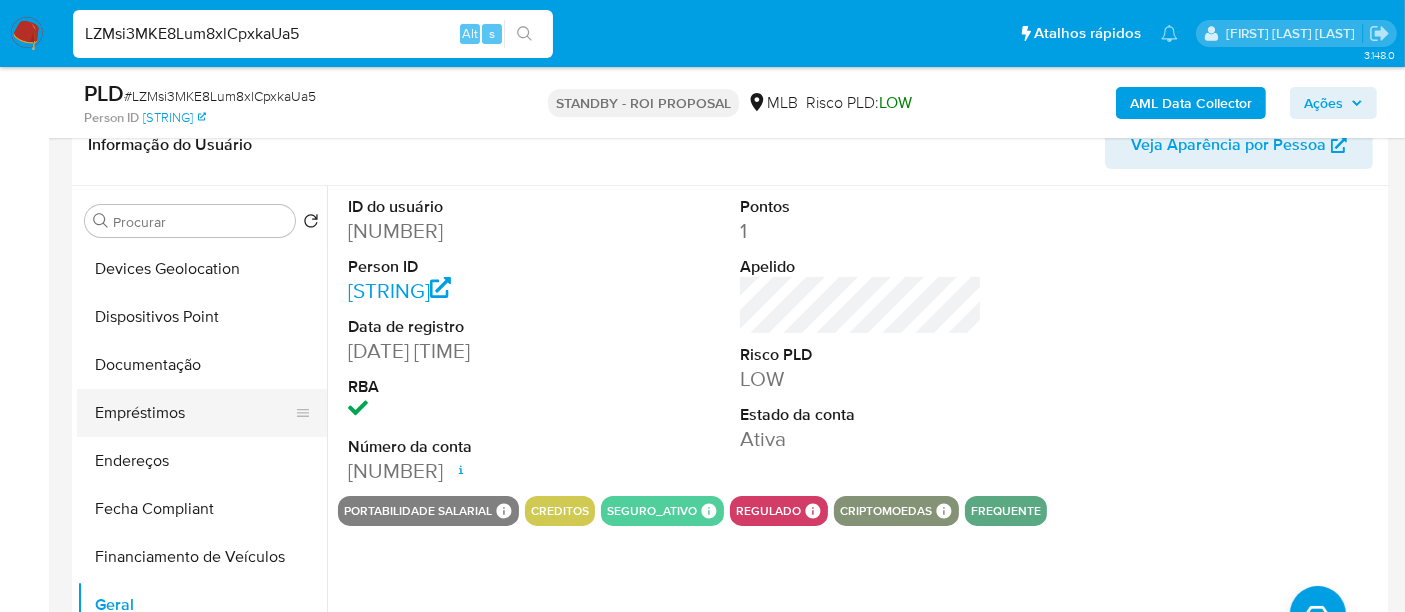 click on "Empréstimos" at bounding box center [194, 413] 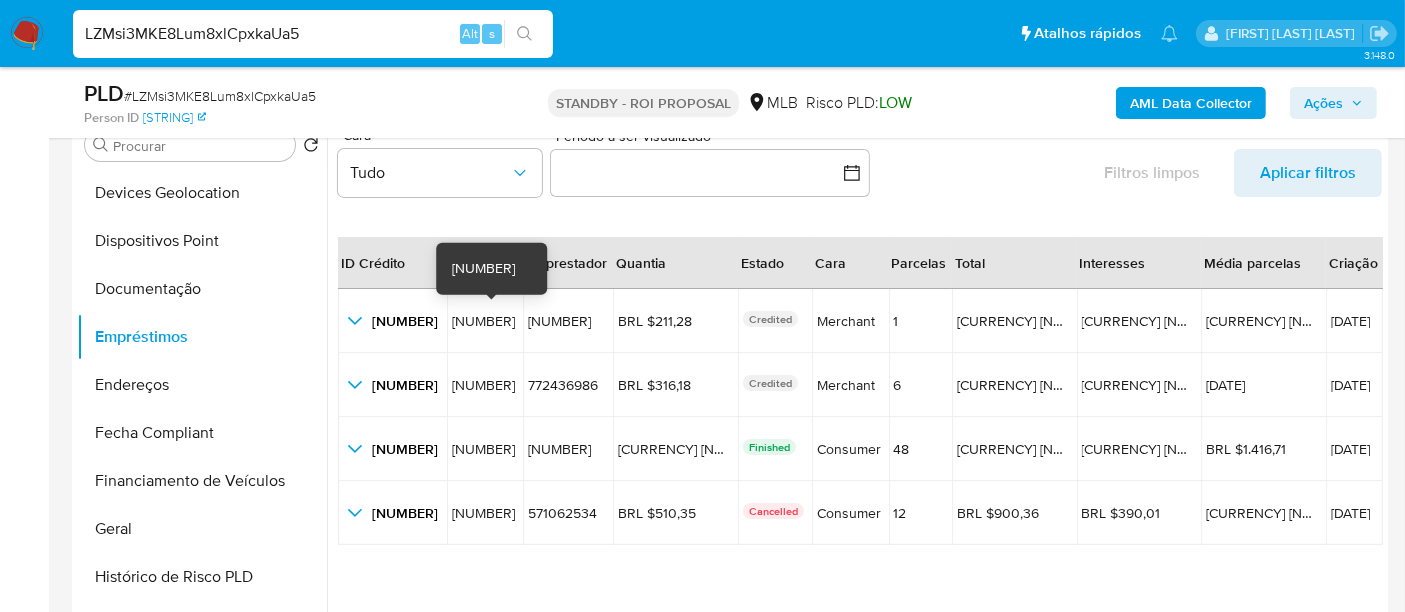 scroll, scrollTop: 444, scrollLeft: 0, axis: vertical 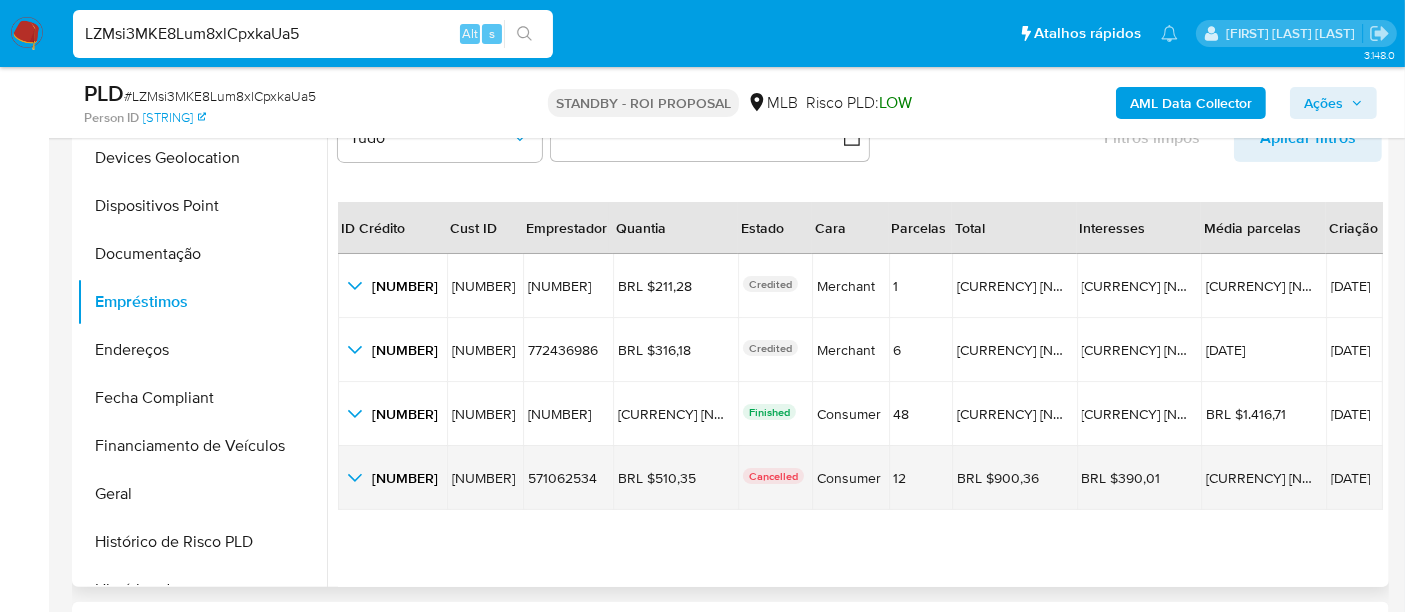 type 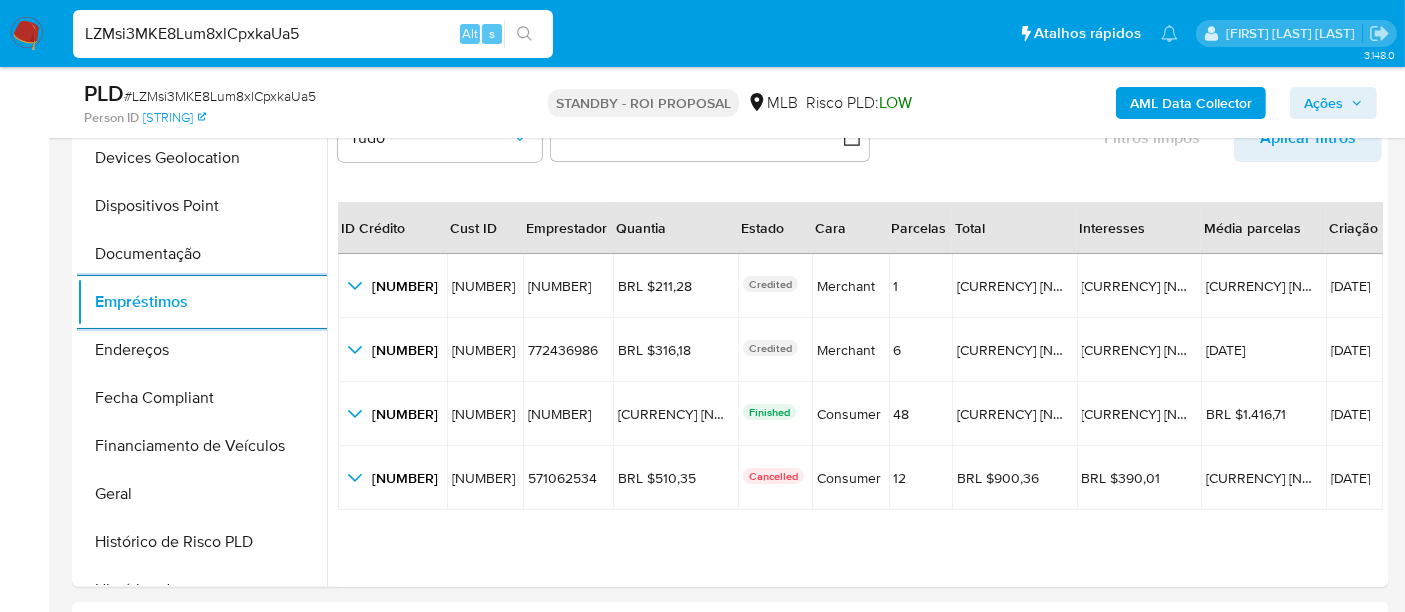 click on "LZMsi3MKE8Lum8xlCpxkaUa5" at bounding box center (313, 34) 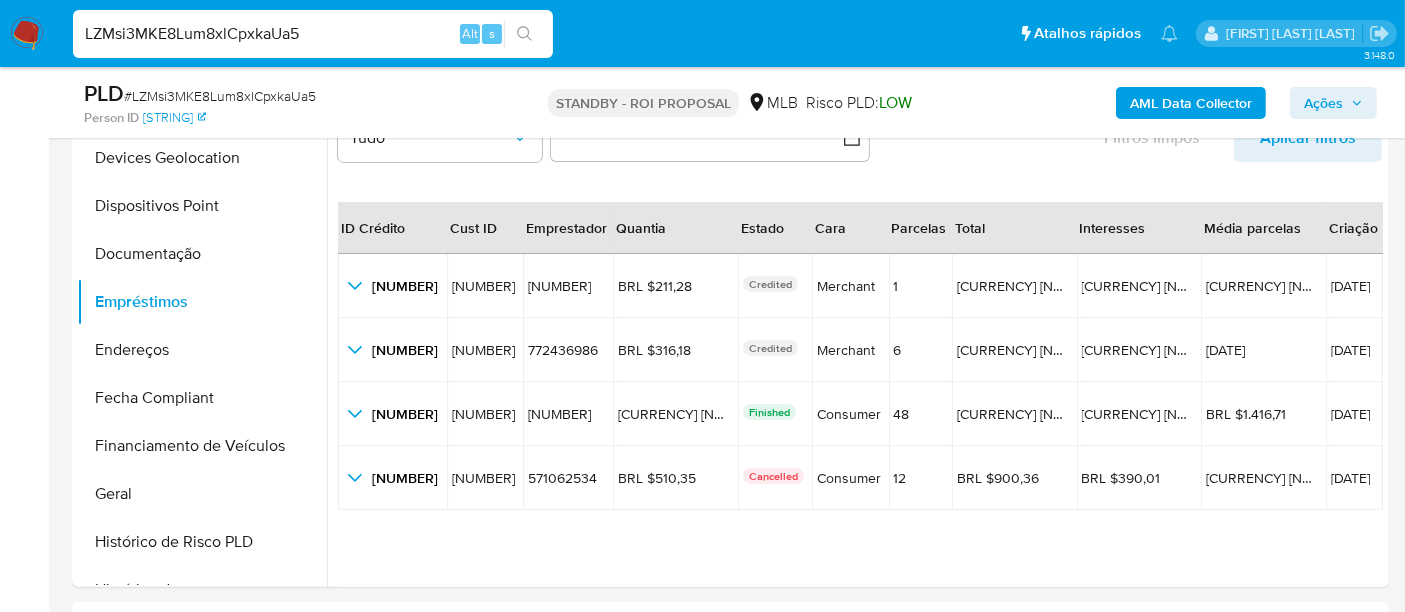 click on "LZMsi3MKE8Lum8xlCpxkaUa5" at bounding box center (313, 34) 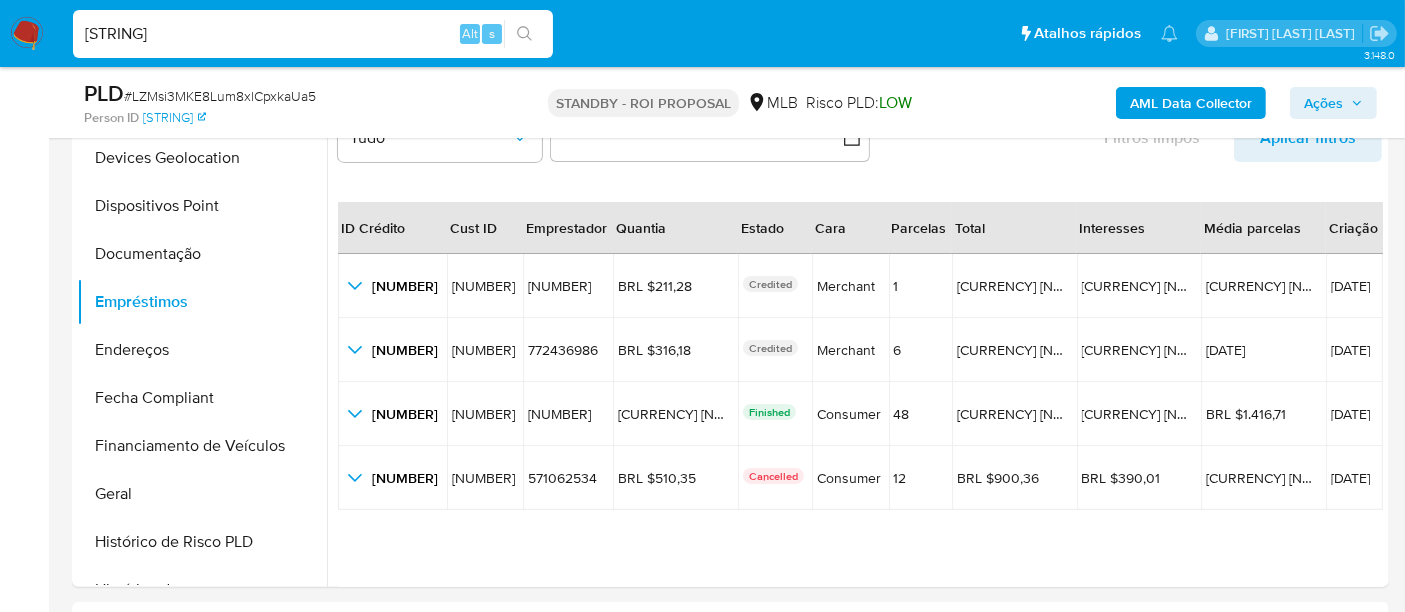 type on "[STRING]" 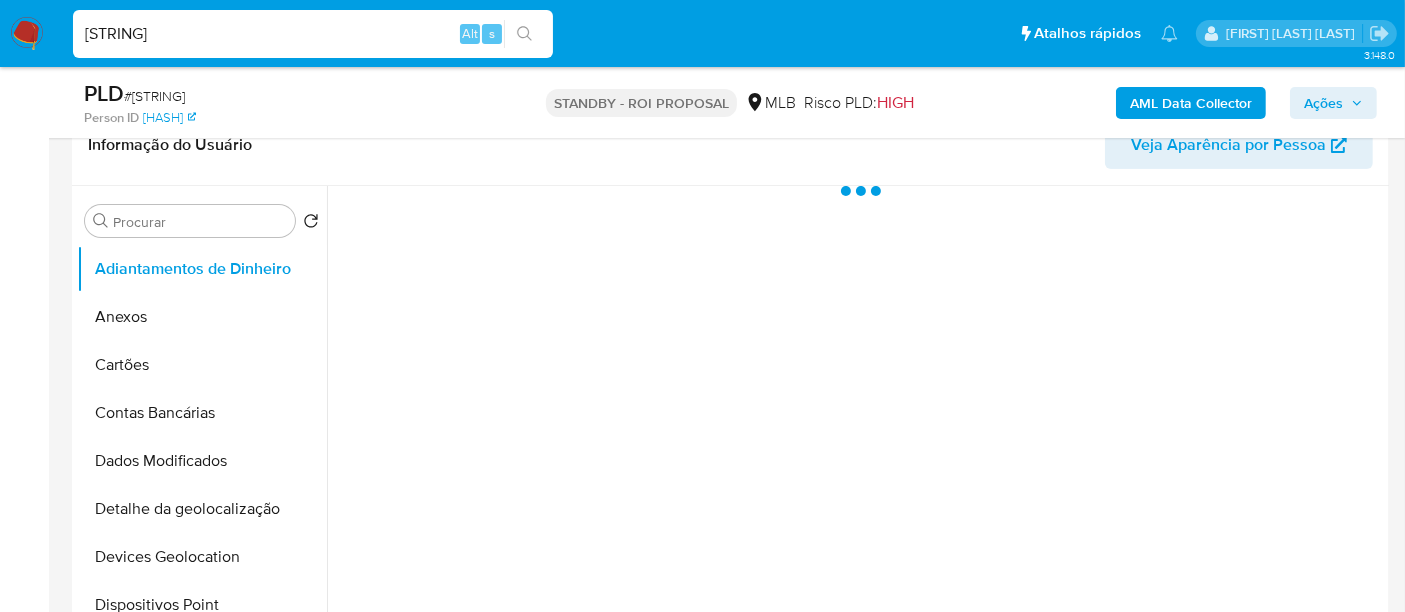 scroll, scrollTop: 555, scrollLeft: 0, axis: vertical 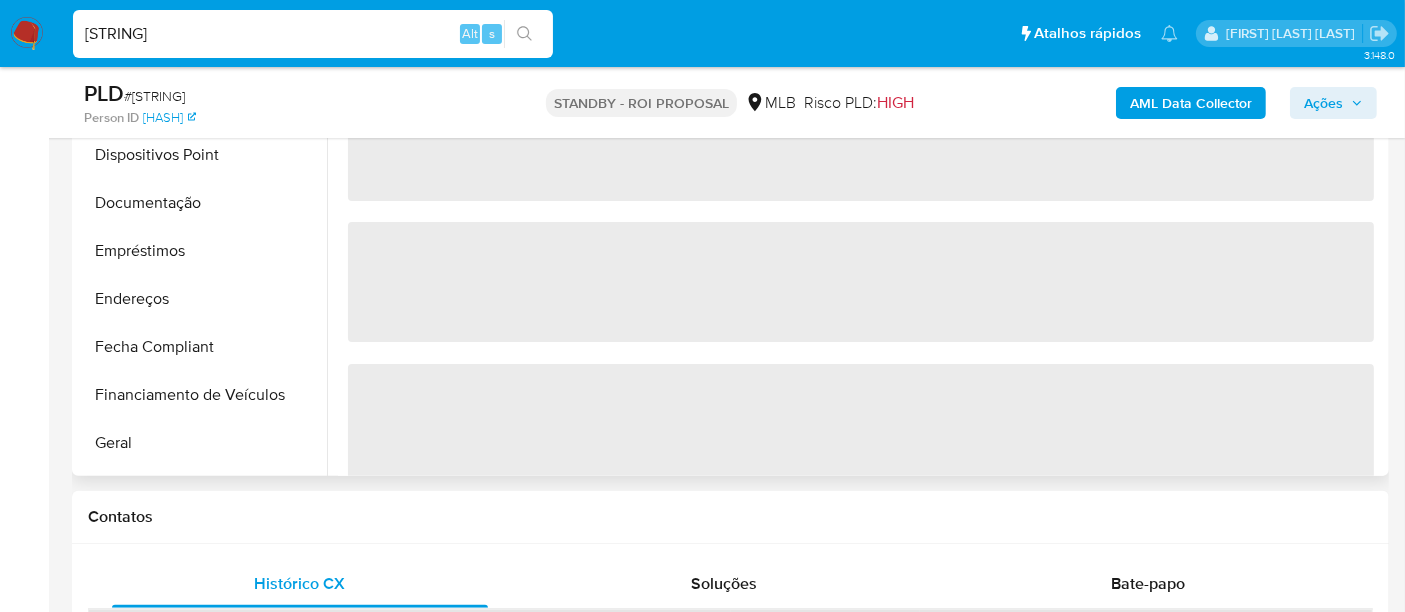 select on "10" 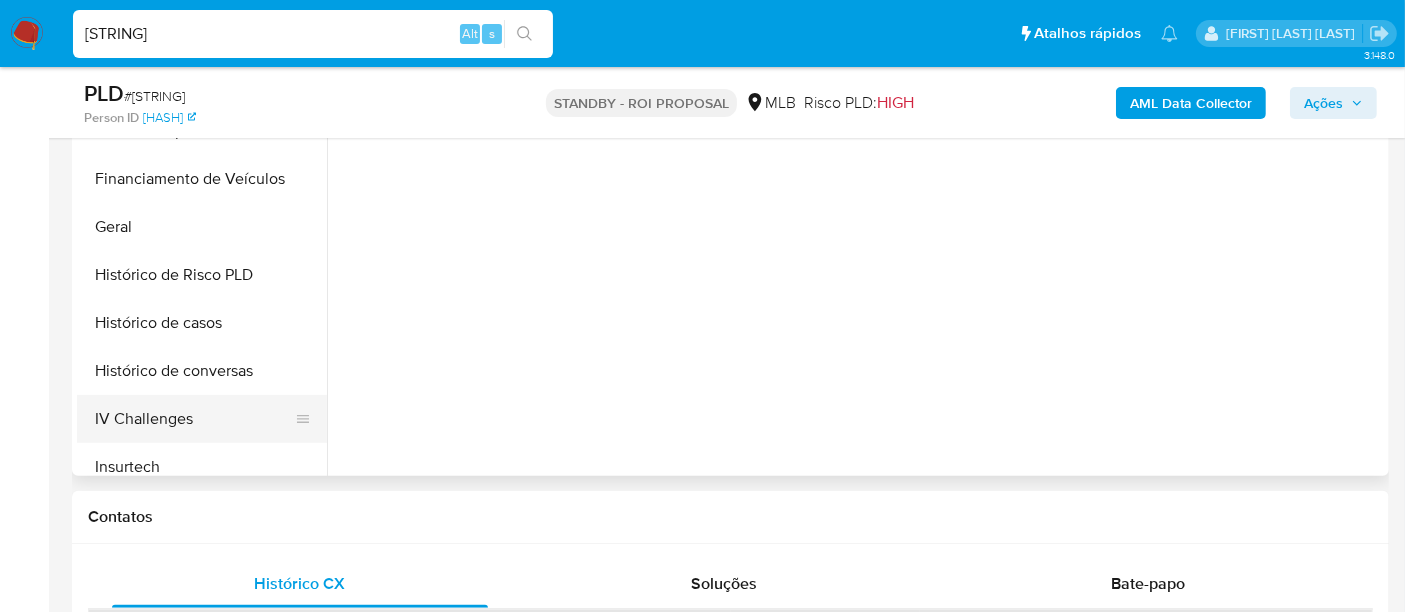 scroll, scrollTop: 666, scrollLeft: 0, axis: vertical 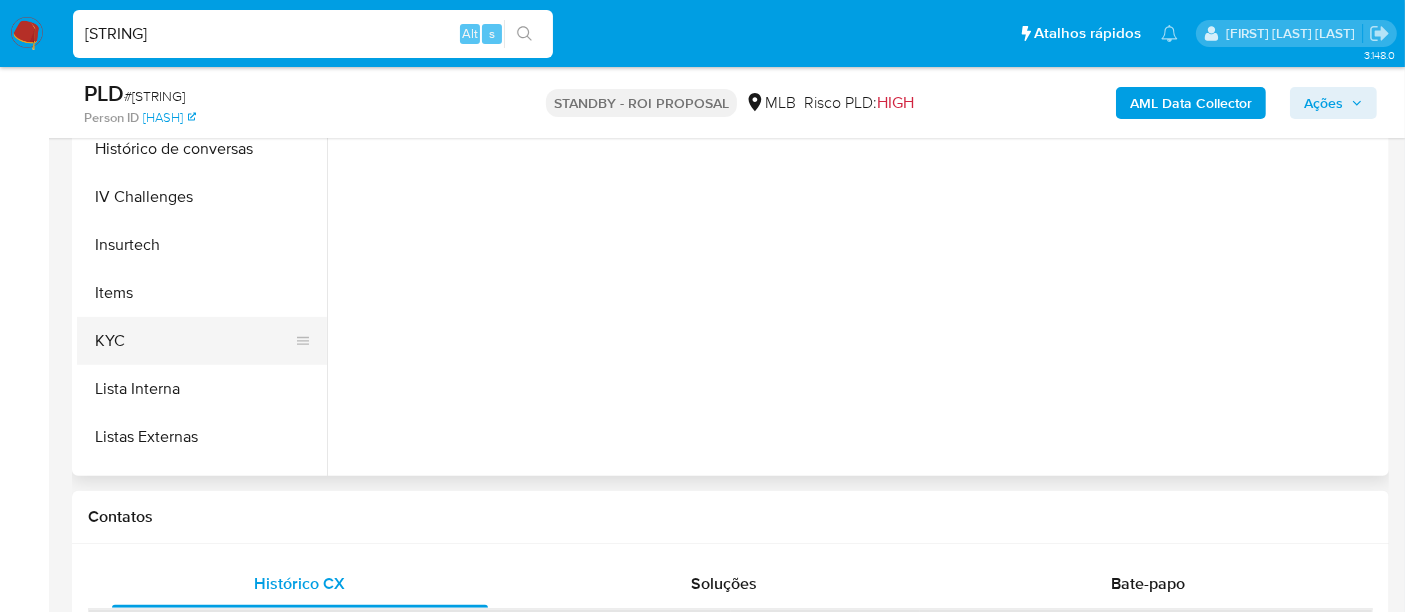 click on "KYC" at bounding box center [194, 341] 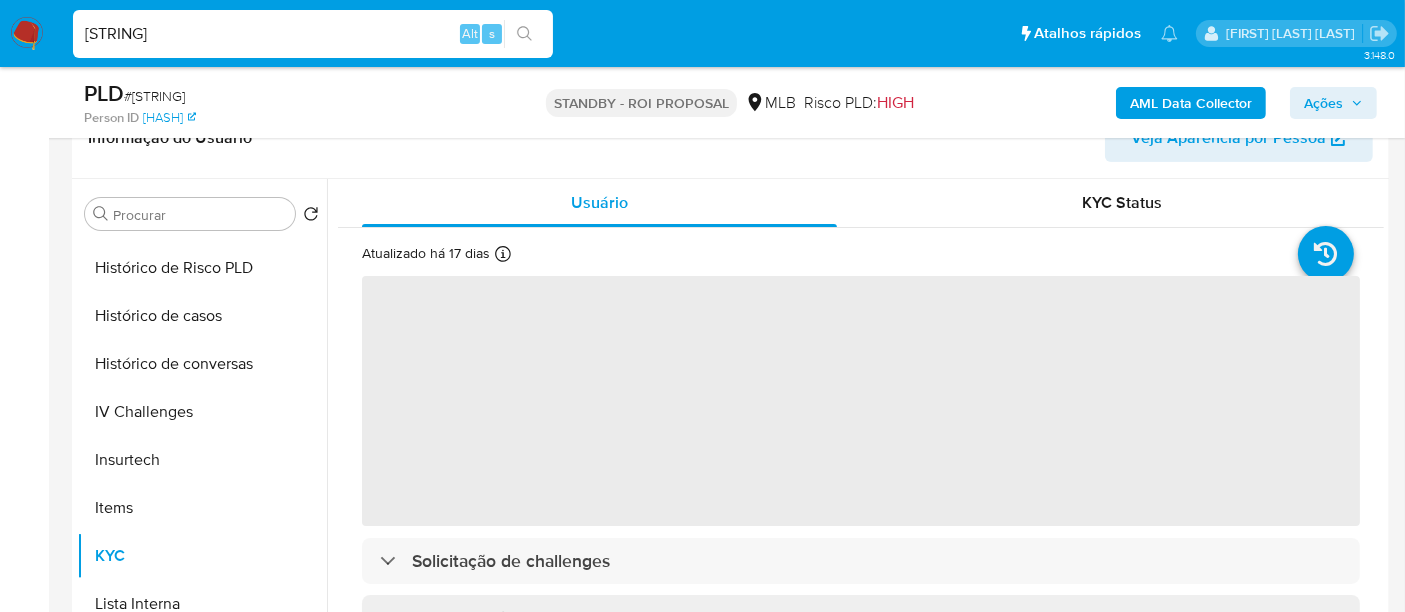 scroll, scrollTop: 333, scrollLeft: 0, axis: vertical 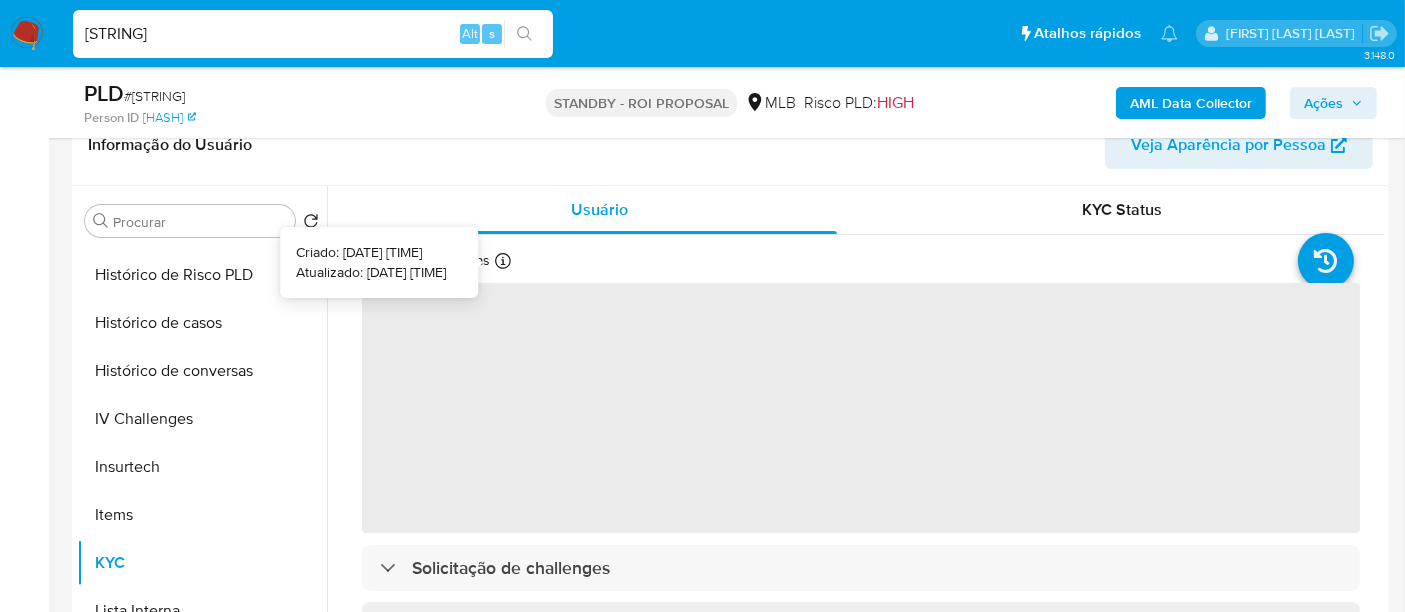 type 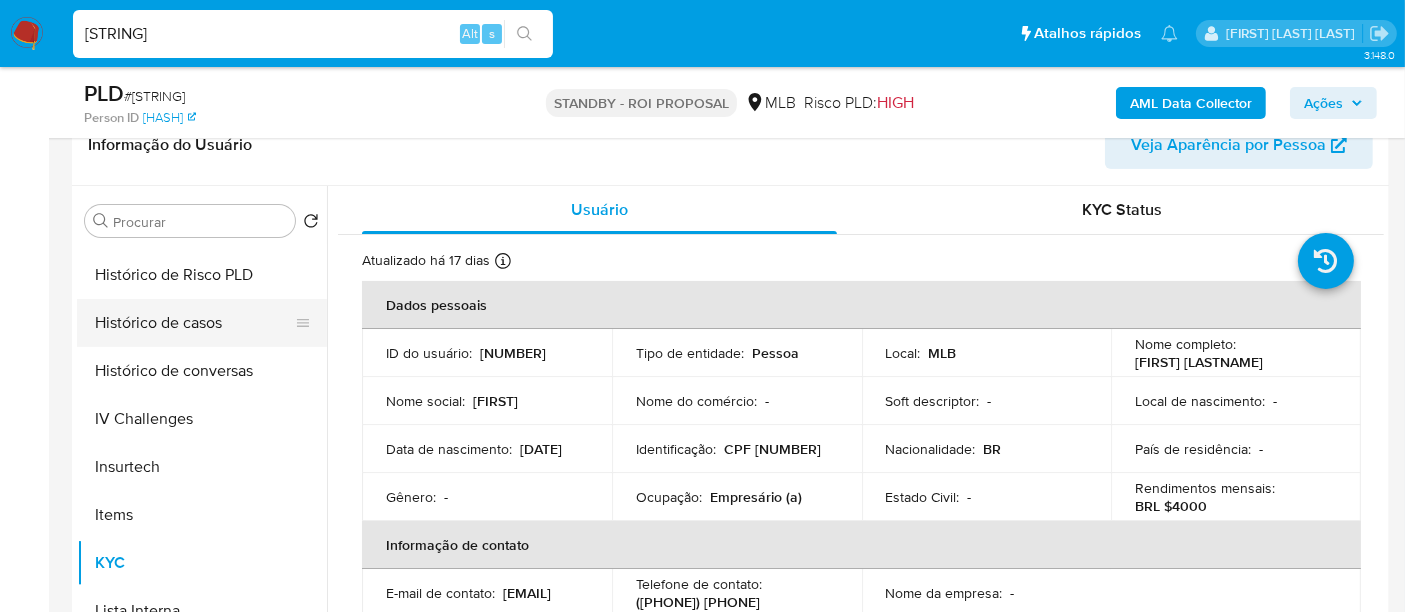 click on "Histórico de casos" at bounding box center (194, 323) 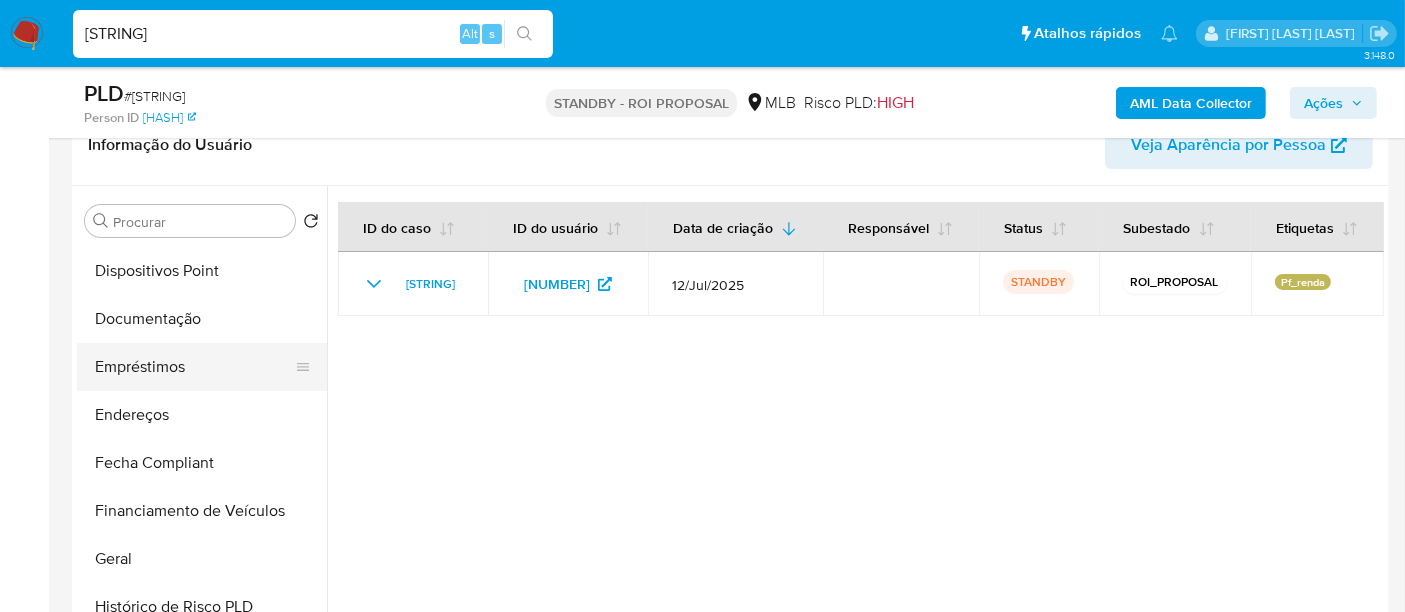 scroll, scrollTop: 333, scrollLeft: 0, axis: vertical 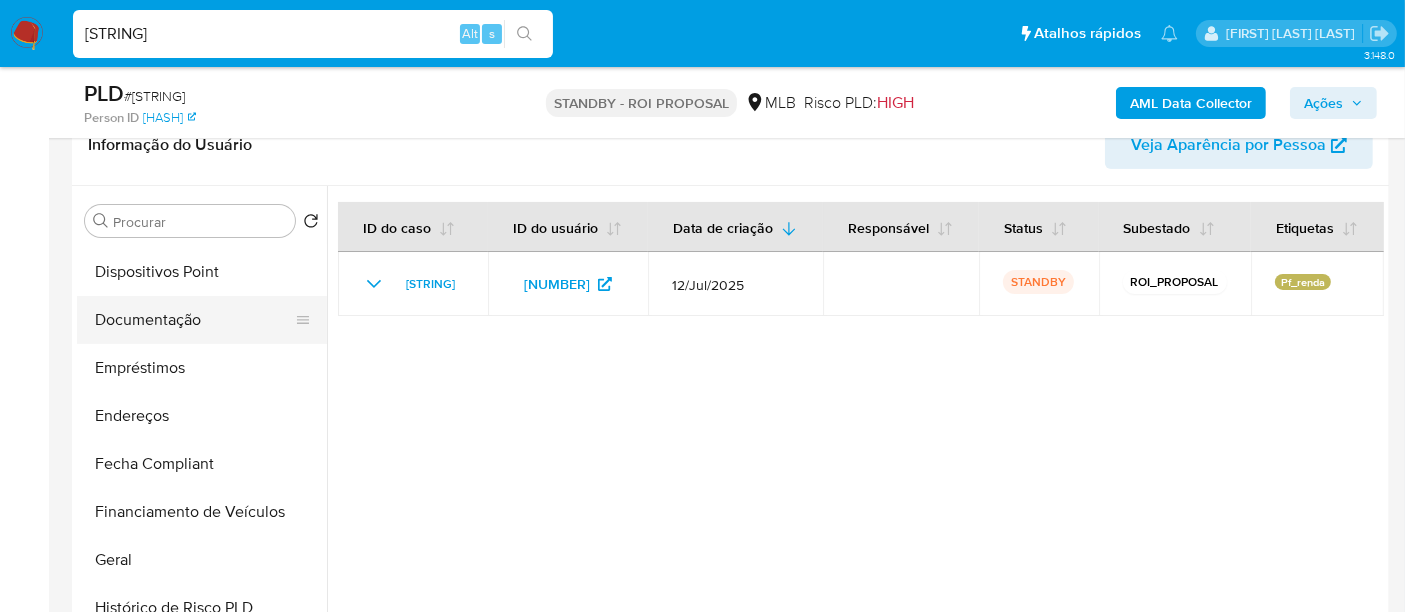 click on "Documentação" at bounding box center [194, 320] 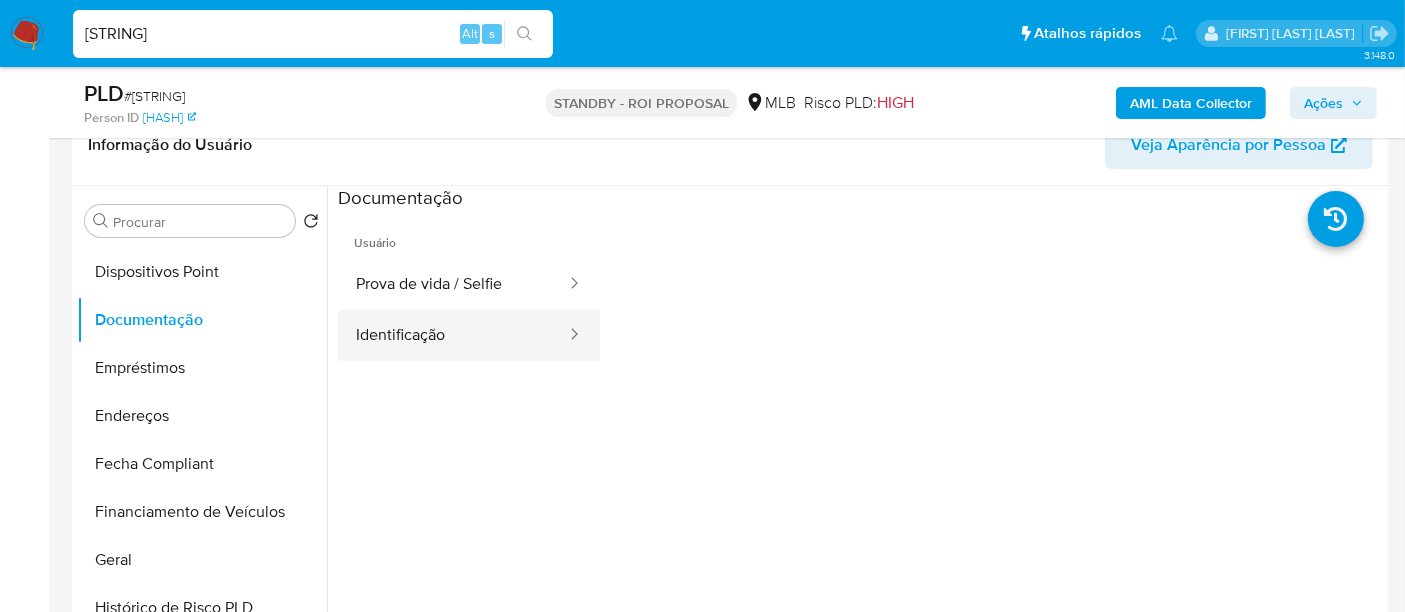 click on "Identificação" at bounding box center [453, 335] 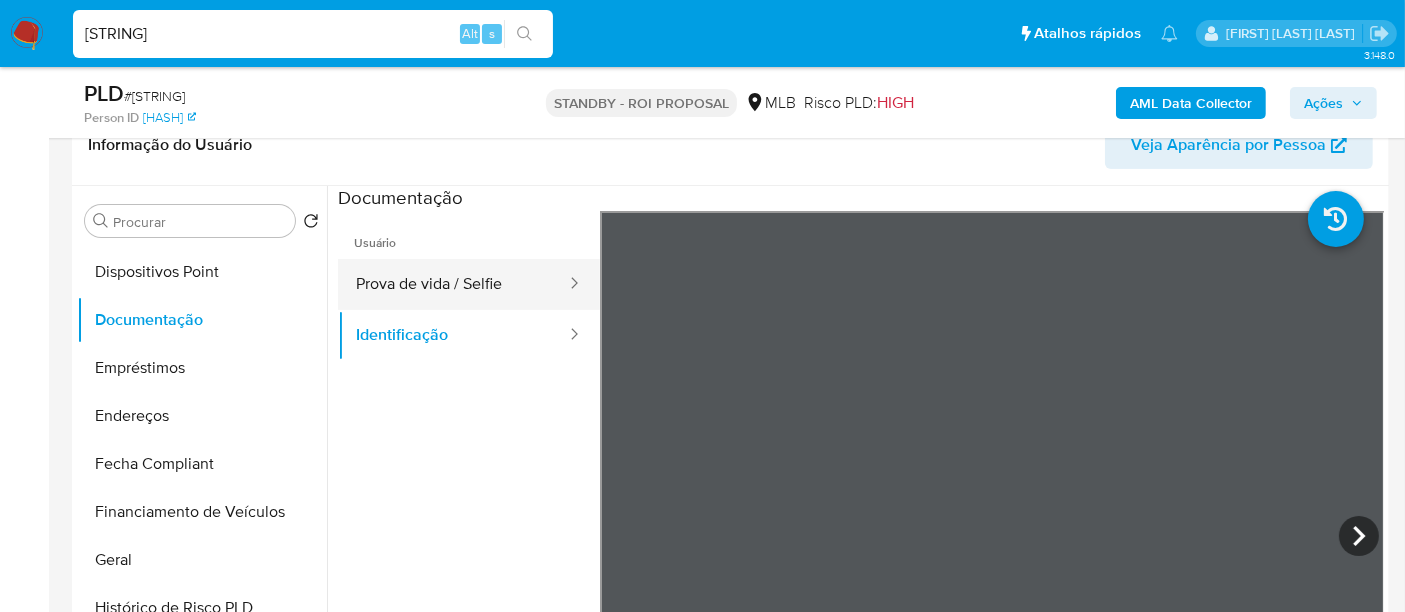 click on "Prova de vida / Selfie" at bounding box center (453, 284) 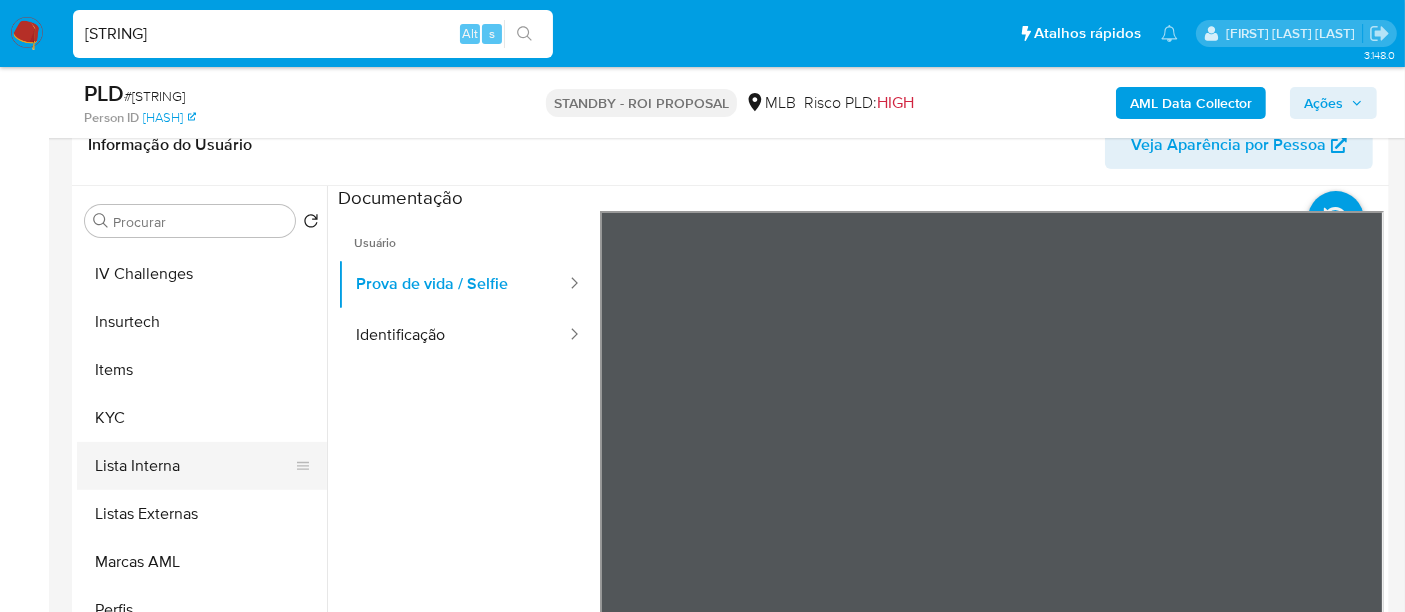 scroll, scrollTop: 844, scrollLeft: 0, axis: vertical 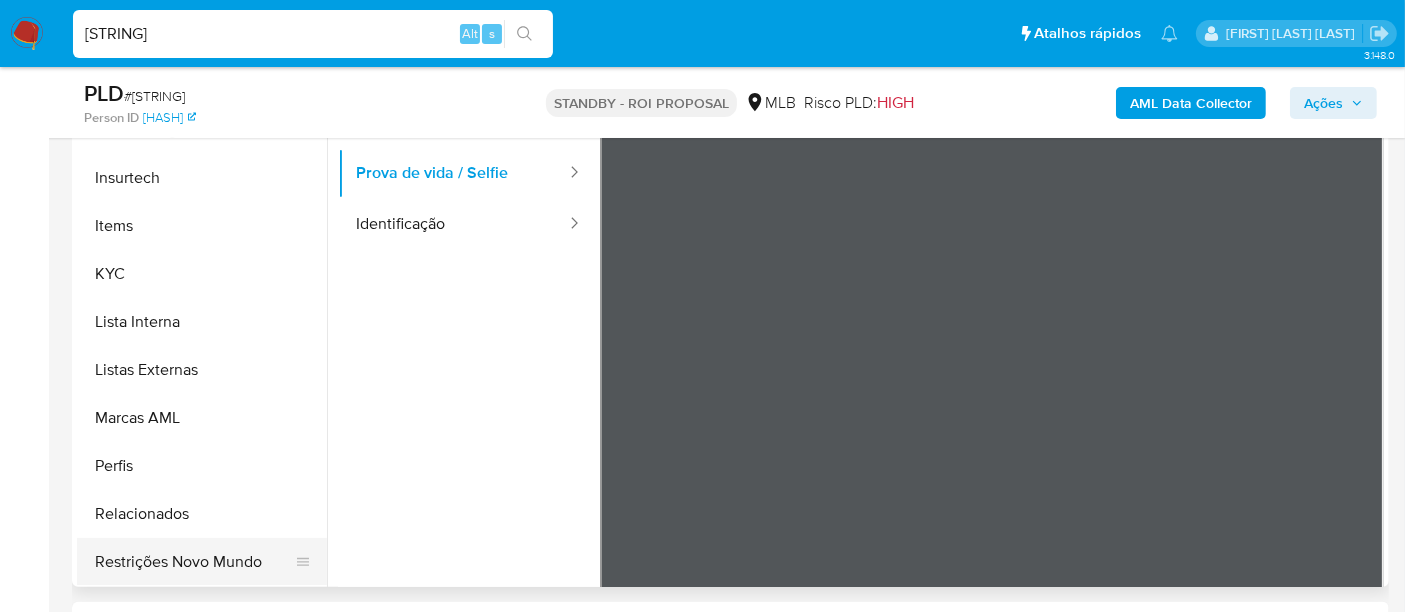 click on "Restrições Novo Mundo" at bounding box center (194, 562) 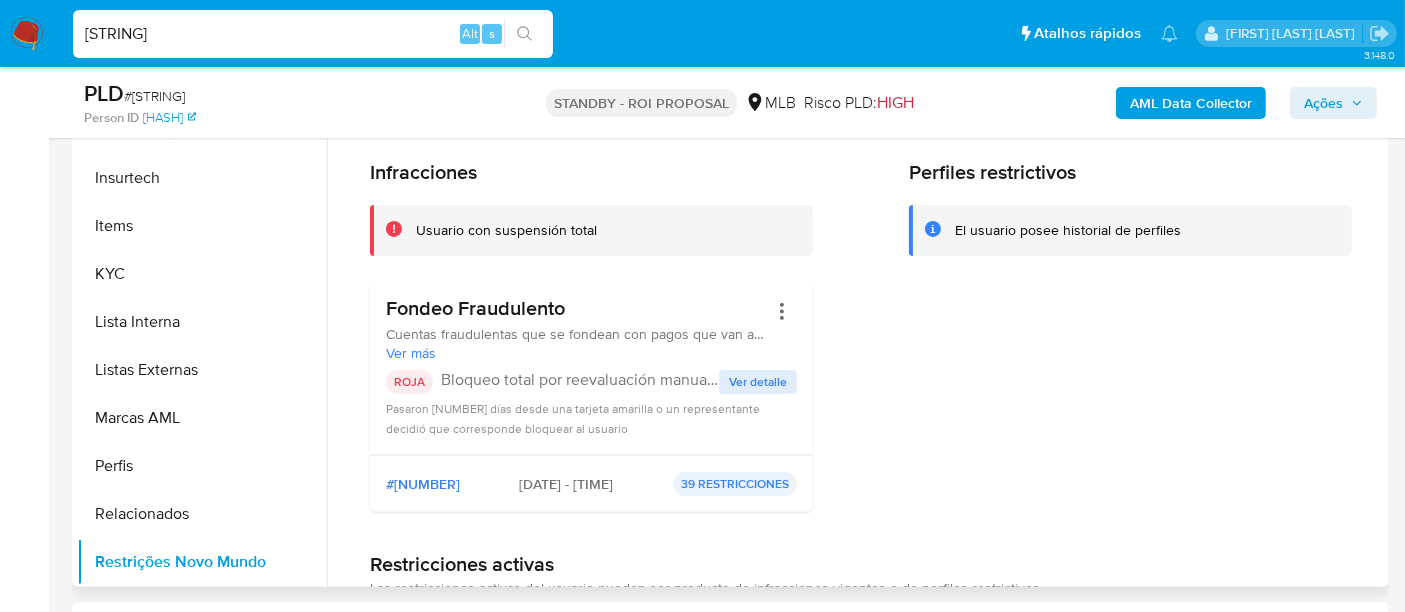 click on "Ver detalle" at bounding box center [758, 382] 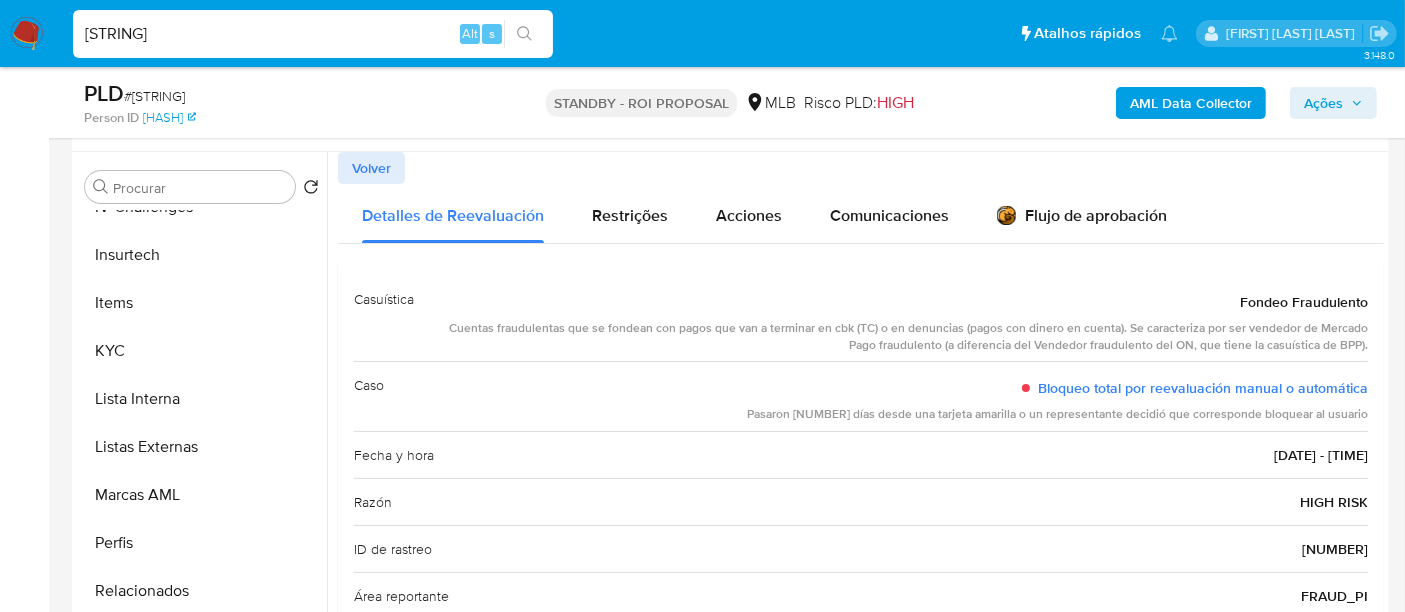 scroll, scrollTop: 333, scrollLeft: 0, axis: vertical 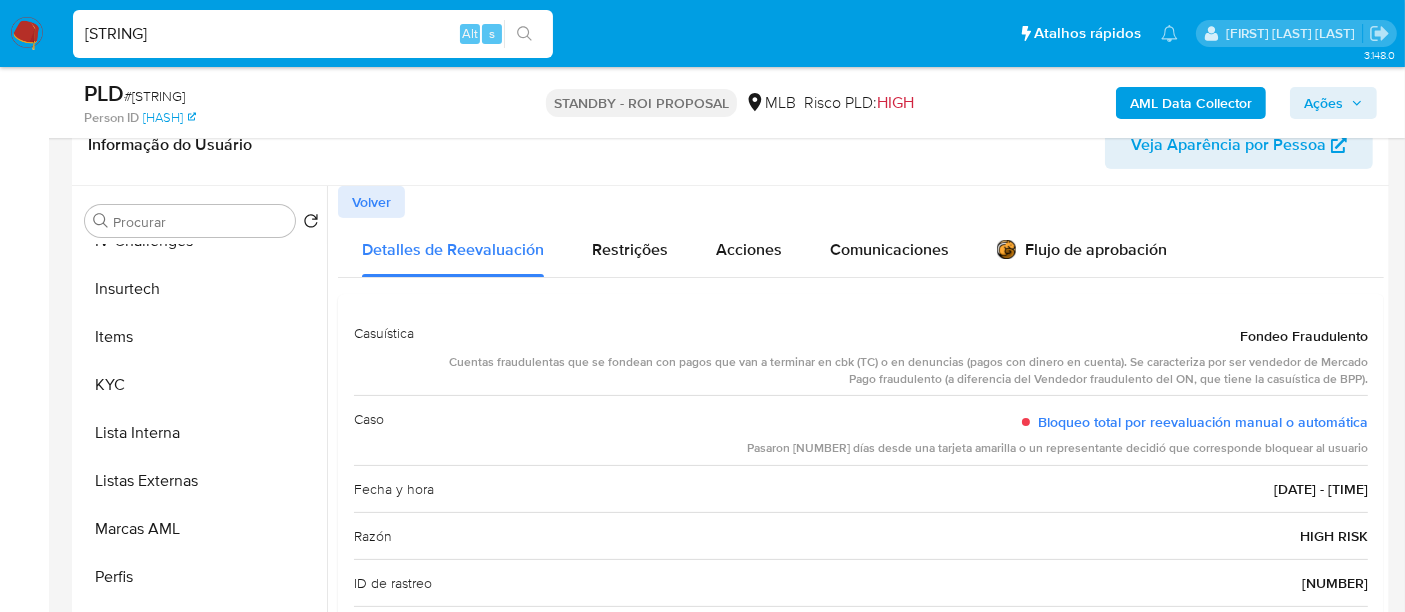 click on "Volver" at bounding box center [371, 202] 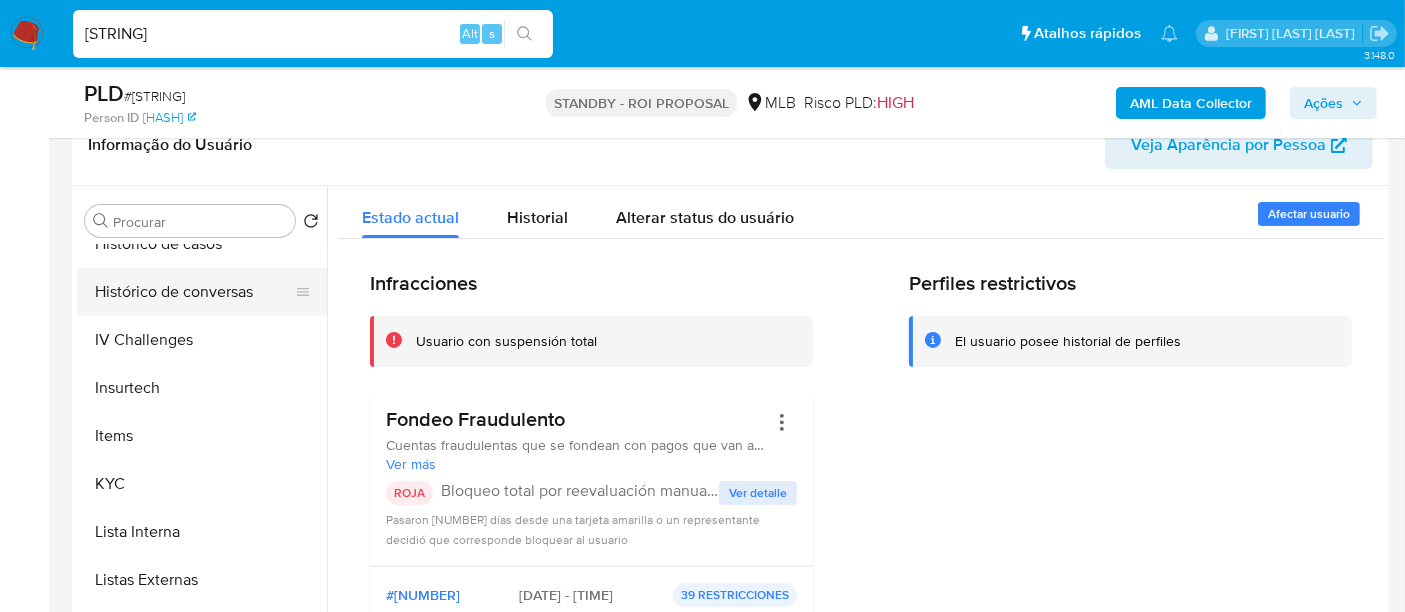 scroll, scrollTop: 622, scrollLeft: 0, axis: vertical 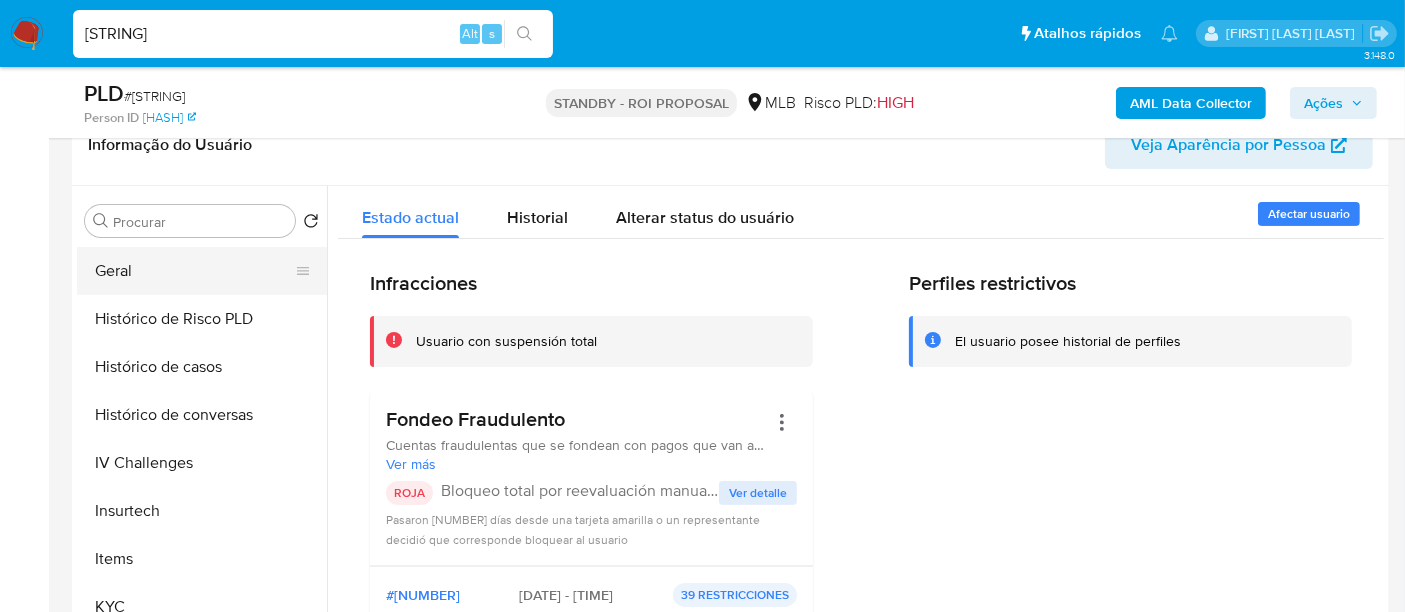 click on "Geral" at bounding box center (194, 271) 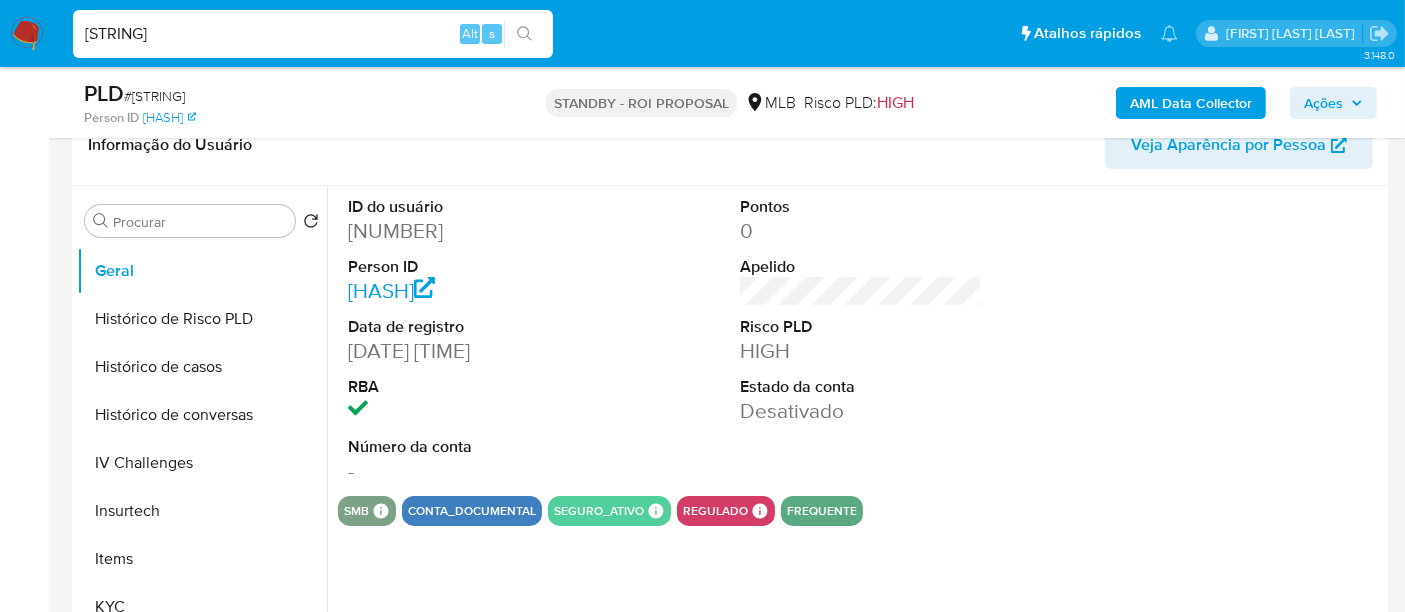 type 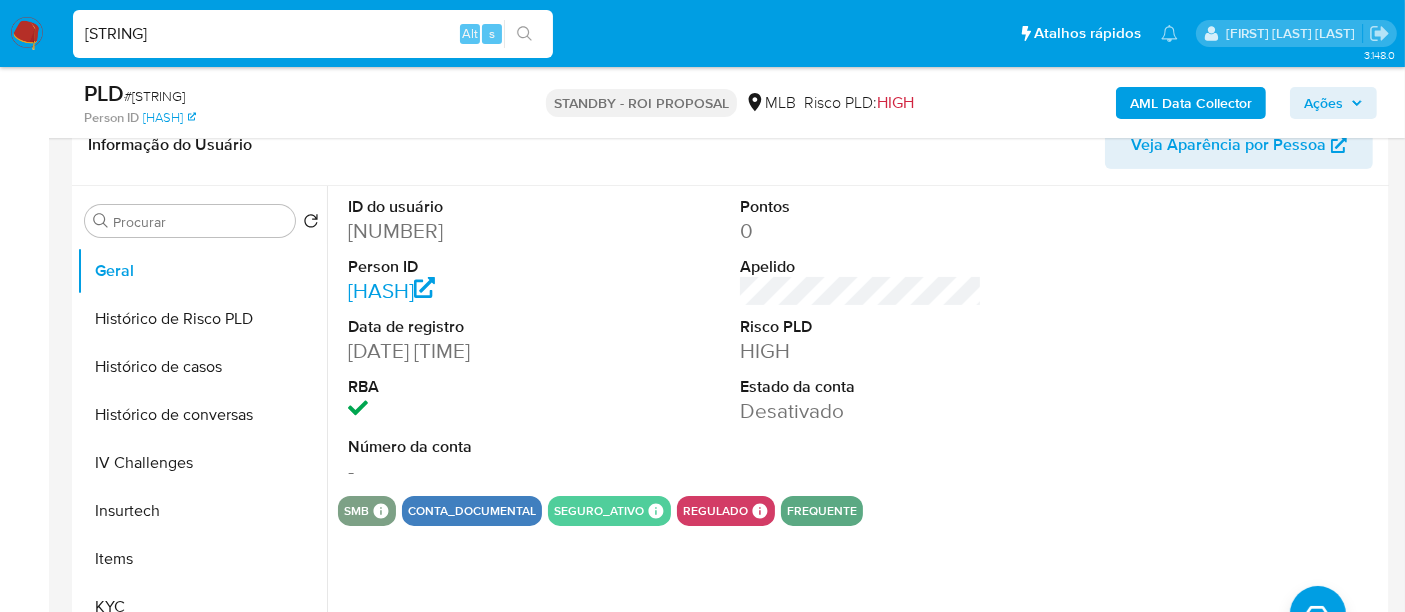 click on "[STRING]" at bounding box center [313, 34] 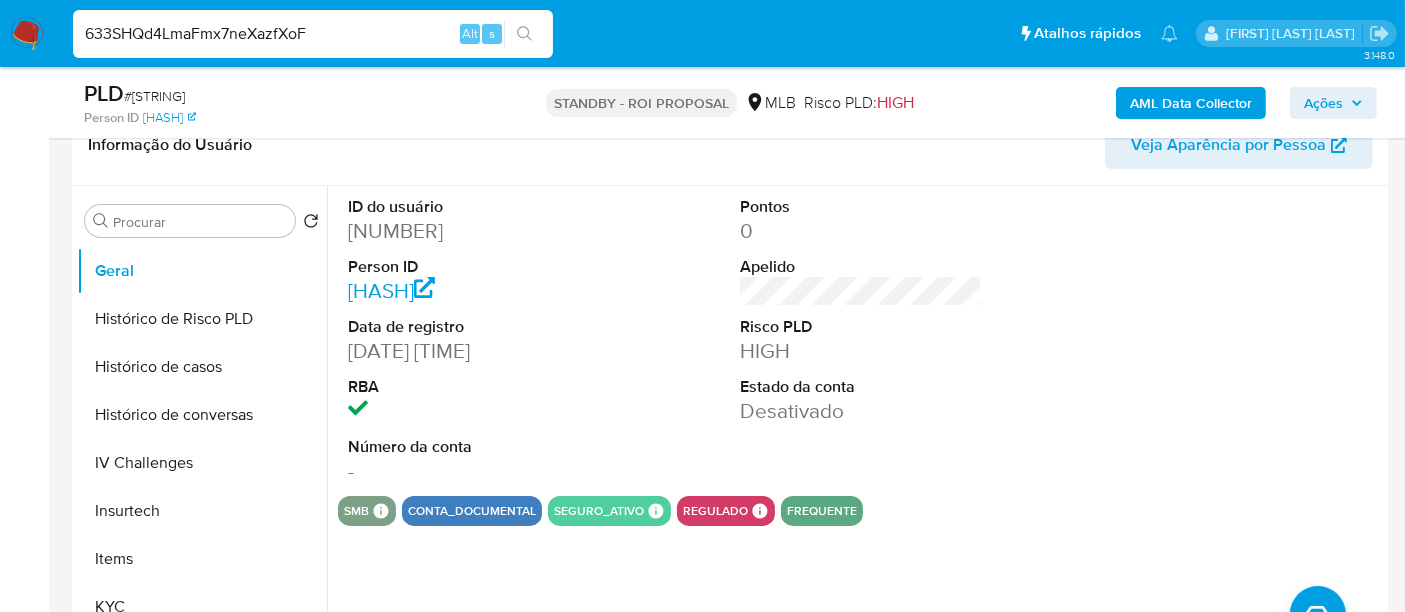 type on "633SHQd4LmaFmx7neXazfXoF" 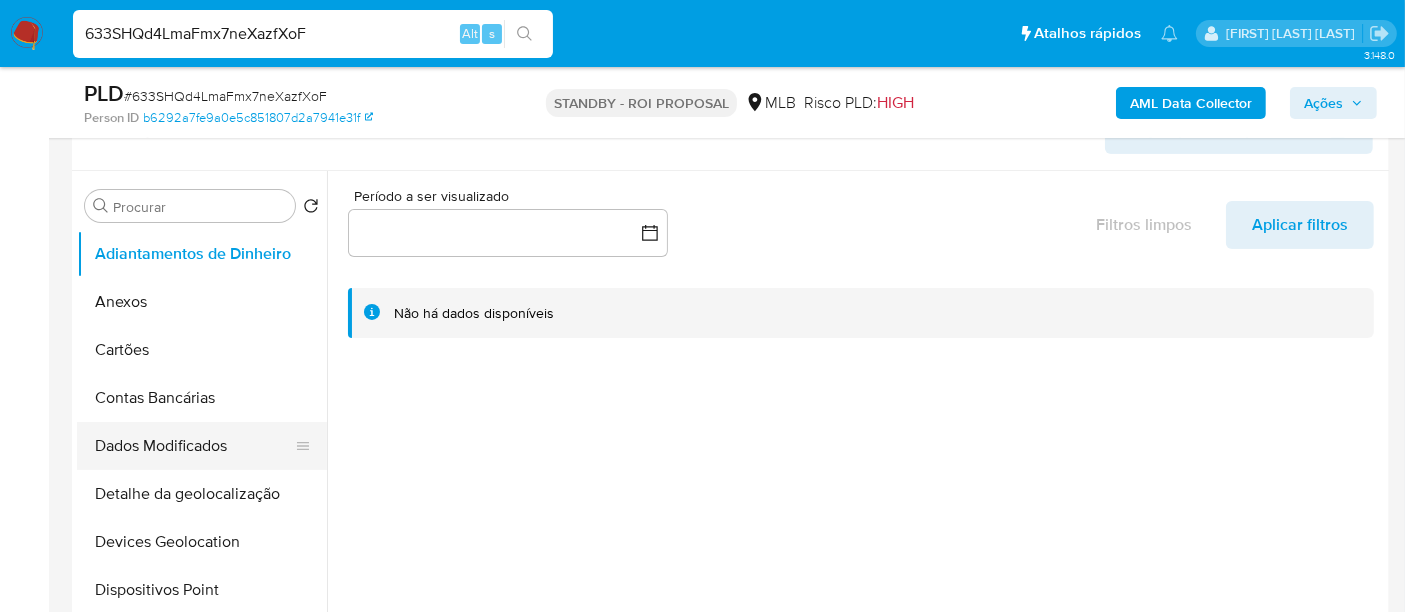 scroll, scrollTop: 444, scrollLeft: 0, axis: vertical 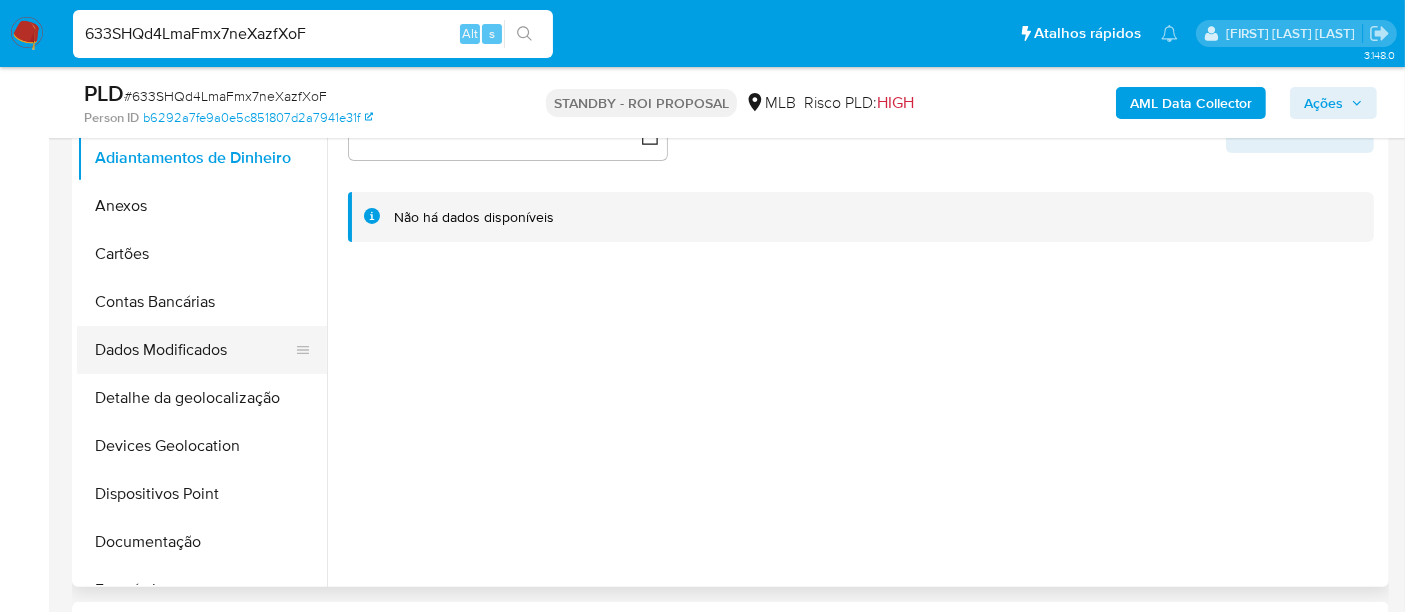 select on "10" 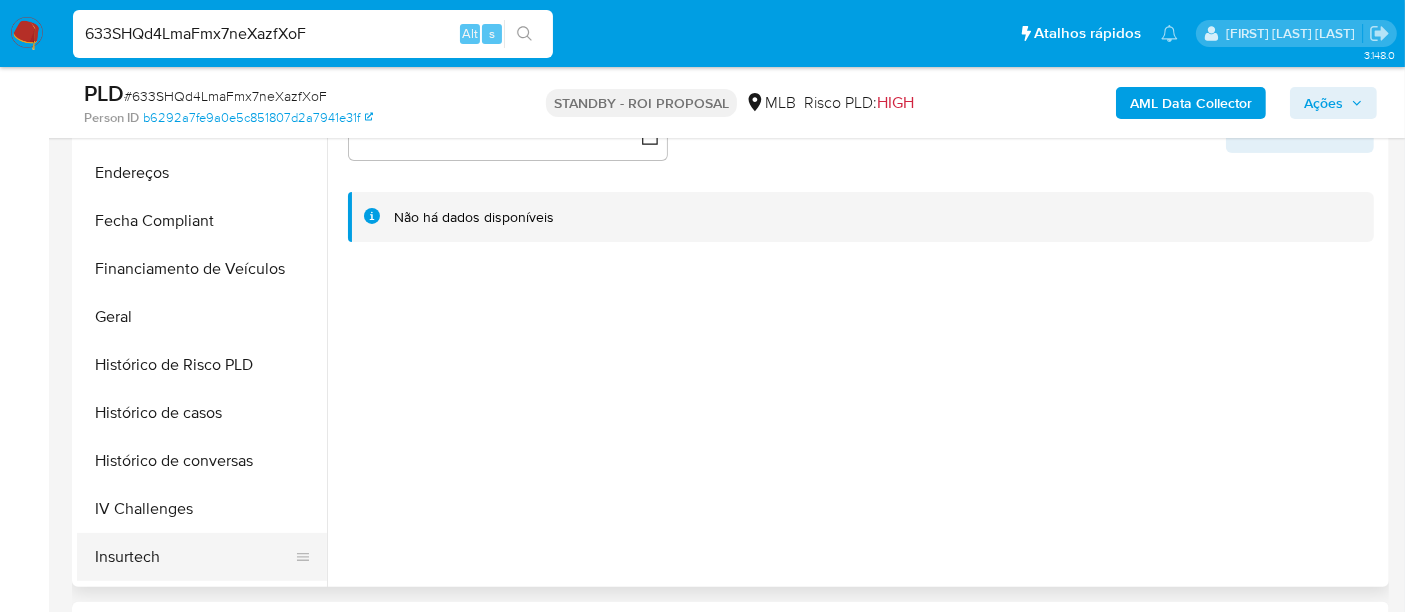 scroll, scrollTop: 666, scrollLeft: 0, axis: vertical 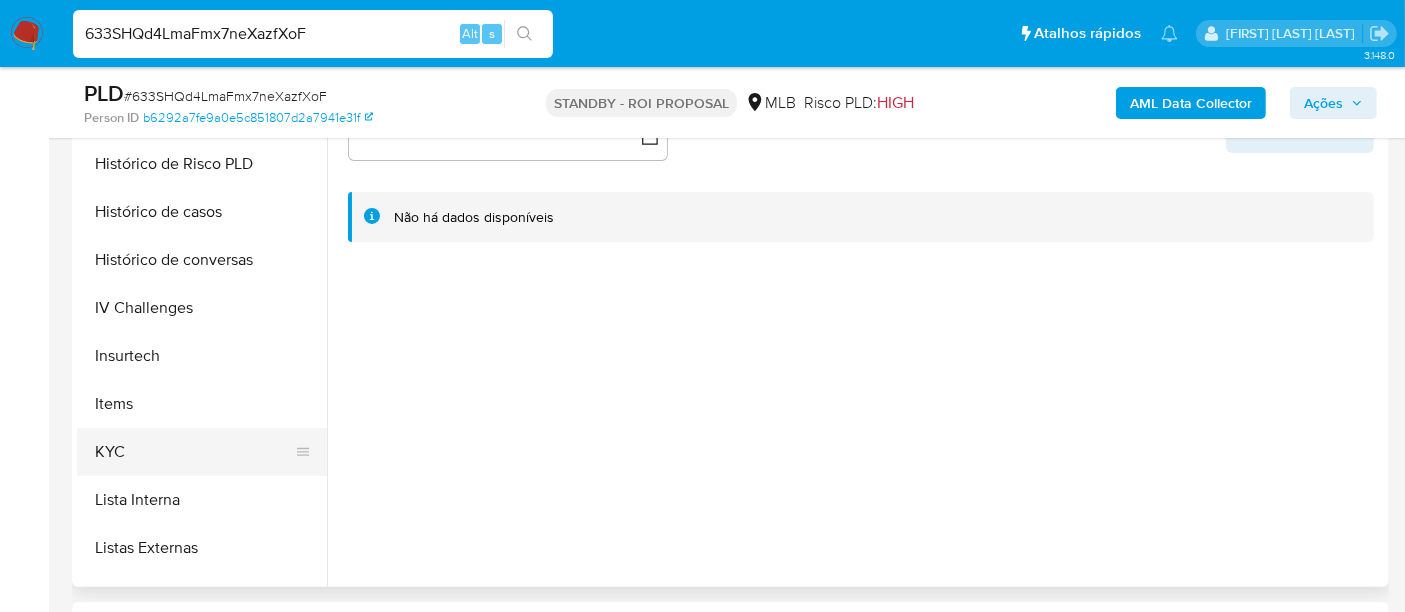 click on "KYC" at bounding box center (194, 452) 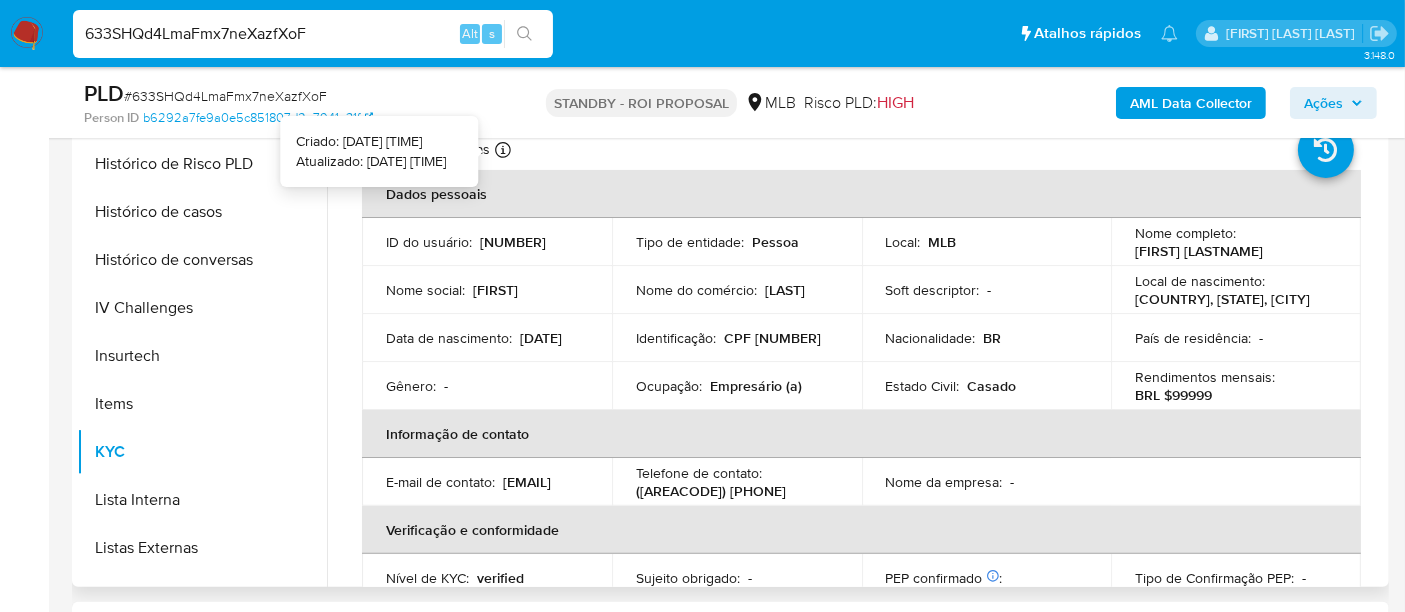 type 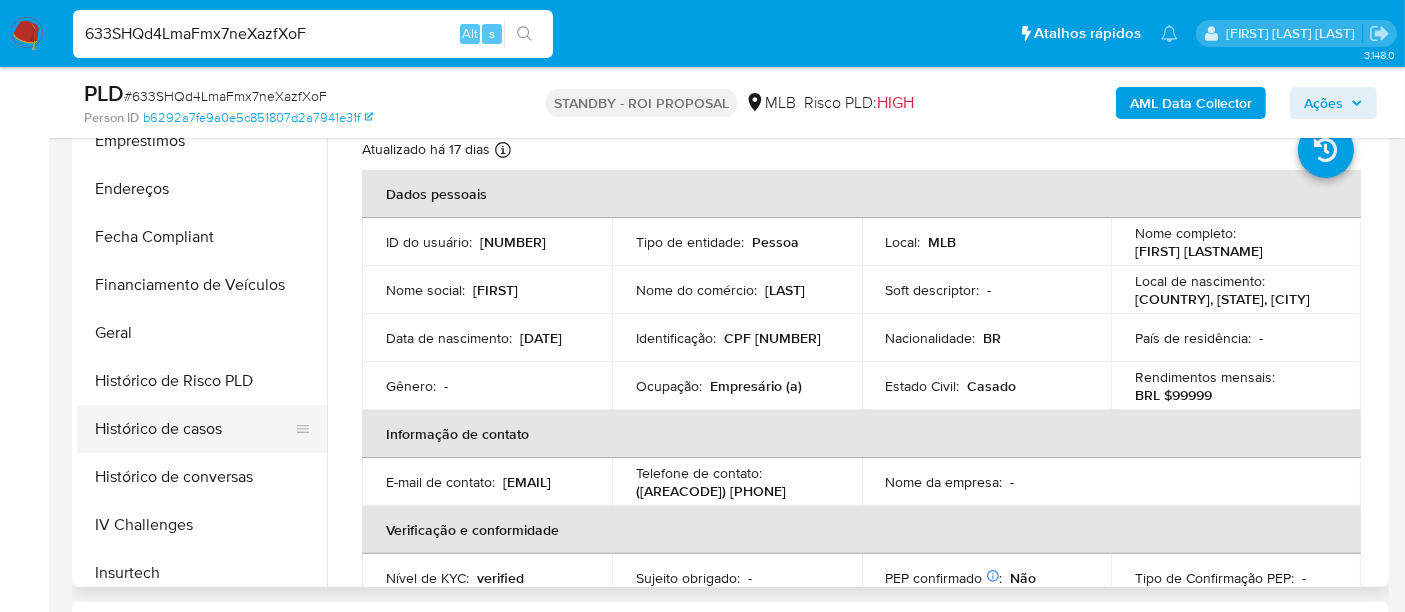 scroll, scrollTop: 444, scrollLeft: 0, axis: vertical 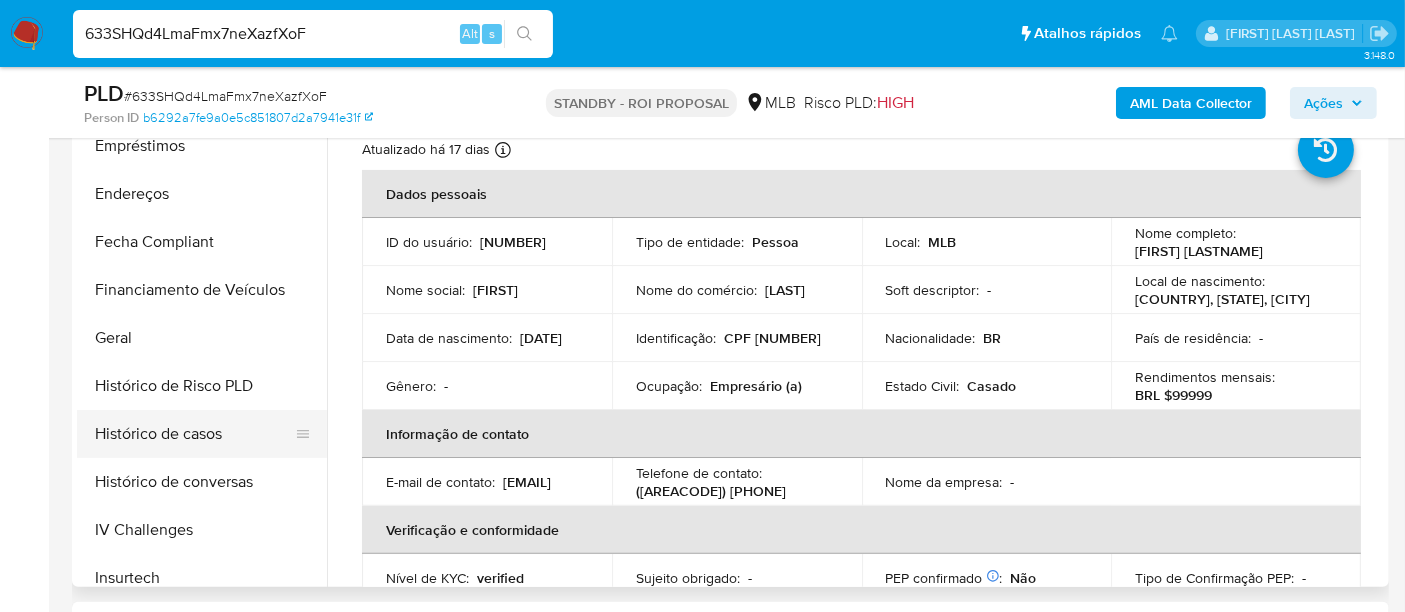 click on "Histórico de casos" at bounding box center [194, 434] 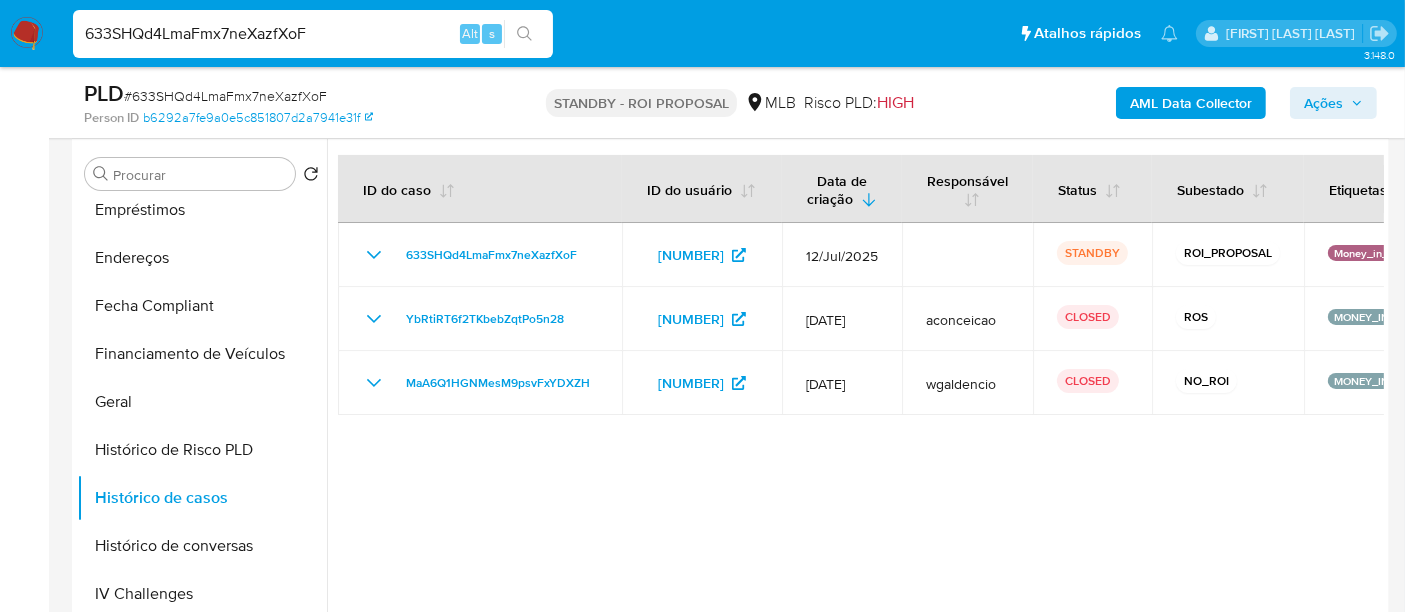 scroll, scrollTop: 333, scrollLeft: 0, axis: vertical 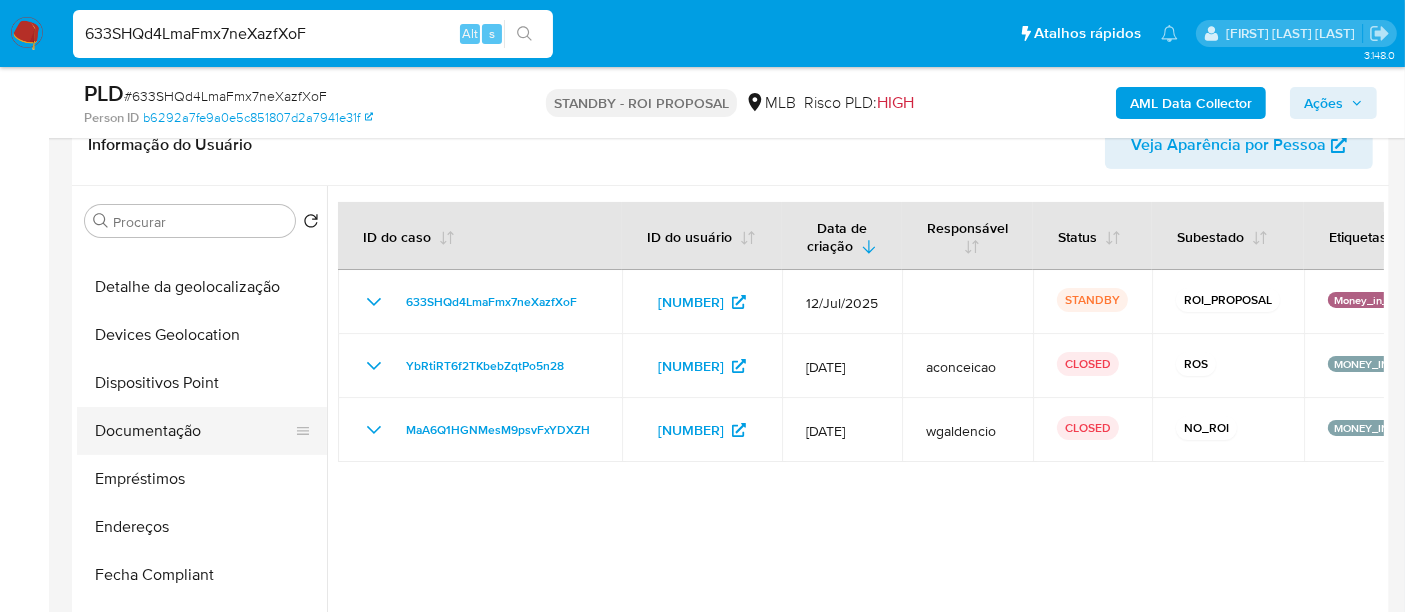 click on "Documentação" at bounding box center [194, 431] 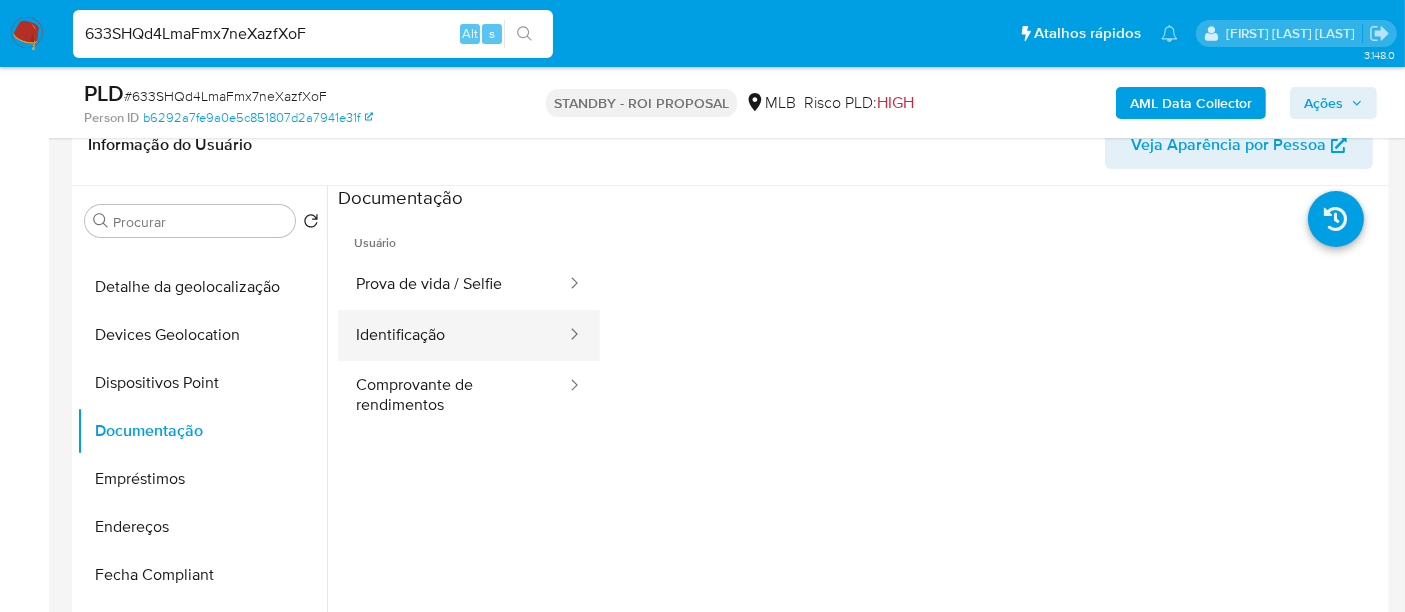 click on "Identificação" at bounding box center (453, 335) 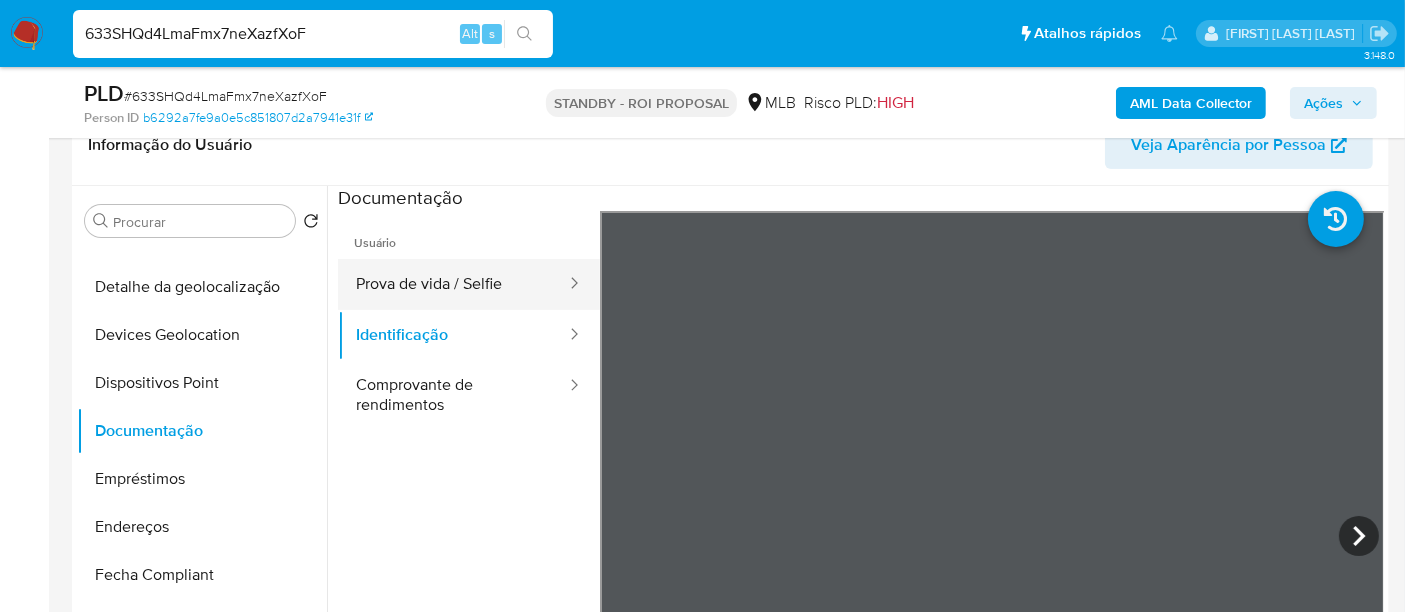 click on "Prova de vida / Selfie" at bounding box center [453, 284] 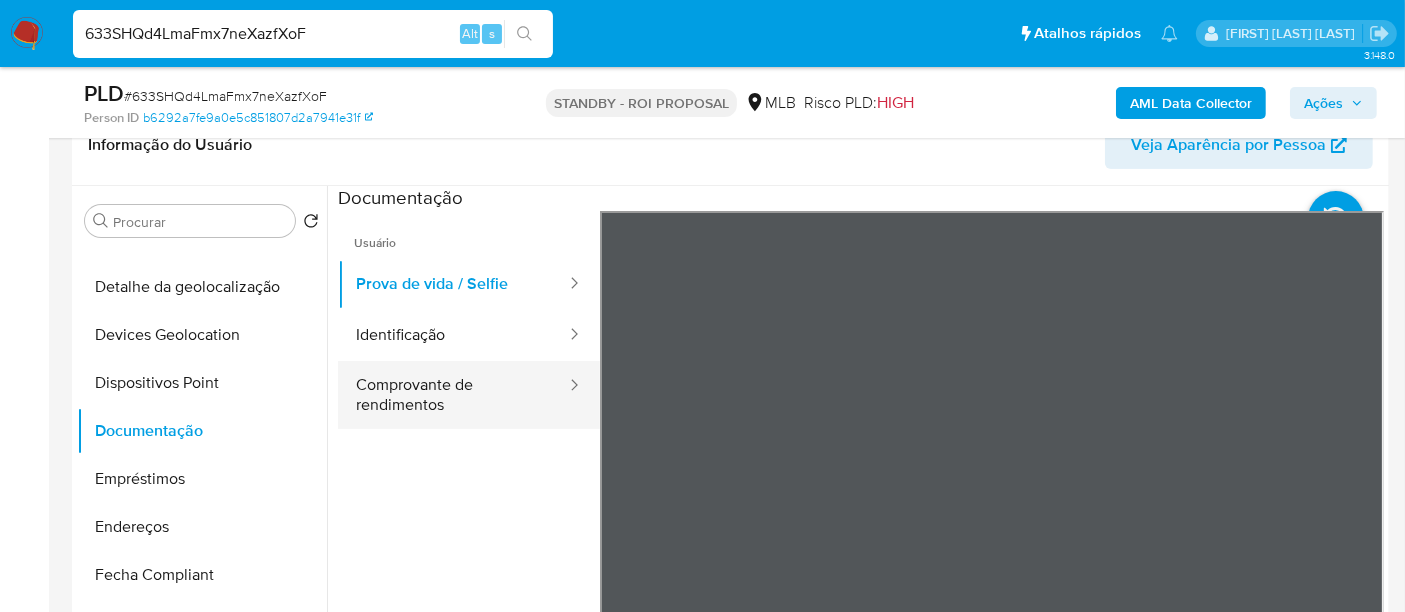 click on "Comprovante de rendimentos" at bounding box center (453, 395) 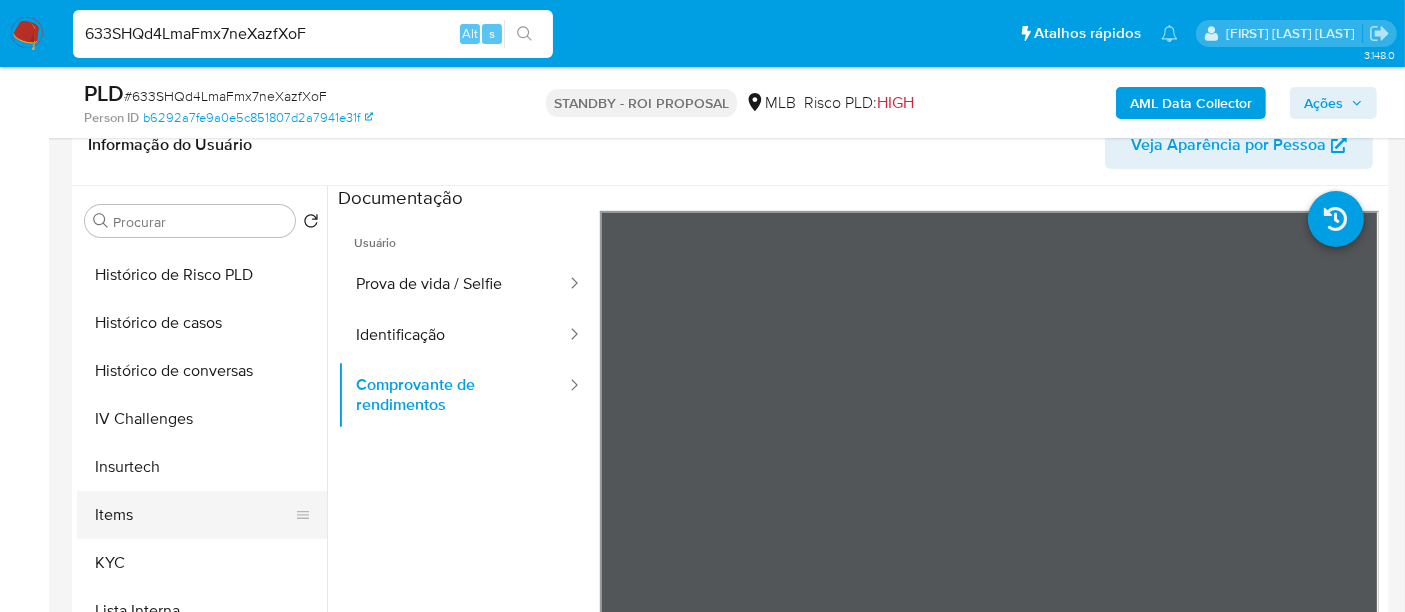 scroll, scrollTop: 844, scrollLeft: 0, axis: vertical 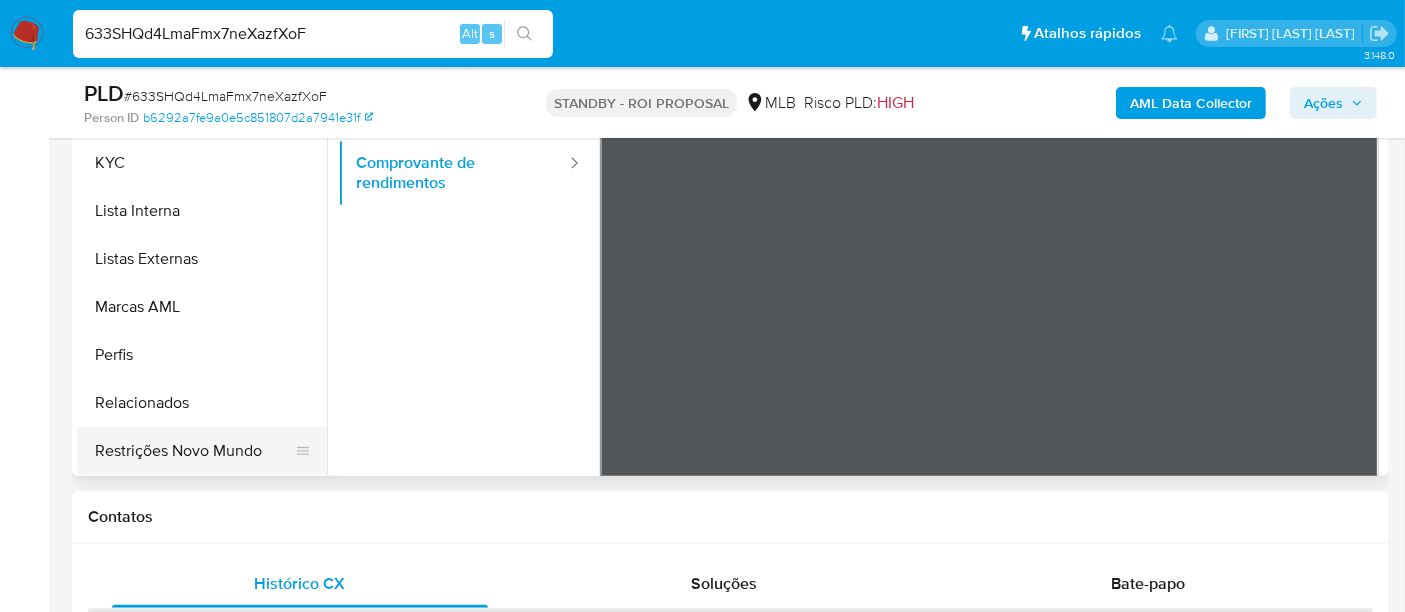 click on "Restrições Novo Mundo" at bounding box center [194, 451] 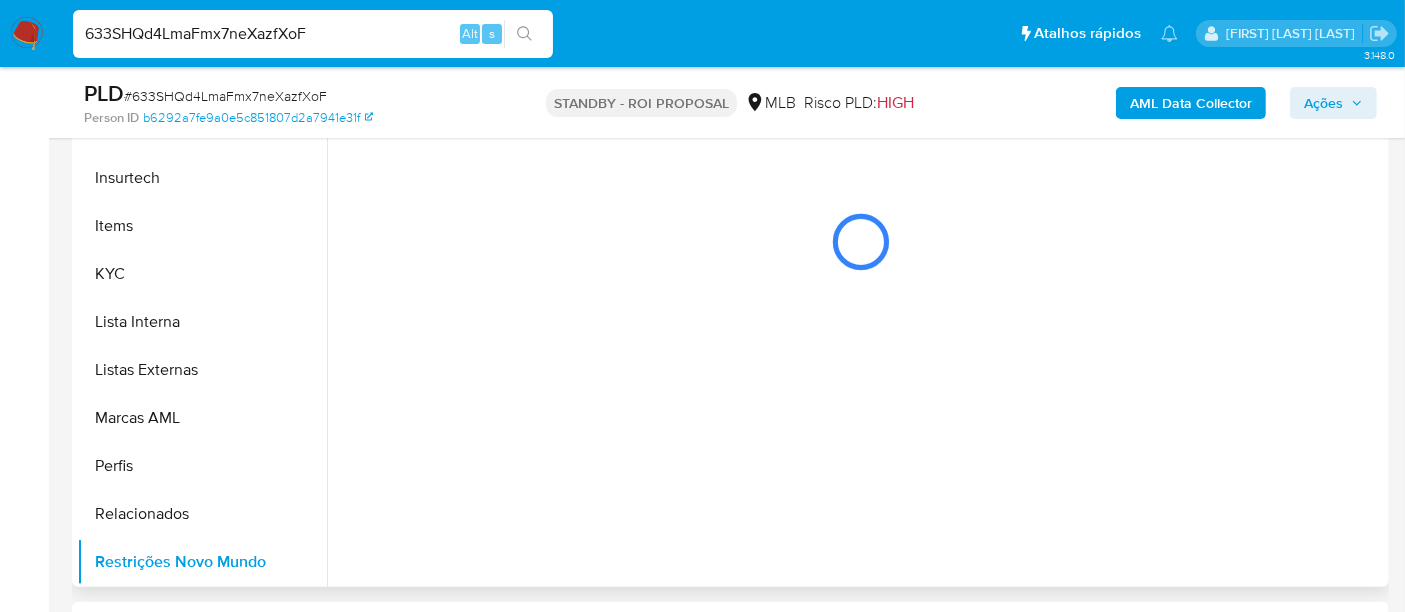 scroll, scrollTop: 333, scrollLeft: 0, axis: vertical 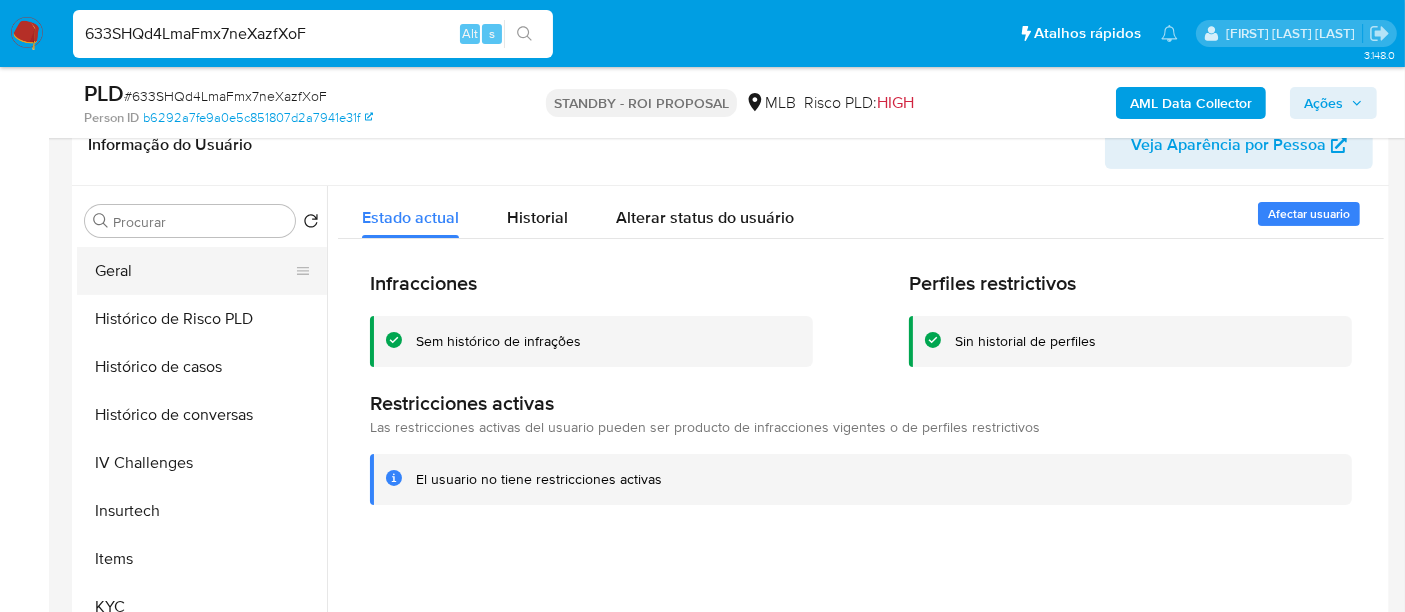click on "Geral" at bounding box center (194, 271) 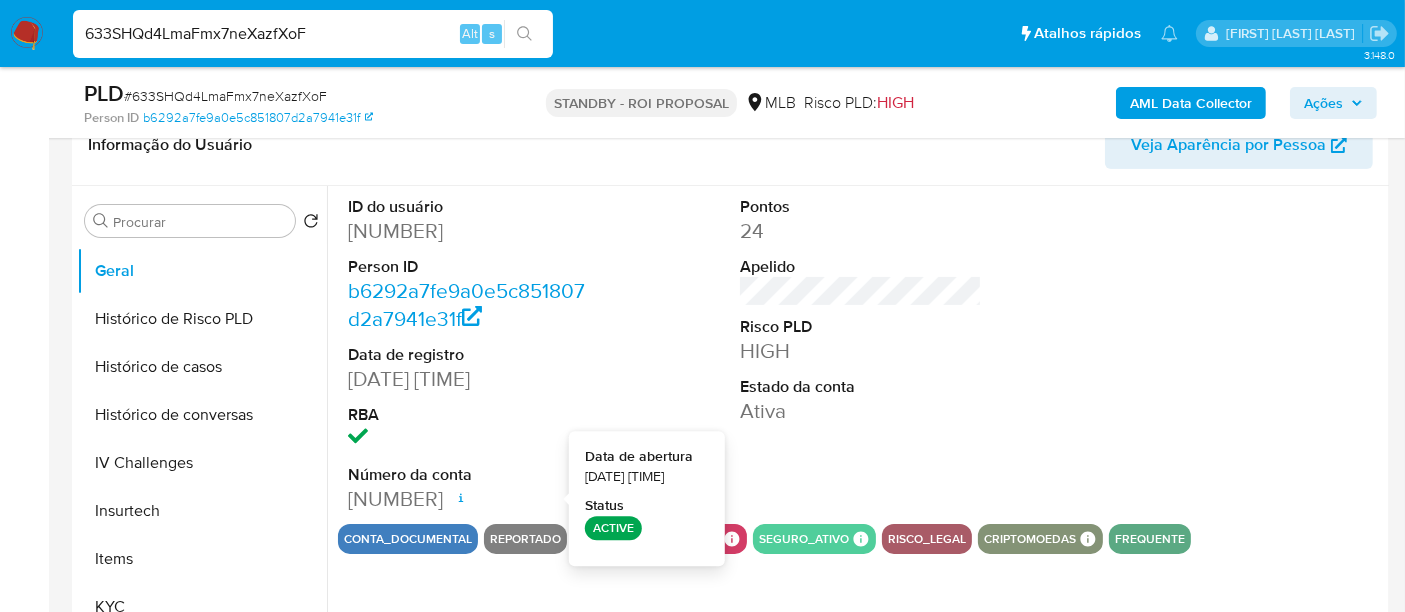 type 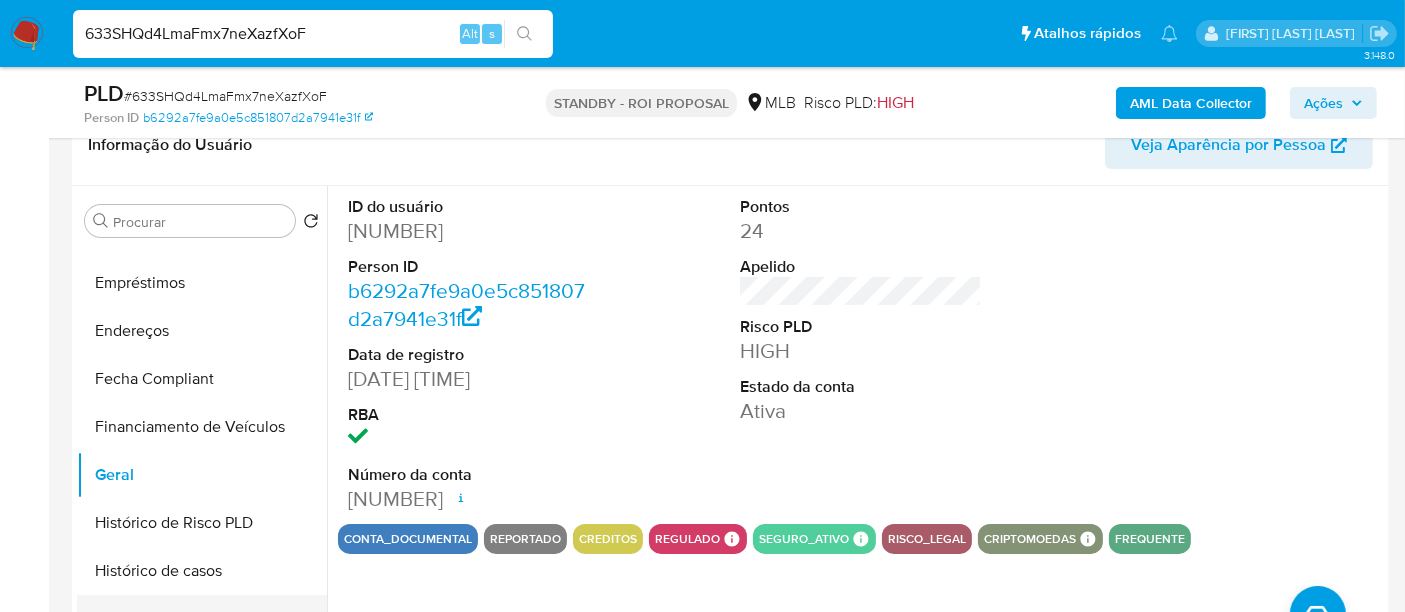 scroll, scrollTop: 400, scrollLeft: 0, axis: vertical 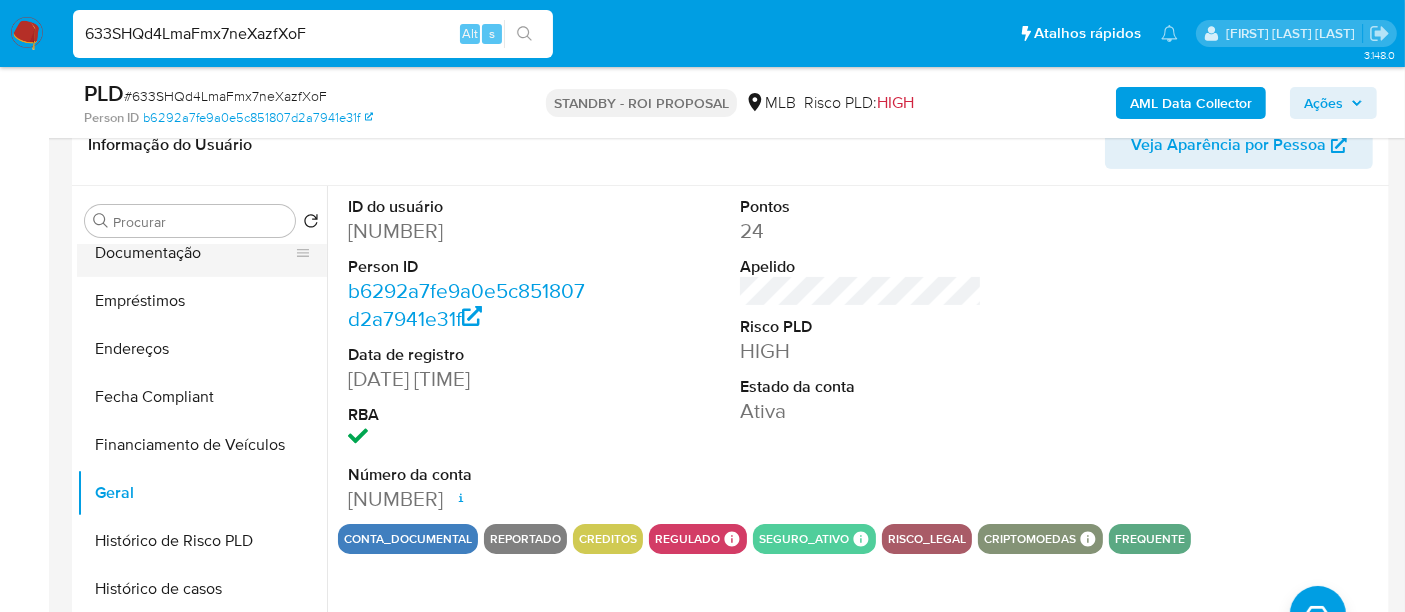 click on "Documentação" at bounding box center (194, 253) 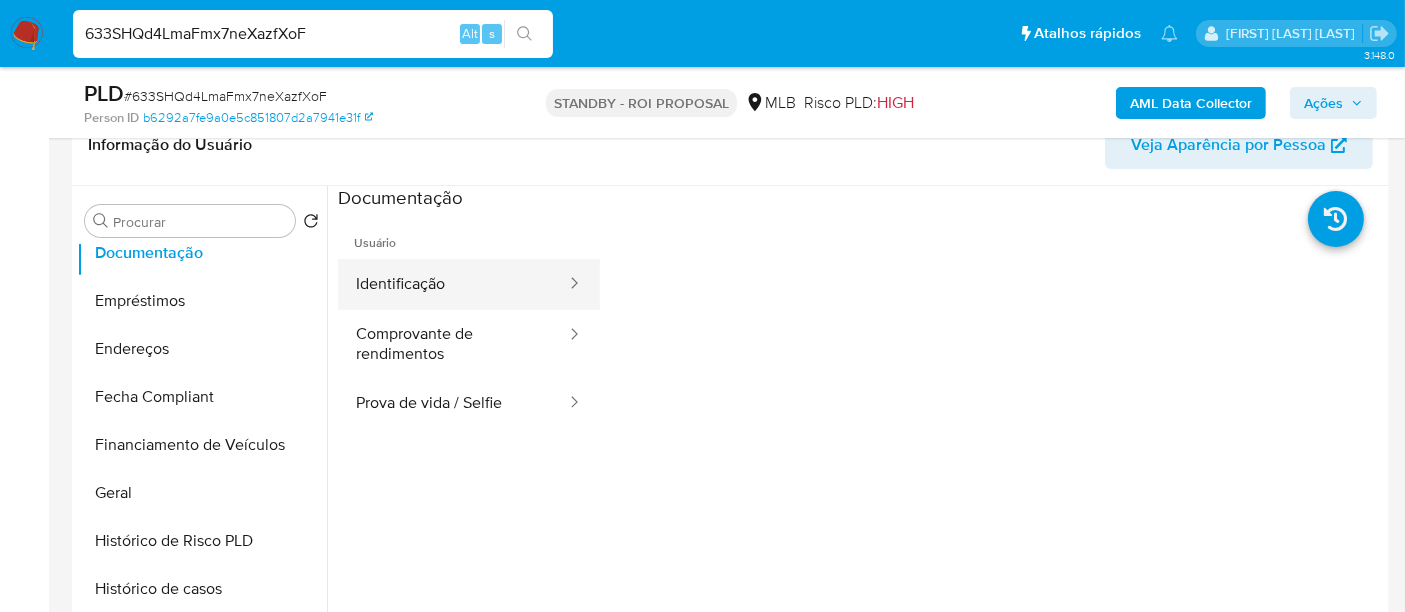 click on "Identificação" at bounding box center (453, 284) 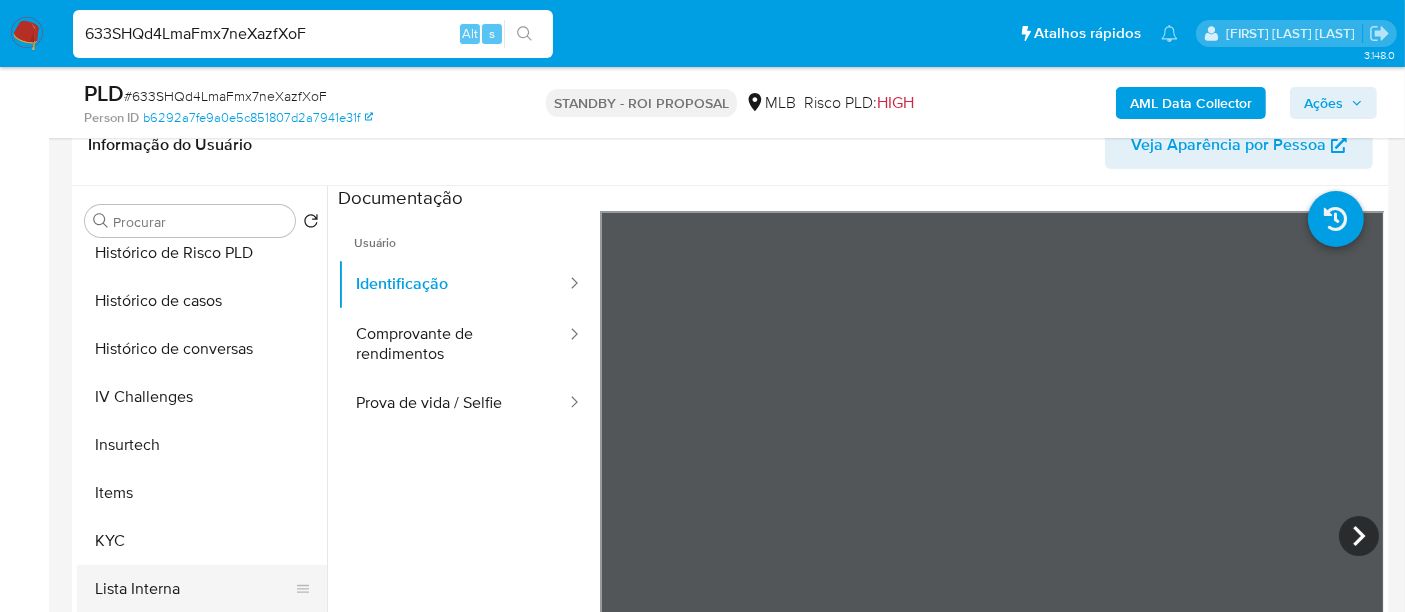 scroll, scrollTop: 844, scrollLeft: 0, axis: vertical 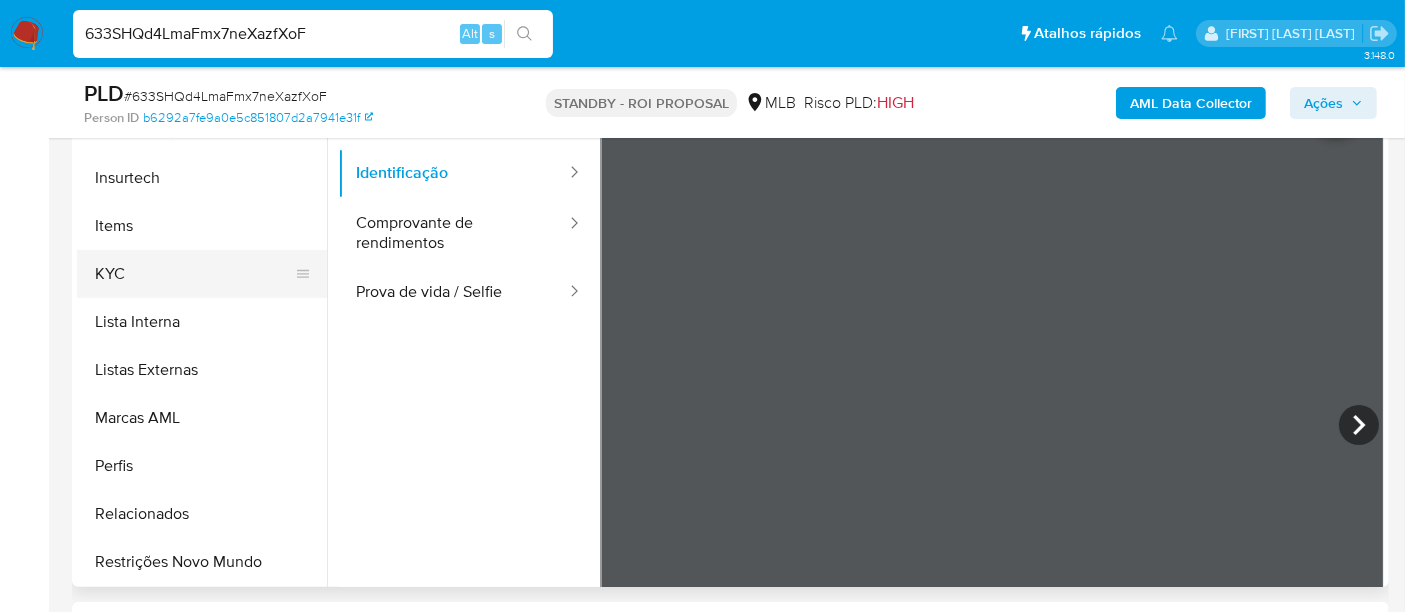 click on "KYC" at bounding box center [194, 274] 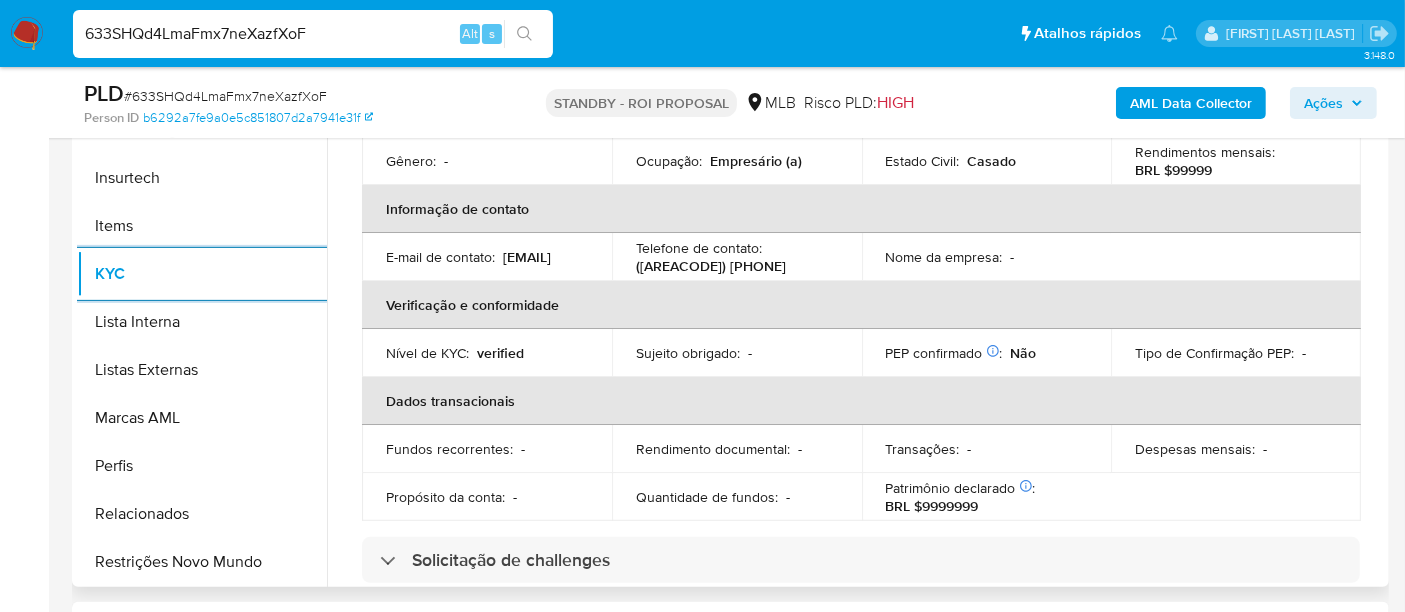 scroll, scrollTop: 0, scrollLeft: 0, axis: both 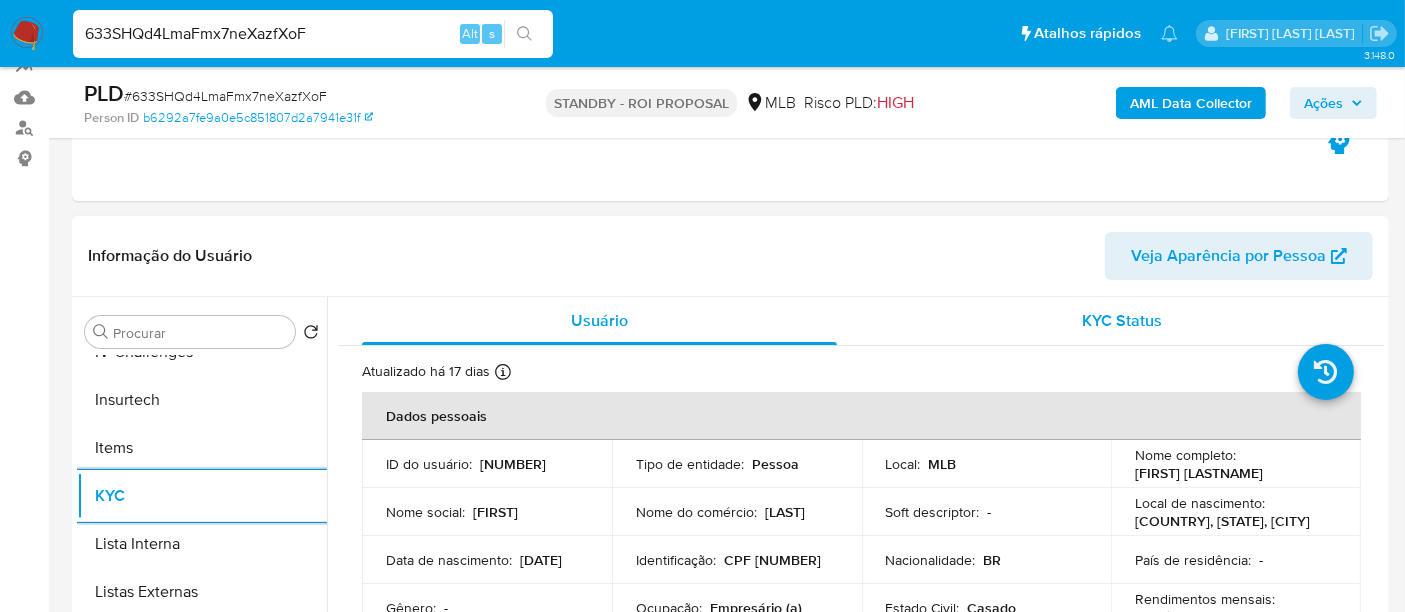 click on "KYC Status" at bounding box center [1123, 320] 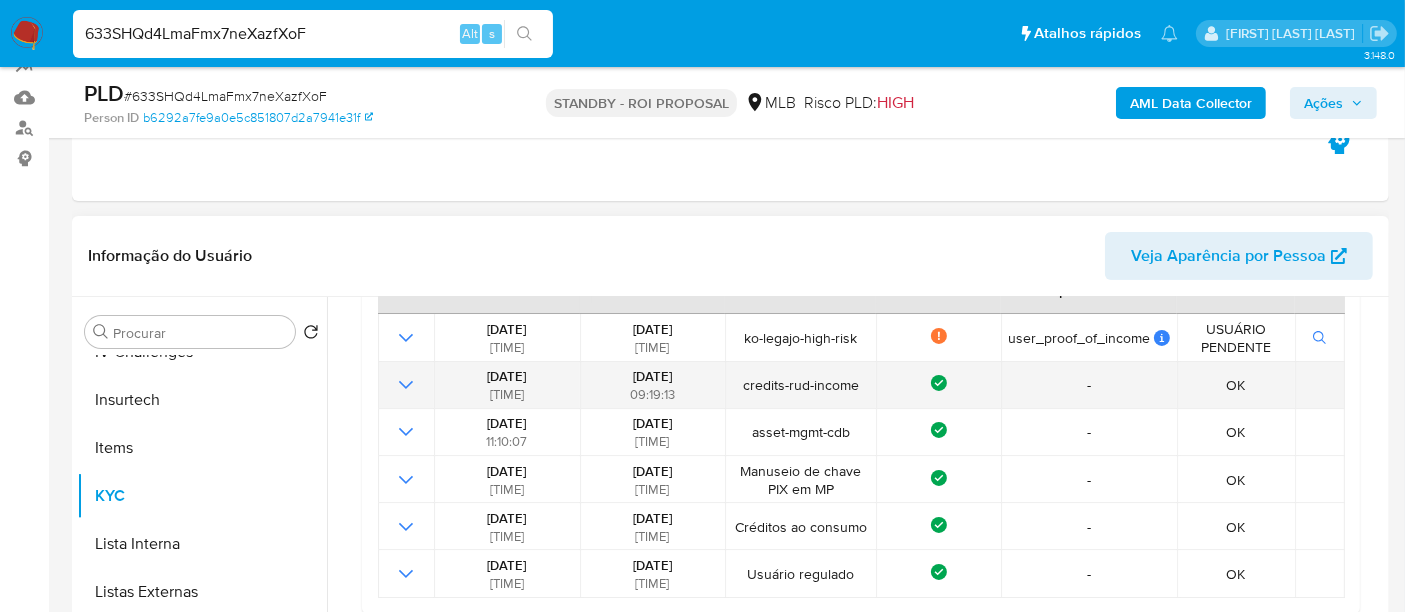 scroll, scrollTop: 347, scrollLeft: 0, axis: vertical 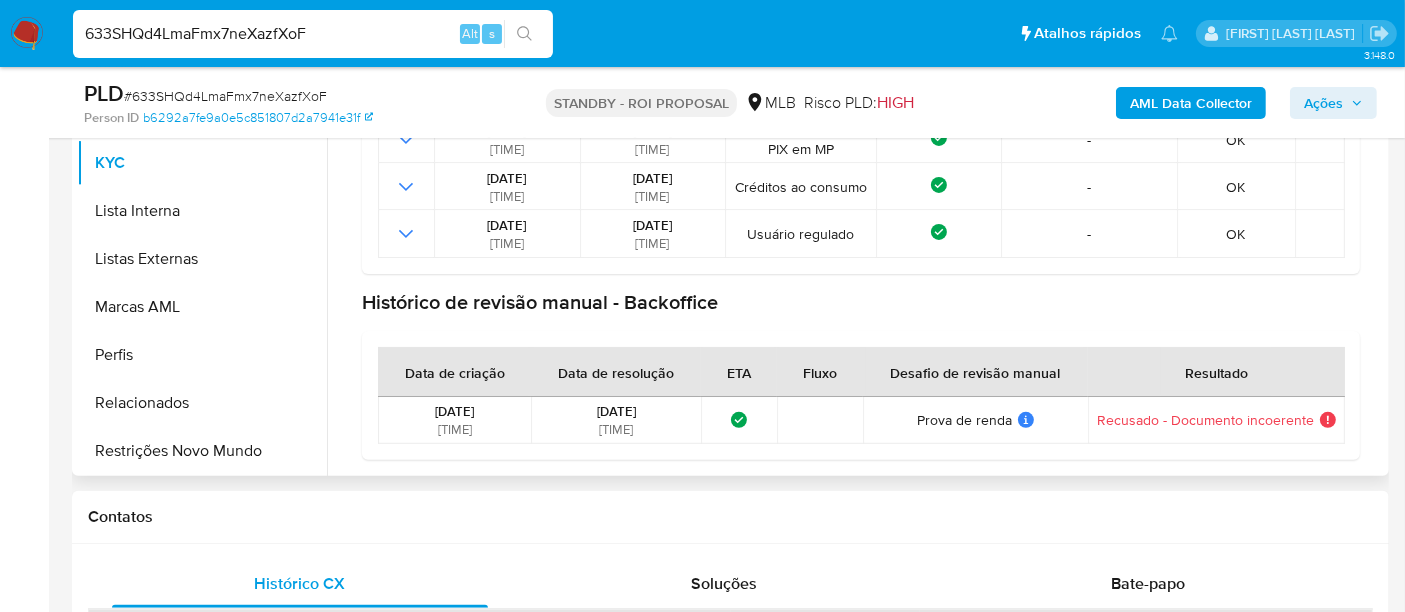 type 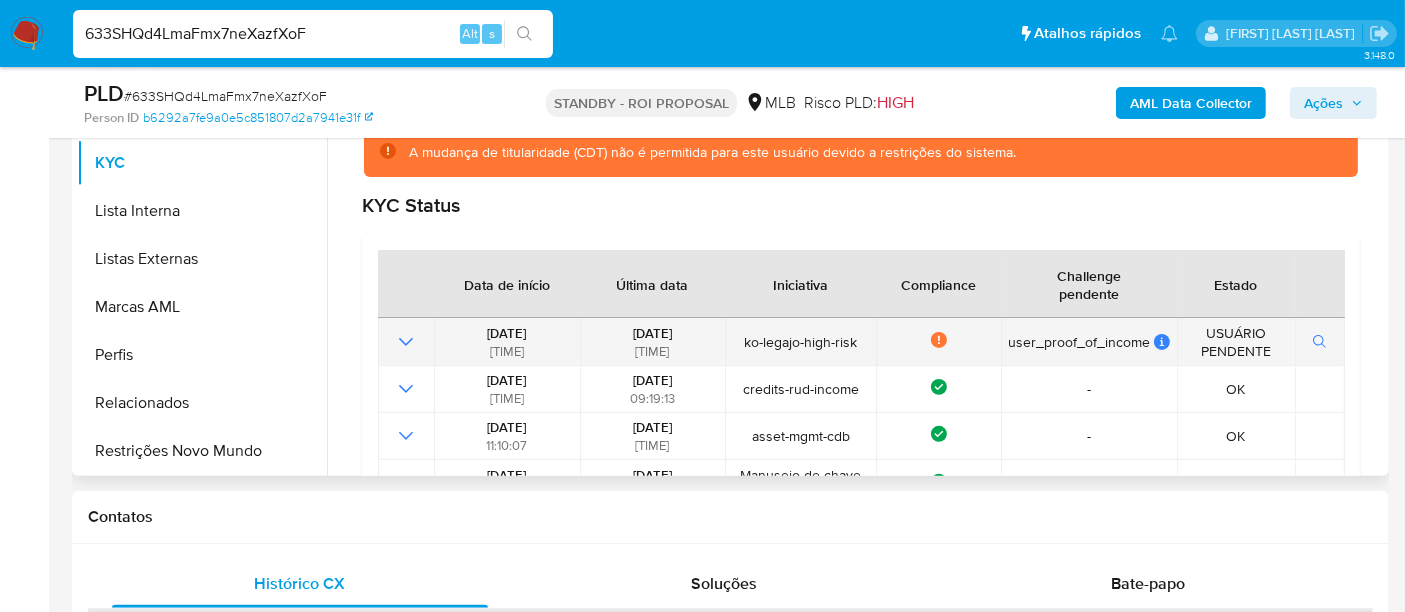 scroll, scrollTop: 0, scrollLeft: 0, axis: both 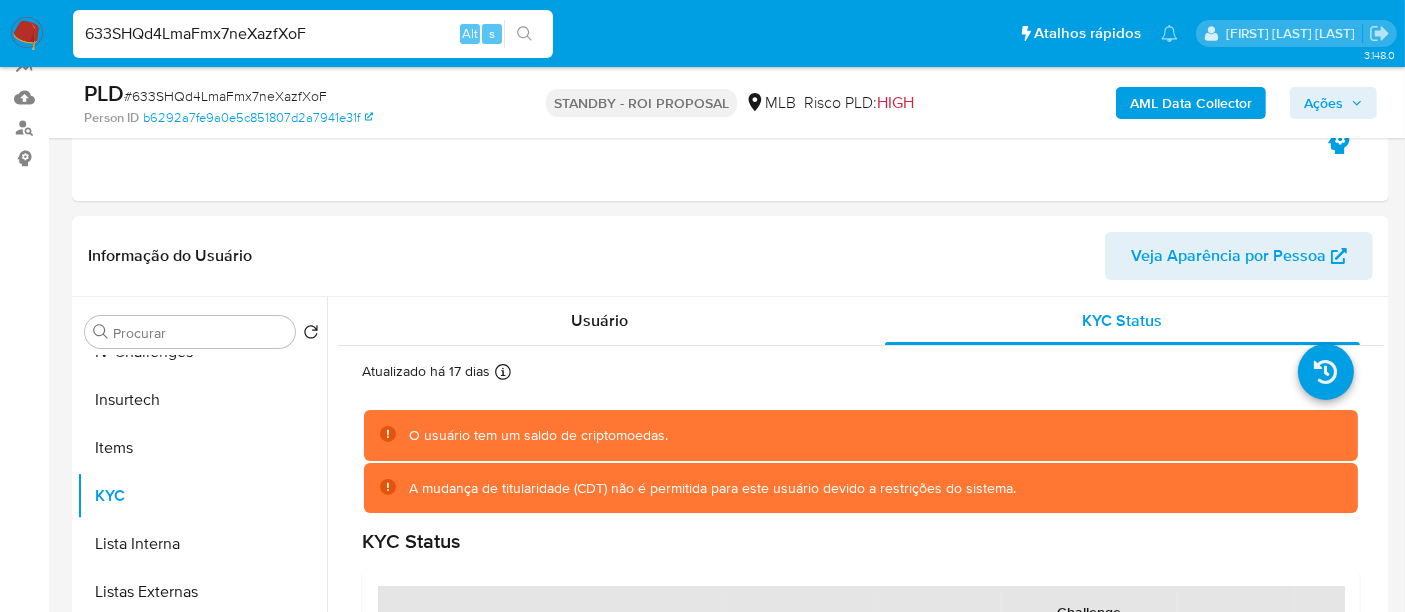 click on "AML Data Collector" at bounding box center [1191, 103] 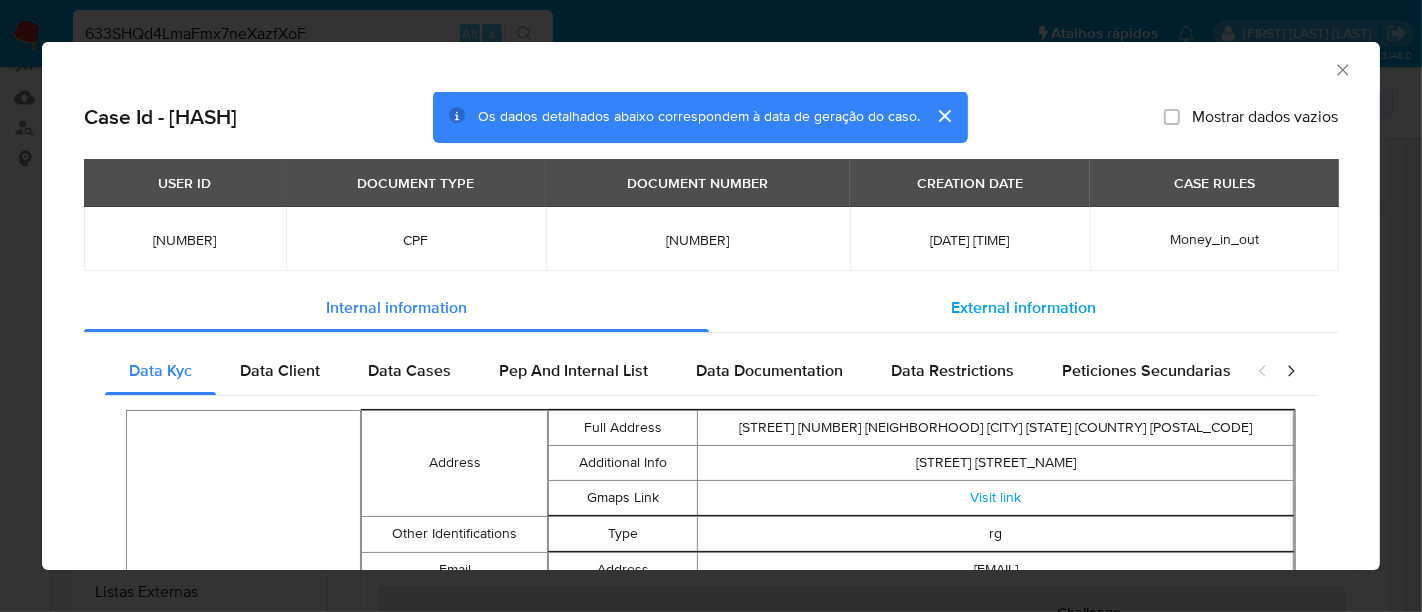 click on "External information" at bounding box center (1023, 308) 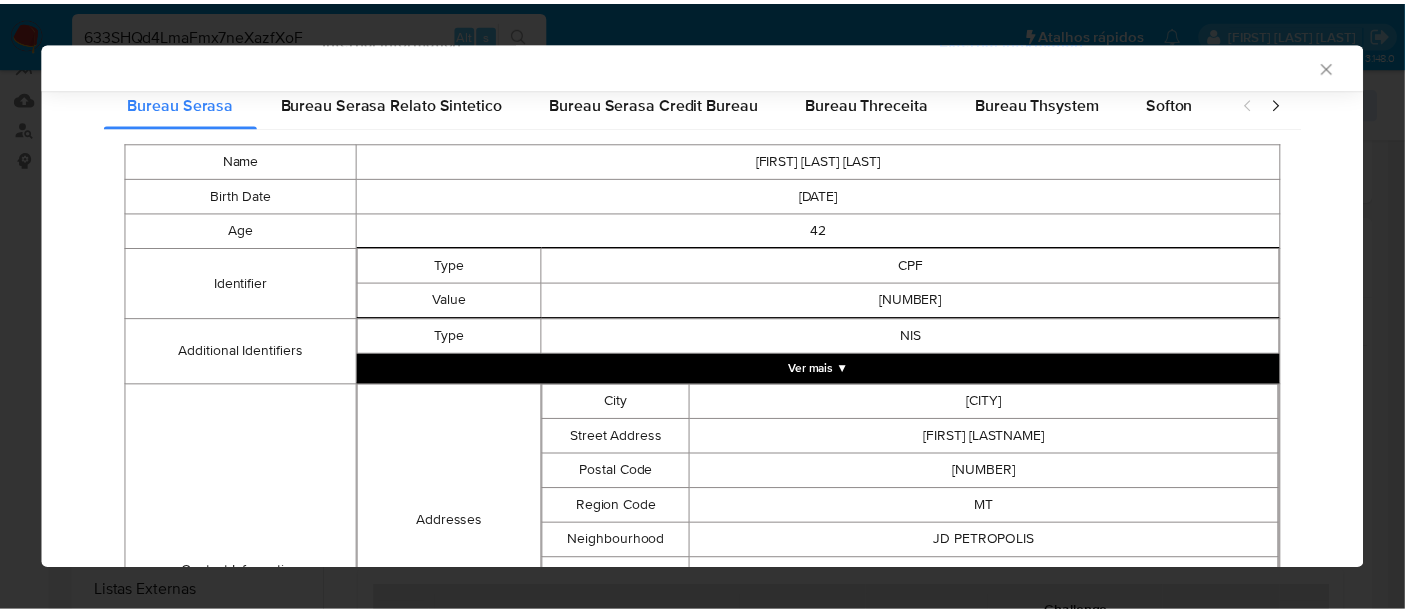 scroll, scrollTop: 634, scrollLeft: 0, axis: vertical 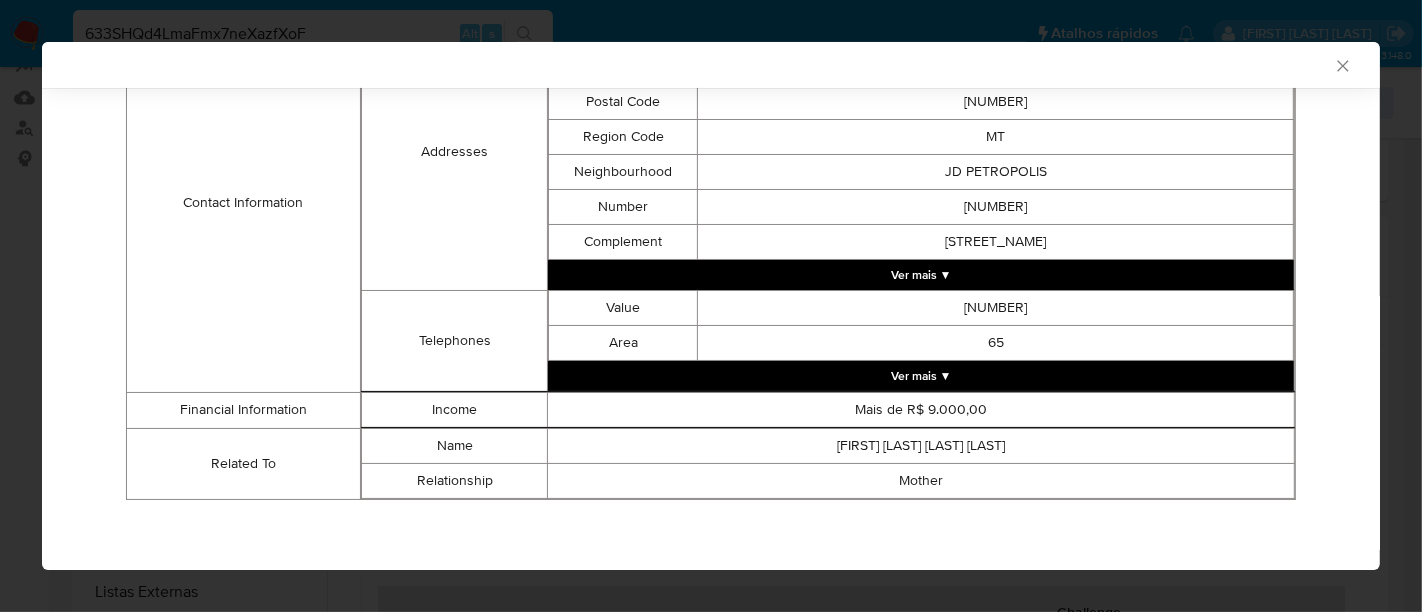 type 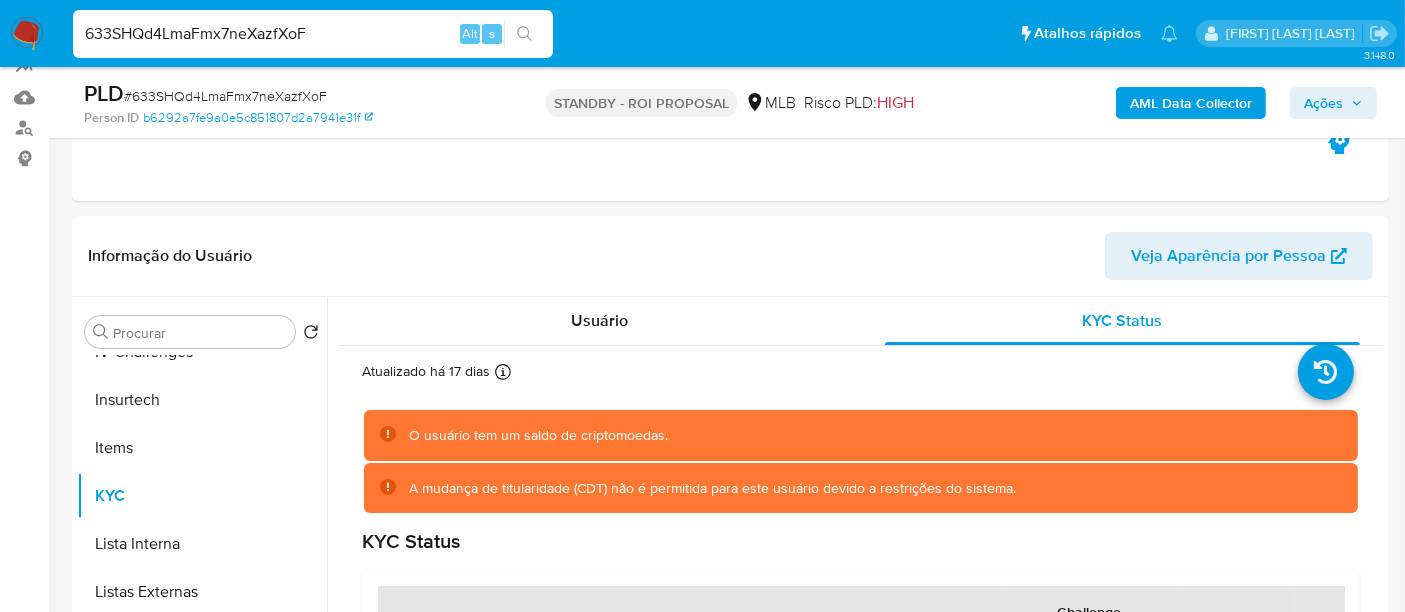 click on "633SHQd4LmaFmx7neXazfXoF" at bounding box center [313, 34] 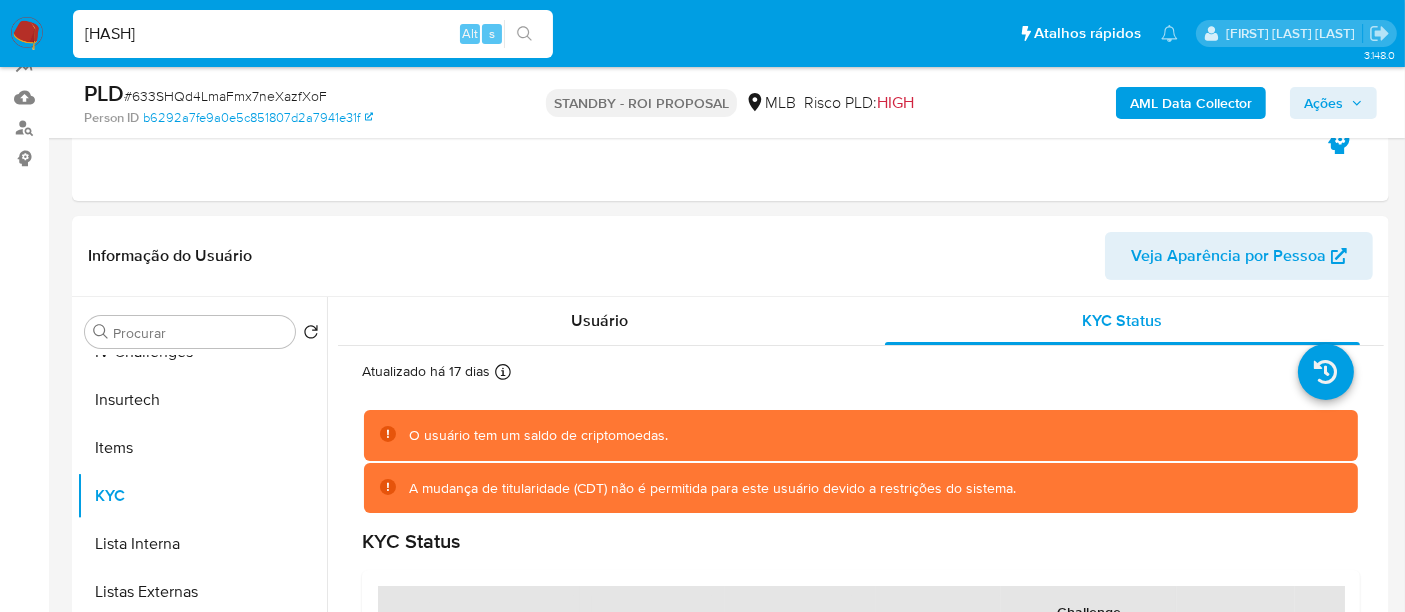 type on "EusTNv5Yue9dLpqpwfsll36v" 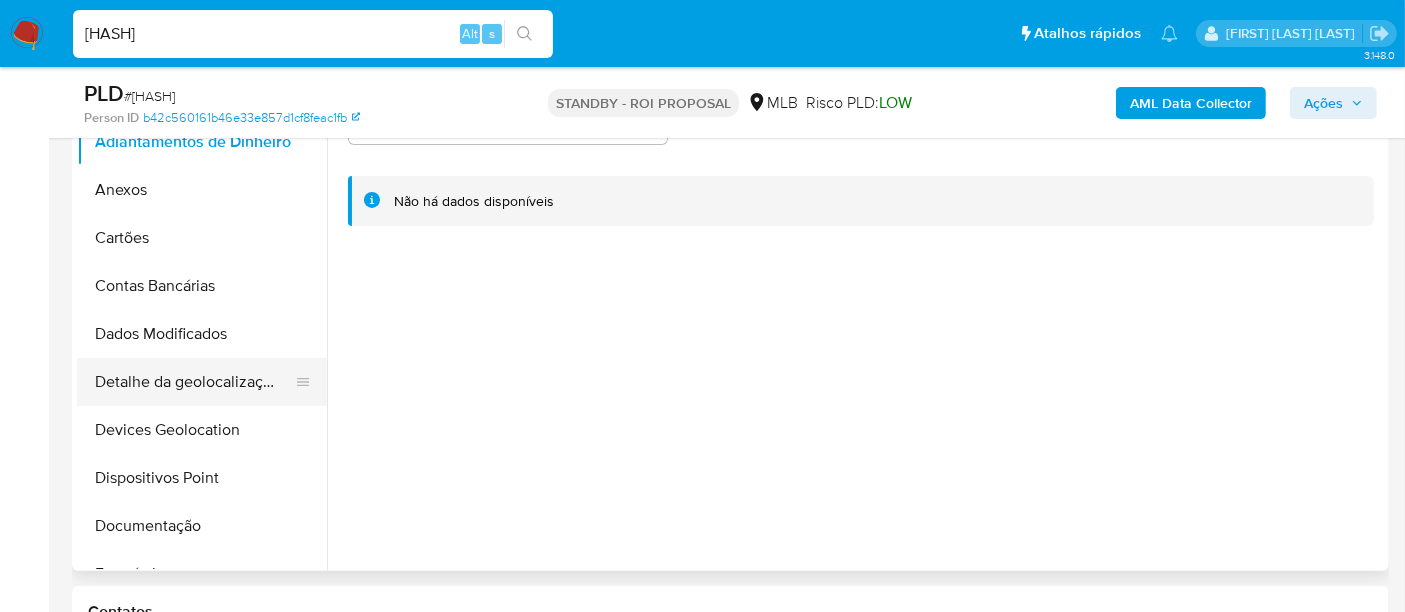 scroll, scrollTop: 555, scrollLeft: 0, axis: vertical 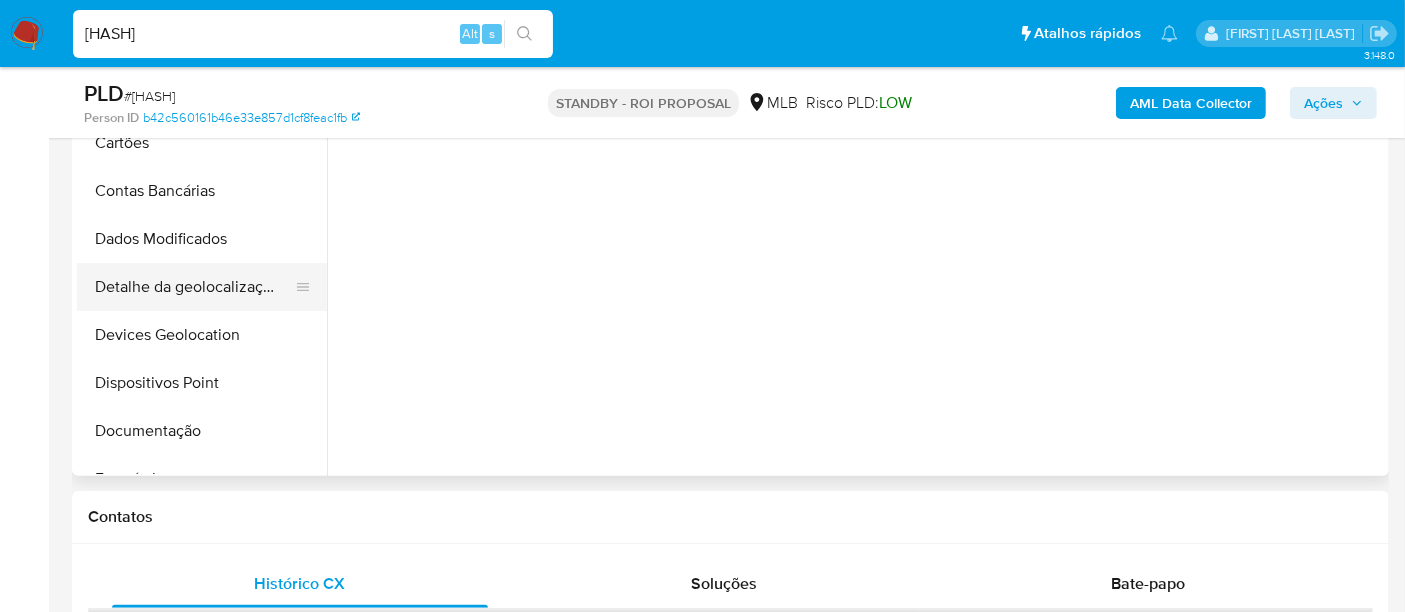 select on "10" 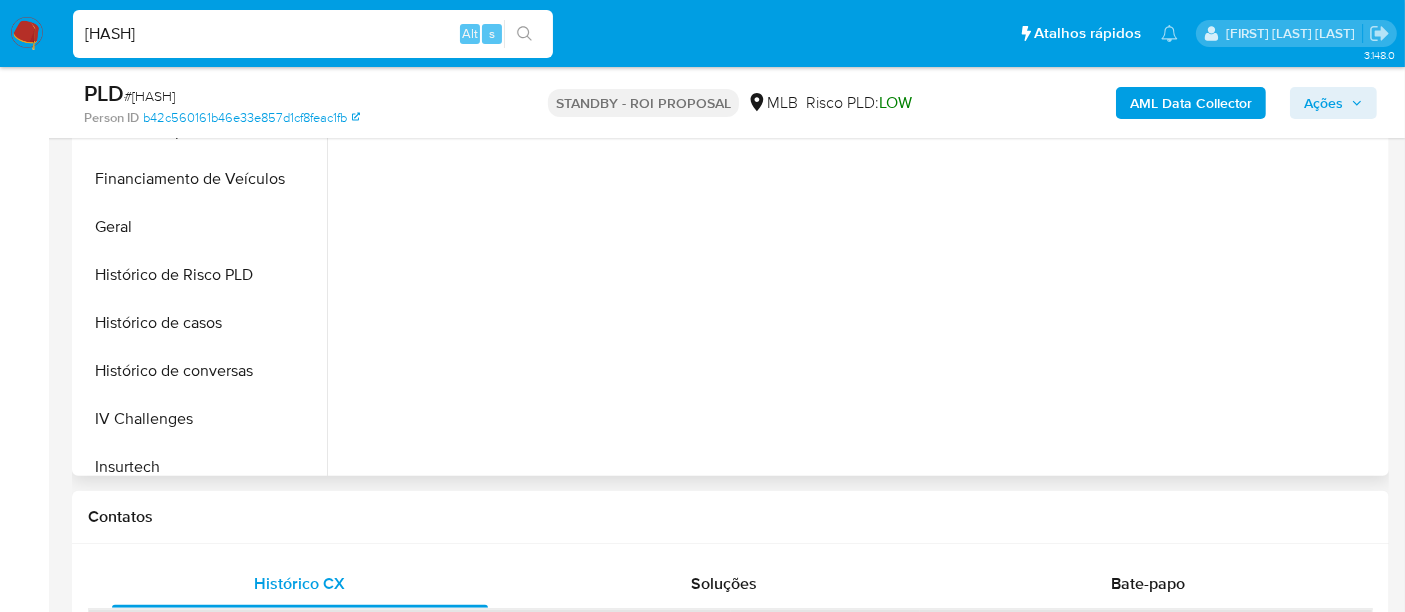 scroll, scrollTop: 555, scrollLeft: 0, axis: vertical 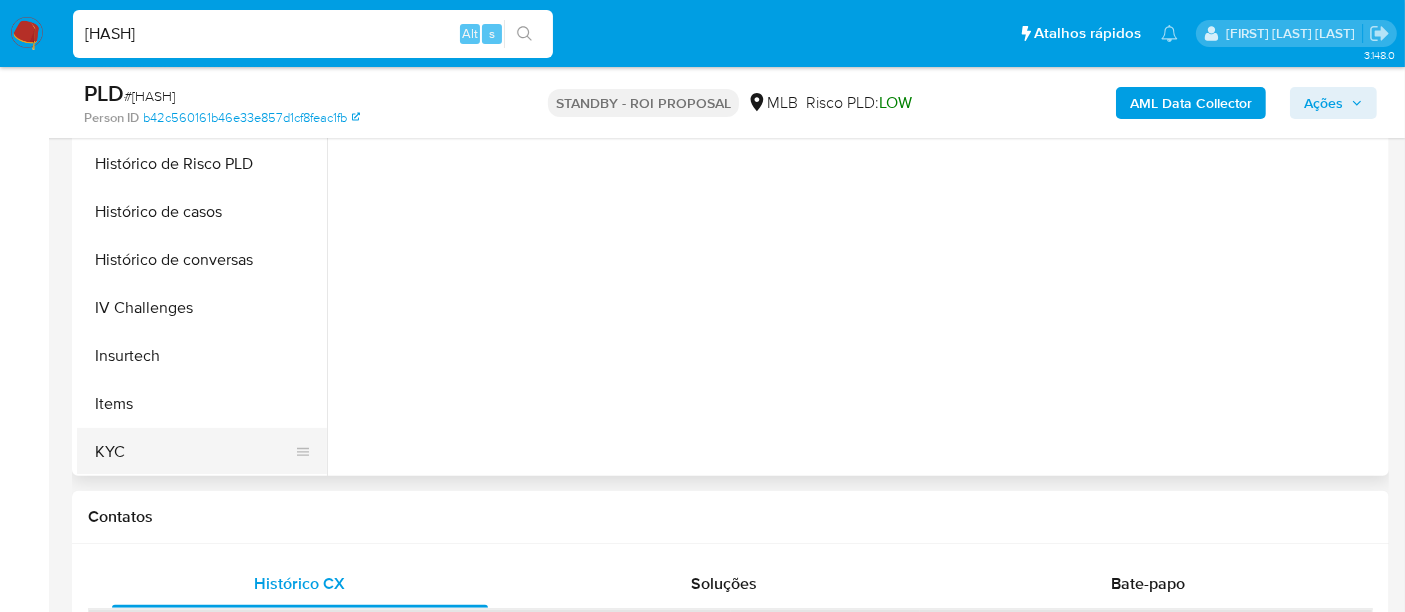 click on "KYC" at bounding box center (194, 452) 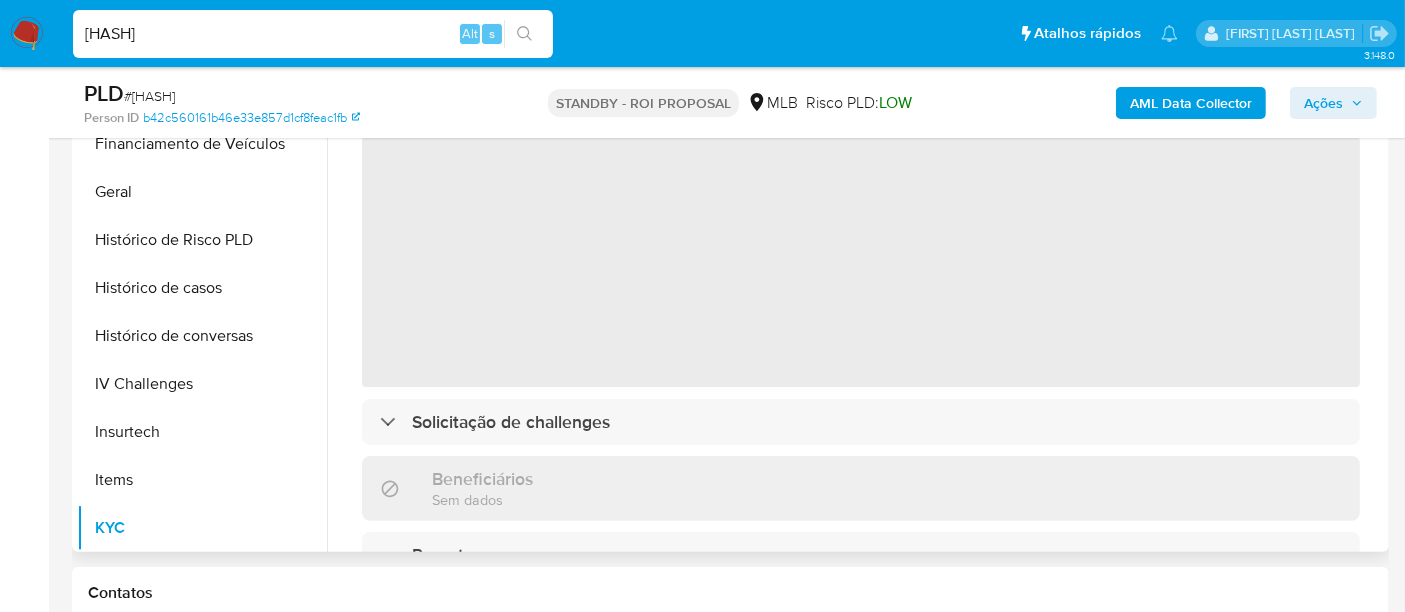 scroll, scrollTop: 333, scrollLeft: 0, axis: vertical 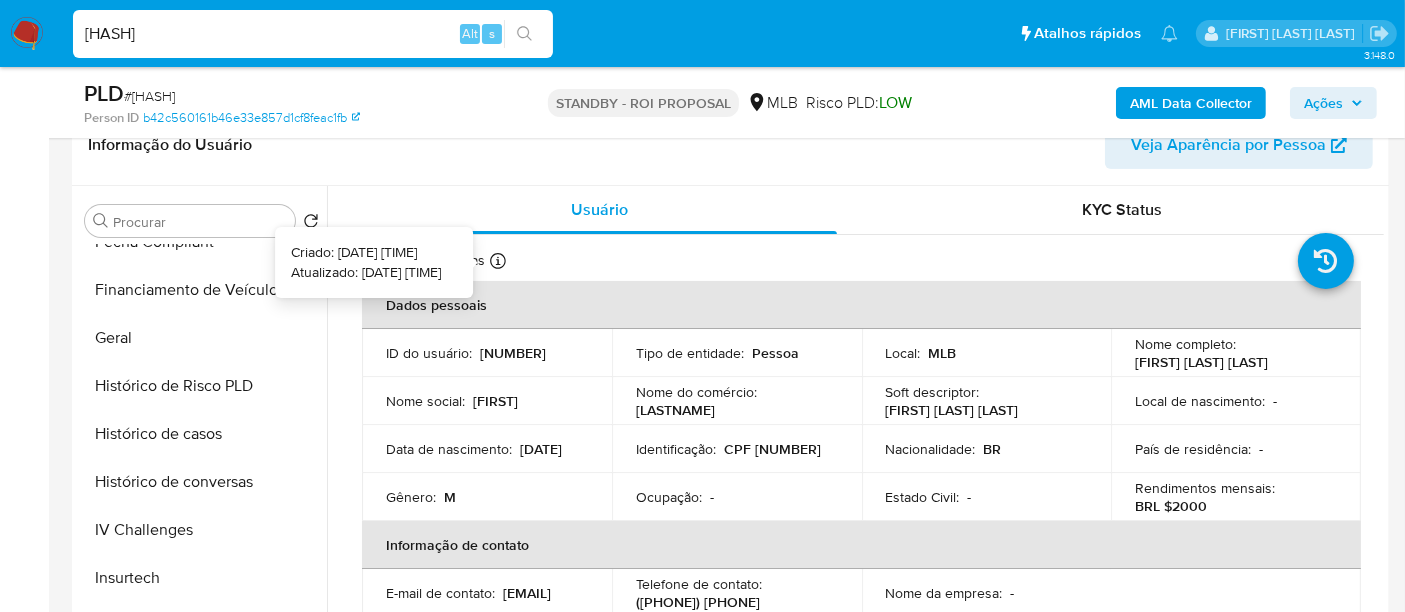 type 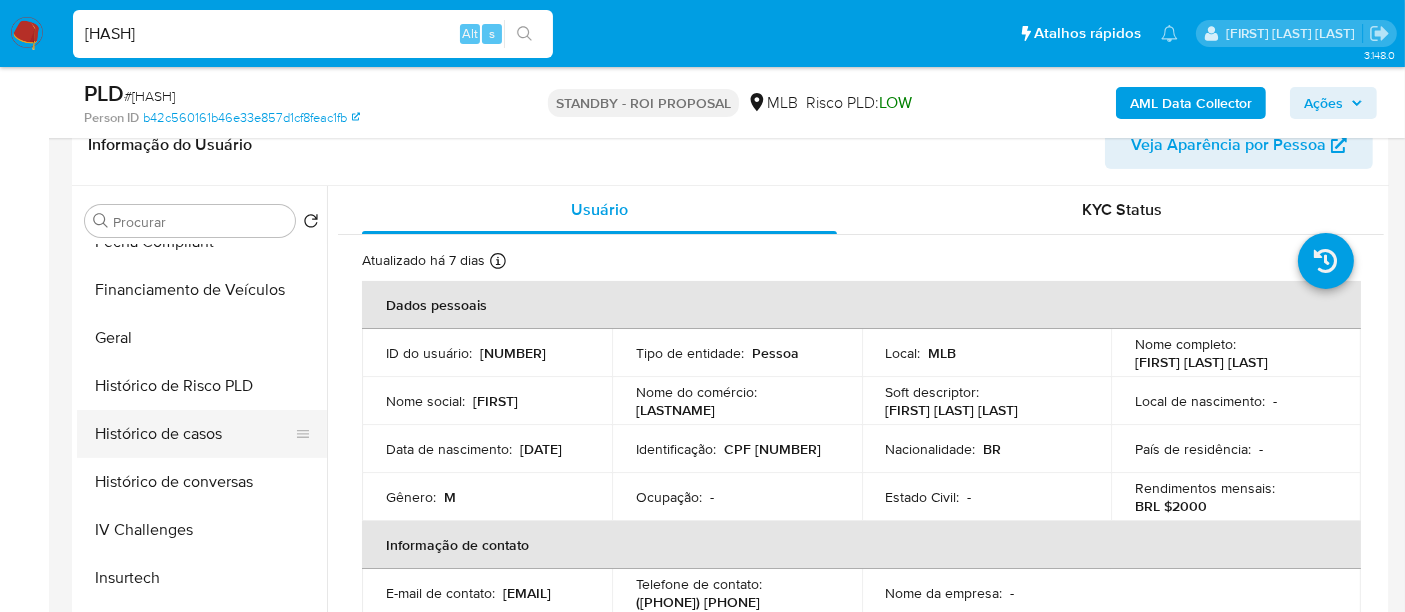 scroll, scrollTop: 444, scrollLeft: 0, axis: vertical 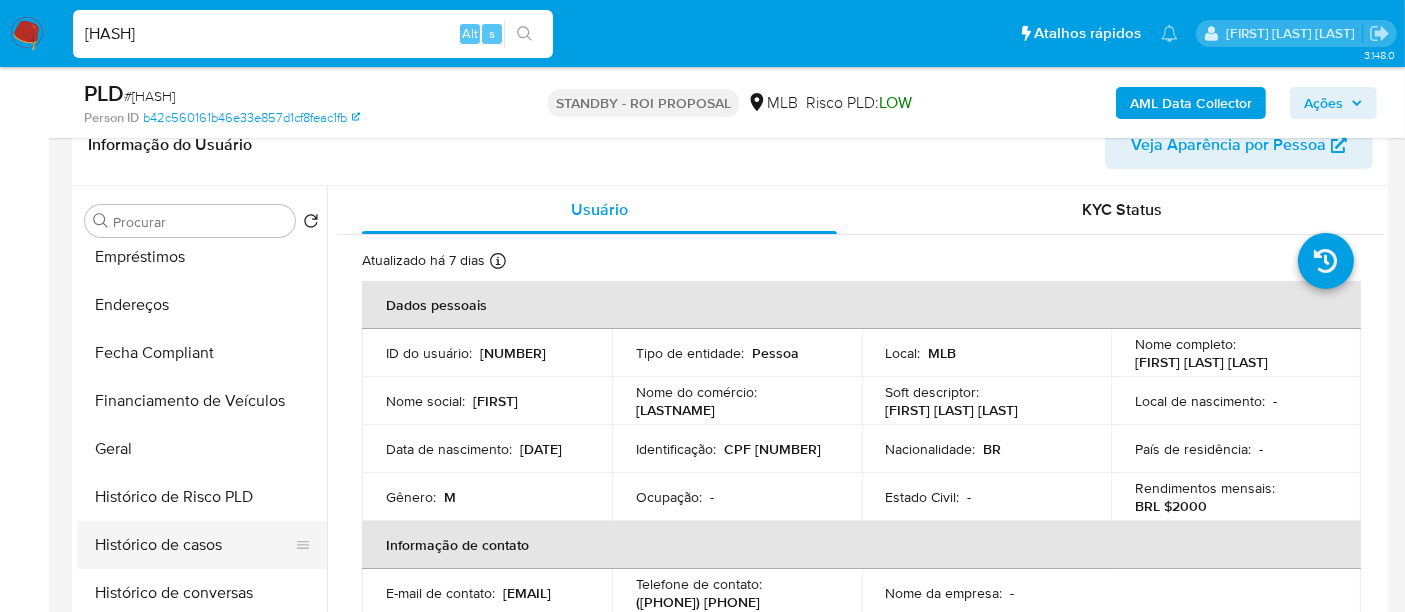 click on "Histórico de casos" at bounding box center [194, 545] 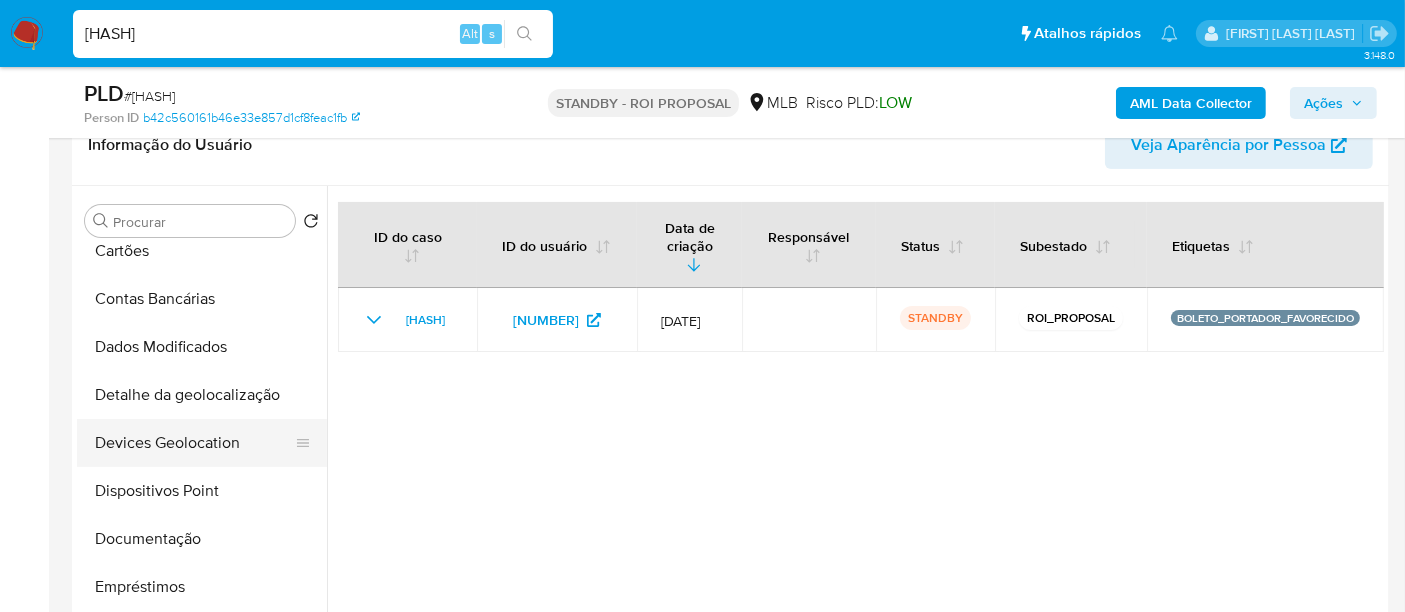 scroll, scrollTop: 111, scrollLeft: 0, axis: vertical 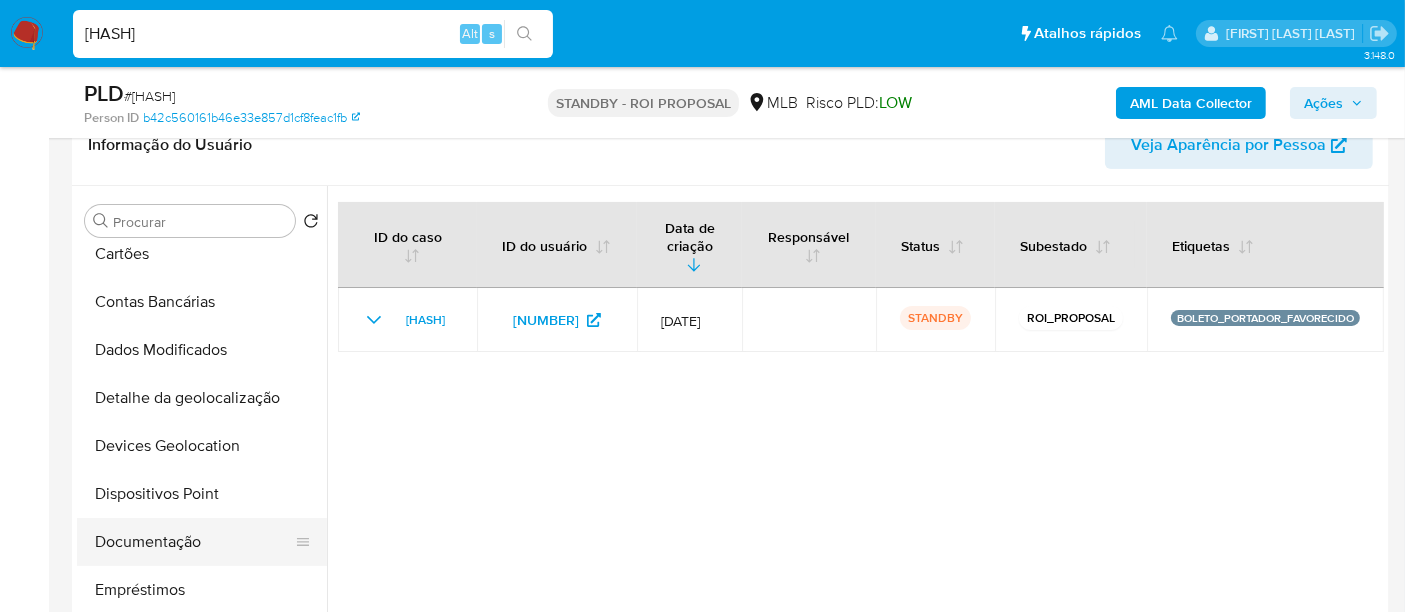 click on "Documentação" at bounding box center [194, 542] 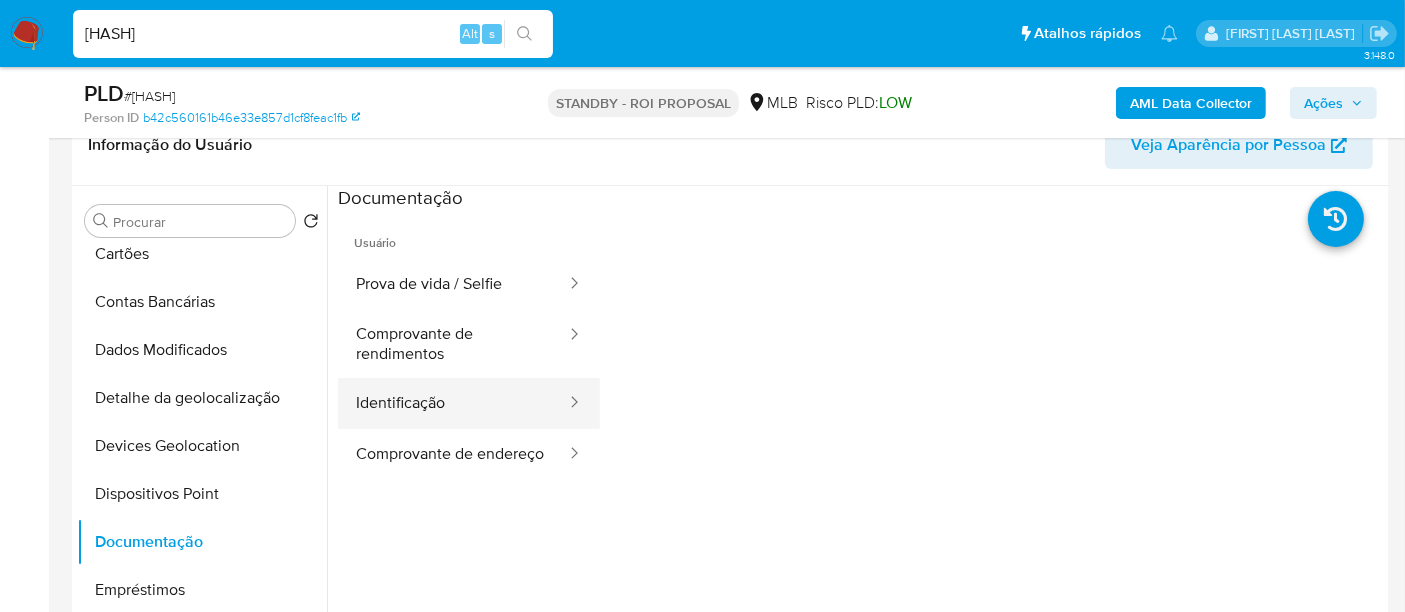 click on "Identificação" at bounding box center [453, 403] 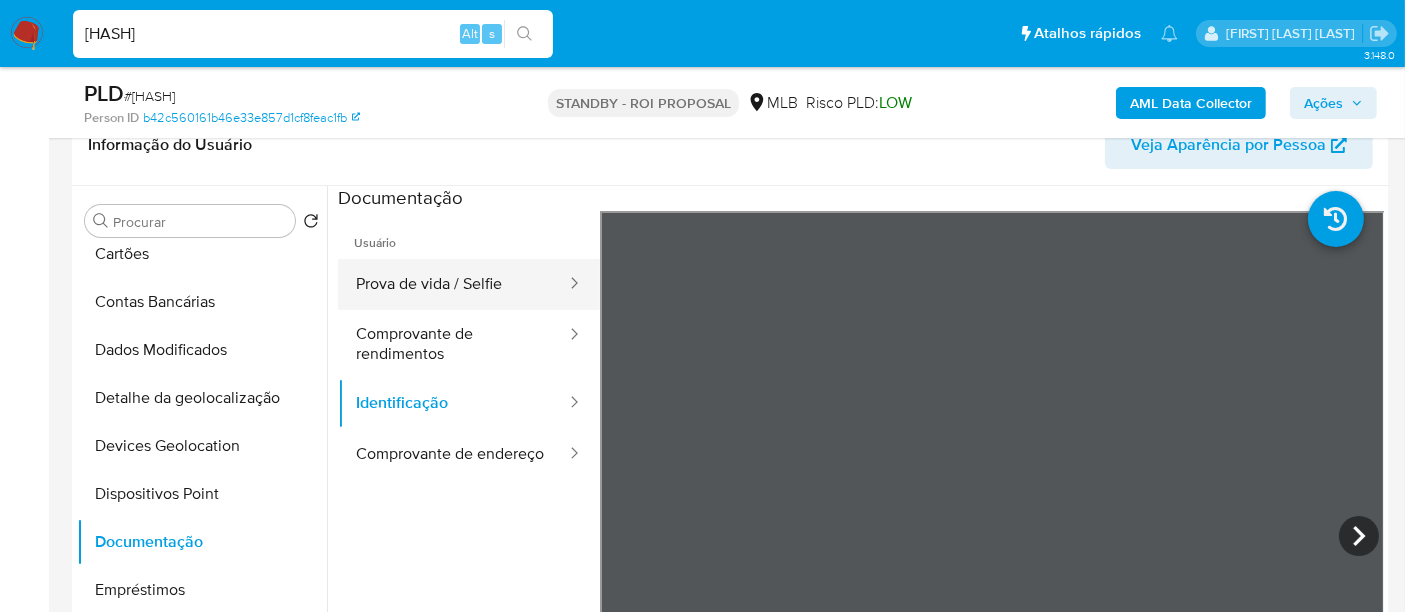 click on "Prova de vida / Selfie" at bounding box center [453, 284] 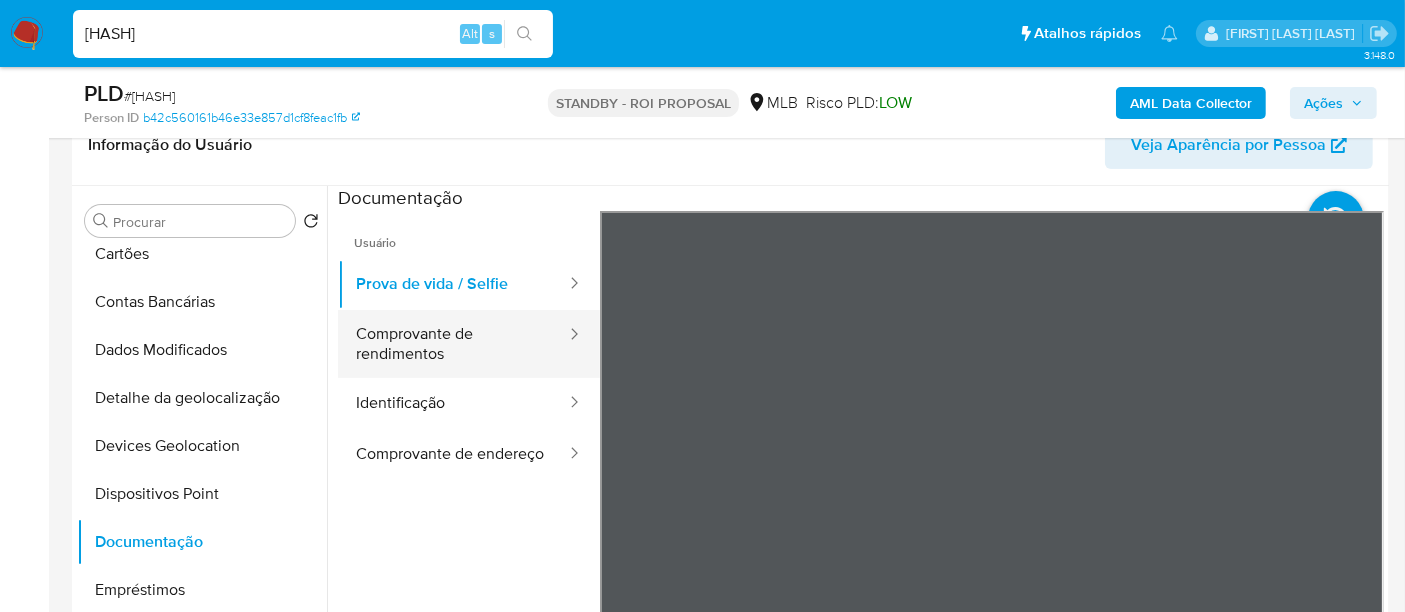 click on "Comprovante de rendimentos" at bounding box center [453, 344] 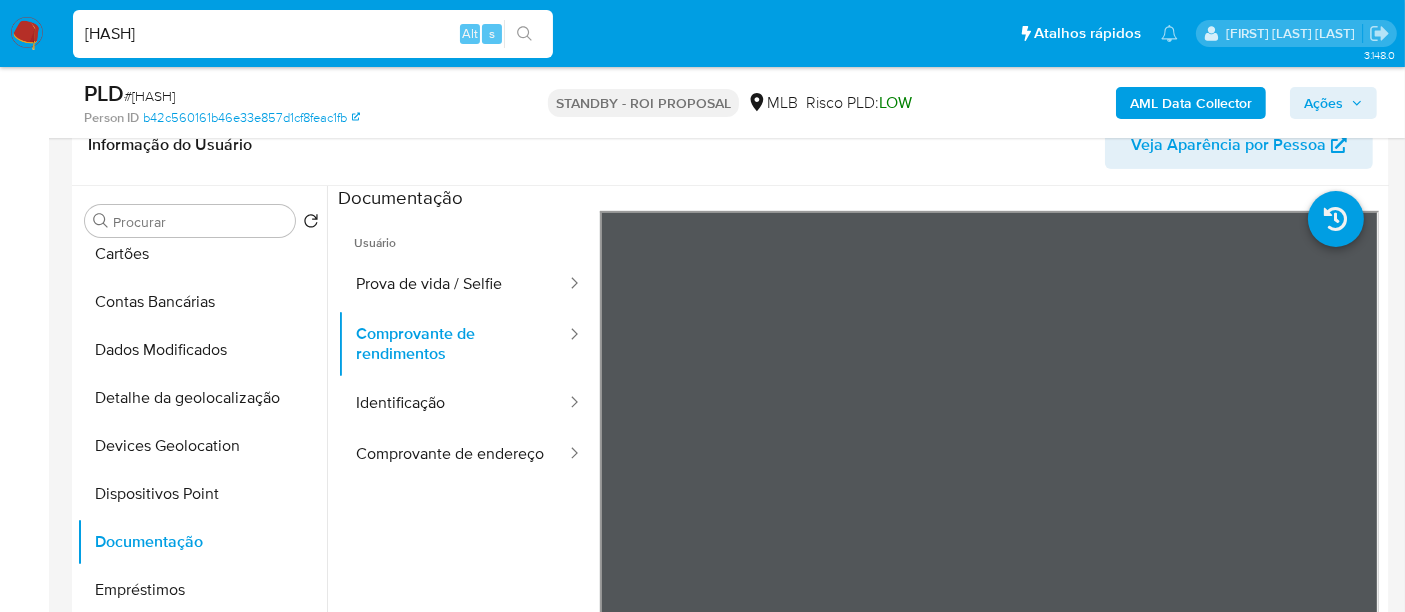 scroll, scrollTop: 444, scrollLeft: 0, axis: vertical 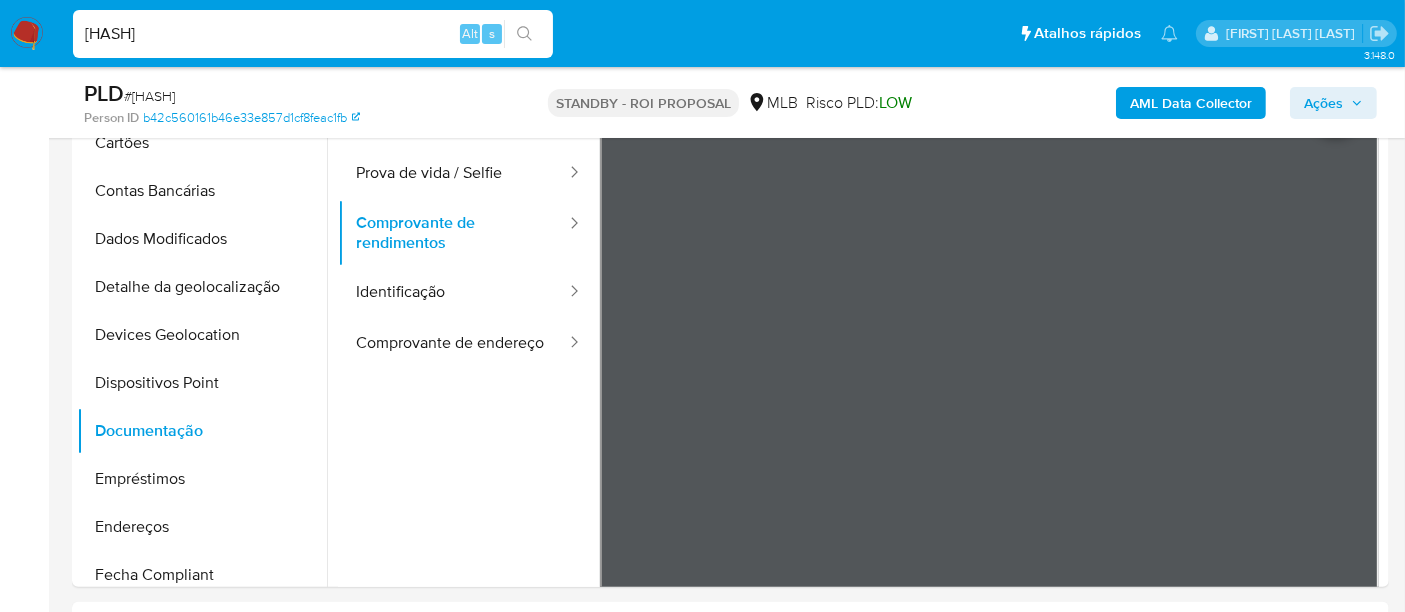 type 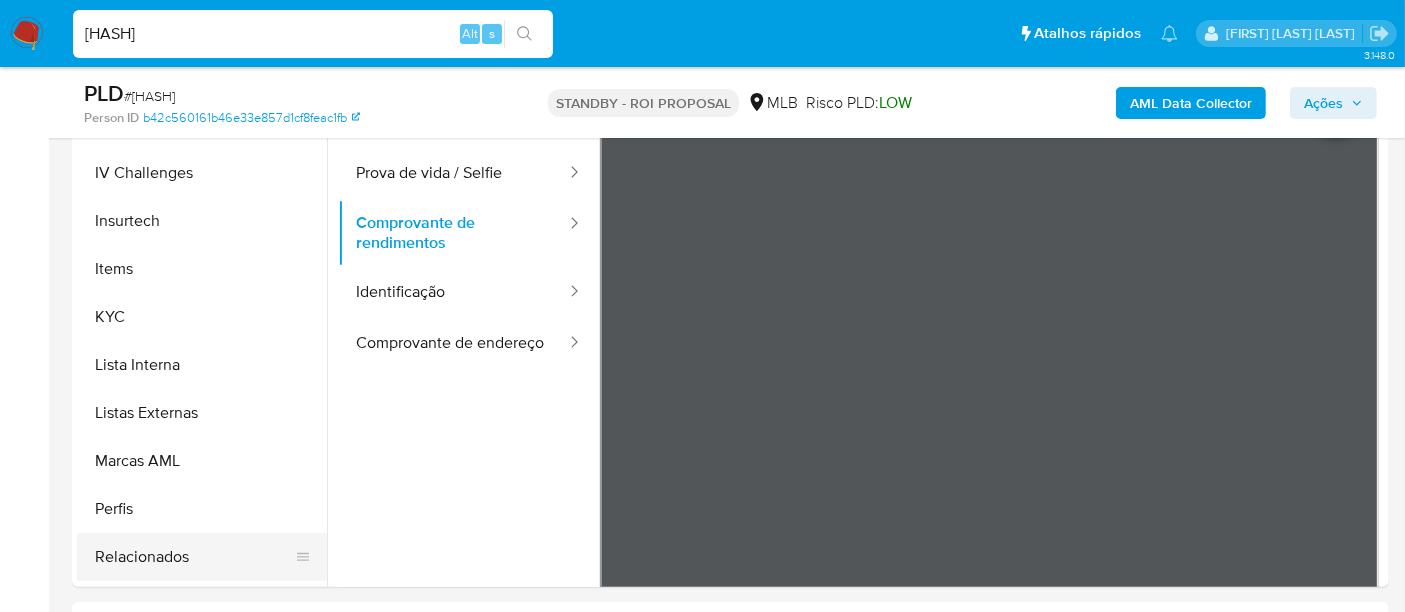 scroll, scrollTop: 844, scrollLeft: 0, axis: vertical 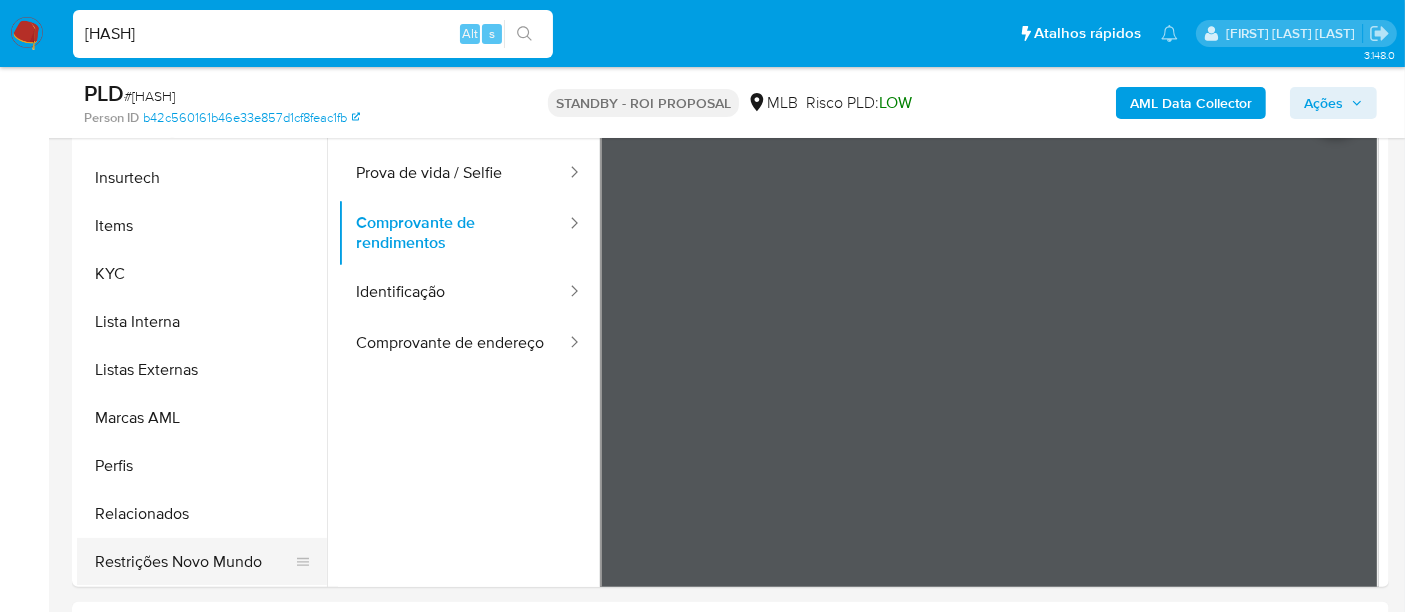 click on "Restrições Novo Mundo" at bounding box center [194, 562] 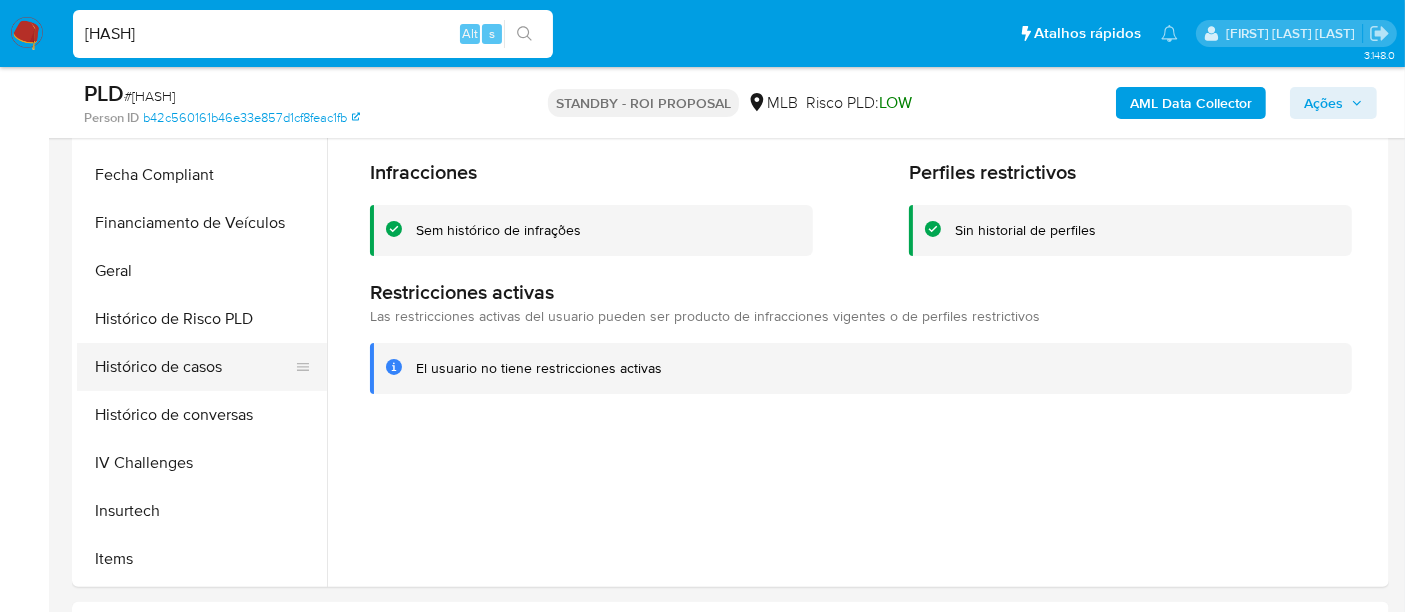 scroll, scrollTop: 511, scrollLeft: 0, axis: vertical 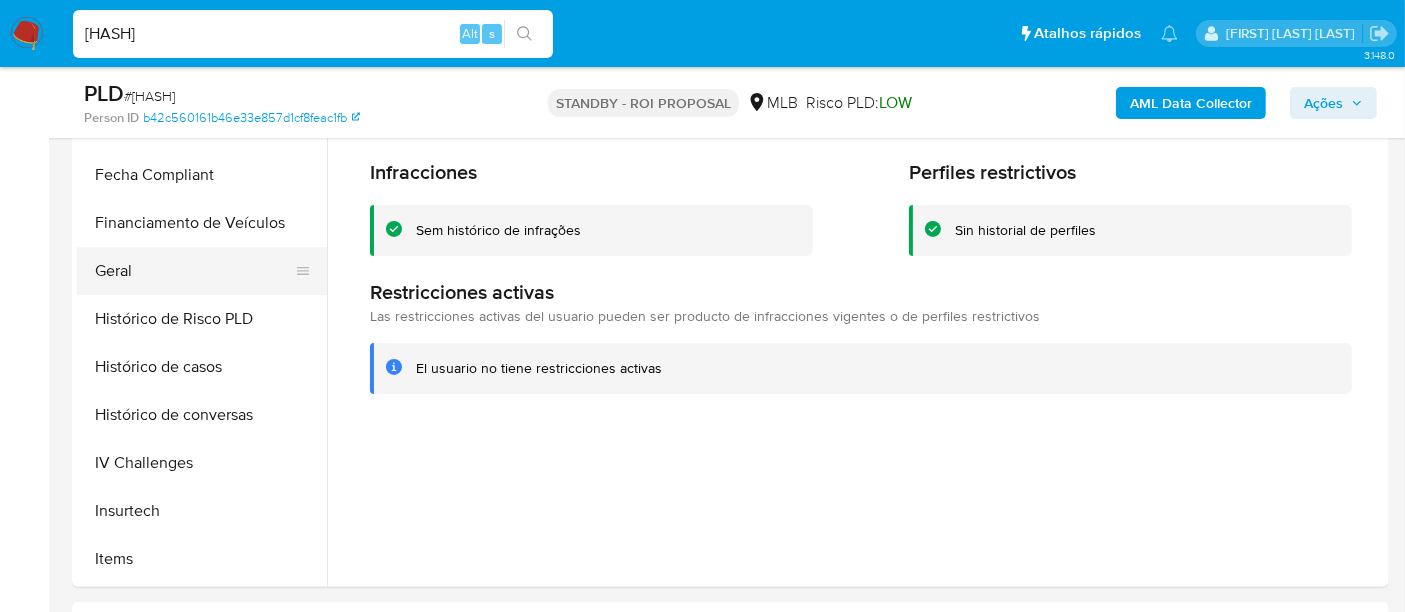 click on "Geral" at bounding box center [194, 271] 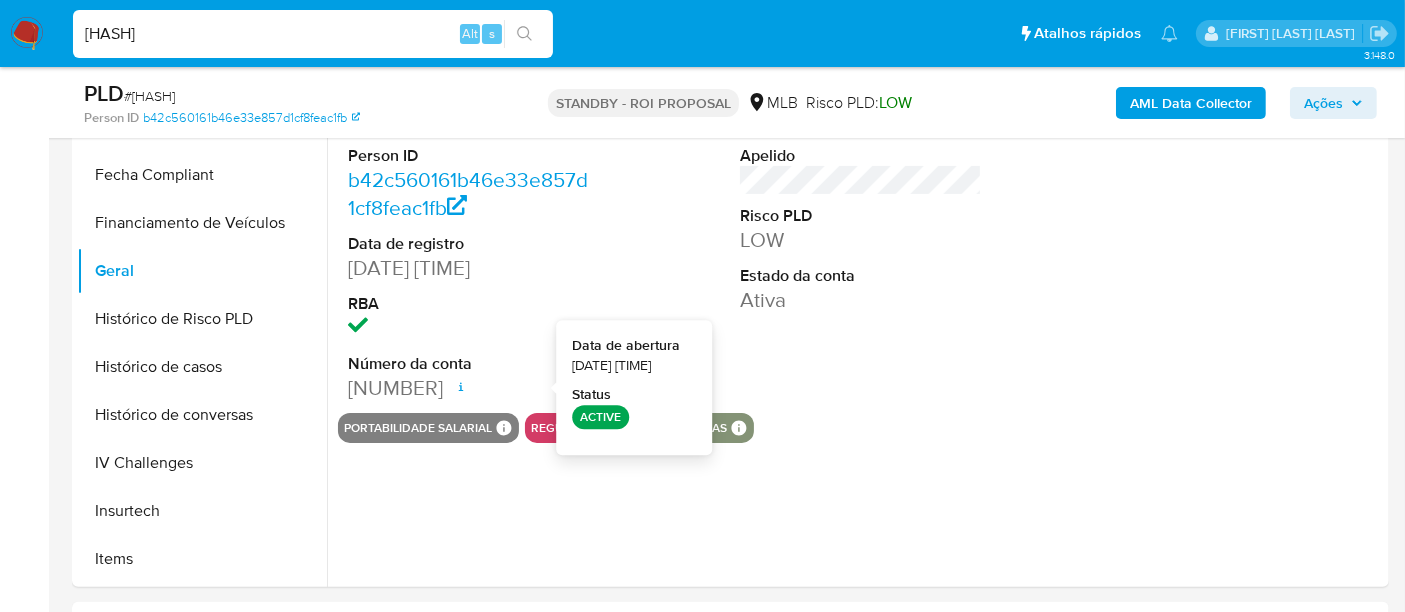 type 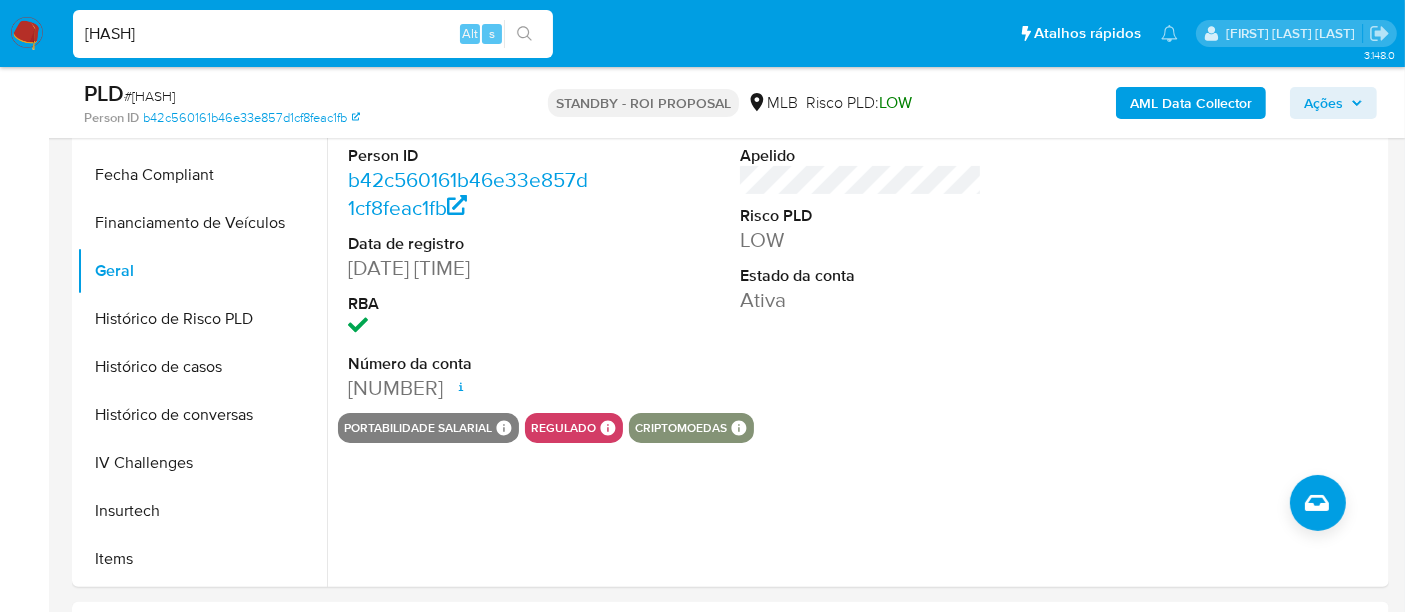 click on "EusTNv5Yue9dLpqpwfsll36v" at bounding box center [313, 34] 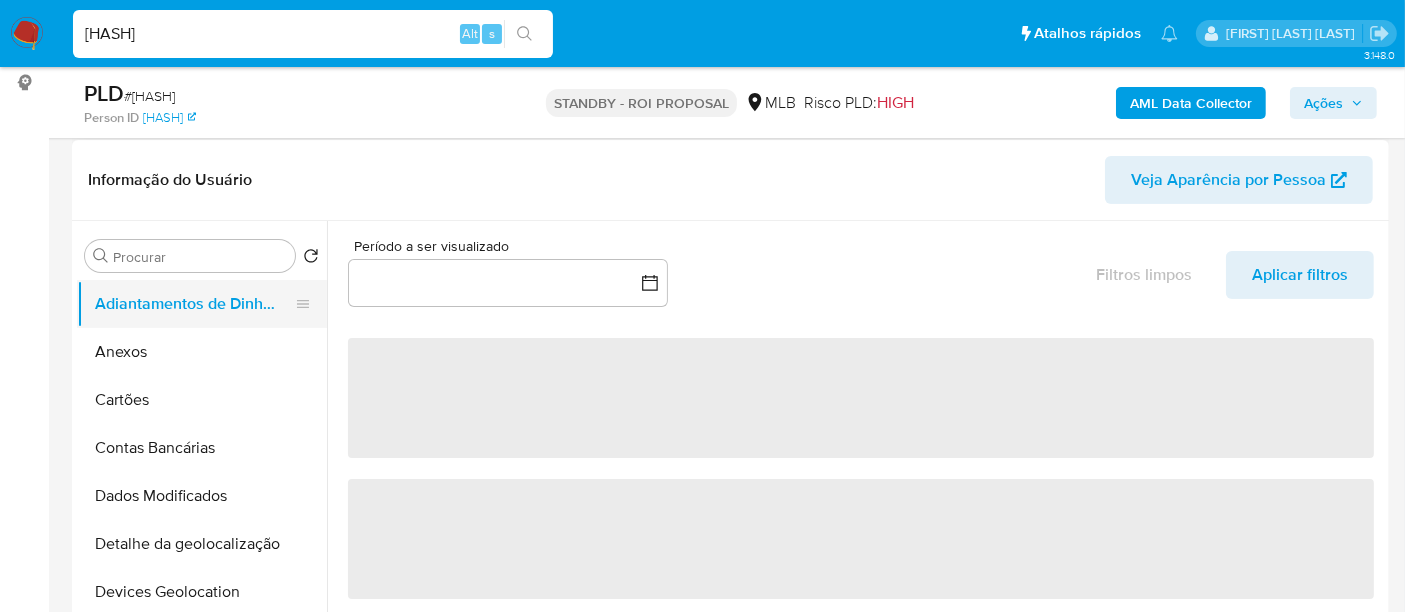 scroll, scrollTop: 333, scrollLeft: 0, axis: vertical 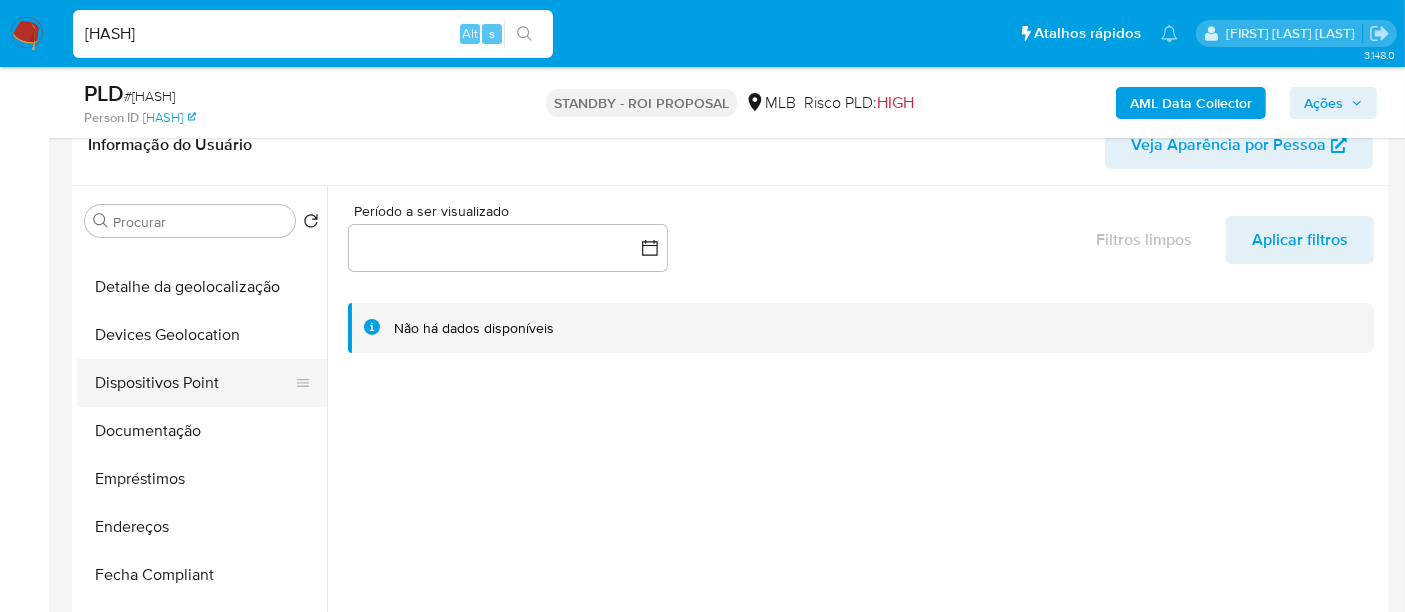 select on "10" 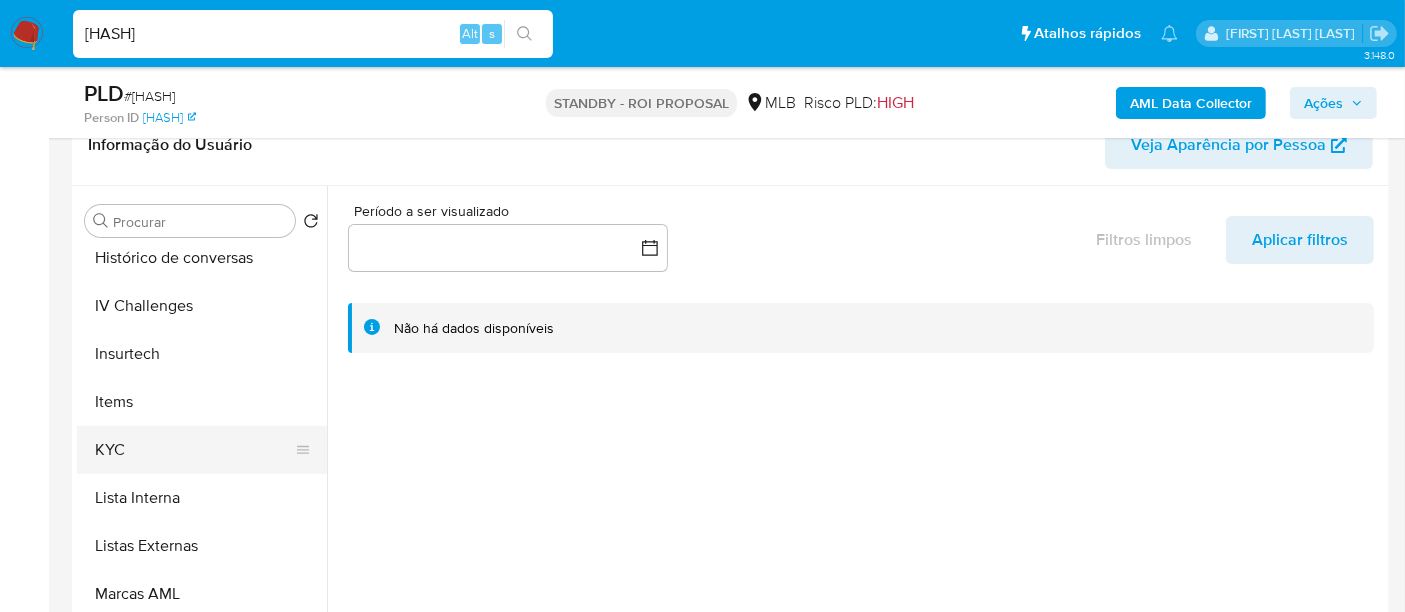 scroll, scrollTop: 844, scrollLeft: 0, axis: vertical 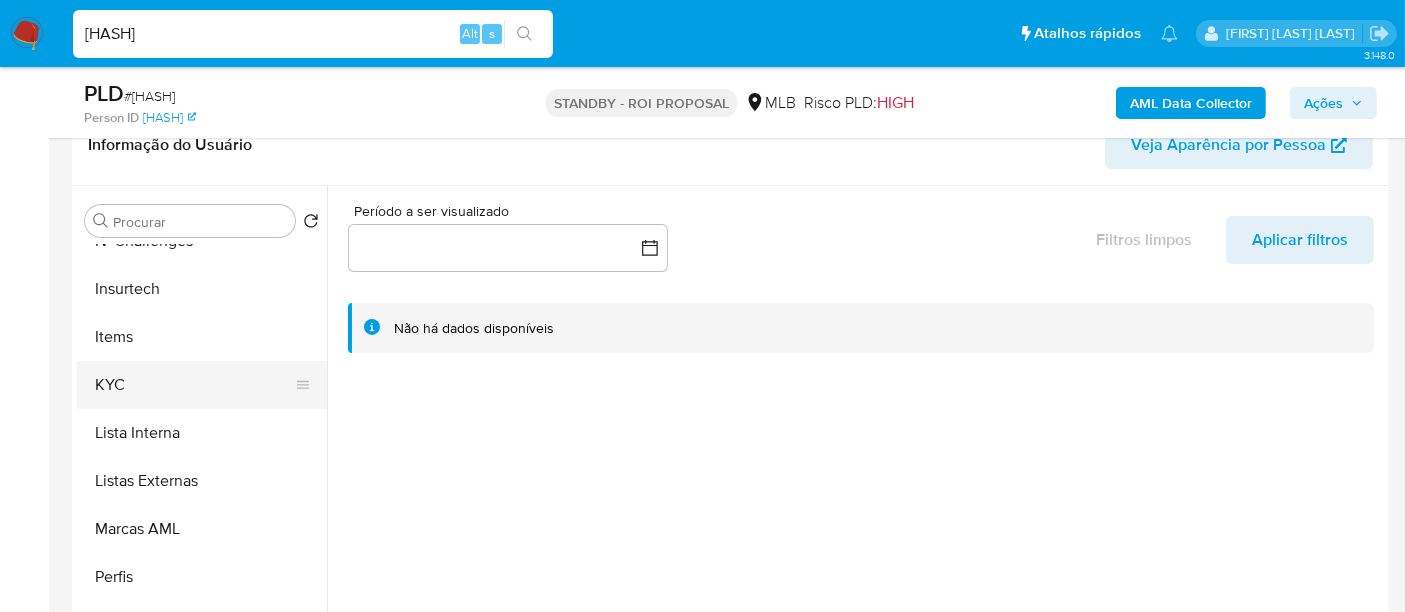 click on "KYC" at bounding box center (194, 385) 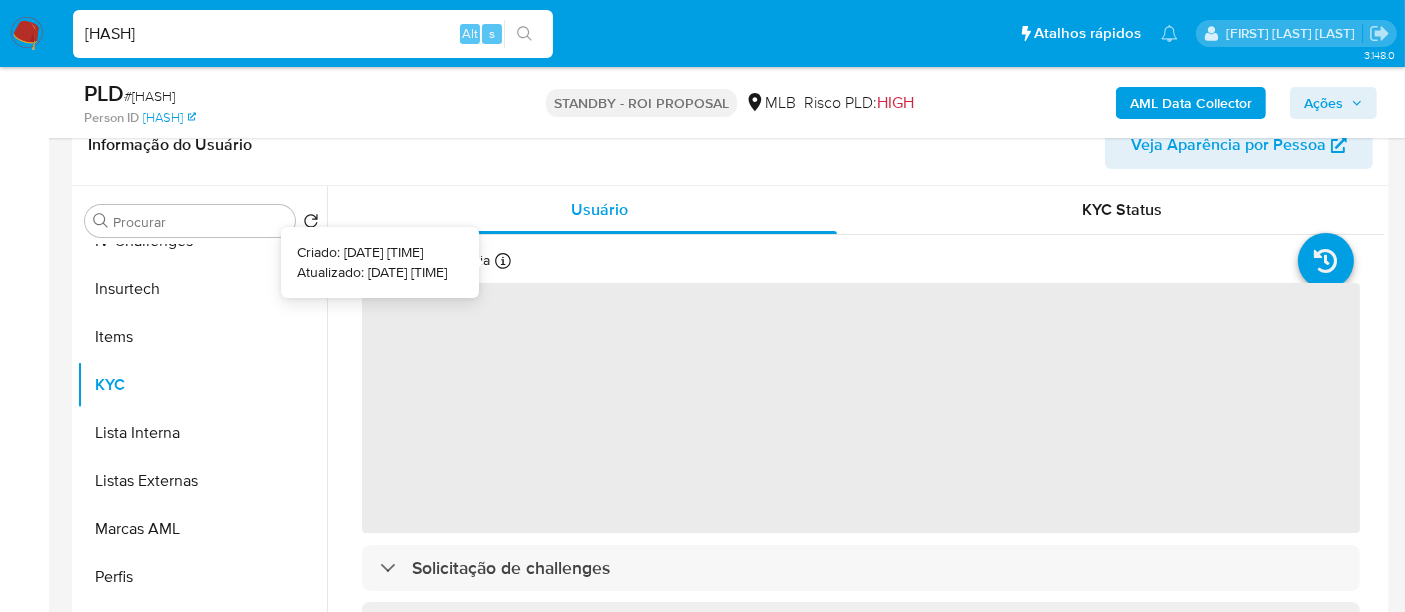 type 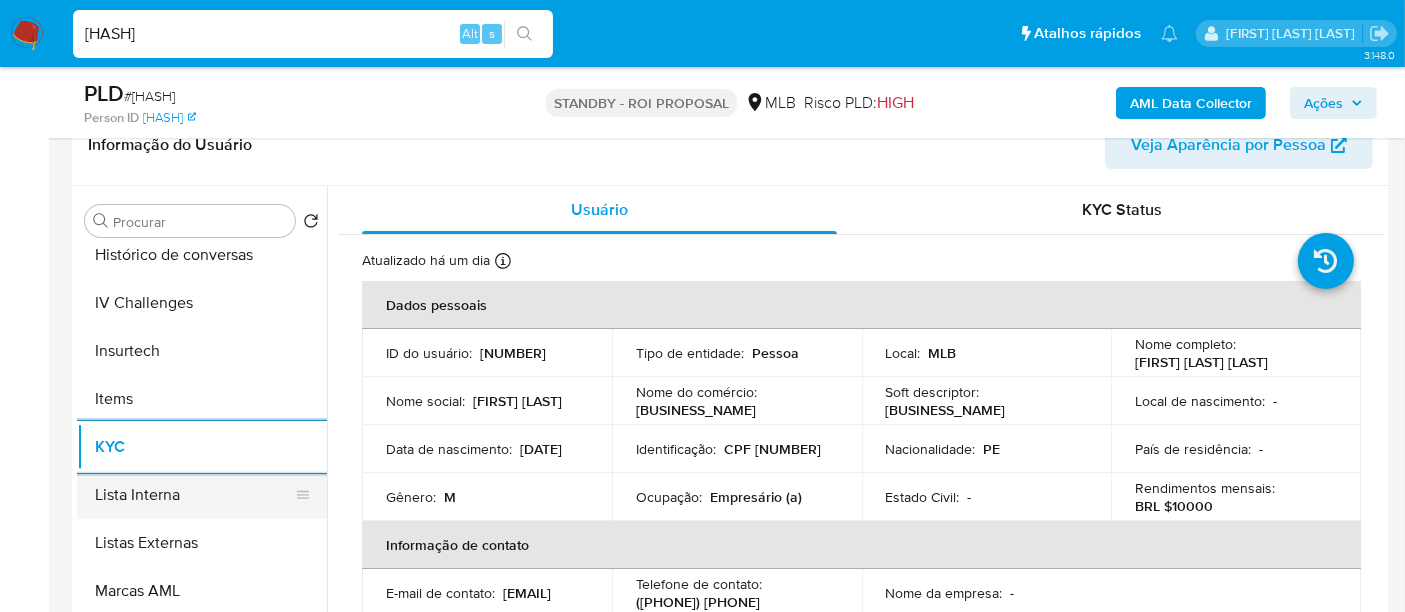 scroll, scrollTop: 622, scrollLeft: 0, axis: vertical 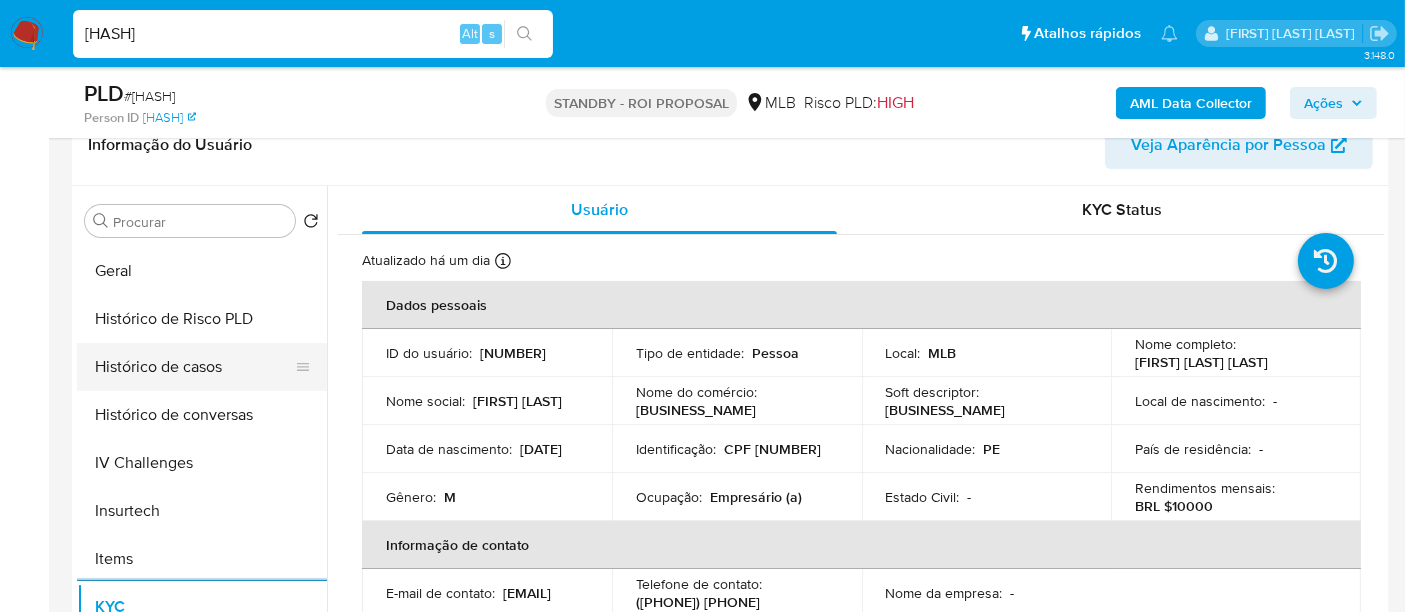 click on "Histórico de casos" at bounding box center (194, 367) 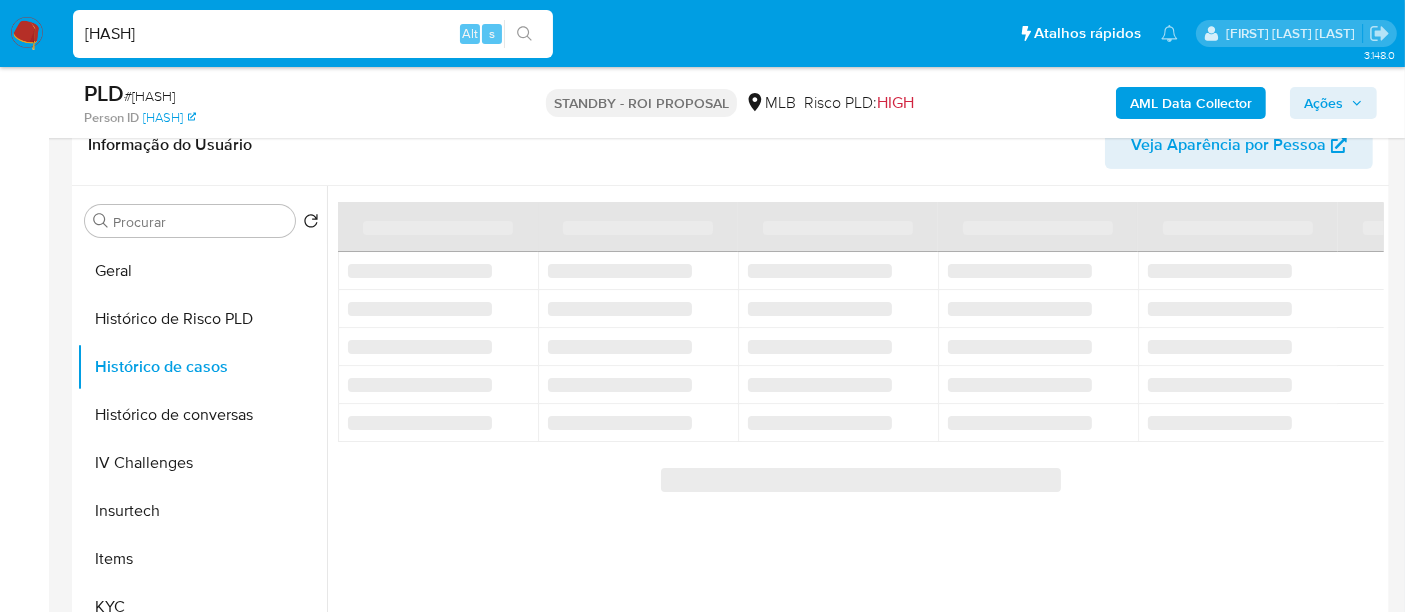 type 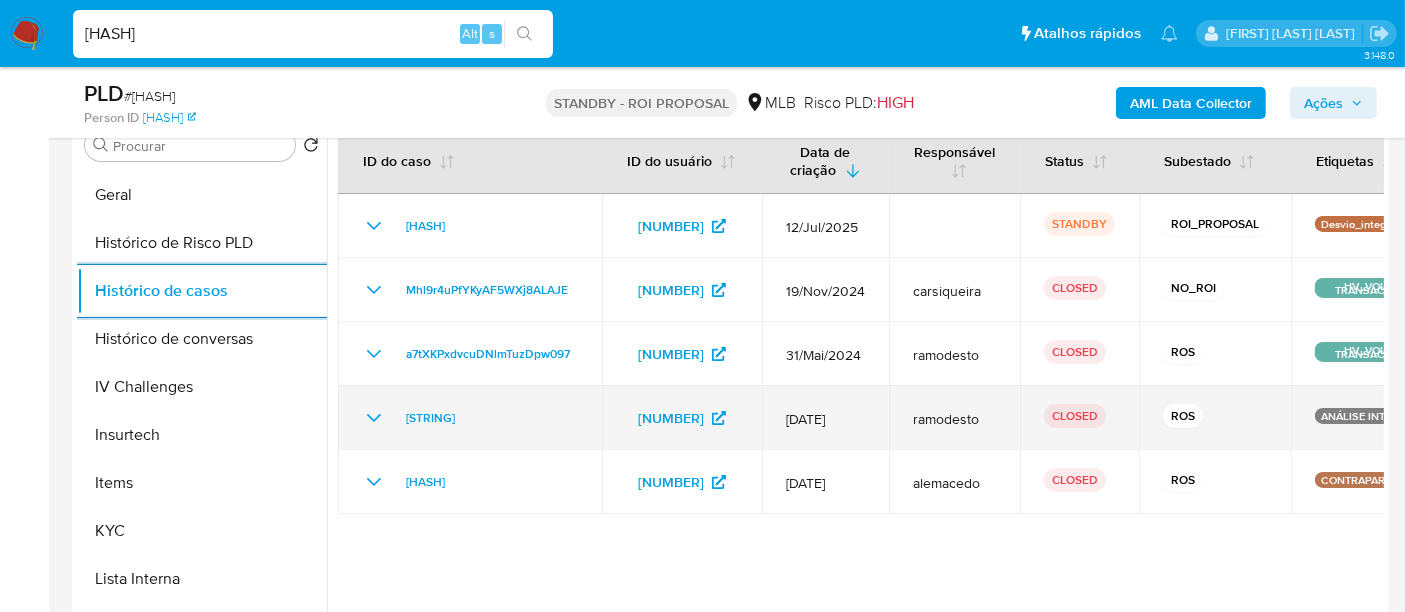 scroll, scrollTop: 444, scrollLeft: 0, axis: vertical 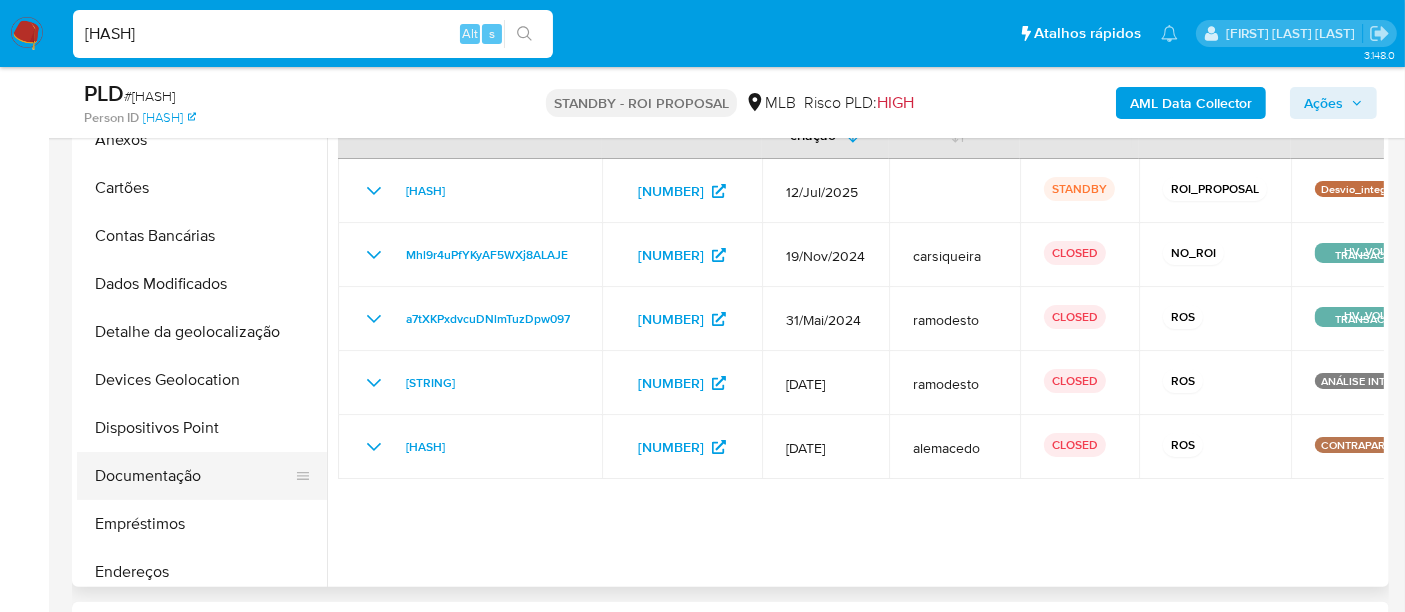 click on "Documentação" at bounding box center (194, 476) 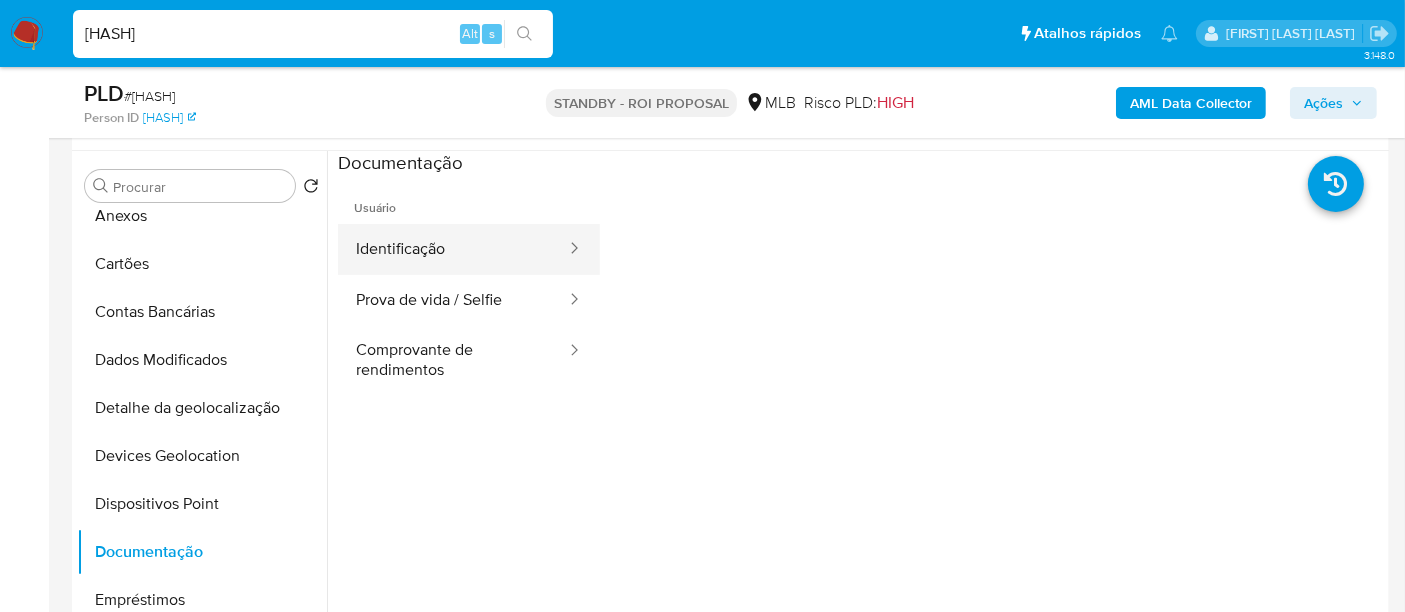scroll, scrollTop: 333, scrollLeft: 0, axis: vertical 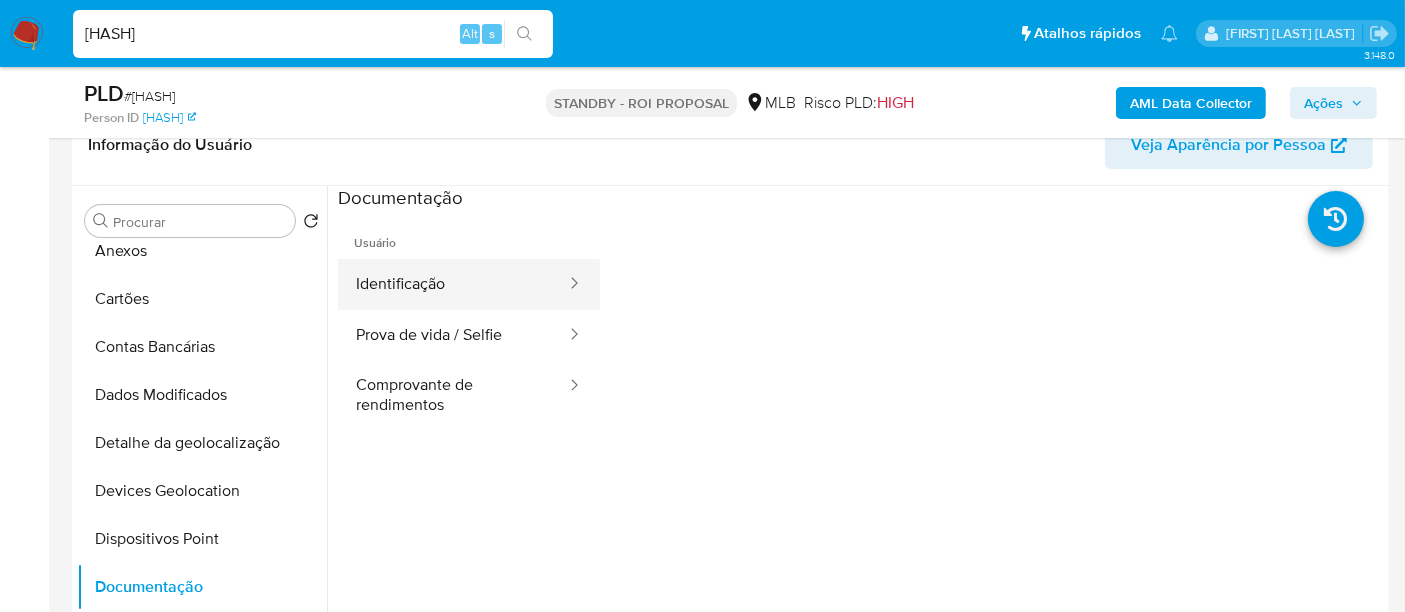 click on "Identificação" at bounding box center [453, 284] 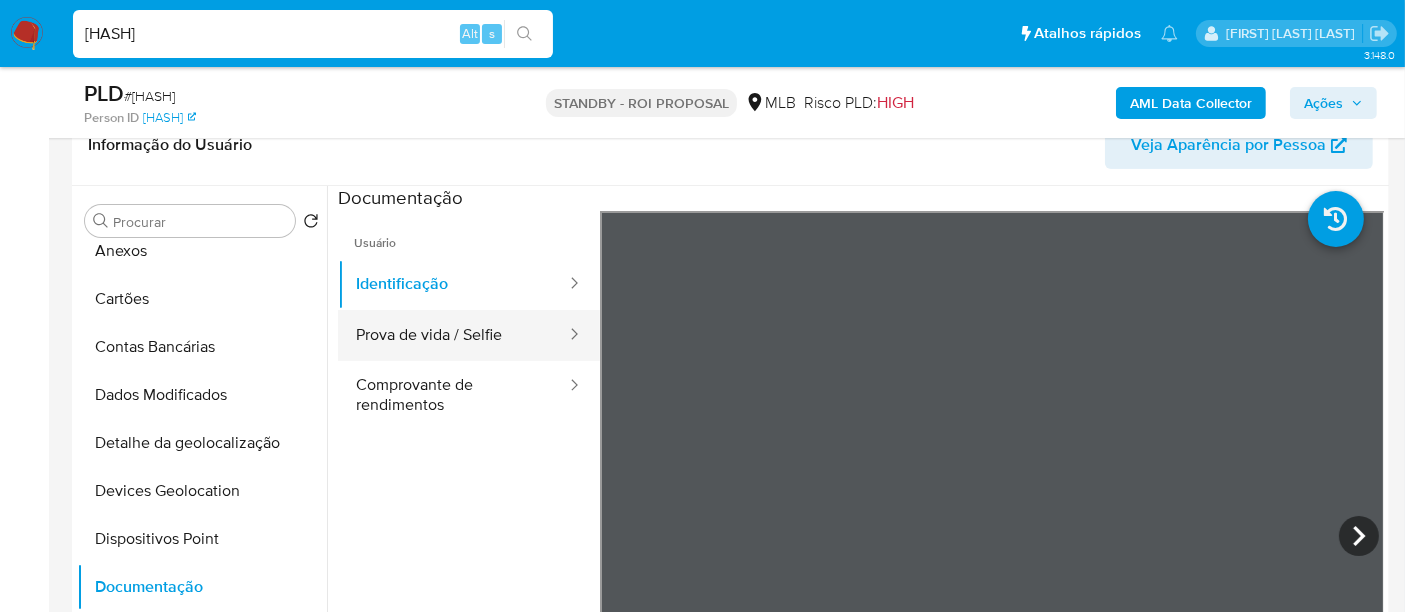 click on "Prova de vida / Selfie" at bounding box center (453, 335) 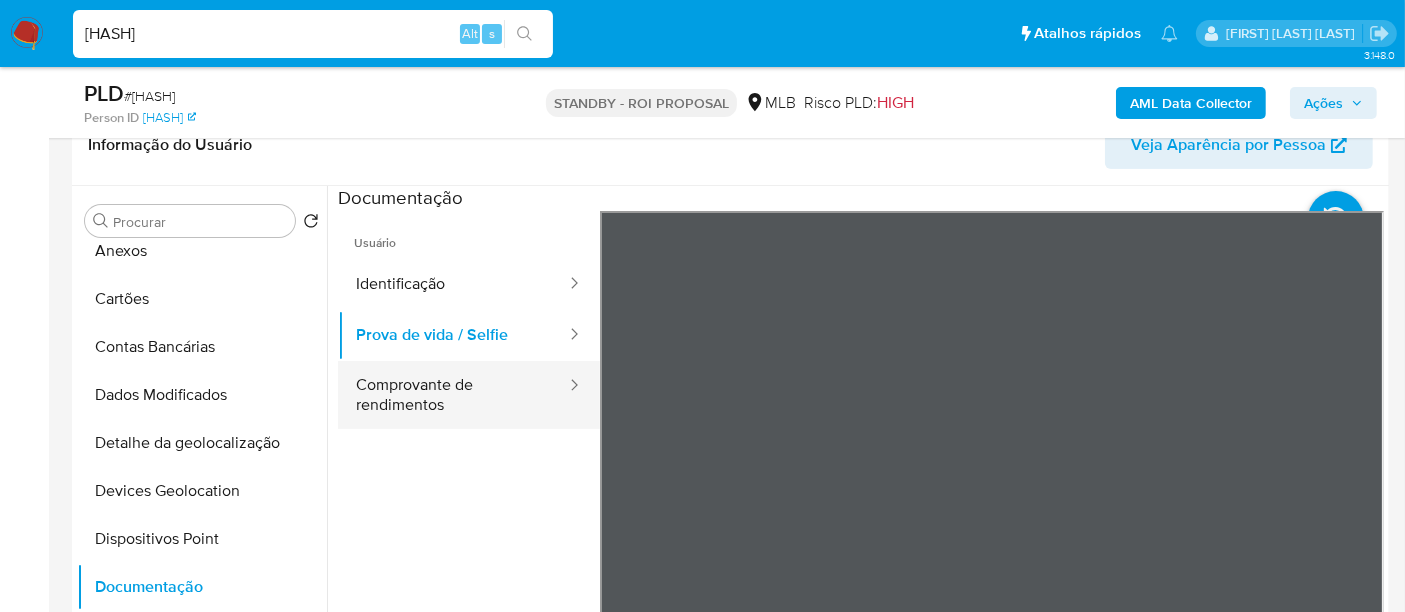 click on "Comprovante de rendimentos" at bounding box center (453, 395) 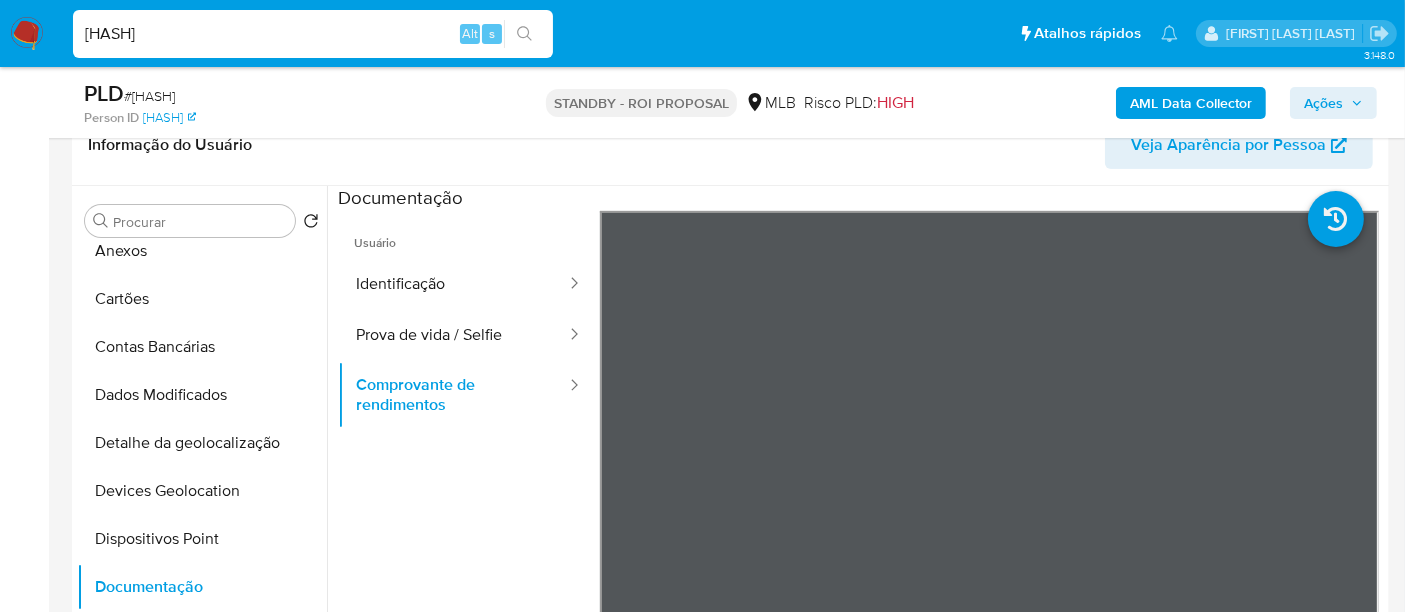 type 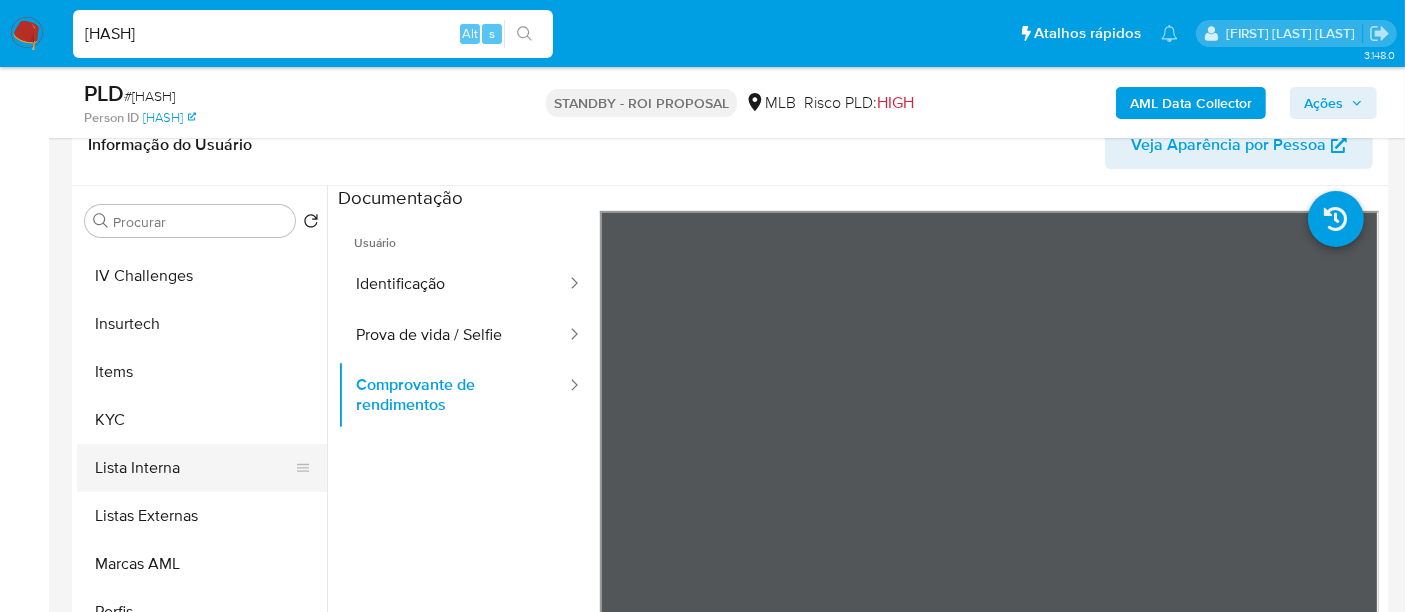 scroll, scrollTop: 844, scrollLeft: 0, axis: vertical 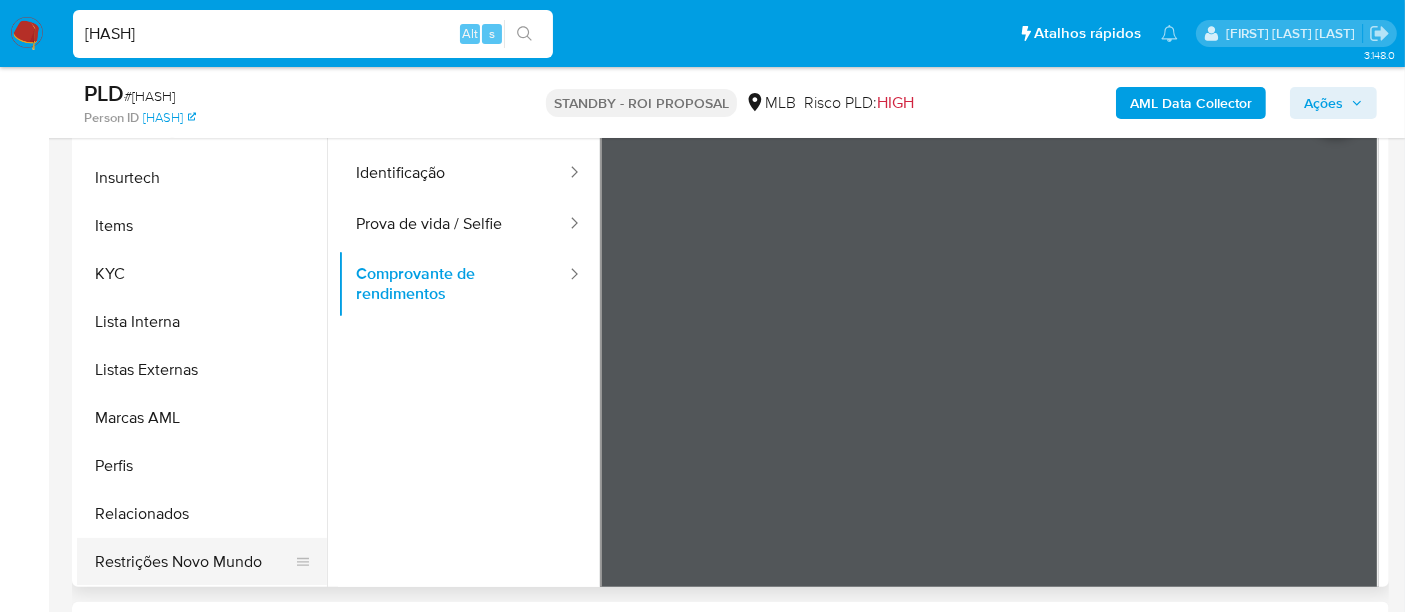 click on "Restrições Novo Mundo" at bounding box center [194, 562] 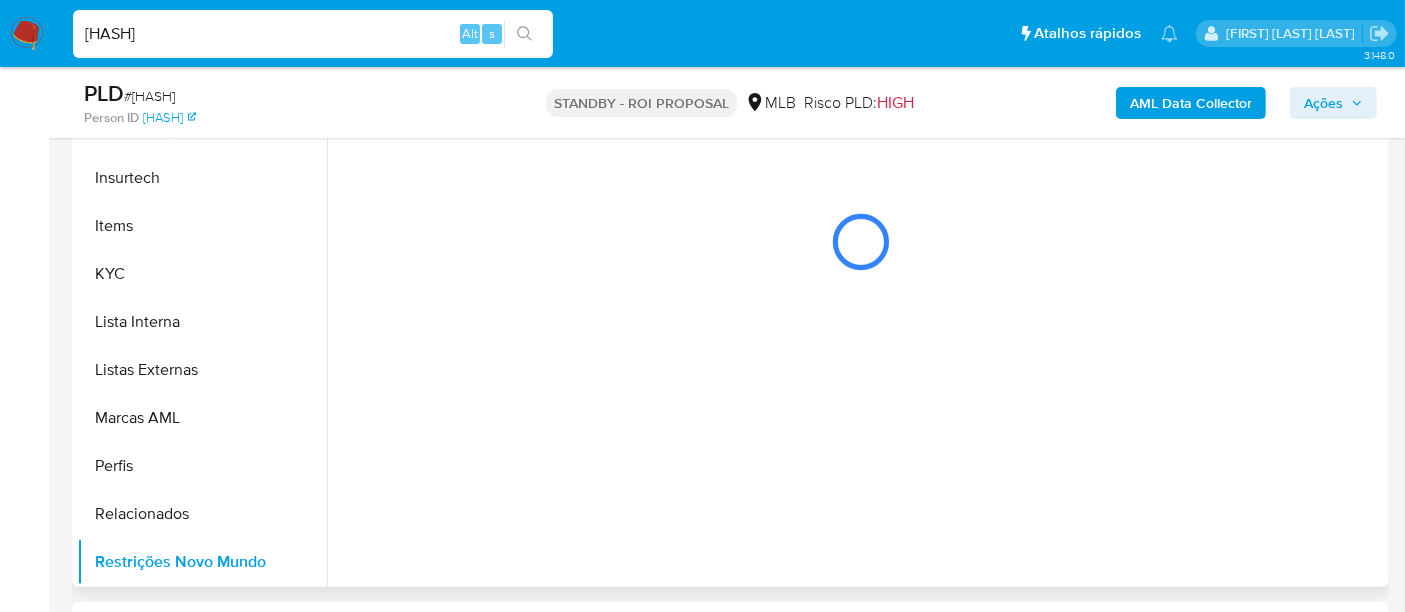 scroll, scrollTop: 333, scrollLeft: 0, axis: vertical 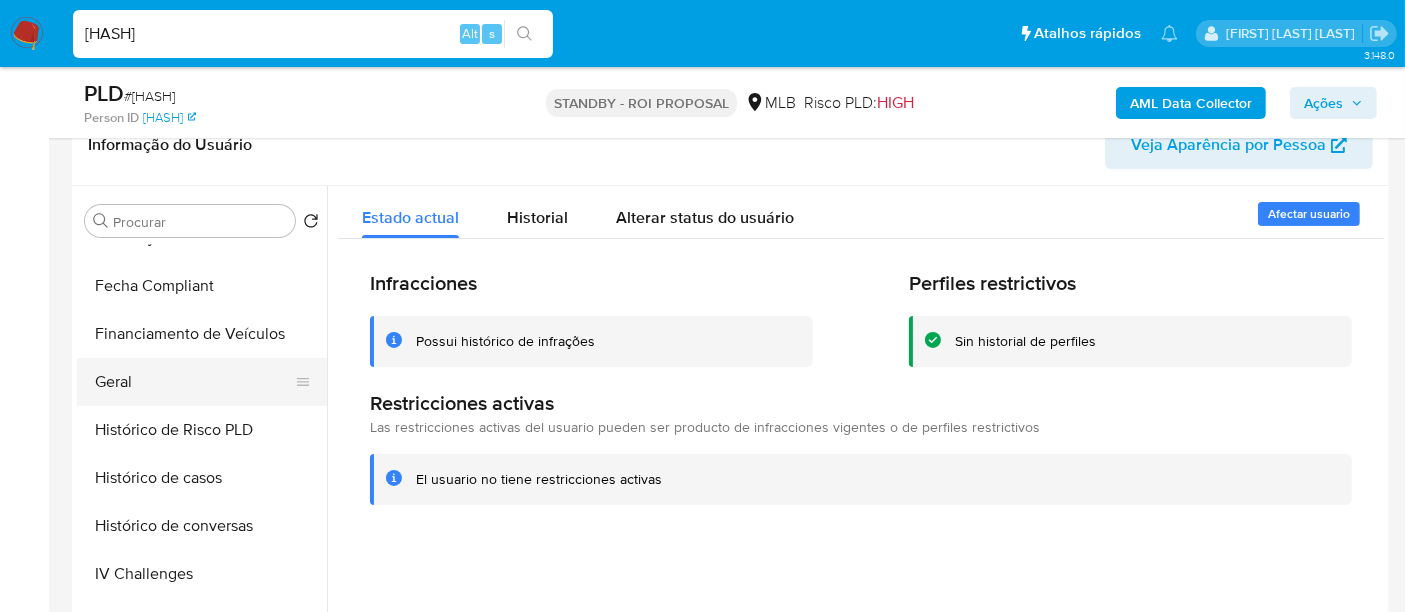 drag, startPoint x: 112, startPoint y: 395, endPoint x: 131, endPoint y: 398, distance: 19.235384 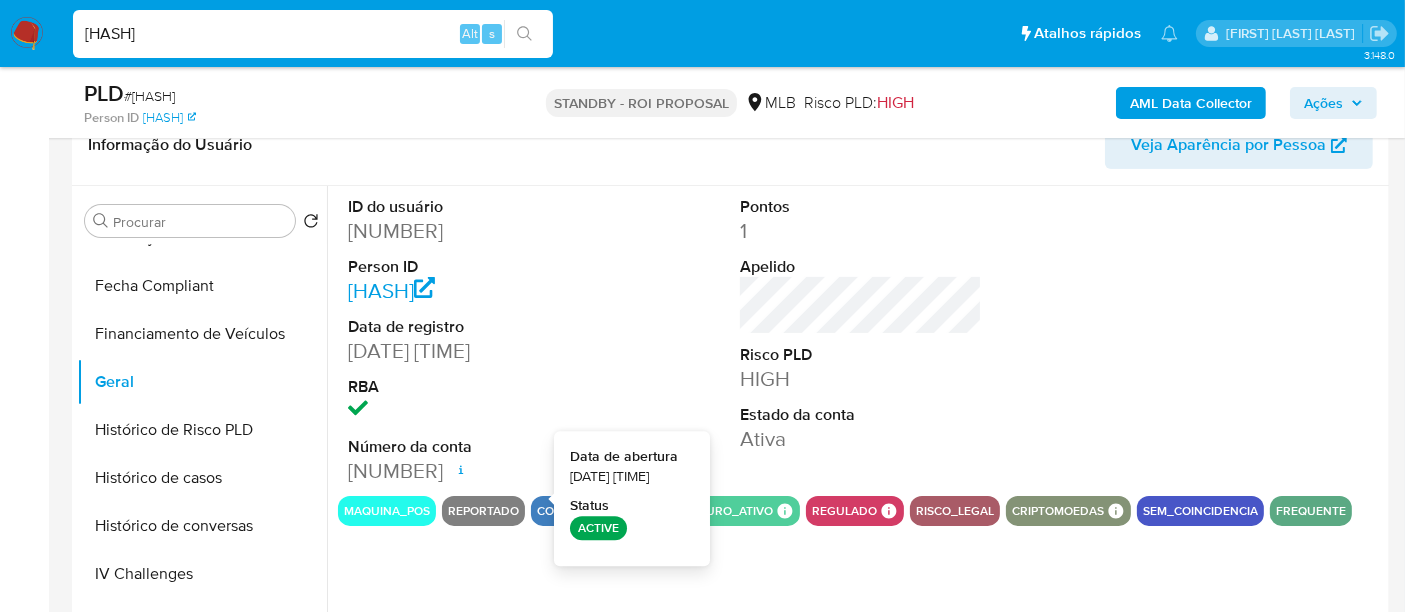 type 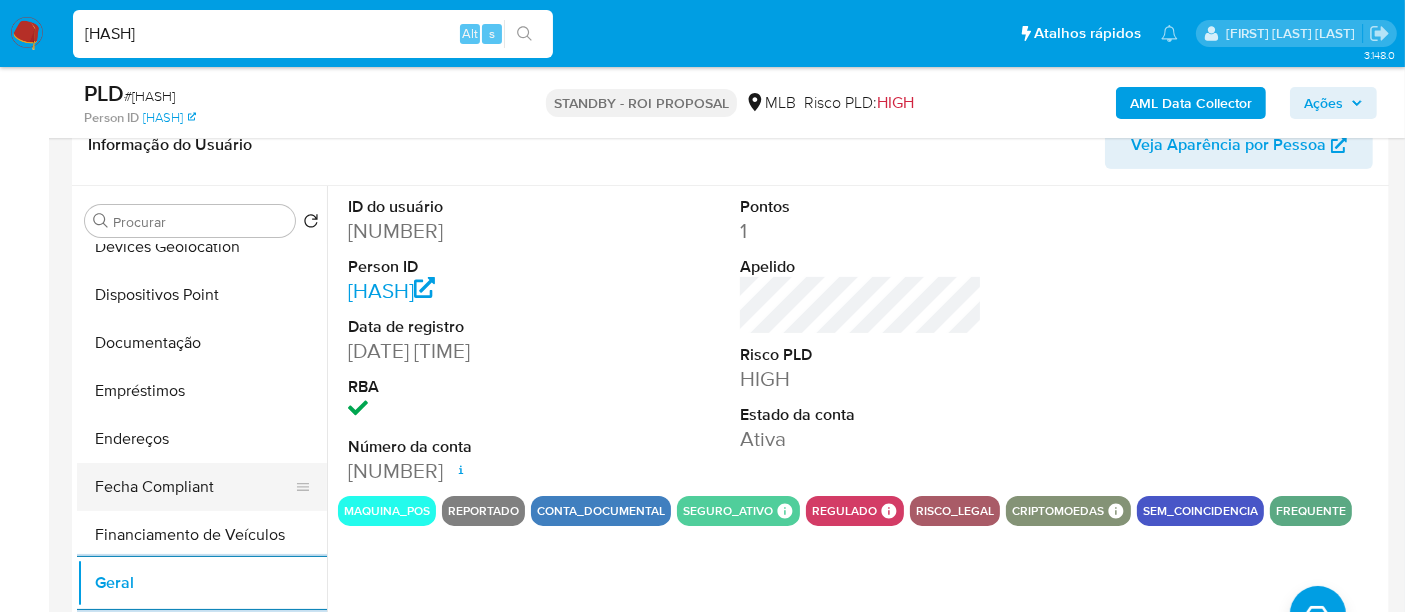 scroll, scrollTop: 288, scrollLeft: 0, axis: vertical 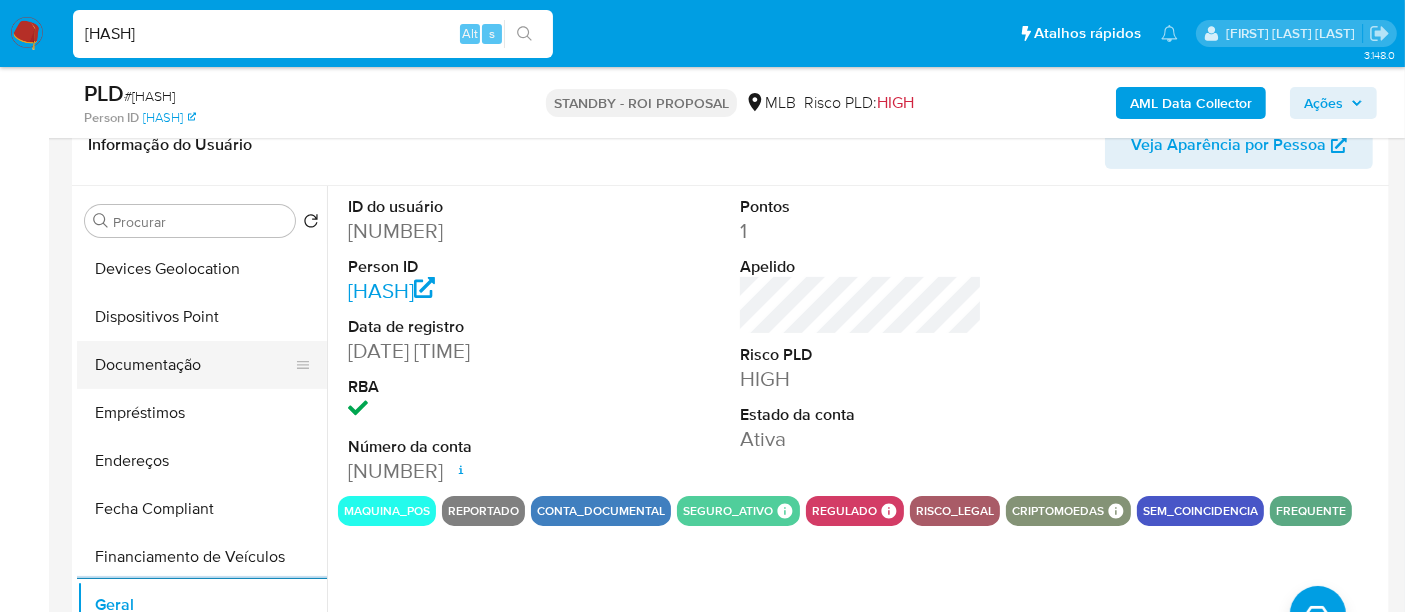 click on "Documentação" at bounding box center [194, 365] 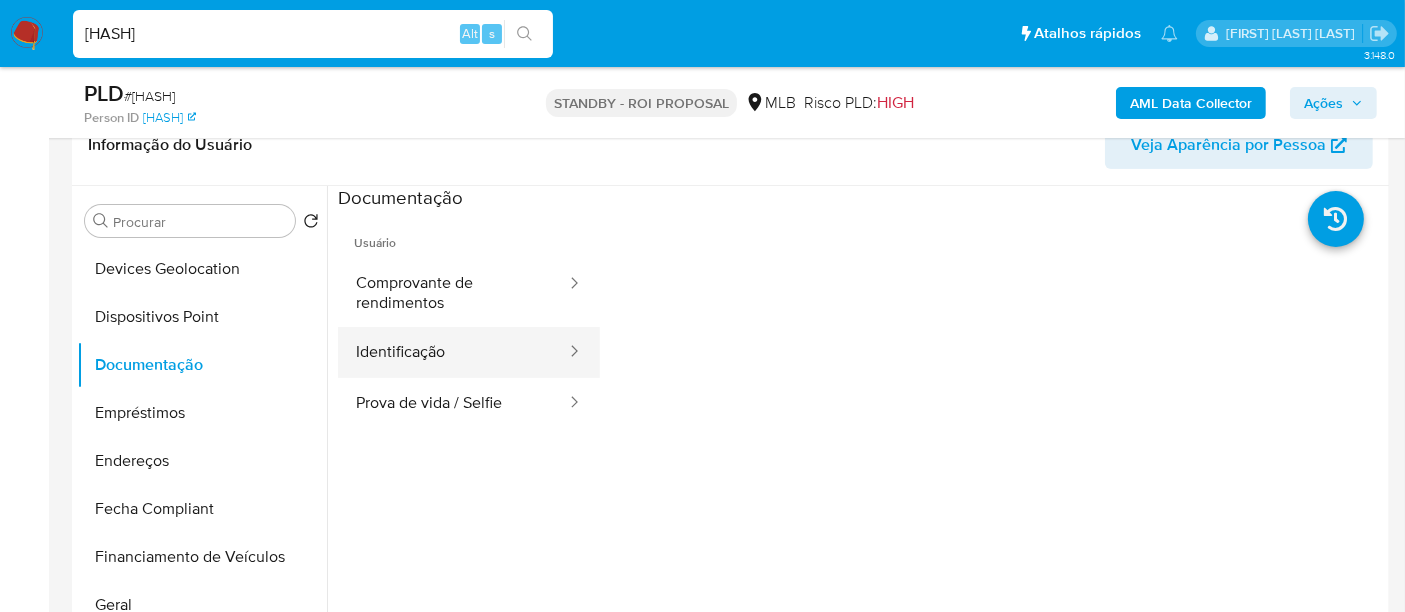 click on "Identificação" at bounding box center (453, 352) 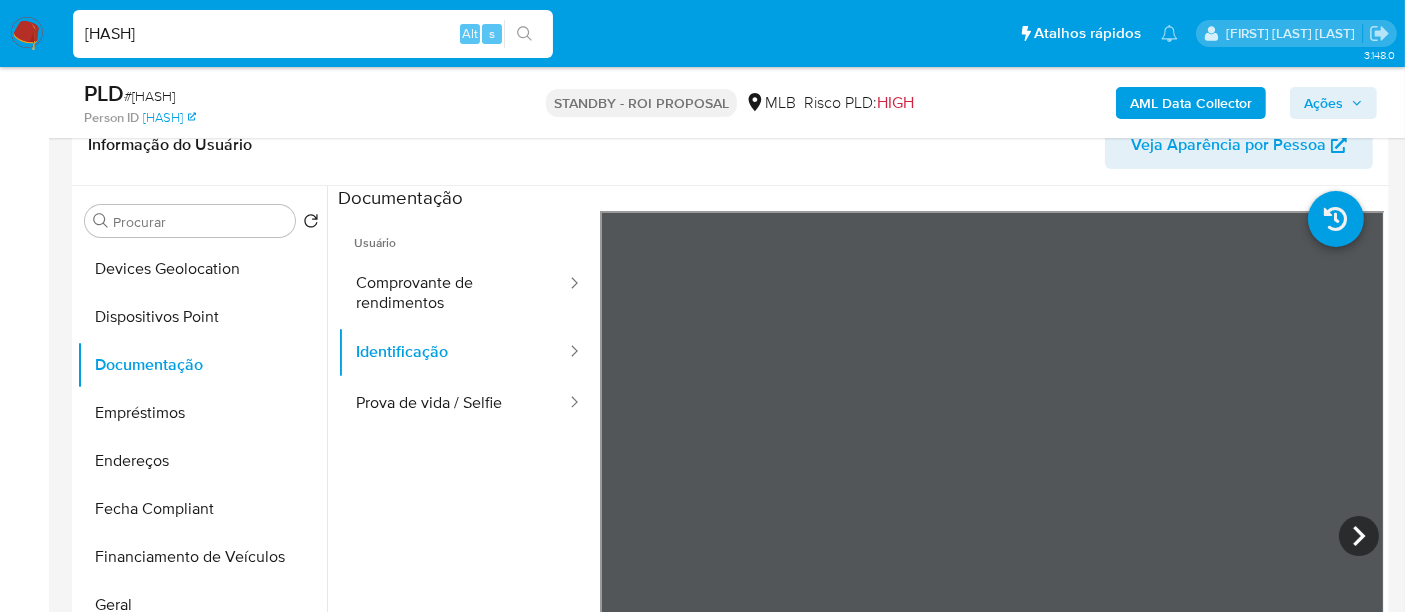 type 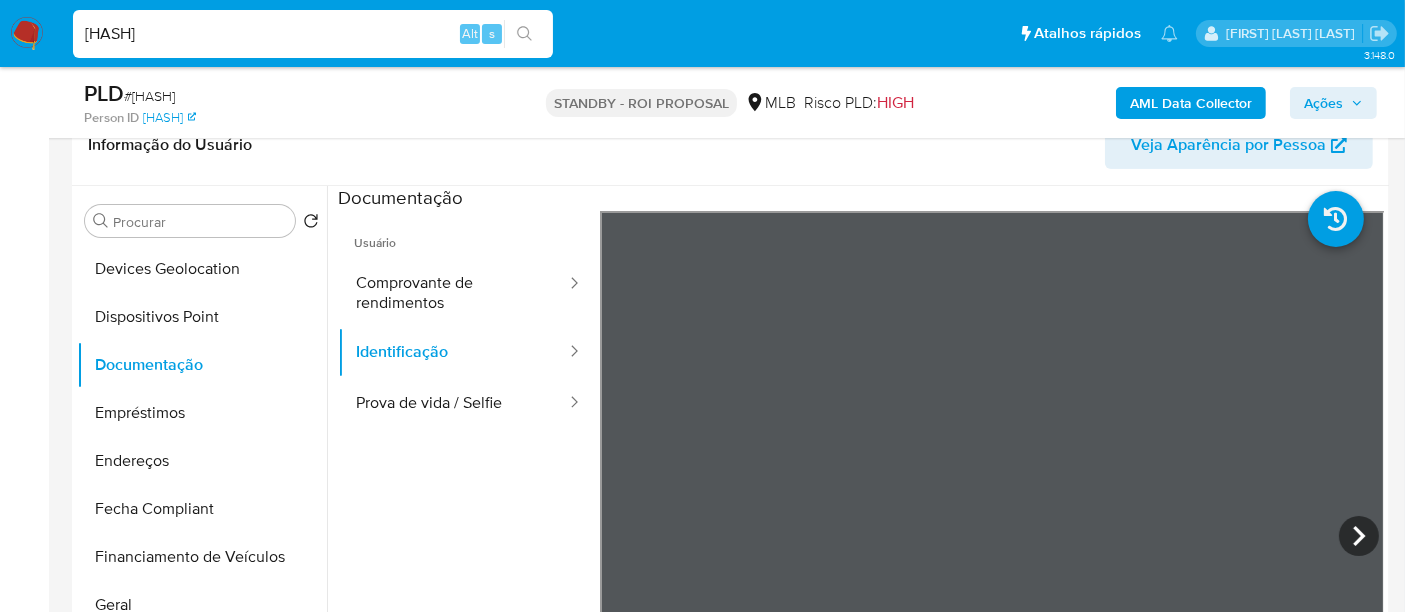 click on "iM3vvl3AQrVkvYcjtpfWFuQG" at bounding box center [313, 34] 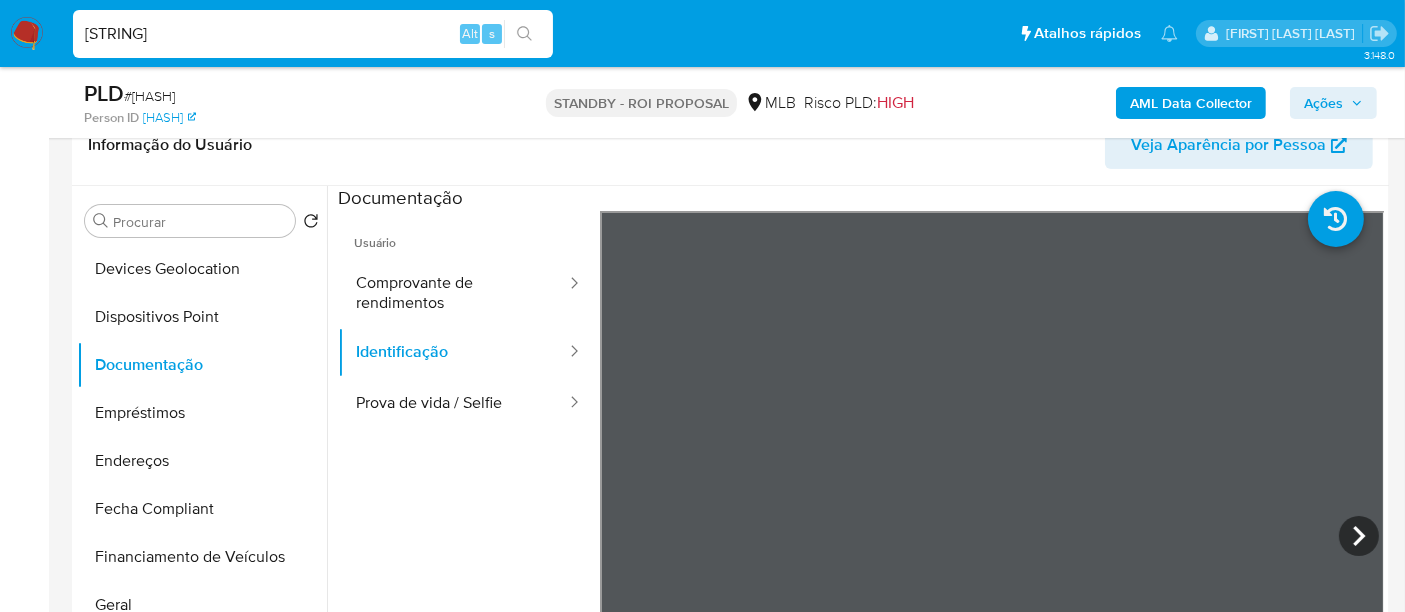 type on "vOmz3h1SShYeJBForqIpUKP9" 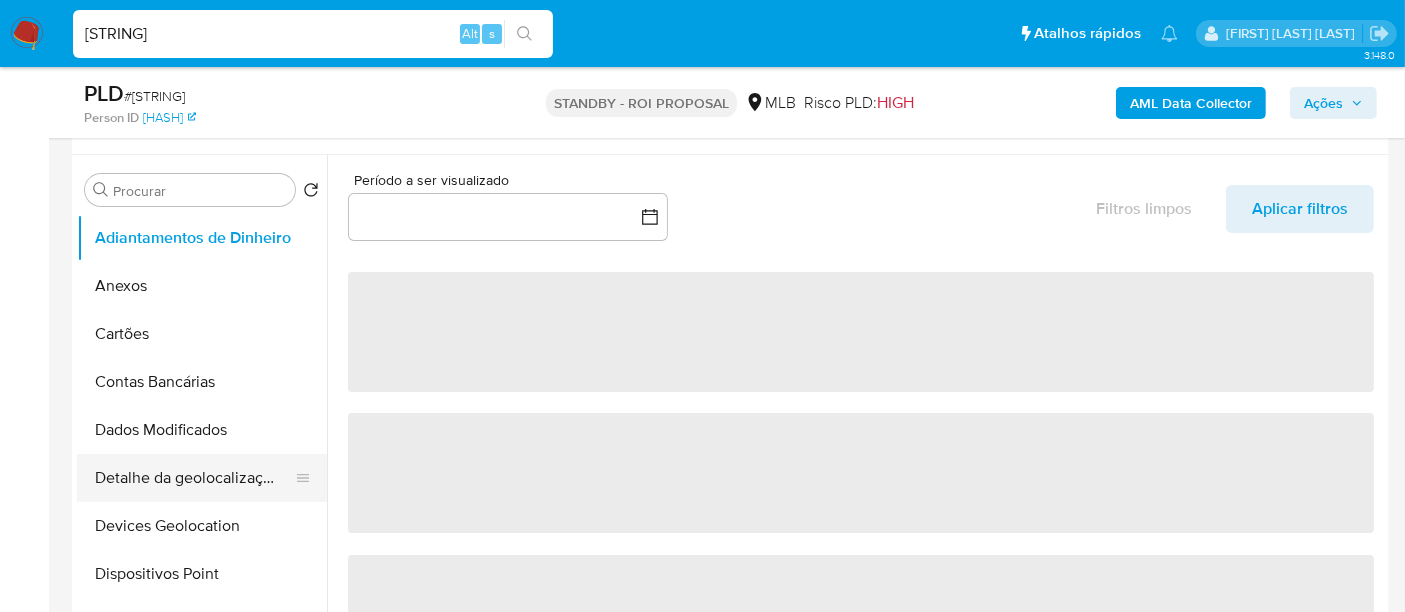 scroll, scrollTop: 444, scrollLeft: 0, axis: vertical 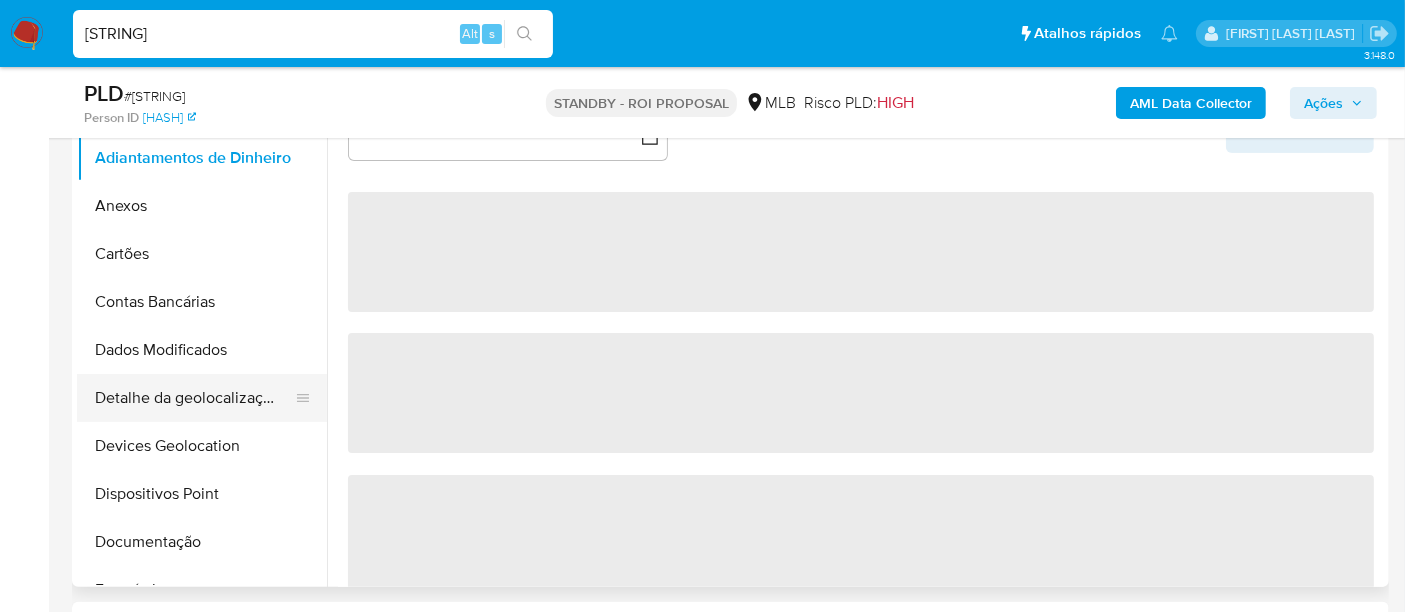select on "10" 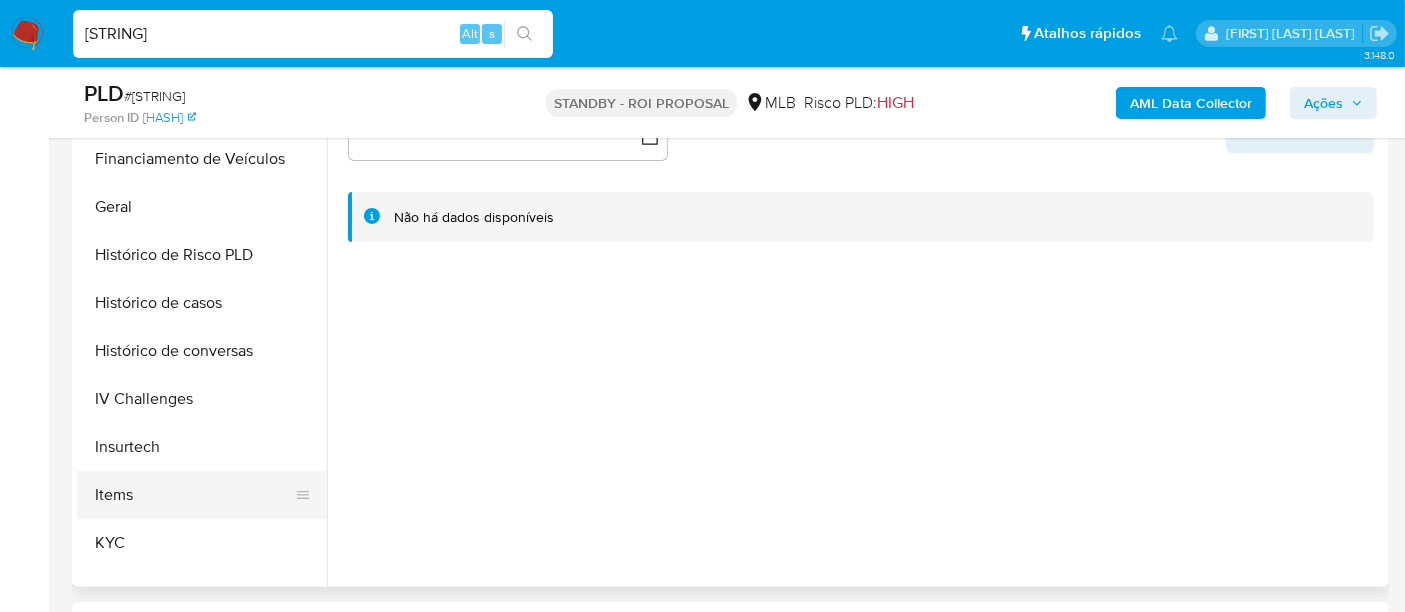 scroll, scrollTop: 666, scrollLeft: 0, axis: vertical 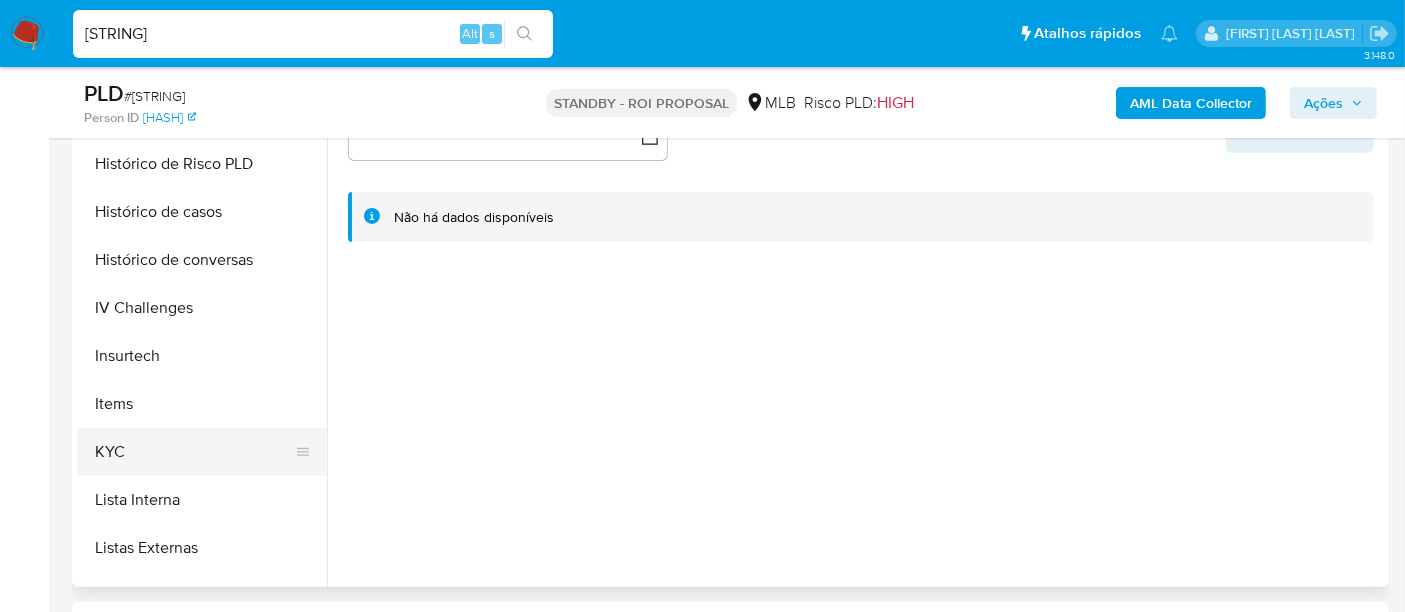 click on "KYC" at bounding box center [194, 452] 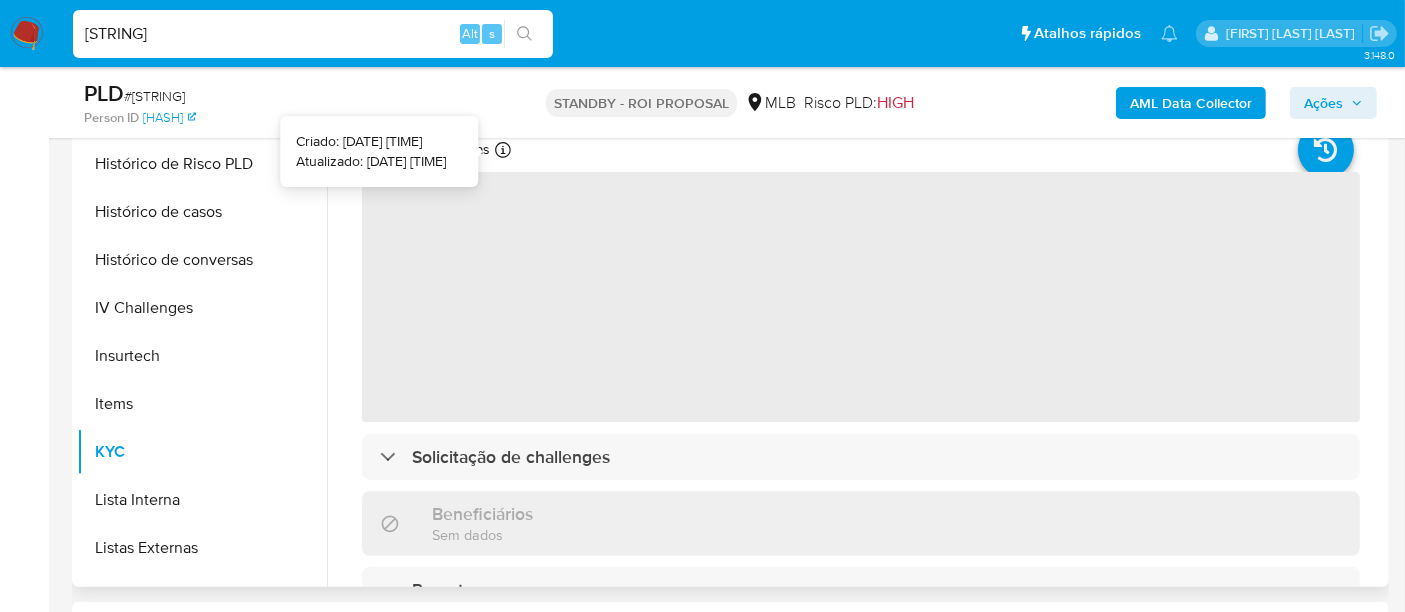 type 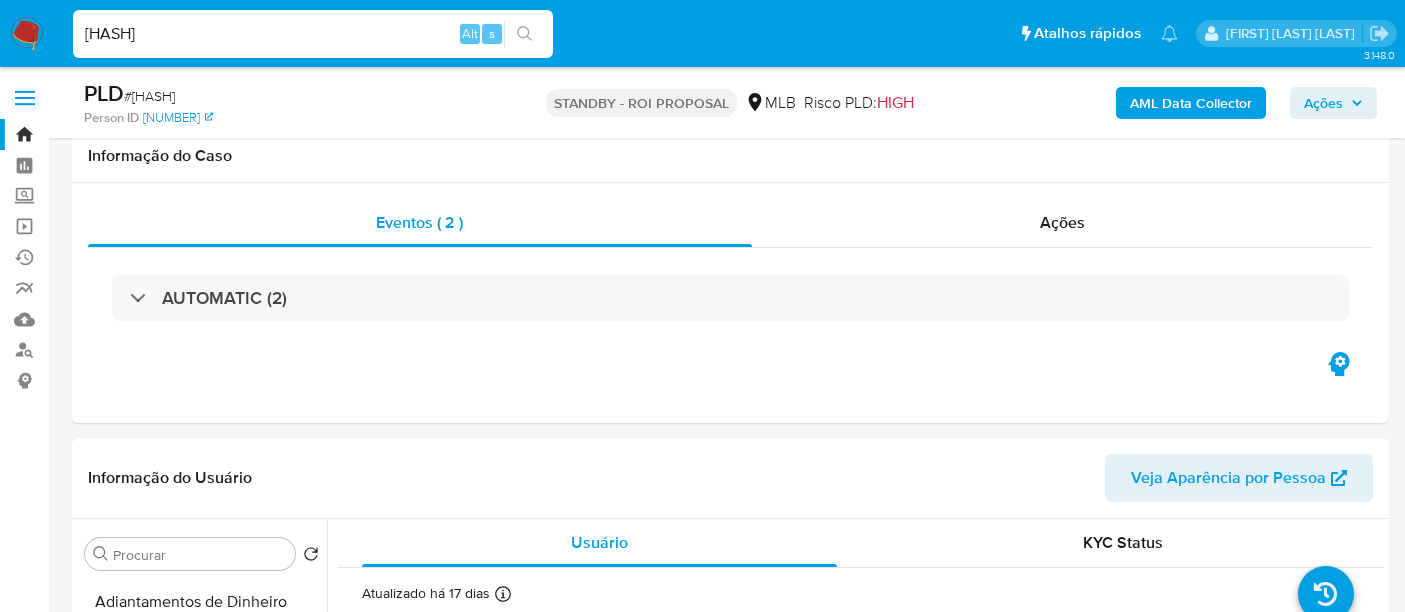 select on "10" 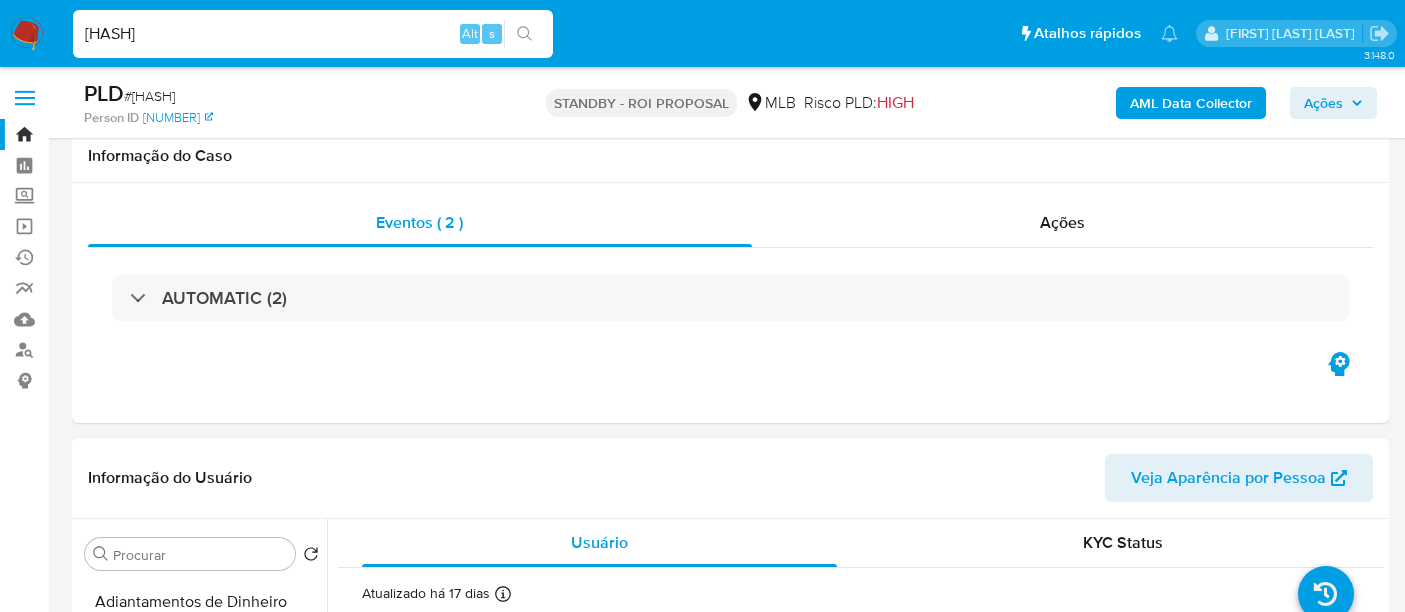 scroll, scrollTop: 444, scrollLeft: 0, axis: vertical 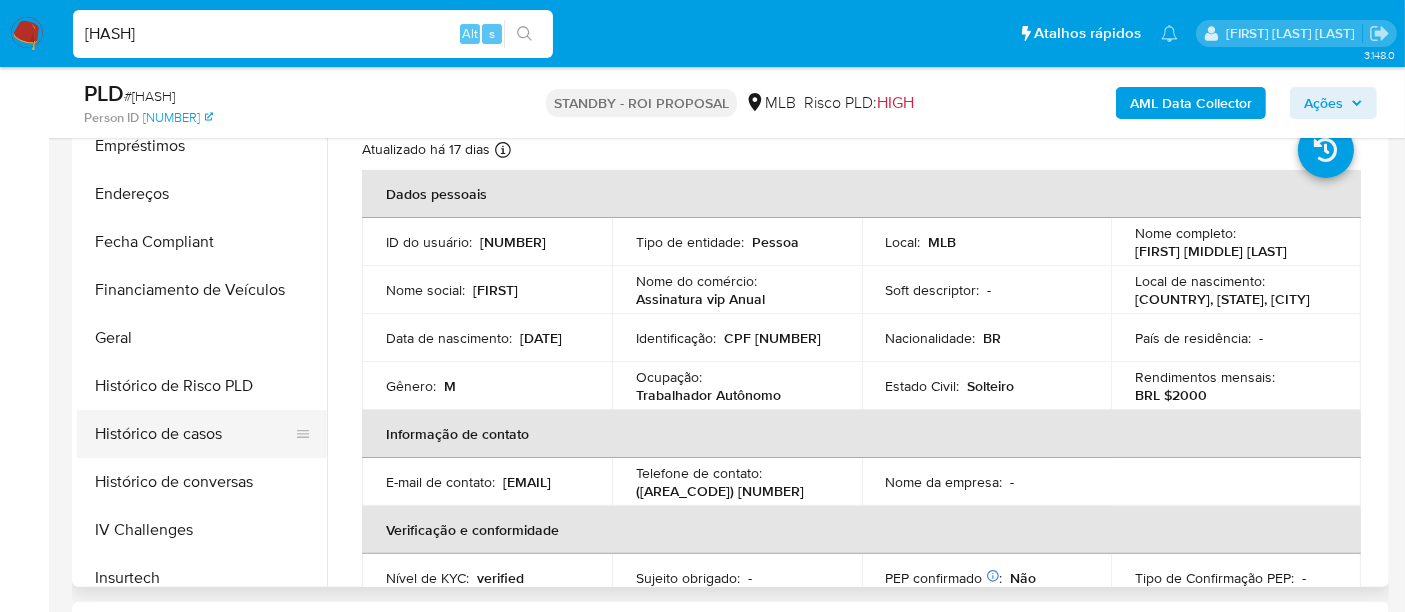 click on "Histórico de casos" at bounding box center [194, 434] 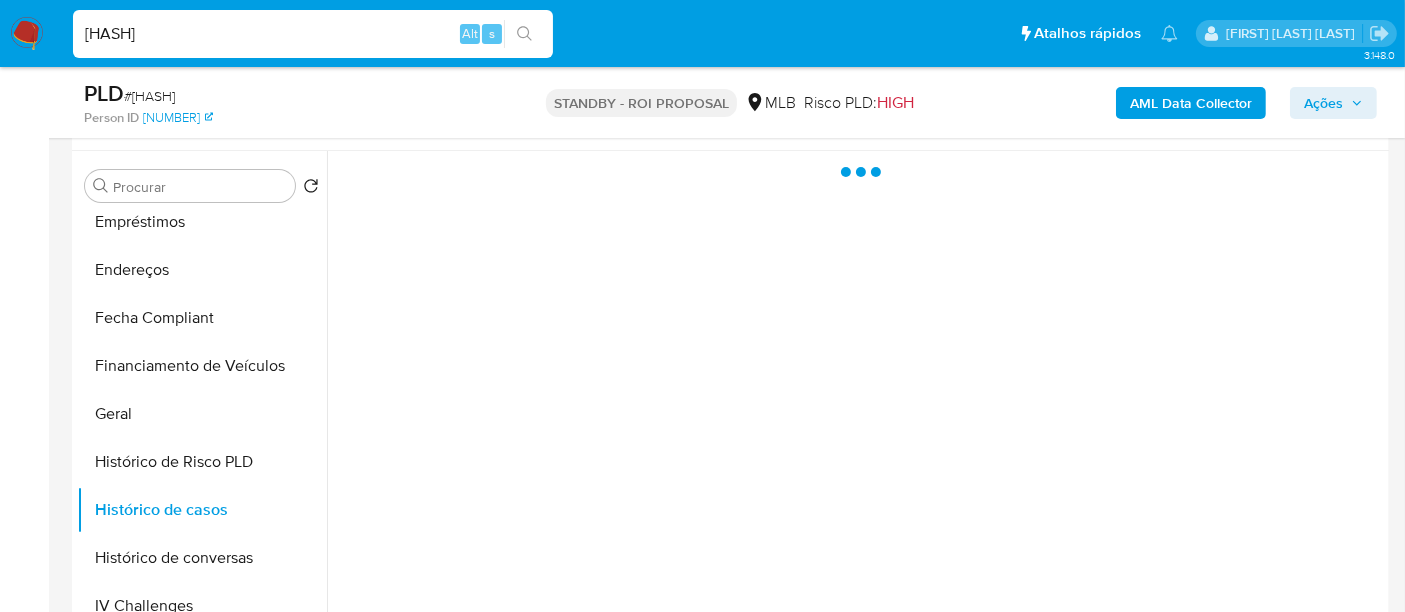 scroll, scrollTop: 333, scrollLeft: 0, axis: vertical 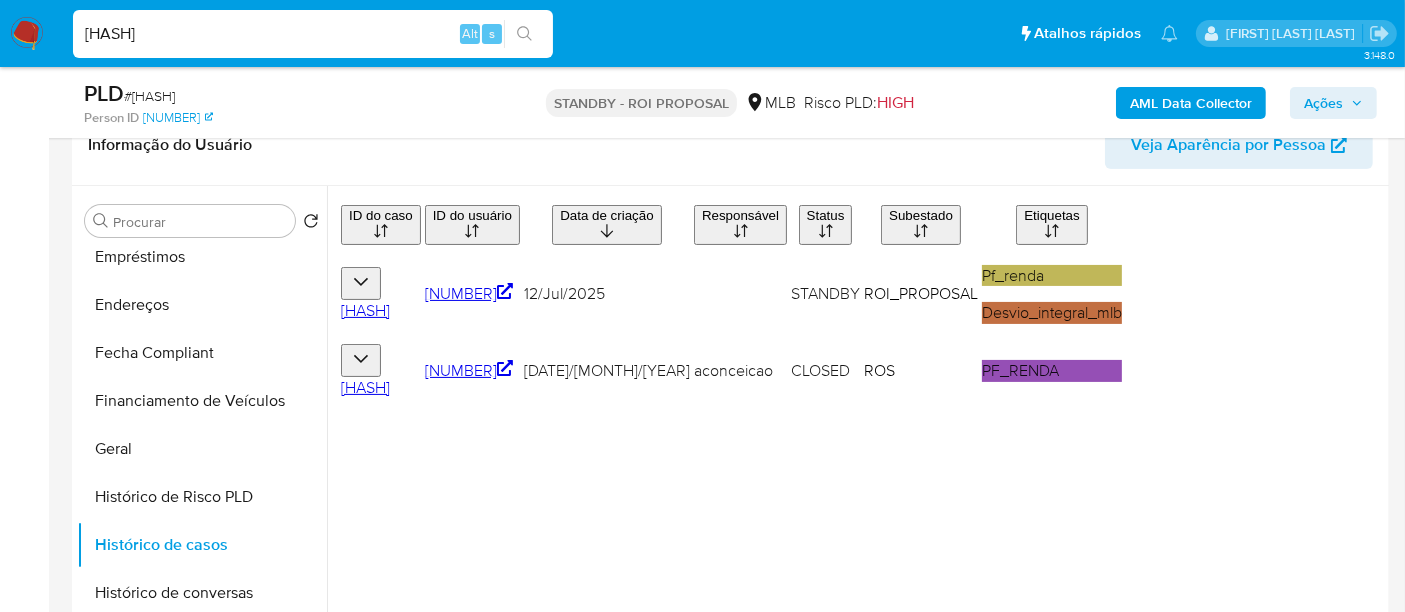 type 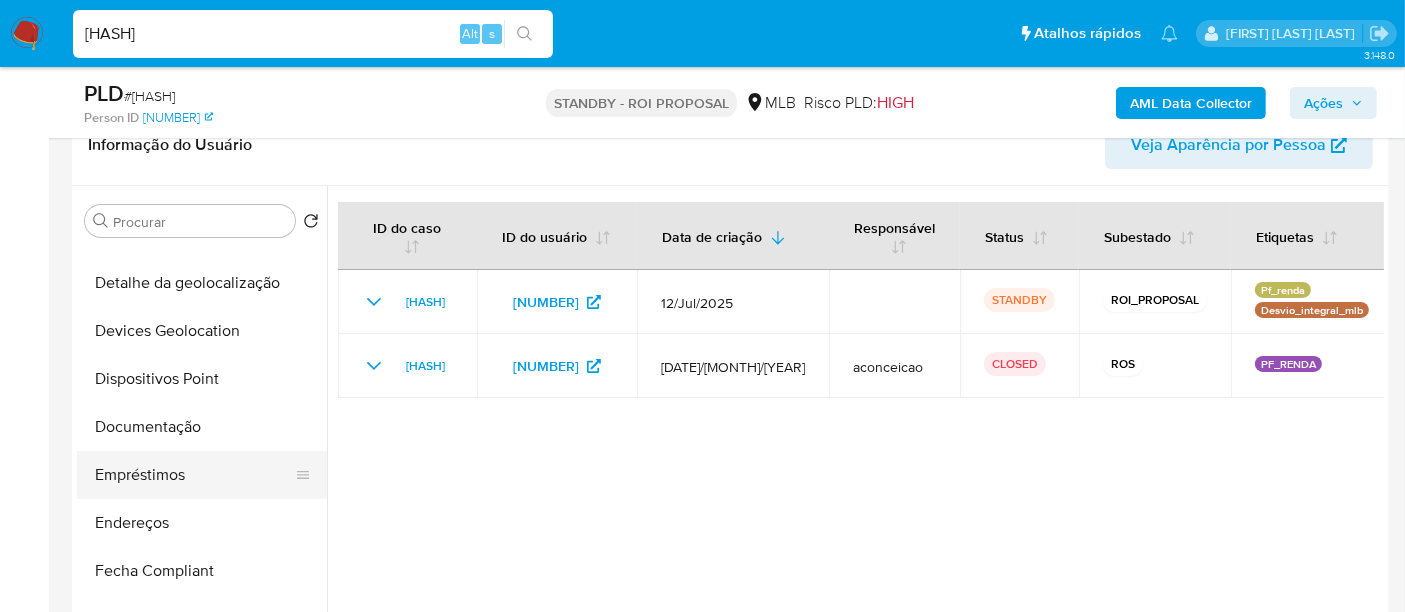 scroll, scrollTop: 222, scrollLeft: 0, axis: vertical 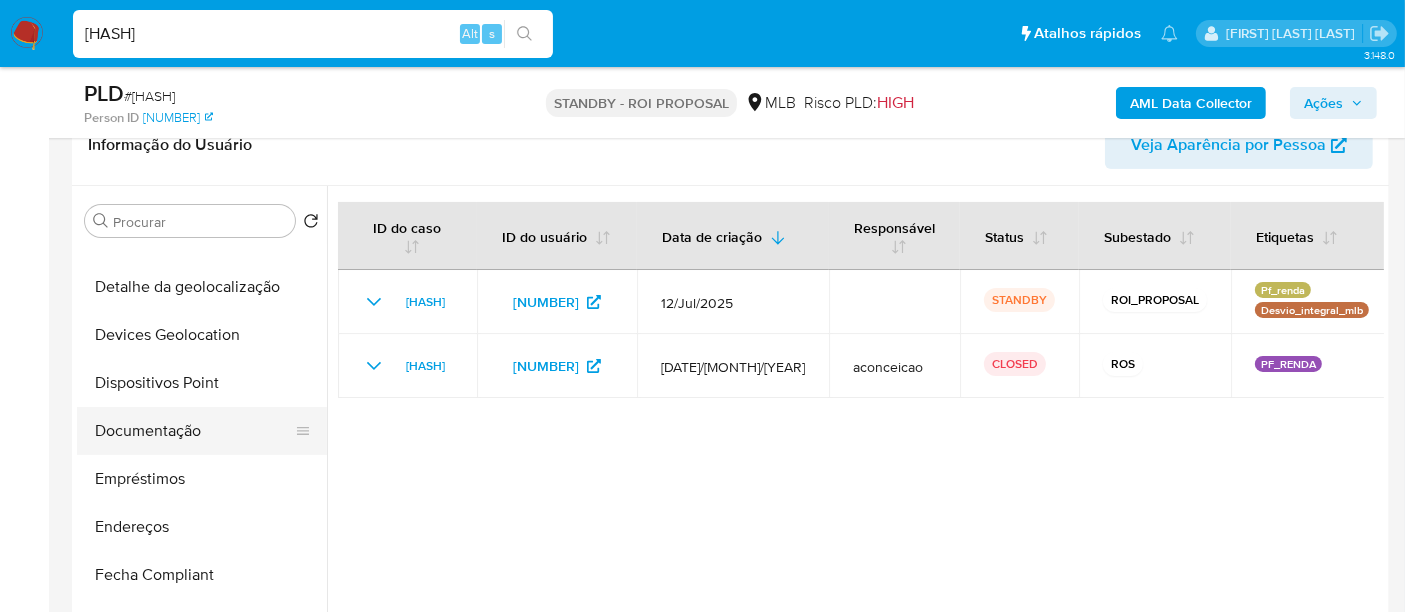 click on "Documentação" at bounding box center [194, 431] 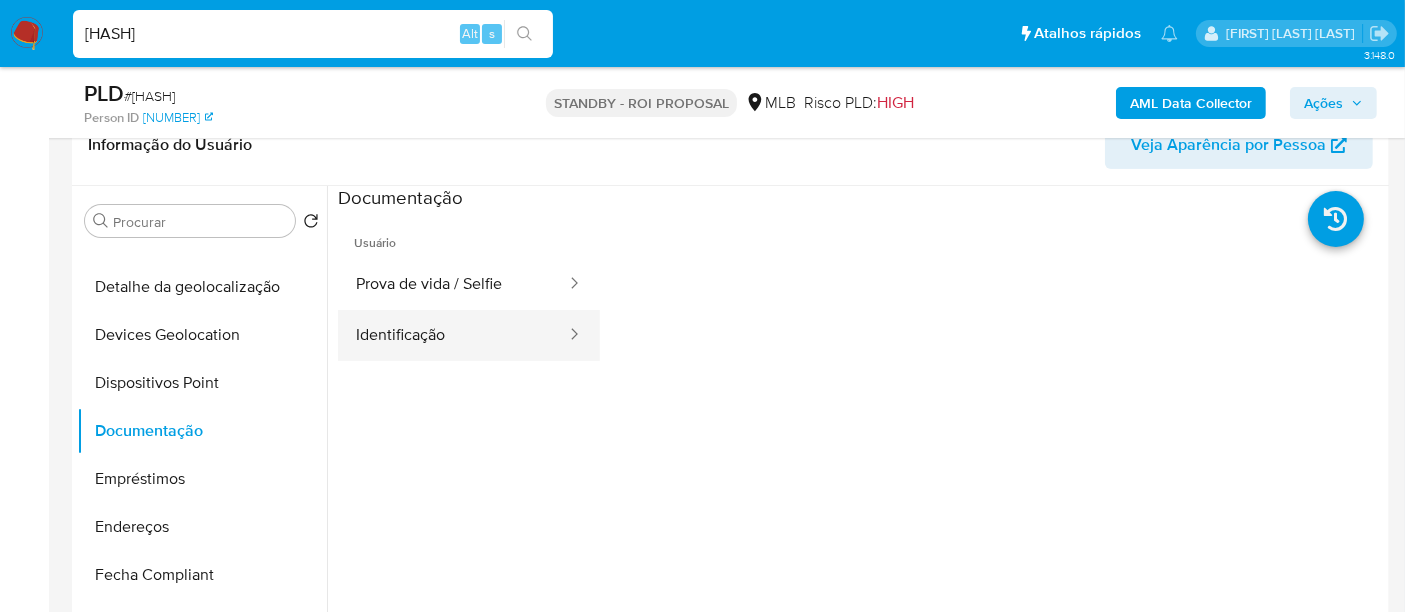 click on "Identificação" at bounding box center [453, 335] 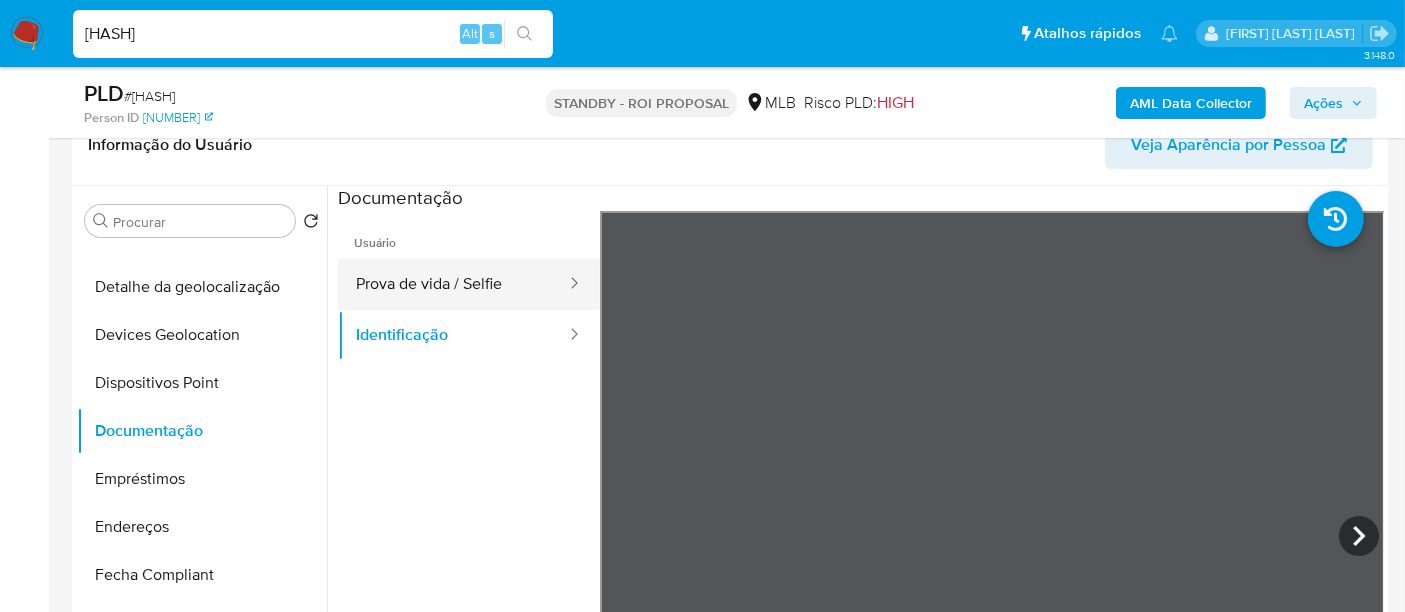 click on "Prova de vida / Selfie" at bounding box center (453, 284) 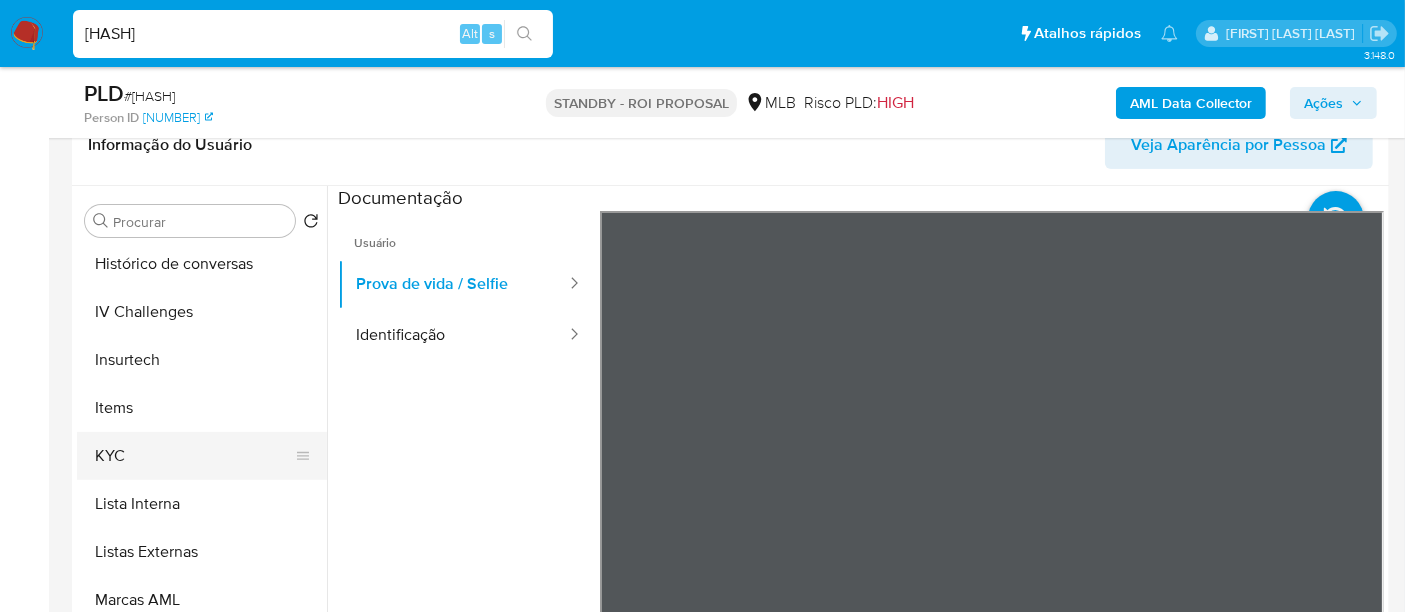 scroll, scrollTop: 844, scrollLeft: 0, axis: vertical 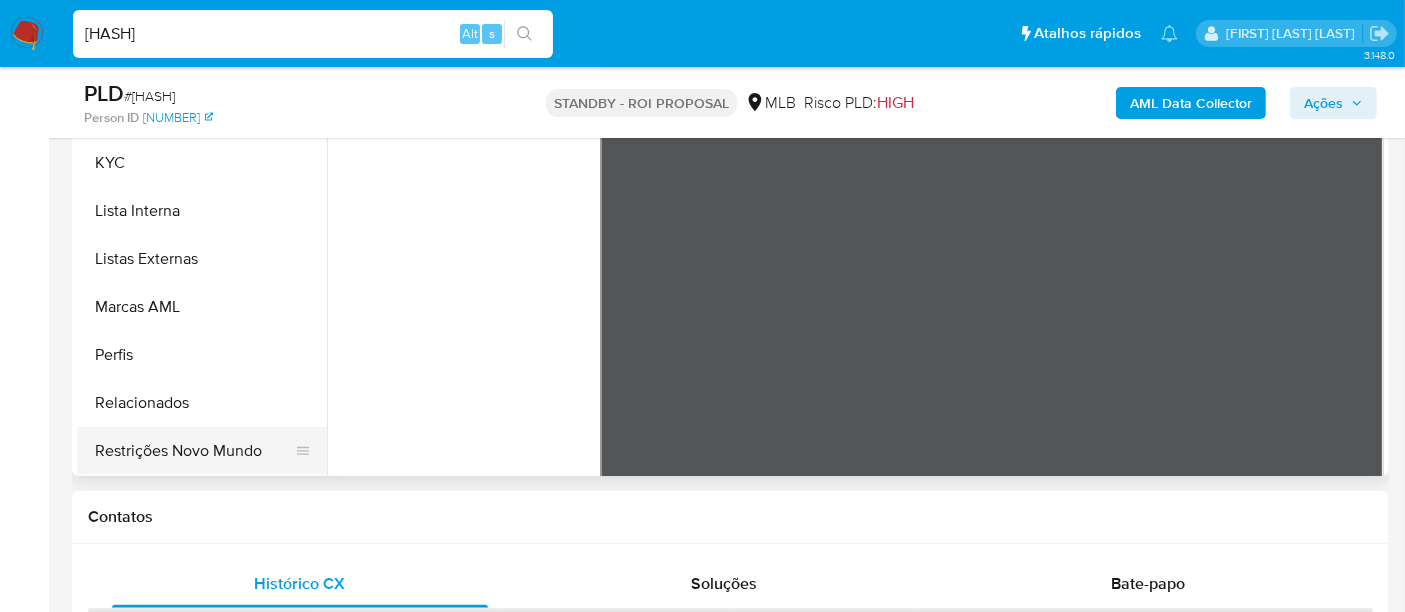 click on "Restrições Novo Mundo" at bounding box center [194, 451] 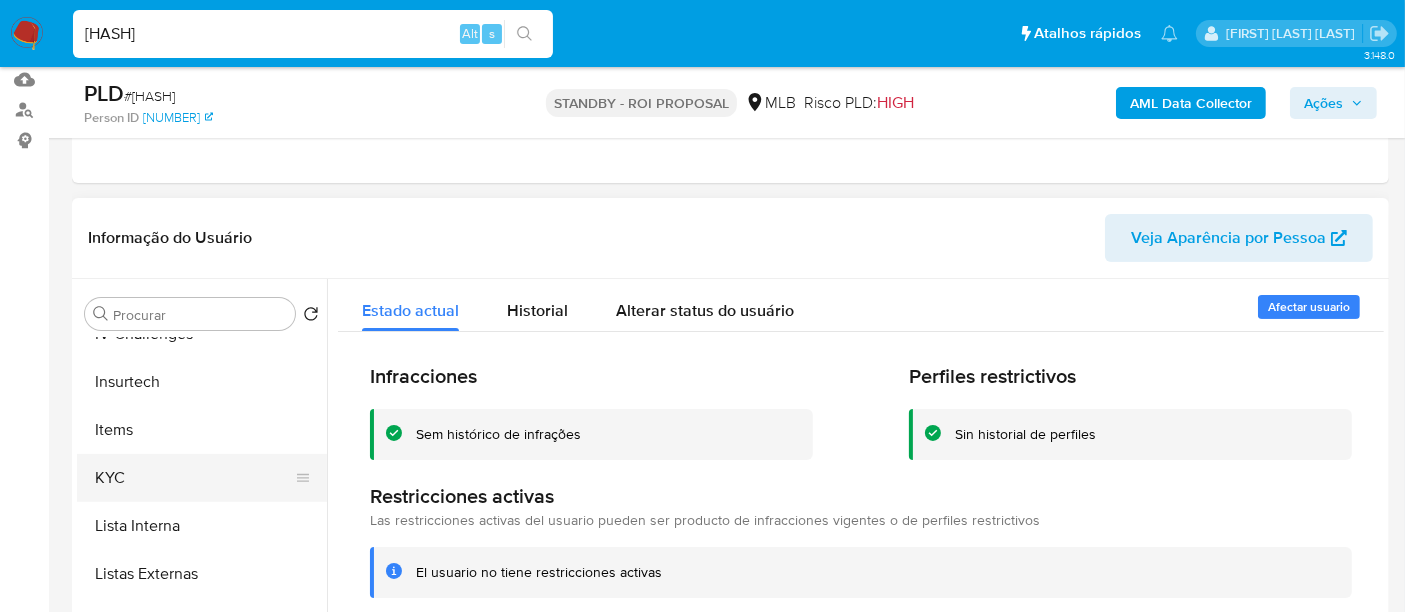 scroll, scrollTop: 222, scrollLeft: 0, axis: vertical 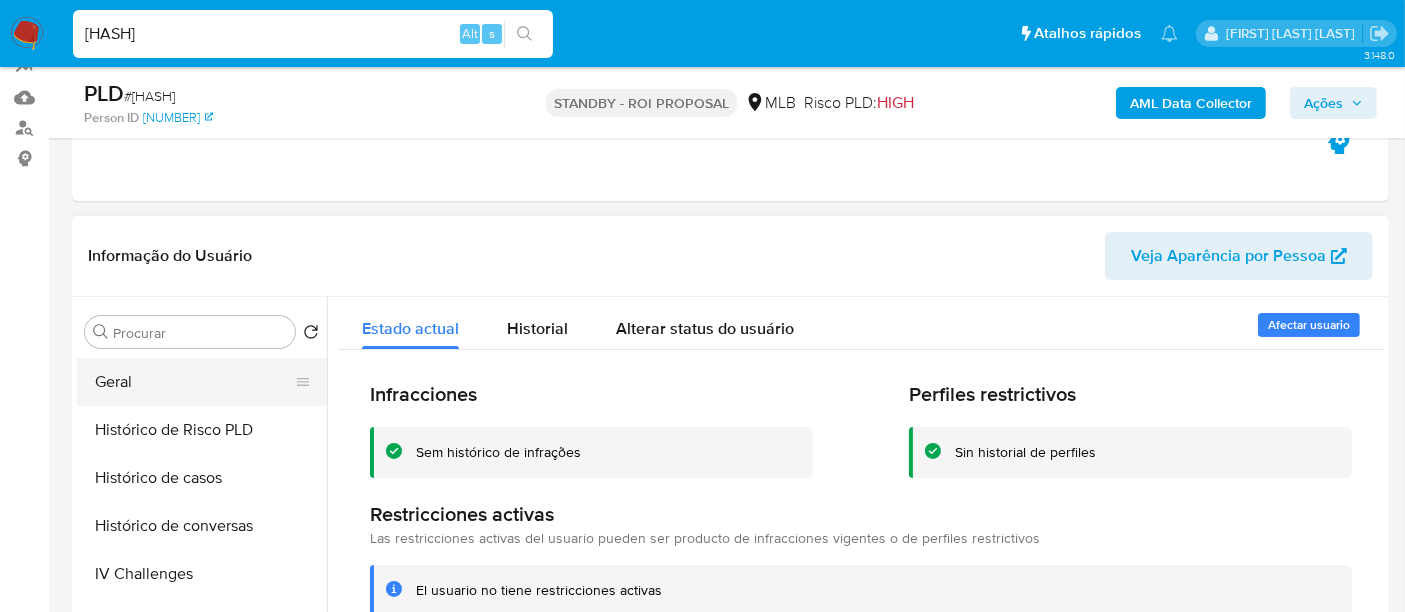 drag, startPoint x: 127, startPoint y: 385, endPoint x: 168, endPoint y: 384, distance: 41.01219 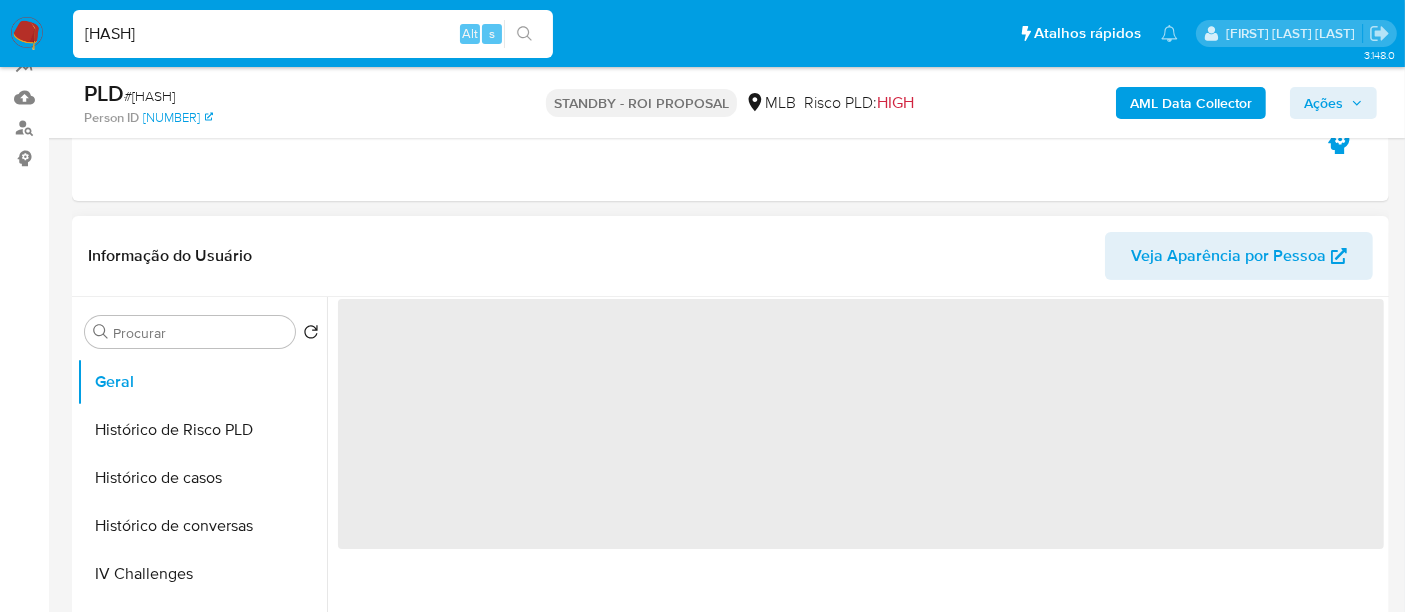 scroll, scrollTop: 333, scrollLeft: 0, axis: vertical 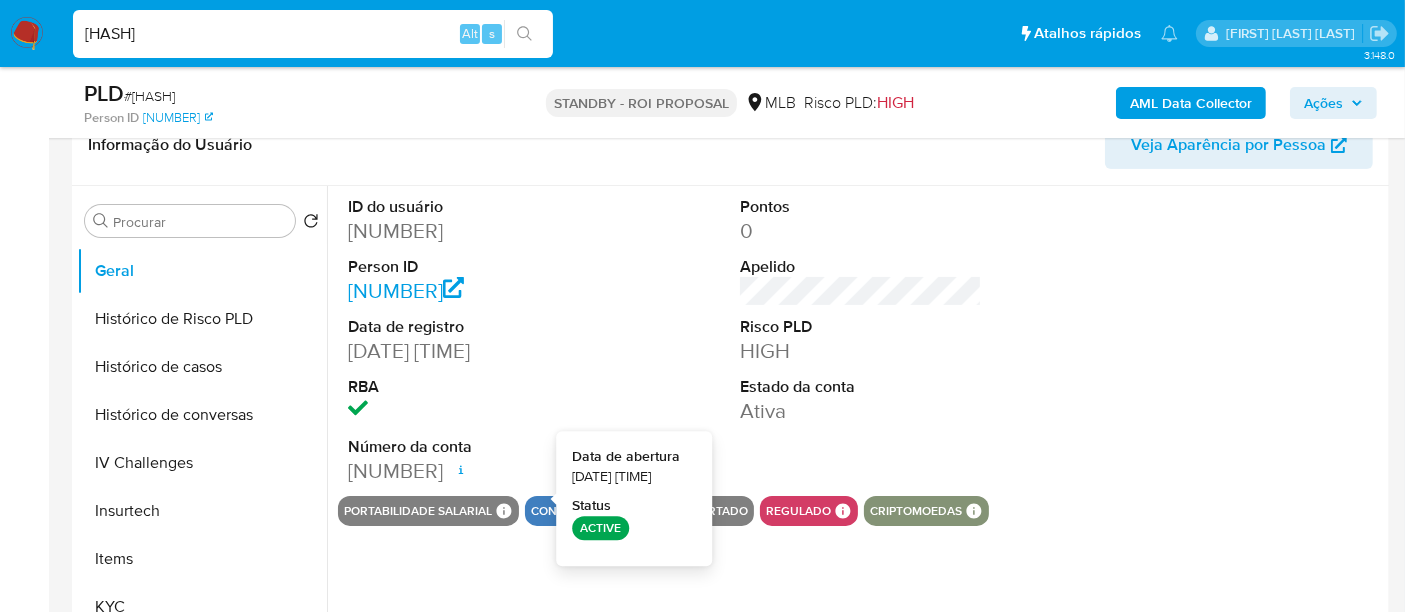 type 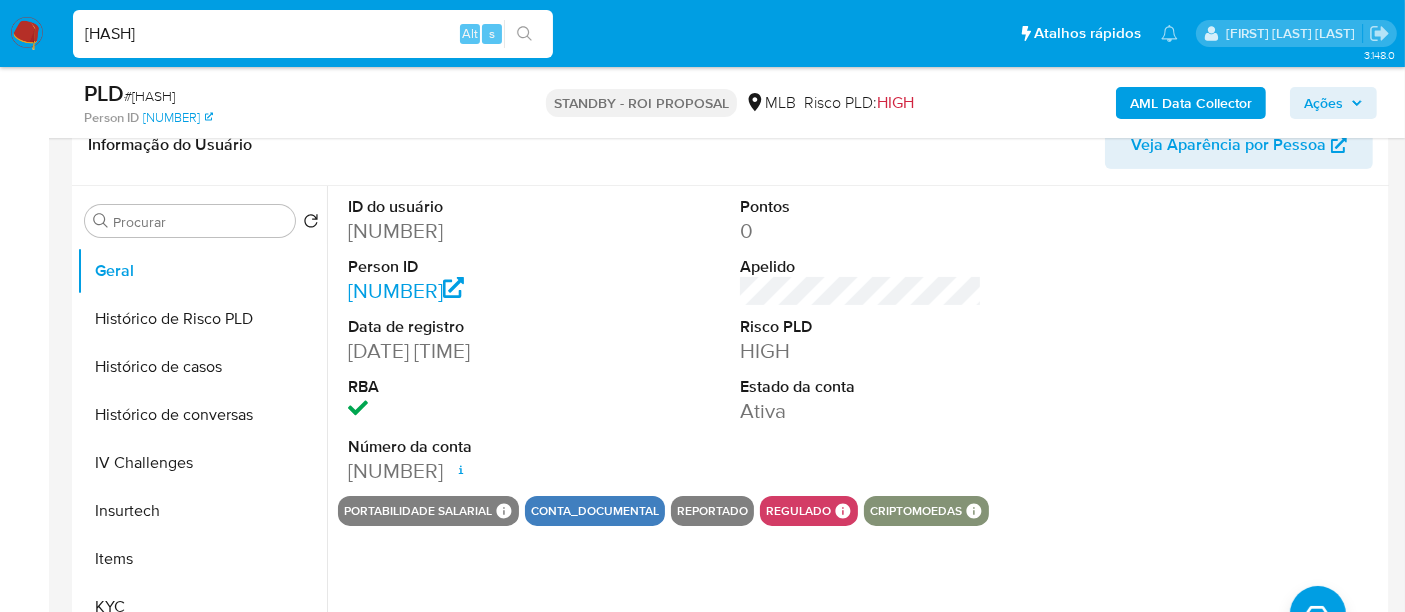 click on "vOmz3h1SShYeJBForqIpUKP9" at bounding box center (313, 34) 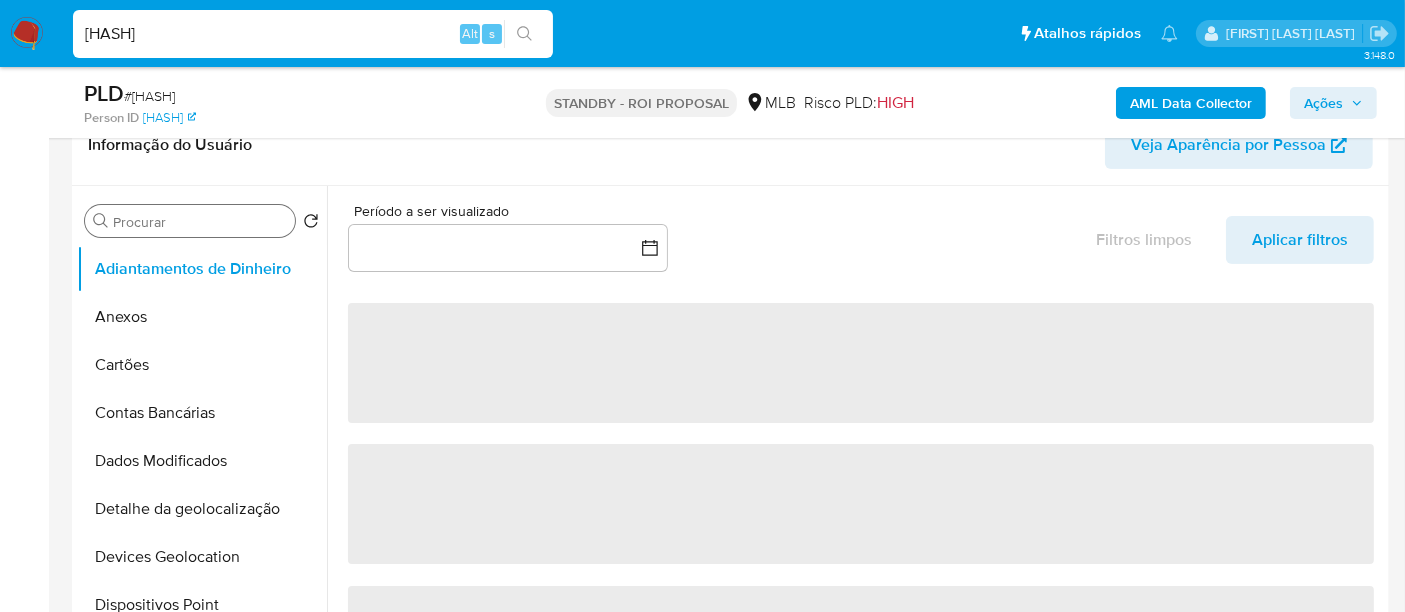 scroll, scrollTop: 555, scrollLeft: 0, axis: vertical 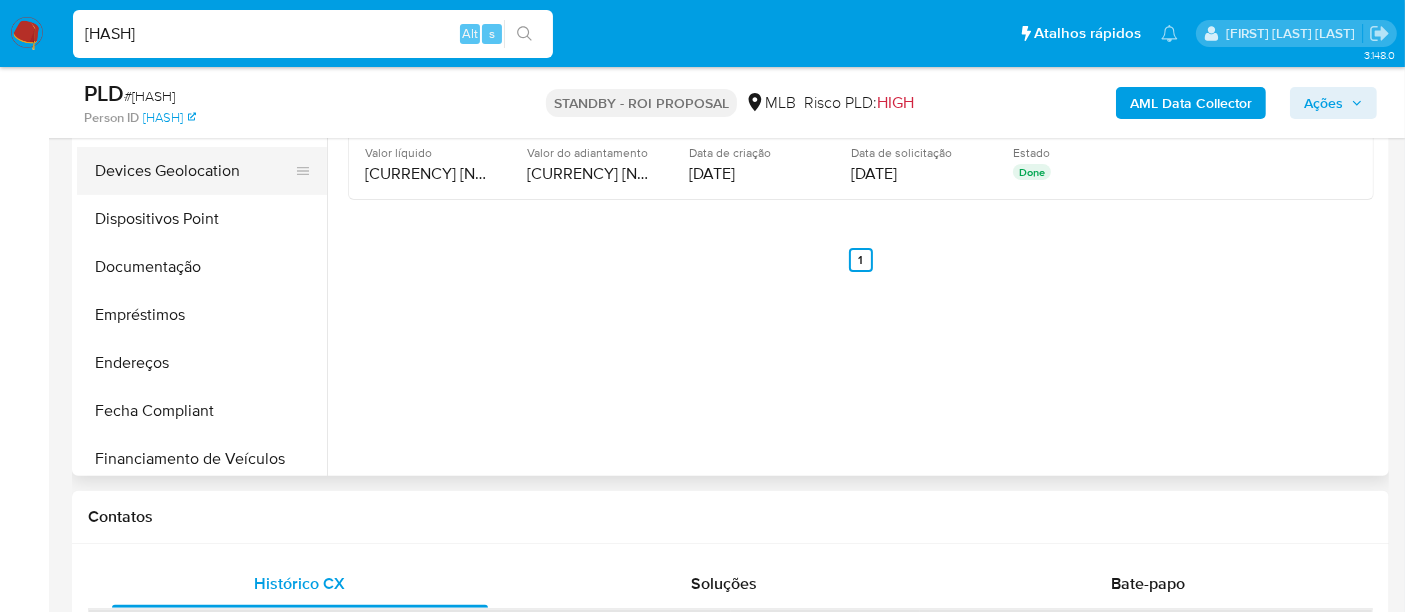 select on "10" 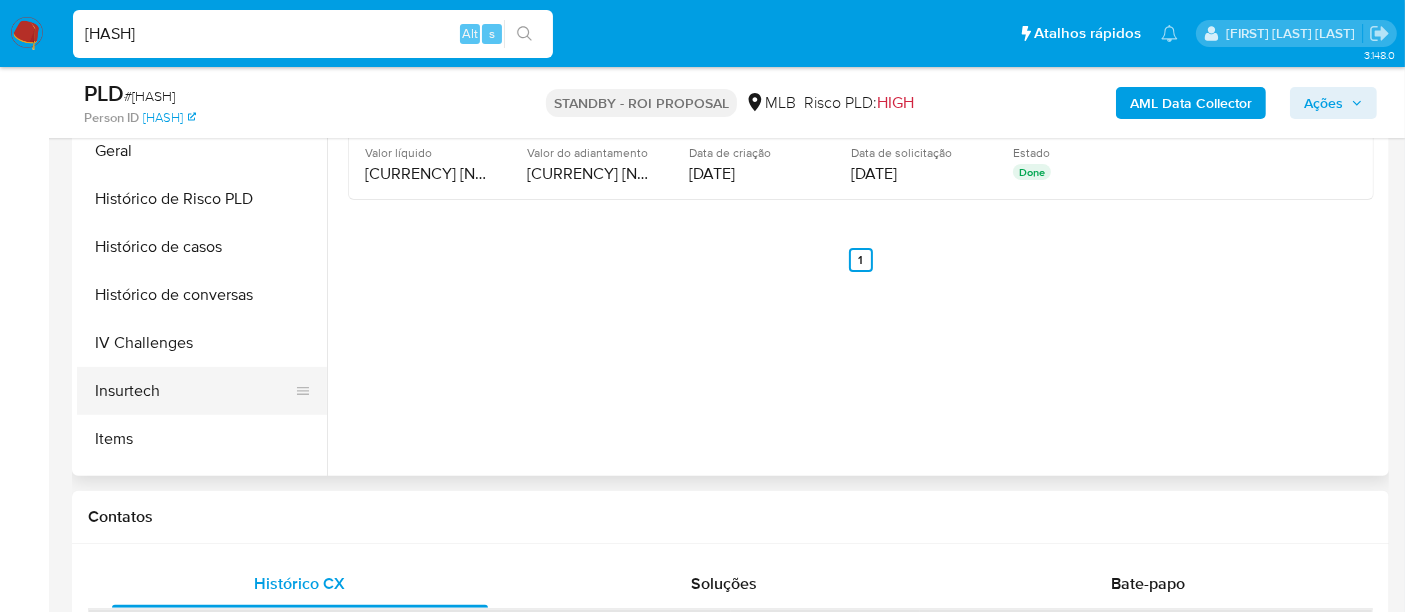 scroll, scrollTop: 555, scrollLeft: 0, axis: vertical 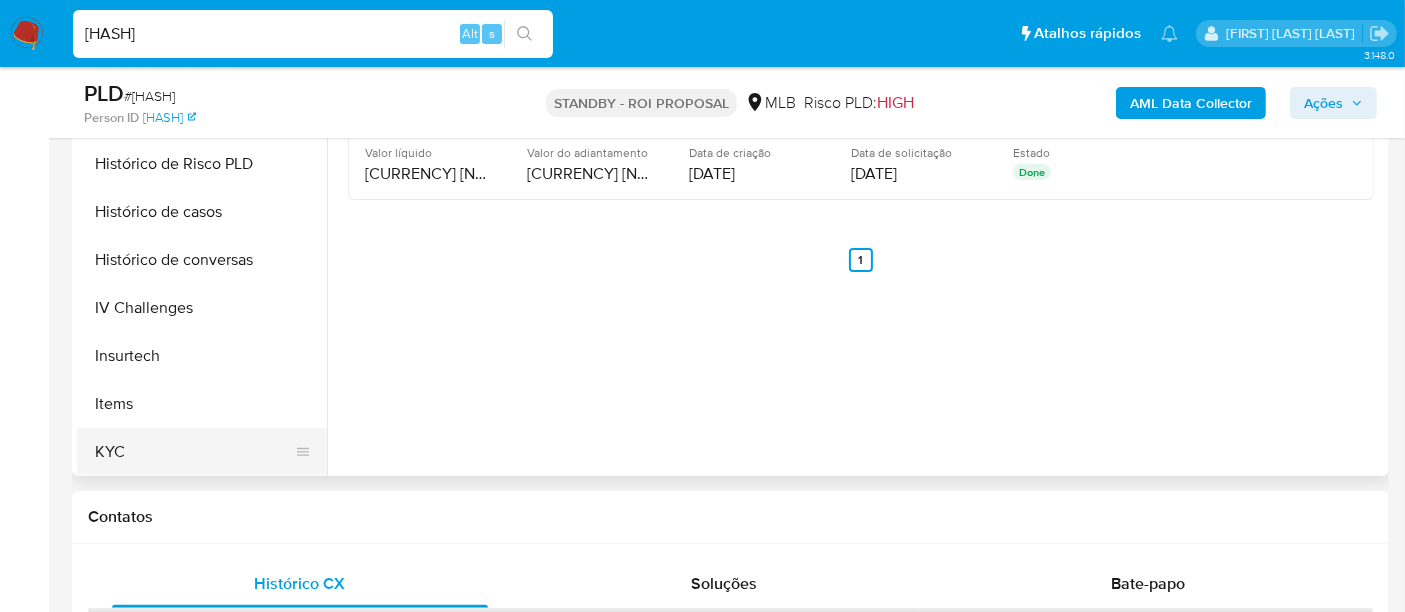 click on "KYC" at bounding box center [194, 452] 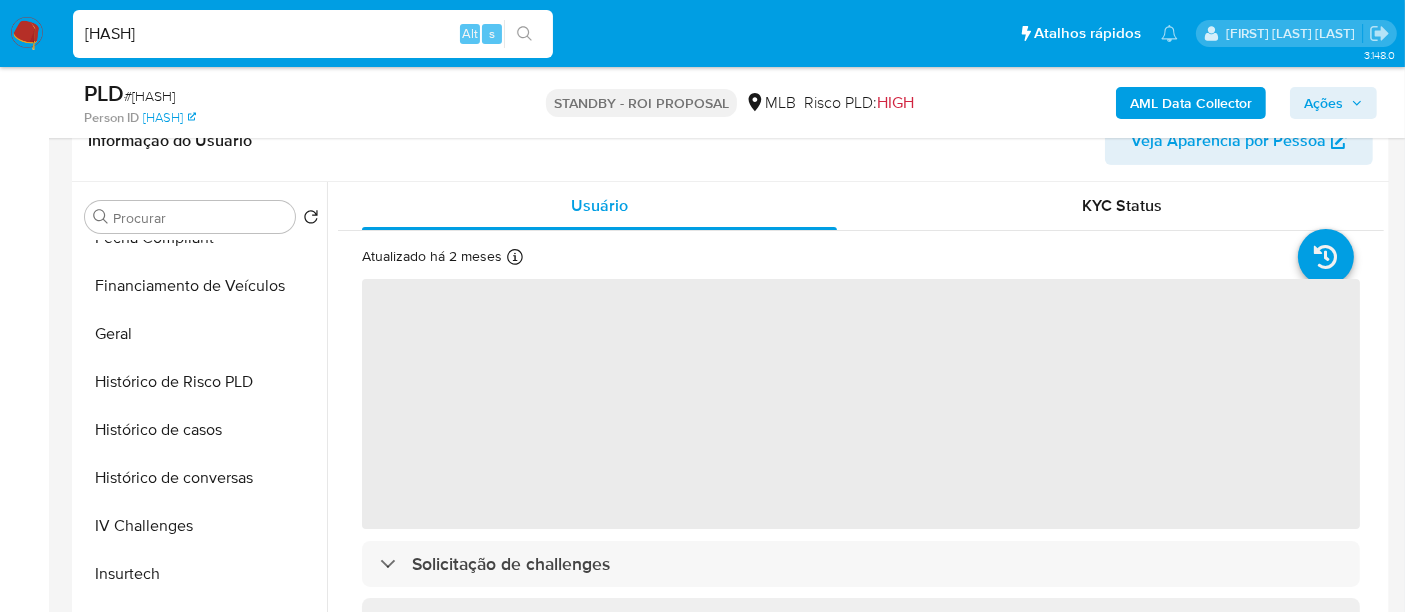 scroll, scrollTop: 333, scrollLeft: 0, axis: vertical 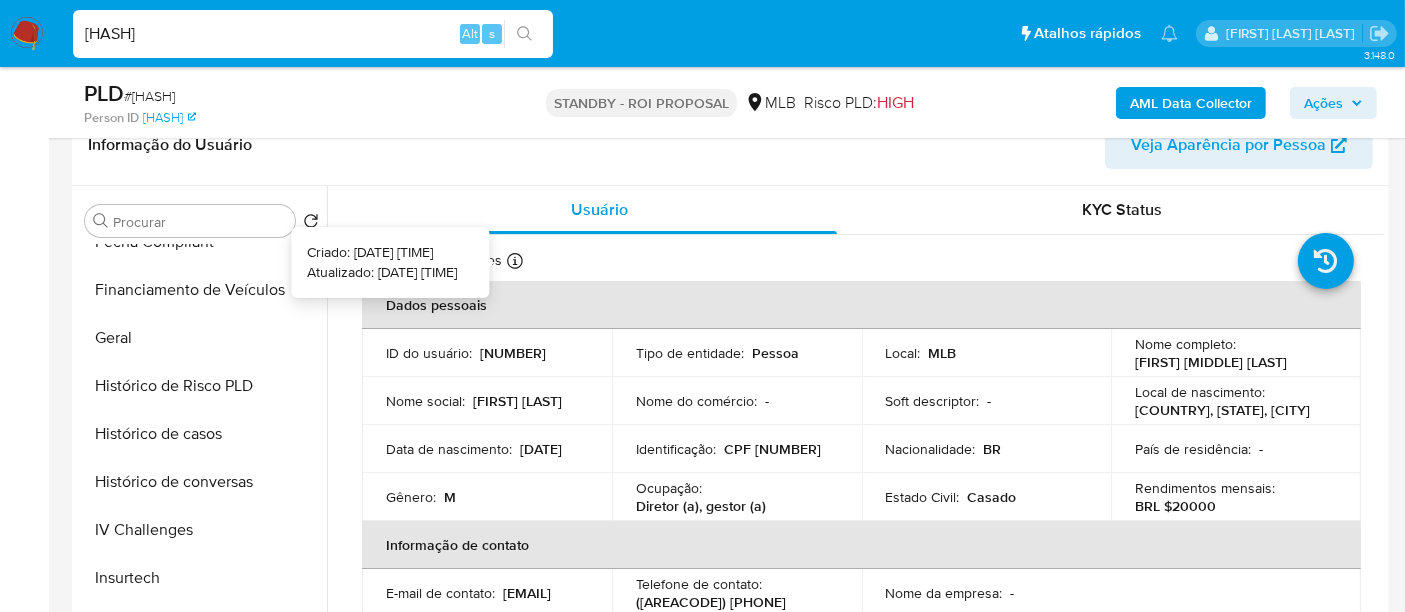 type 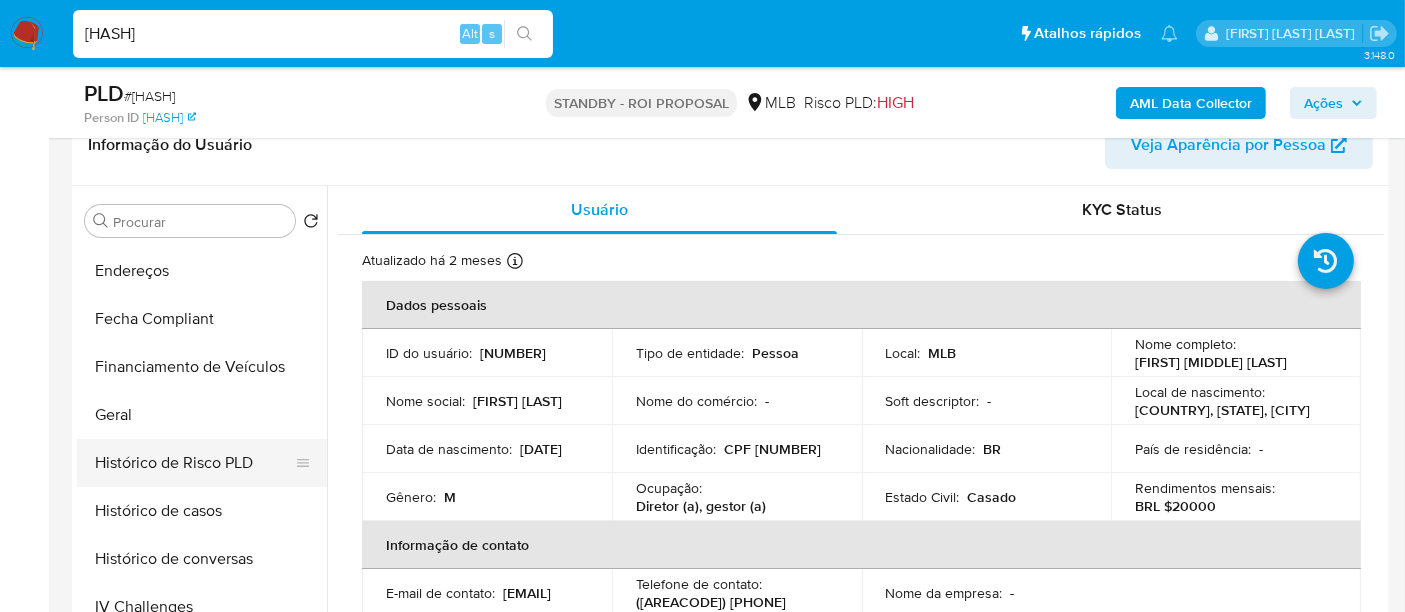 scroll, scrollTop: 444, scrollLeft: 0, axis: vertical 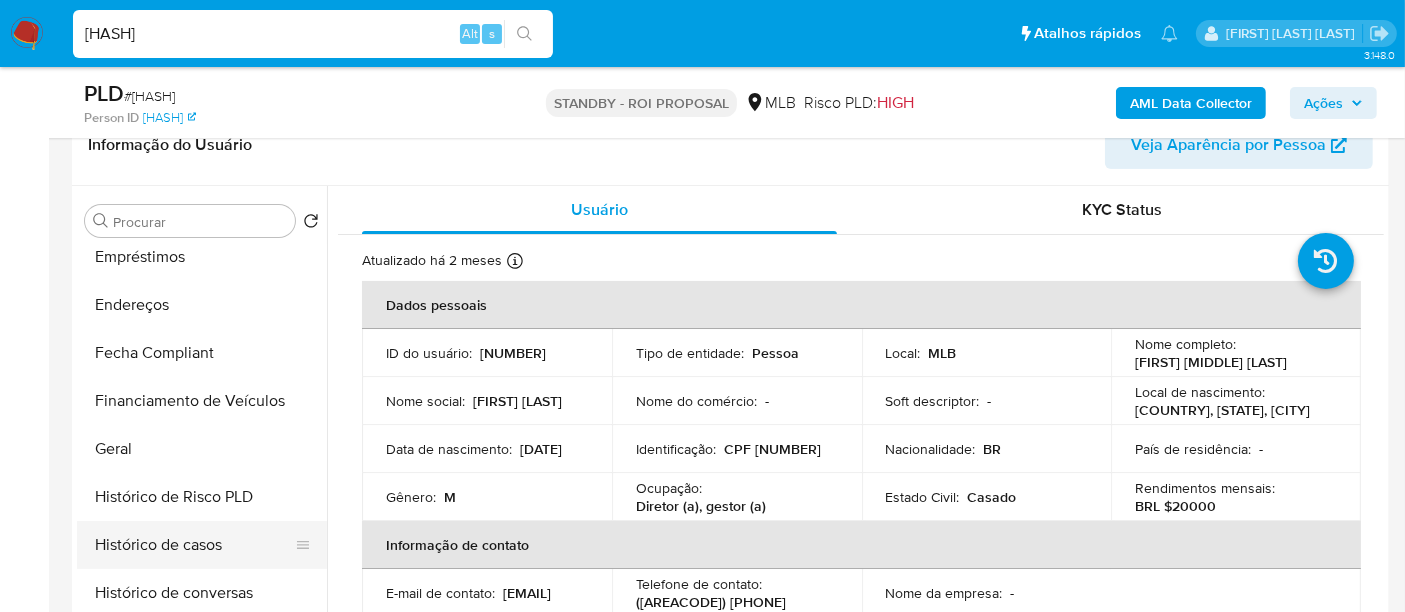 click on "Histórico de casos" at bounding box center (194, 545) 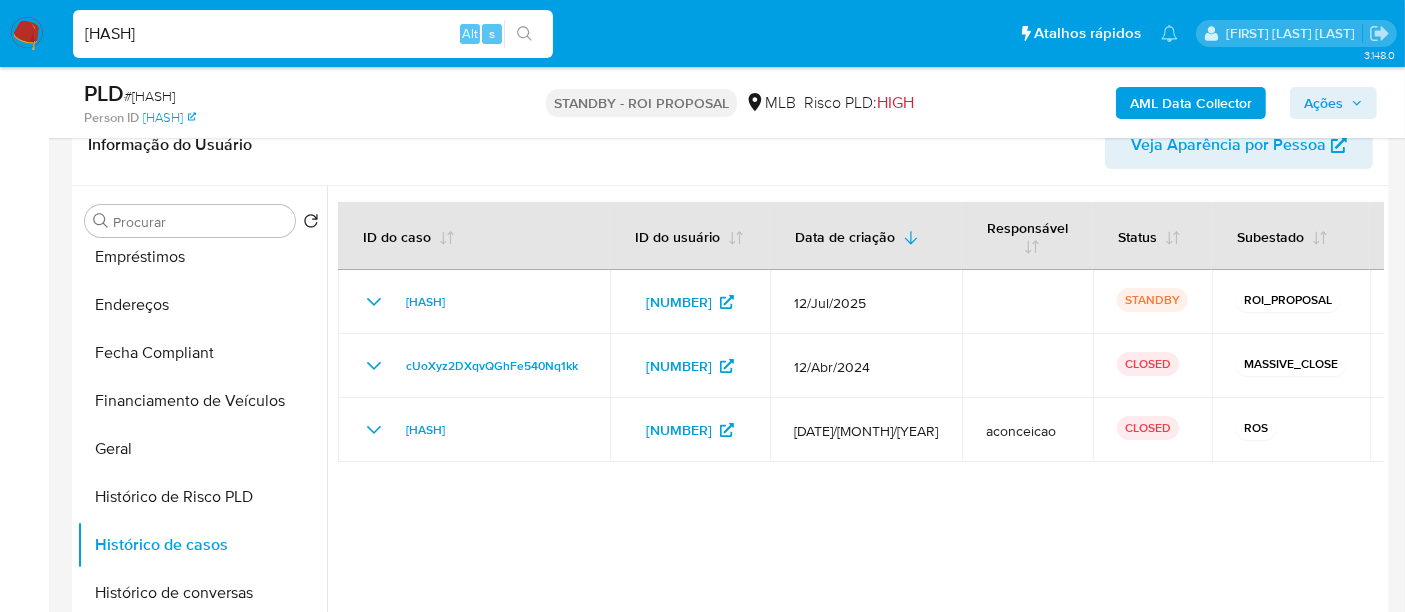 type 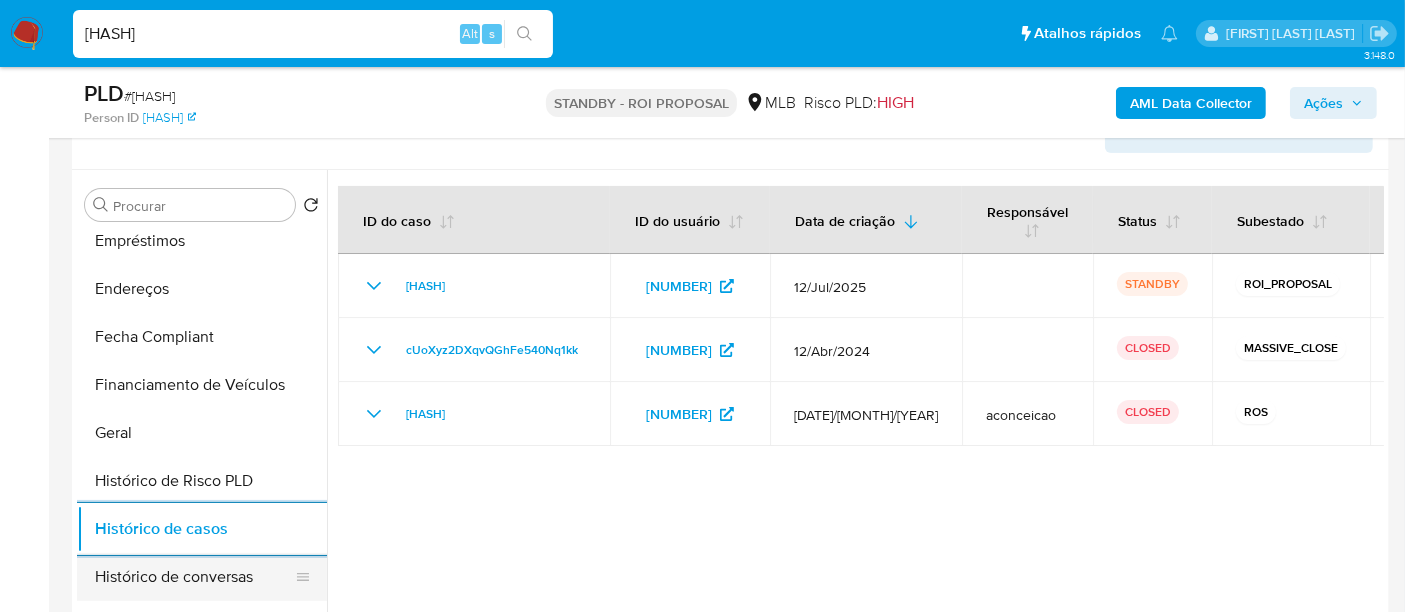 scroll, scrollTop: 444, scrollLeft: 0, axis: vertical 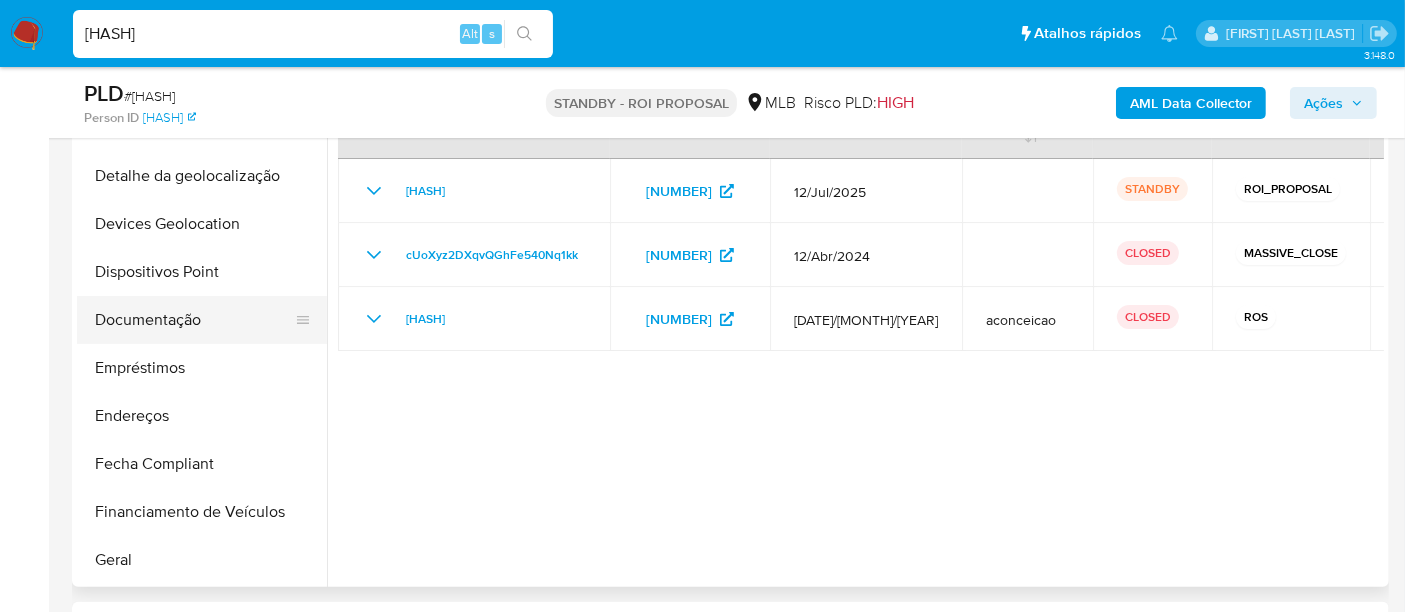 click on "Documentação" at bounding box center (194, 320) 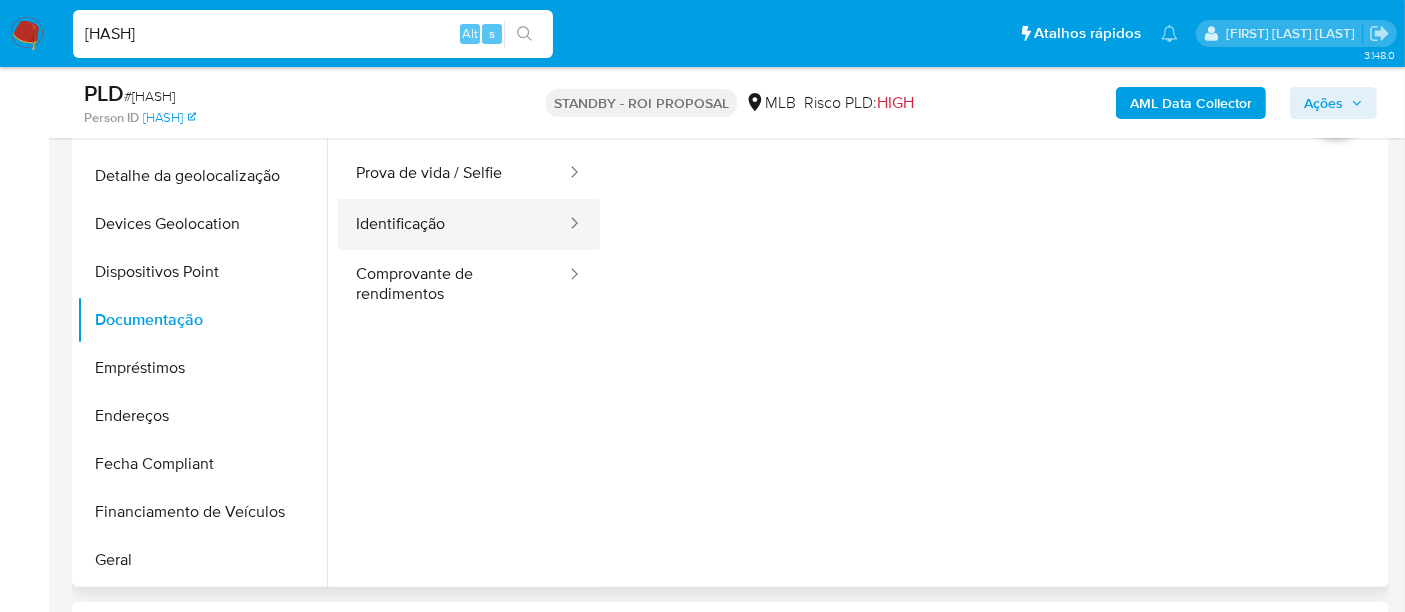click on "Identificação" at bounding box center [453, 224] 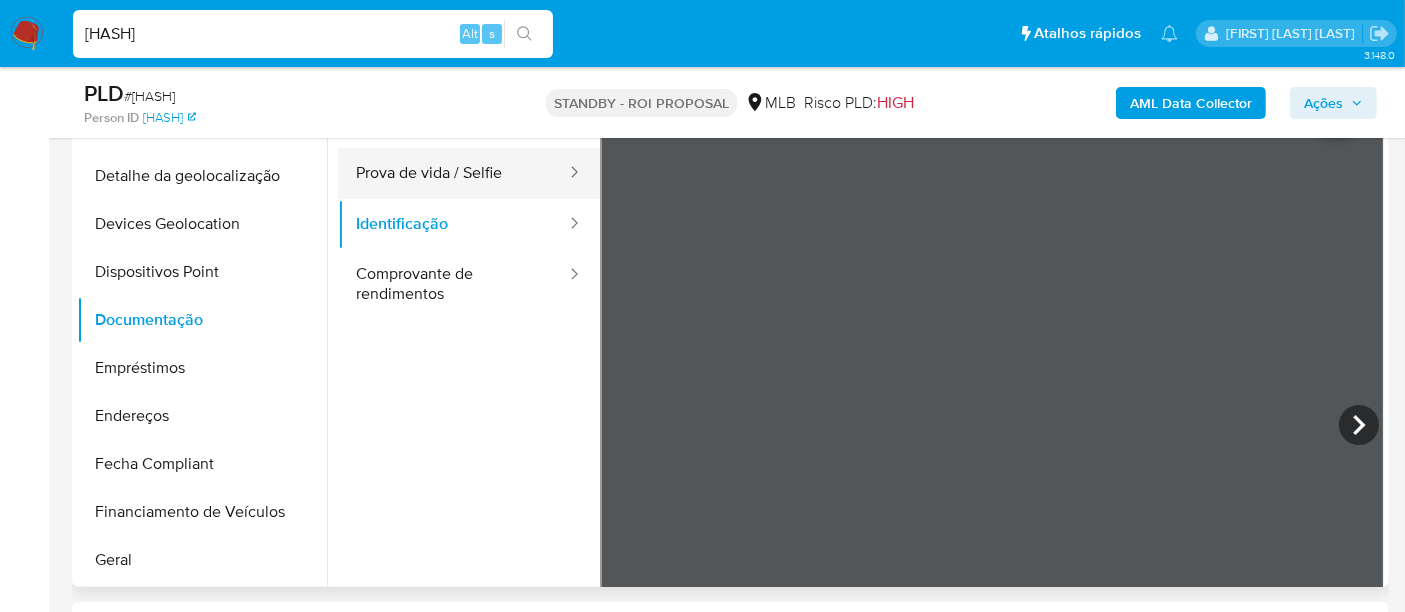 click on "Prova de vida / Selfie" at bounding box center (453, 173) 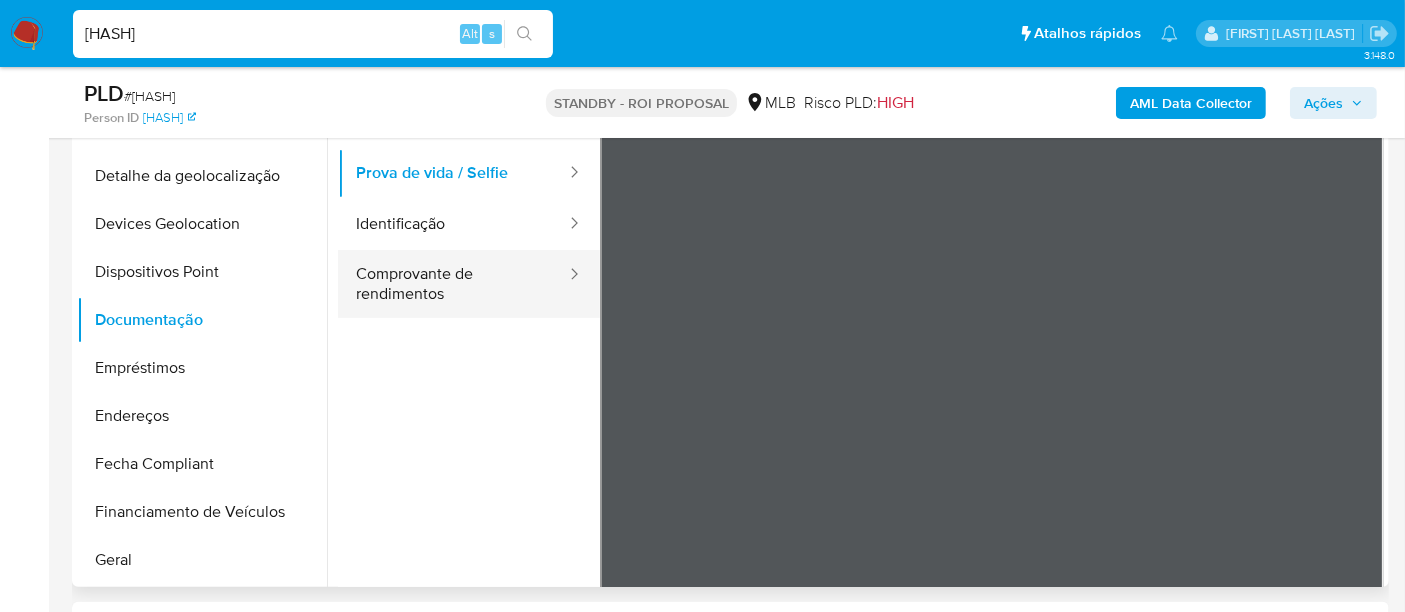click on "Comprovante de rendimentos" at bounding box center (453, 284) 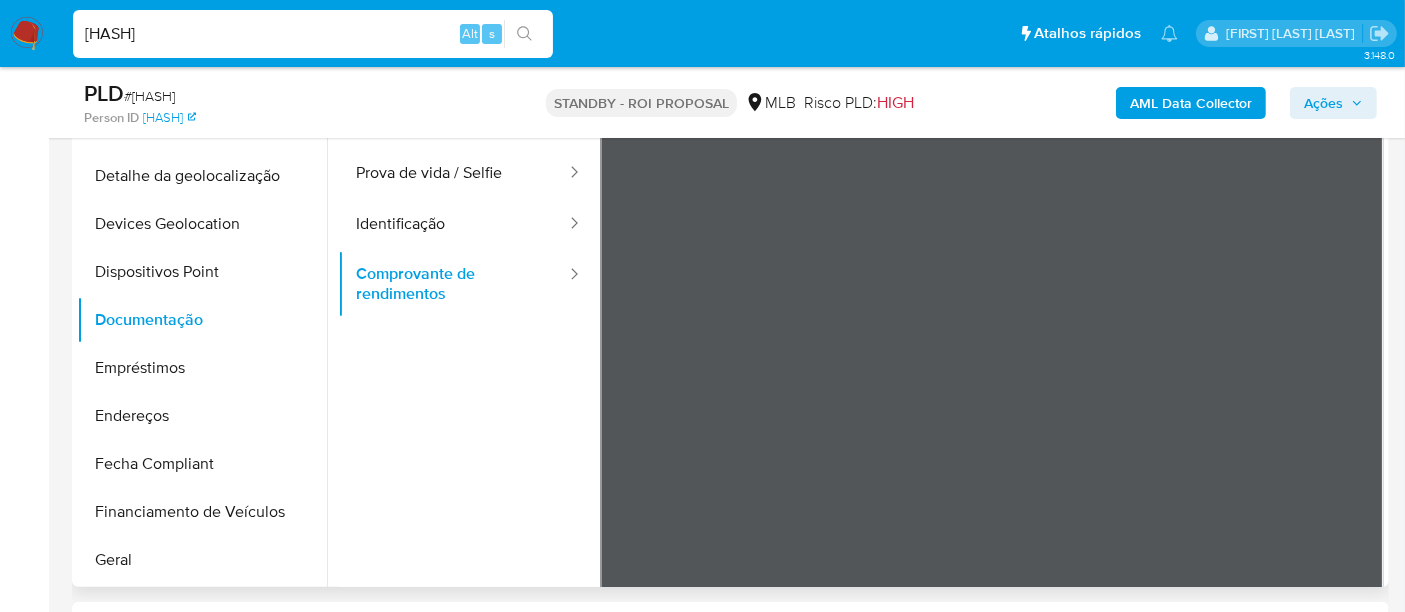 type 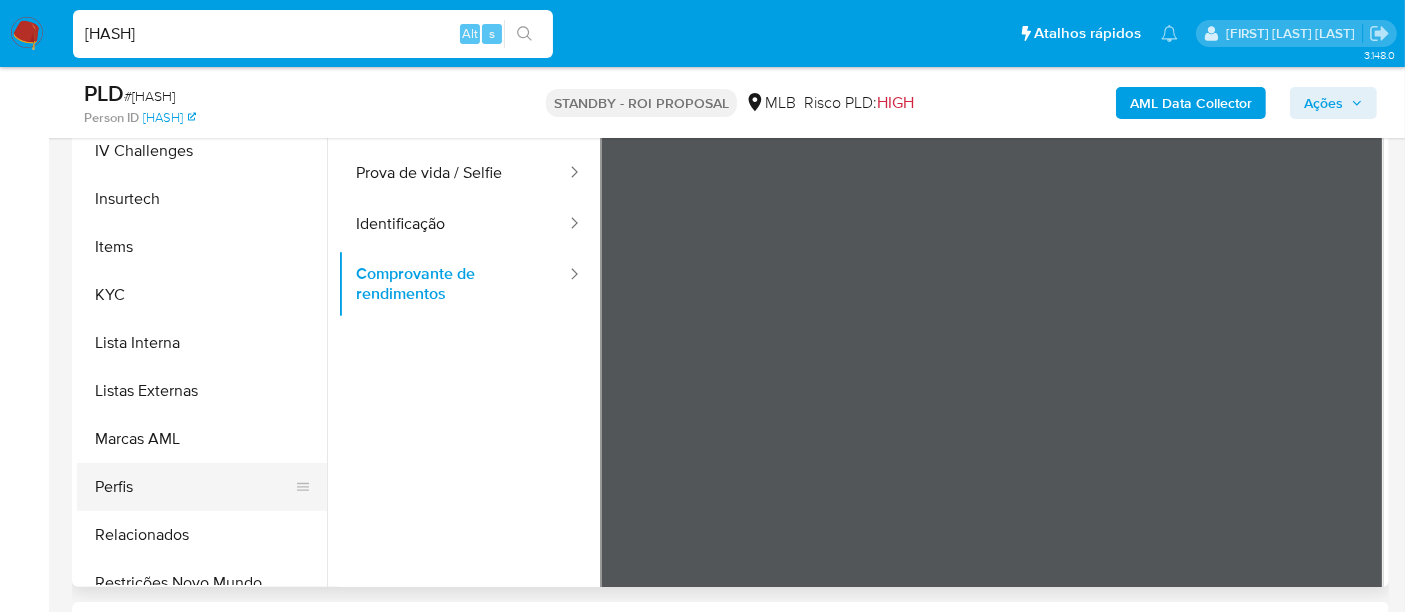 scroll, scrollTop: 844, scrollLeft: 0, axis: vertical 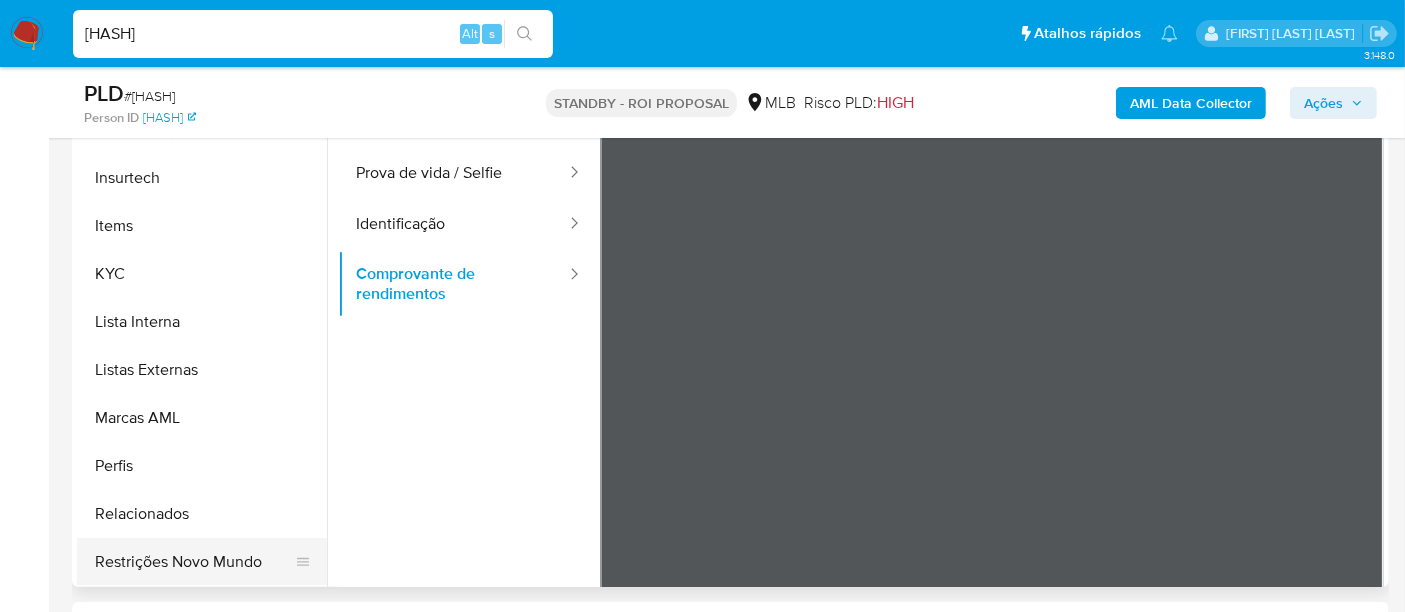 click on "Restrições Novo Mundo" at bounding box center (194, 562) 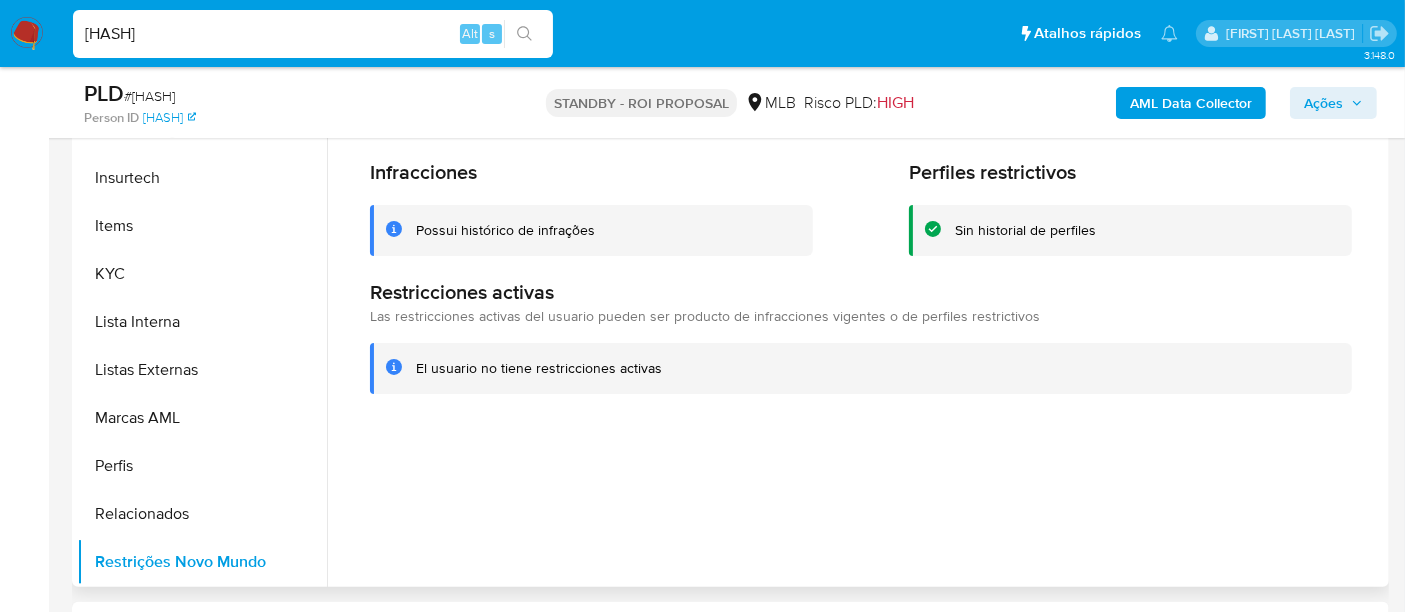 type 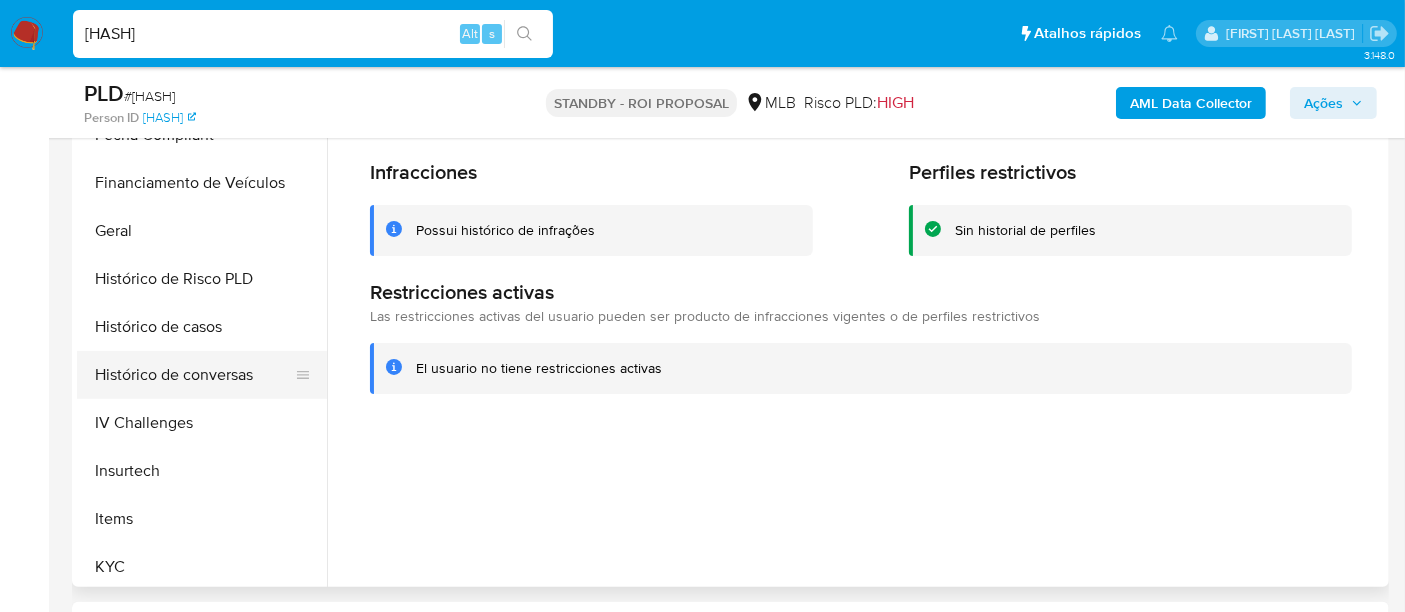 scroll, scrollTop: 511, scrollLeft: 0, axis: vertical 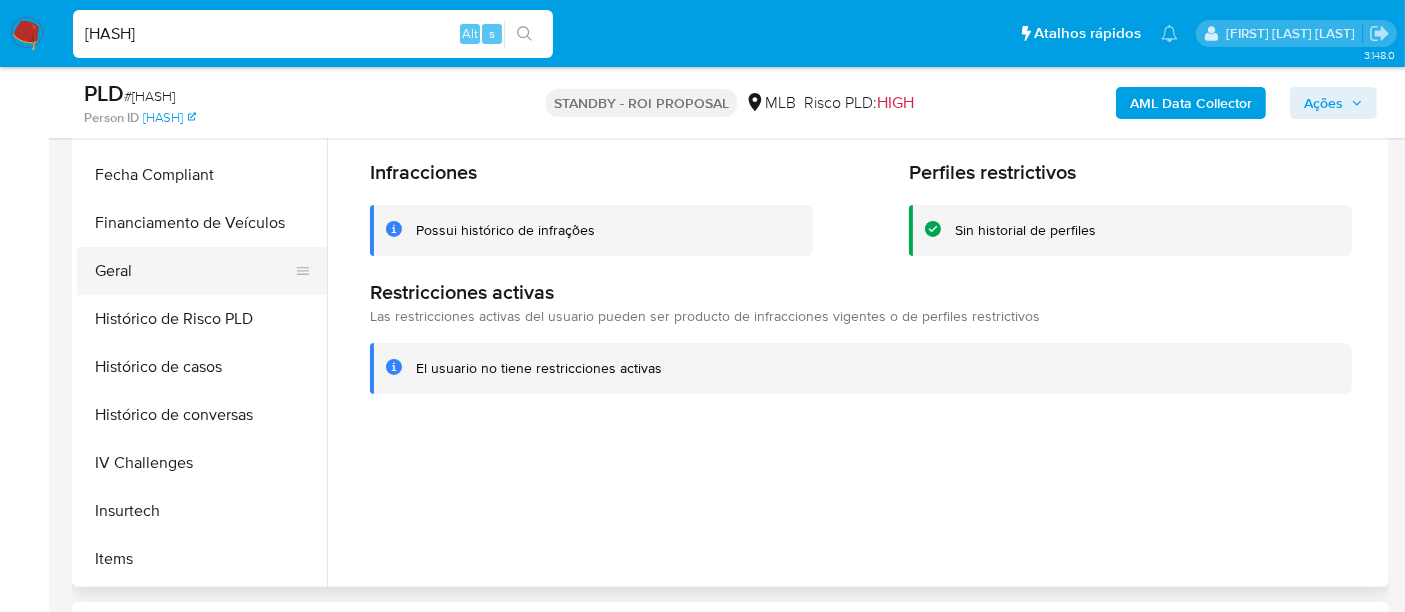click on "Geral" at bounding box center [194, 271] 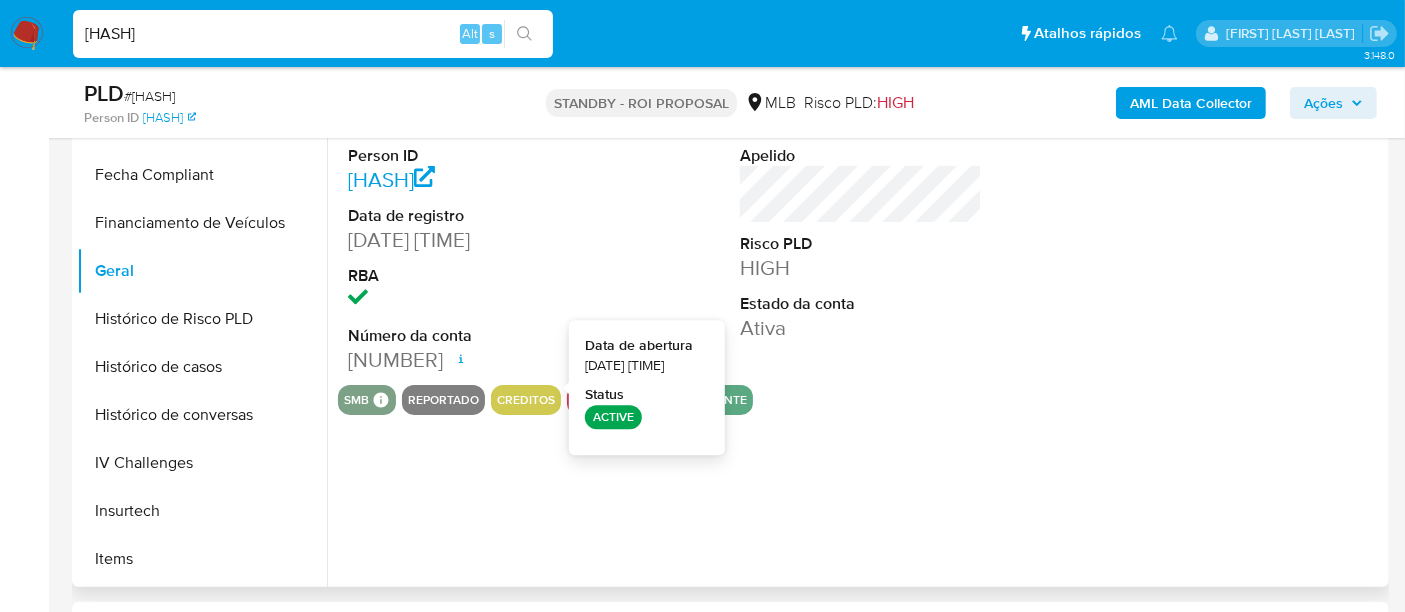 type 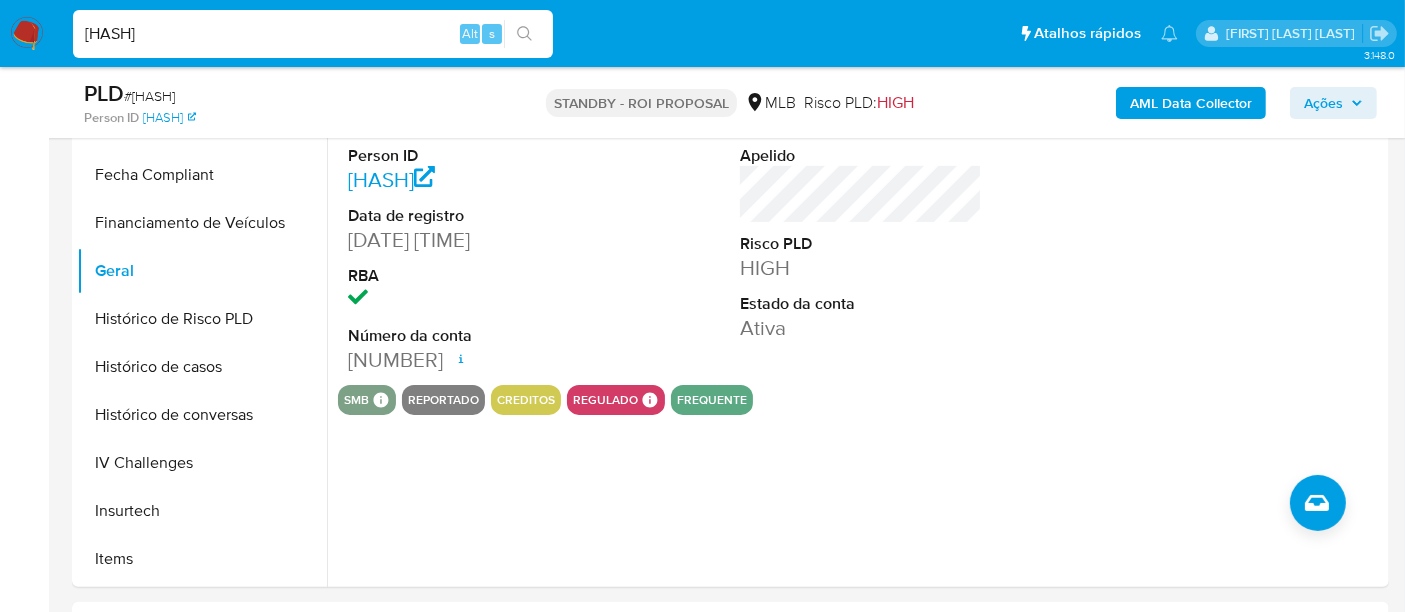 click on "XORUU9Ky7ejzSI3tSXsEePol" at bounding box center (313, 34) 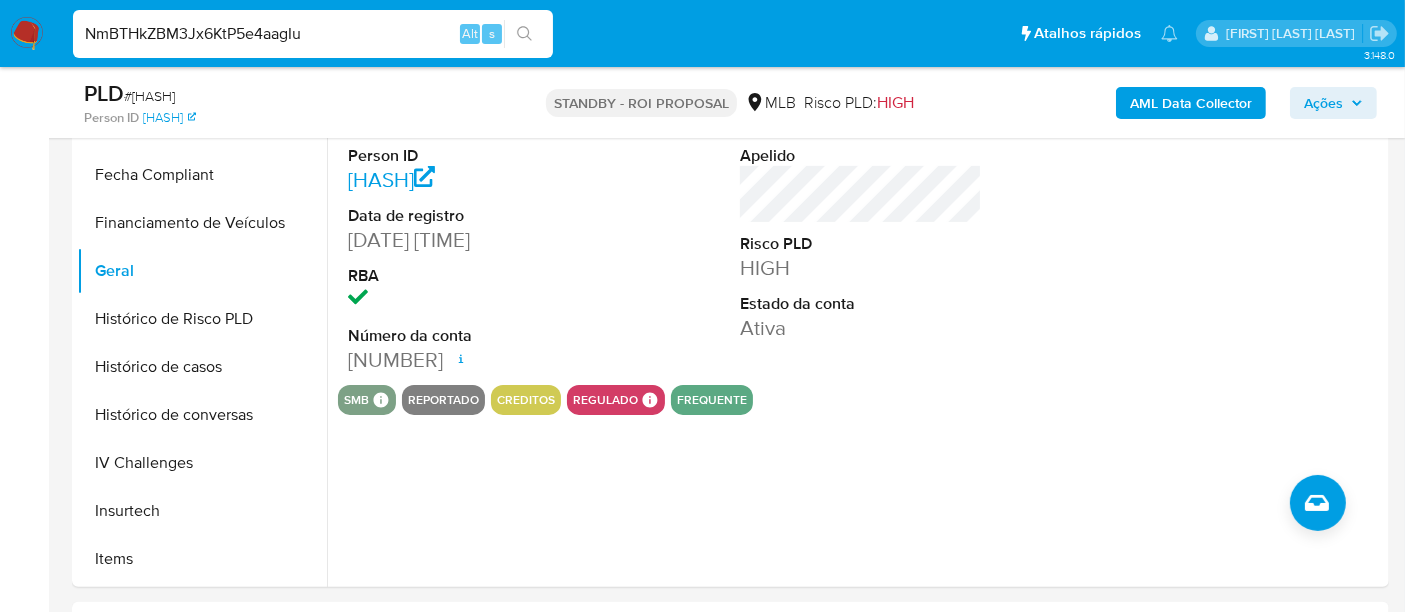 type on "NmBTHkZBM3Jx6KtP5e4aagIu" 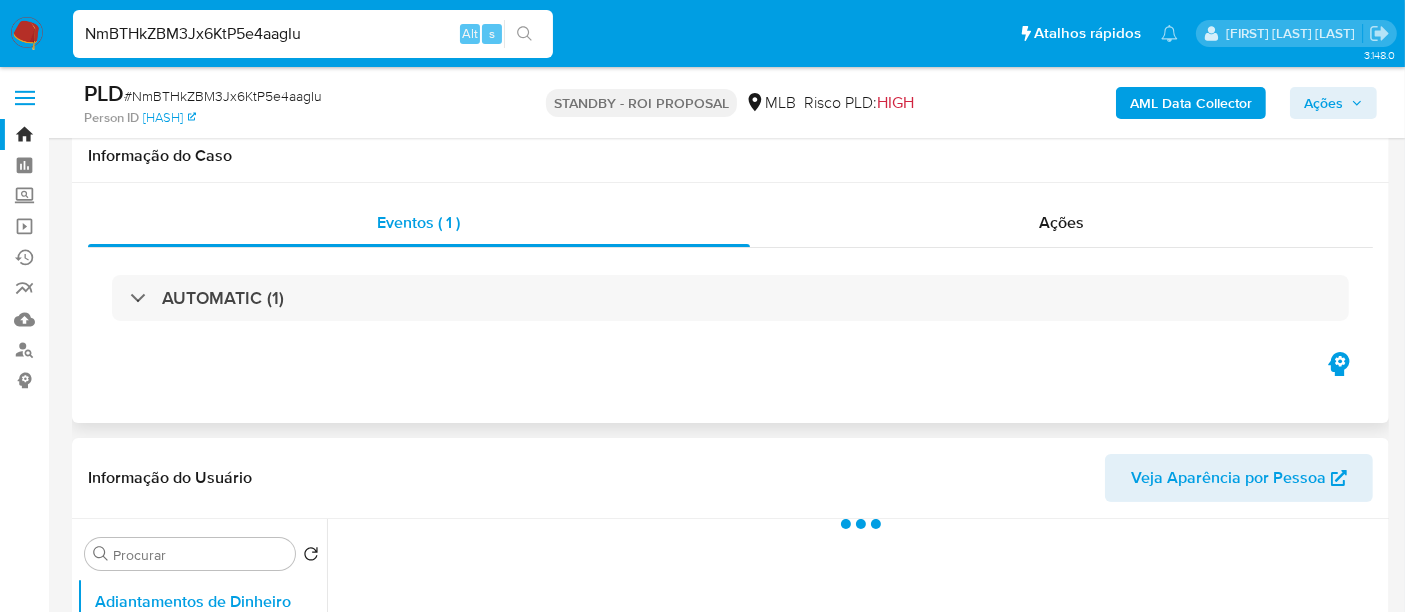 scroll, scrollTop: 333, scrollLeft: 0, axis: vertical 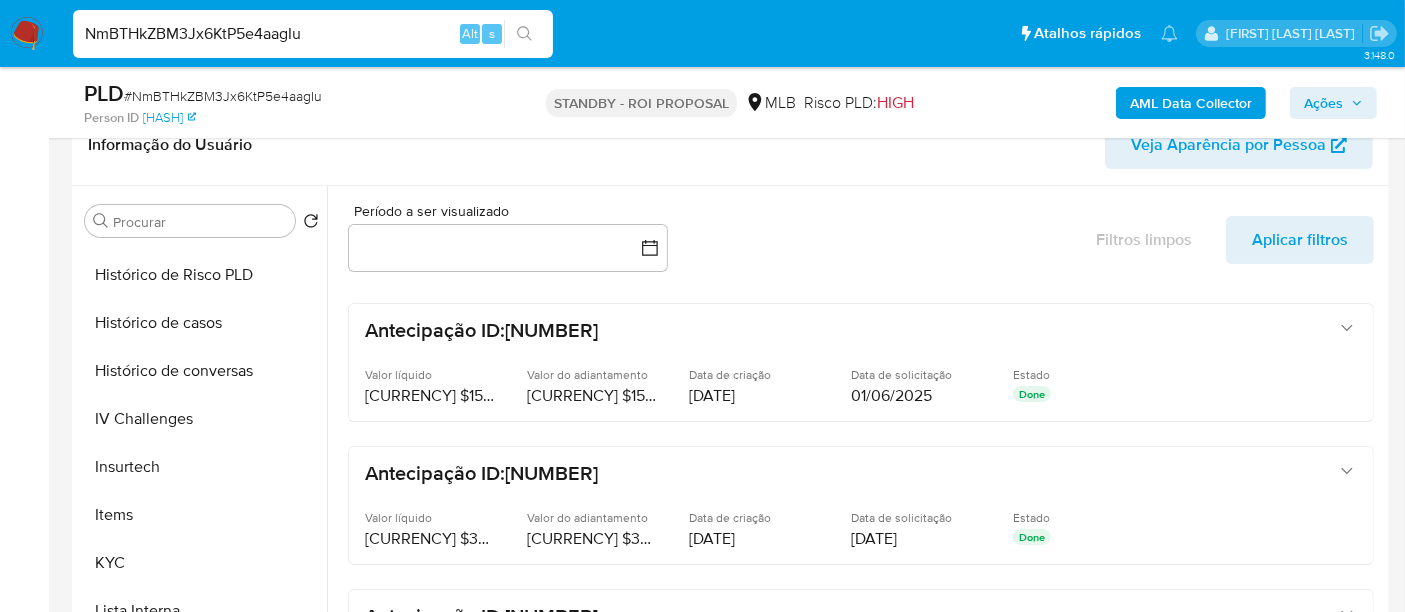 select on "10" 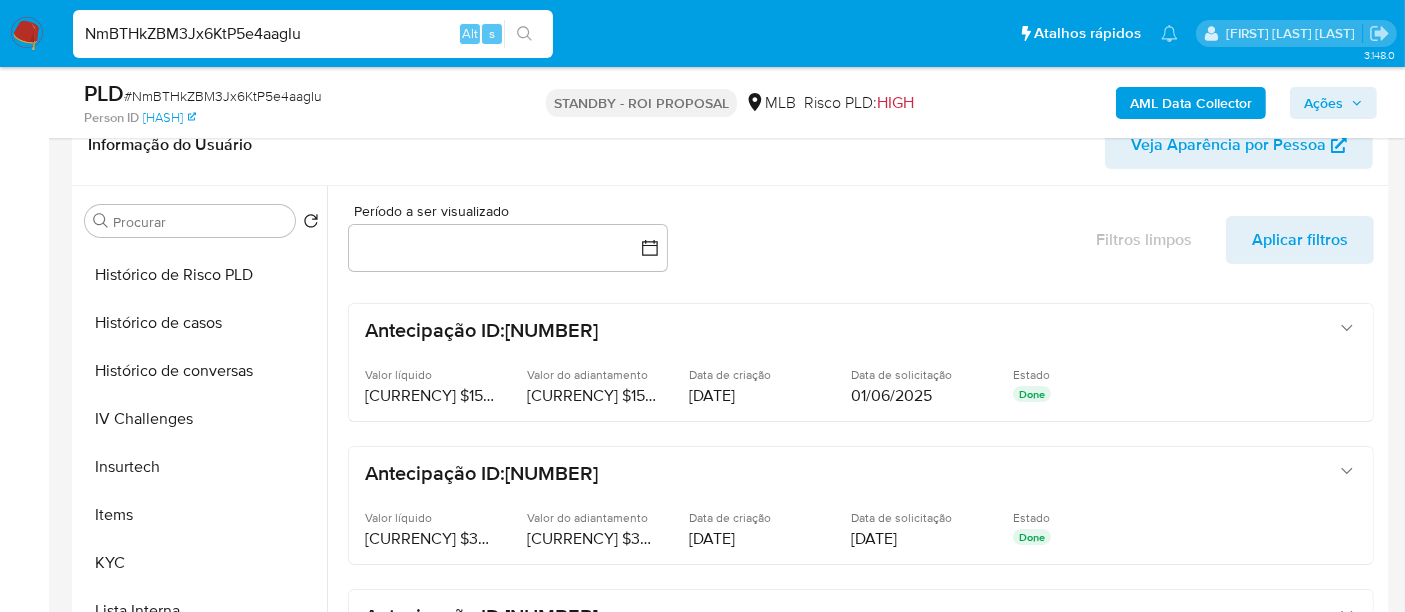 scroll, scrollTop: 844, scrollLeft: 0, axis: vertical 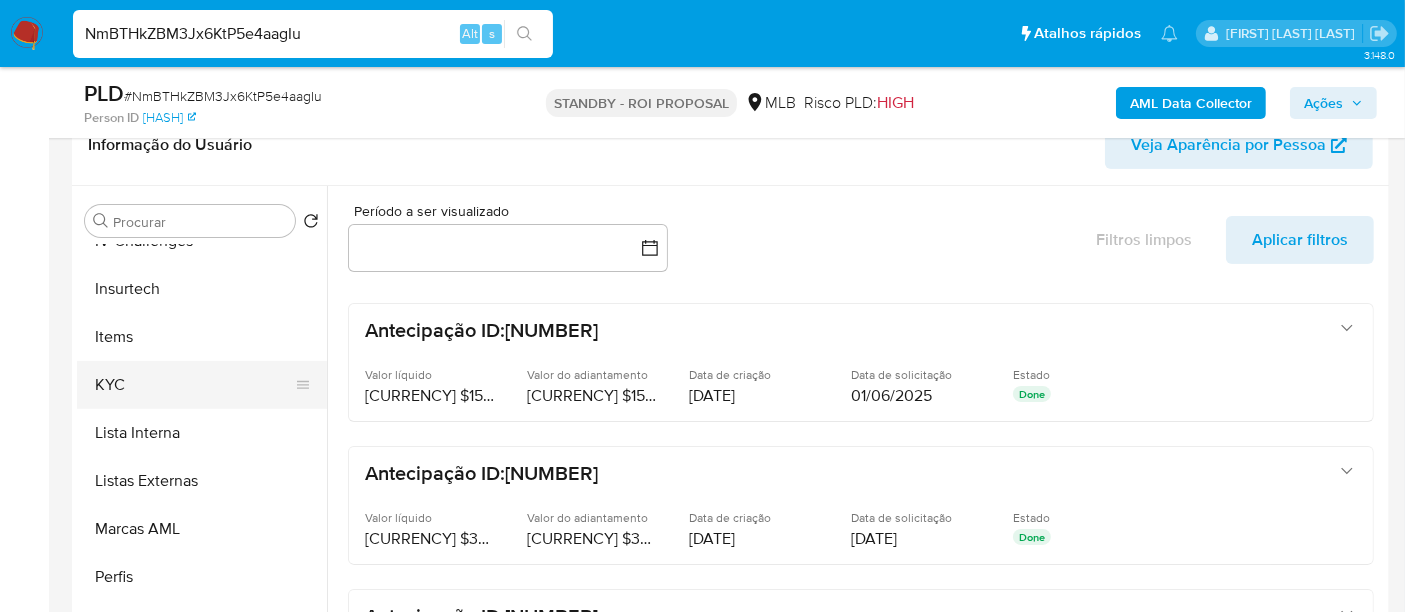 click on "KYC" at bounding box center [194, 385] 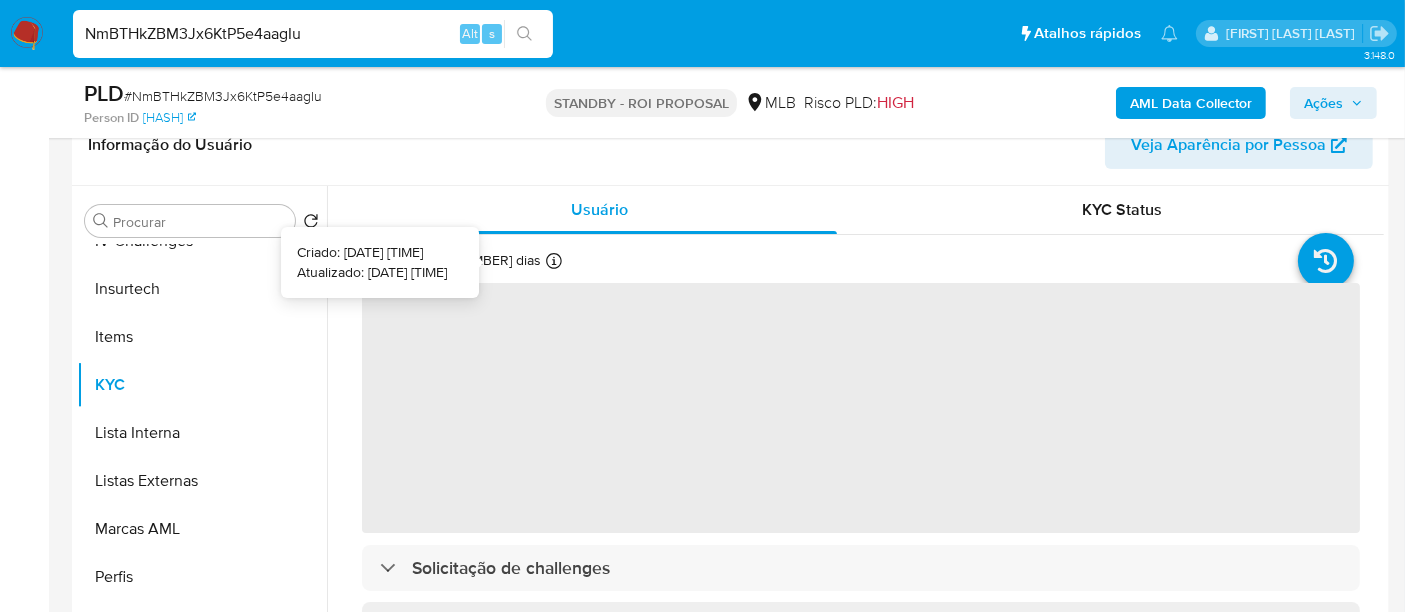 type 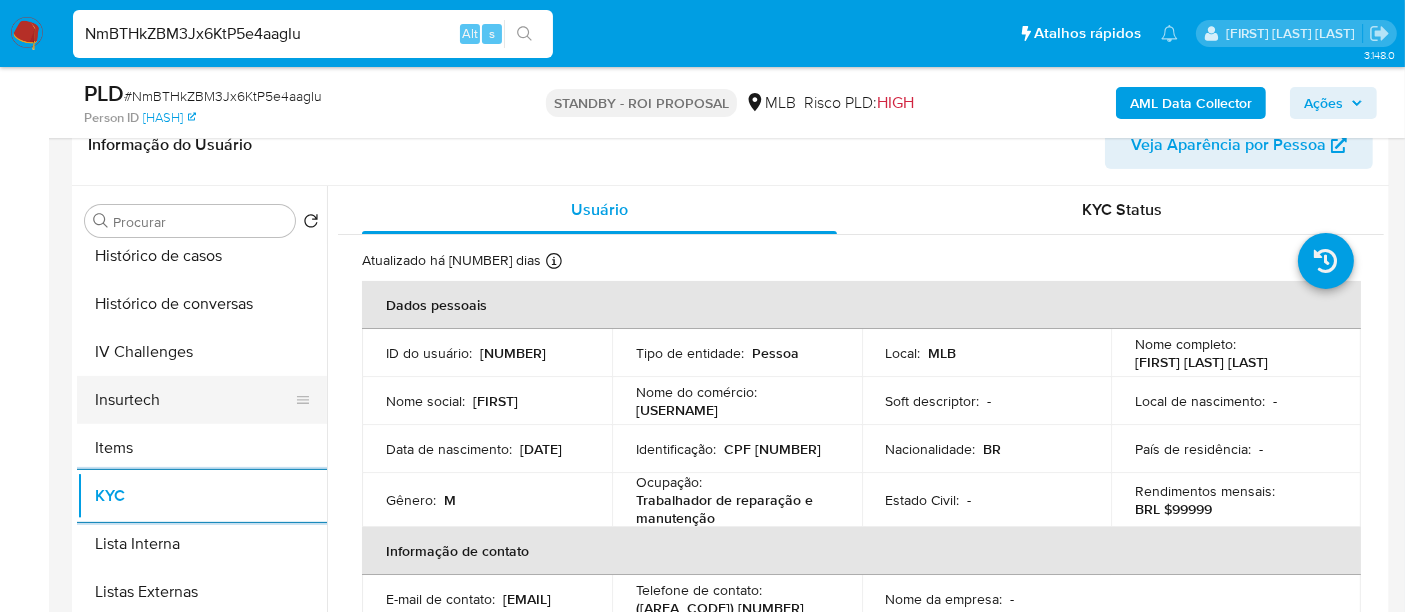 scroll, scrollTop: 622, scrollLeft: 0, axis: vertical 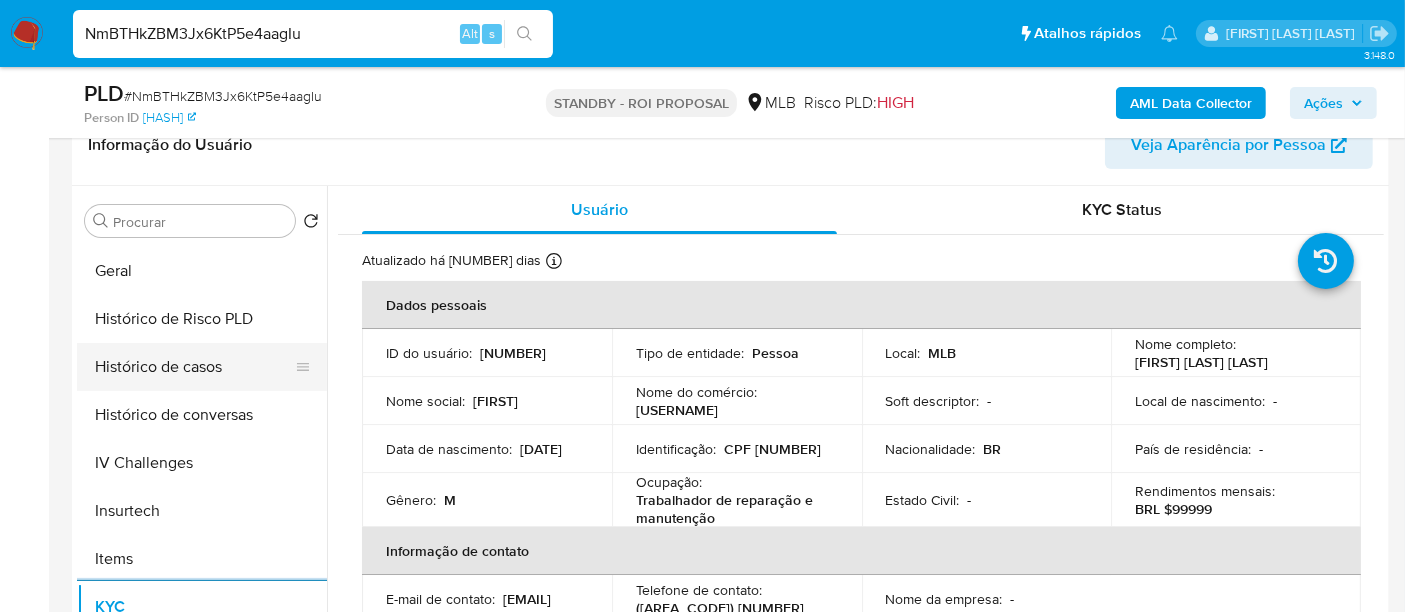 click on "Histórico de casos" at bounding box center (194, 367) 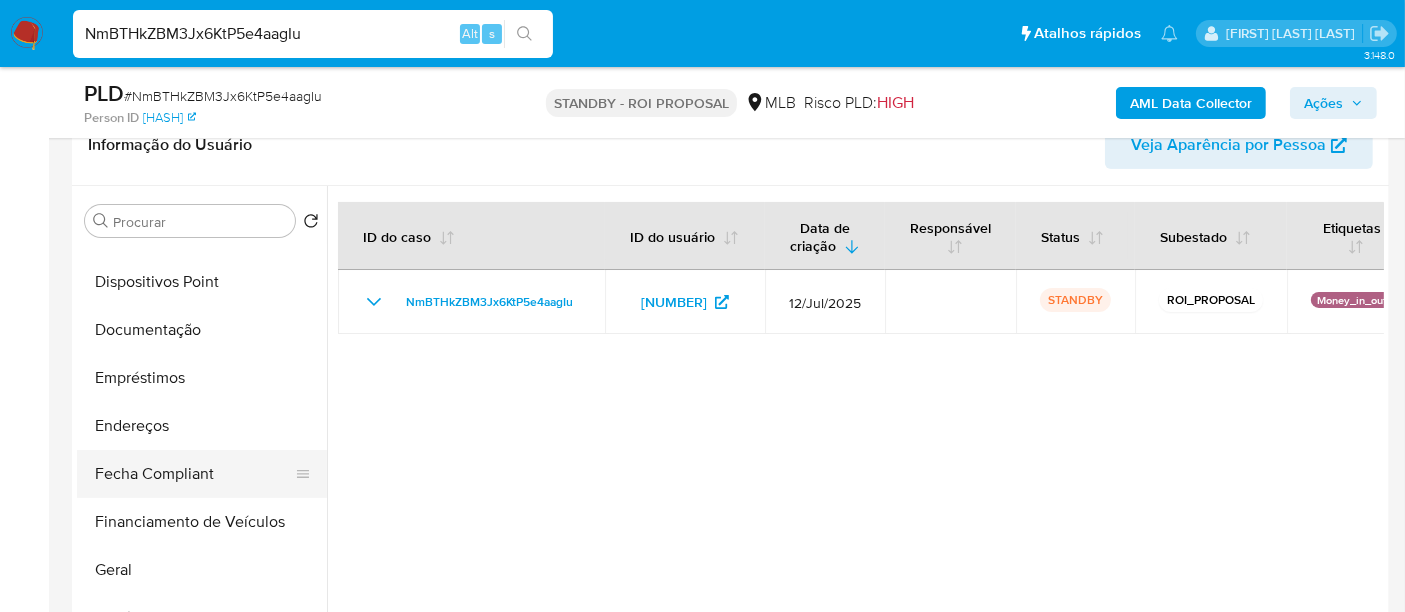scroll, scrollTop: 288, scrollLeft: 0, axis: vertical 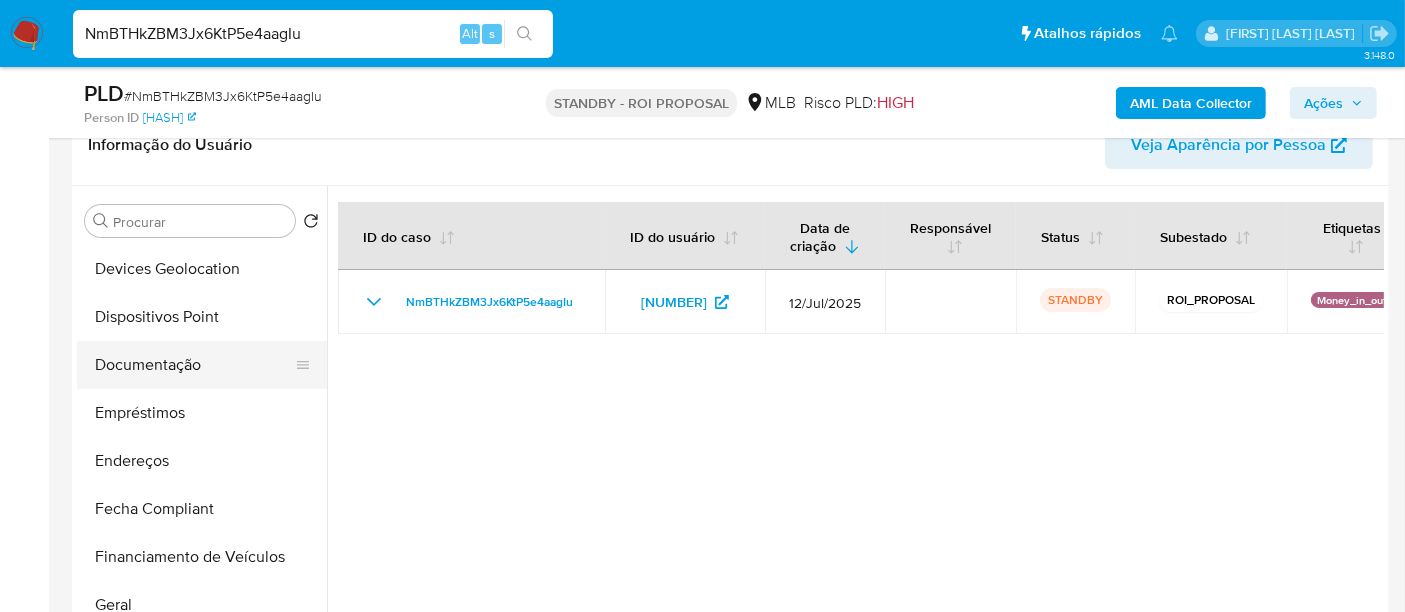 click on "Documentação" at bounding box center (194, 365) 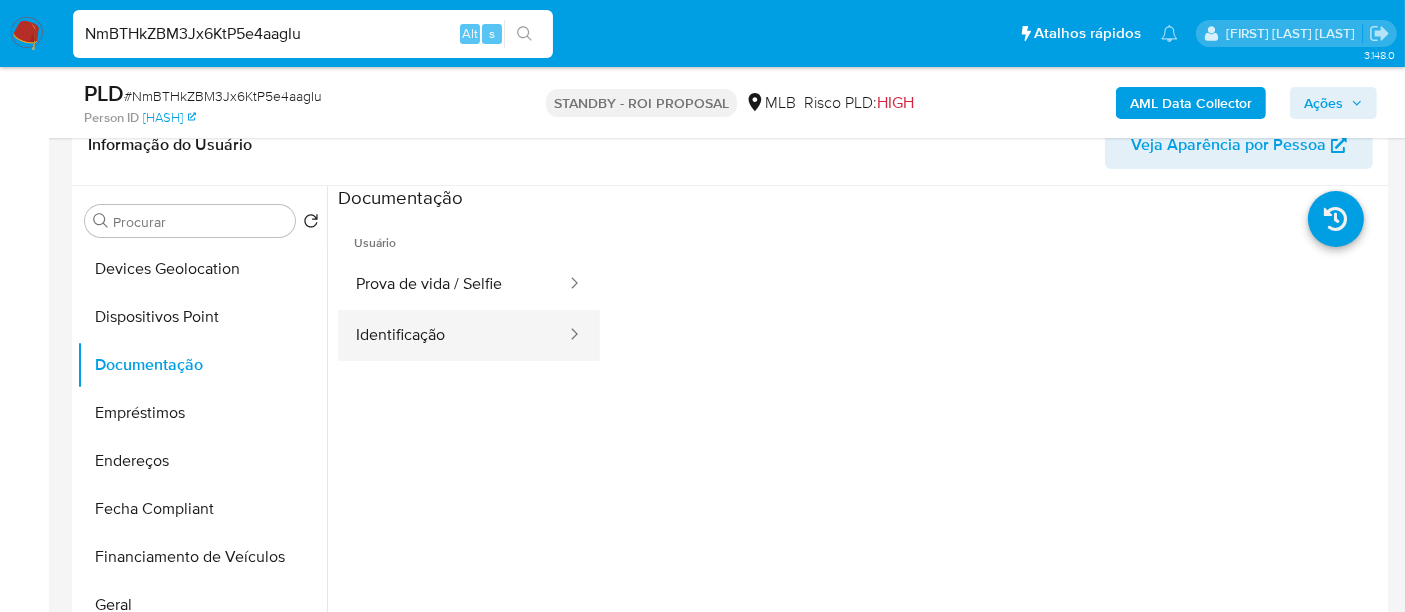 click on "Identificação" at bounding box center (453, 335) 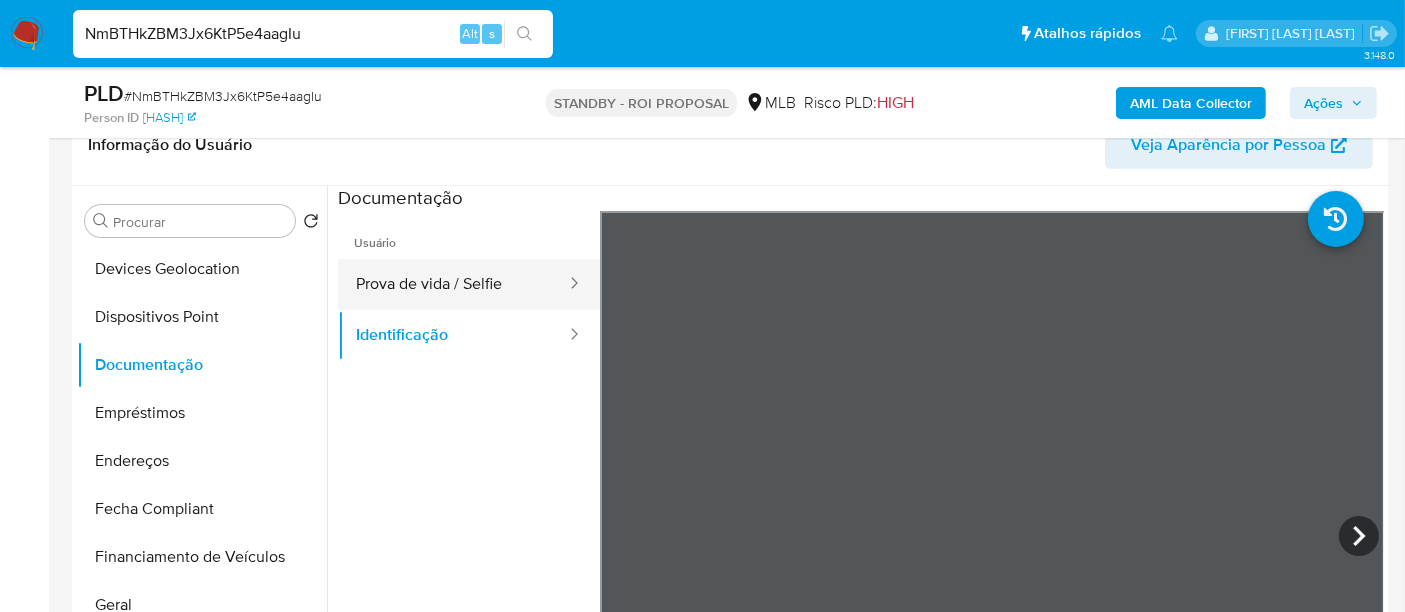 click on "Prova de vida / Selfie" at bounding box center (453, 284) 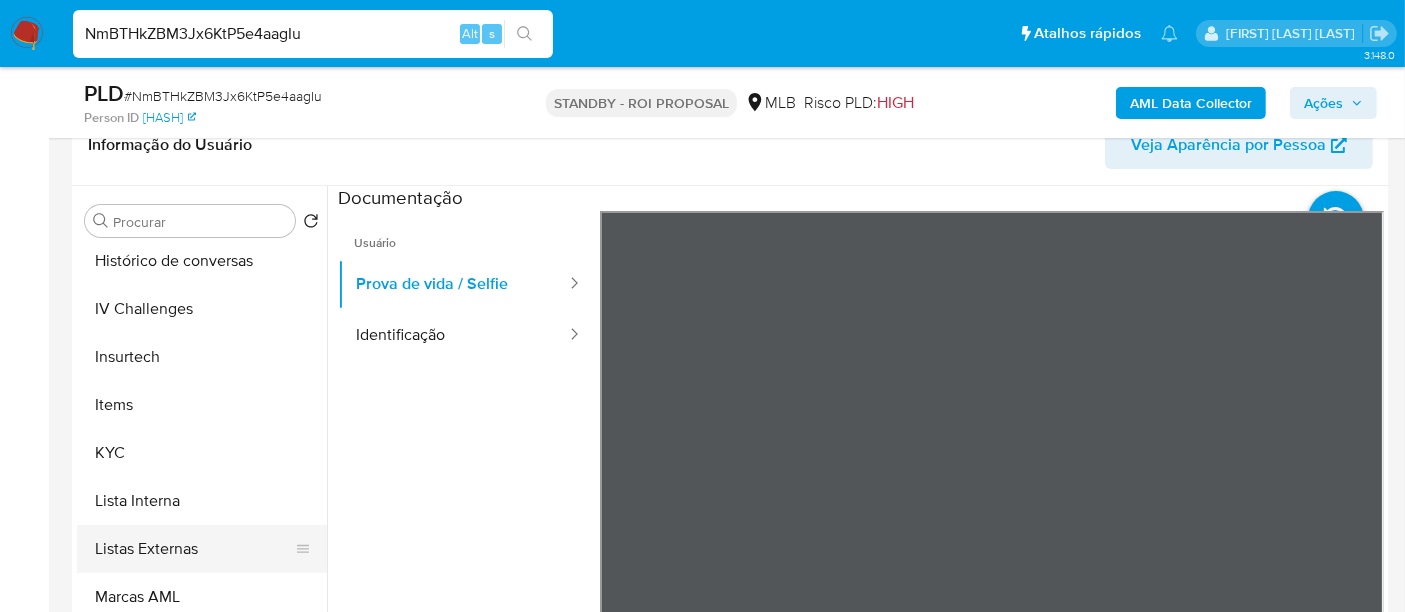 scroll, scrollTop: 844, scrollLeft: 0, axis: vertical 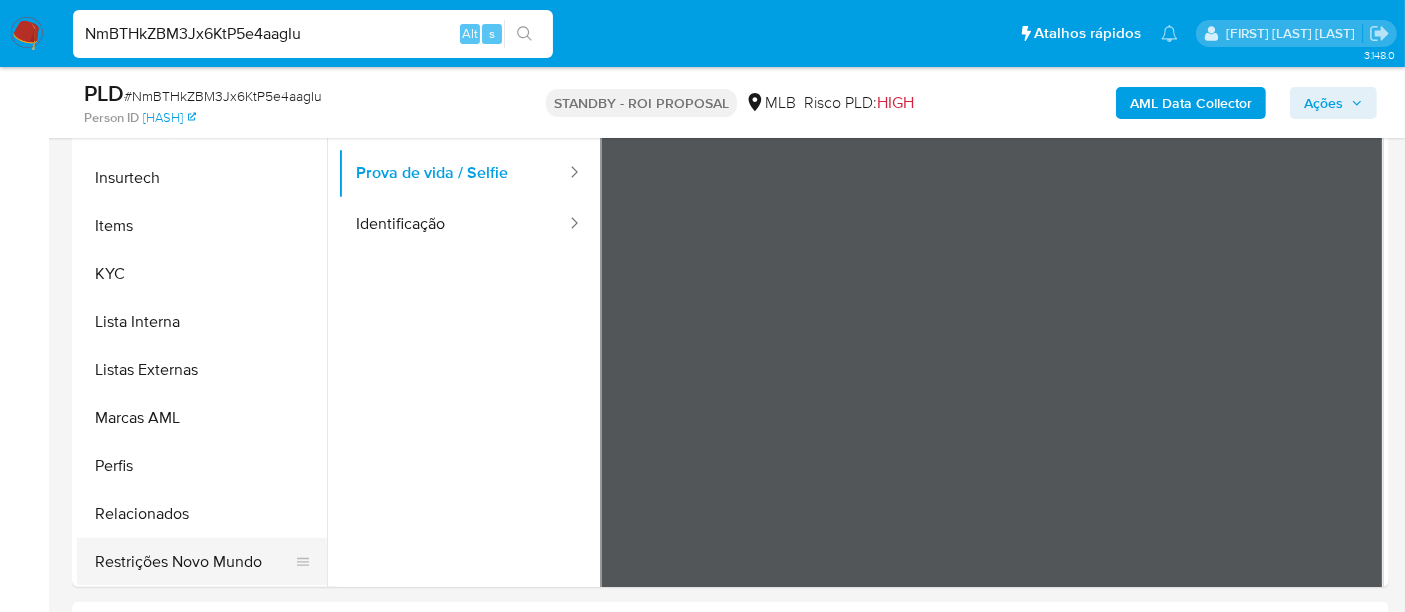 click on "Restrições Novo Mundo" at bounding box center (194, 562) 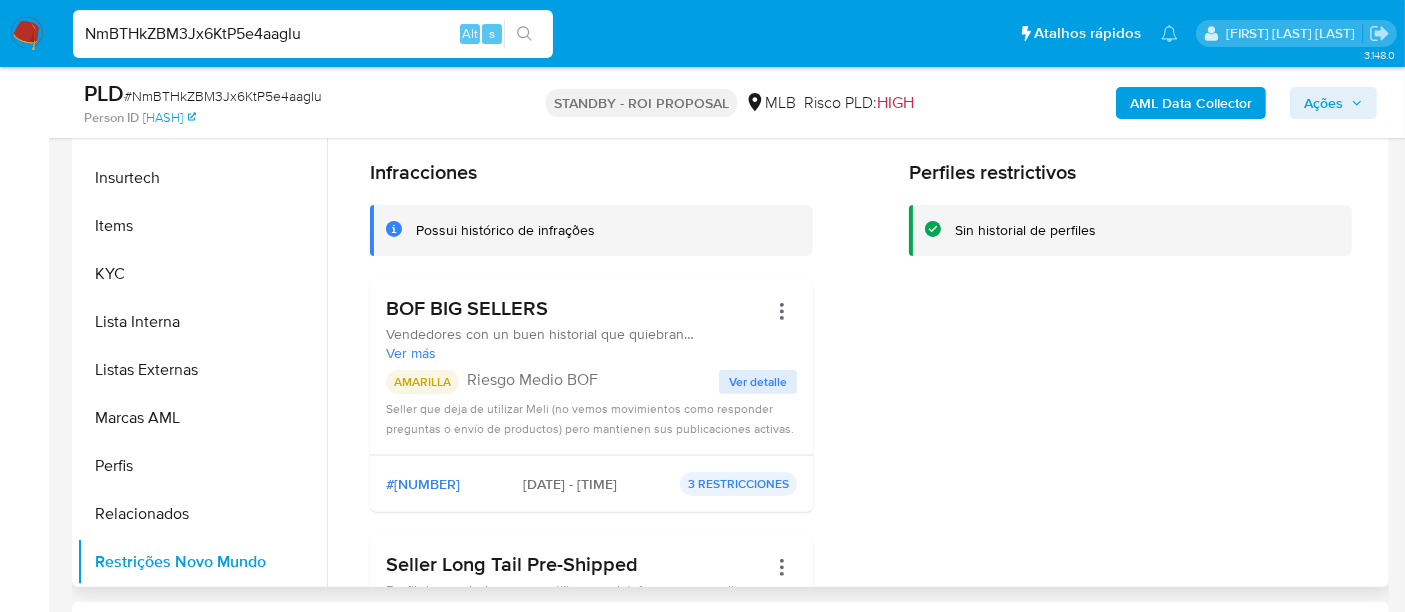 type 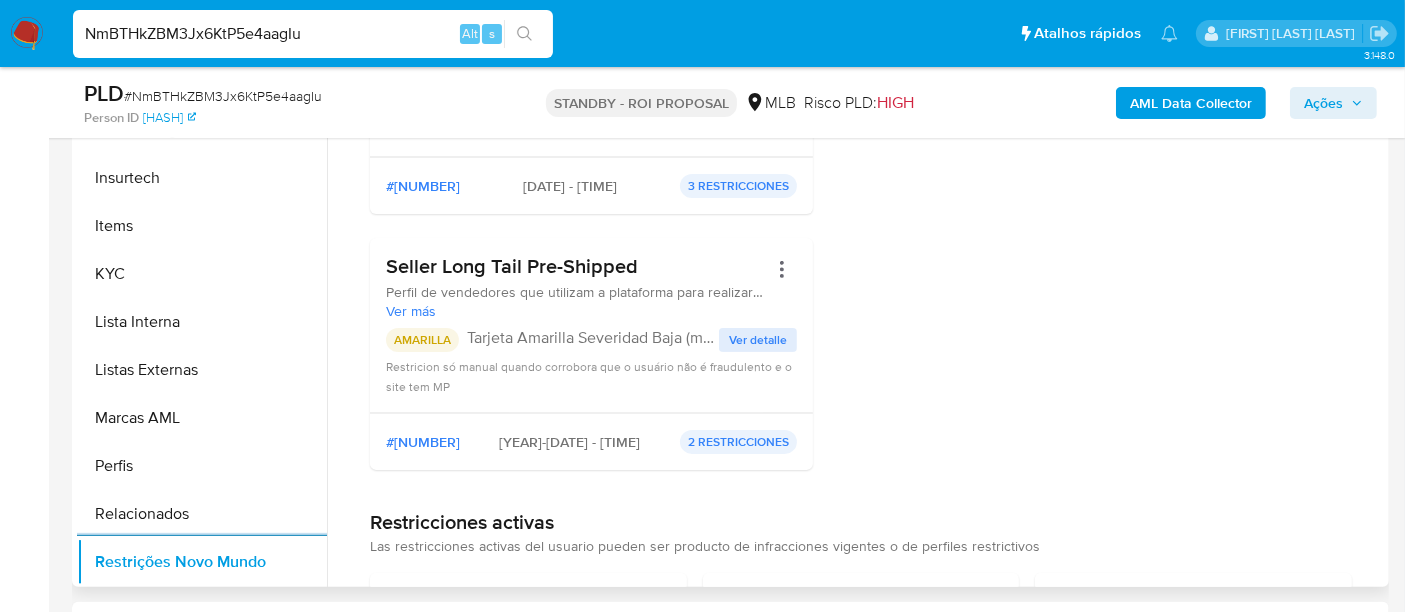 scroll, scrollTop: 333, scrollLeft: 0, axis: vertical 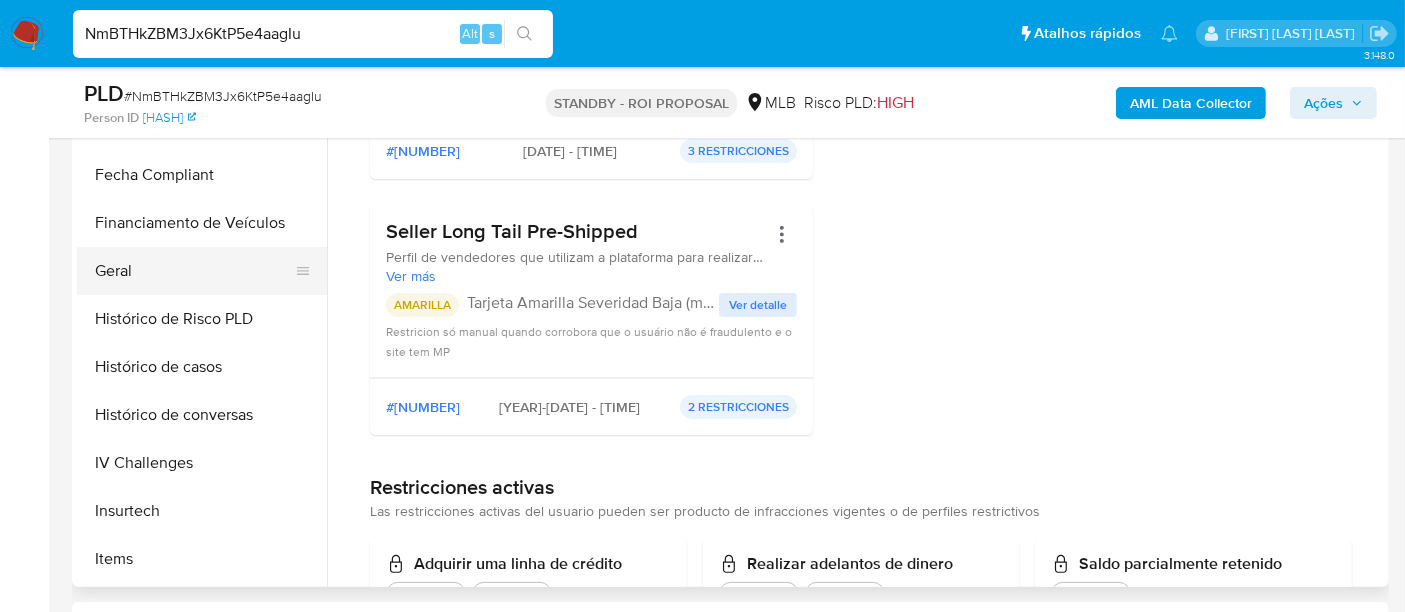 drag, startPoint x: 120, startPoint y: 273, endPoint x: 238, endPoint y: 275, distance: 118.016945 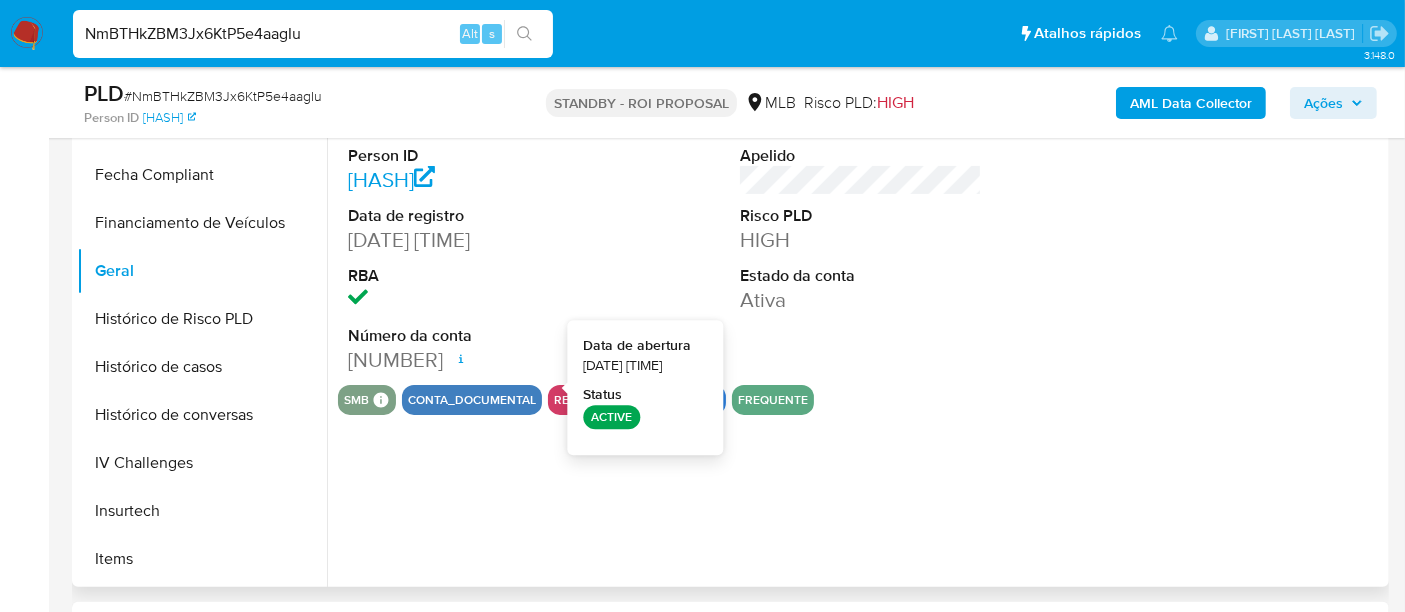 type 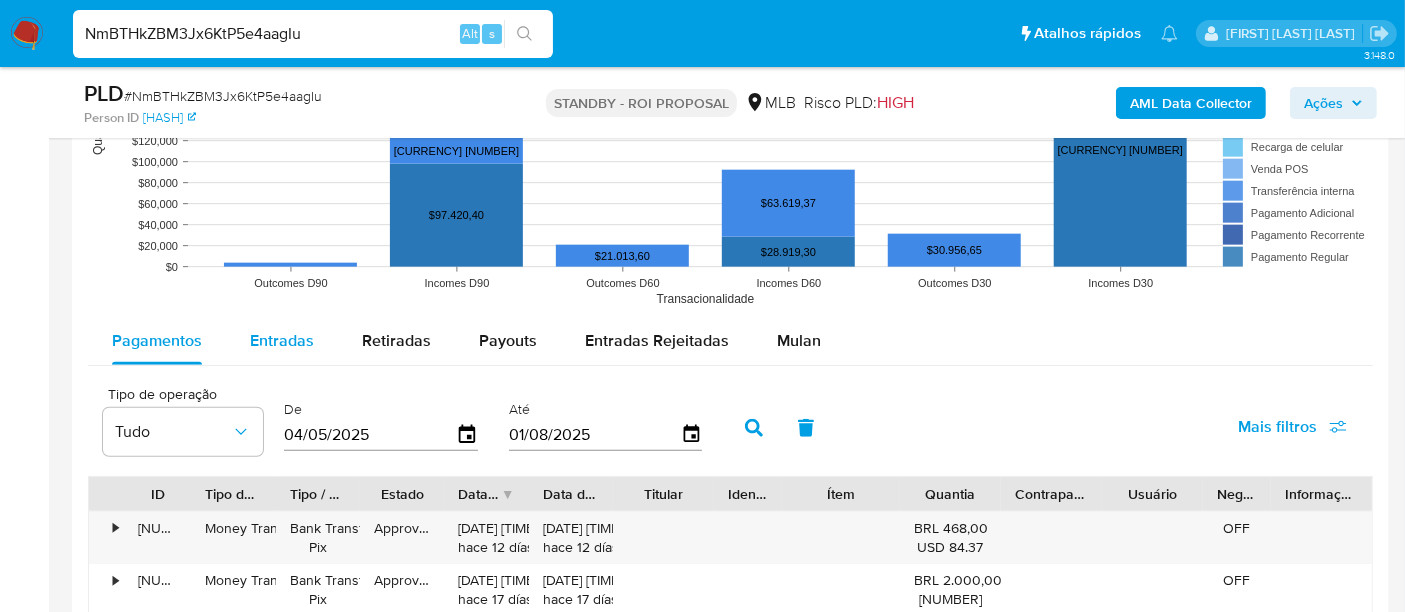 click on "Entradas" at bounding box center [282, 340] 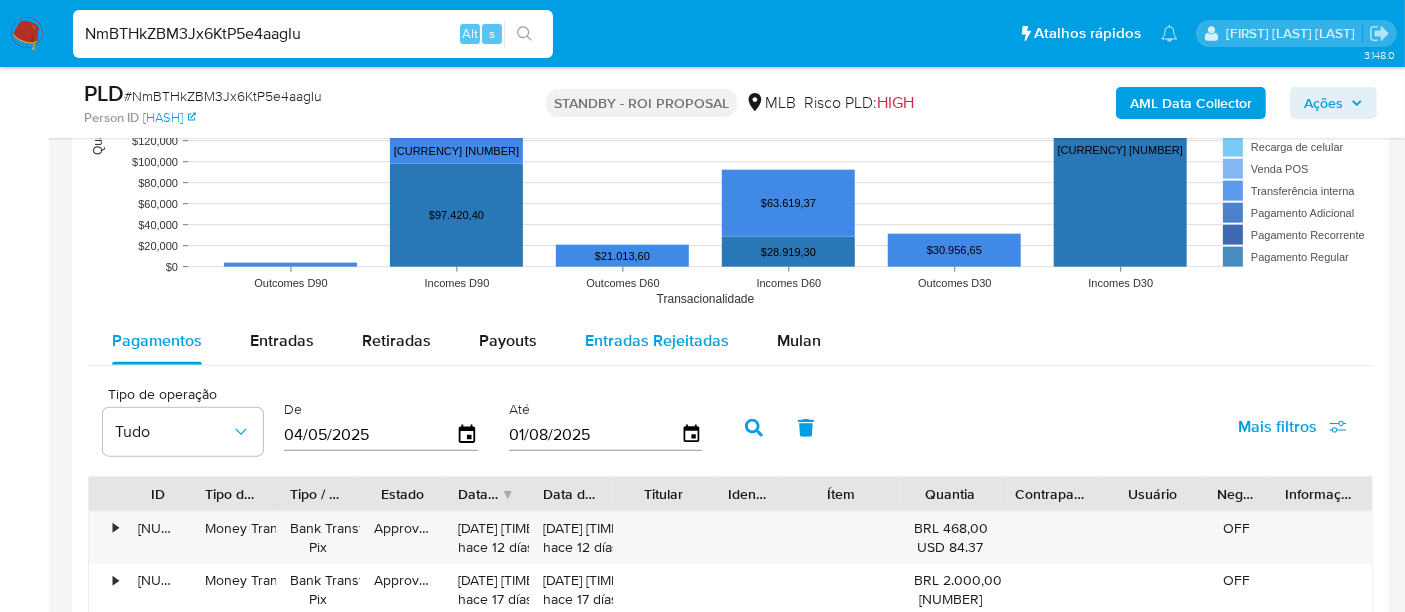 select on "10" 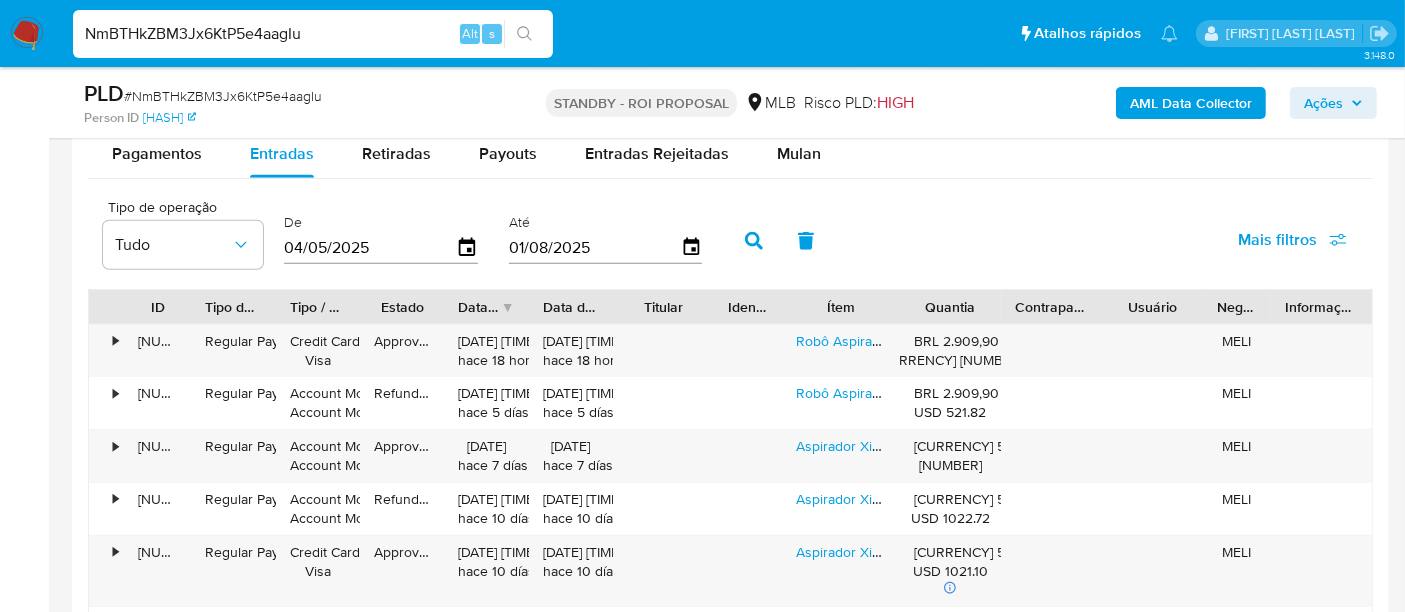 scroll, scrollTop: 2222, scrollLeft: 0, axis: vertical 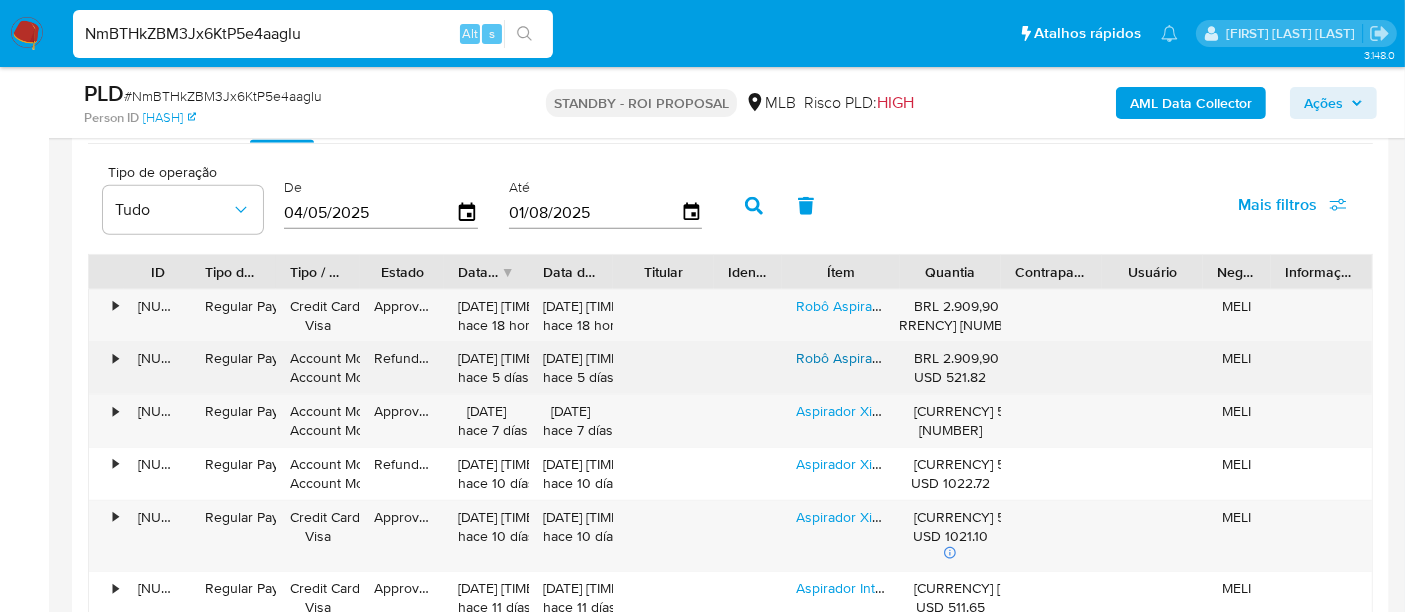 click on "Robô Aspirador Xiaomi S20 + Plus B108gl 2024 Branco" at bounding box center (967, 358) 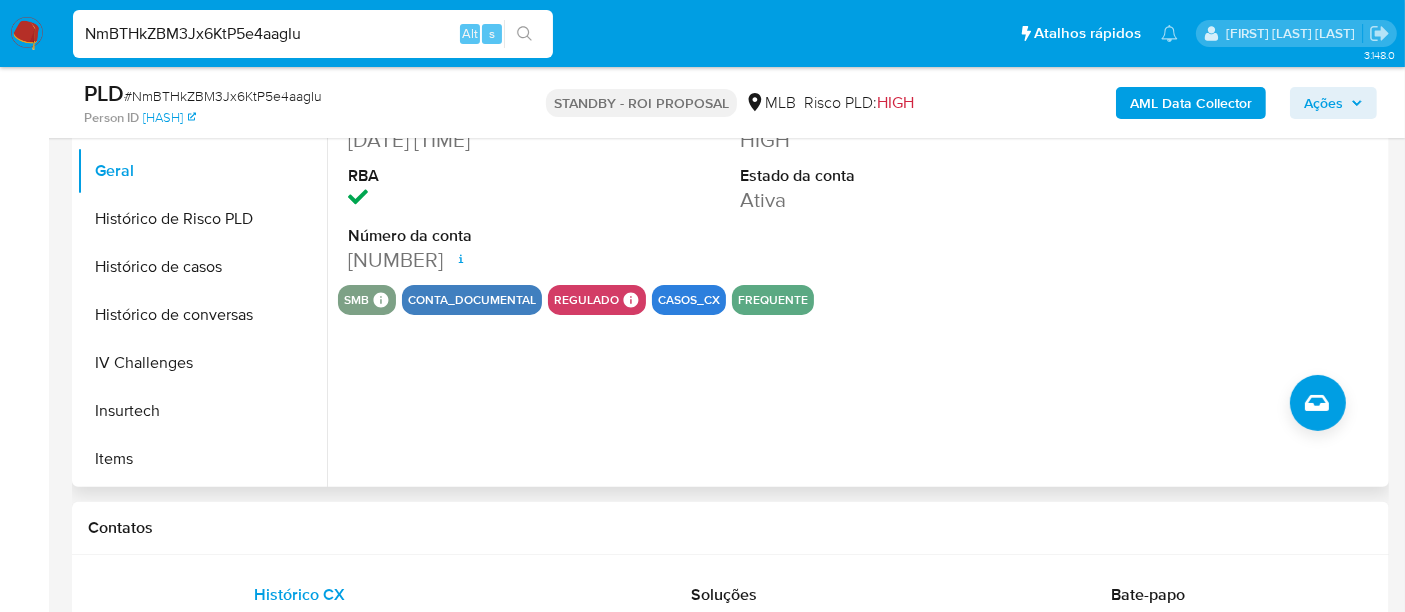 scroll, scrollTop: 444, scrollLeft: 0, axis: vertical 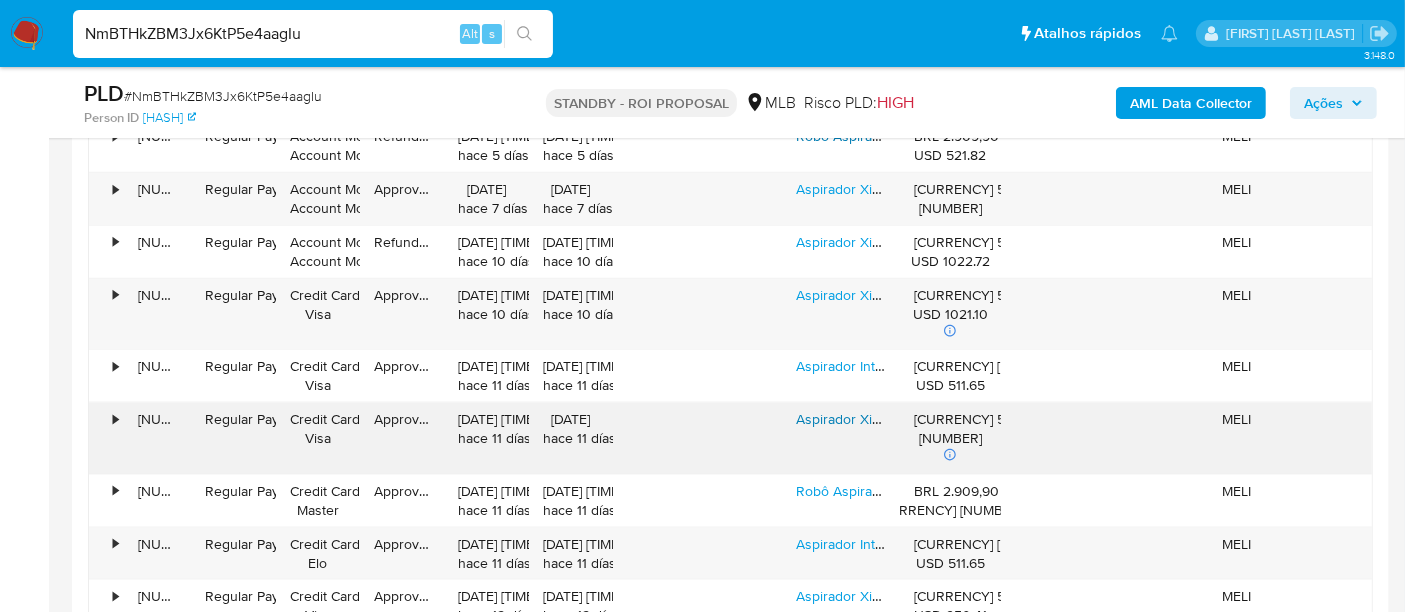 click on "Aspirador Xiaomi Robo X20 Max Mi Vacumm Preto" at bounding box center (952, 419) 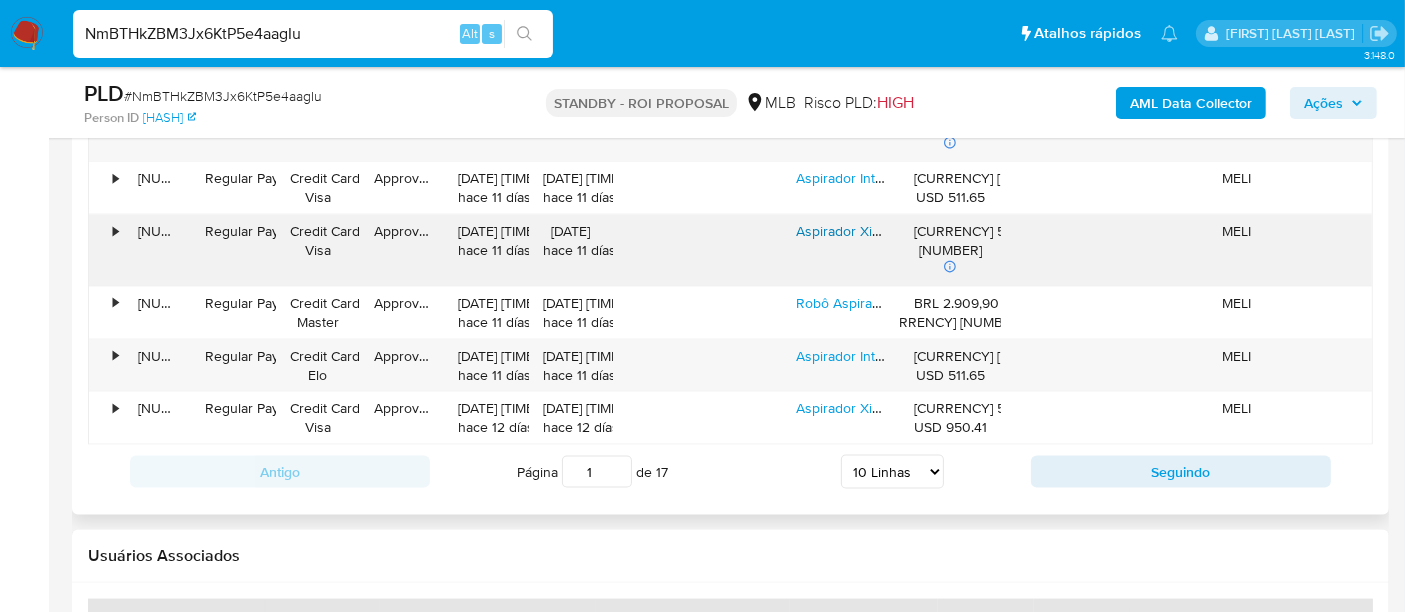scroll, scrollTop: 2666, scrollLeft: 0, axis: vertical 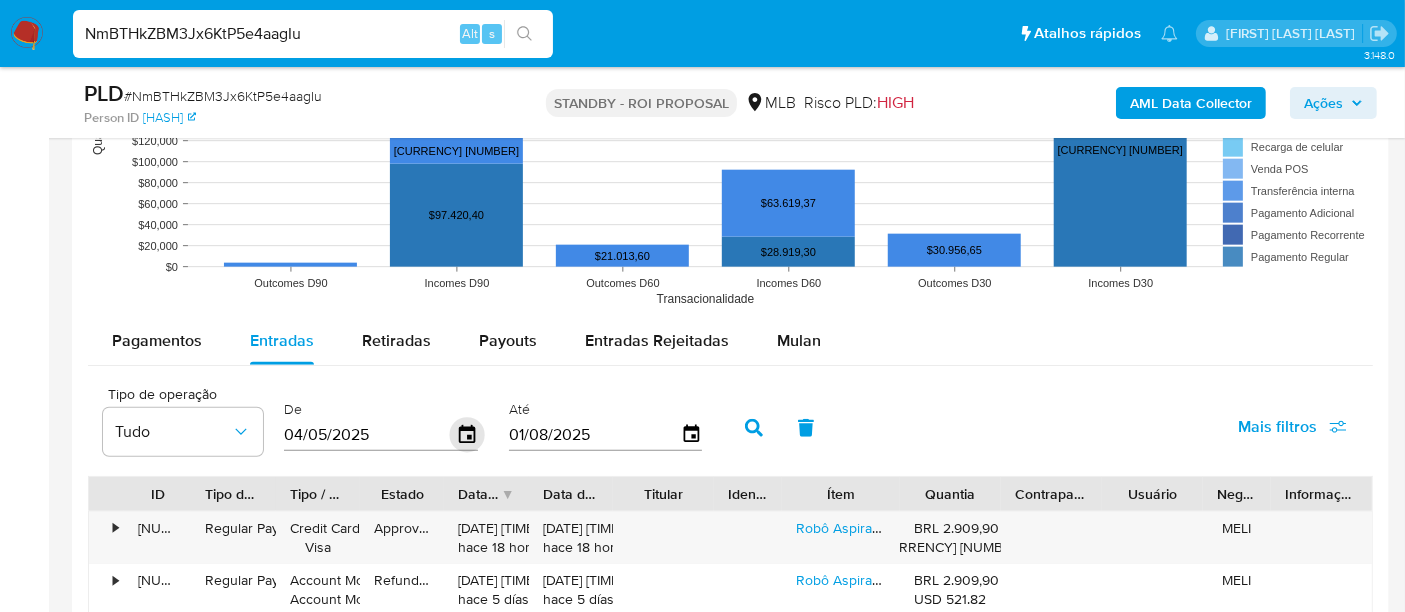 click 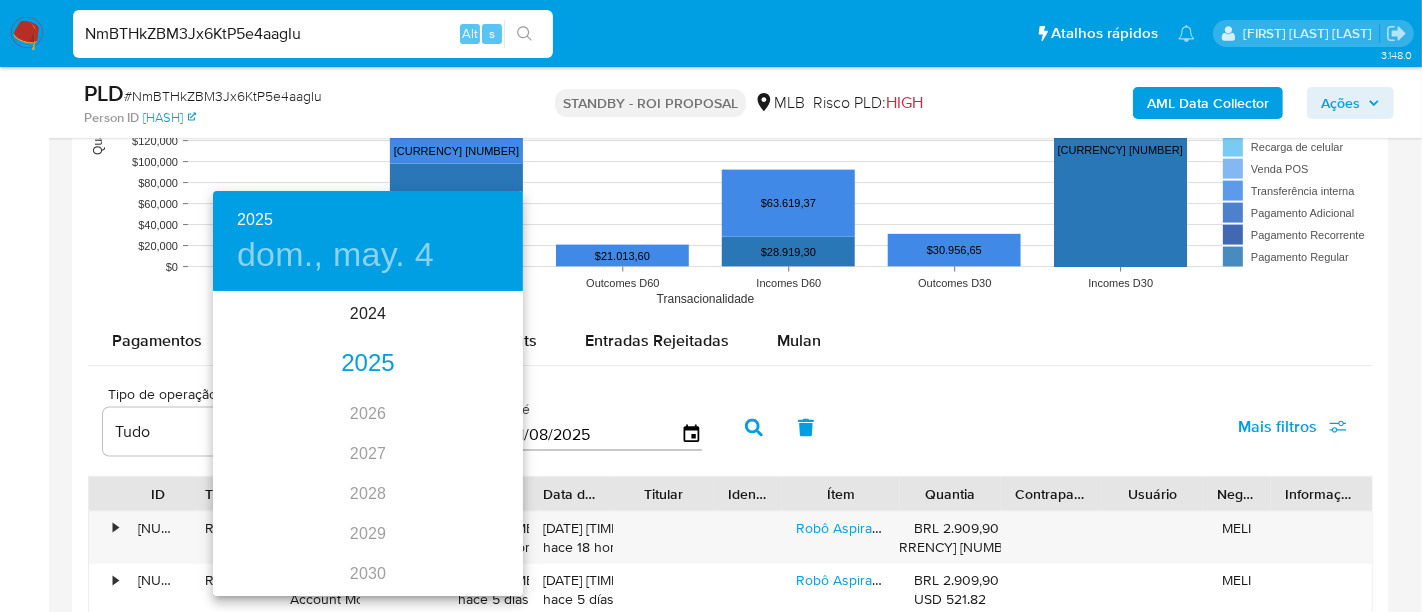 click on "2025" at bounding box center [368, 364] 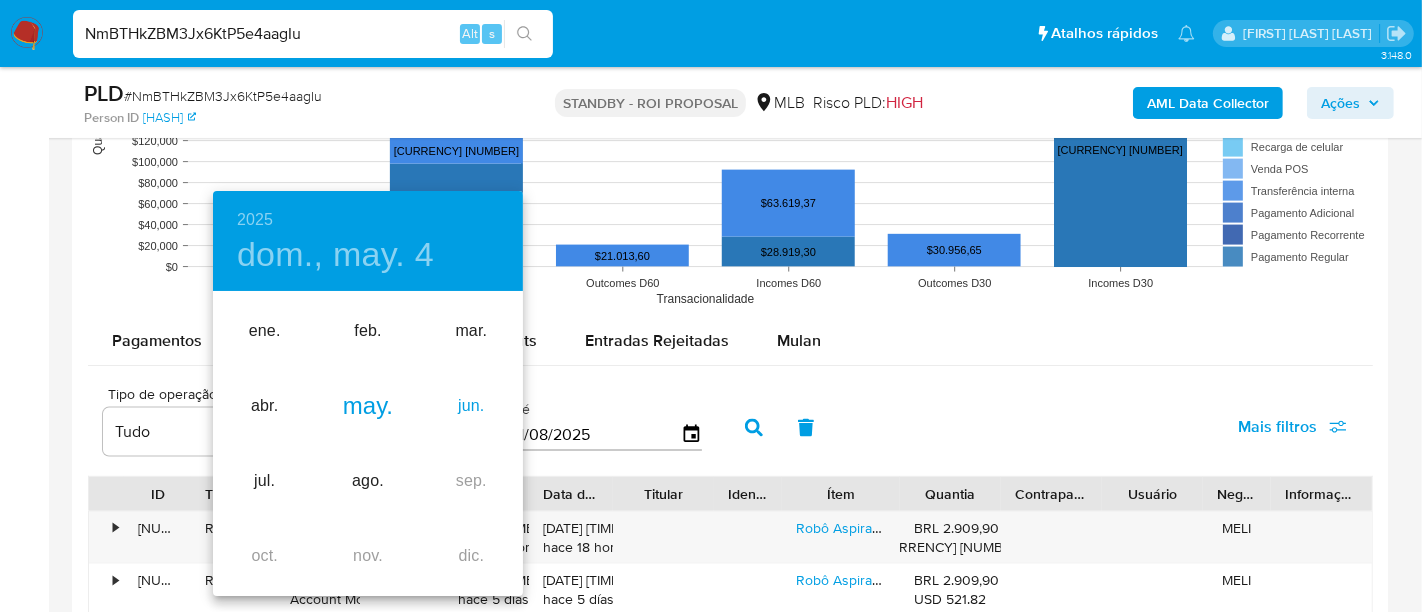 click on "jun." at bounding box center [471, 406] 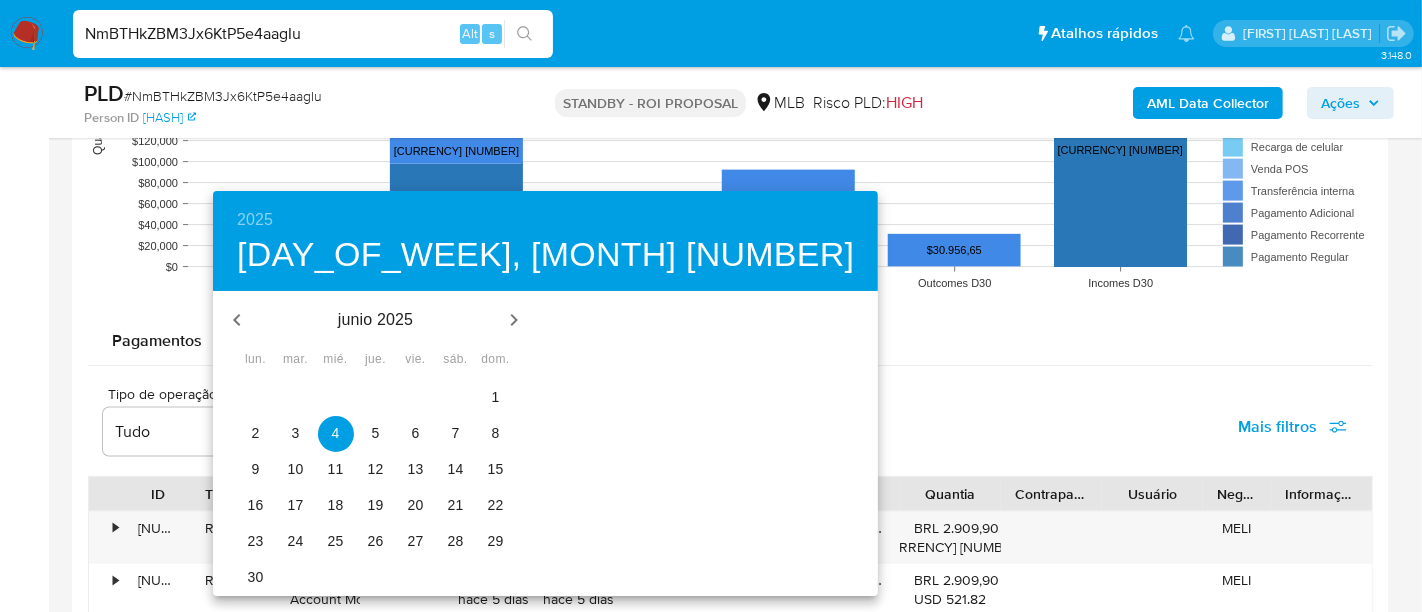 click on "1" at bounding box center [496, 397] 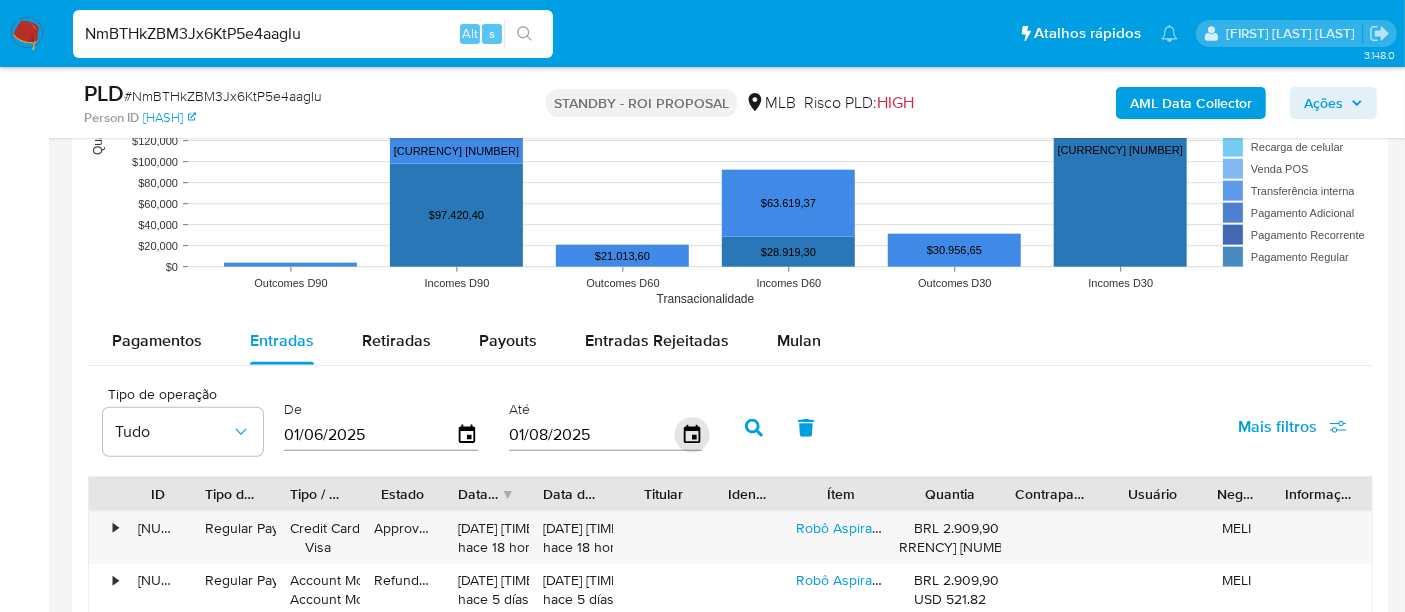 click 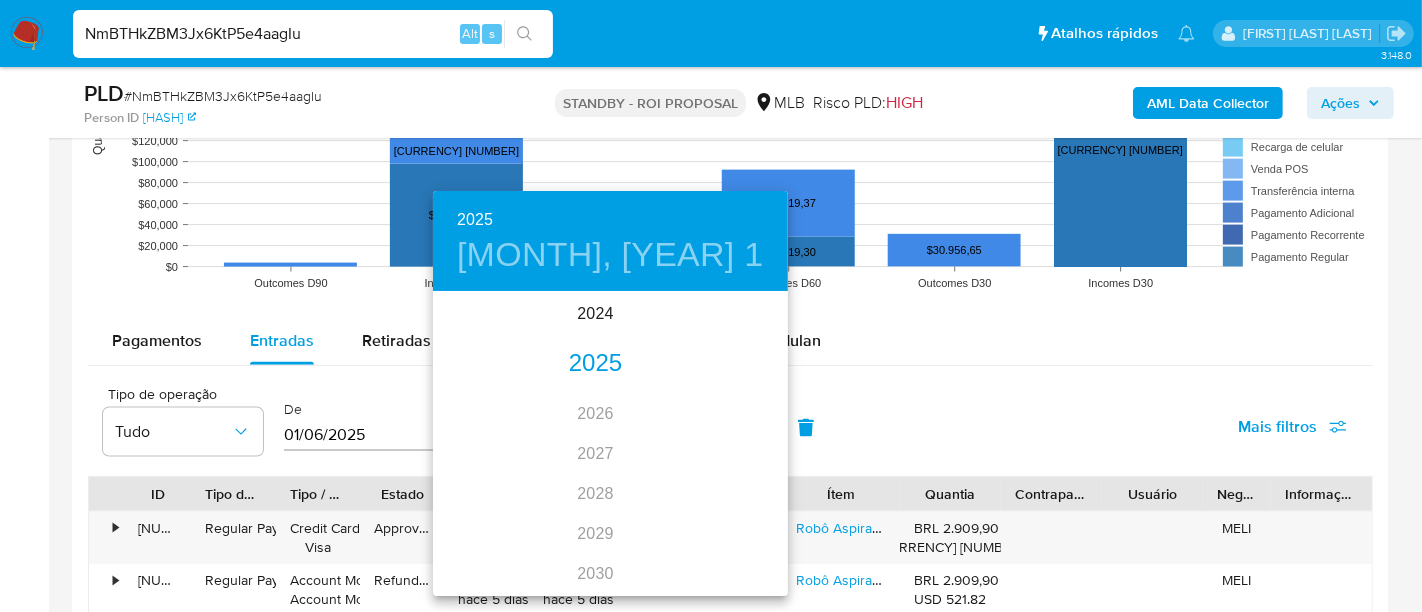 click on "2025" at bounding box center [595, 364] 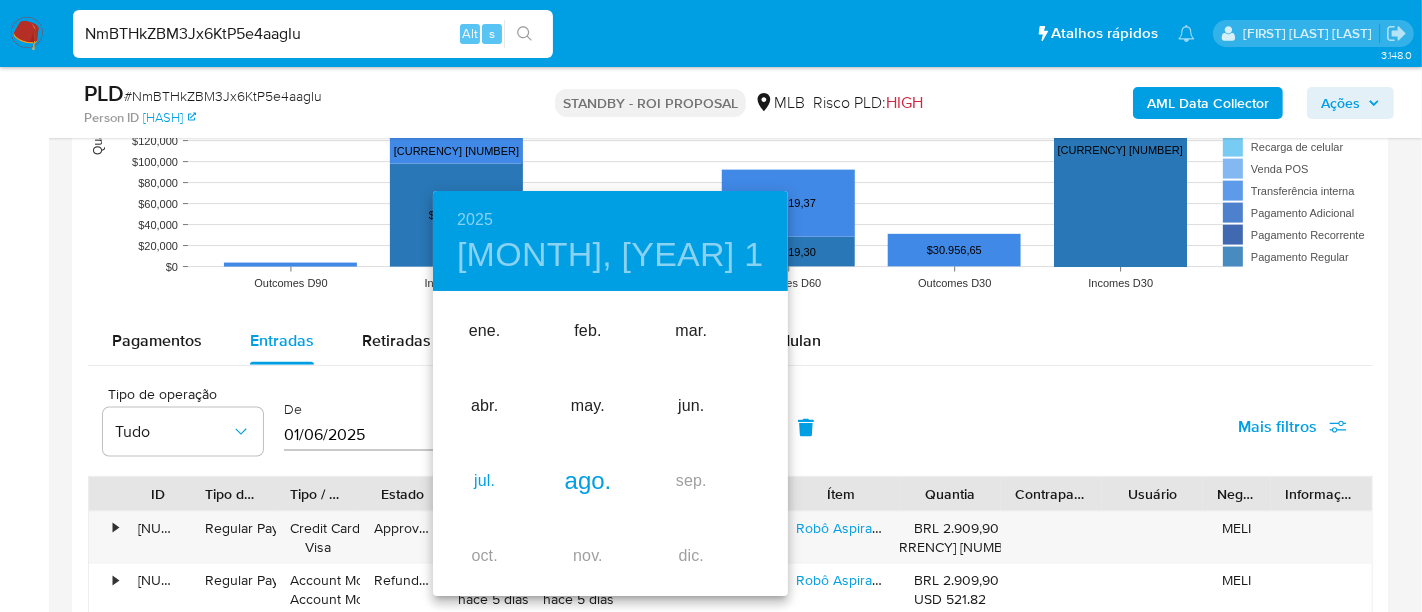 click on "jul." at bounding box center [484, 481] 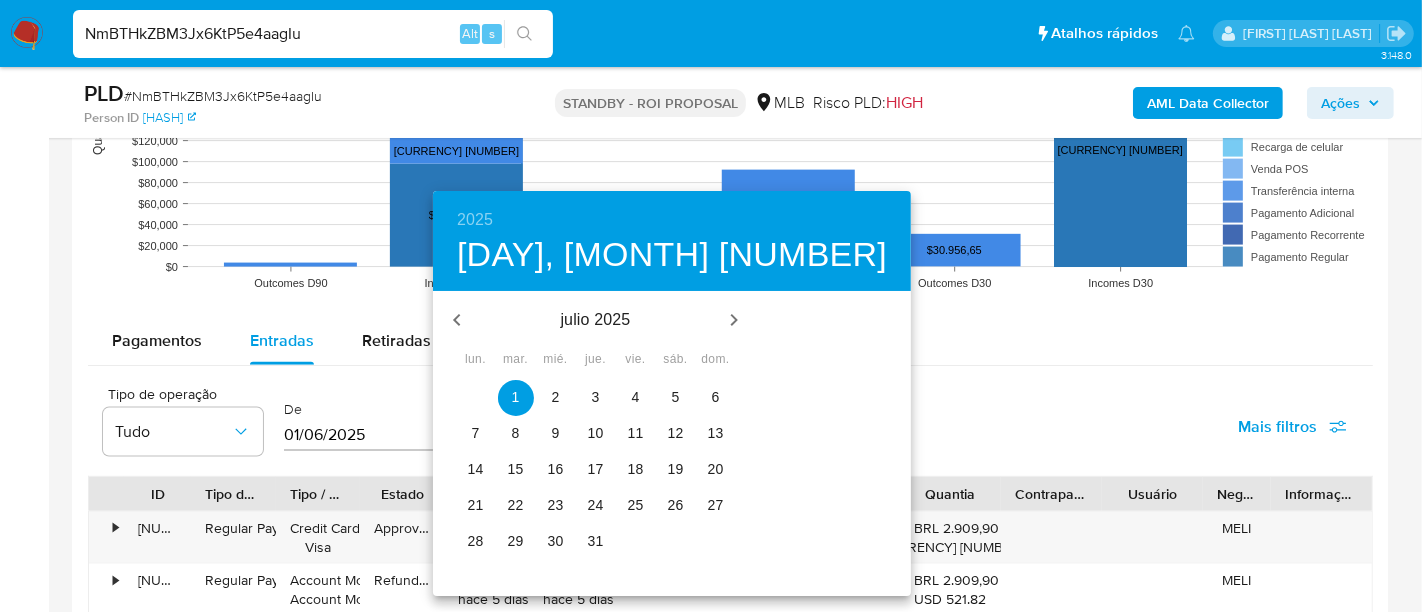 click on "25" at bounding box center (636, 505) 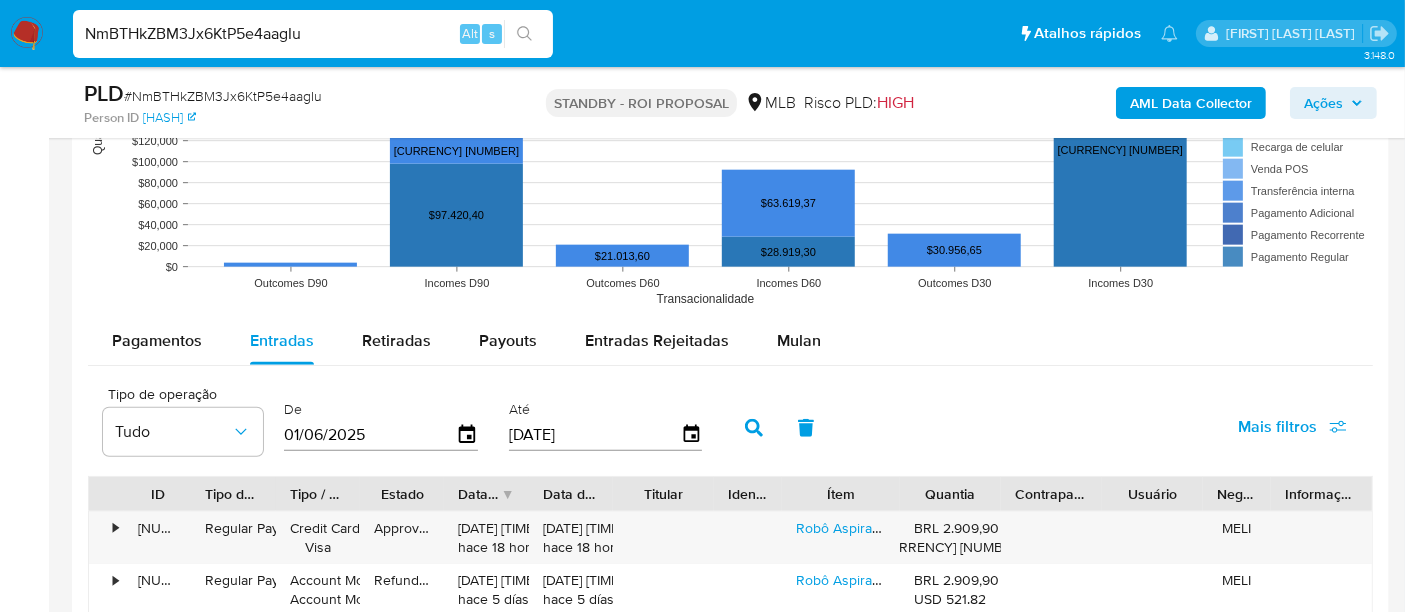 click on "Mais filtros" at bounding box center [1277, 427] 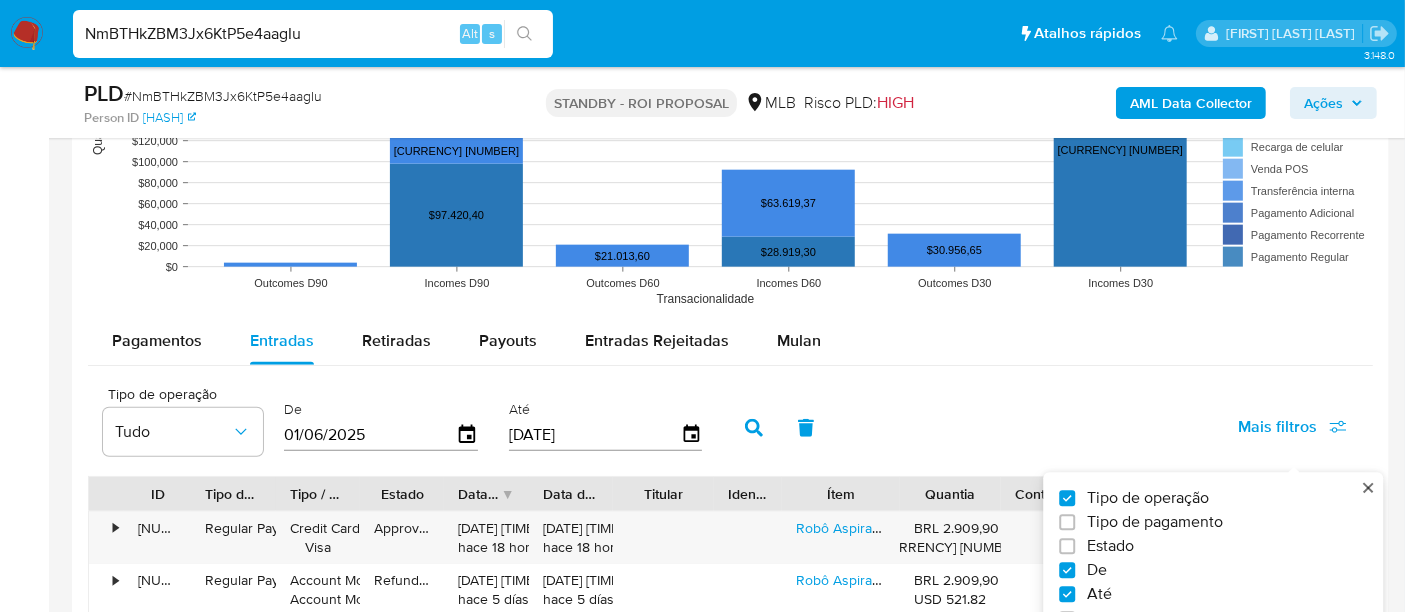 click on "Estado" at bounding box center [1110, 547] 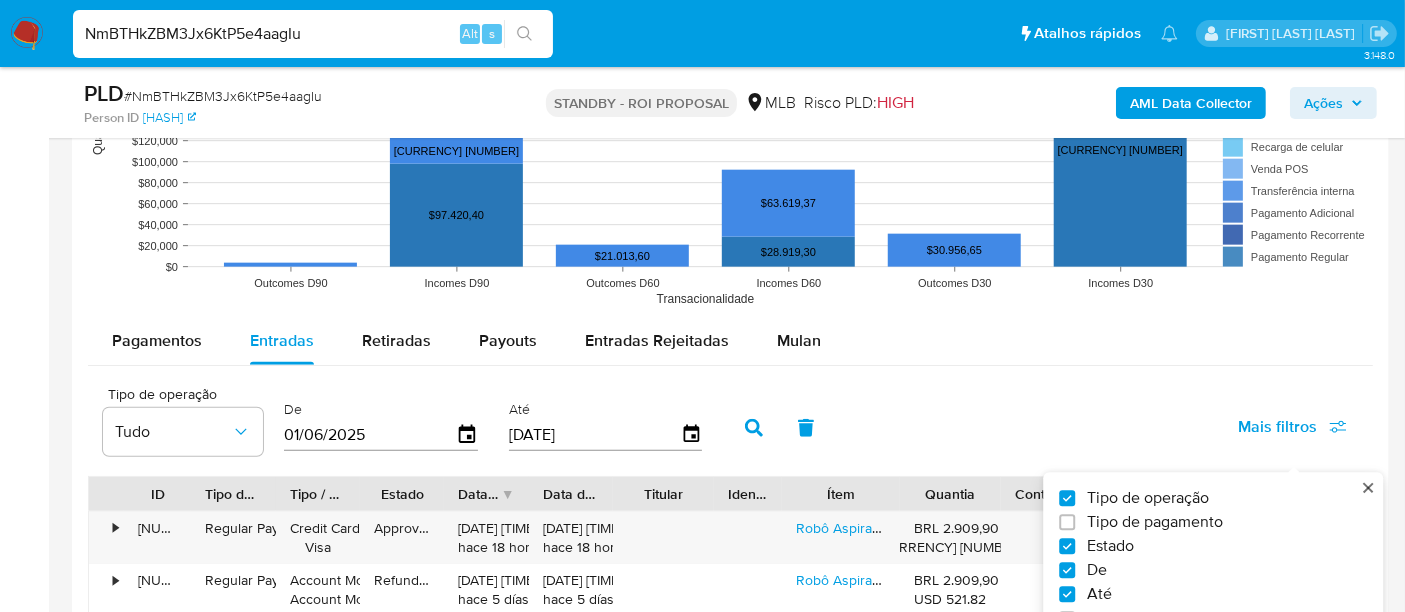 checkbox on "true" 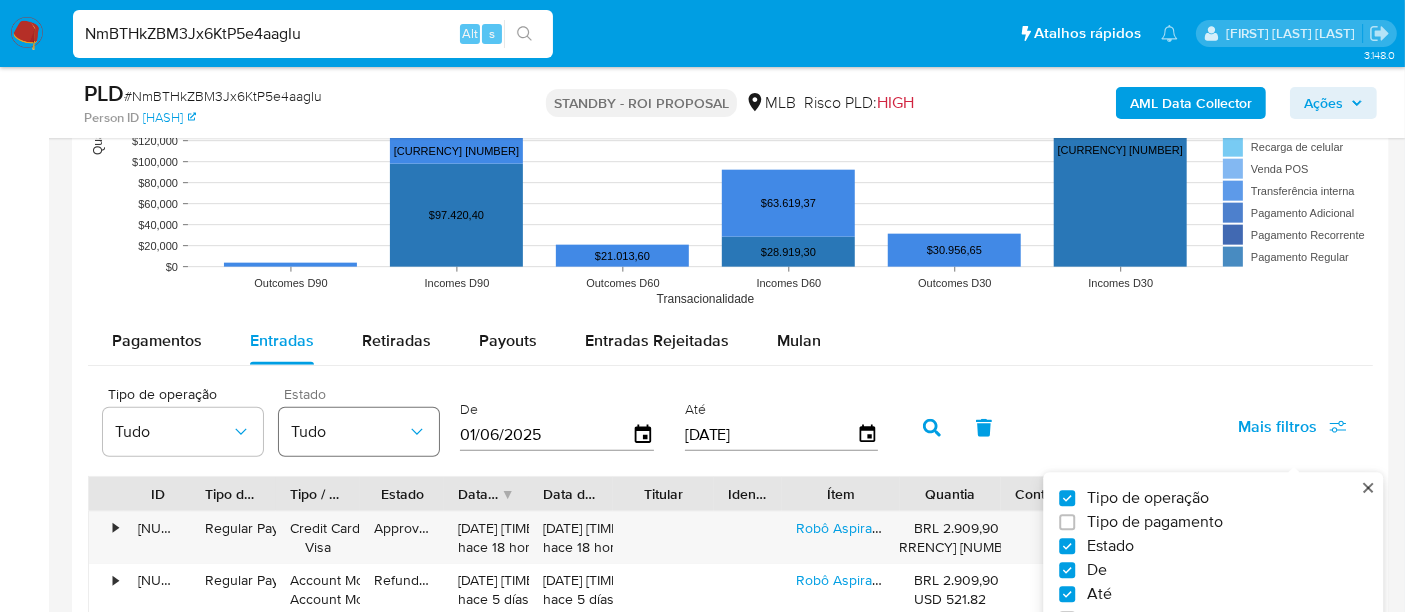click 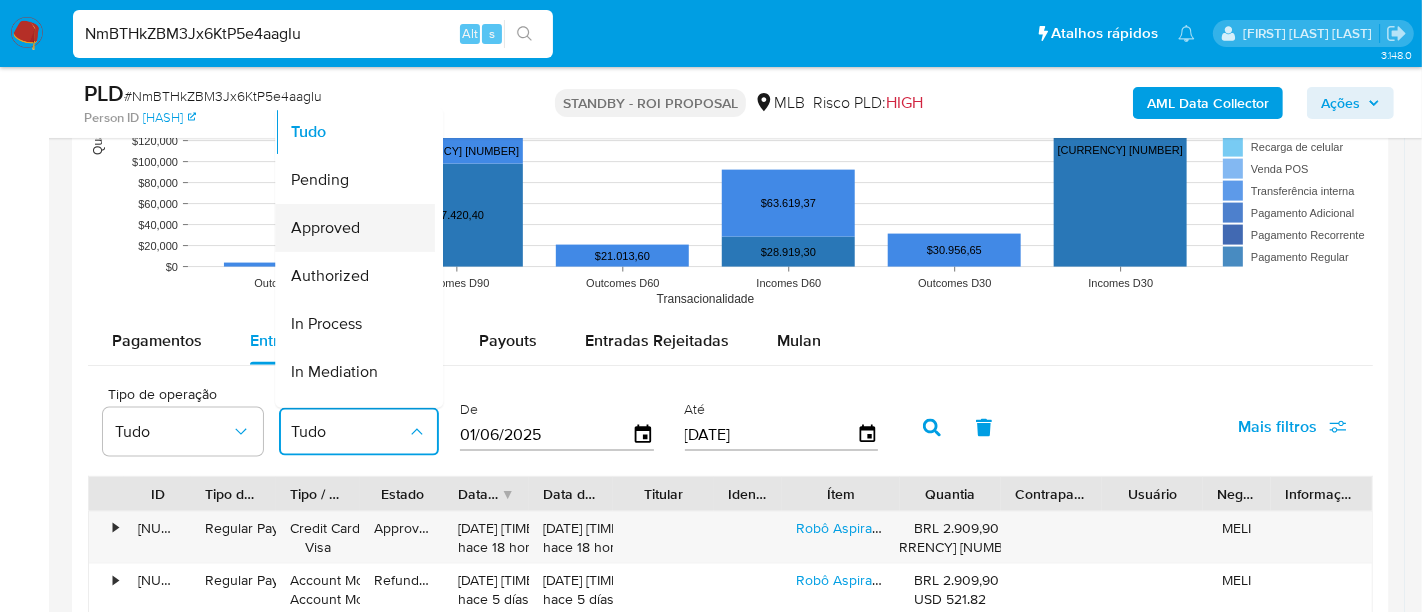 click on "Approved" at bounding box center (325, 228) 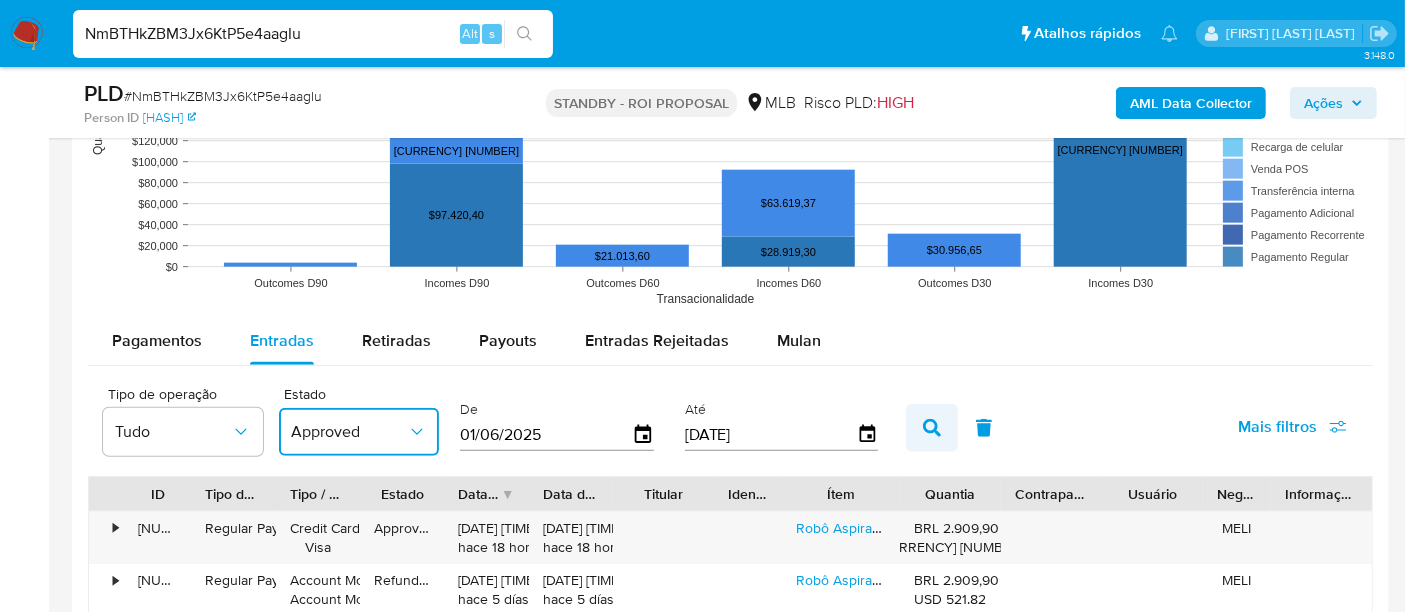 click at bounding box center (932, 428) 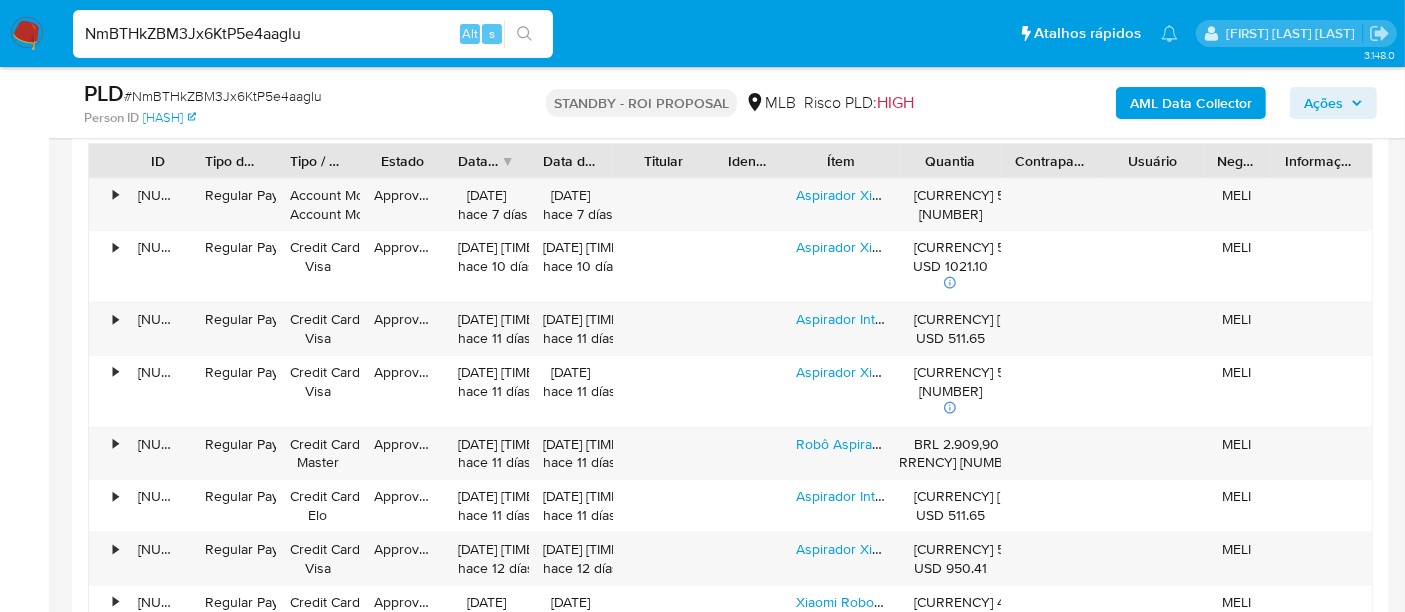 scroll, scrollTop: 2444, scrollLeft: 0, axis: vertical 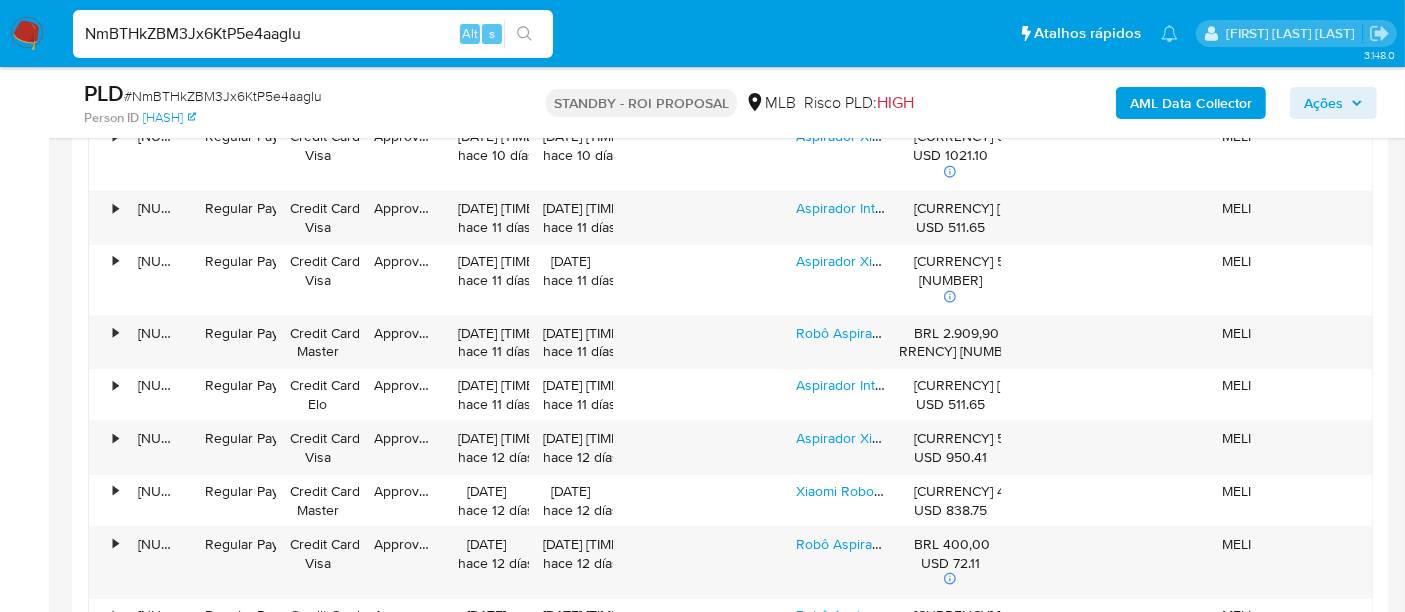 click on "NmBTHkZBM3Jx6KtP5e4aagIu" at bounding box center (313, 34) 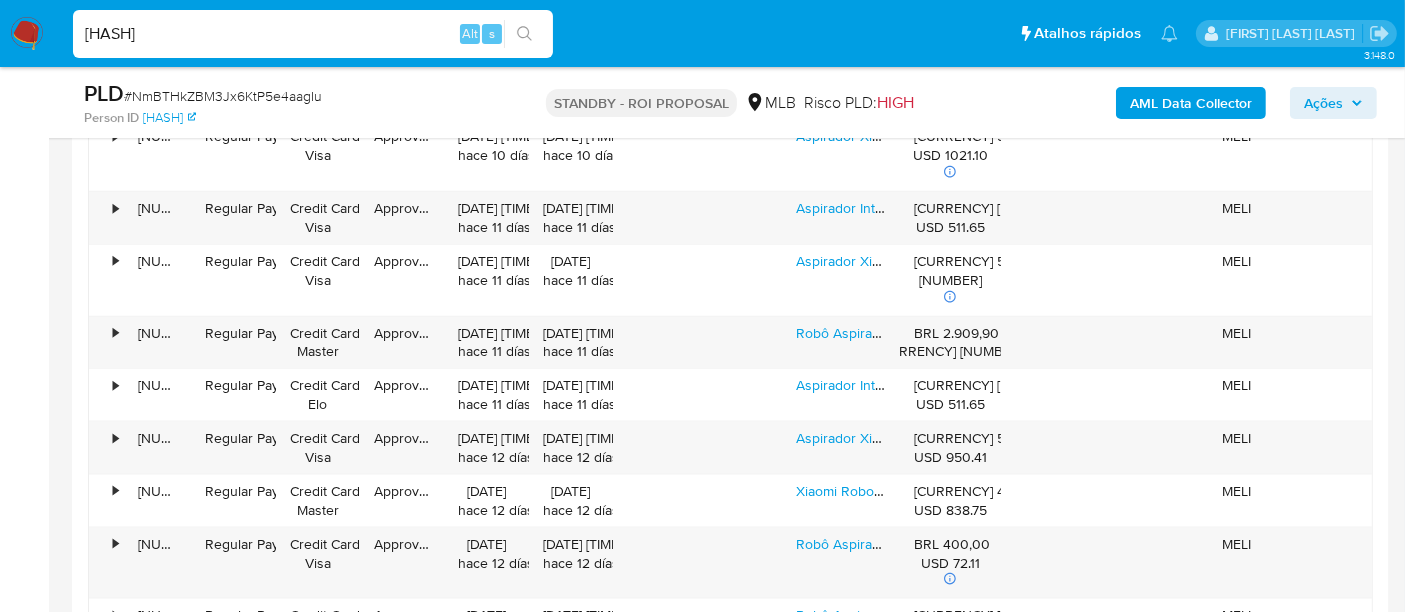 type on "G0oTCwLcRNcgi8r5jbHDAjVm" 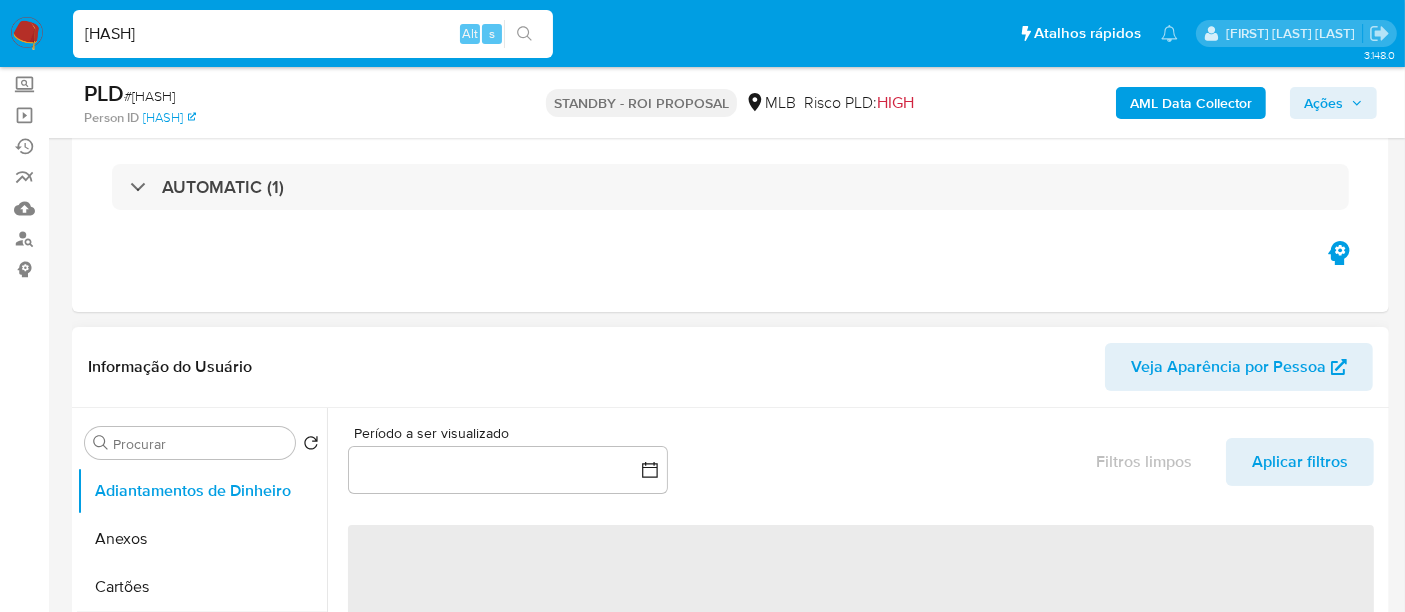 scroll, scrollTop: 333, scrollLeft: 0, axis: vertical 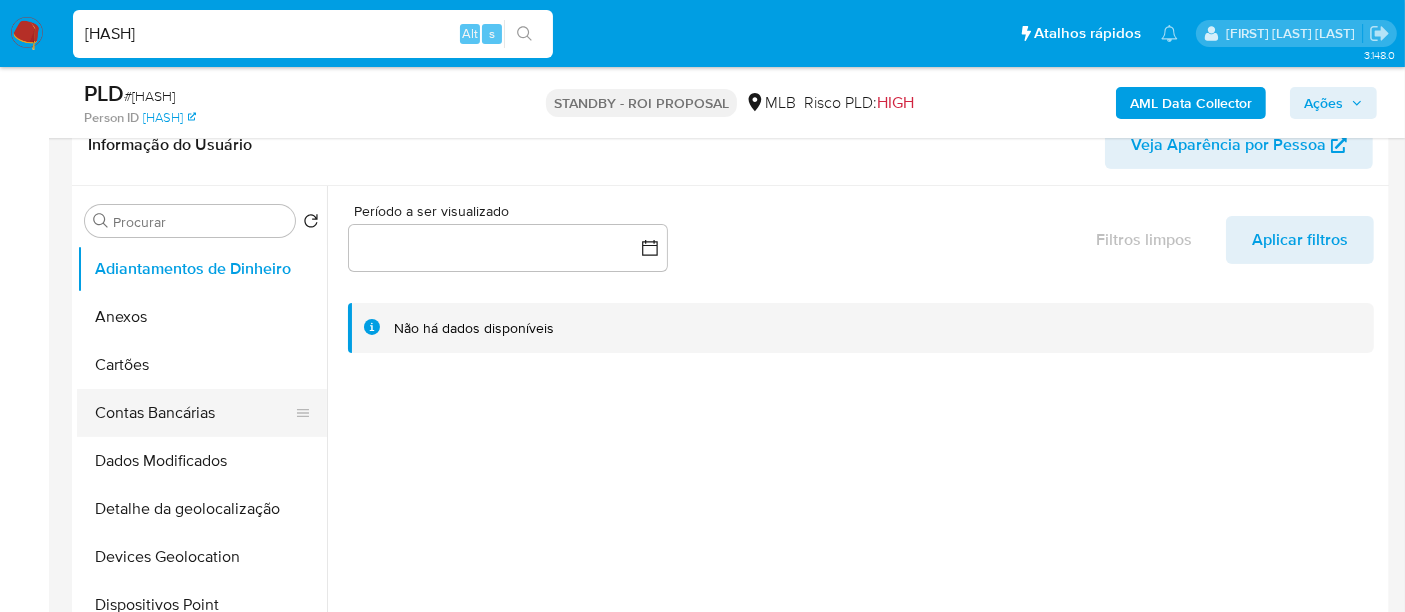 select on "10" 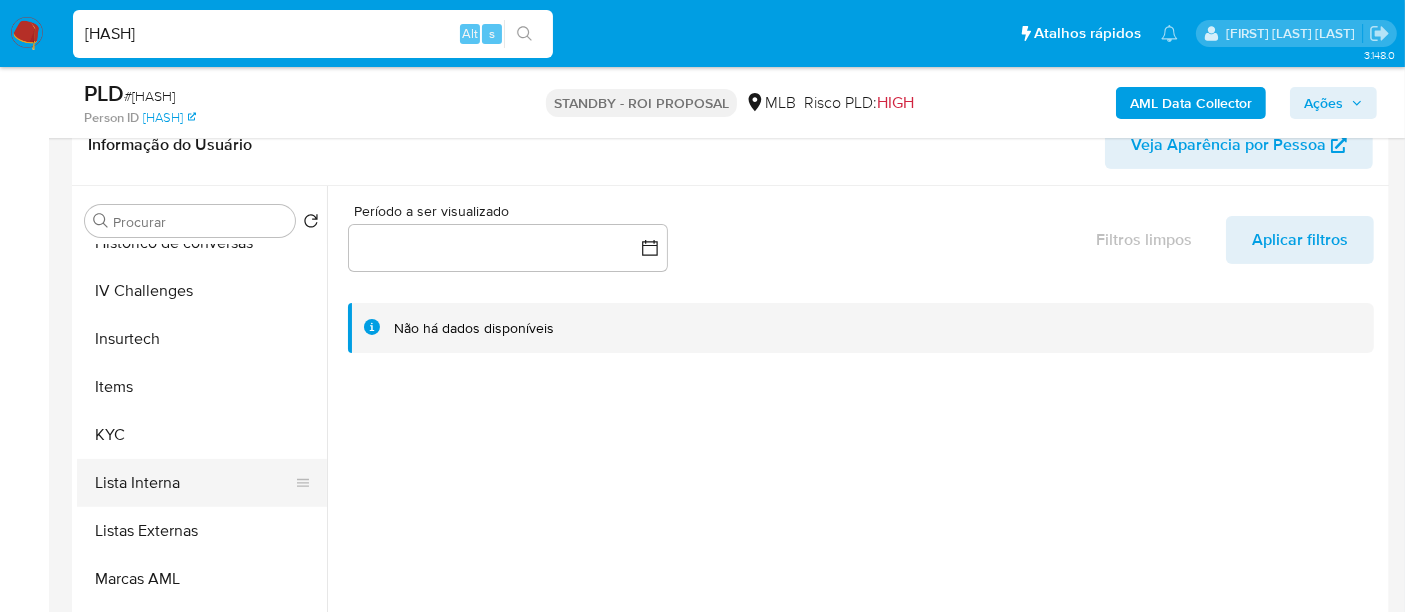 scroll, scrollTop: 844, scrollLeft: 0, axis: vertical 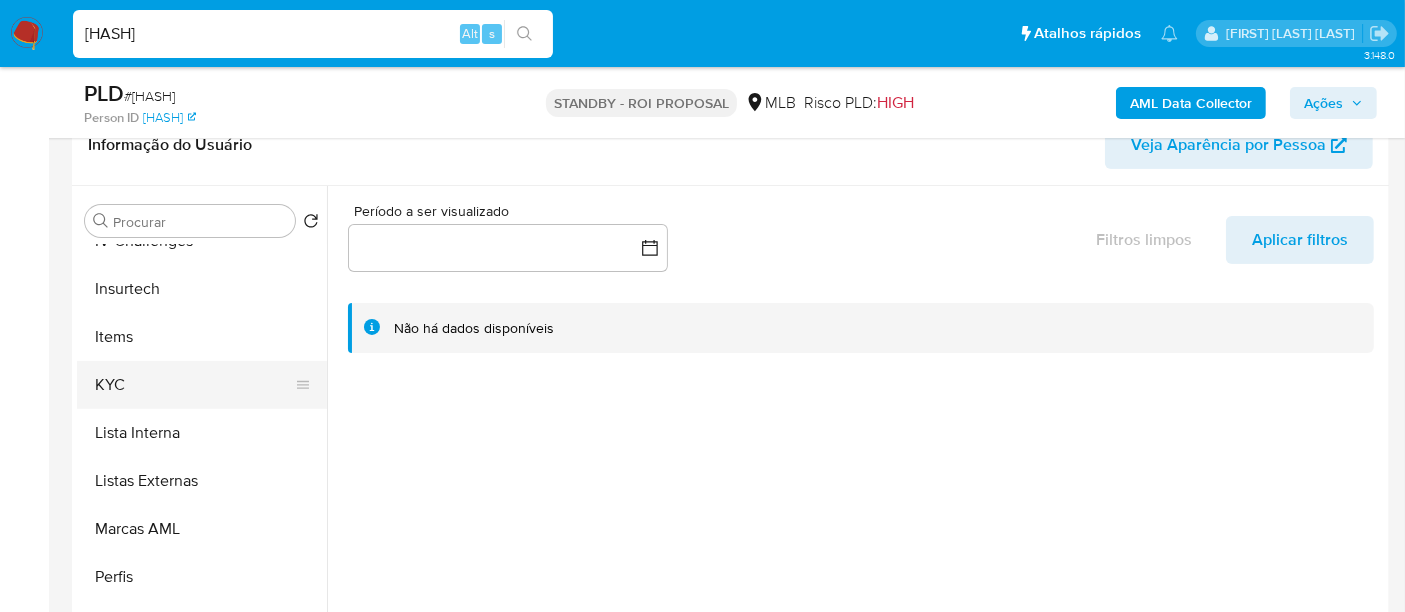 click on "KYC" at bounding box center [194, 385] 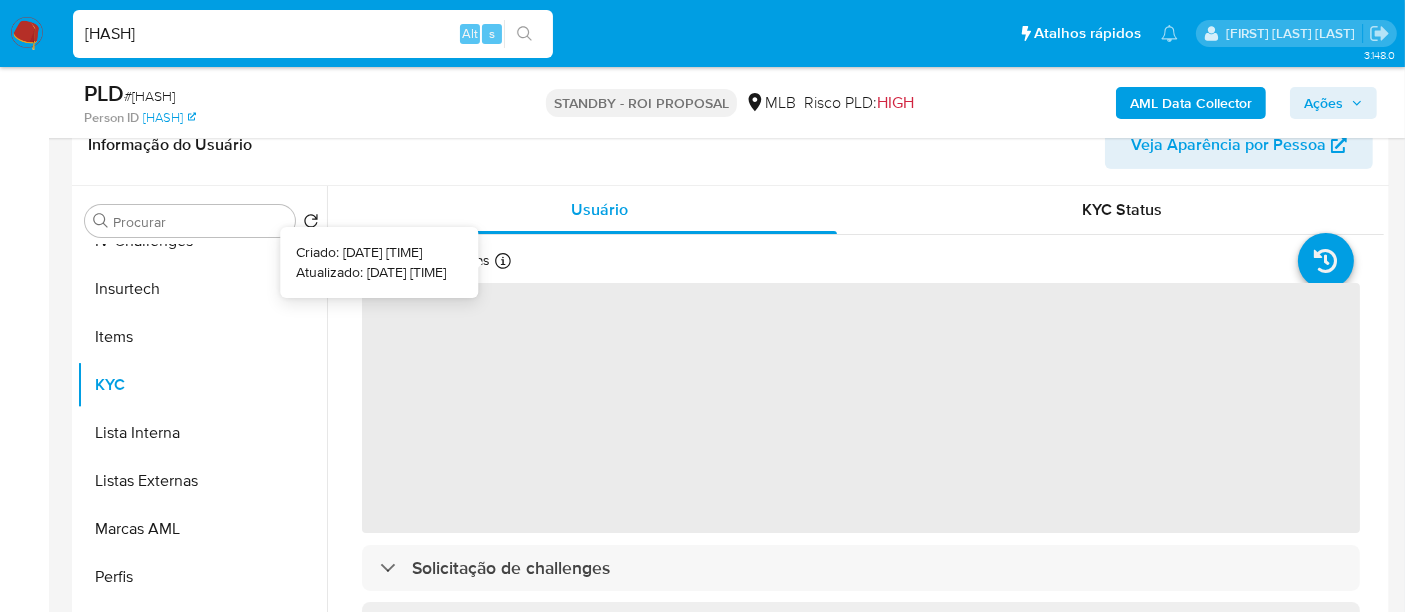 type 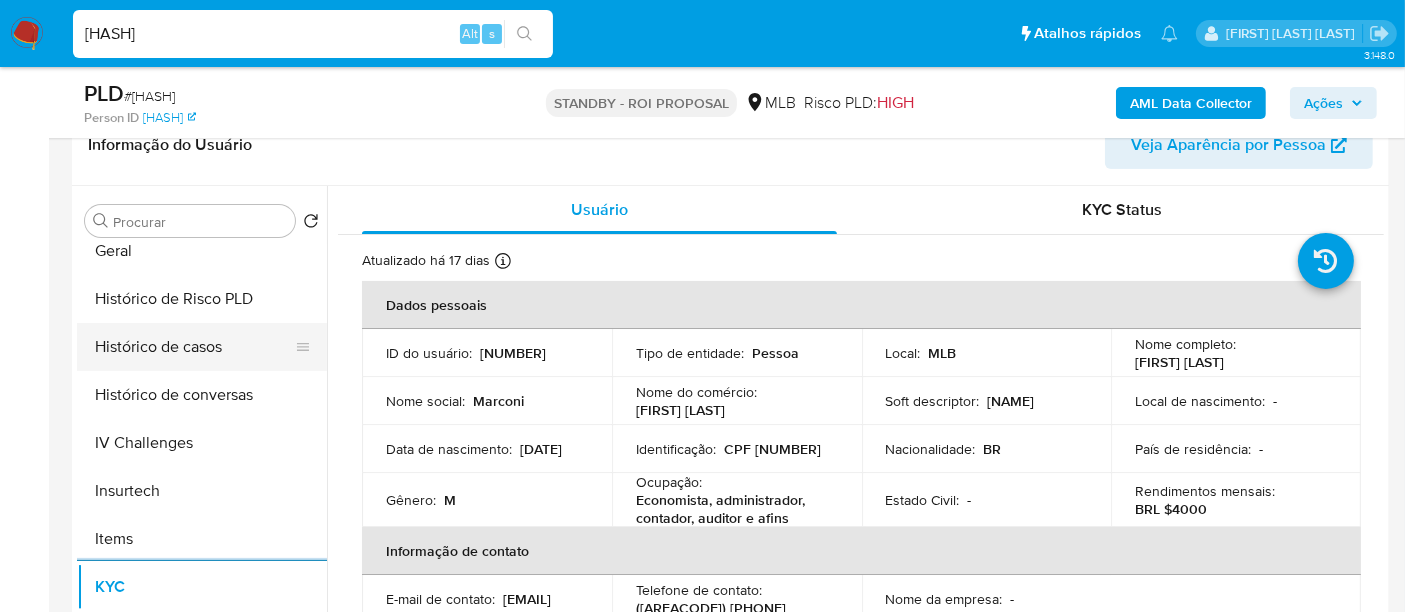 scroll, scrollTop: 622, scrollLeft: 0, axis: vertical 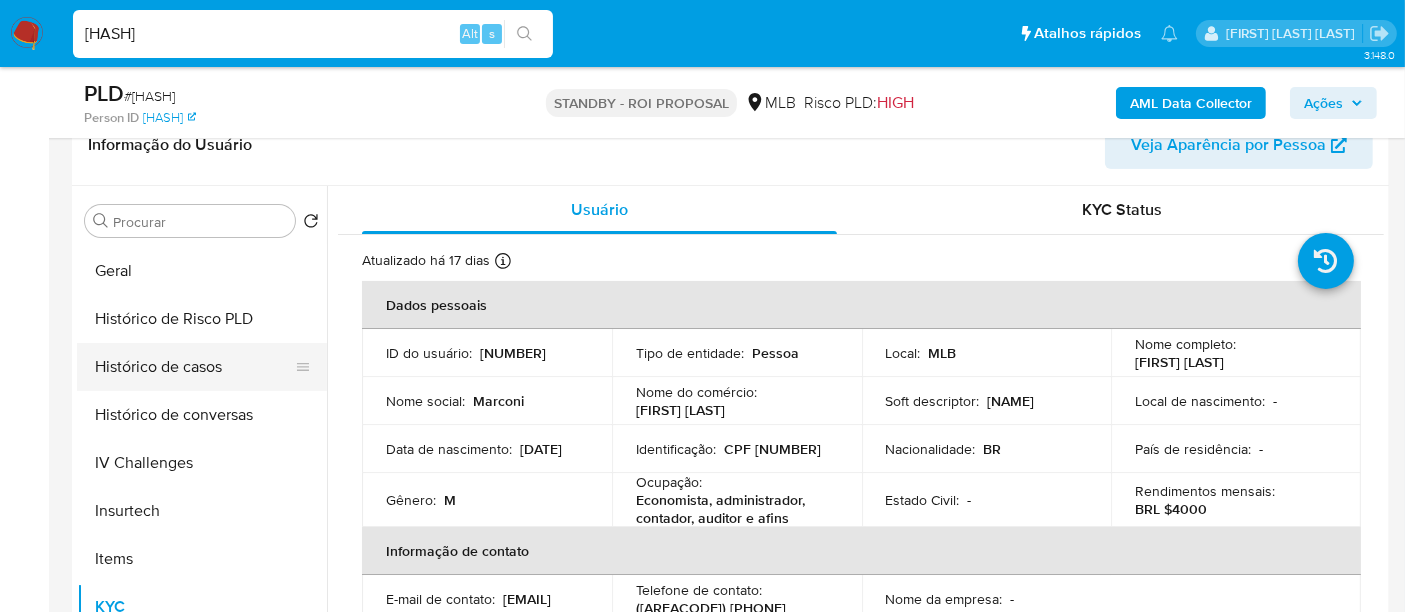 click on "Histórico de casos" at bounding box center [194, 367] 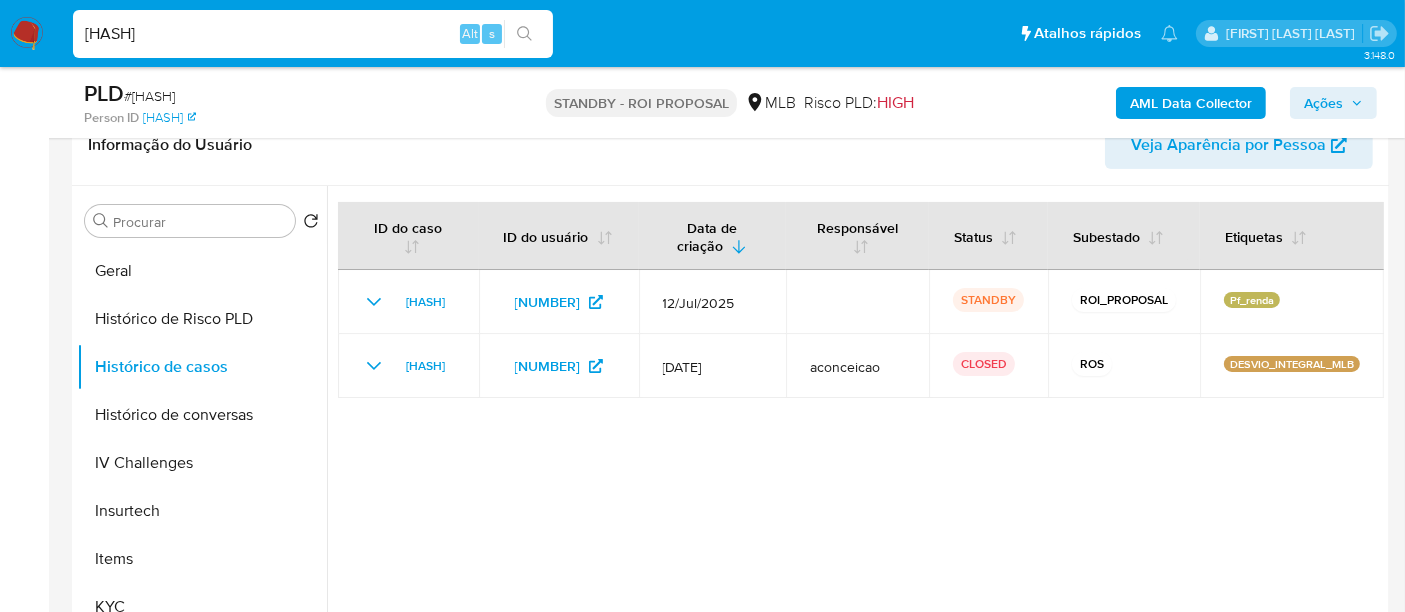 type 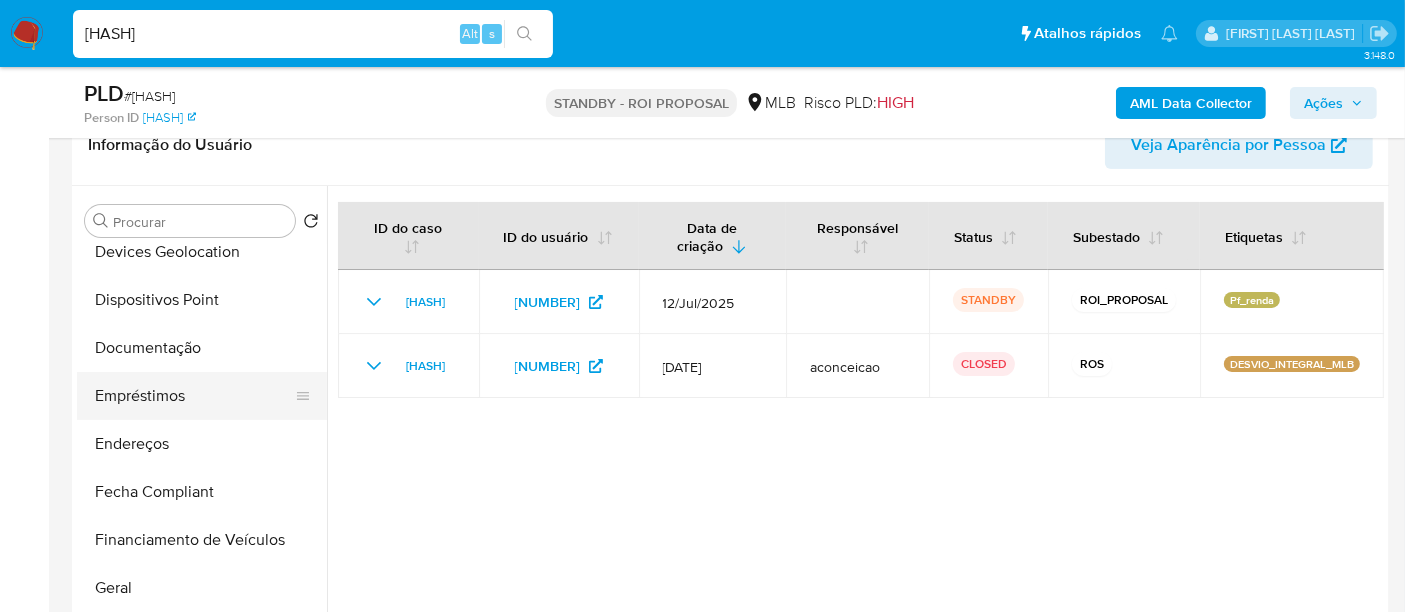 scroll, scrollTop: 288, scrollLeft: 0, axis: vertical 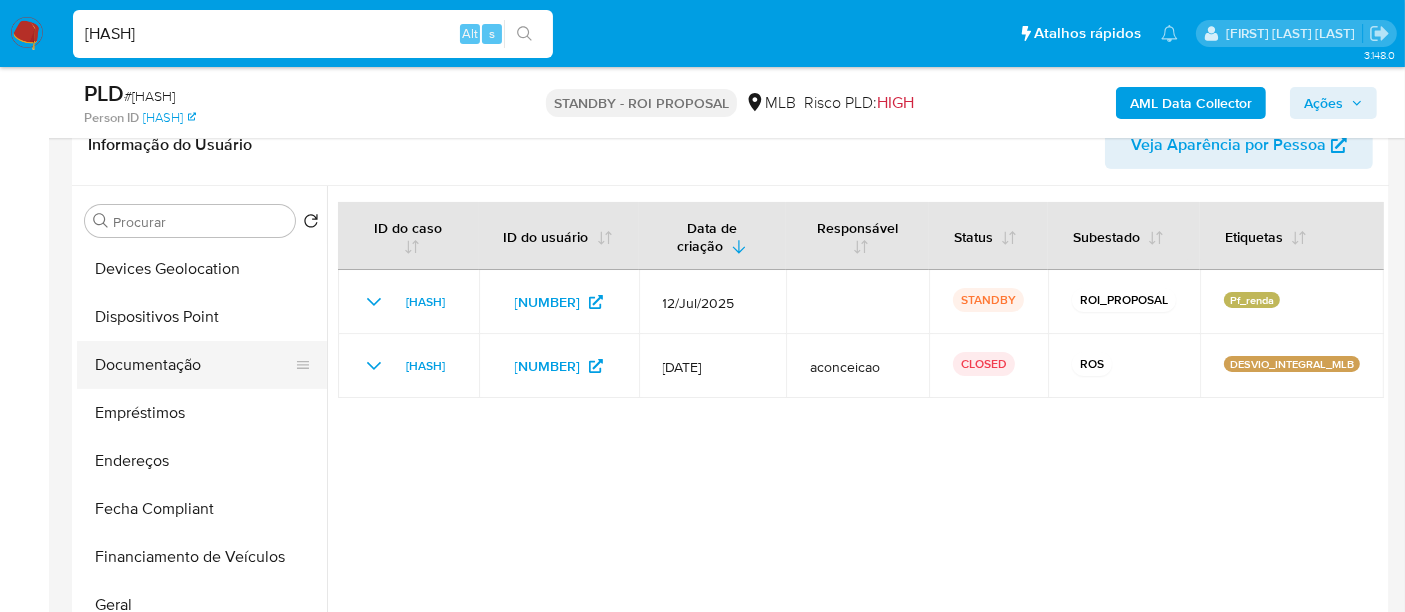 click on "Documentação" at bounding box center [194, 365] 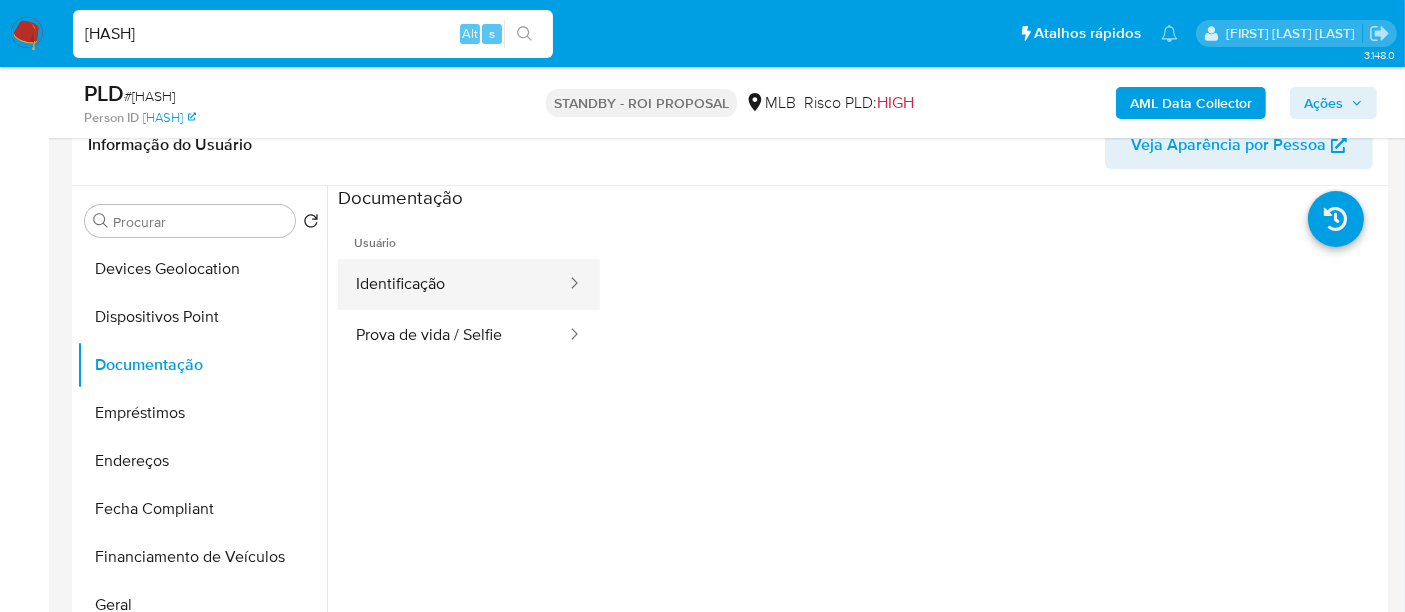 click on "Identificação" at bounding box center [453, 284] 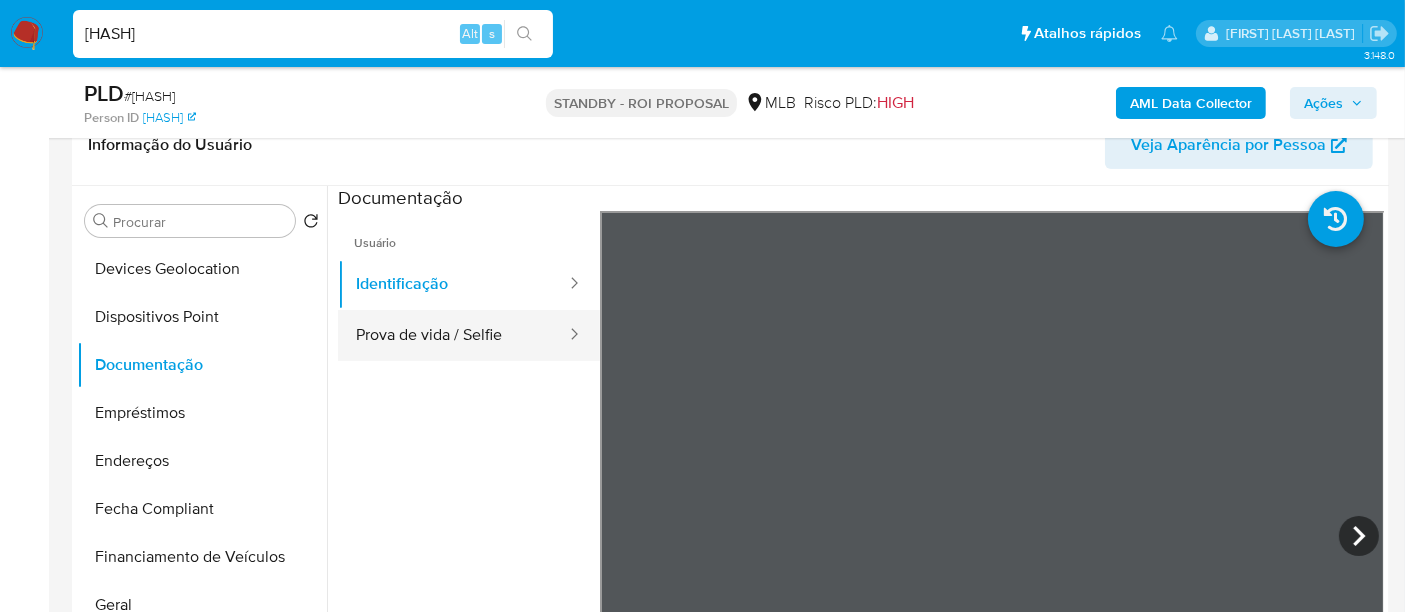 drag, startPoint x: 454, startPoint y: 339, endPoint x: 511, endPoint y: 342, distance: 57.07889 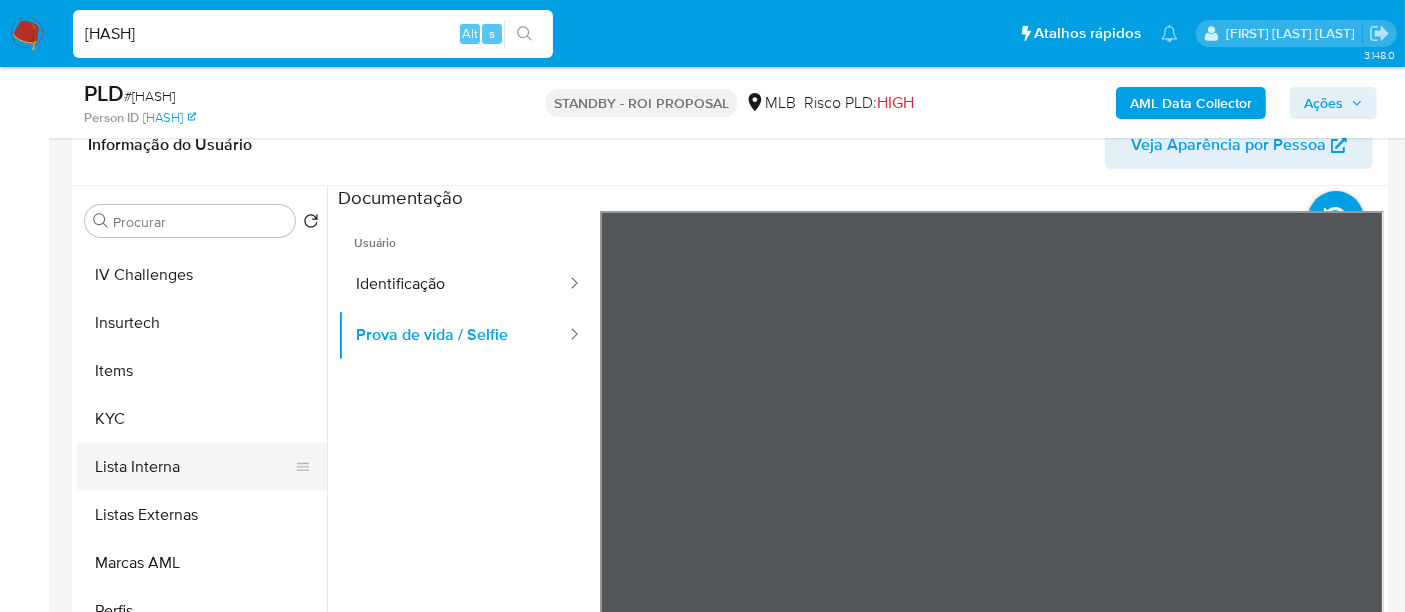 scroll, scrollTop: 844, scrollLeft: 0, axis: vertical 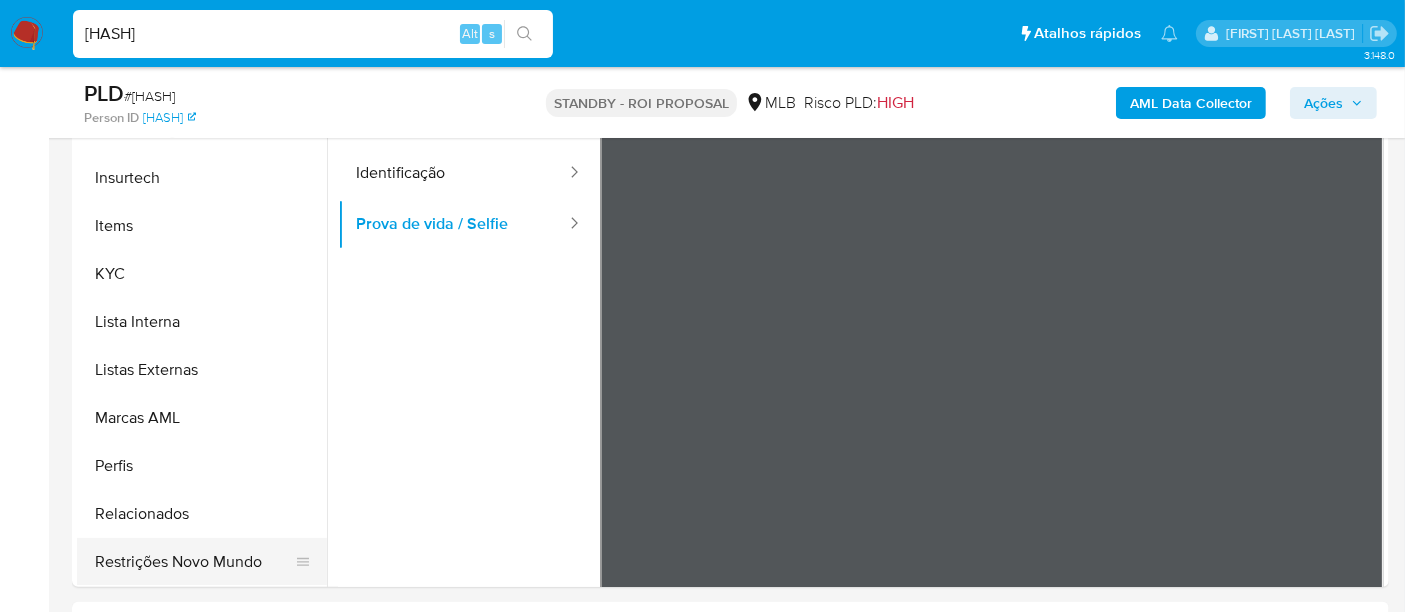 click on "Restrições Novo Mundo" at bounding box center (194, 562) 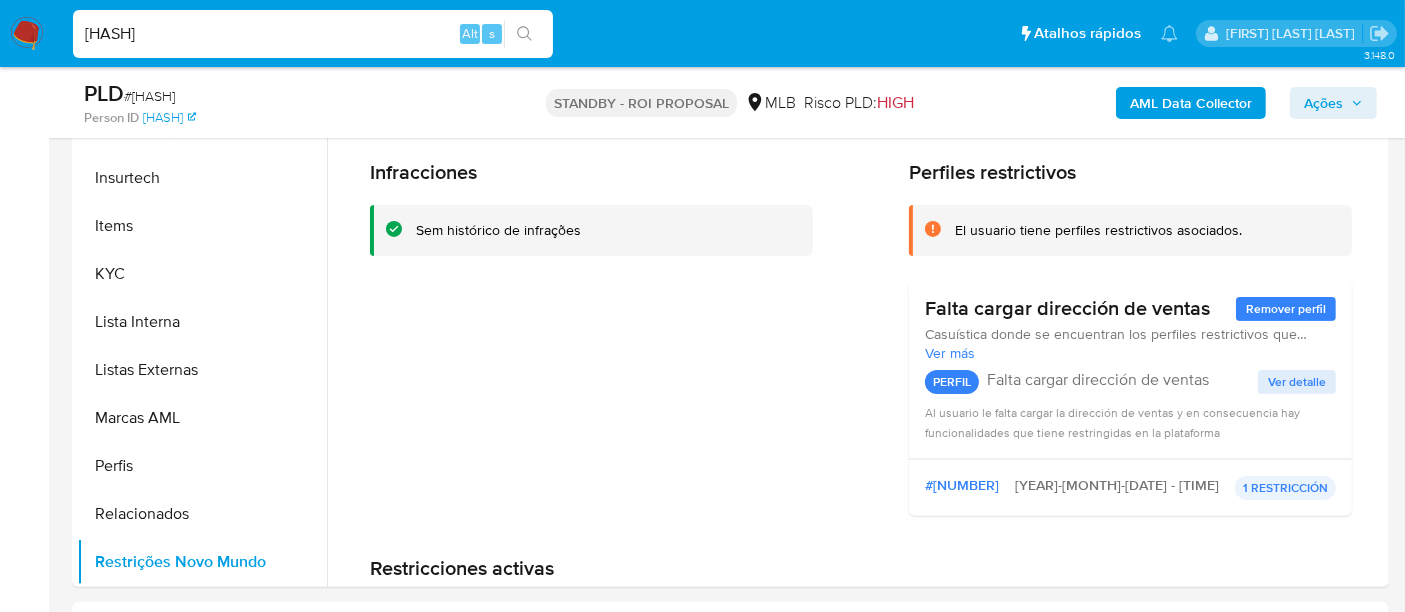 scroll, scrollTop: 333, scrollLeft: 0, axis: vertical 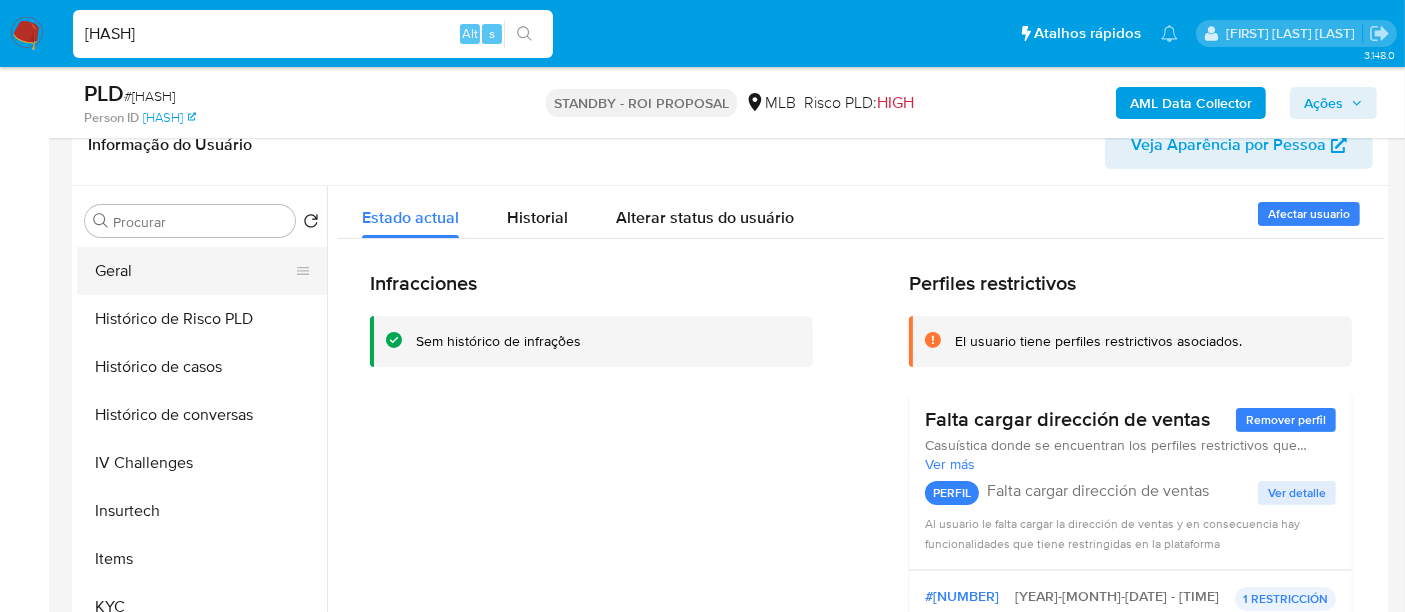 click on "Geral" at bounding box center (194, 271) 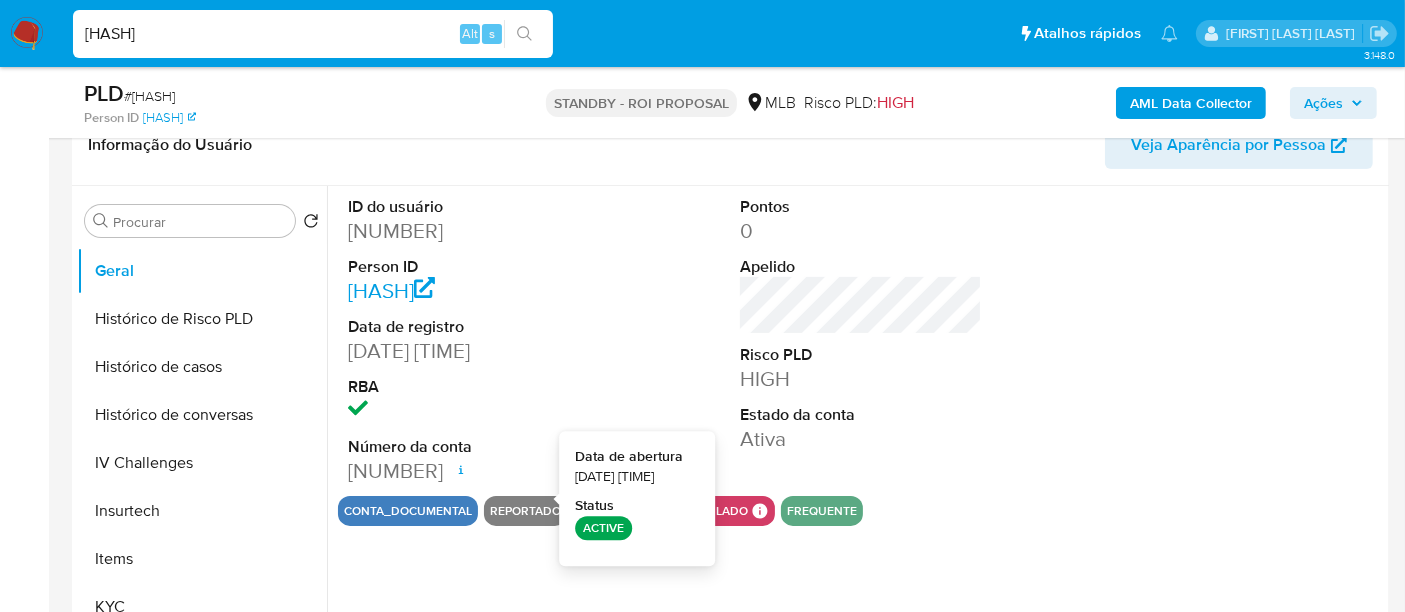 type 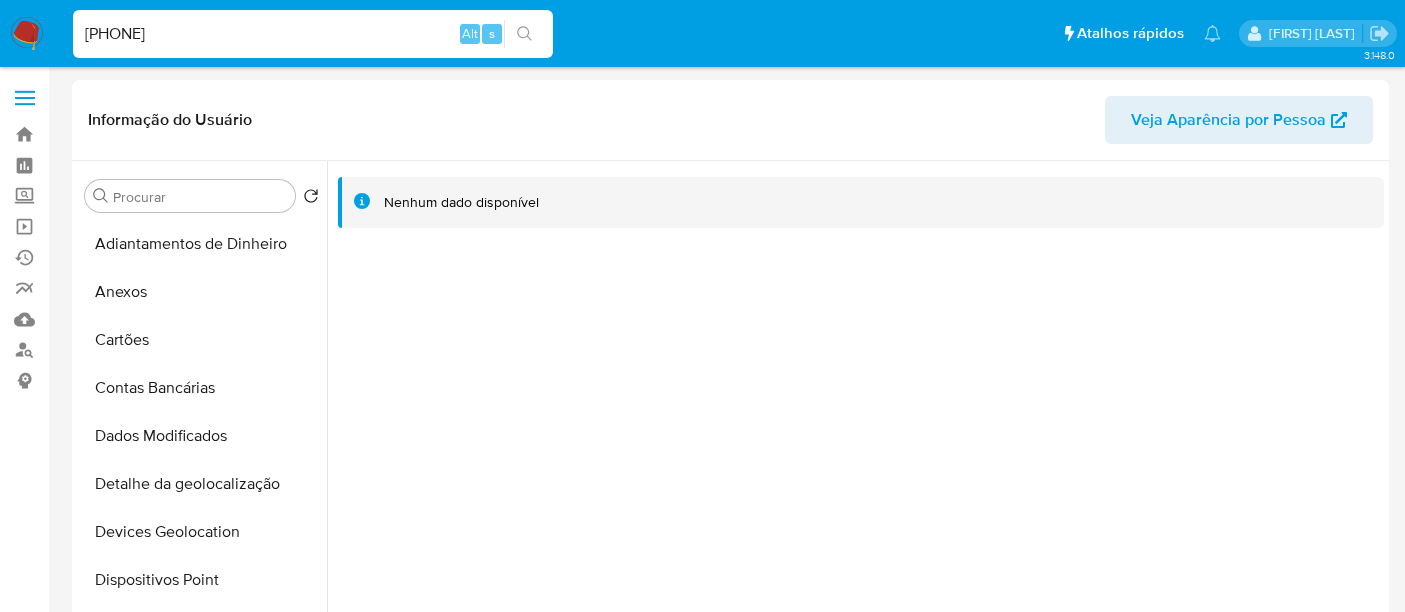 select on "10" 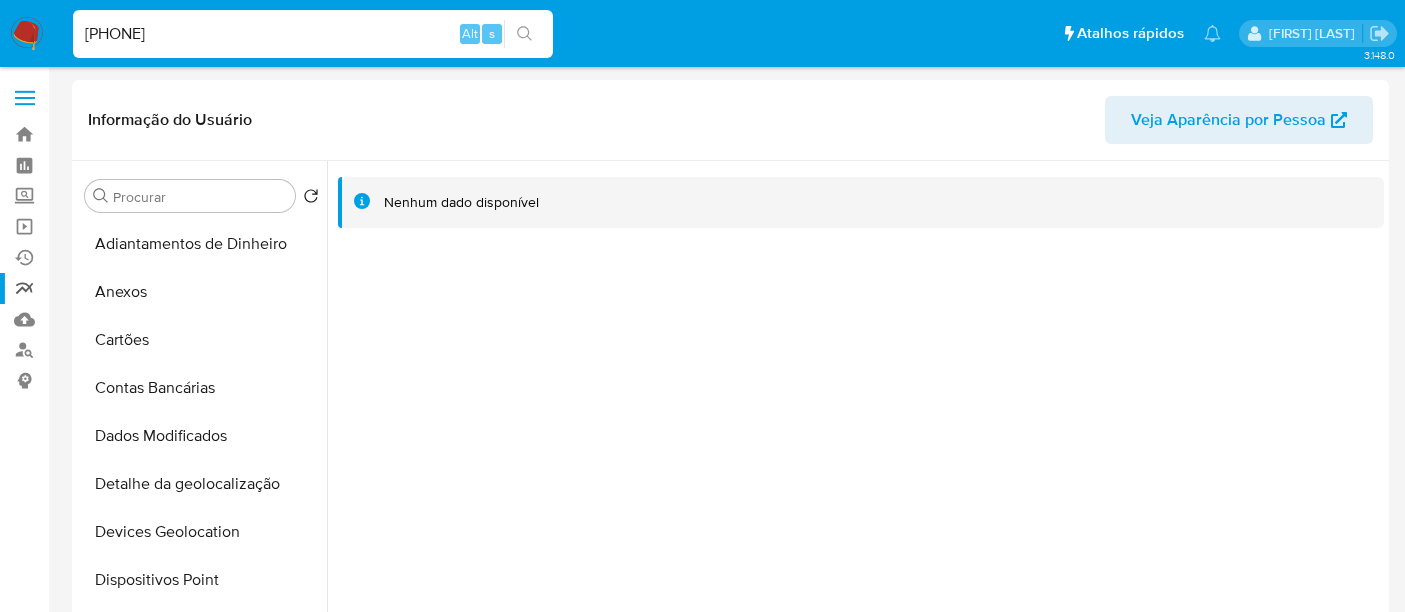 scroll, scrollTop: 0, scrollLeft: 0, axis: both 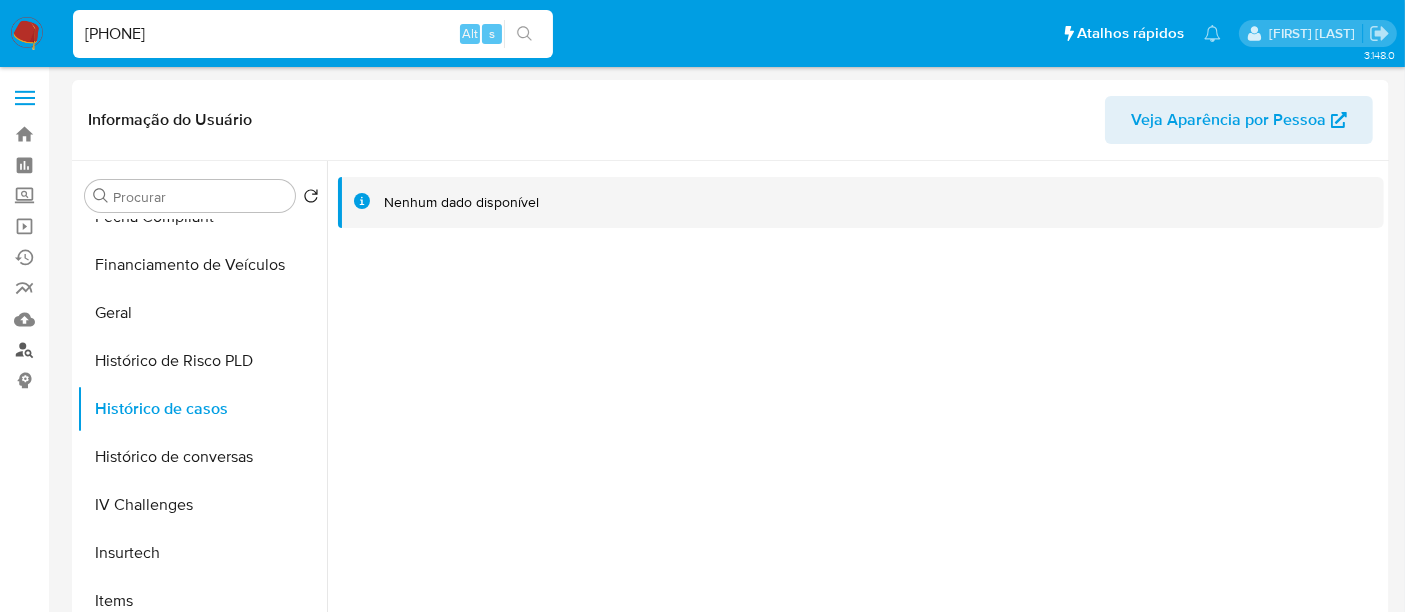 click on "Localizador de pessoas" at bounding box center [119, 350] 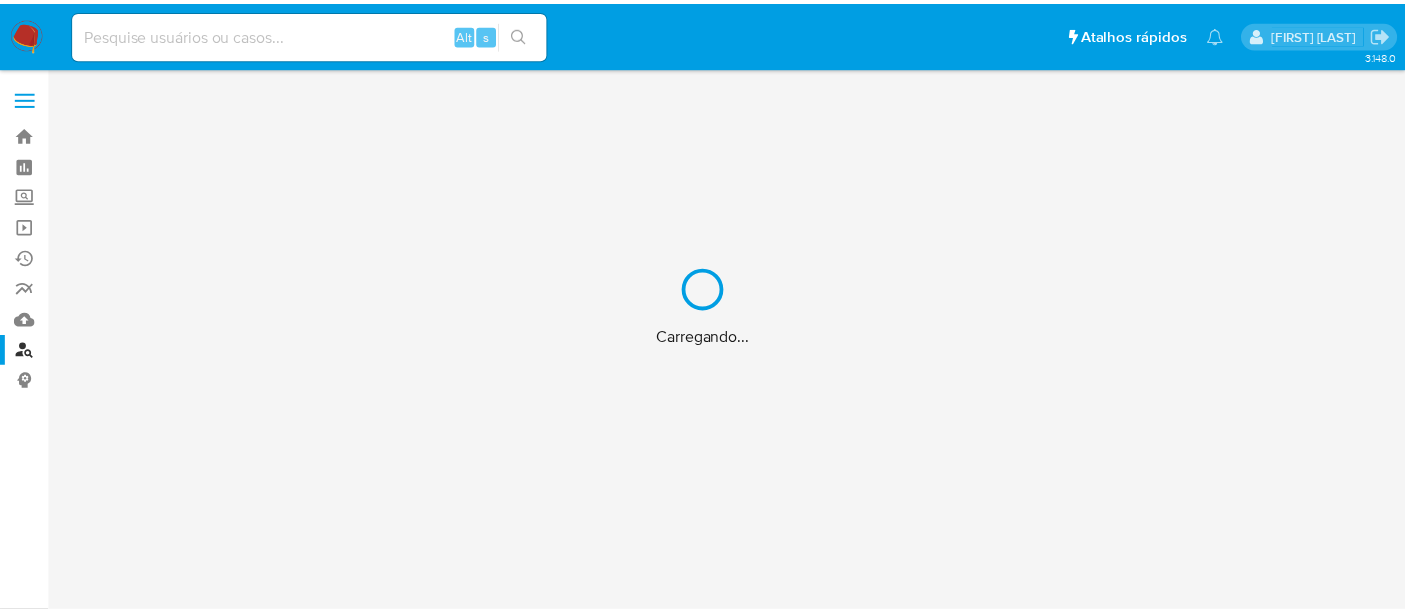 scroll, scrollTop: 0, scrollLeft: 0, axis: both 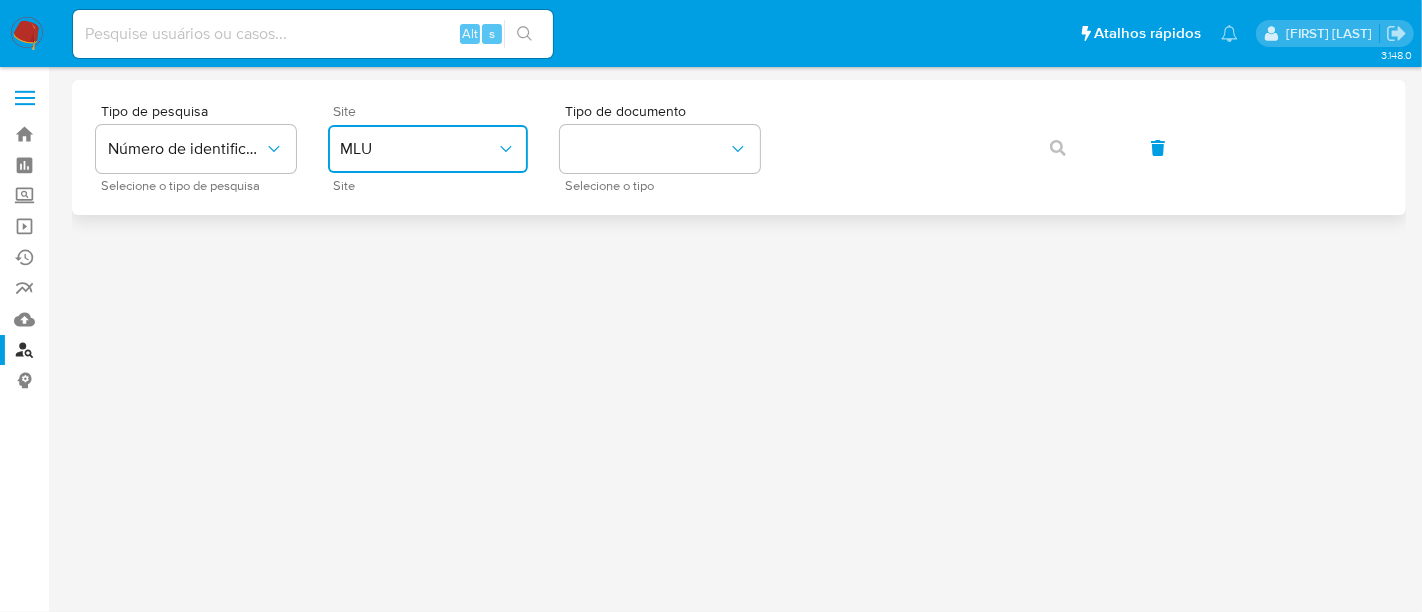 click on "MLU" at bounding box center [418, 149] 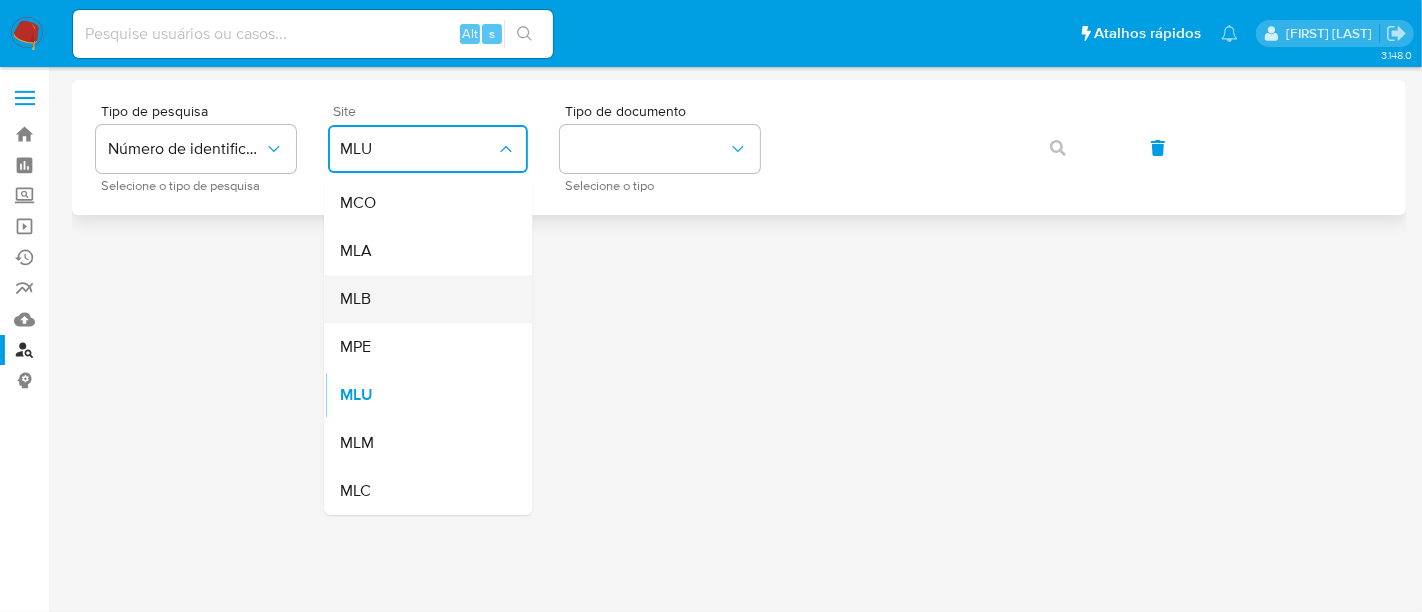 click on "MLB" at bounding box center [422, 299] 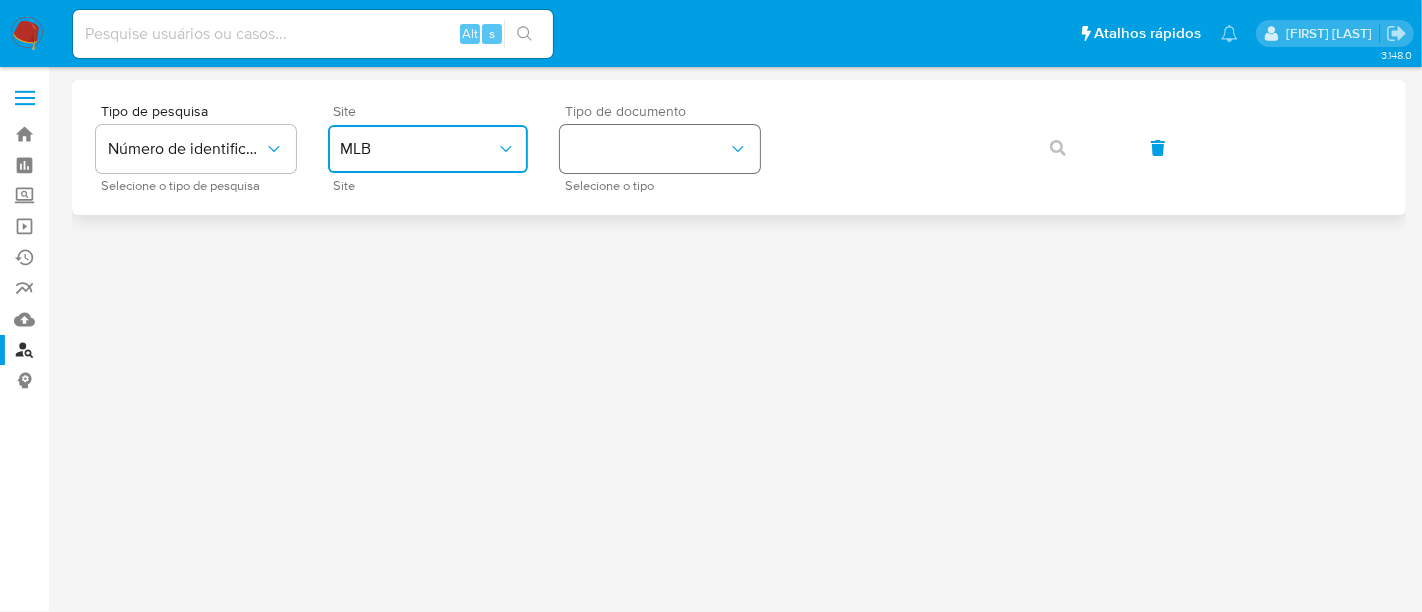 click at bounding box center (660, 149) 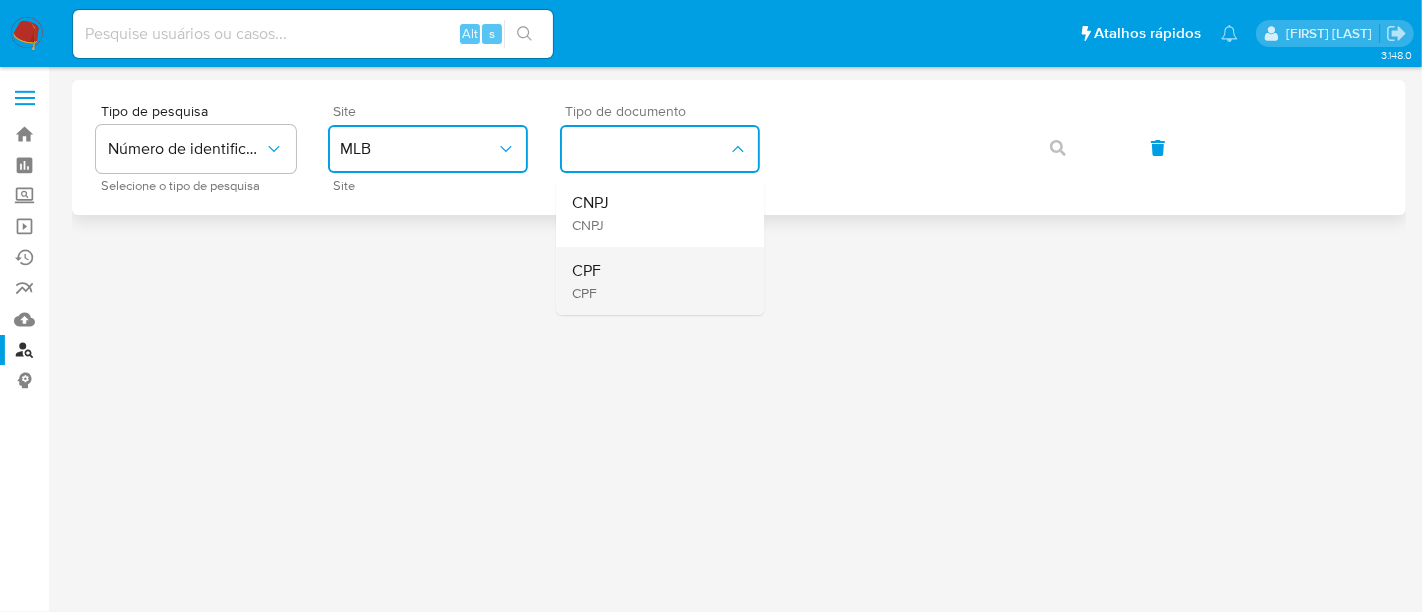 click on "CPF CPF" at bounding box center [654, 281] 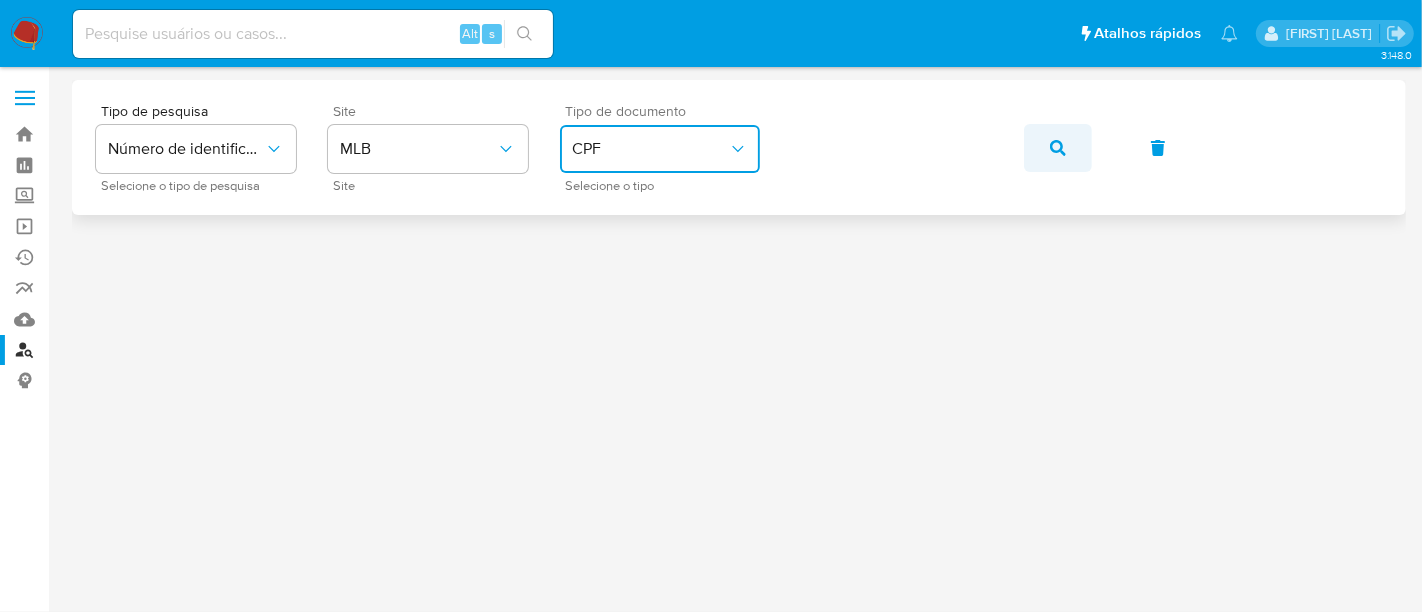 click 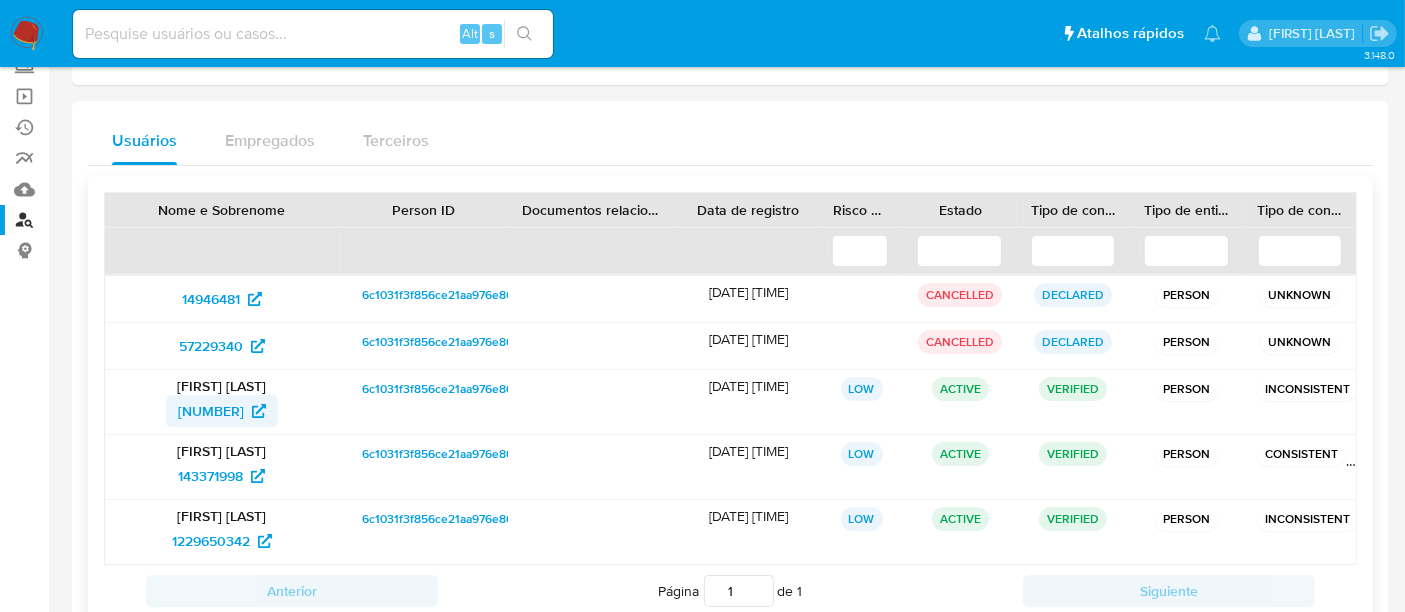 scroll, scrollTop: 80, scrollLeft: 0, axis: vertical 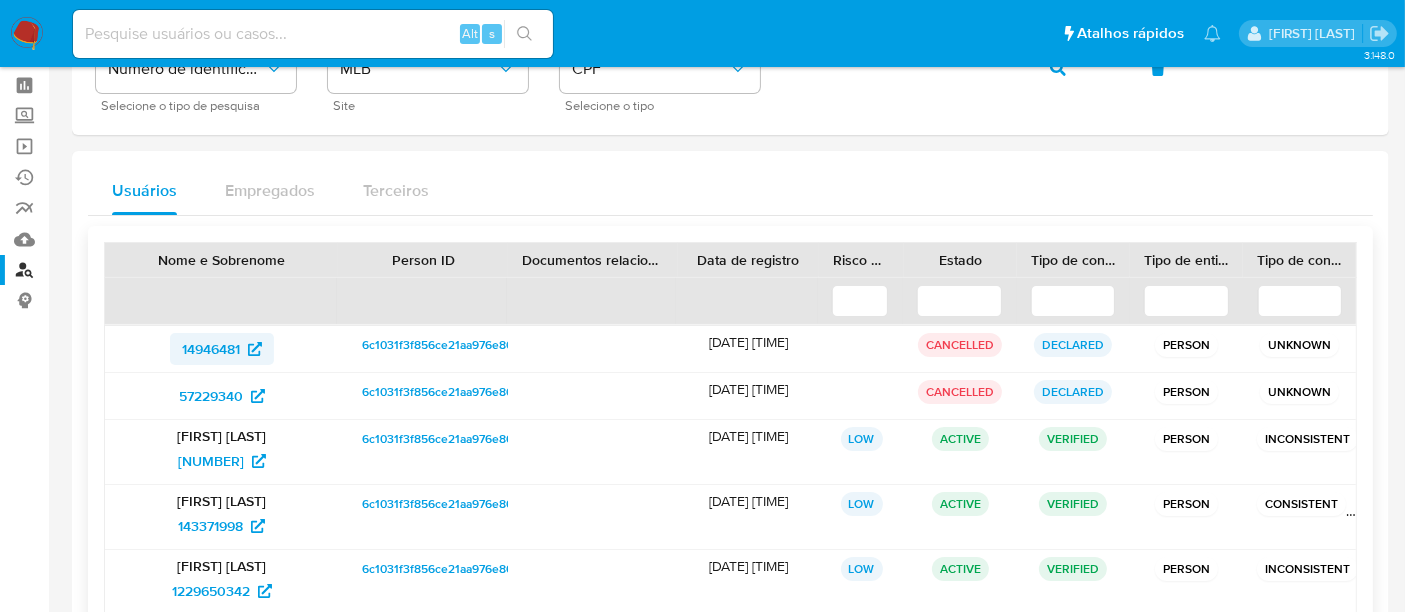 click on "14946481" at bounding box center [211, 349] 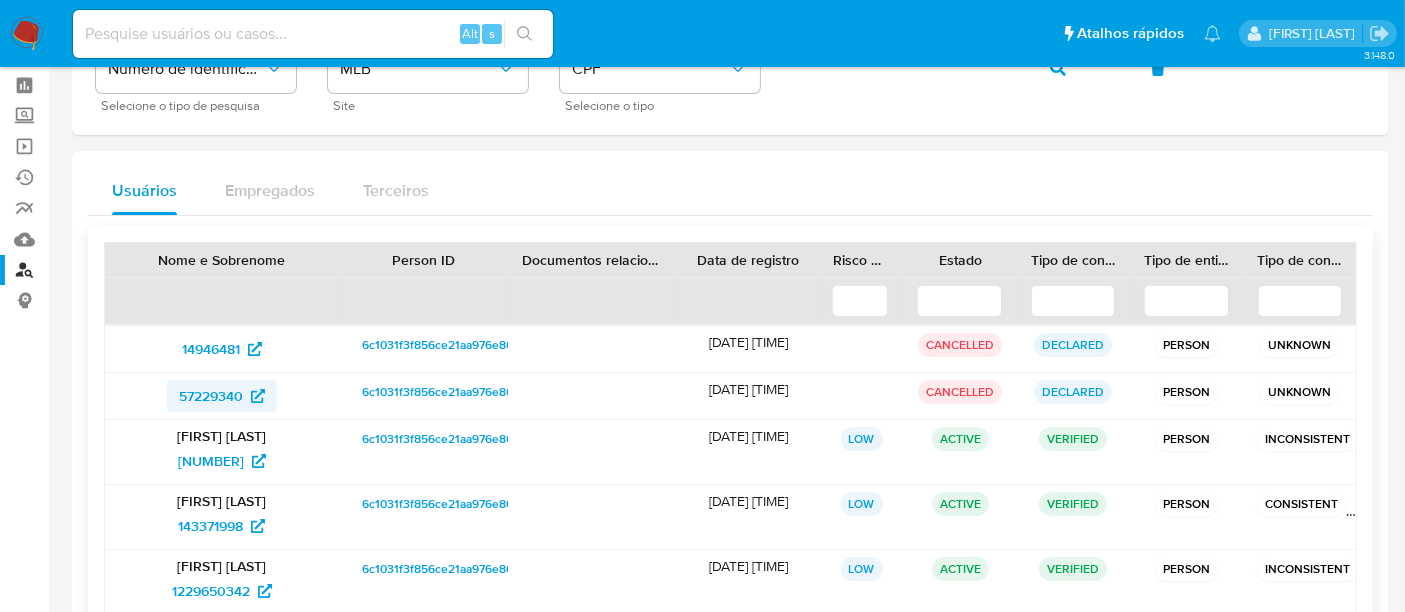 click on "57229340" at bounding box center [211, 396] 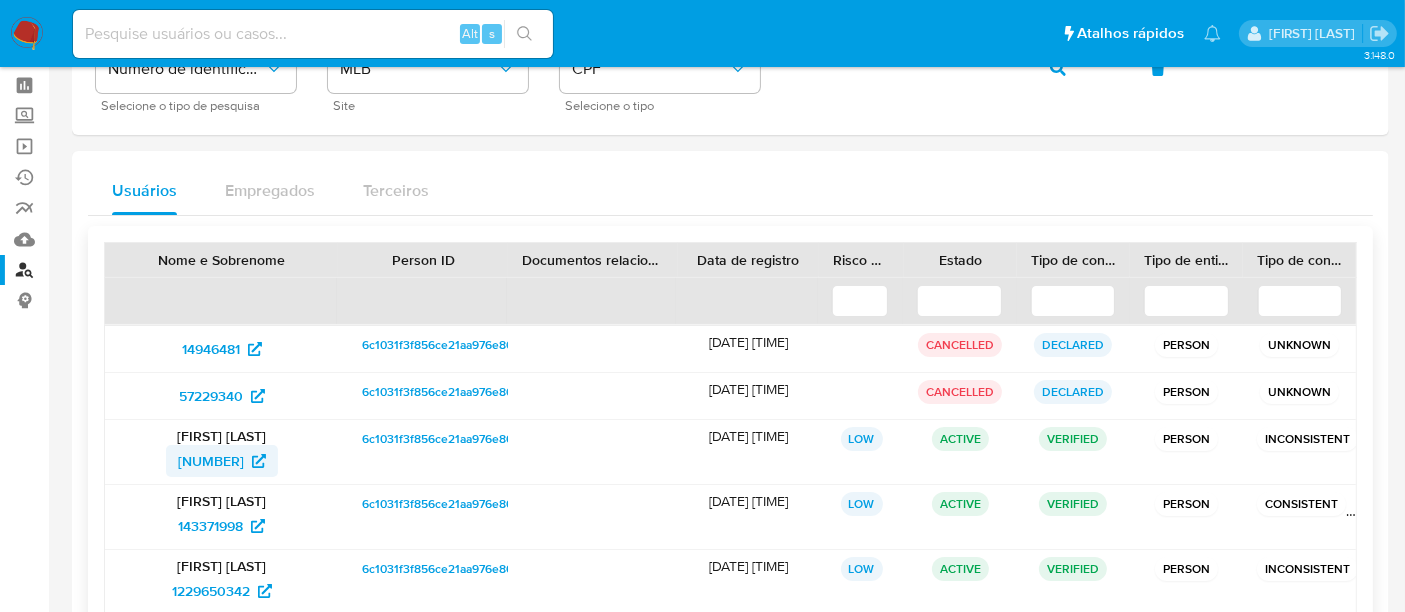 click on "[PHONE]" at bounding box center (211, 461) 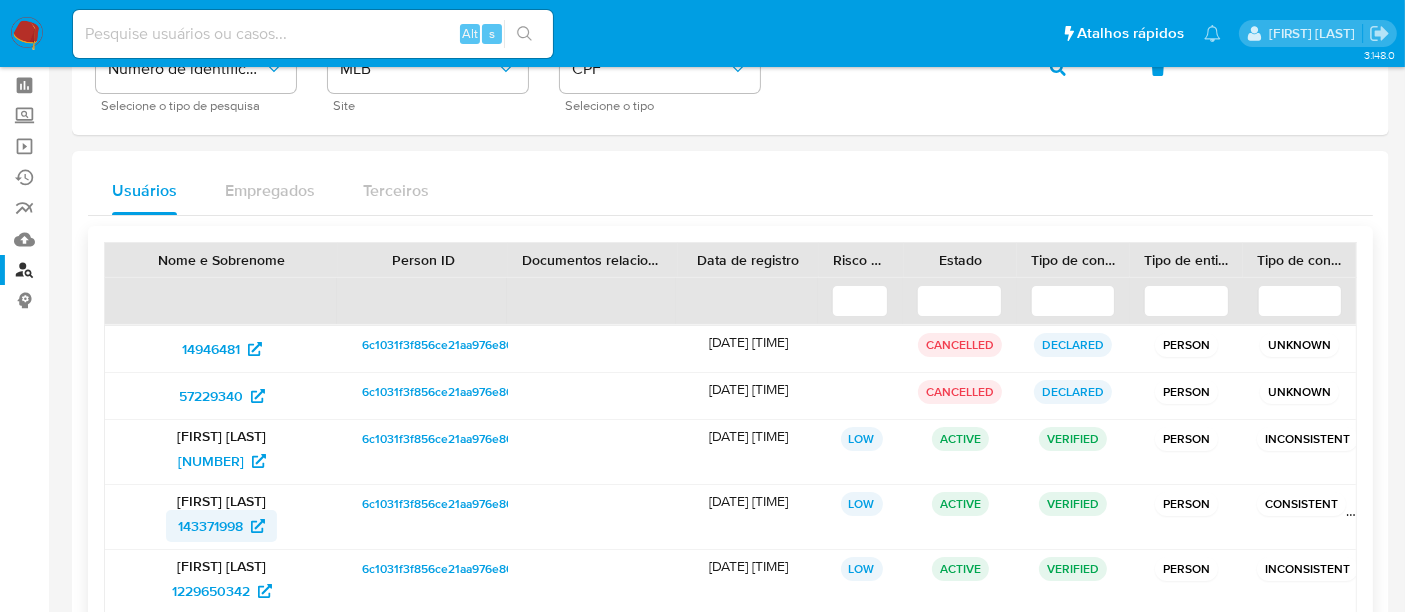 click on "143371998" at bounding box center [210, 526] 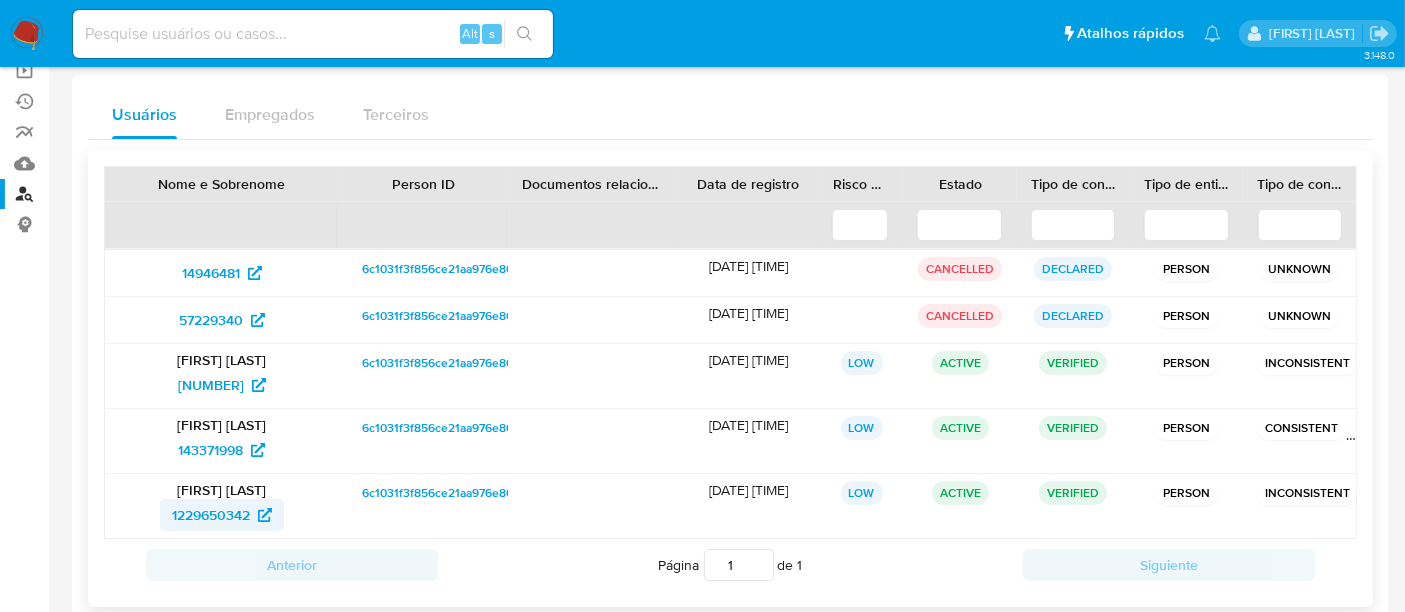 scroll, scrollTop: 191, scrollLeft: 0, axis: vertical 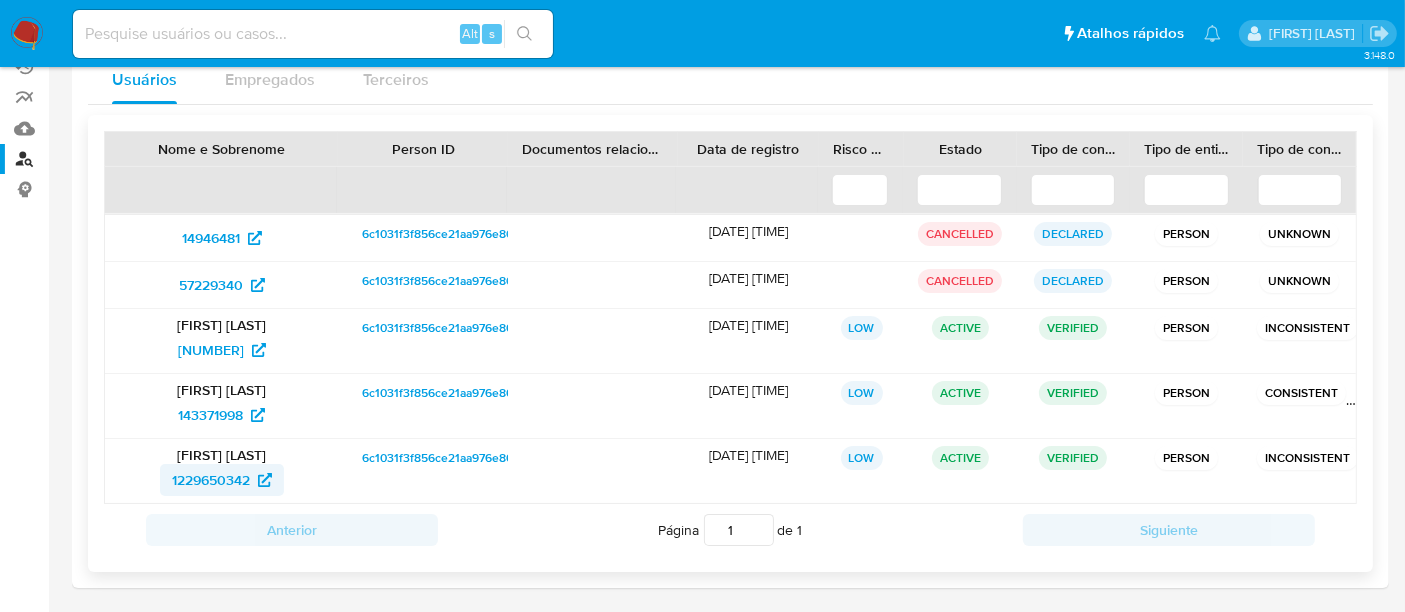 click on "1229650342" at bounding box center [211, 480] 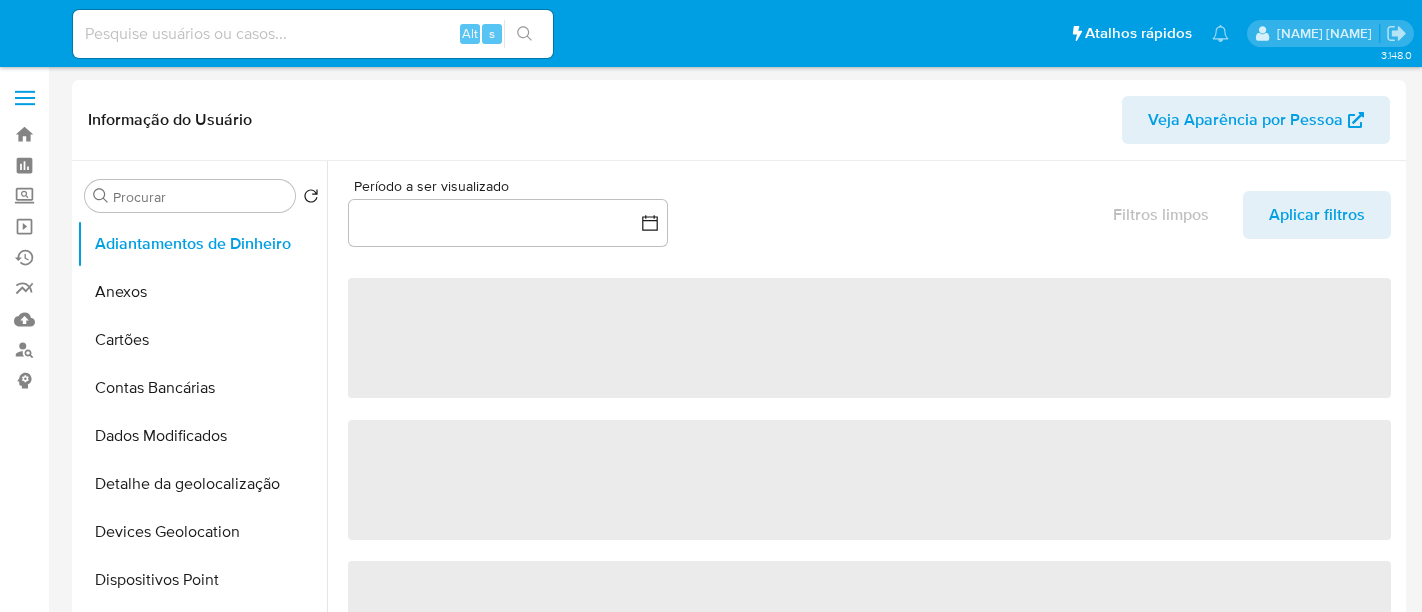 select on "10" 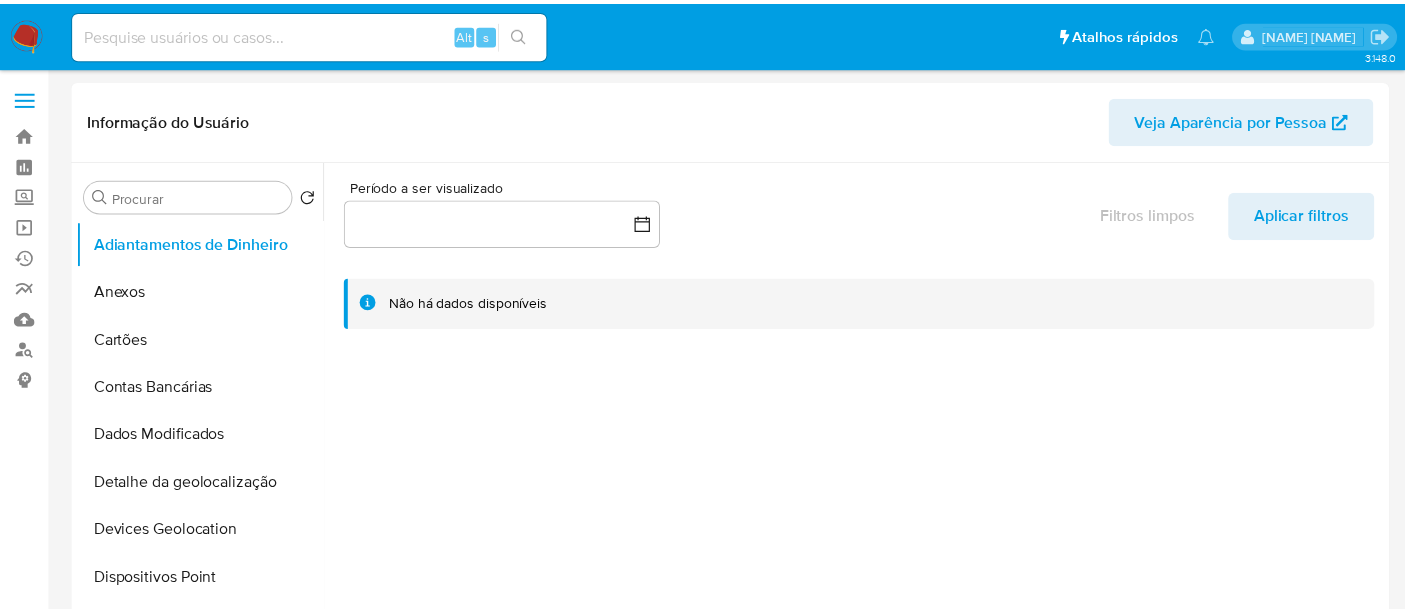 scroll, scrollTop: 0, scrollLeft: 0, axis: both 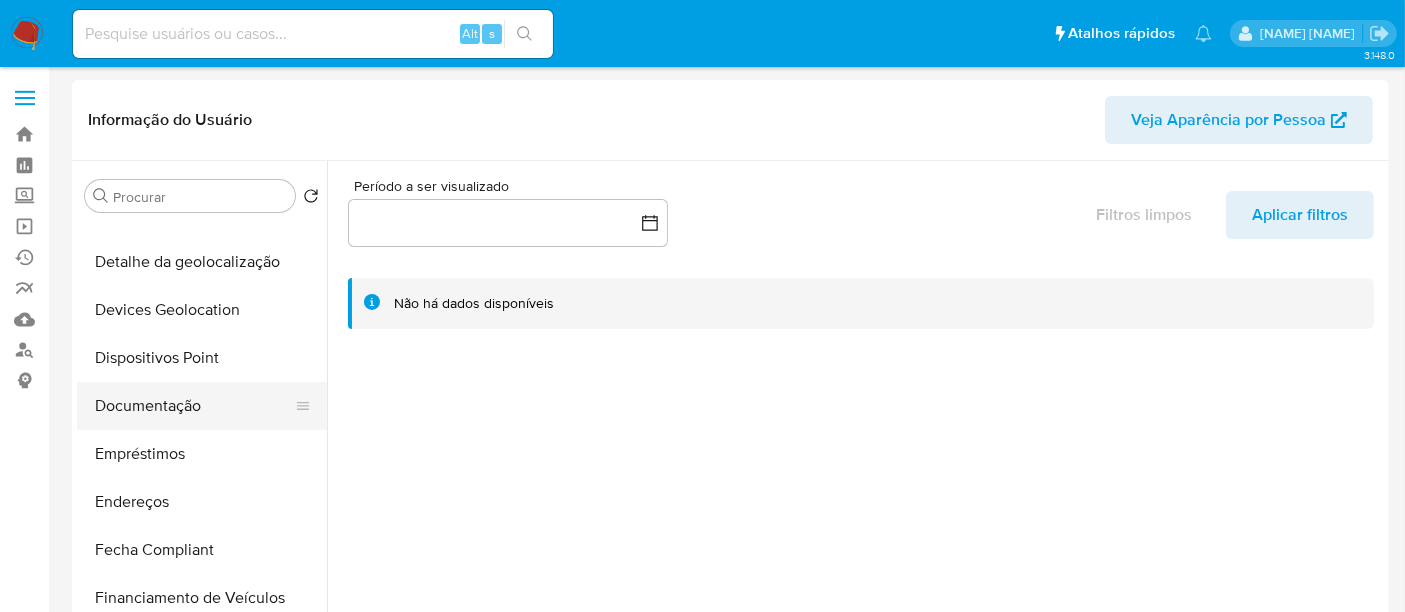 click on "Documentação" at bounding box center [194, 406] 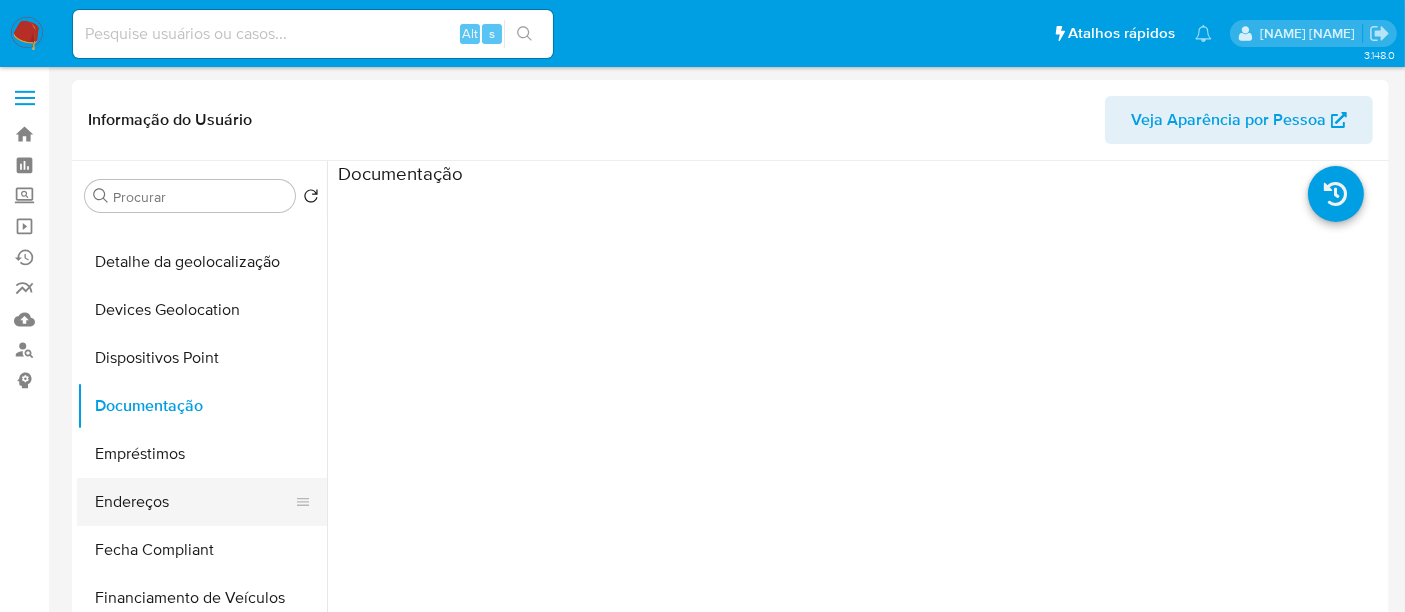 click on "Endereços" at bounding box center (194, 502) 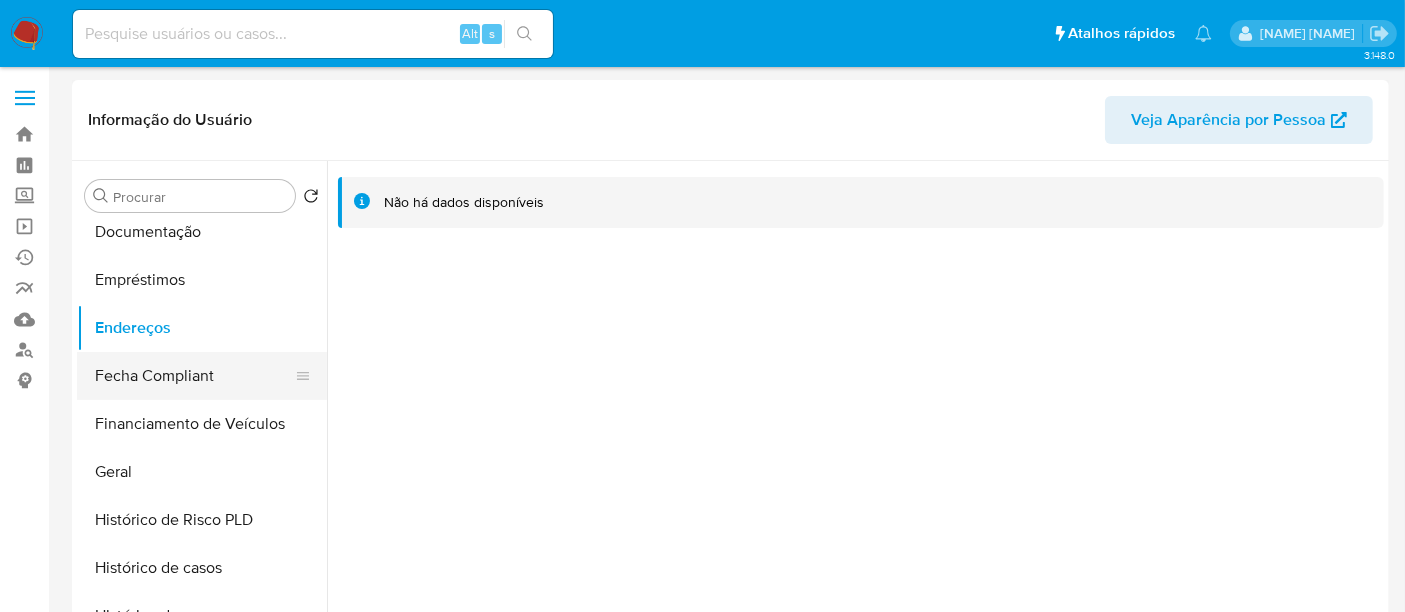 scroll, scrollTop: 444, scrollLeft: 0, axis: vertical 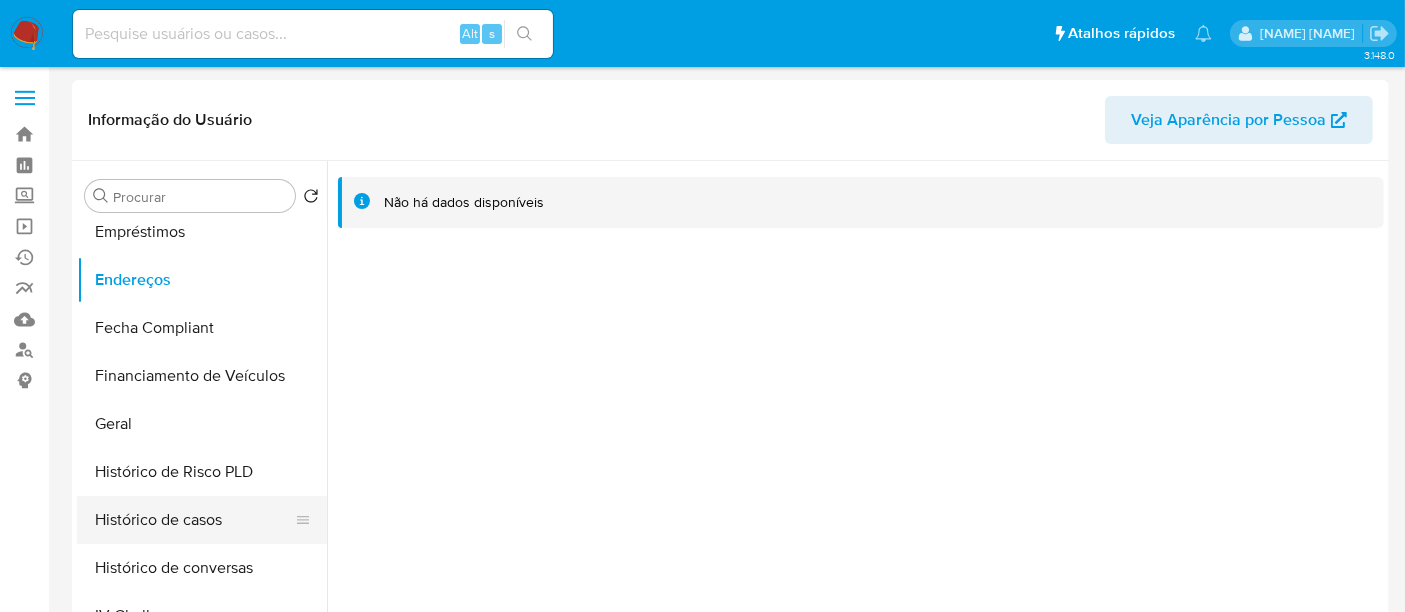 click on "Histórico de casos" at bounding box center (194, 520) 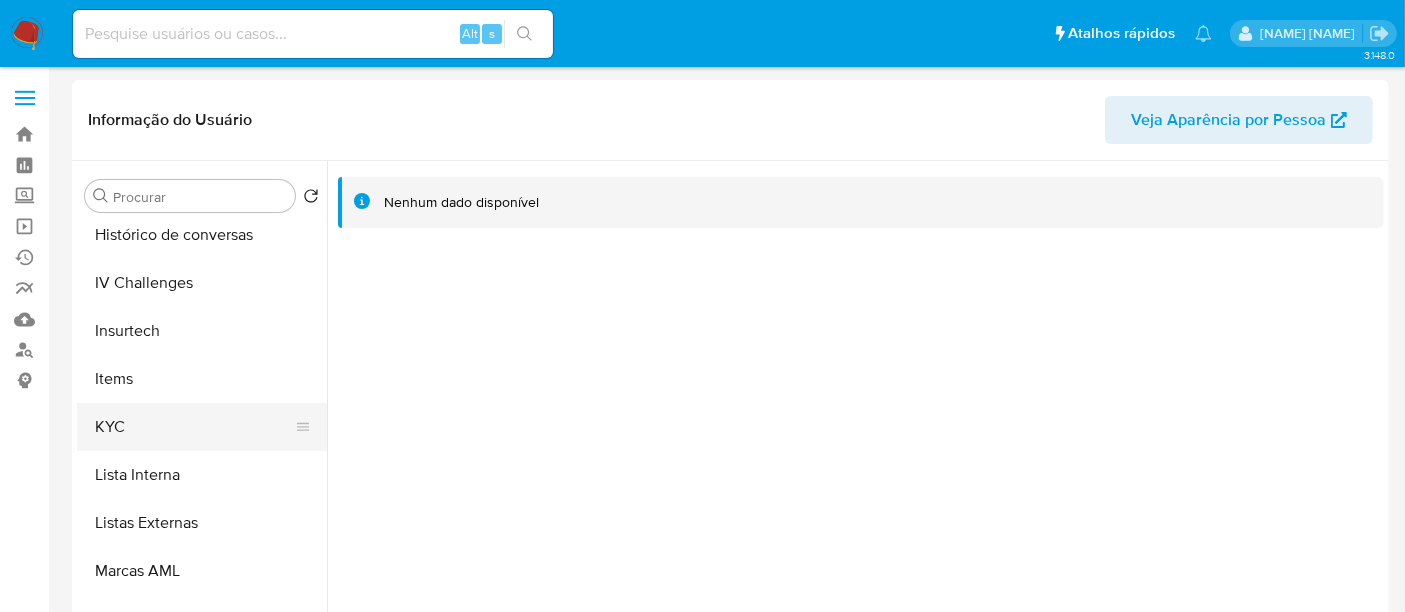 scroll, scrollTop: 844, scrollLeft: 0, axis: vertical 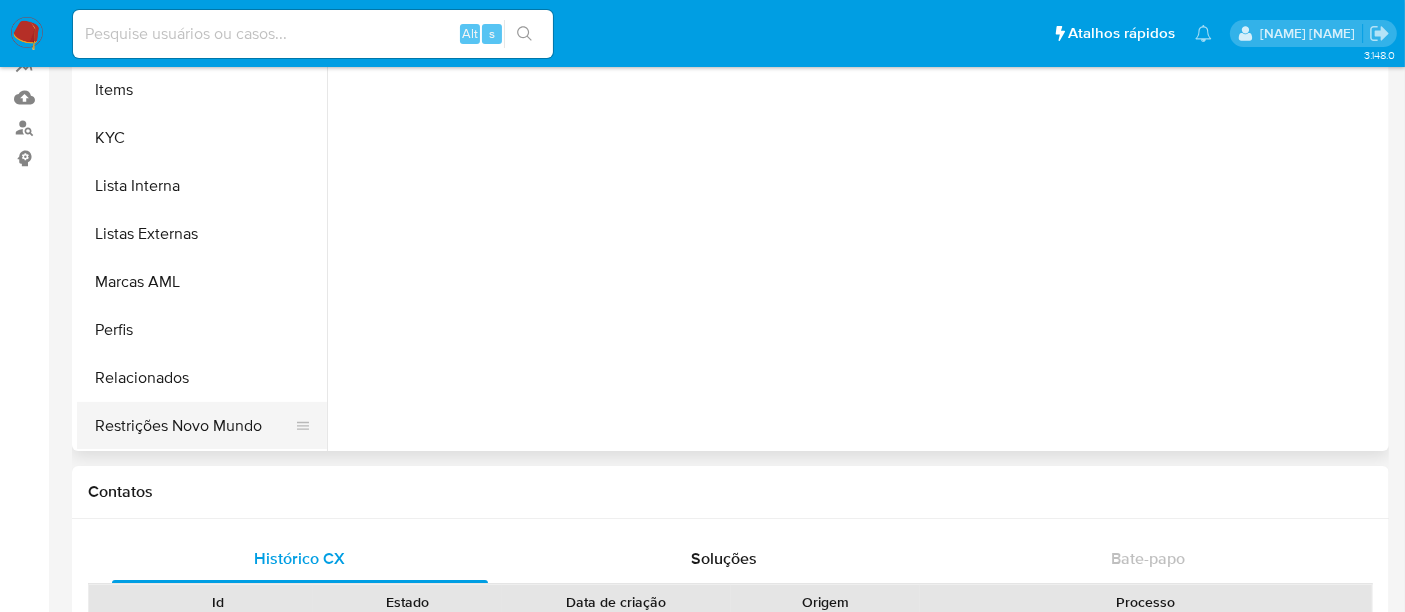 click on "Restrições Novo Mundo" at bounding box center (194, 426) 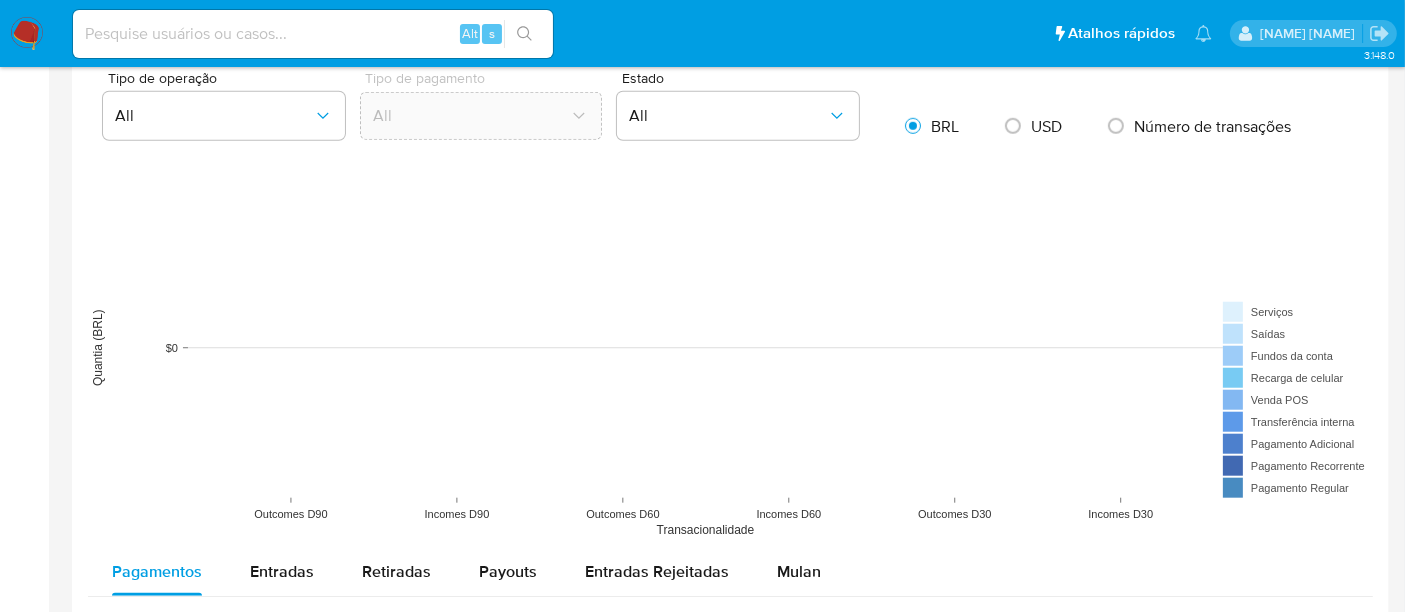 scroll, scrollTop: 1777, scrollLeft: 0, axis: vertical 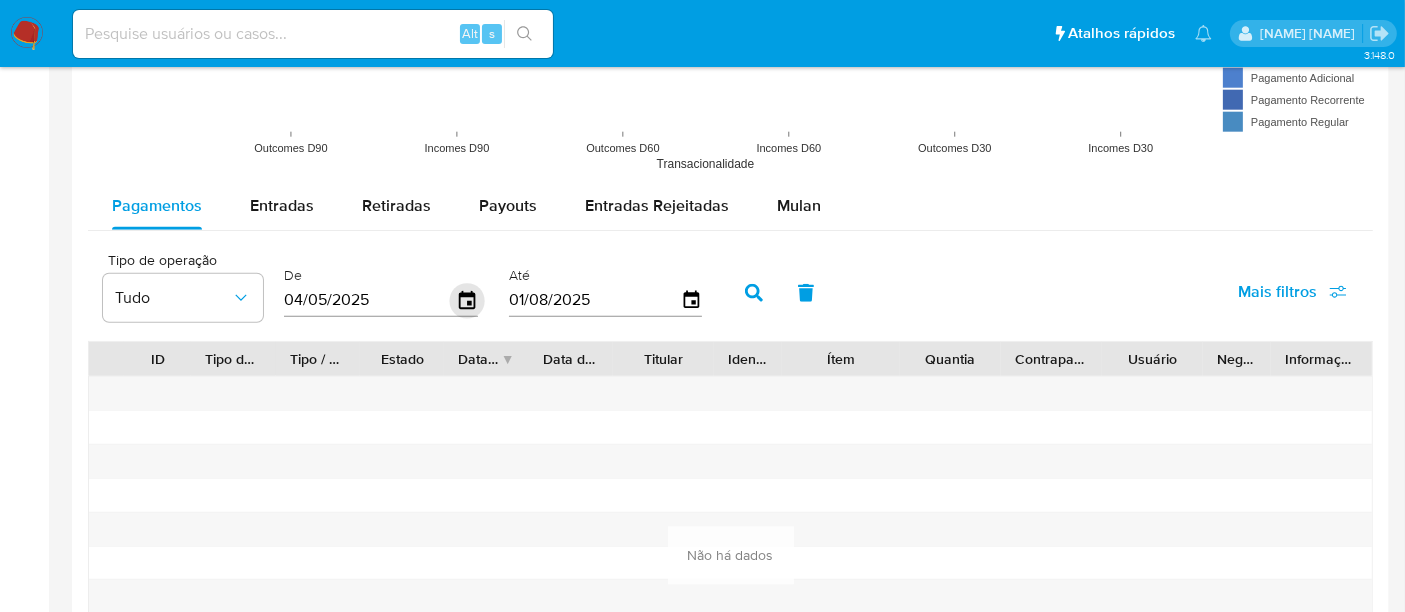 click 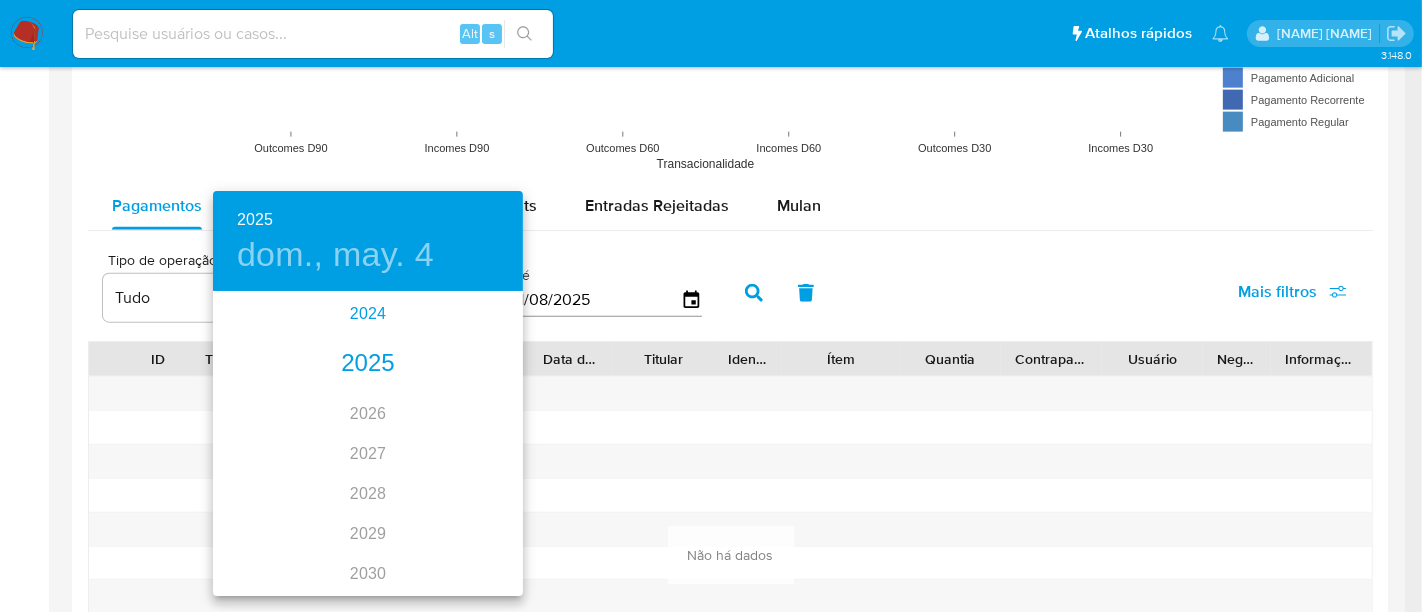 click on "2024" at bounding box center [368, 314] 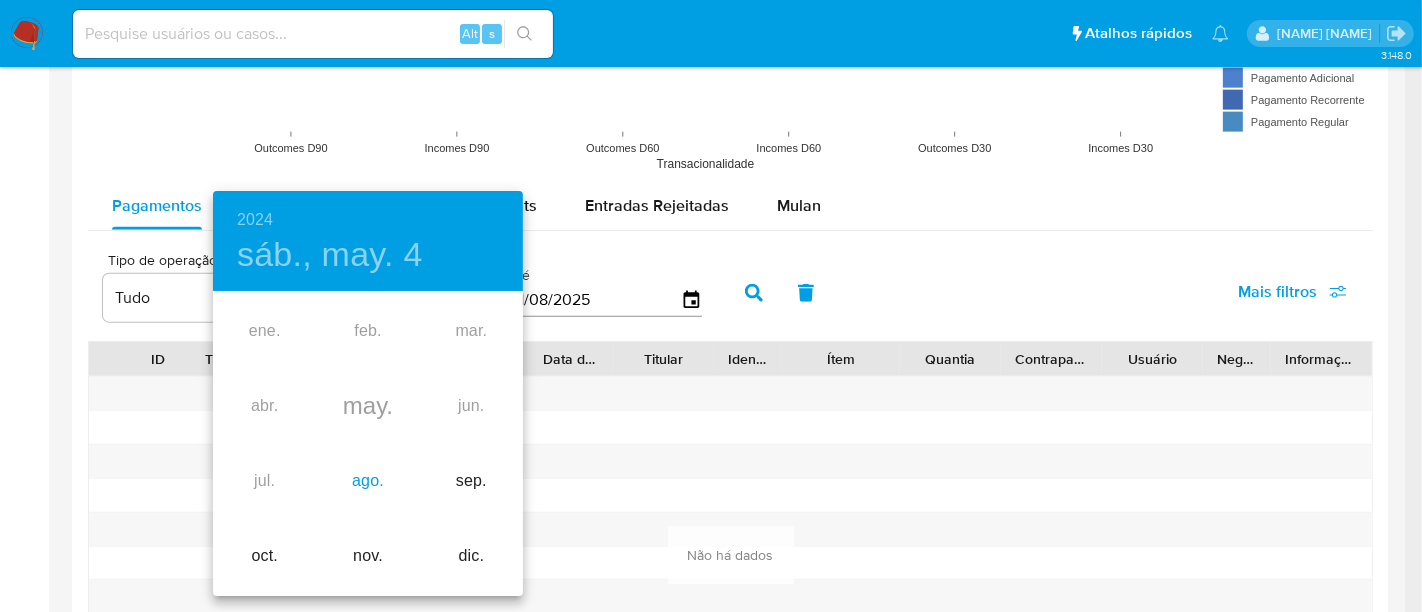 click on "ago." at bounding box center (367, 481) 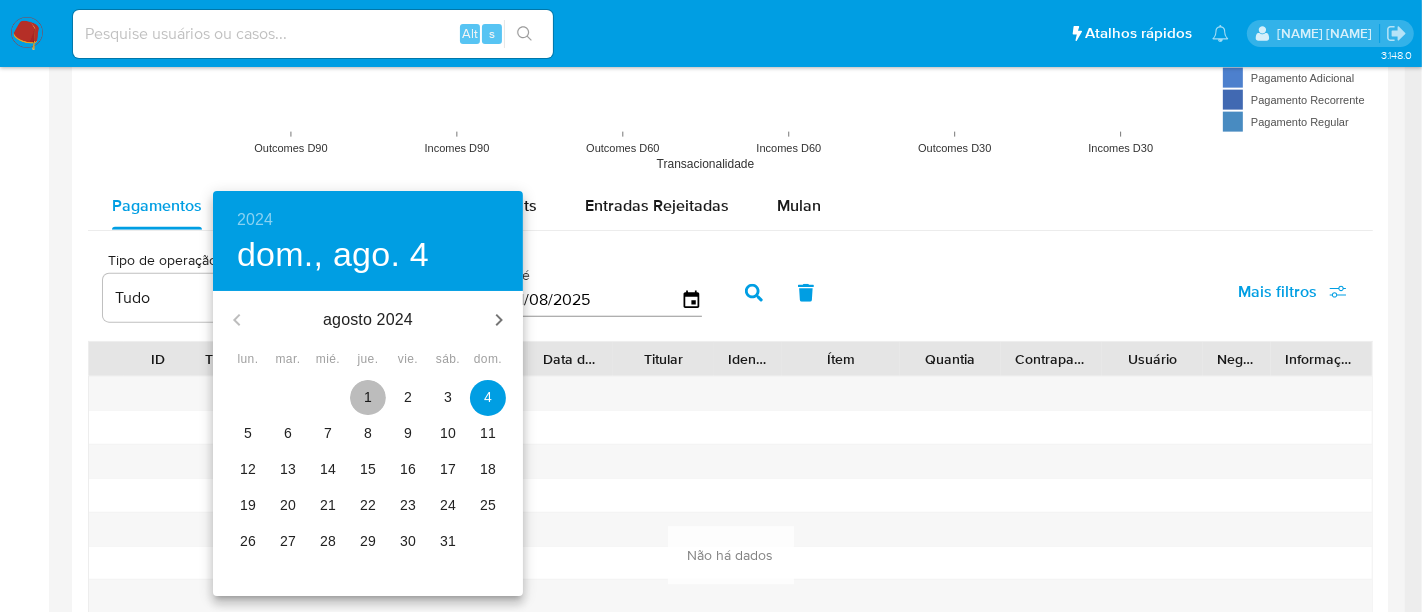 click on "1" at bounding box center (368, 397) 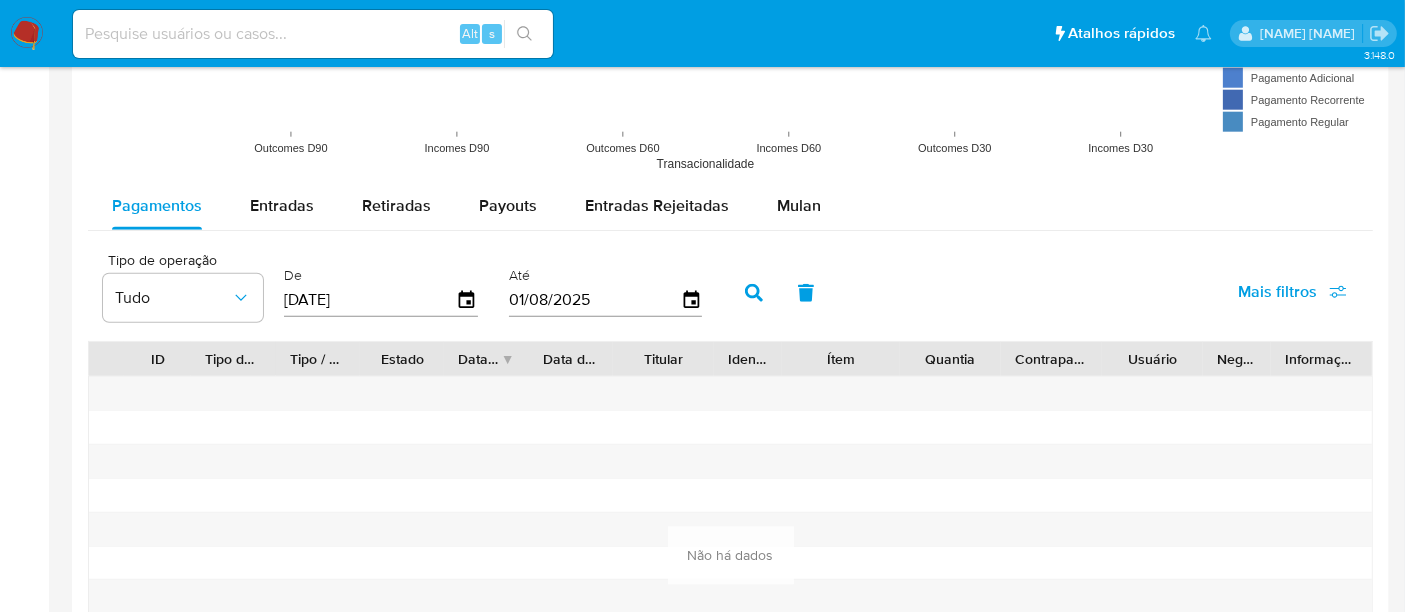 click 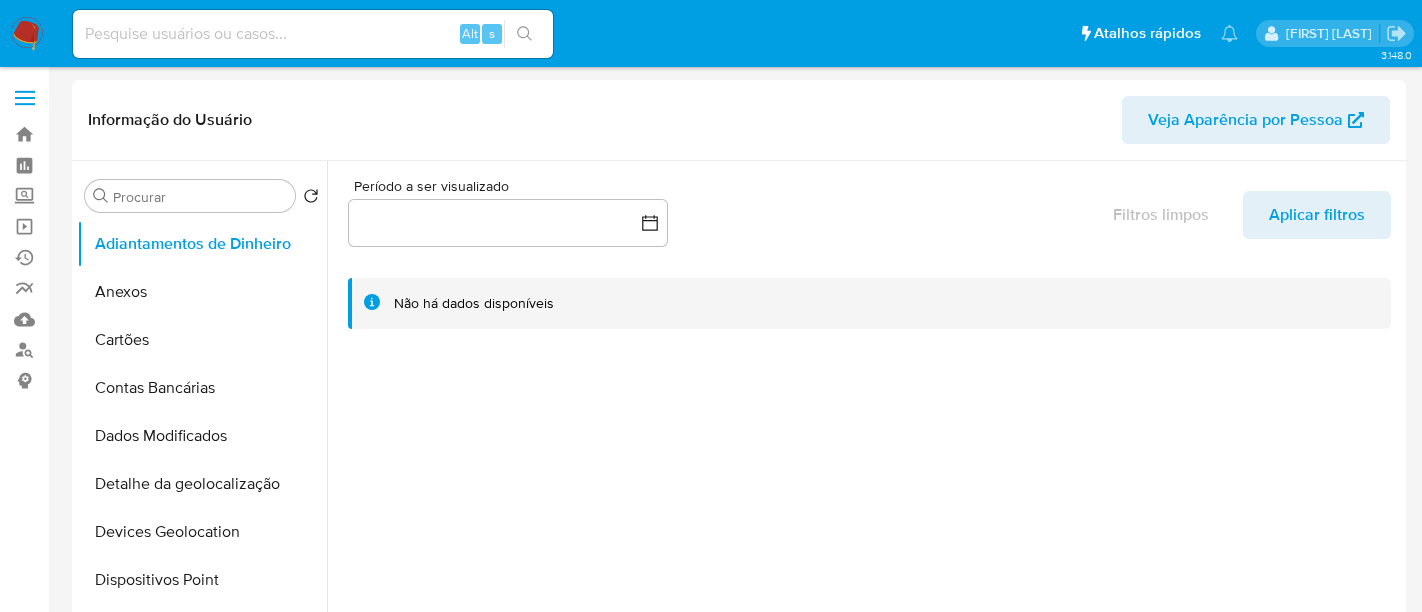 select on "10" 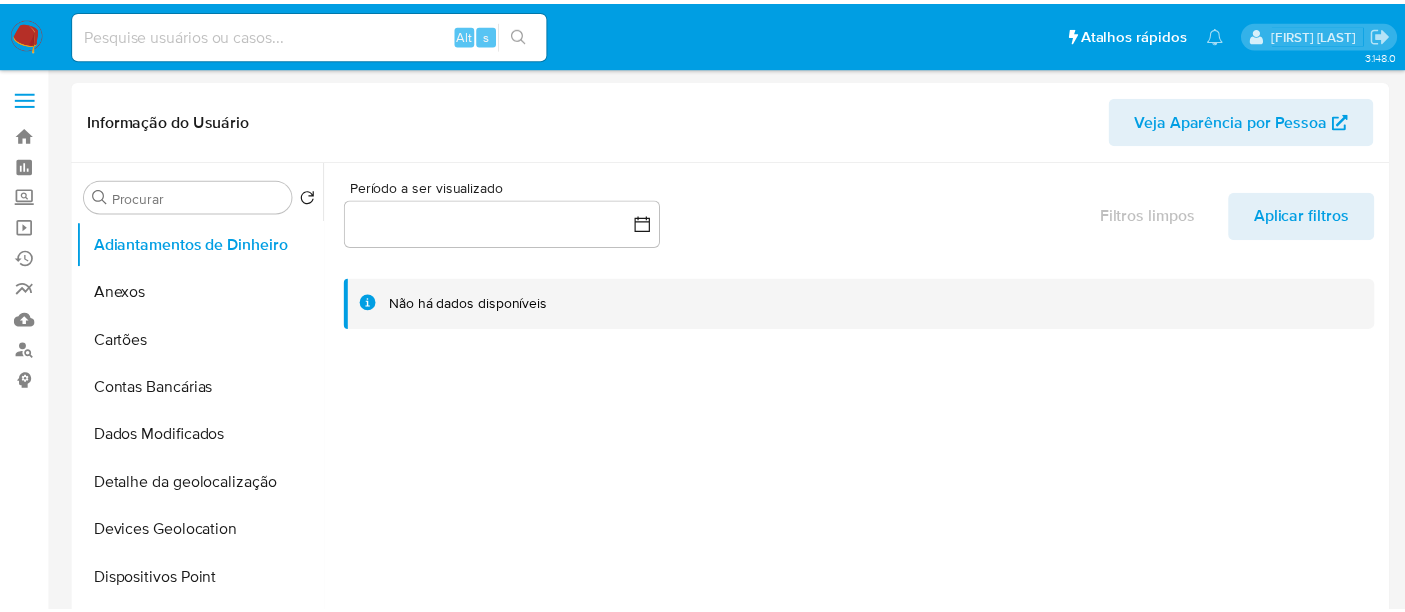 scroll, scrollTop: 0, scrollLeft: 0, axis: both 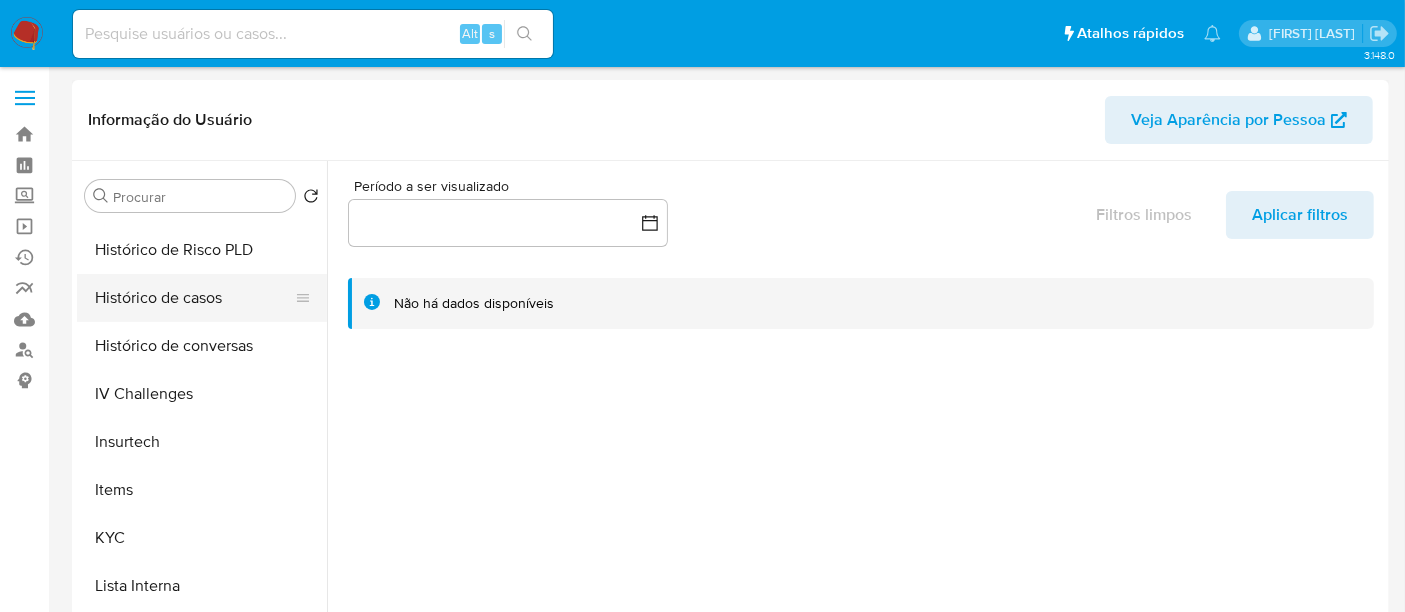 click on "Histórico de casos" at bounding box center [194, 298] 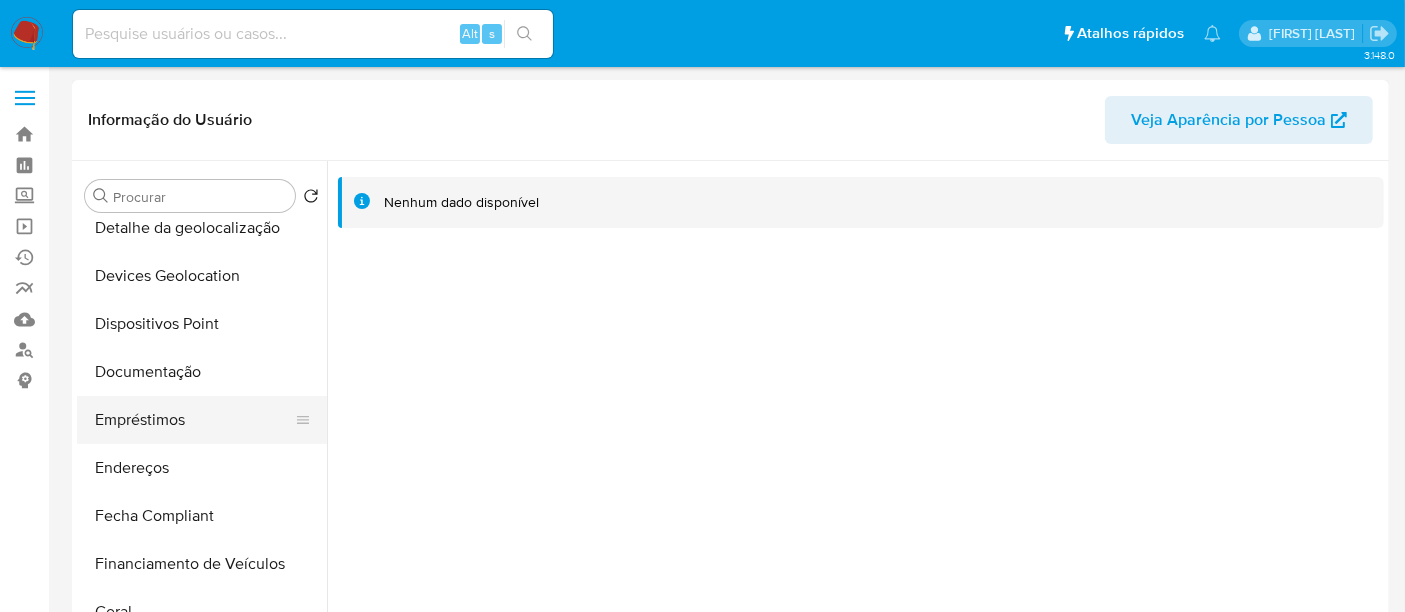 scroll, scrollTop: 222, scrollLeft: 0, axis: vertical 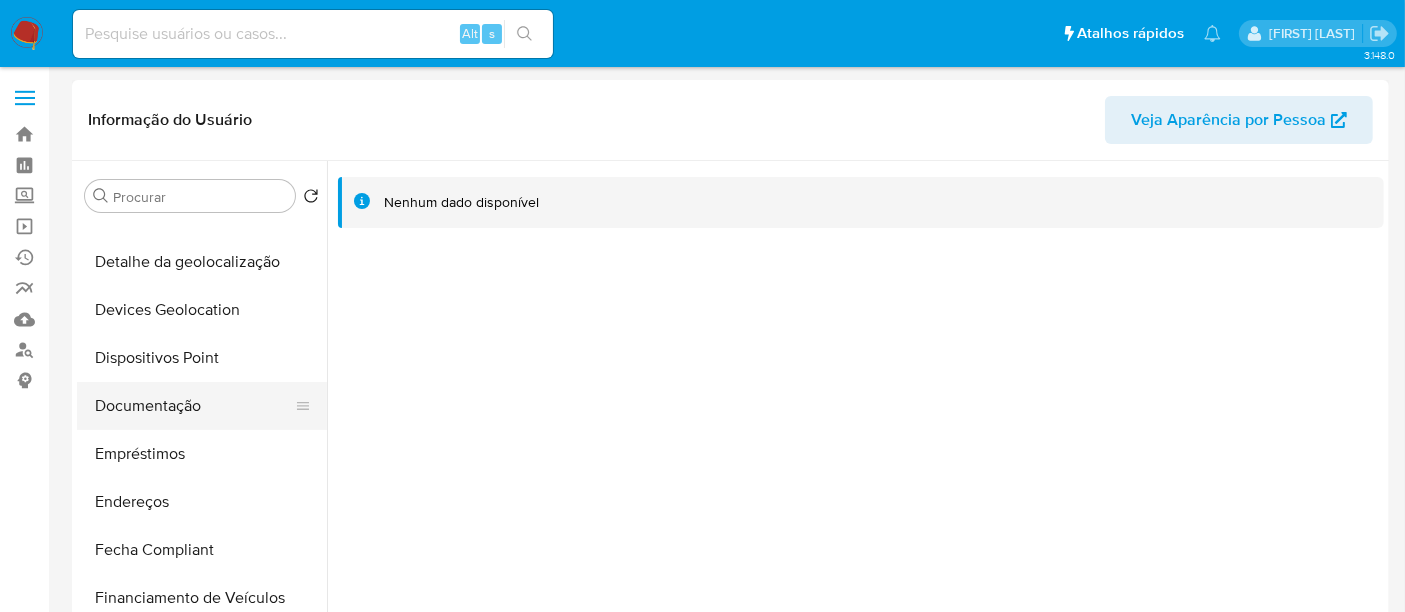 click on "Documentação" at bounding box center [194, 406] 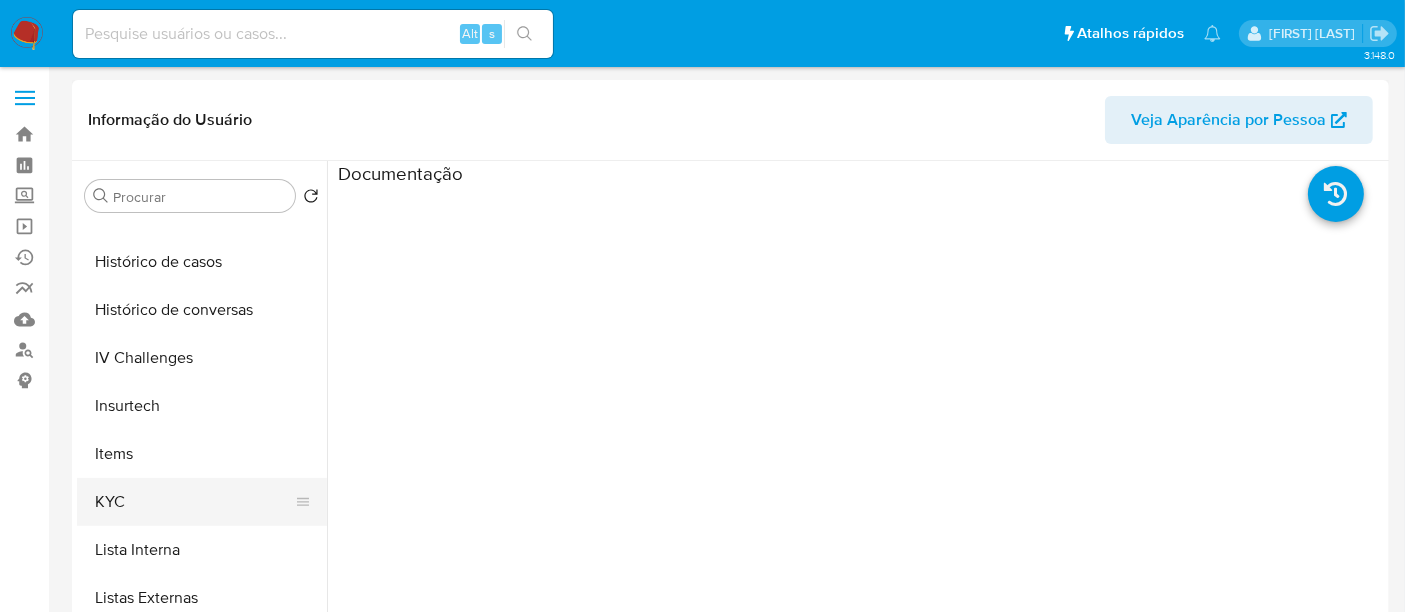 scroll, scrollTop: 844, scrollLeft: 0, axis: vertical 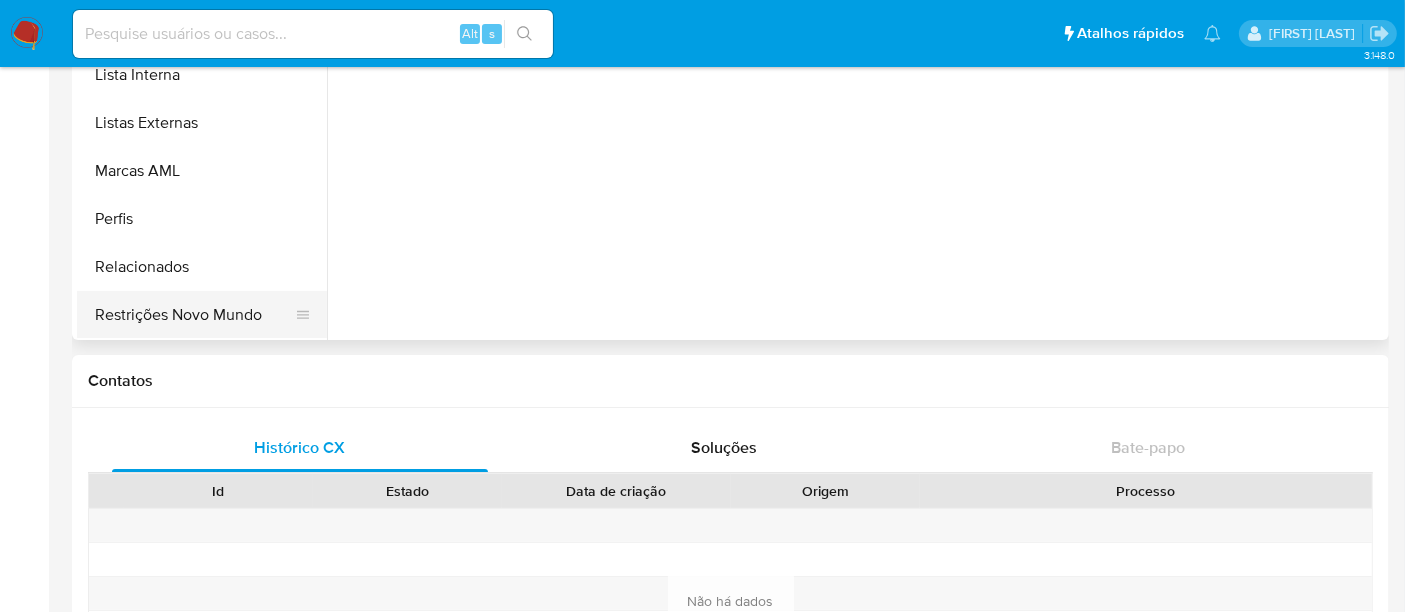 click on "Restrições Novo Mundo" at bounding box center [194, 315] 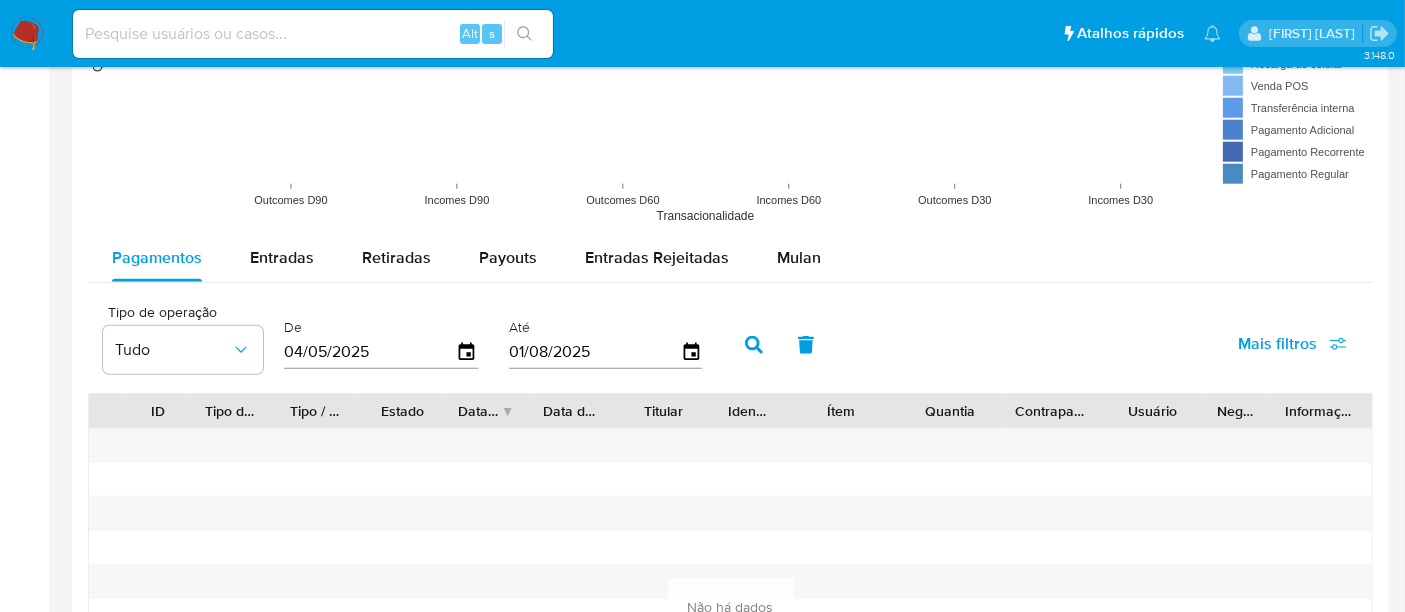 scroll, scrollTop: 1888, scrollLeft: 0, axis: vertical 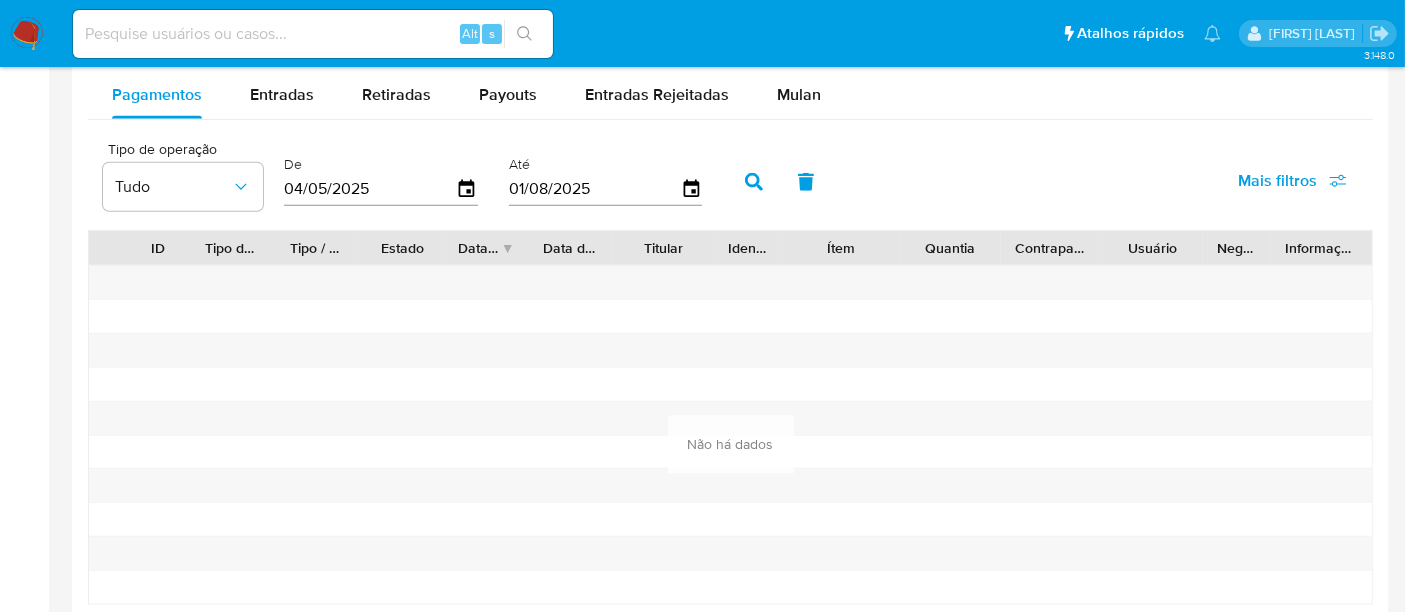 click on "04/05/2025" at bounding box center [370, 189] 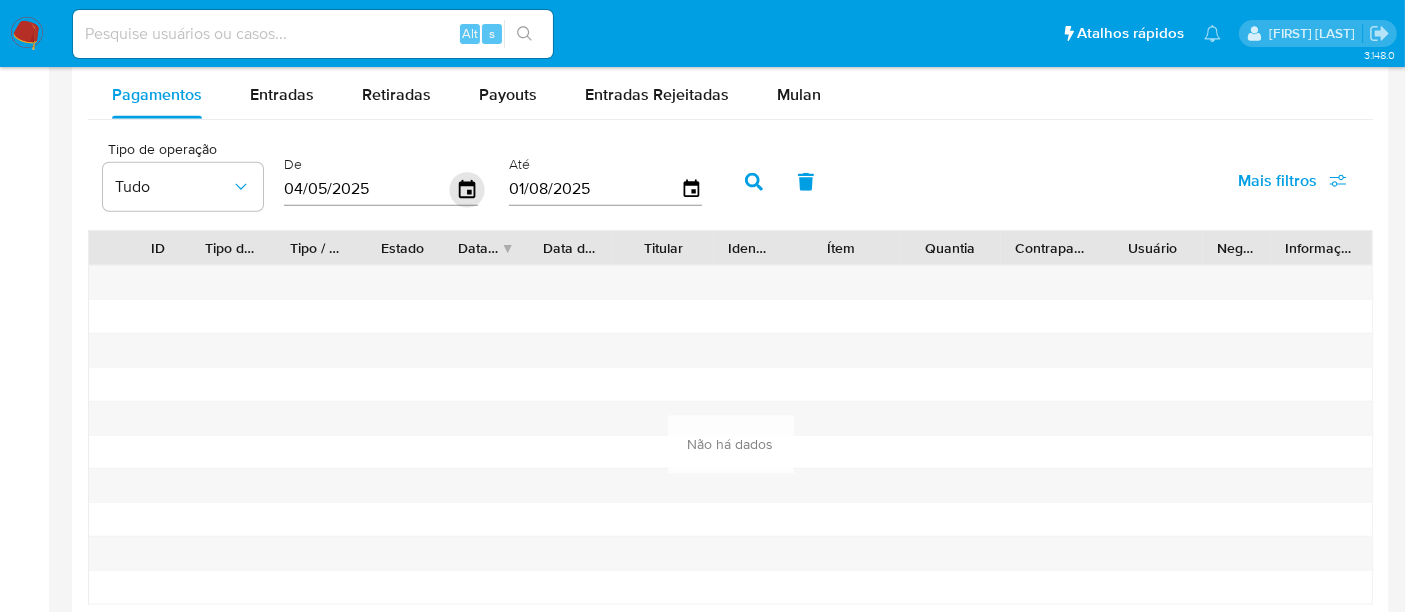 click 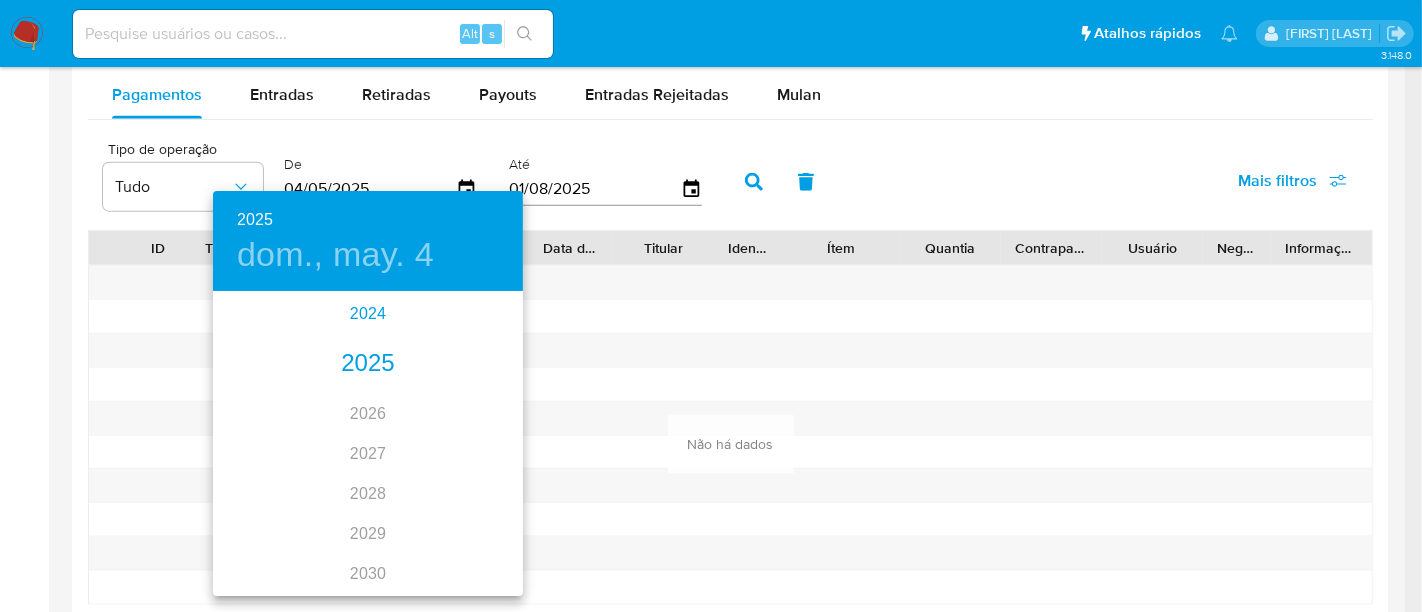 click on "2024" at bounding box center (368, 314) 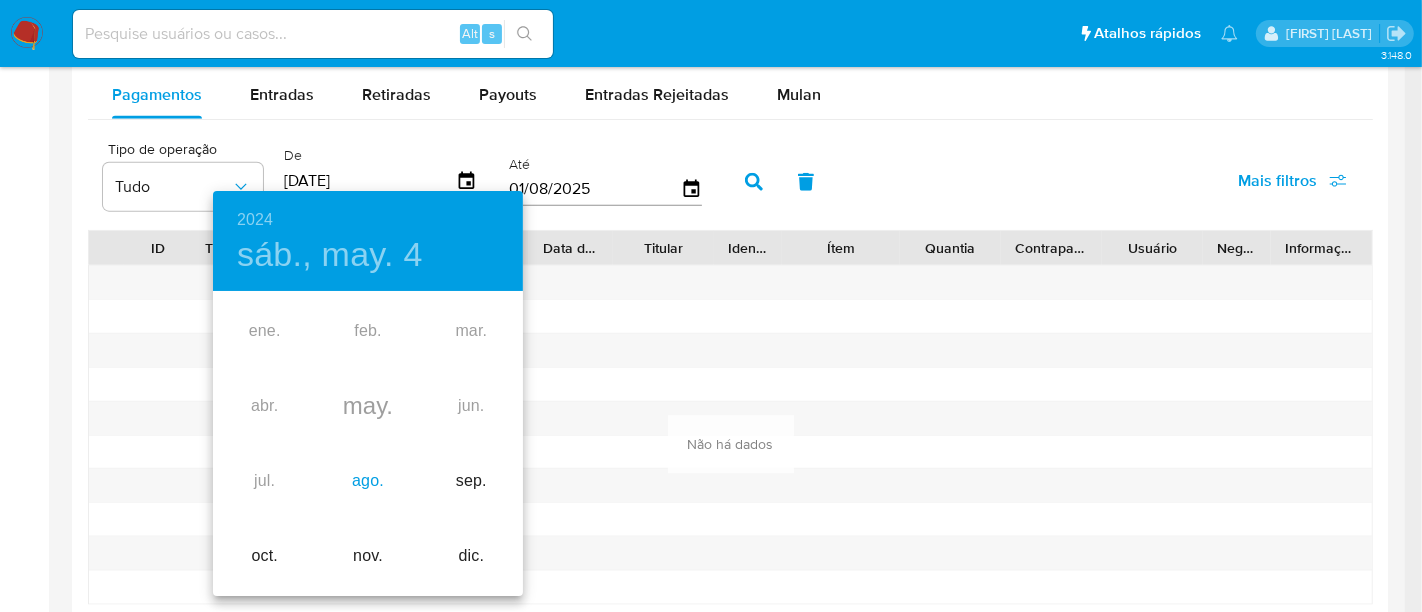 click on "ago." at bounding box center (367, 481) 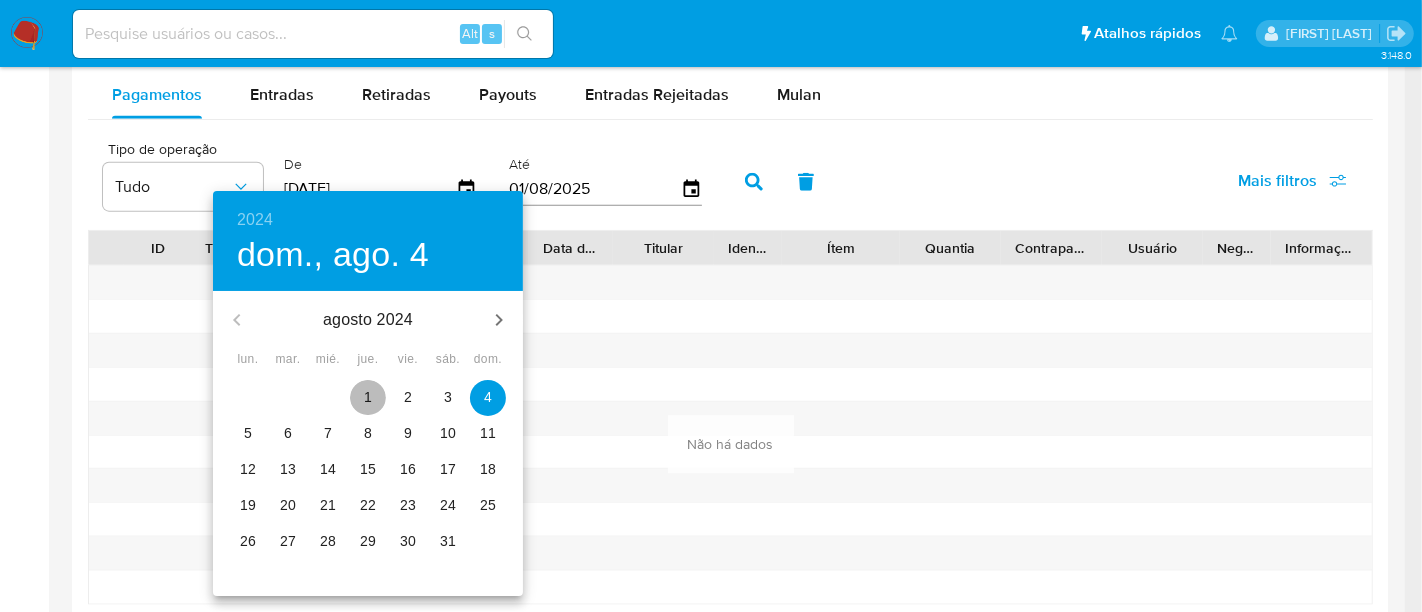 click on "1" at bounding box center (368, 397) 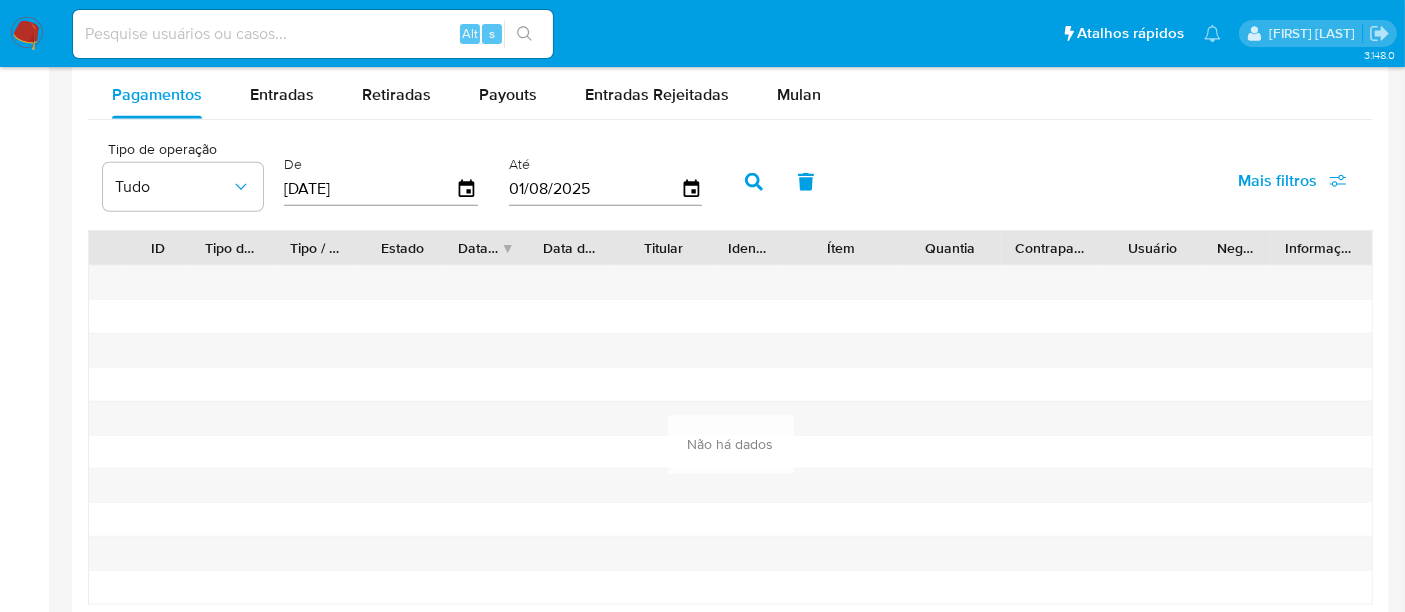 click 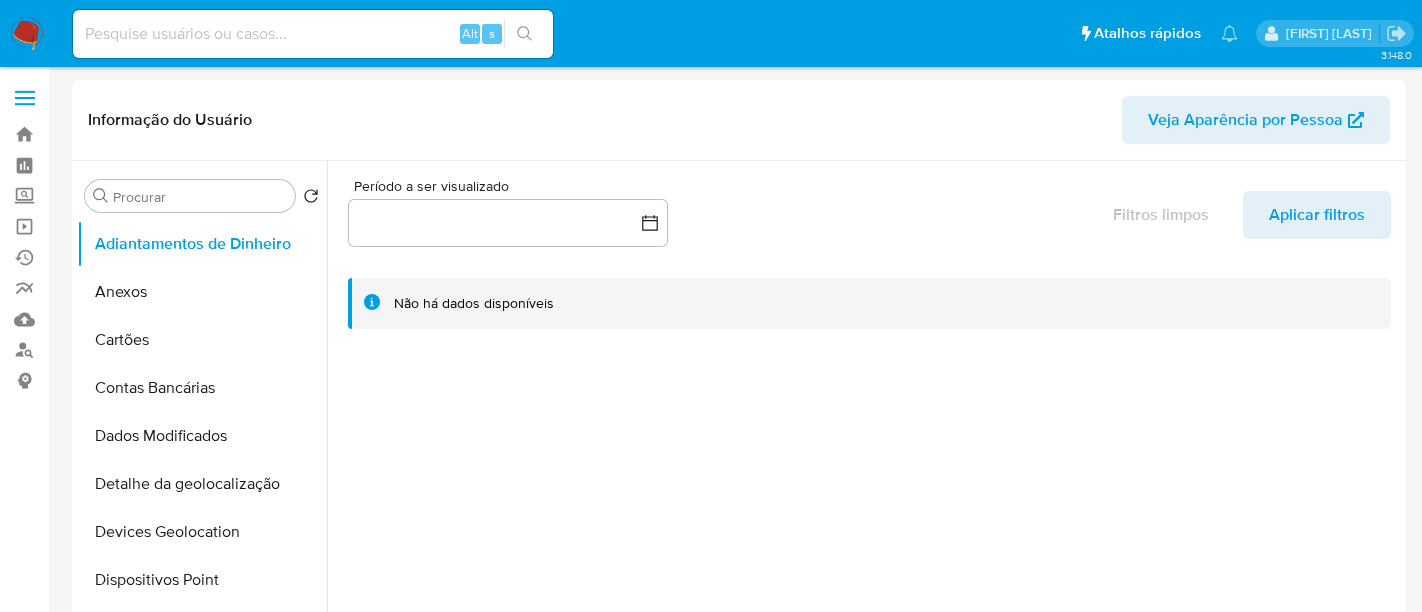 select on "10" 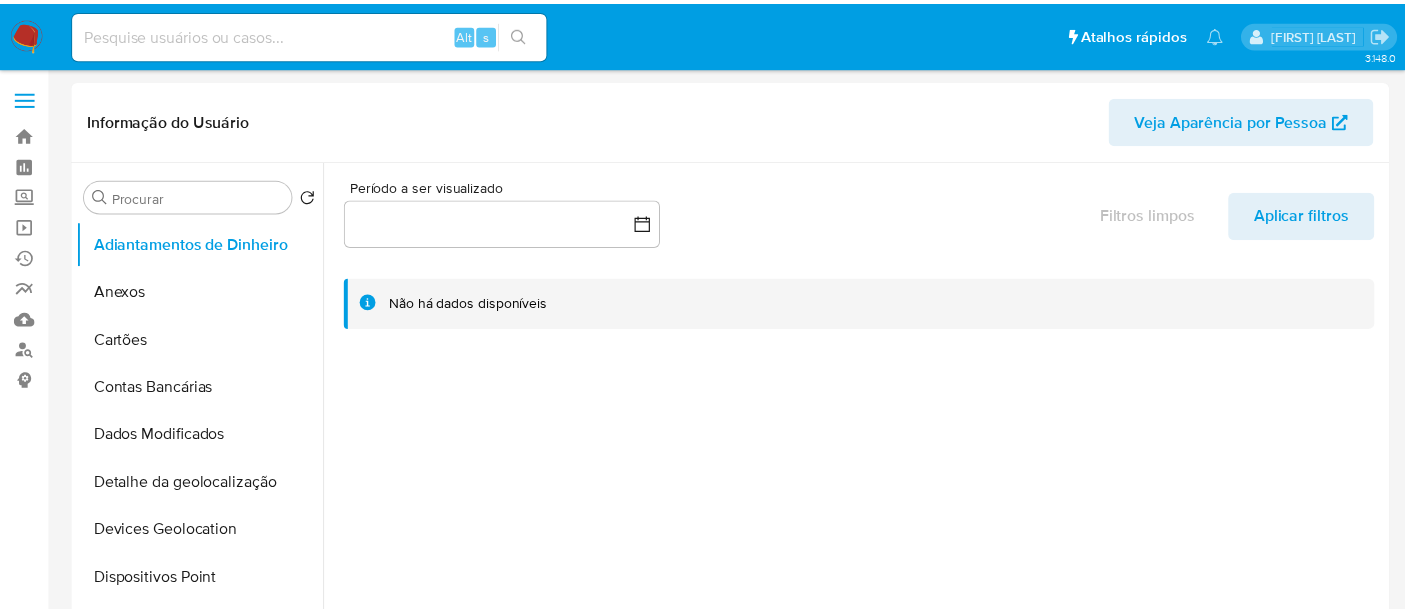 scroll, scrollTop: 0, scrollLeft: 0, axis: both 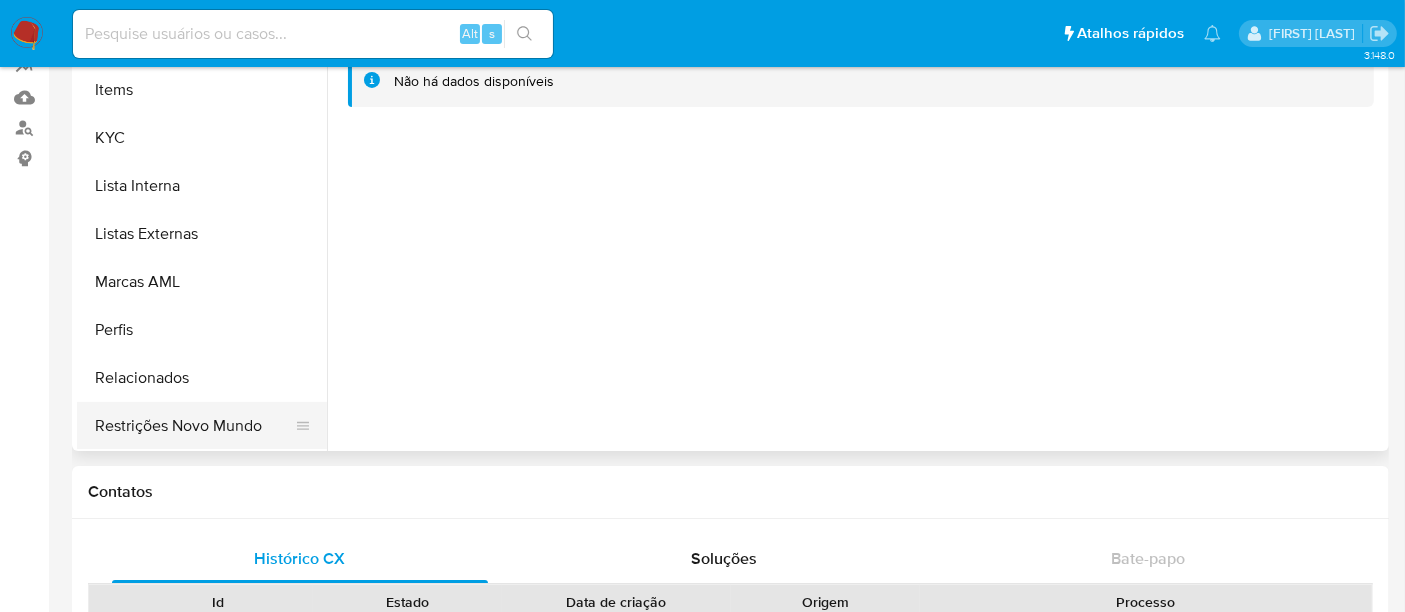 click on "Restrições Novo Mundo" at bounding box center (194, 426) 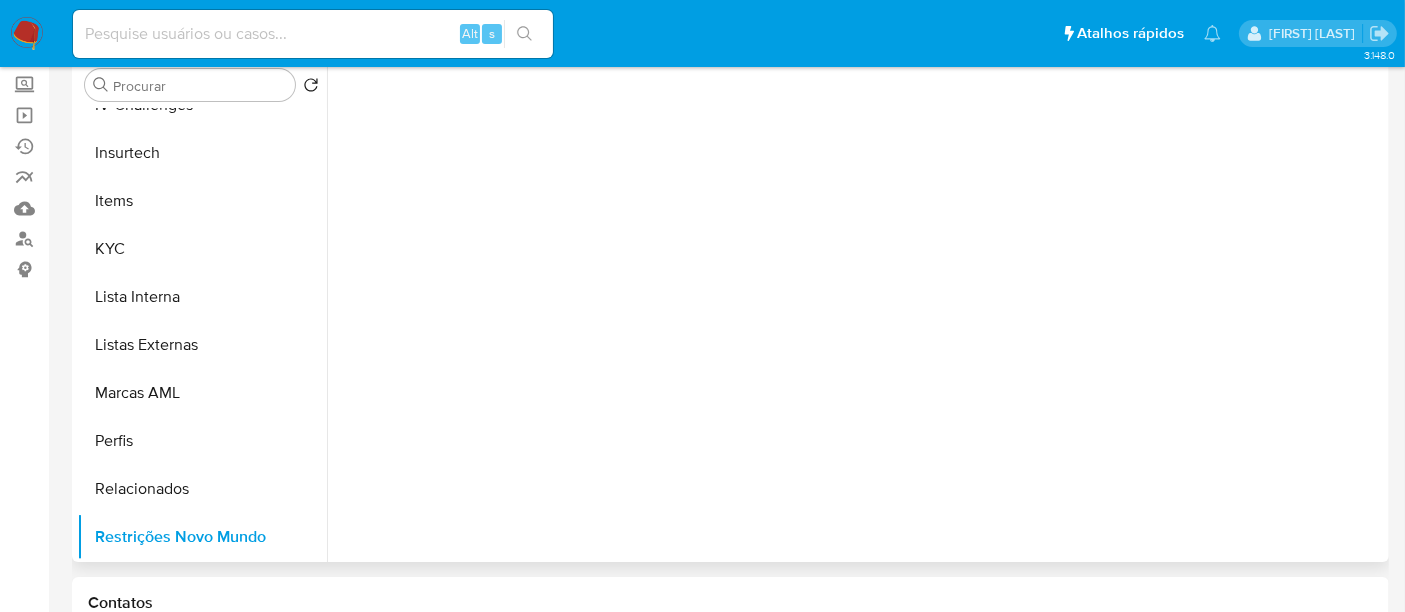 scroll, scrollTop: 0, scrollLeft: 0, axis: both 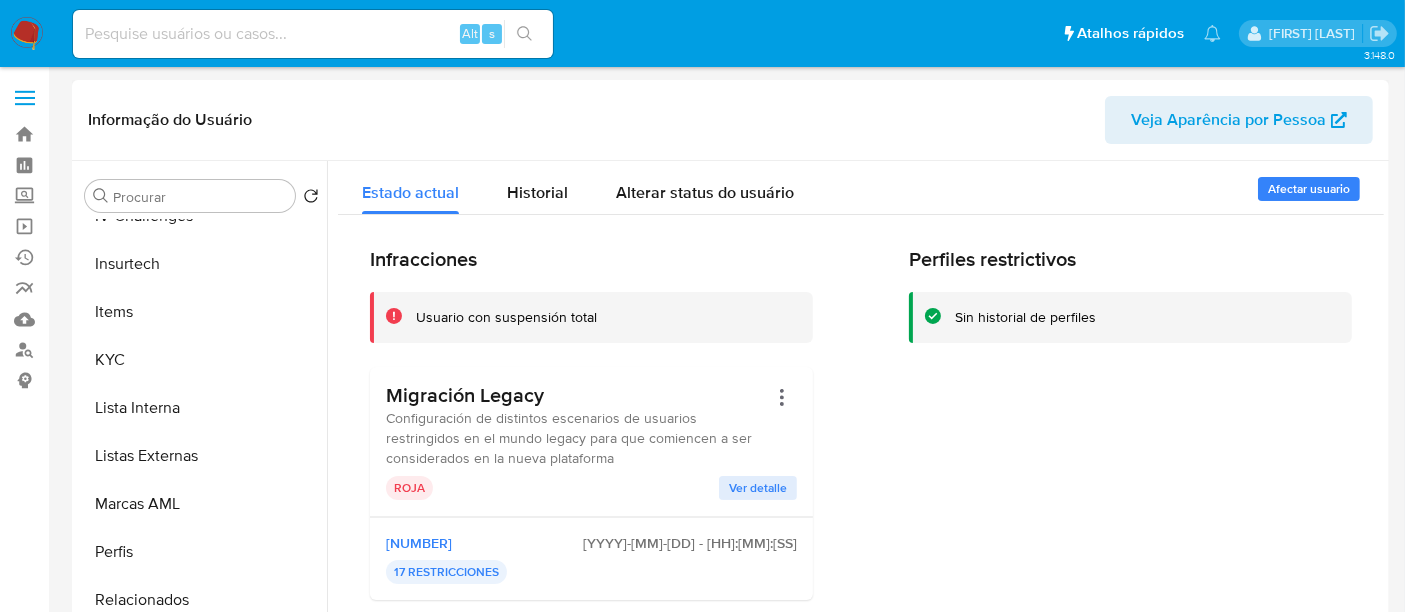 click on "Ver detalle" at bounding box center [758, 488] 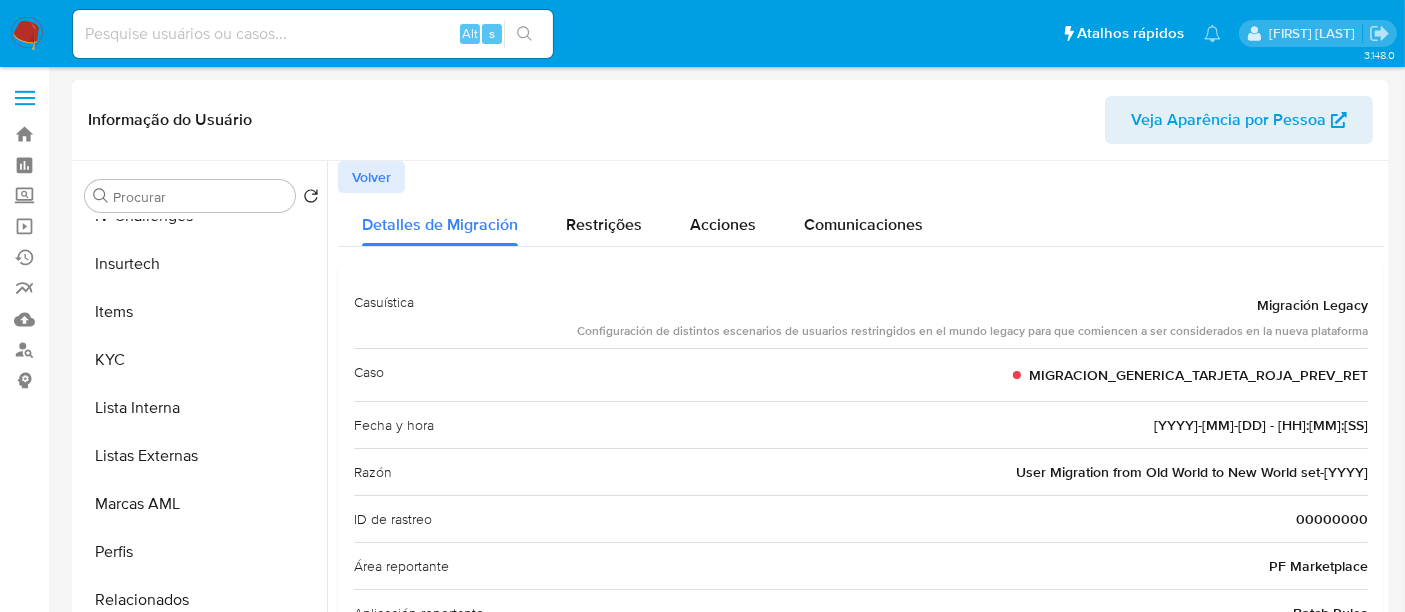 click on "Volver" at bounding box center [371, 177] 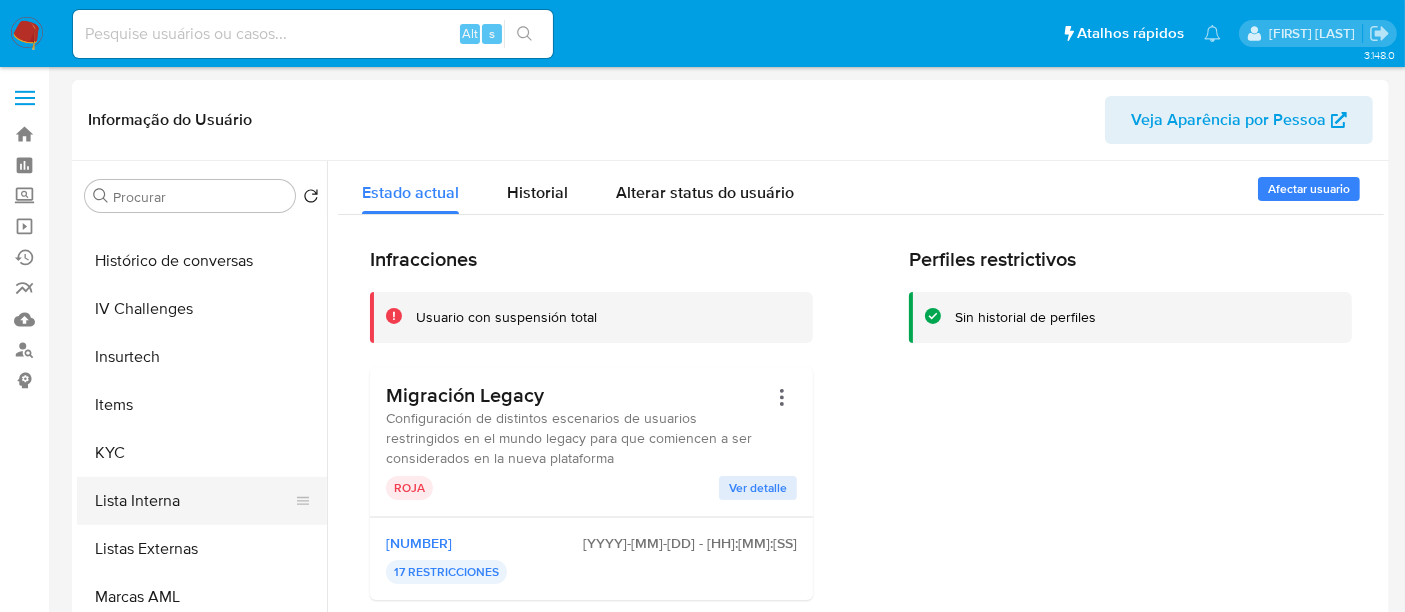 scroll, scrollTop: 622, scrollLeft: 0, axis: vertical 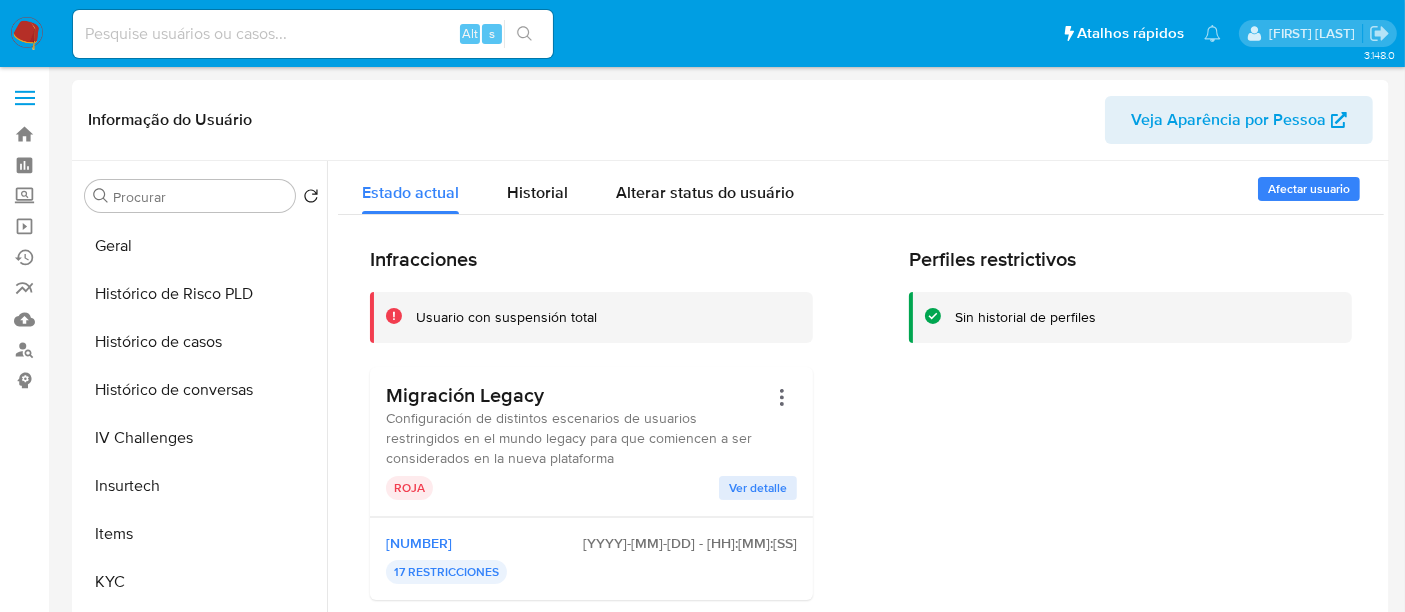 click on "Ver detalle" at bounding box center (758, 488) 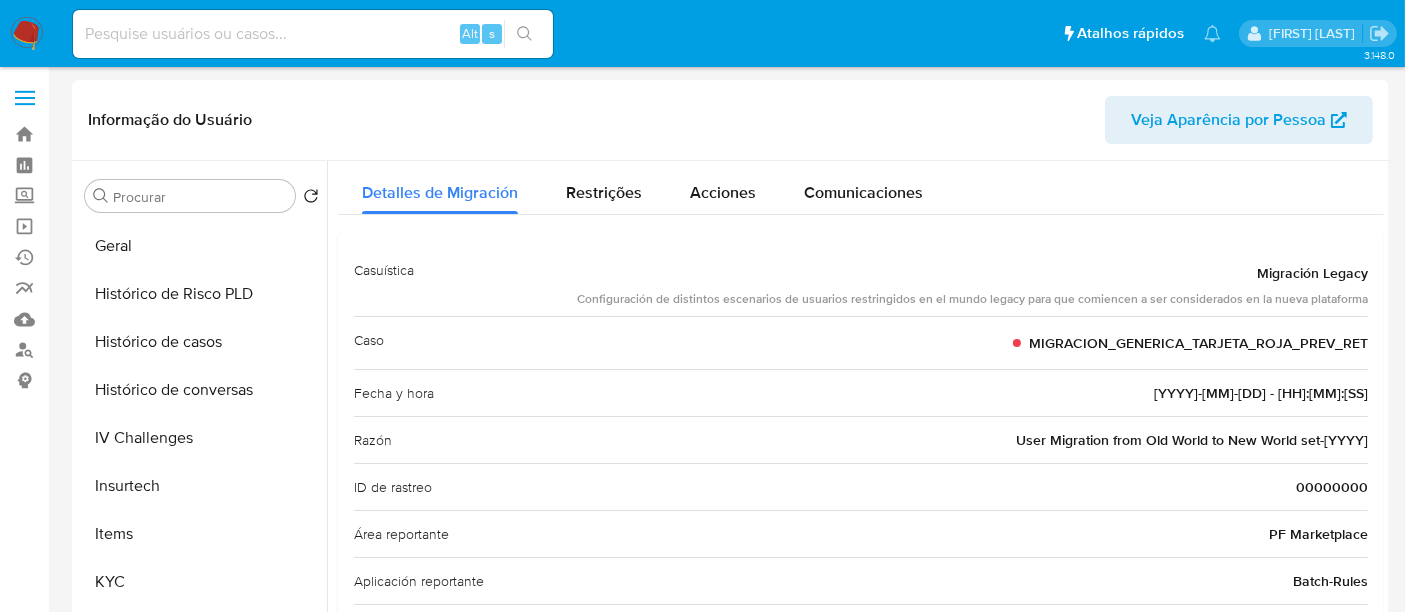 scroll, scrollTop: 0, scrollLeft: 0, axis: both 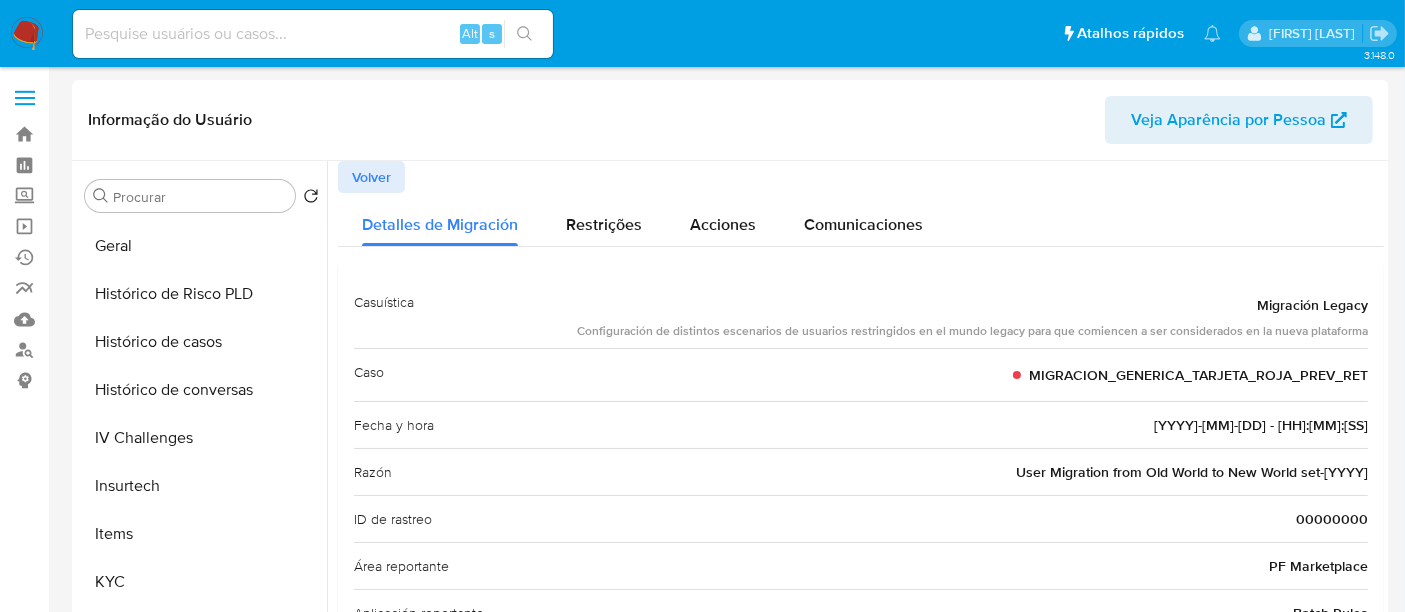 click on "Volver" at bounding box center [371, 177] 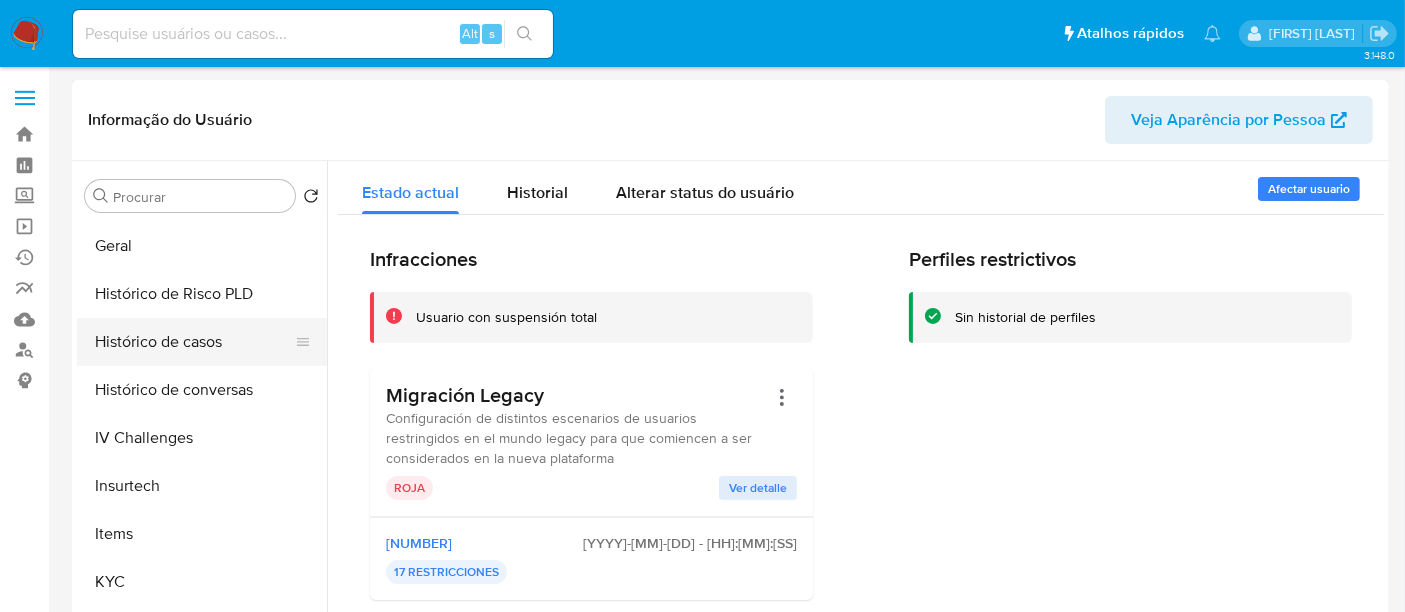 scroll, scrollTop: 844, scrollLeft: 0, axis: vertical 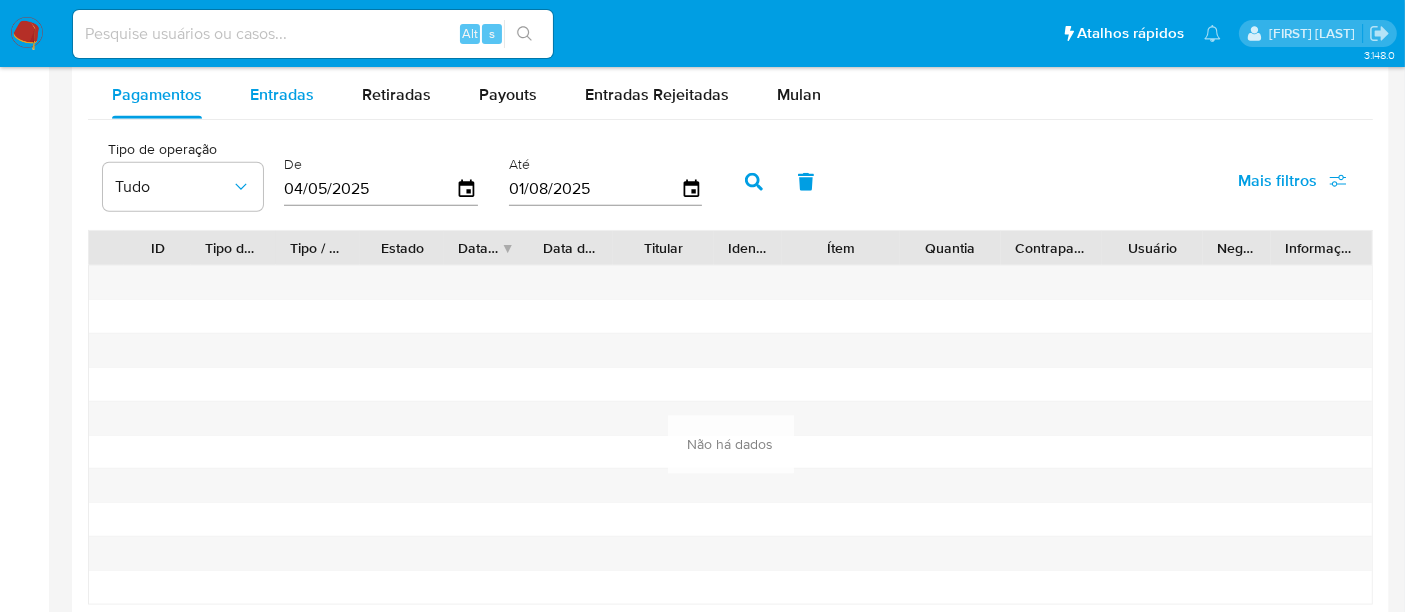 click on "Entradas" at bounding box center (282, 94) 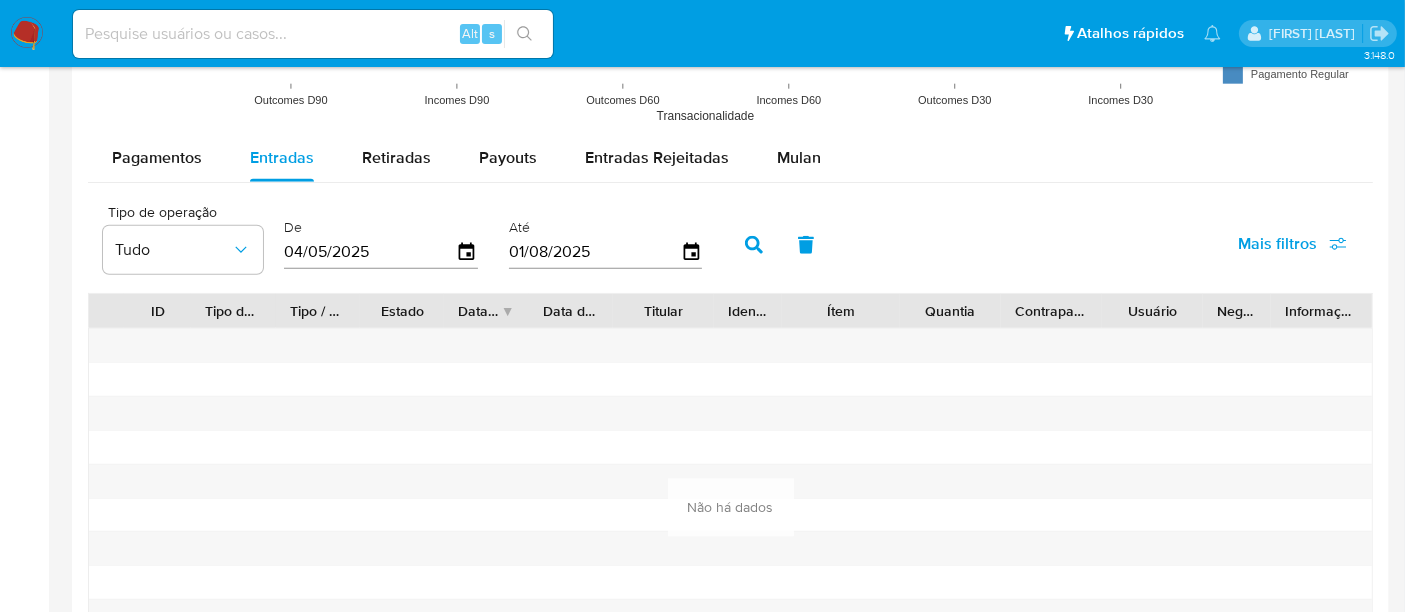 scroll, scrollTop: 1777, scrollLeft: 0, axis: vertical 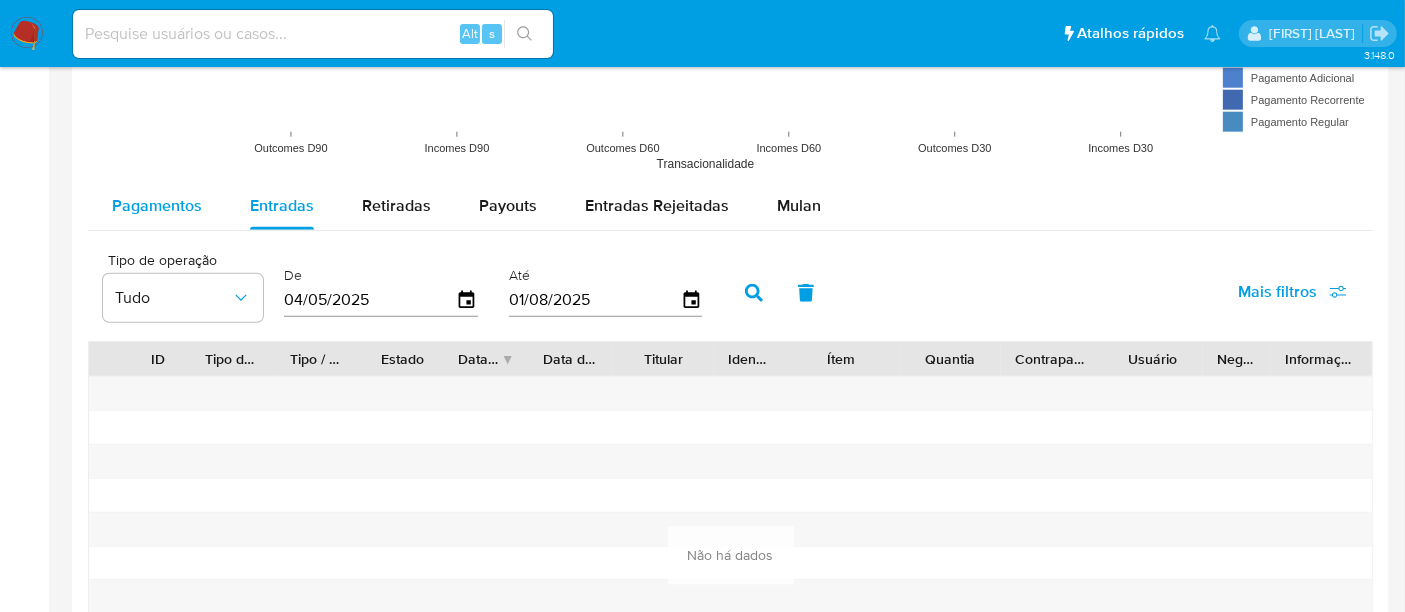 click on "Pagamentos" at bounding box center (157, 205) 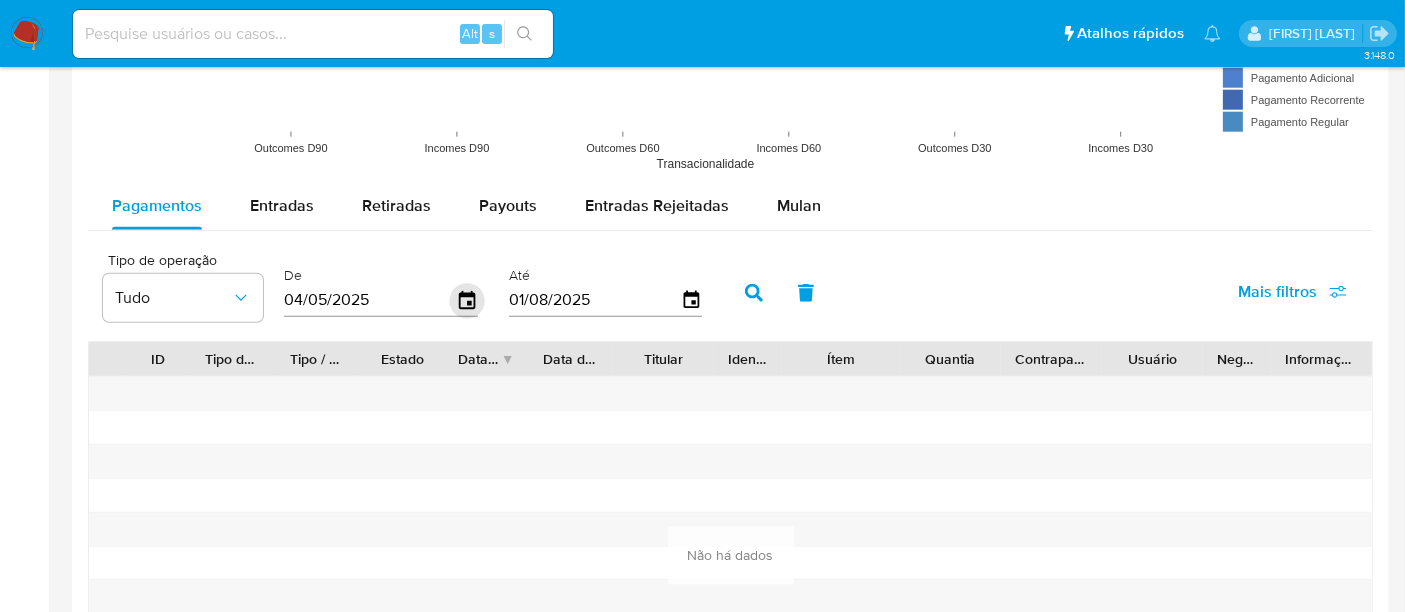 click 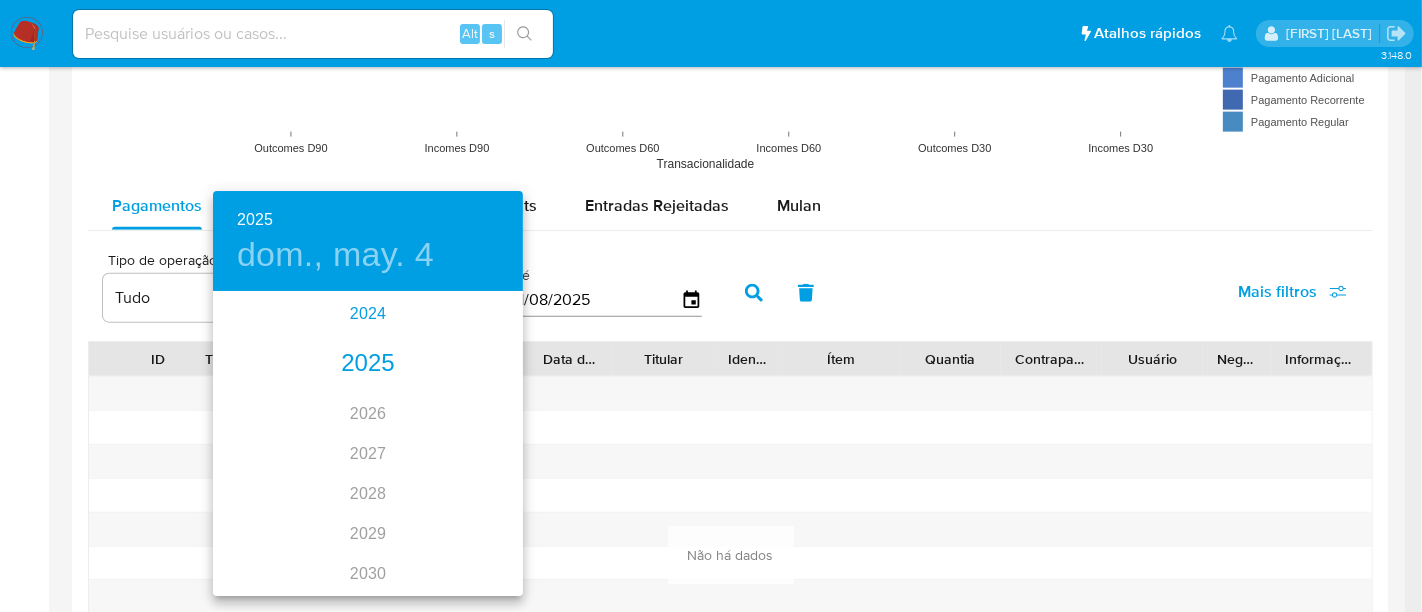 click on "2024" at bounding box center [368, 314] 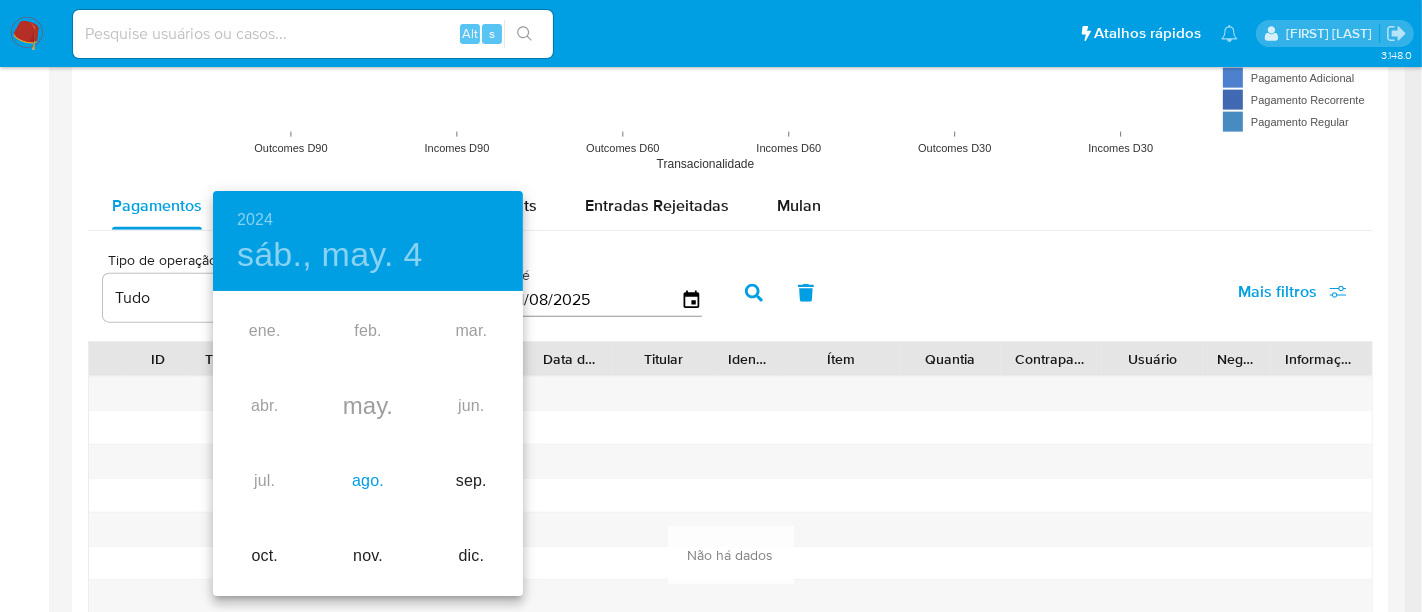 click on "ago." at bounding box center [367, 481] 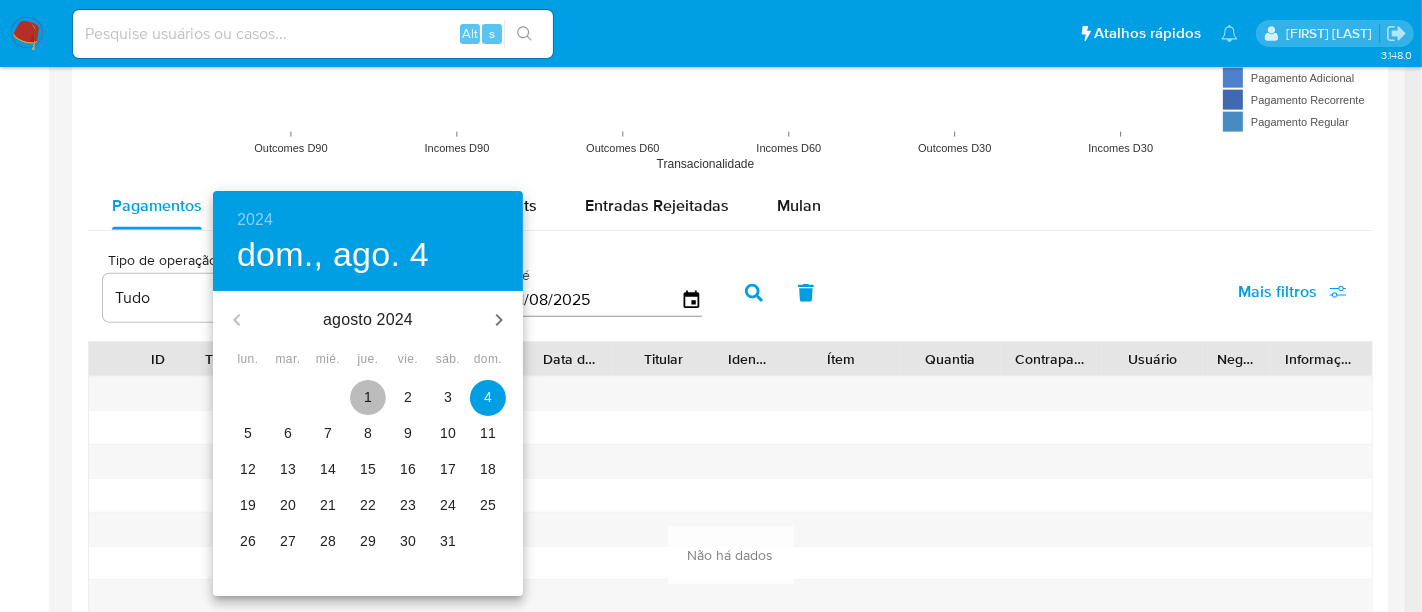 click on "1" at bounding box center (368, 397) 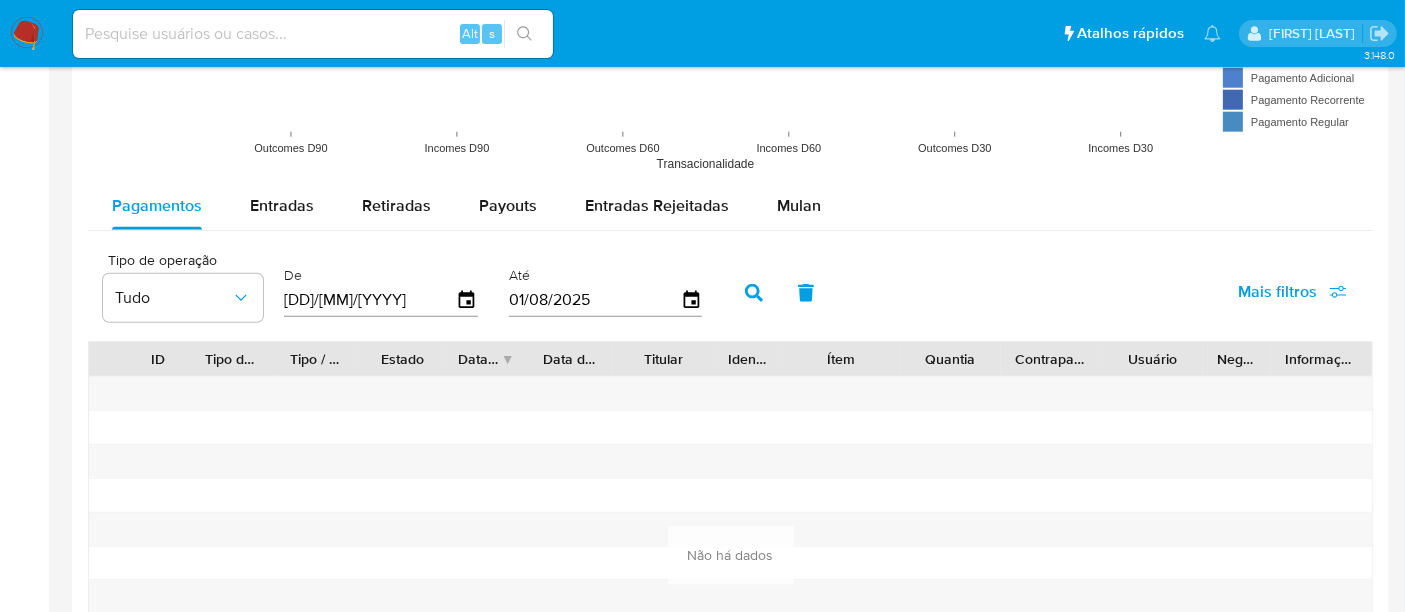 click at bounding box center [754, 293] 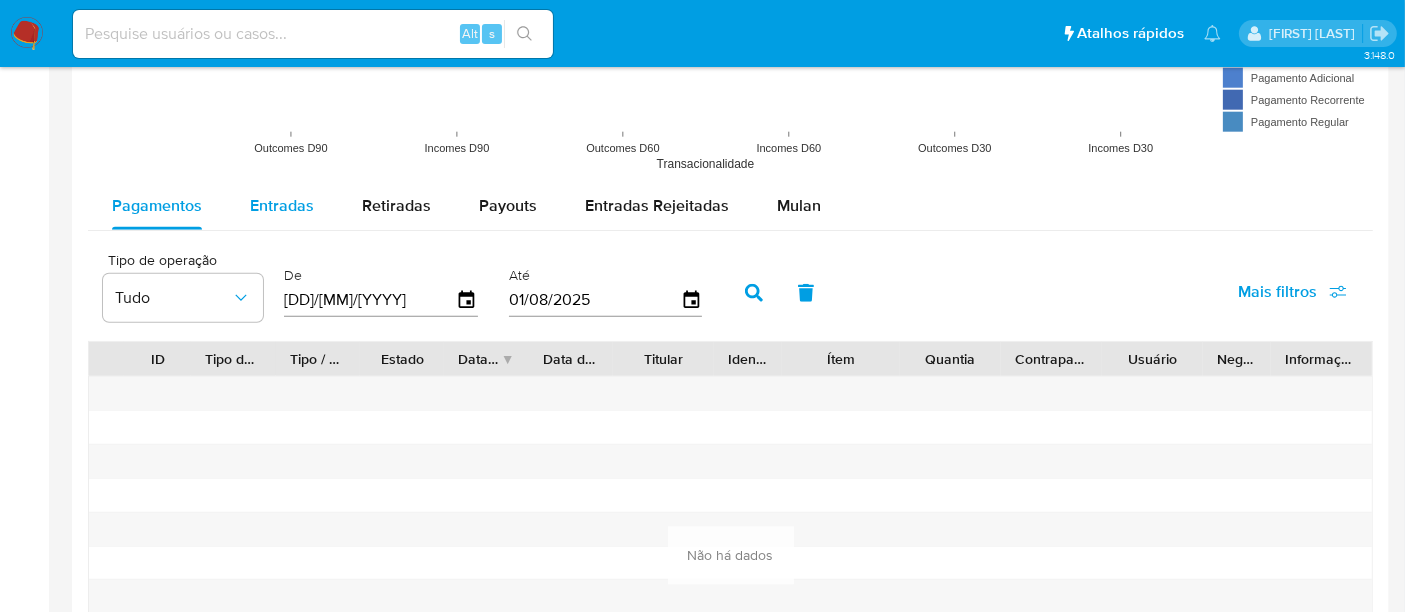 click on "Entradas" at bounding box center (282, 206) 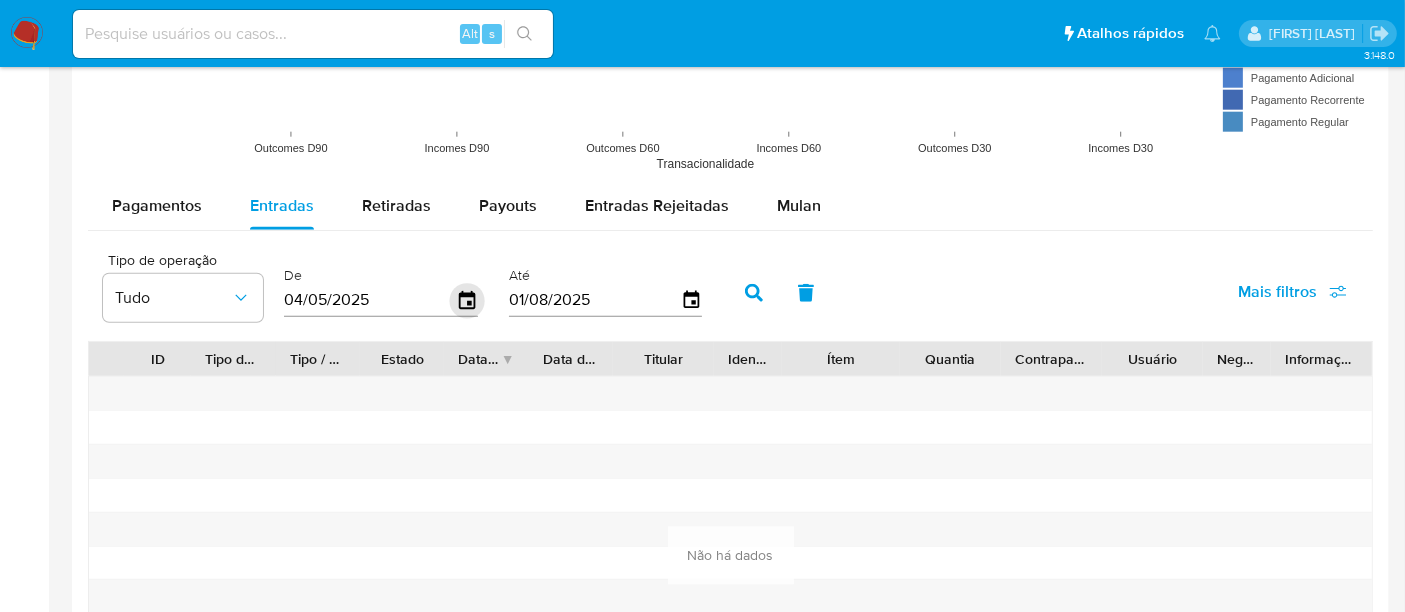 click 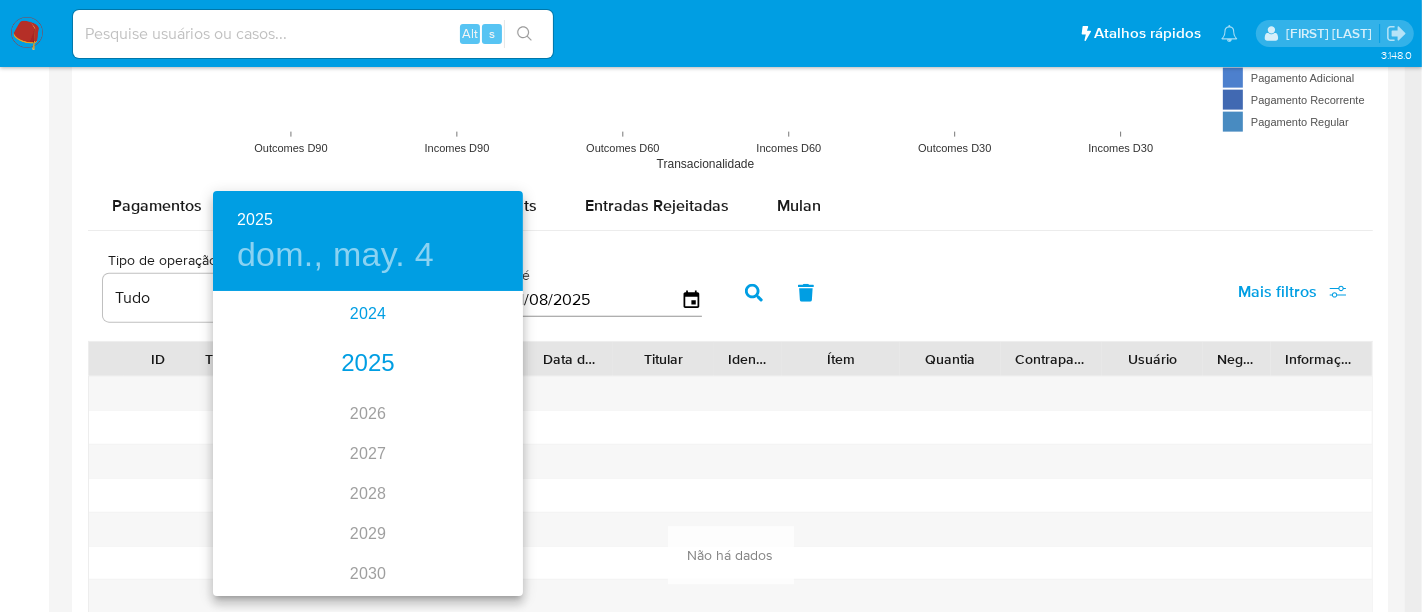 click on "2024" at bounding box center [368, 314] 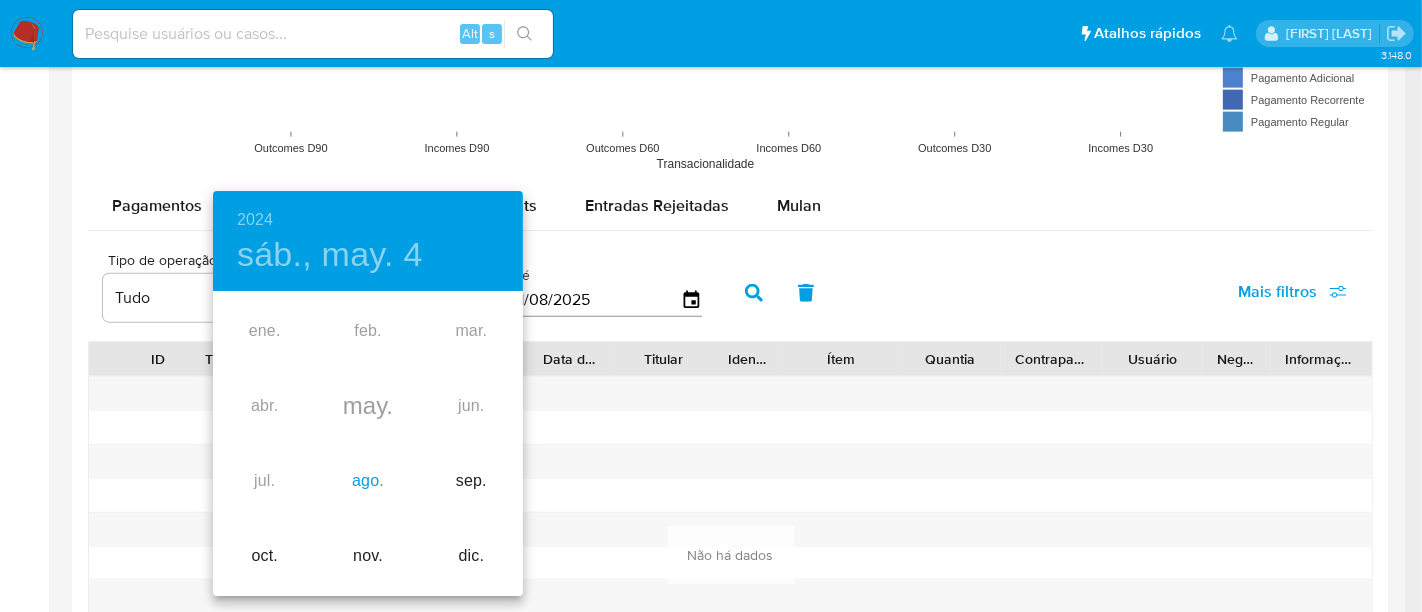 click on "ago." at bounding box center [367, 481] 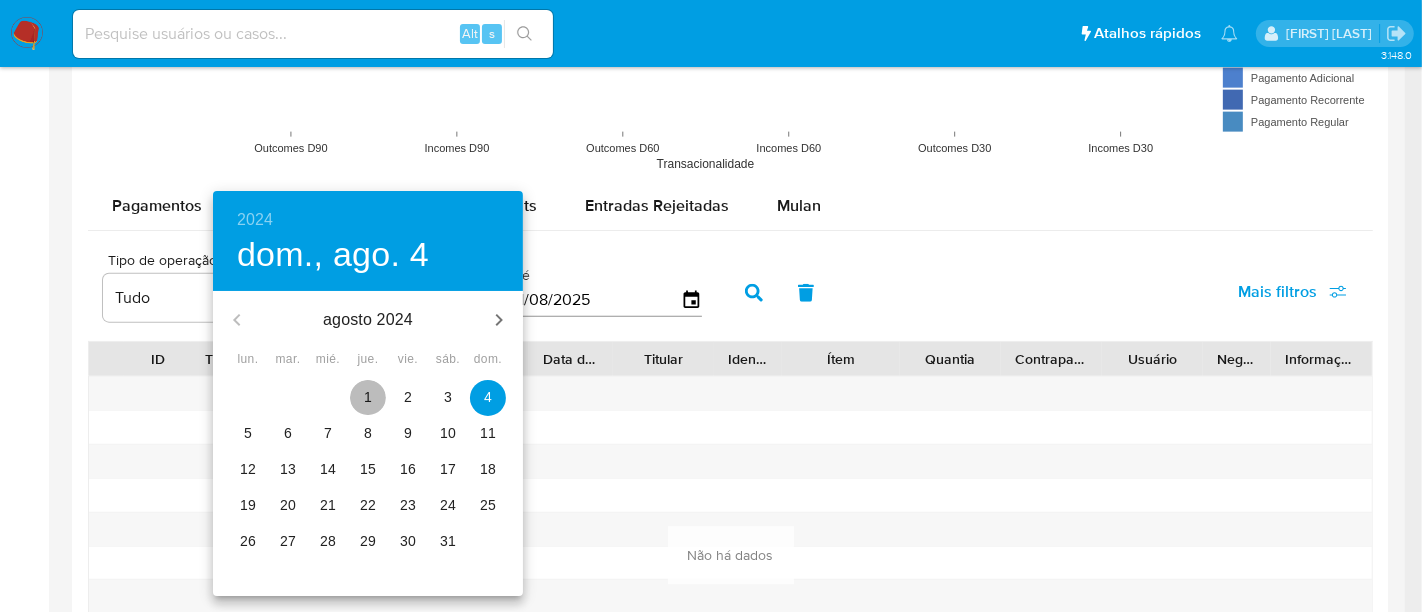 click on "1" at bounding box center [368, 397] 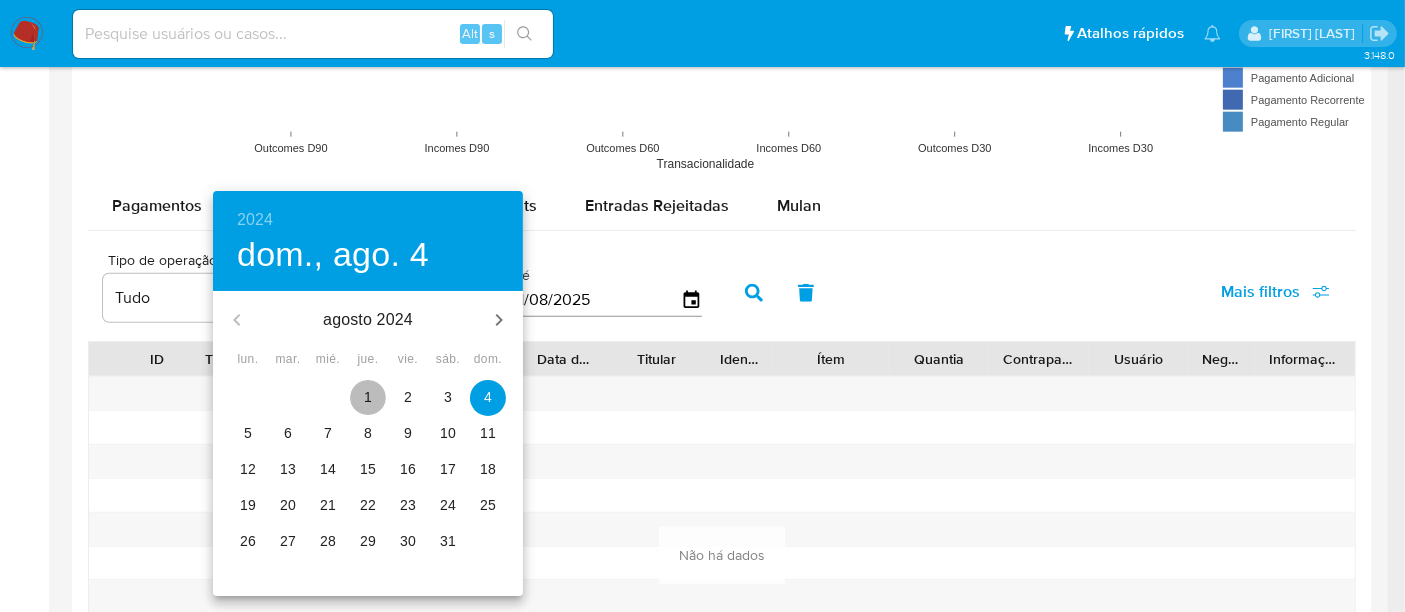 type on "[DATE]" 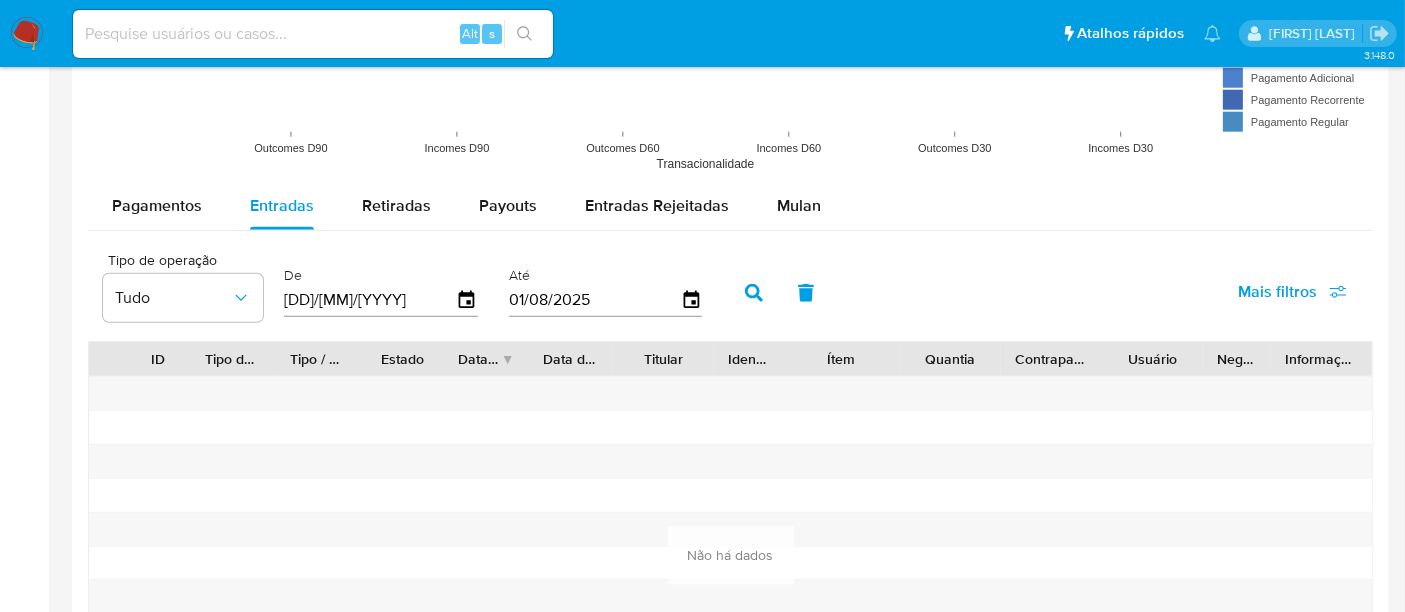 click 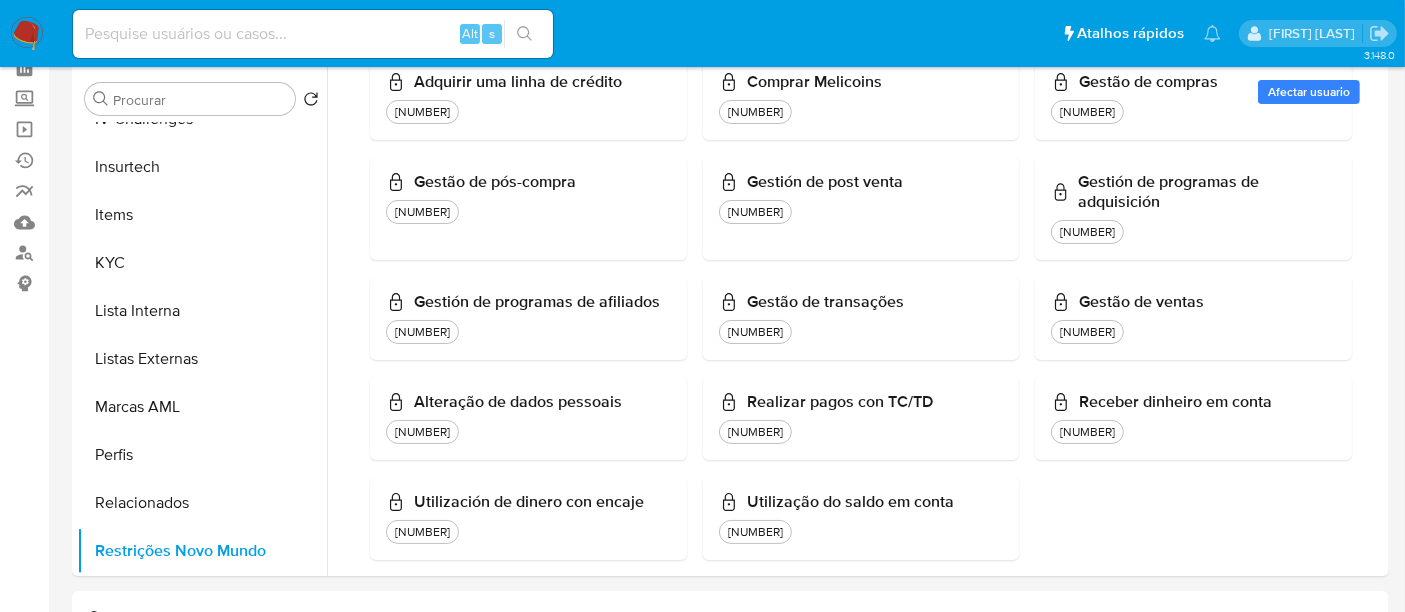 scroll, scrollTop: 0, scrollLeft: 0, axis: both 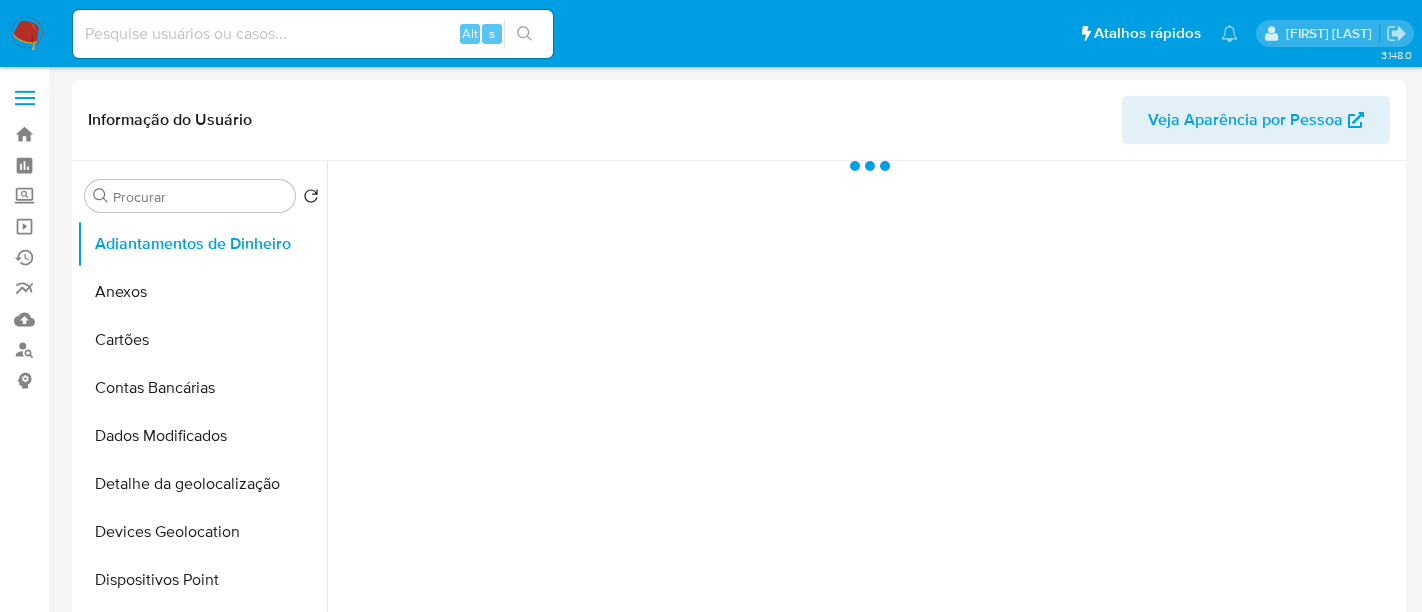 select on "10" 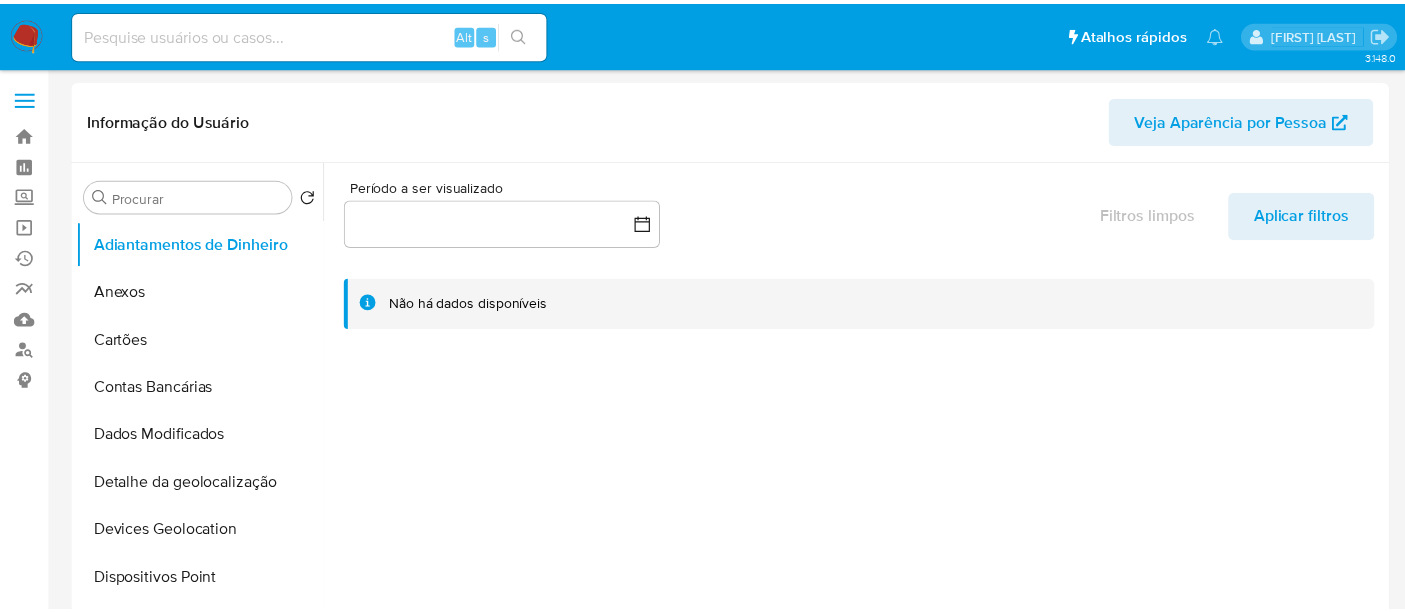 scroll, scrollTop: 0, scrollLeft: 0, axis: both 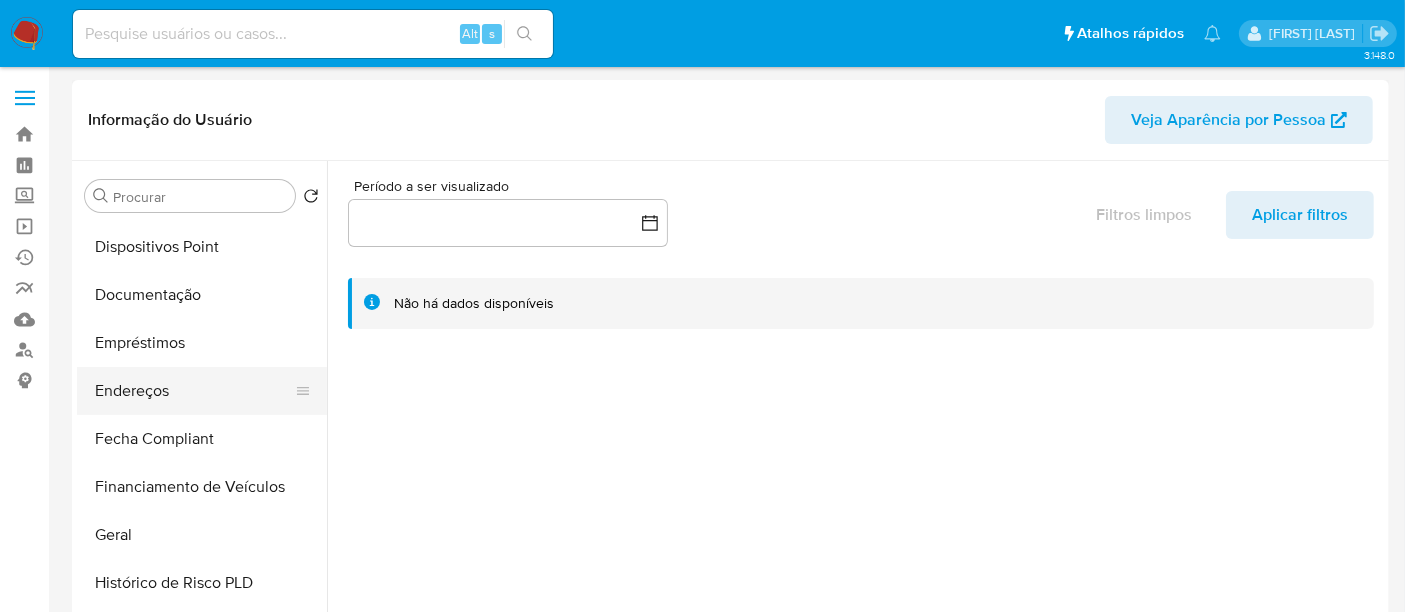 click on "Endereços" at bounding box center [194, 391] 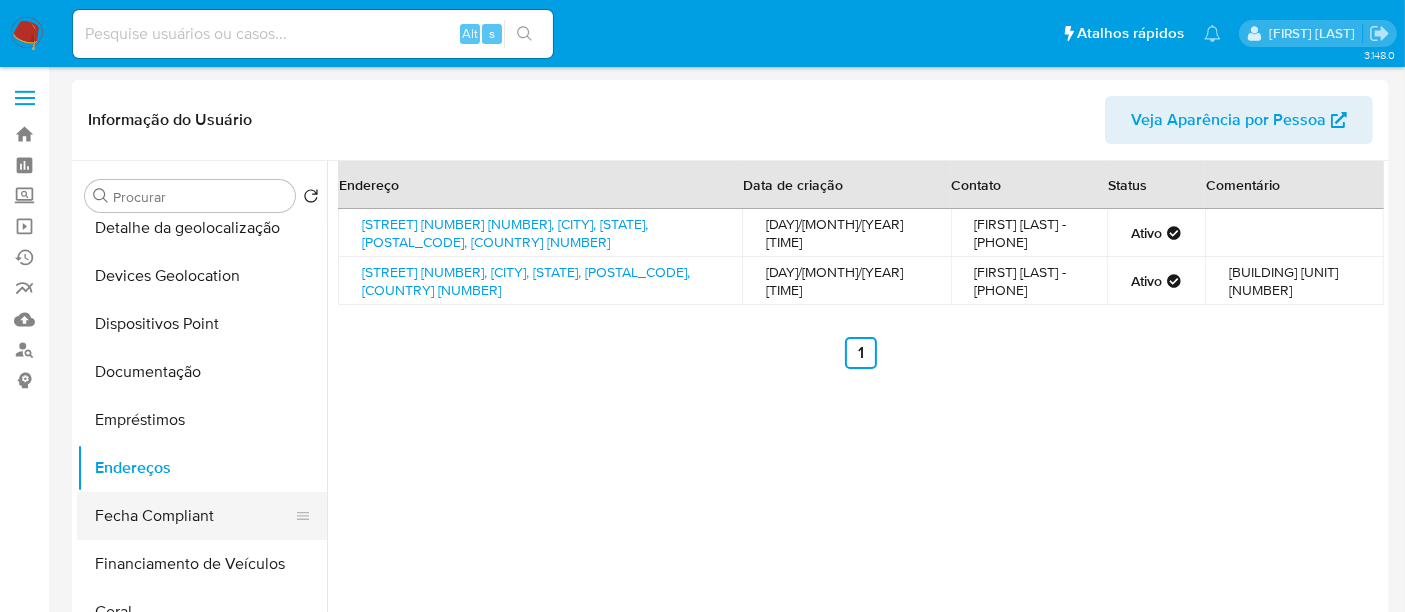scroll, scrollTop: 222, scrollLeft: 0, axis: vertical 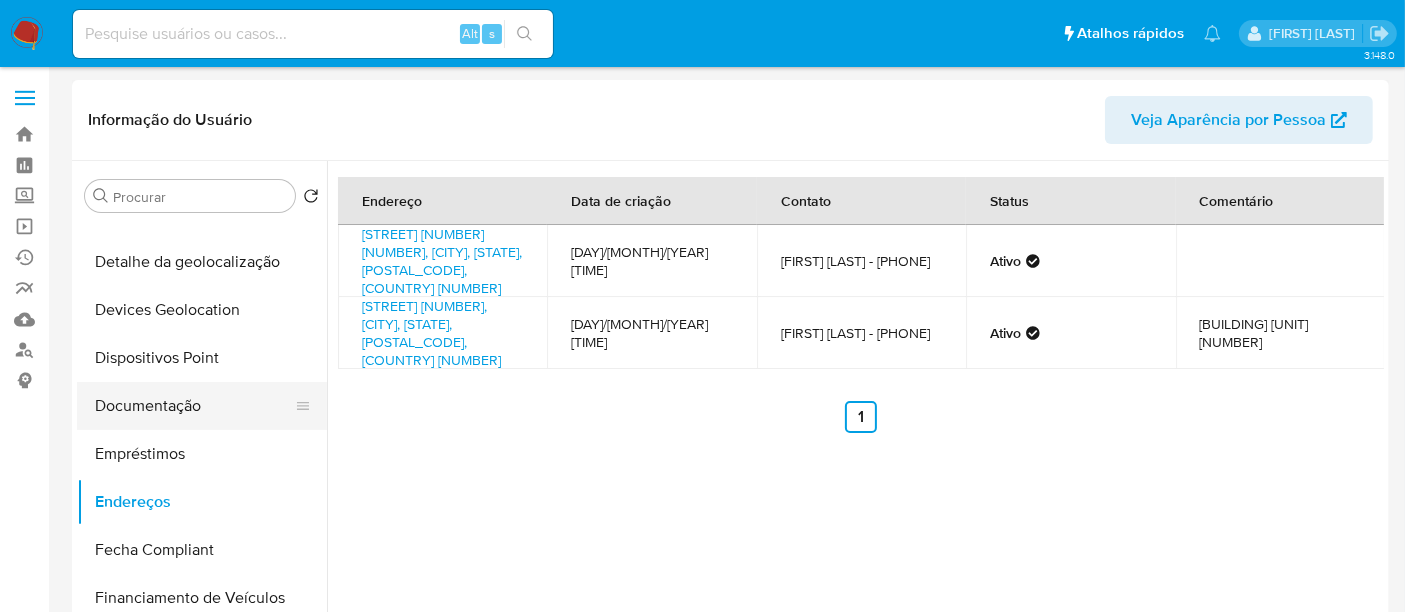 click on "Documentação" at bounding box center [194, 406] 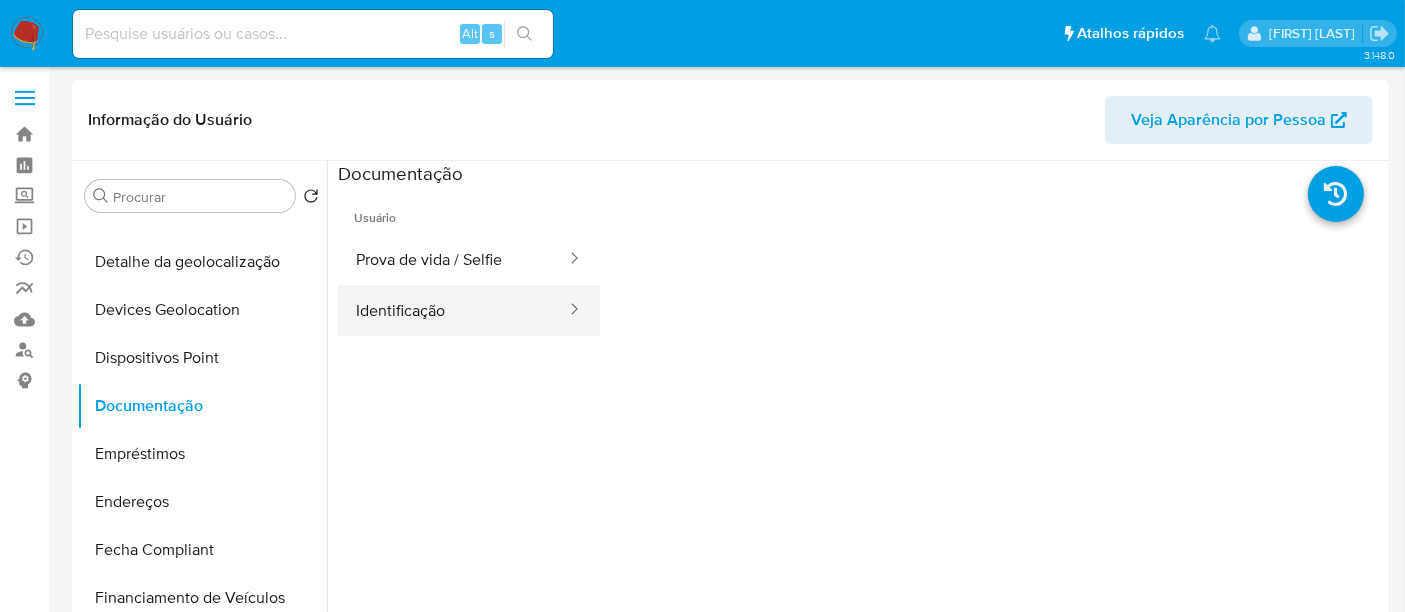 click on "Identificação" at bounding box center [453, 310] 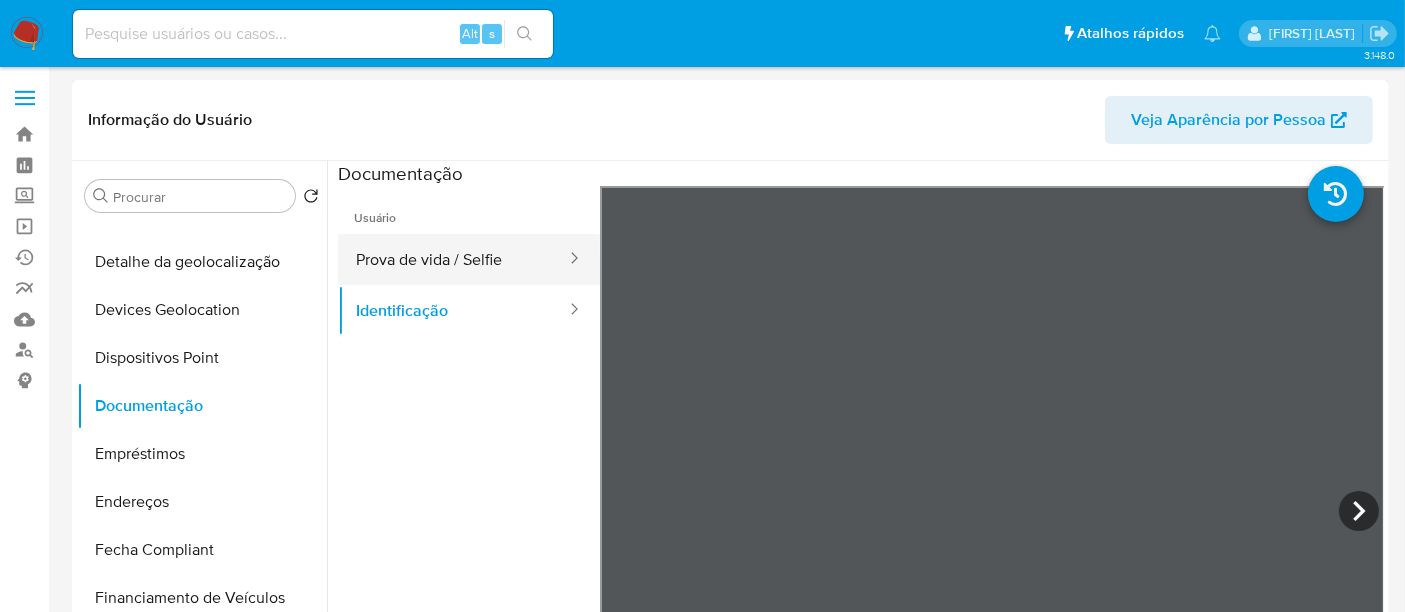 click on "Prova de vida / Selfie" at bounding box center [453, 259] 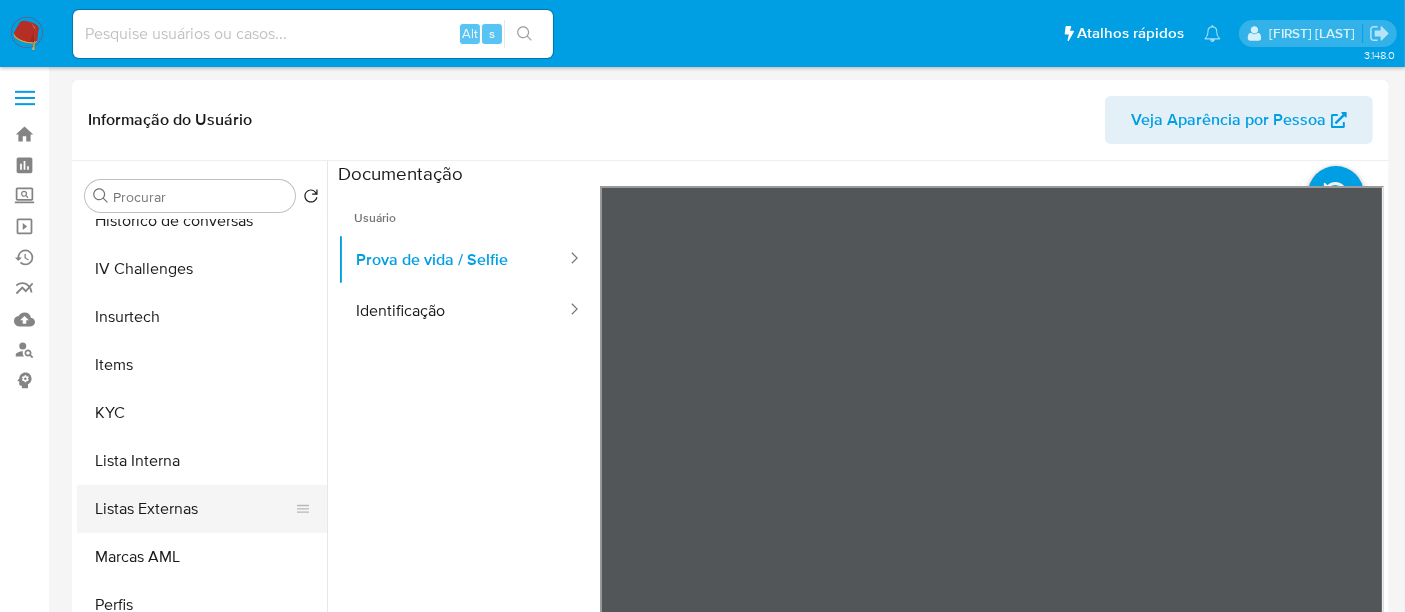 scroll, scrollTop: 844, scrollLeft: 0, axis: vertical 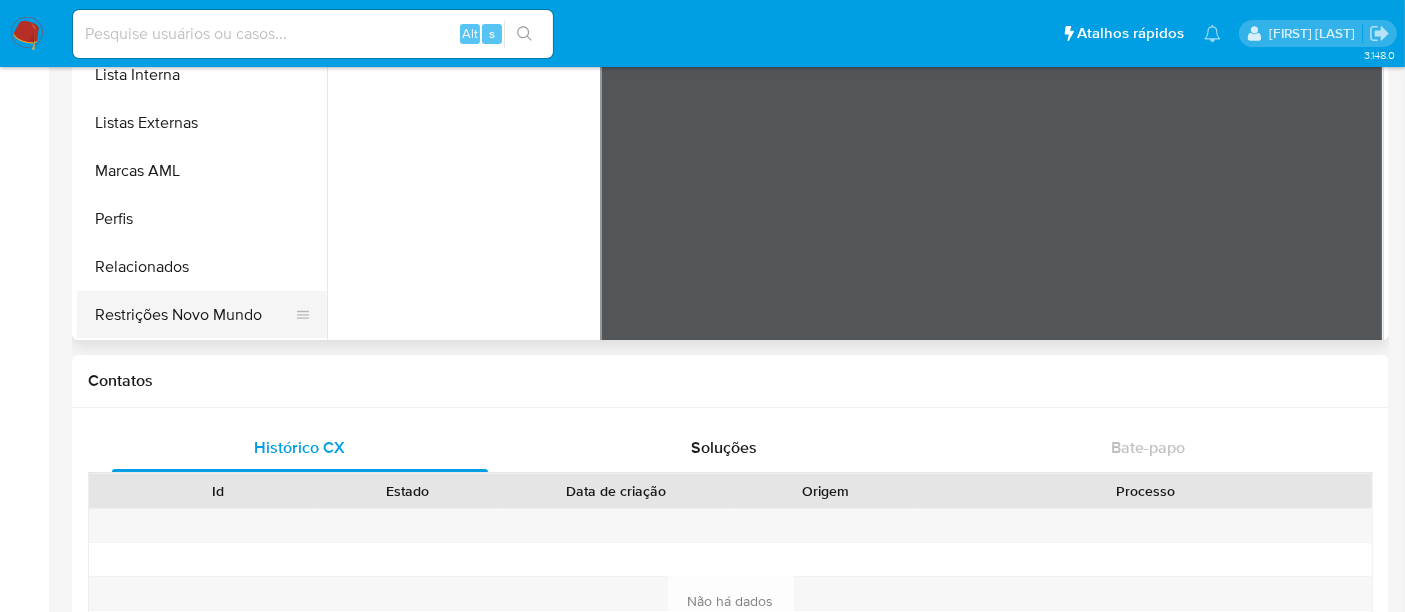 click on "Restrições Novo Mundo" at bounding box center (194, 315) 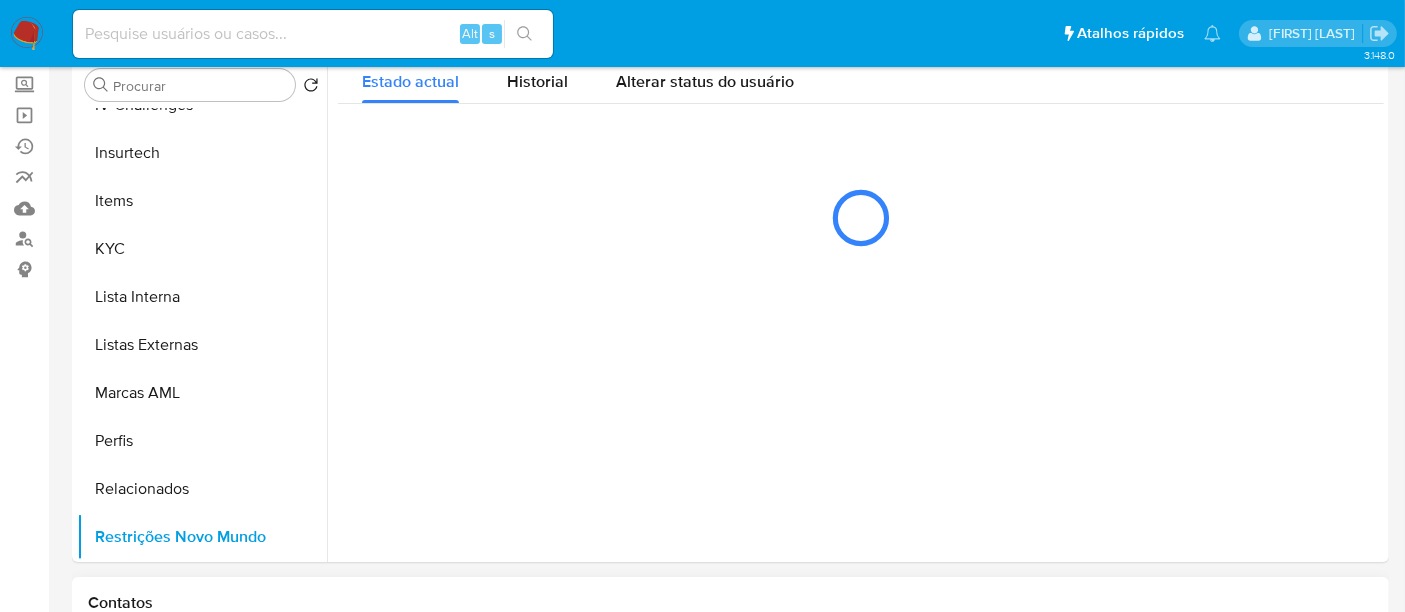 scroll, scrollTop: 0, scrollLeft: 0, axis: both 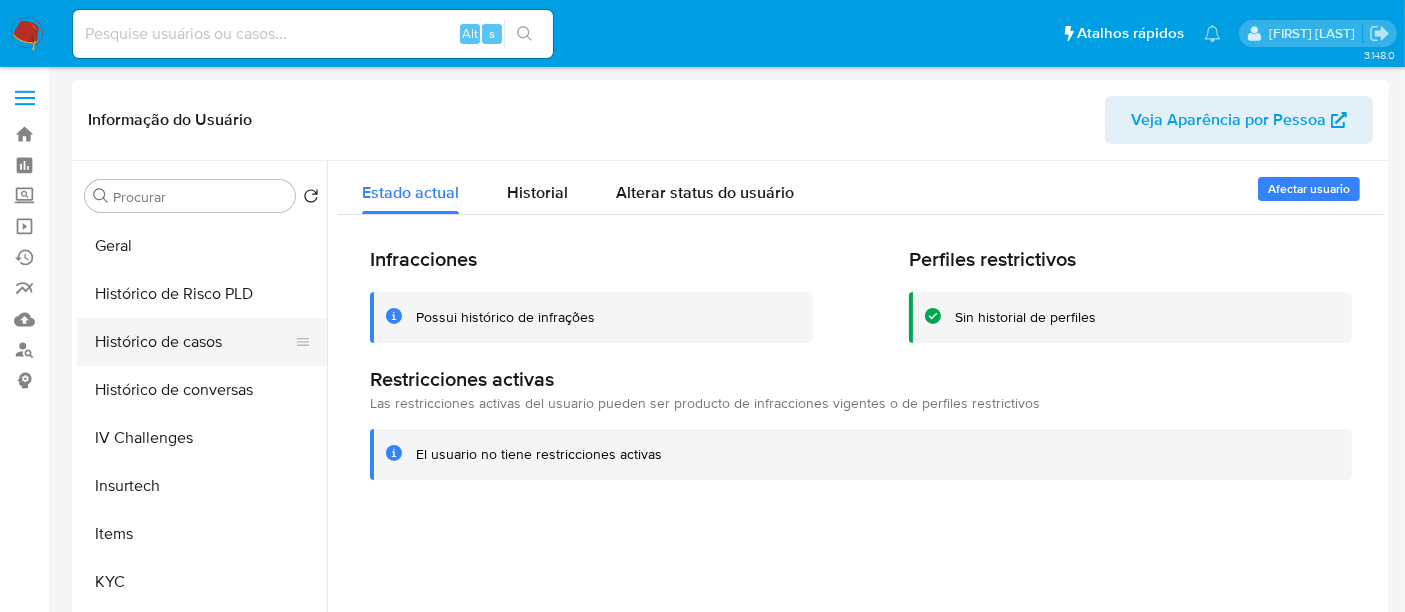 click on "Histórico de casos" at bounding box center [194, 342] 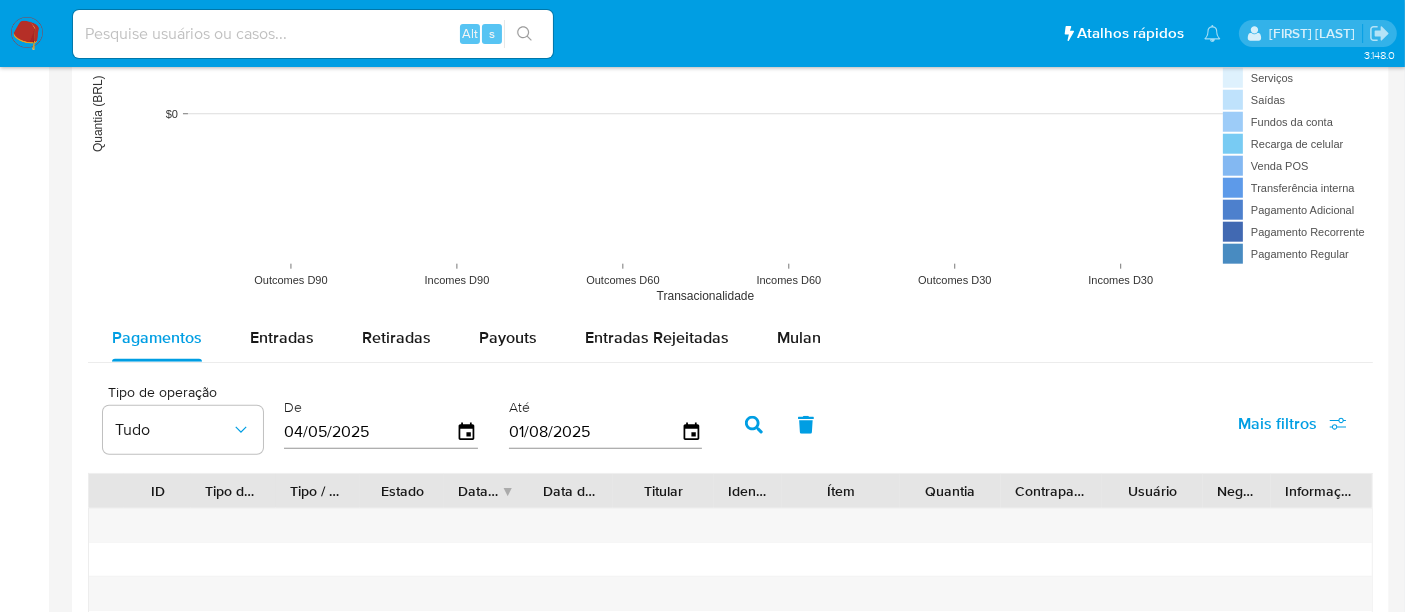 scroll, scrollTop: 1777, scrollLeft: 0, axis: vertical 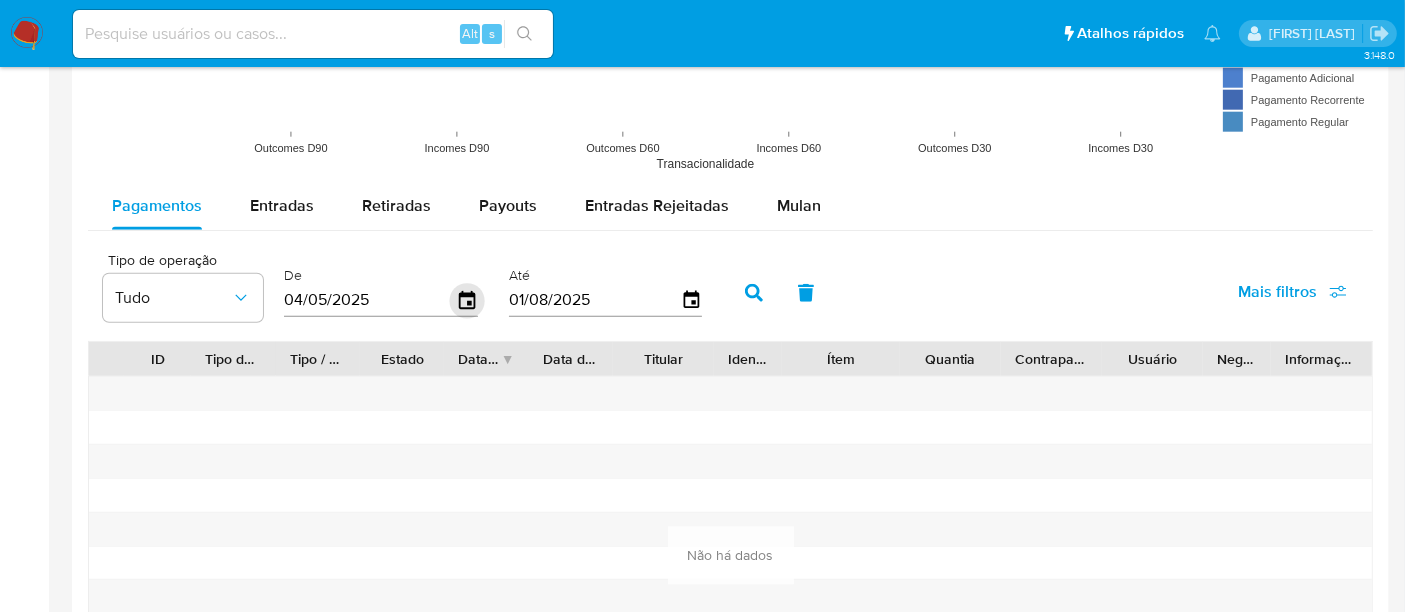 click 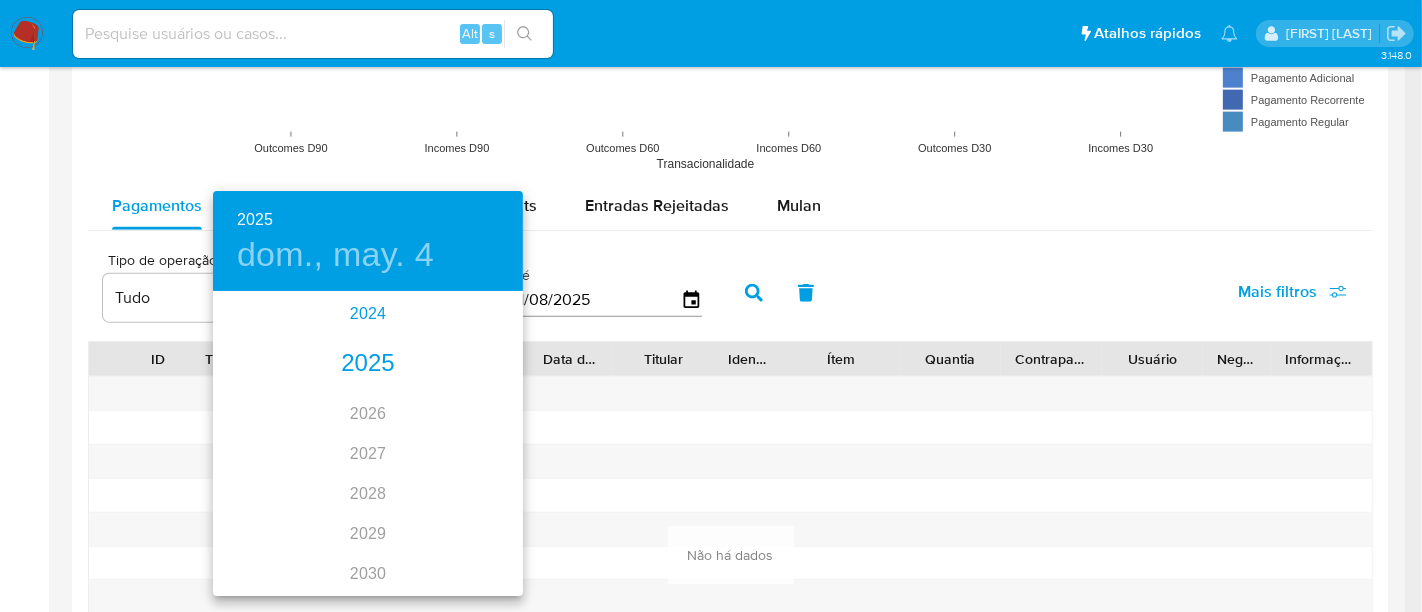 click on "2024" at bounding box center [368, 314] 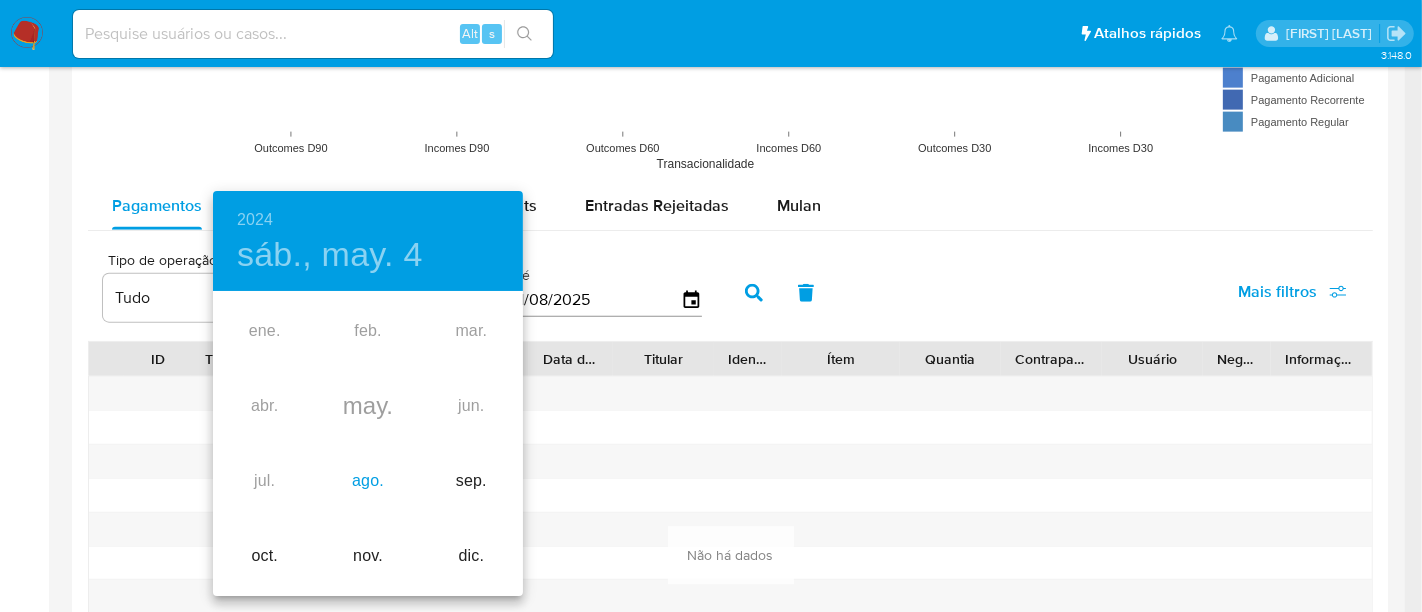 click on "ago." at bounding box center (367, 481) 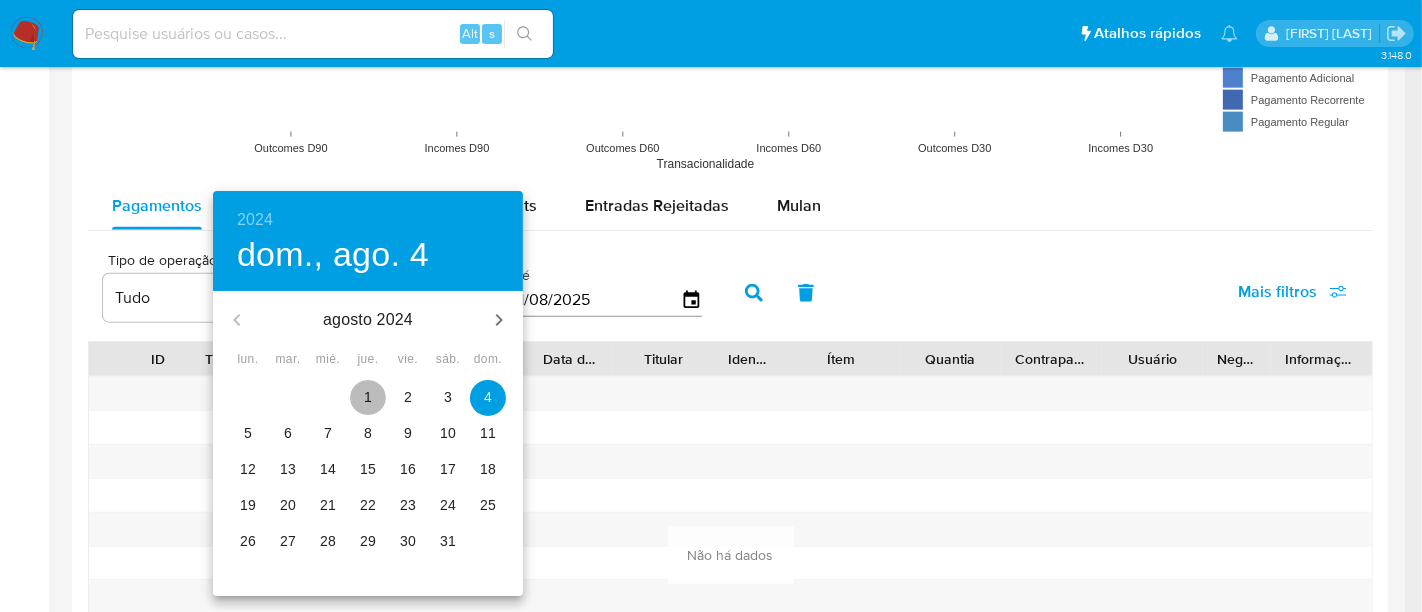 click on "1" at bounding box center [368, 397] 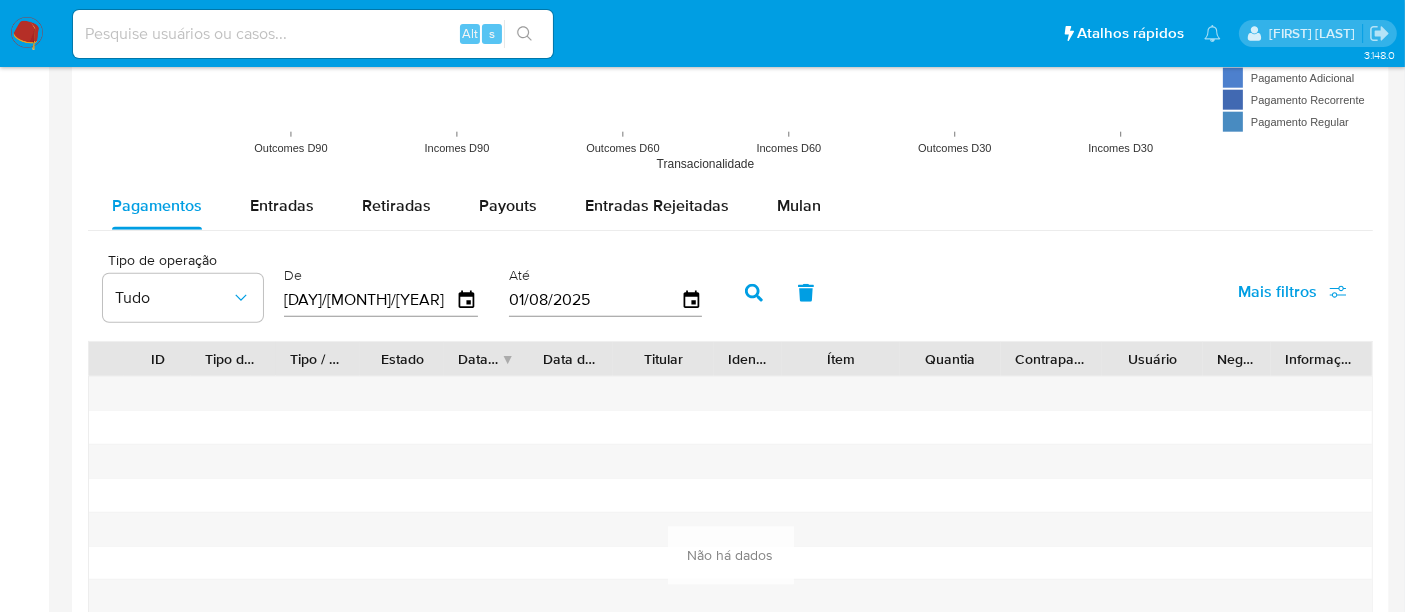 click at bounding box center (754, 293) 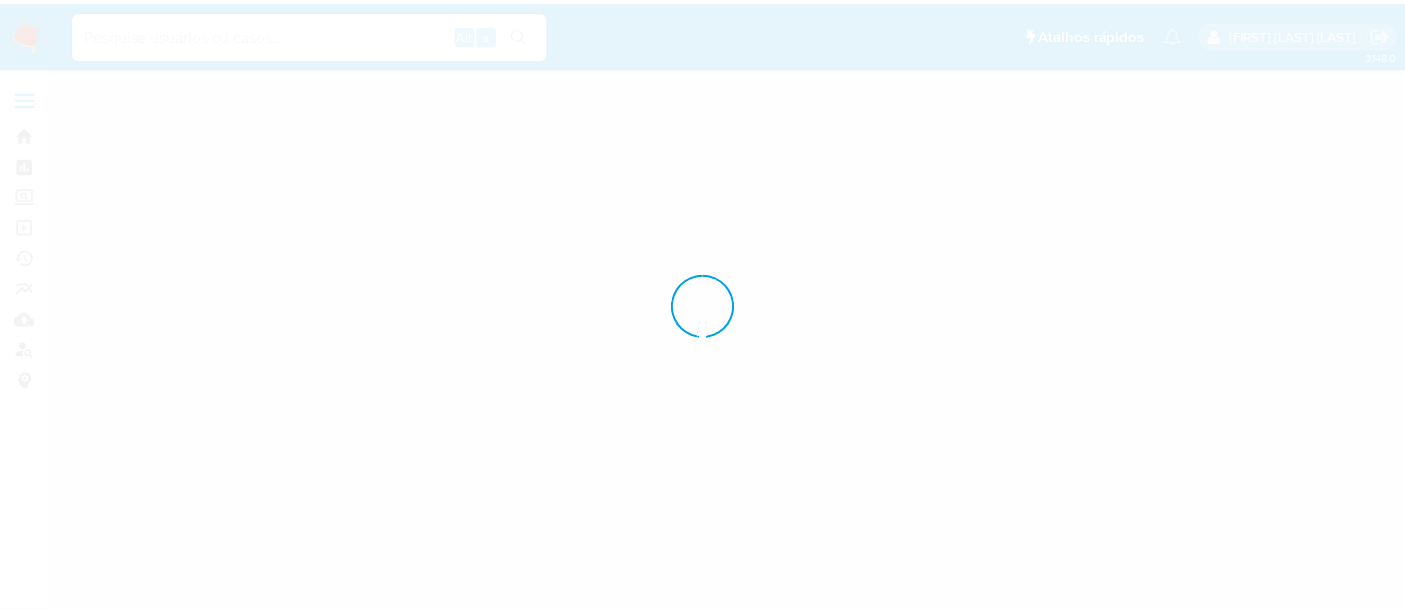 scroll, scrollTop: 0, scrollLeft: 0, axis: both 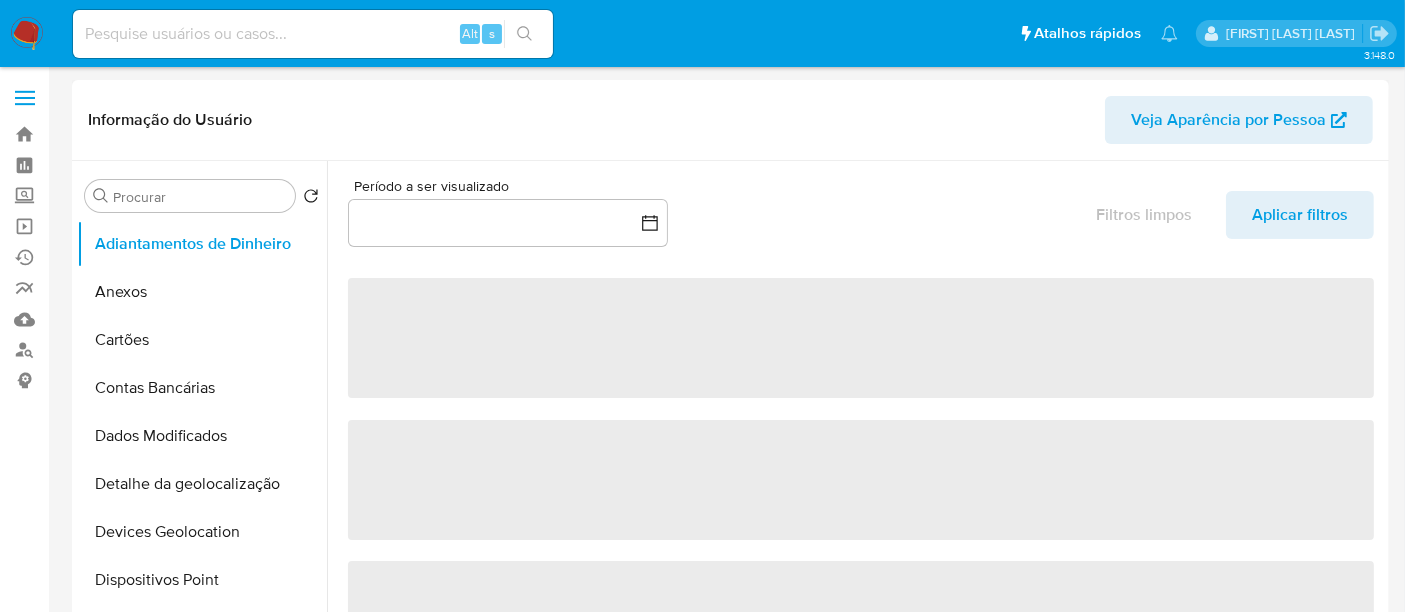 select on "10" 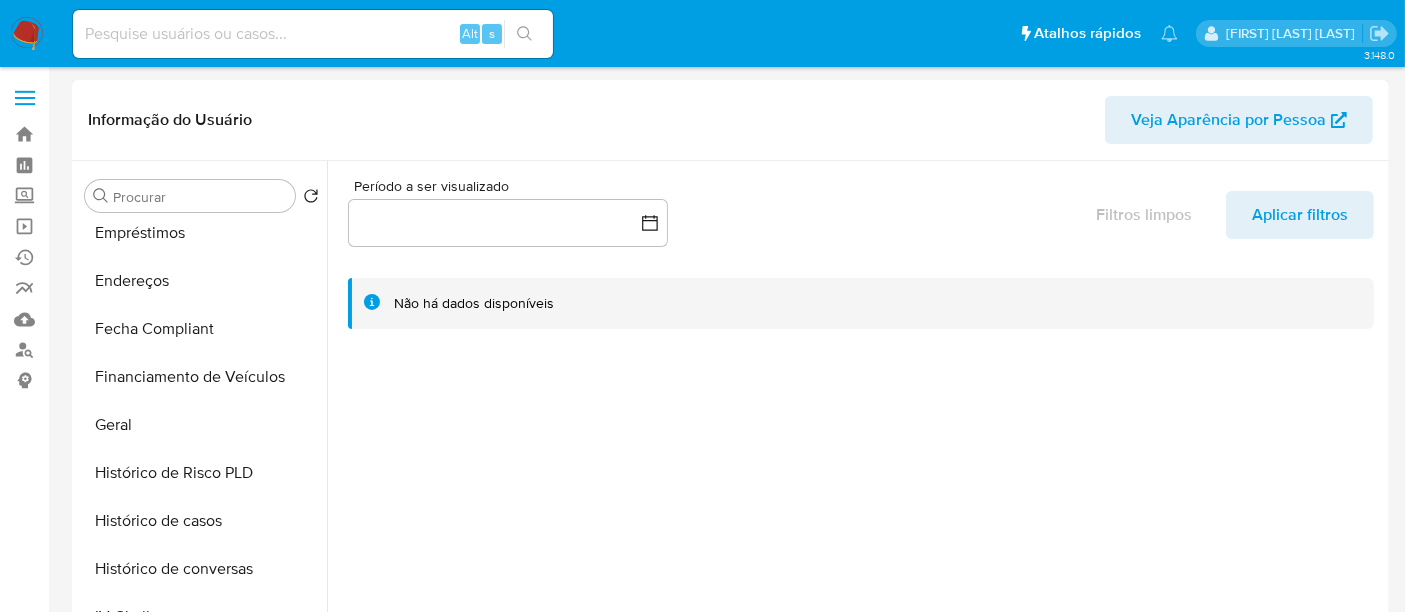 scroll, scrollTop: 444, scrollLeft: 0, axis: vertical 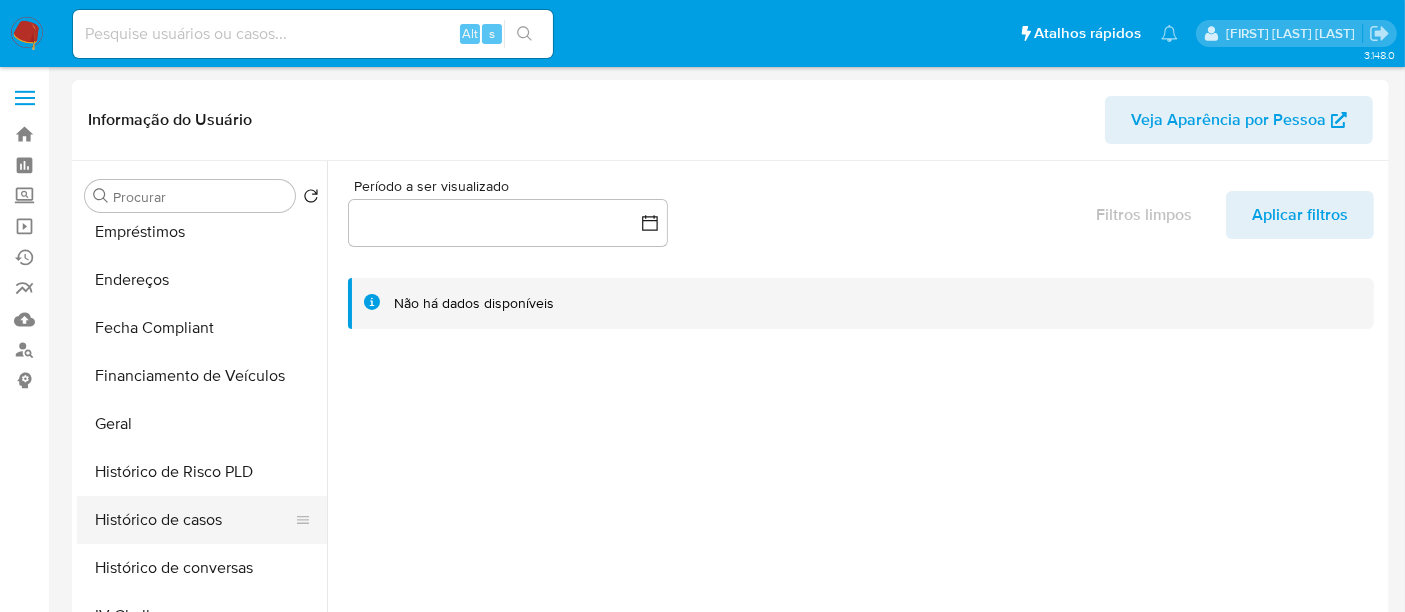 click on "Histórico de casos" at bounding box center [194, 520] 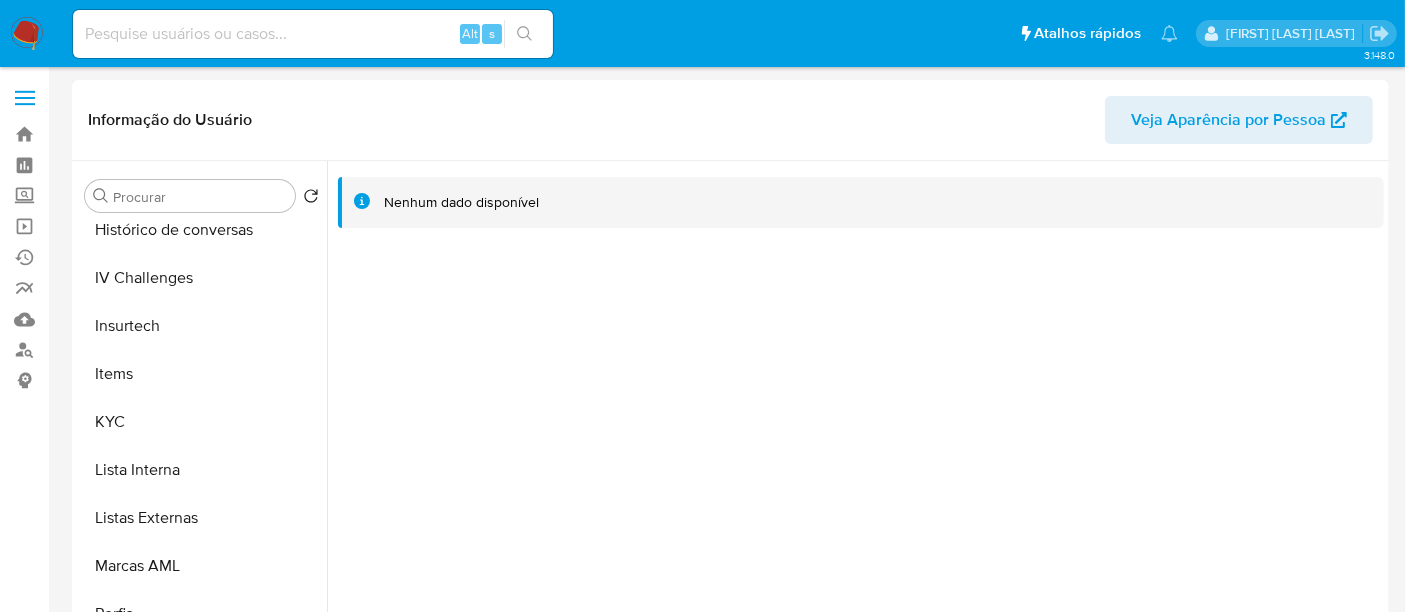 scroll, scrollTop: 844, scrollLeft: 0, axis: vertical 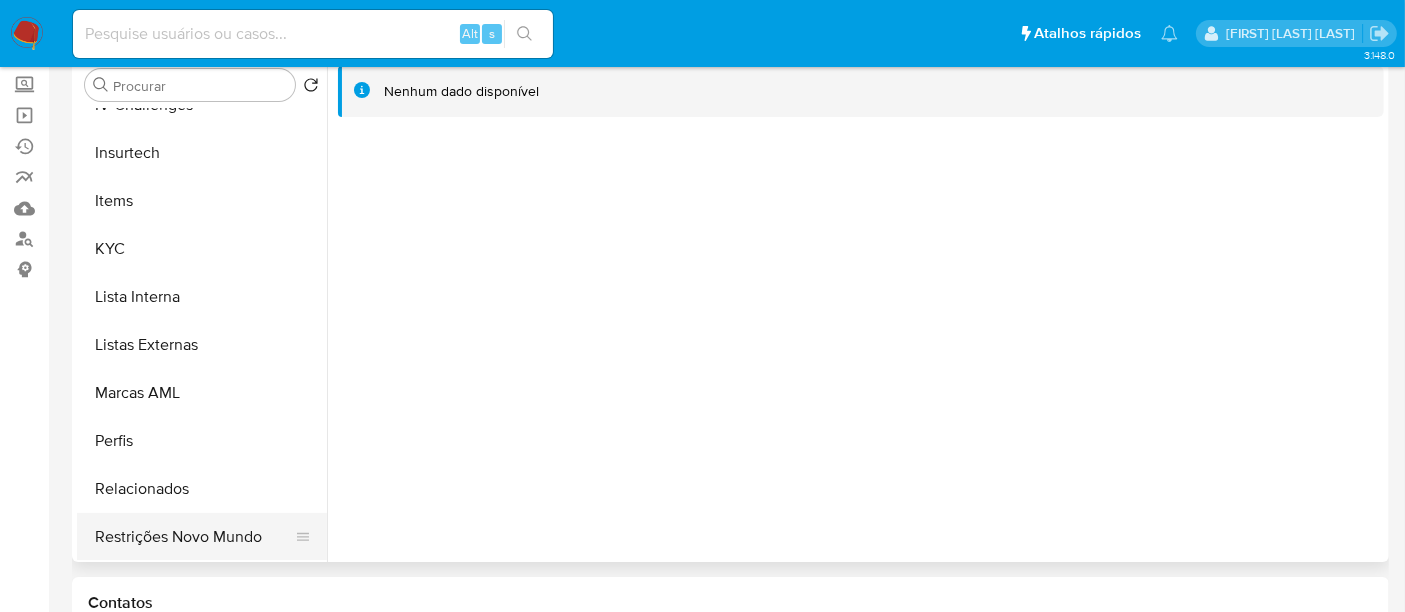 click on "Restrições Novo Mundo" at bounding box center [194, 537] 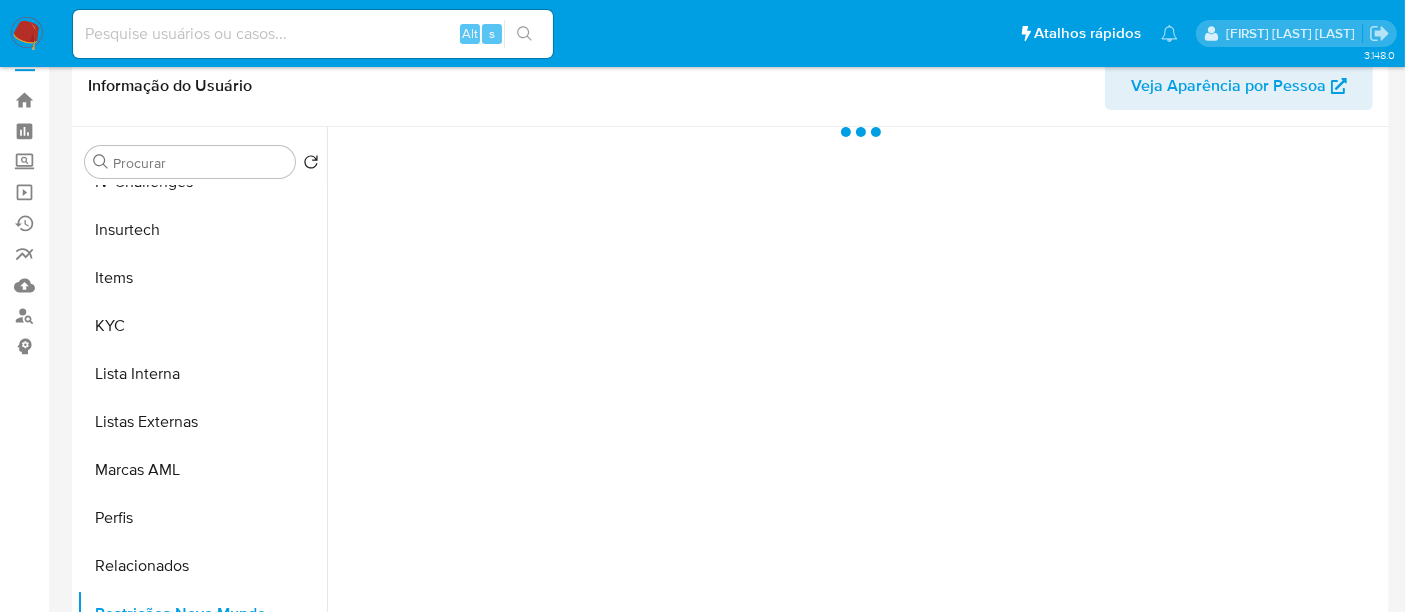 scroll, scrollTop: 0, scrollLeft: 0, axis: both 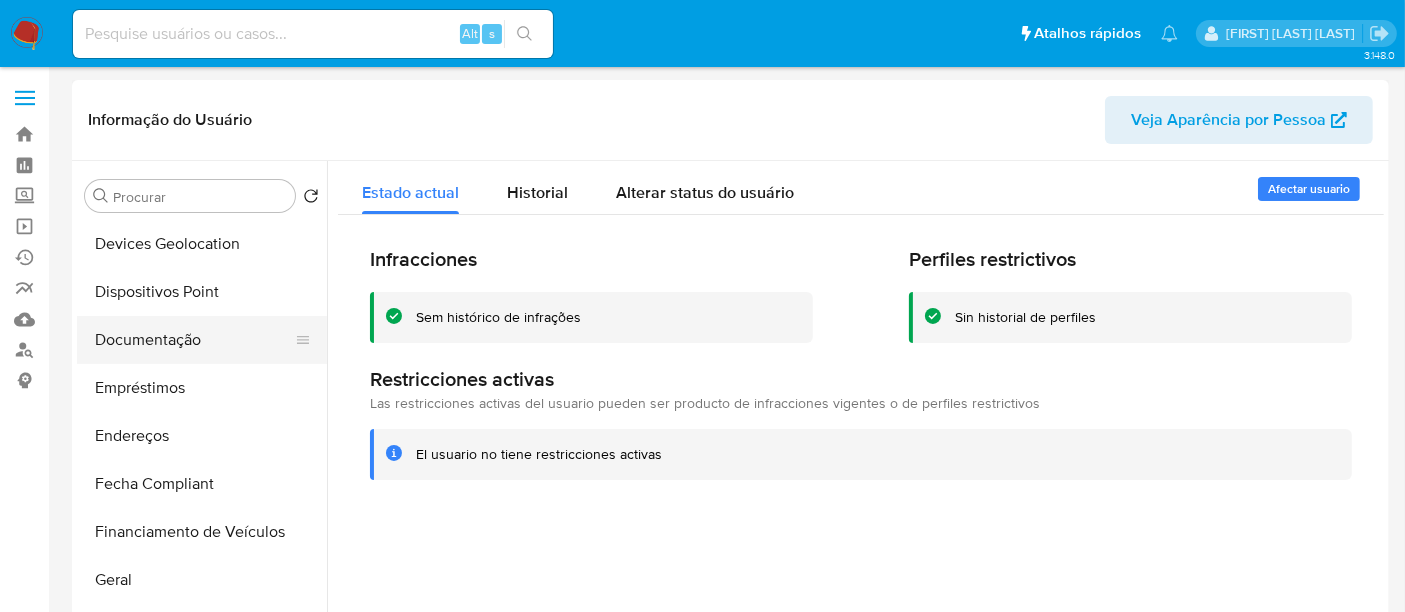 click on "Documentação" at bounding box center [194, 340] 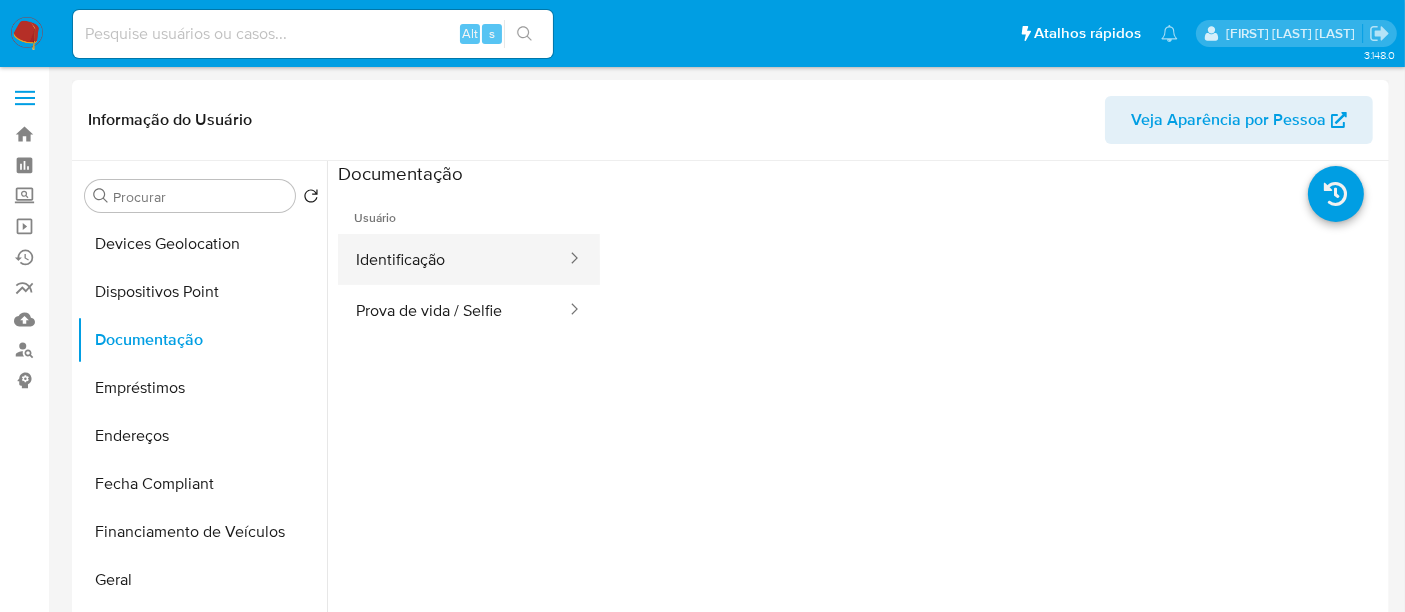 click on "Identificação" at bounding box center [453, 259] 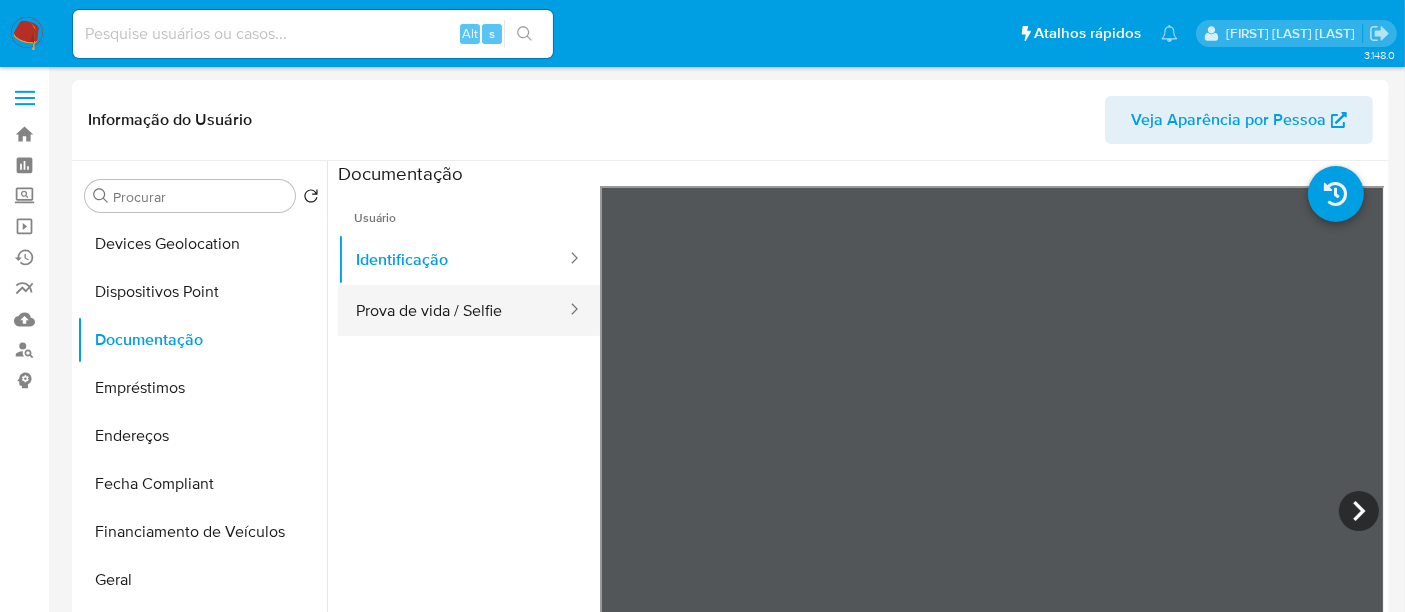 click on "Prova de vida / Selfie" at bounding box center [453, 310] 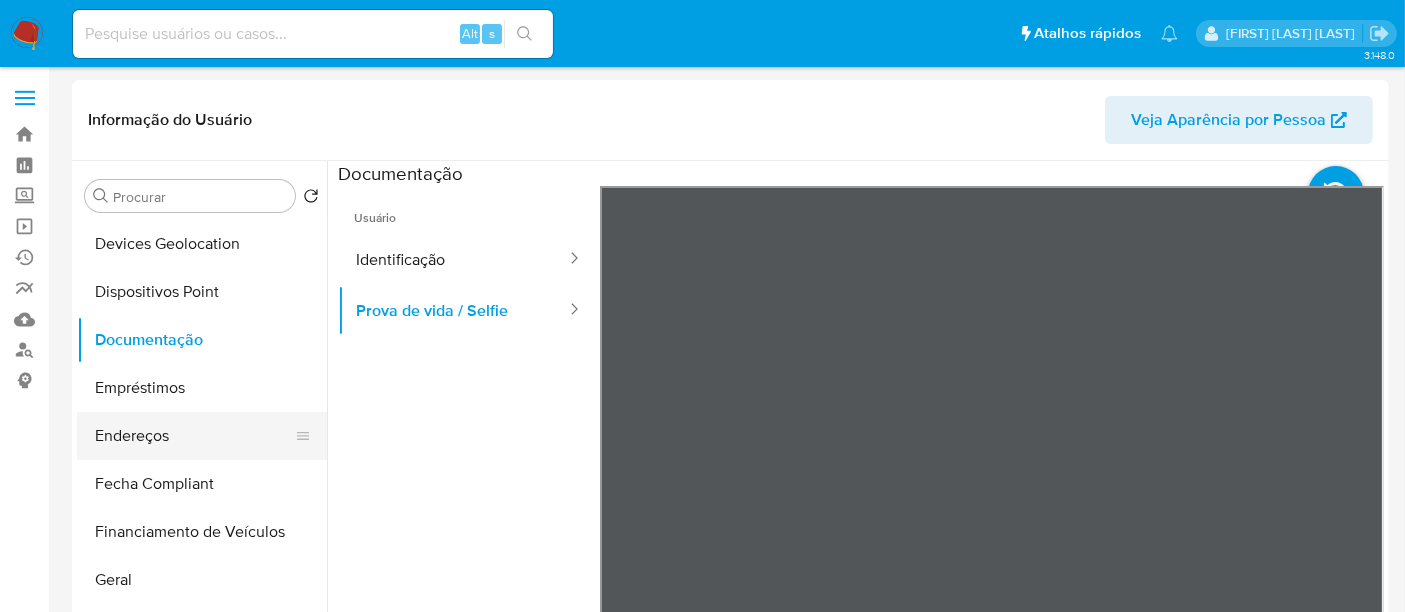 click on "Endereços" at bounding box center [194, 436] 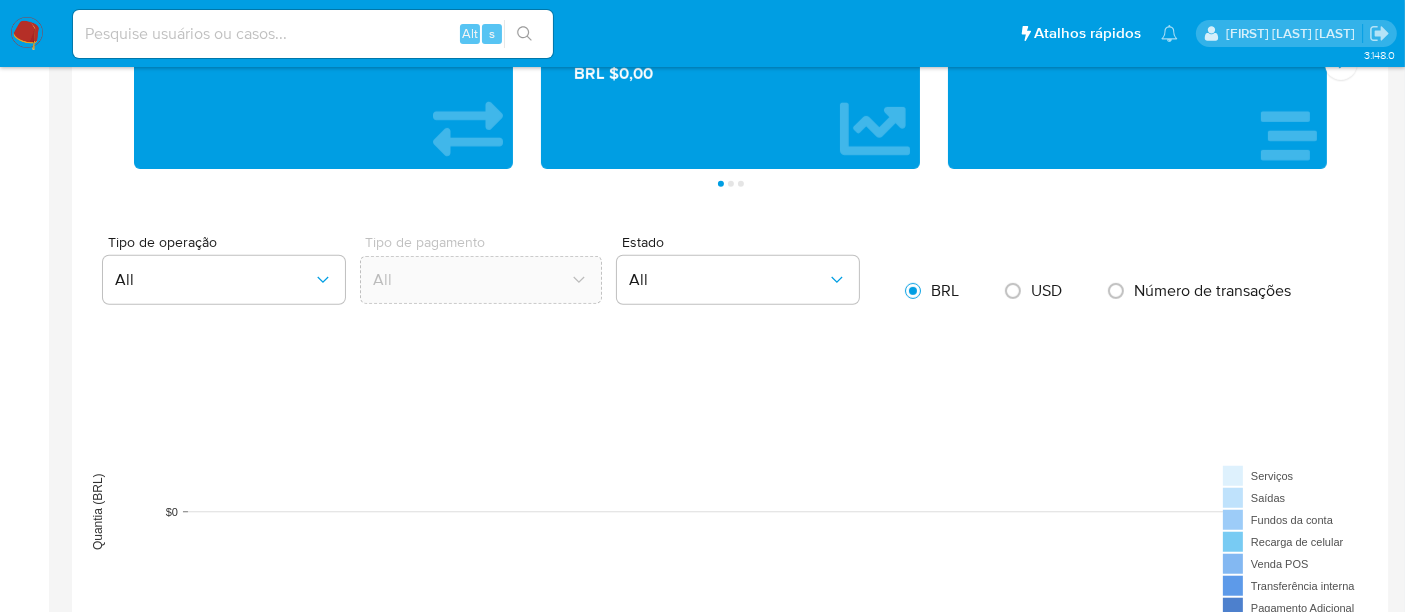 scroll, scrollTop: 1666, scrollLeft: 0, axis: vertical 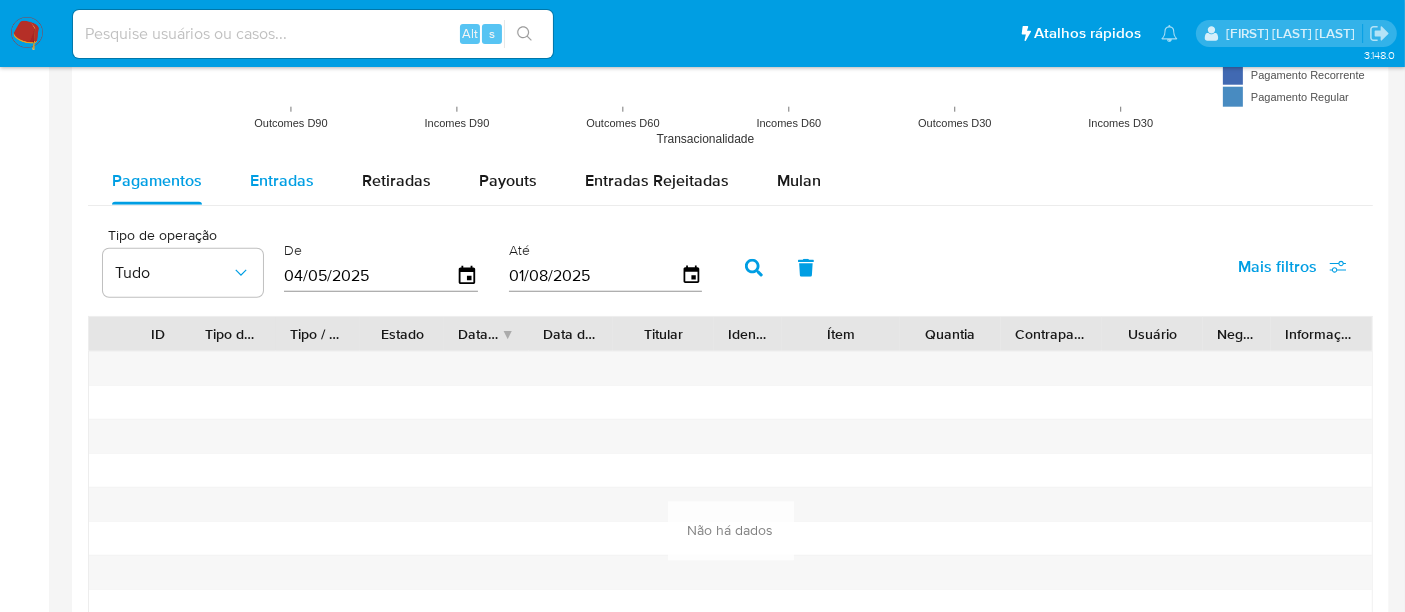 click on "Entradas" at bounding box center (282, 180) 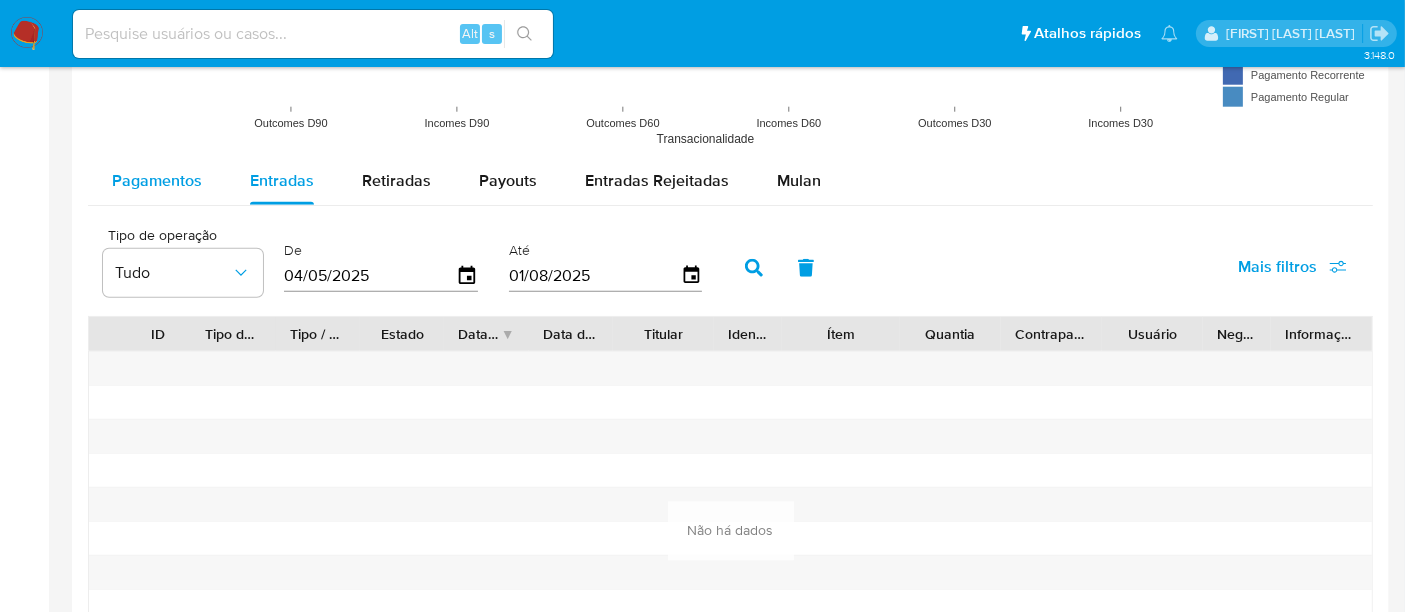 click on "Pagamentos" at bounding box center [157, 180] 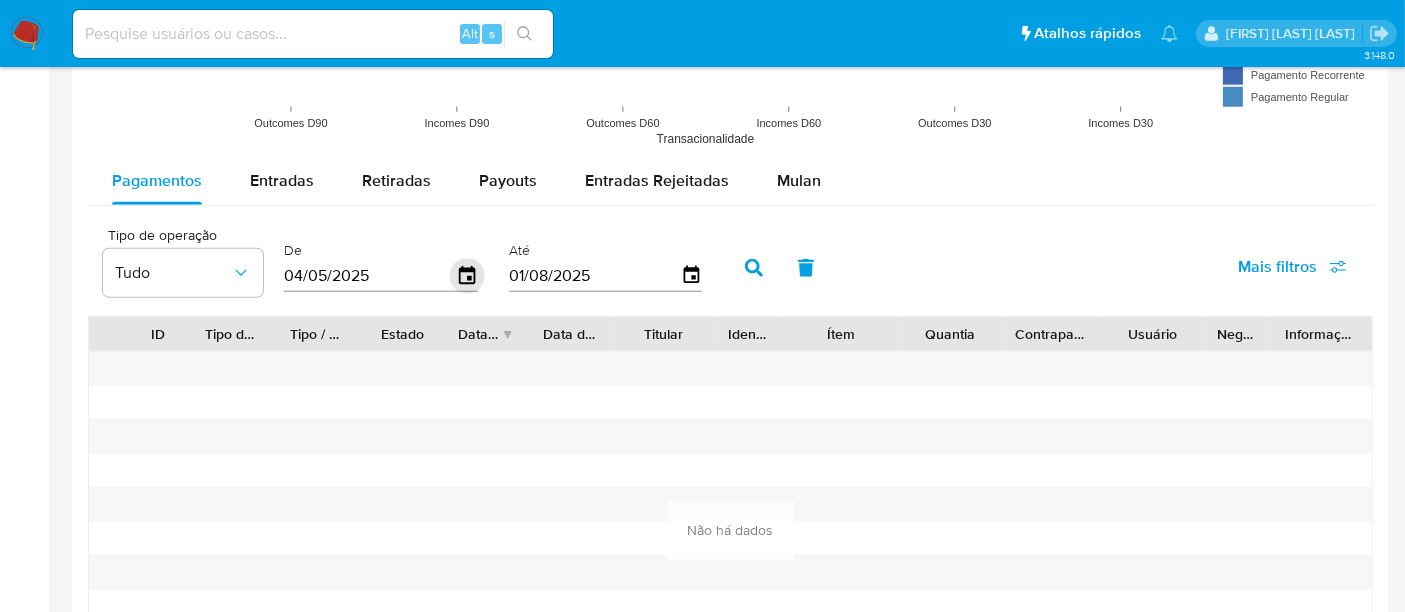 click 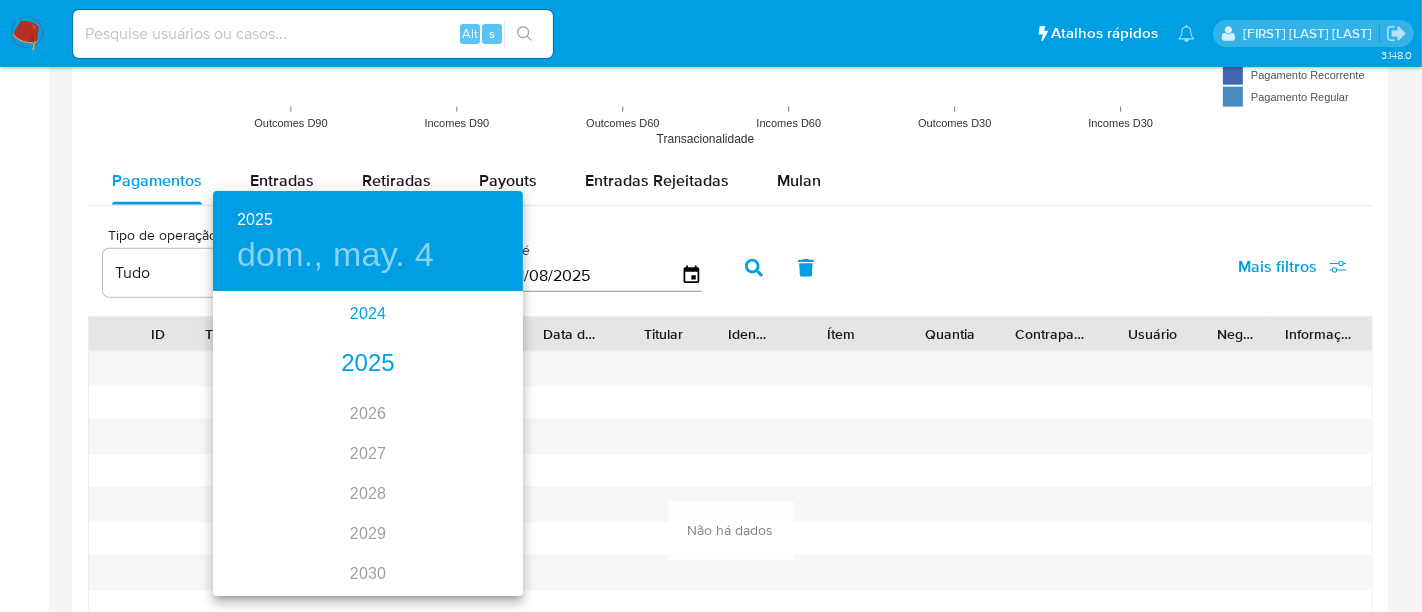 click on "2024" at bounding box center [368, 314] 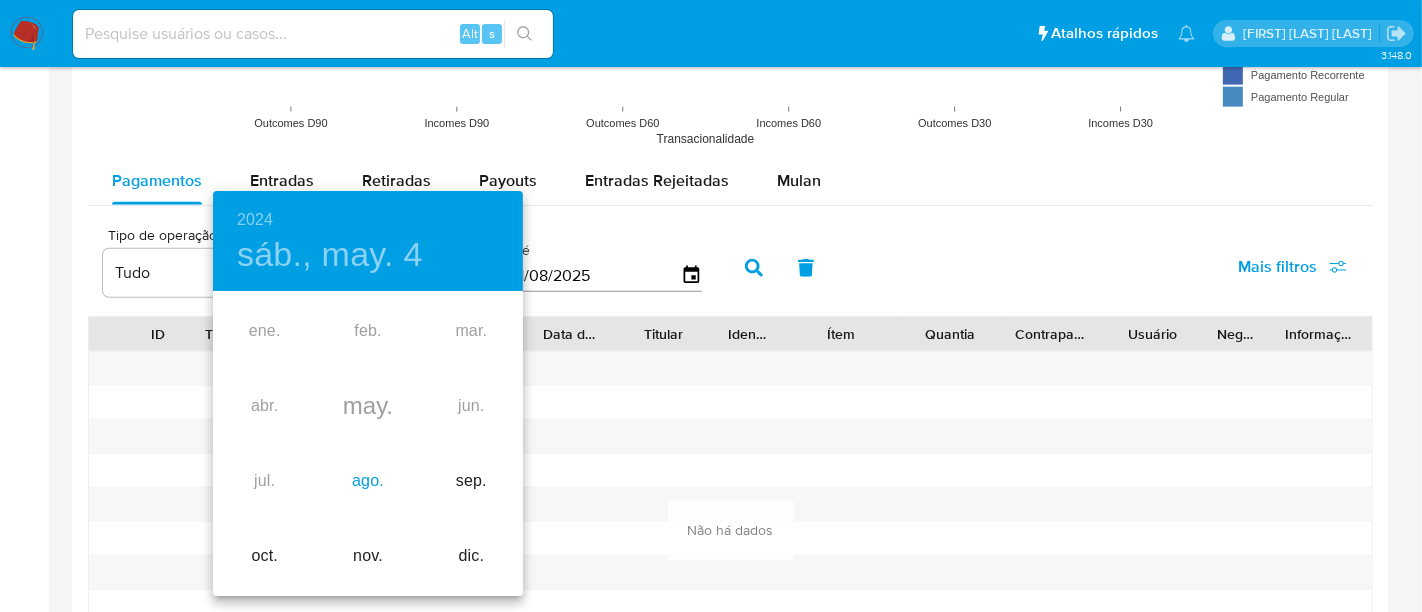 click on "ago." at bounding box center [367, 481] 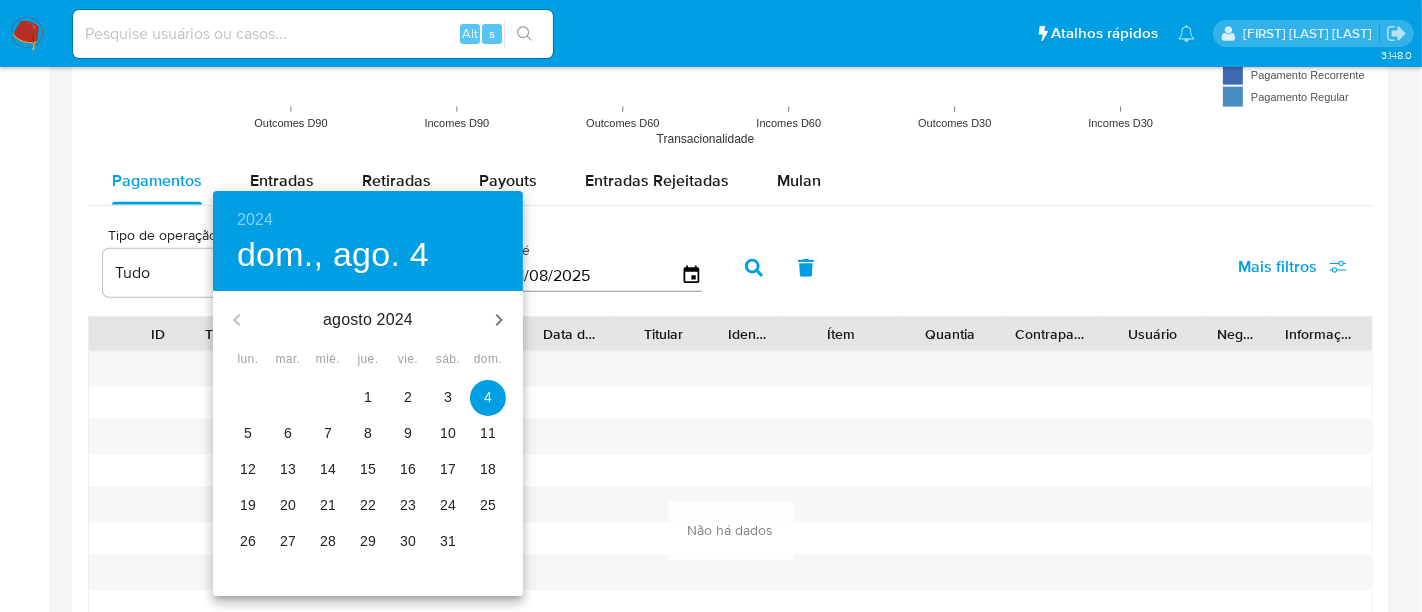 click on "1" at bounding box center [368, 397] 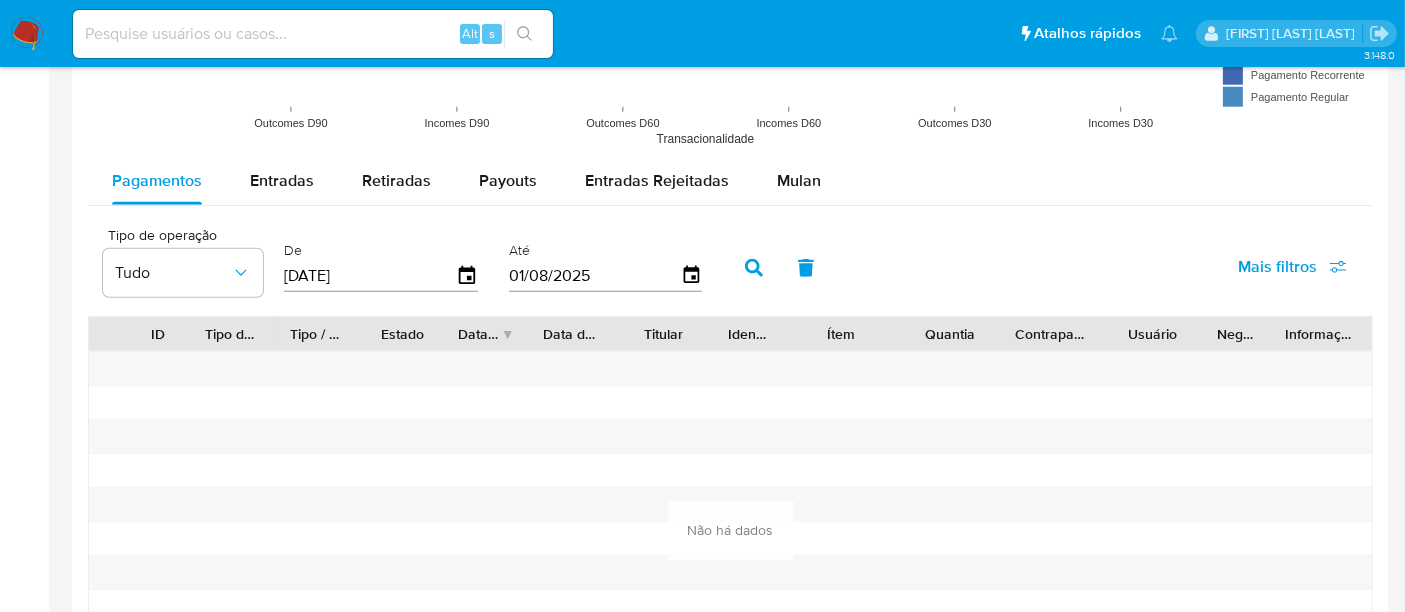 click 